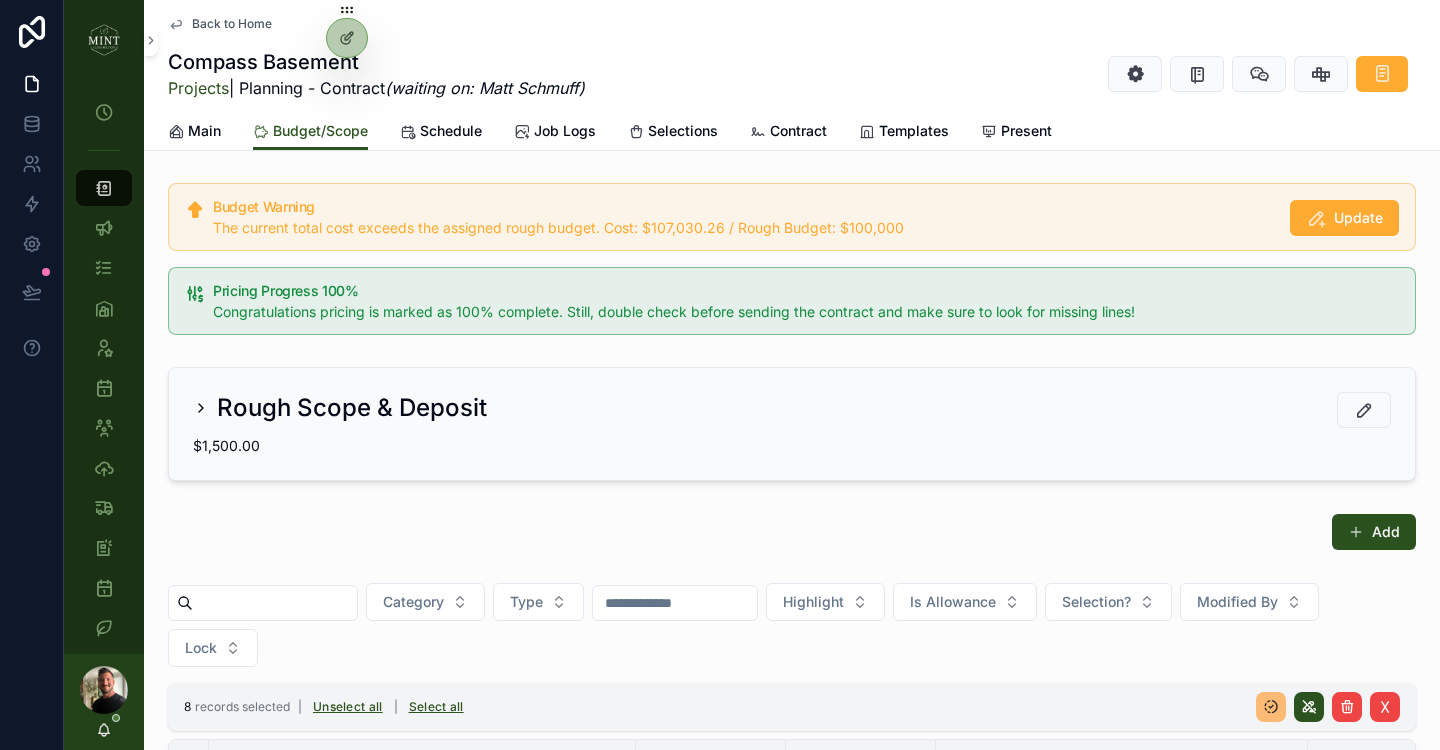 scroll, scrollTop: 0, scrollLeft: 0, axis: both 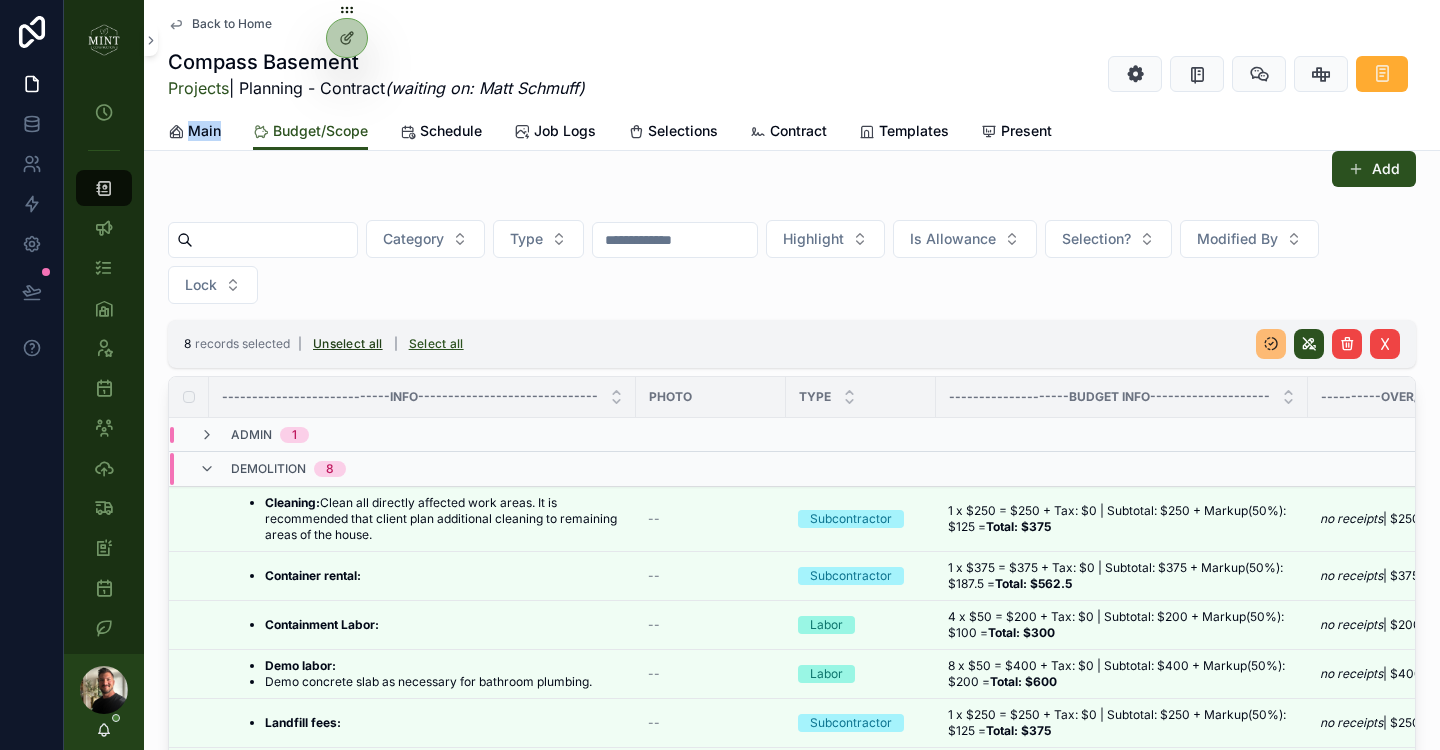 click on "Unselect all" at bounding box center (348, 344) 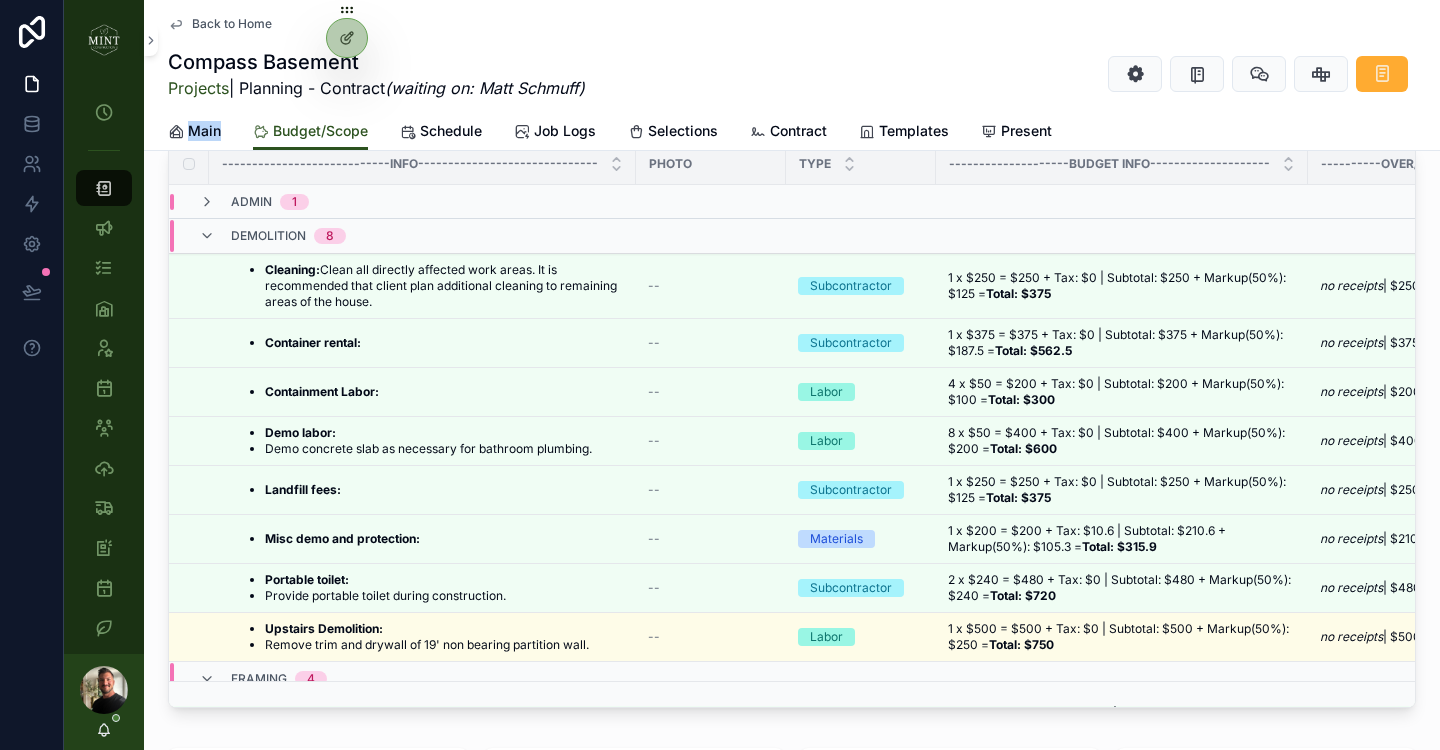 scroll, scrollTop: 535, scrollLeft: 0, axis: vertical 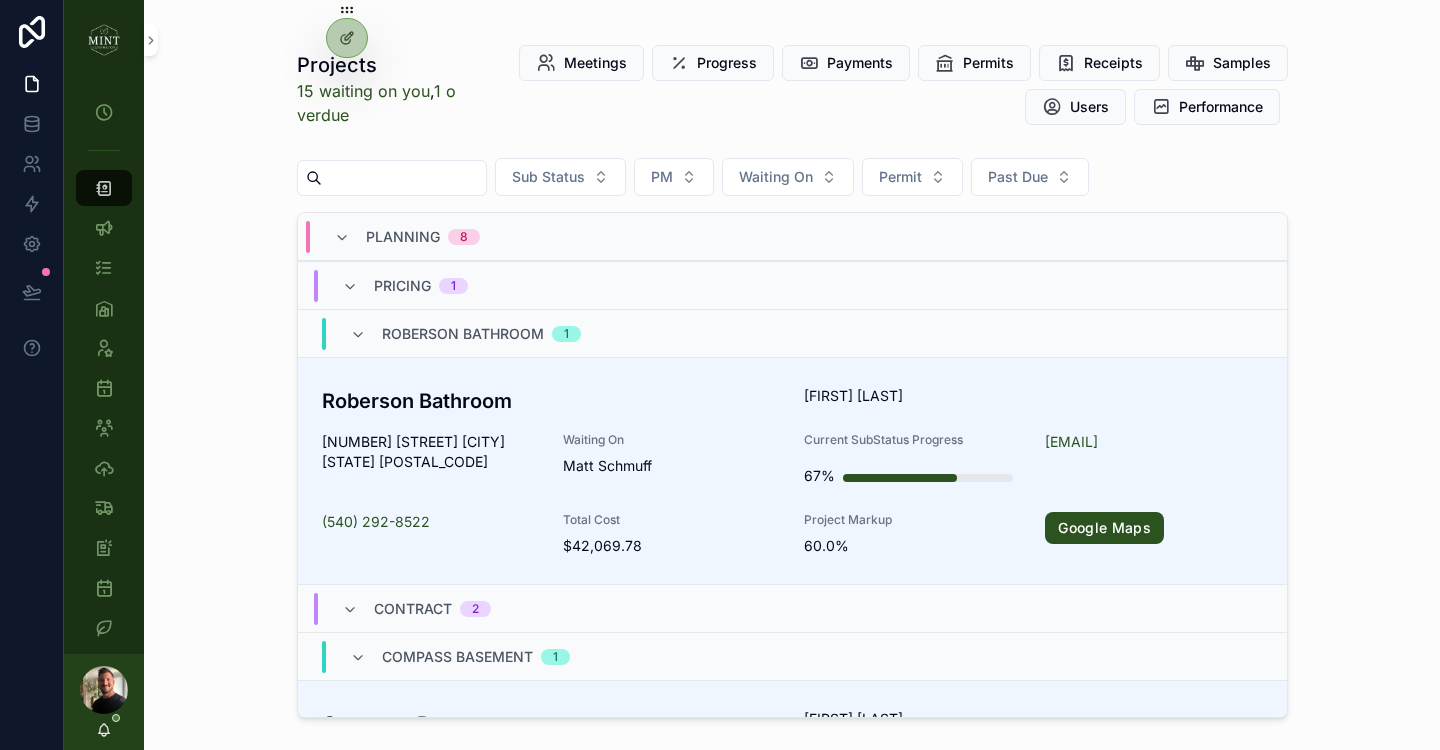 click at bounding box center [404, 178] 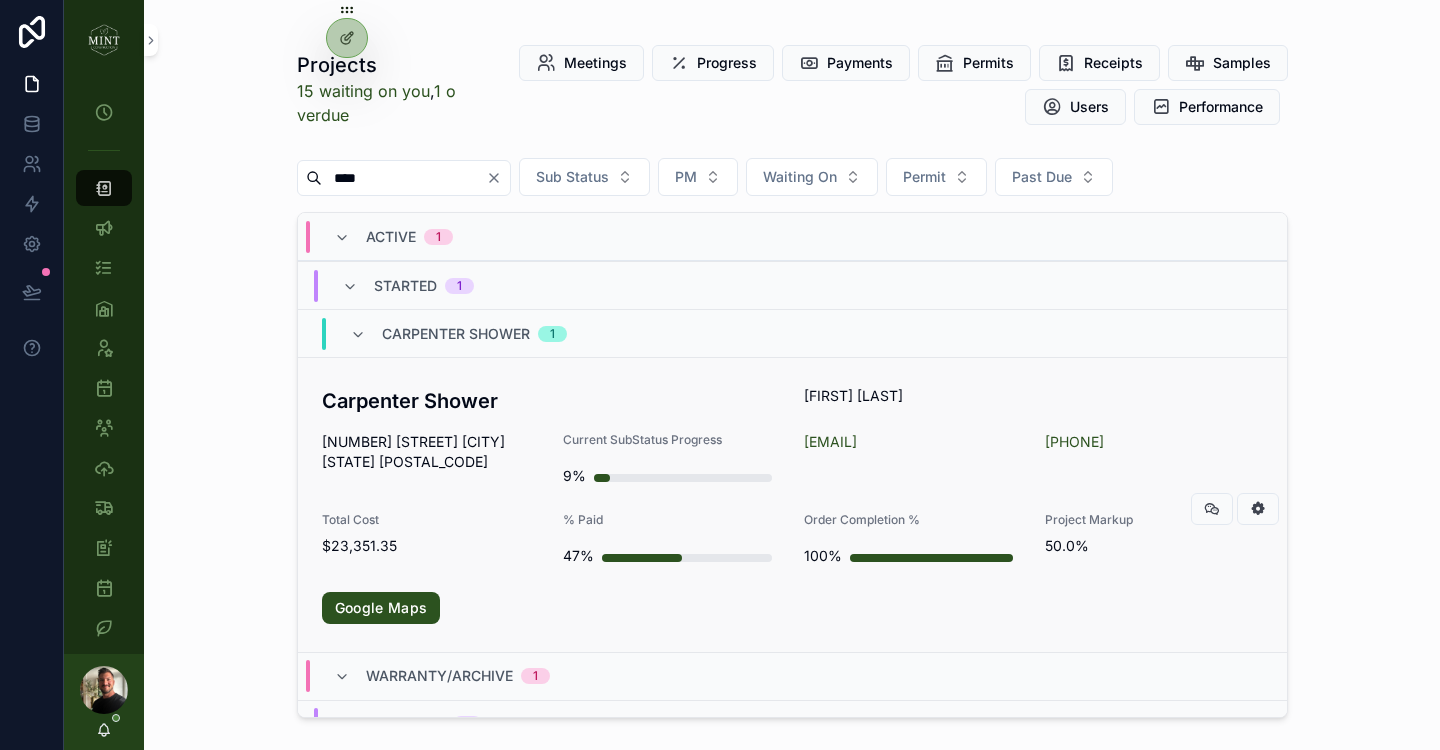 type on "****" 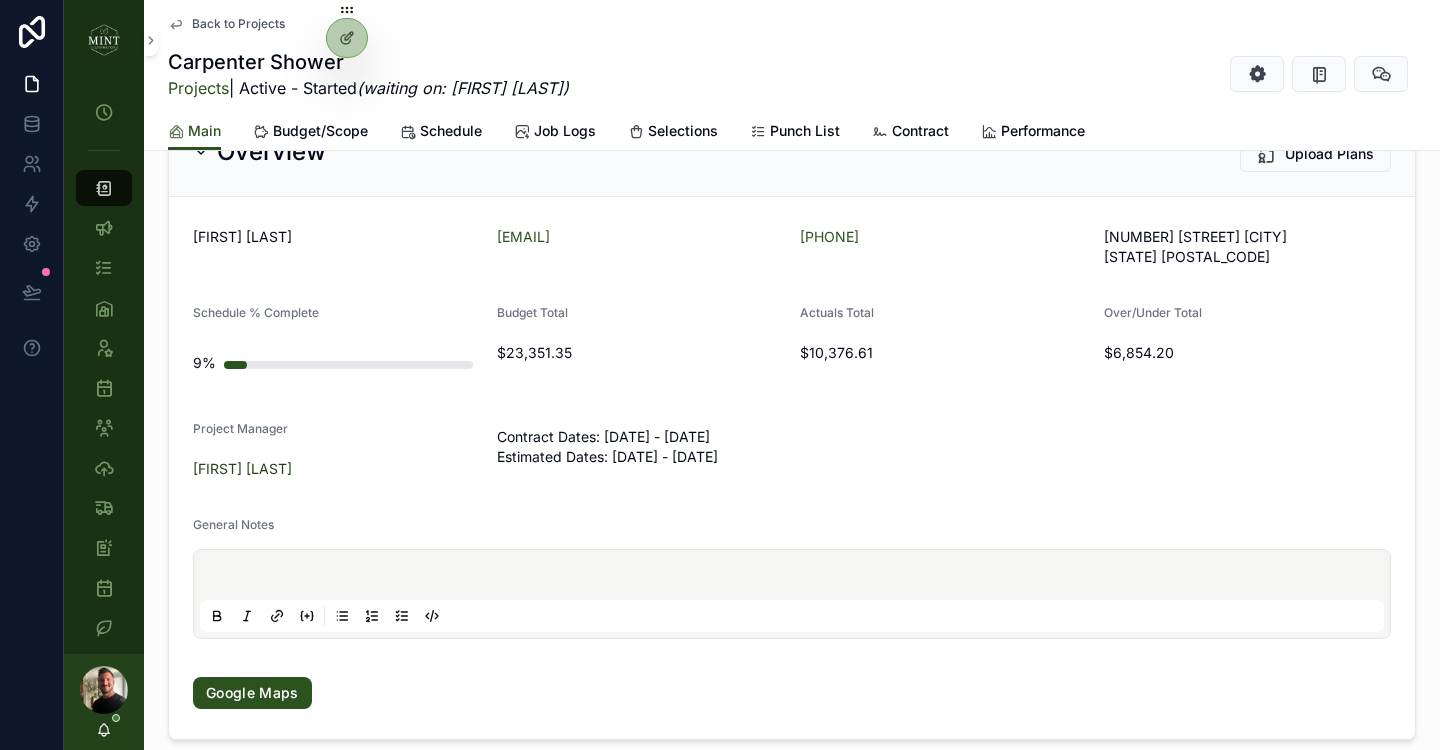 scroll, scrollTop: 0, scrollLeft: 0, axis: both 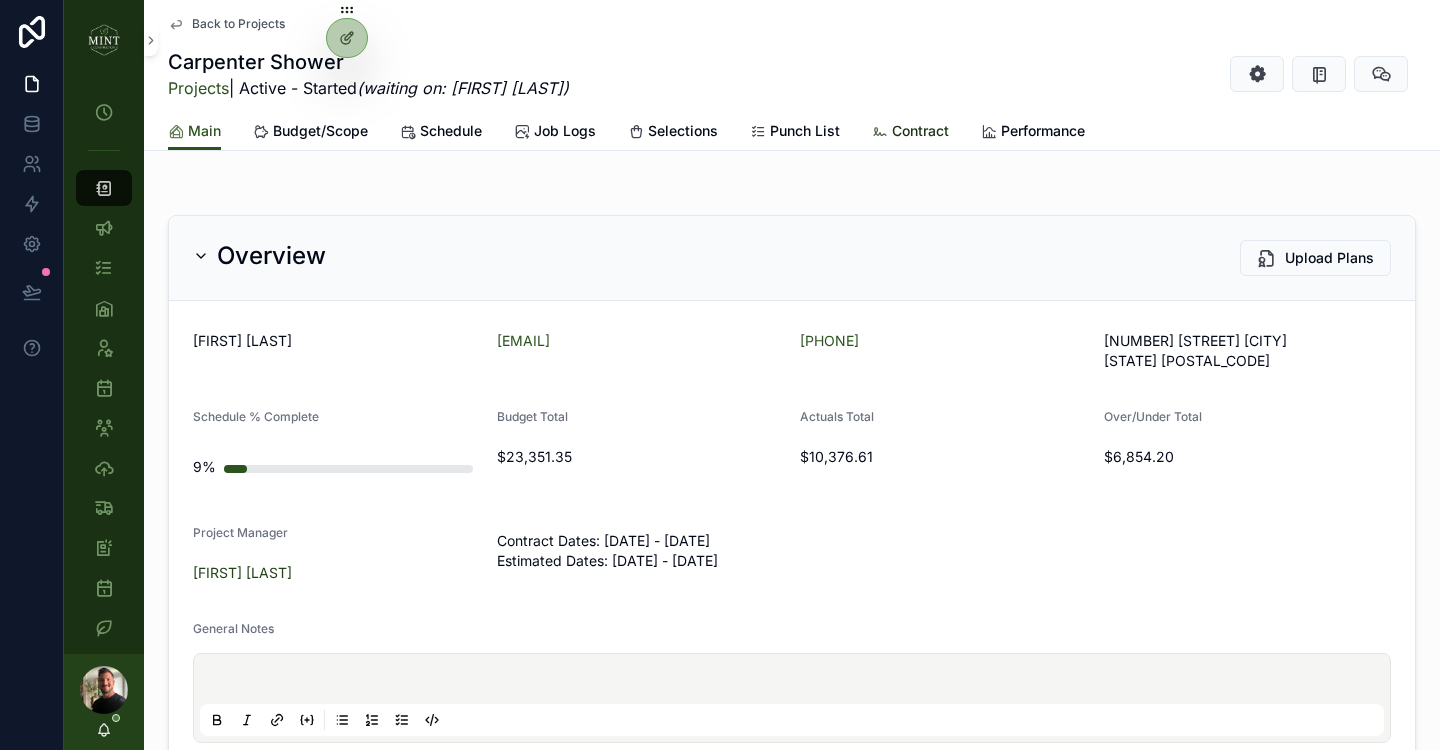 click on "Contract" at bounding box center (920, 131) 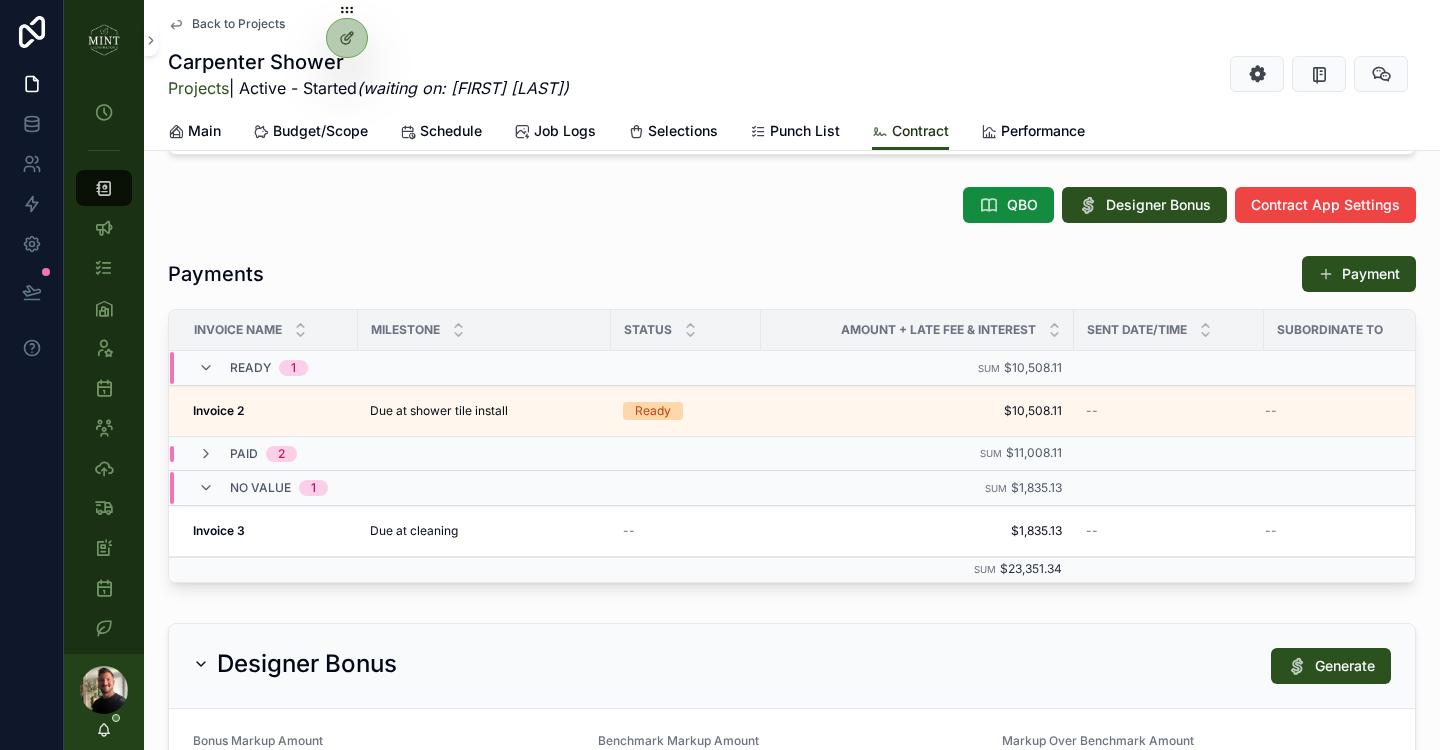 scroll, scrollTop: 649, scrollLeft: 0, axis: vertical 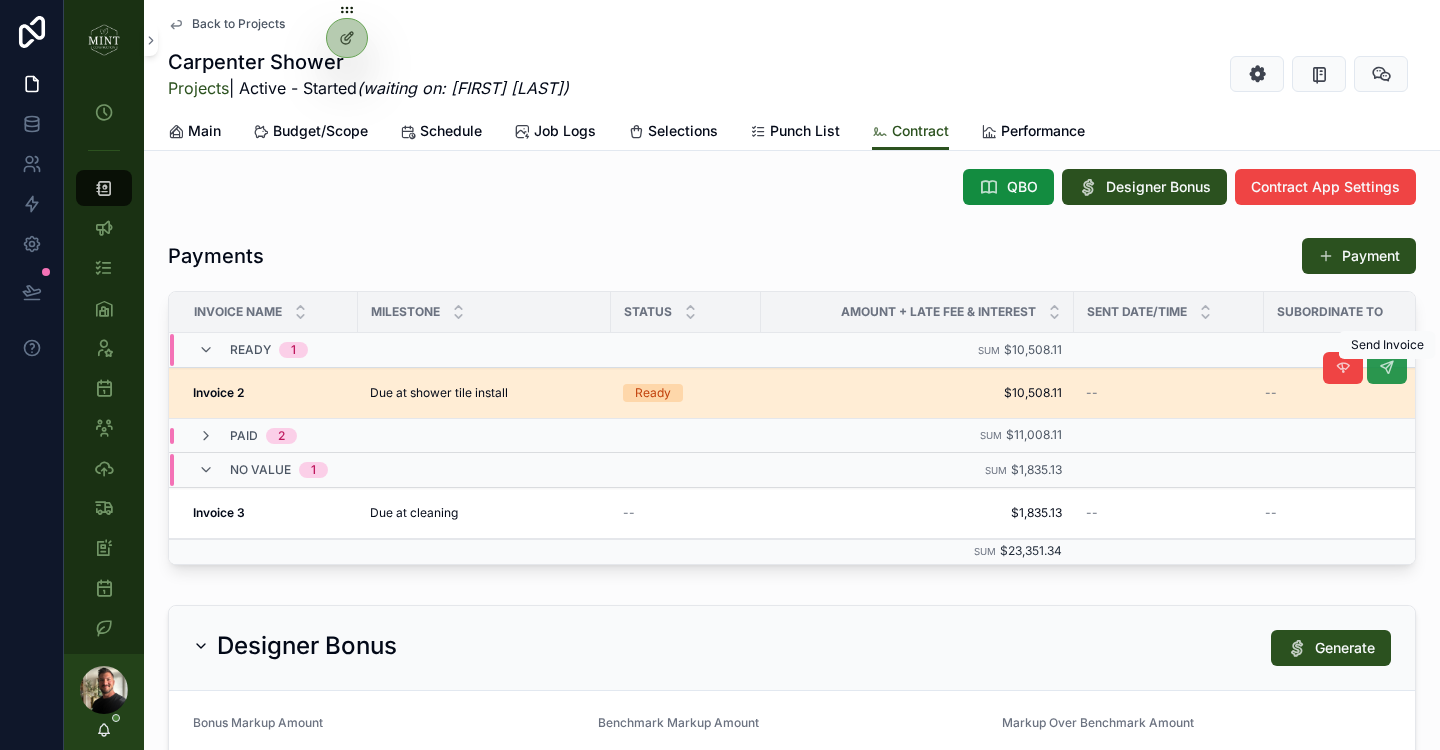click at bounding box center [1387, 368] 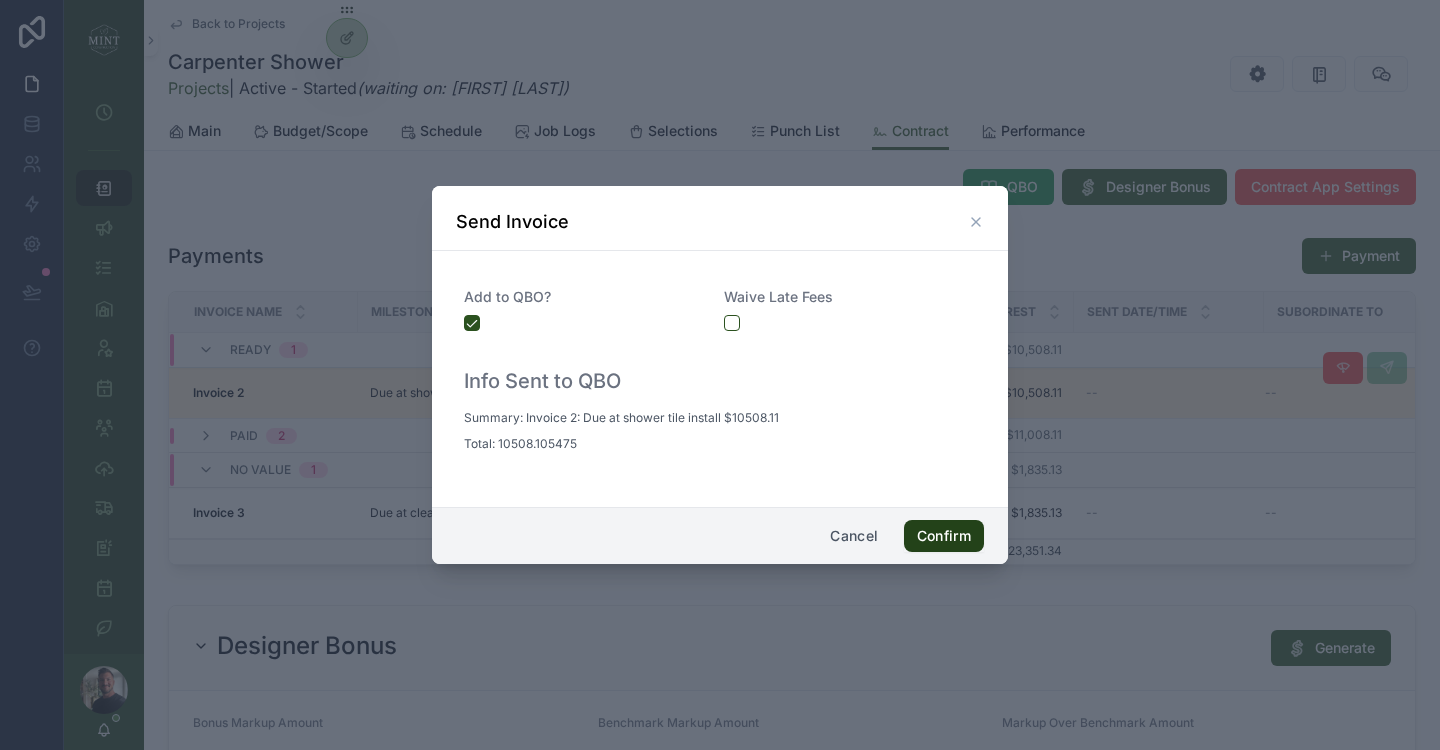 click on "Confirm" at bounding box center (944, 536) 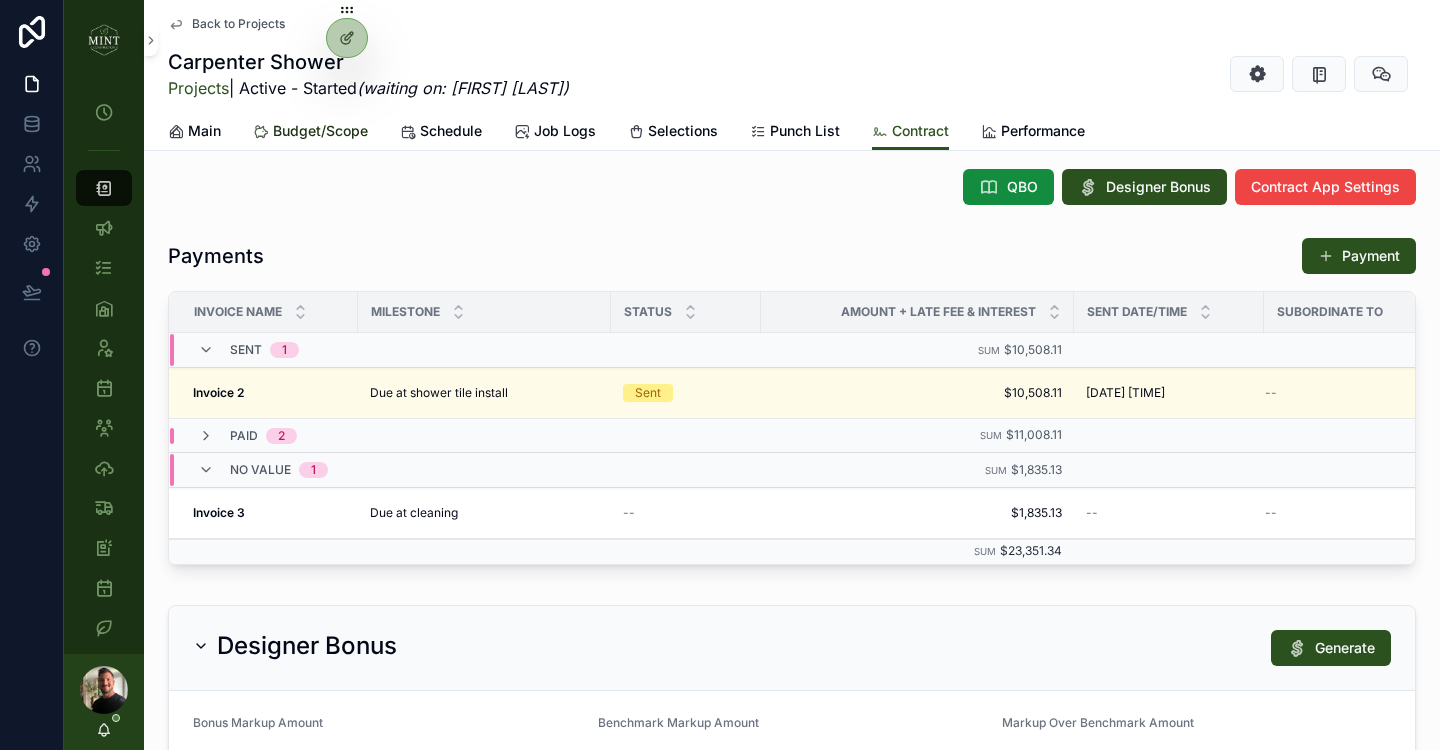 click on "Budget/Scope" at bounding box center [320, 131] 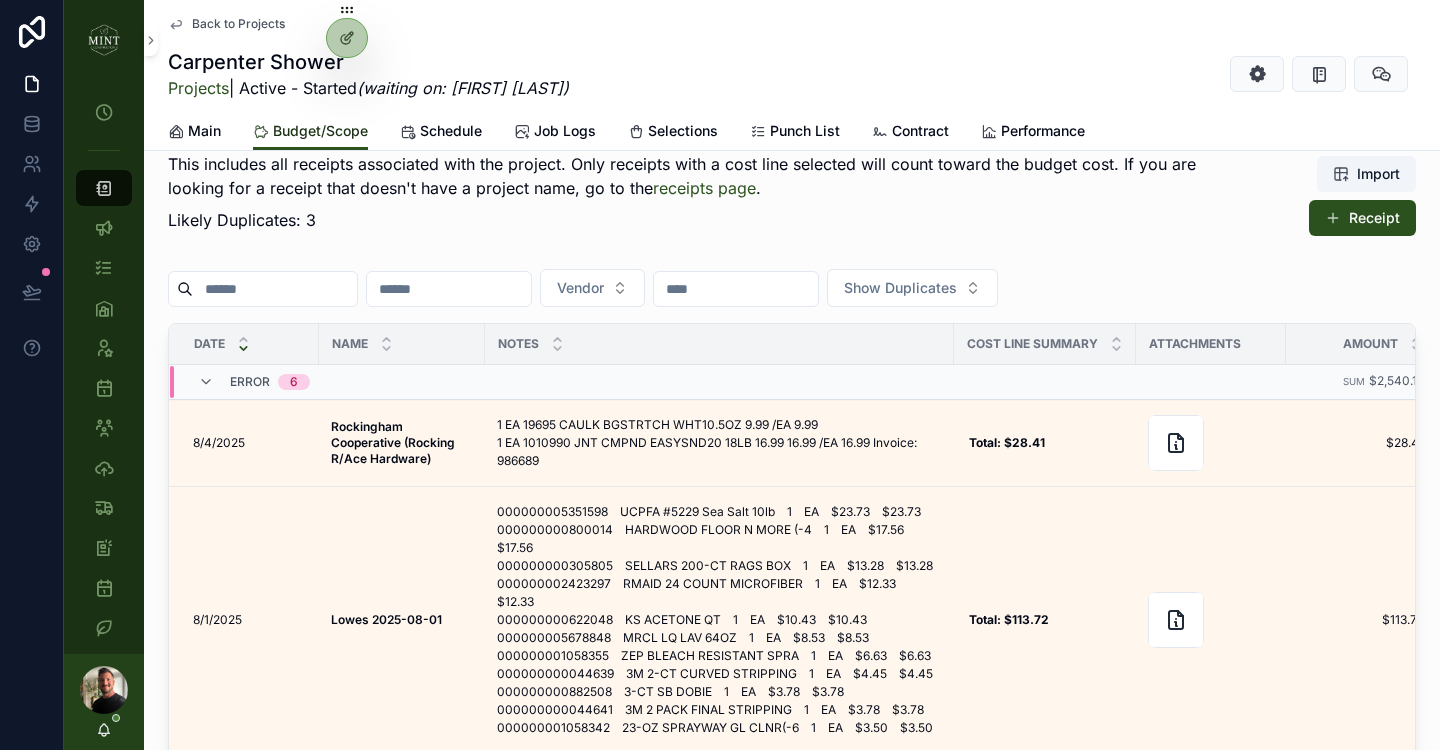 scroll, scrollTop: 1518, scrollLeft: 0, axis: vertical 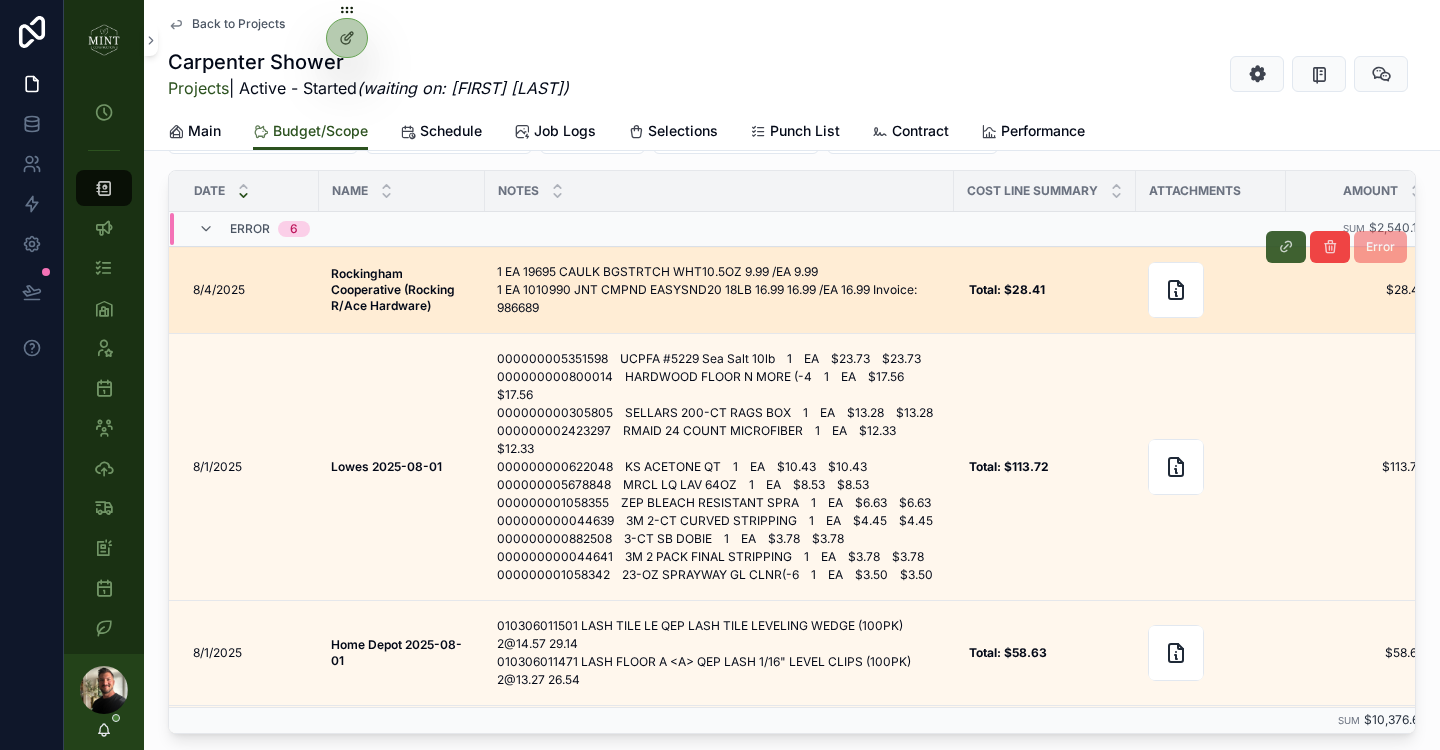 click at bounding box center [1286, 247] 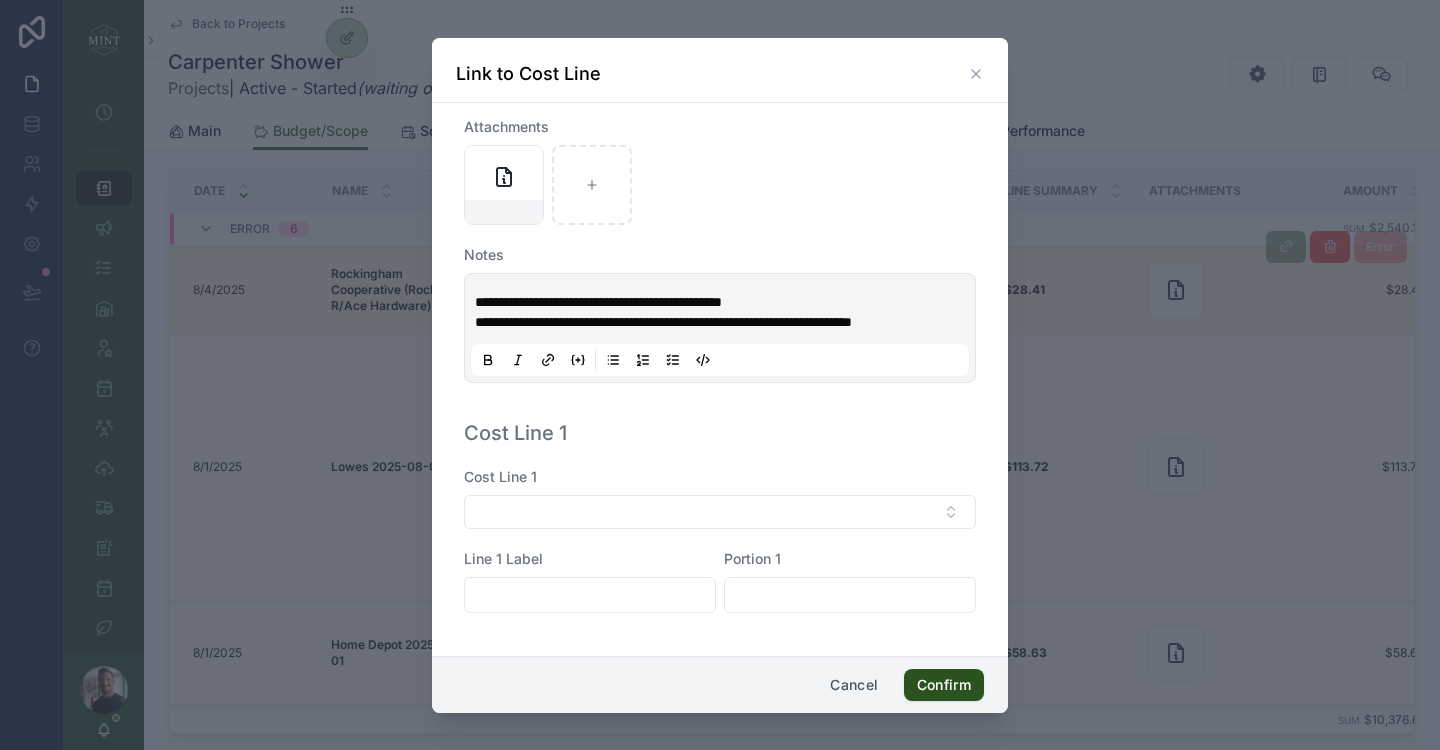 scroll, scrollTop: 236, scrollLeft: 0, axis: vertical 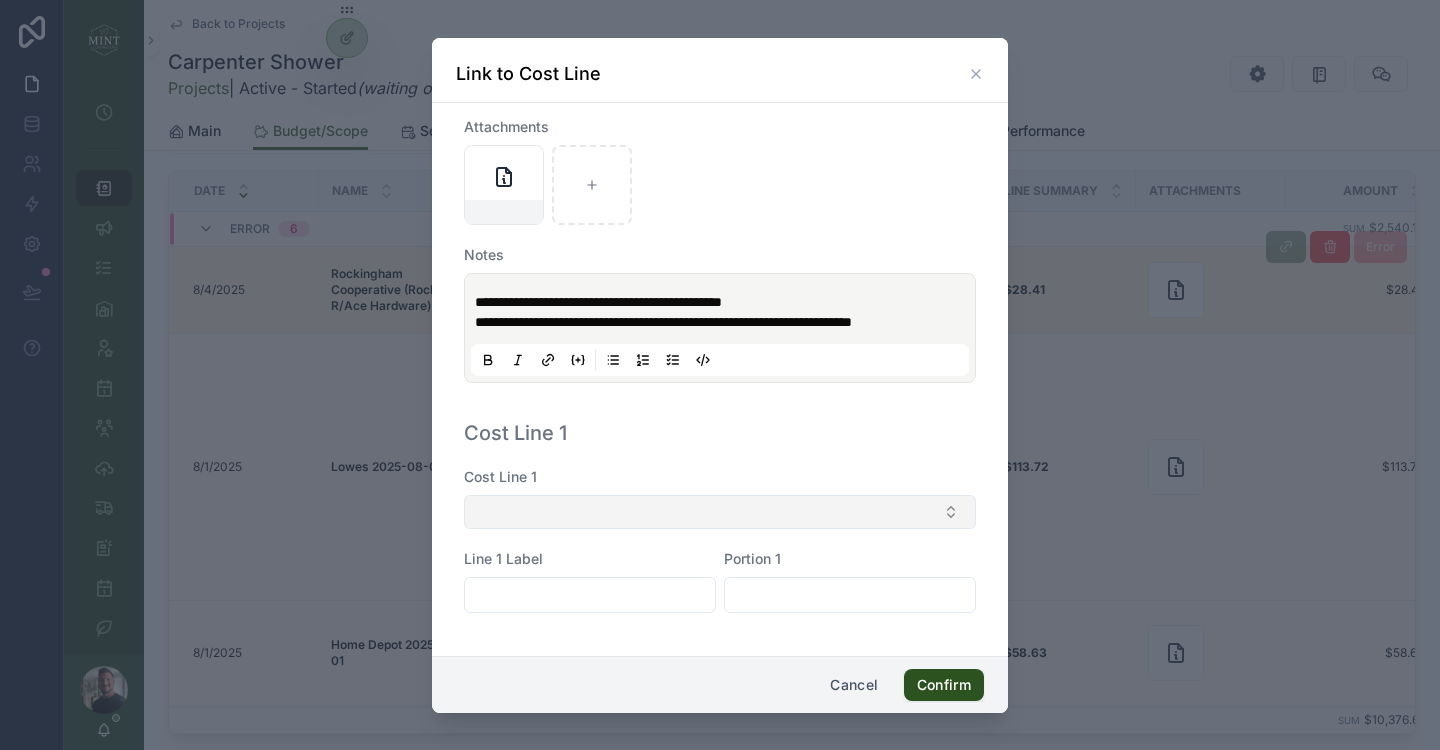 click at bounding box center (720, 512) 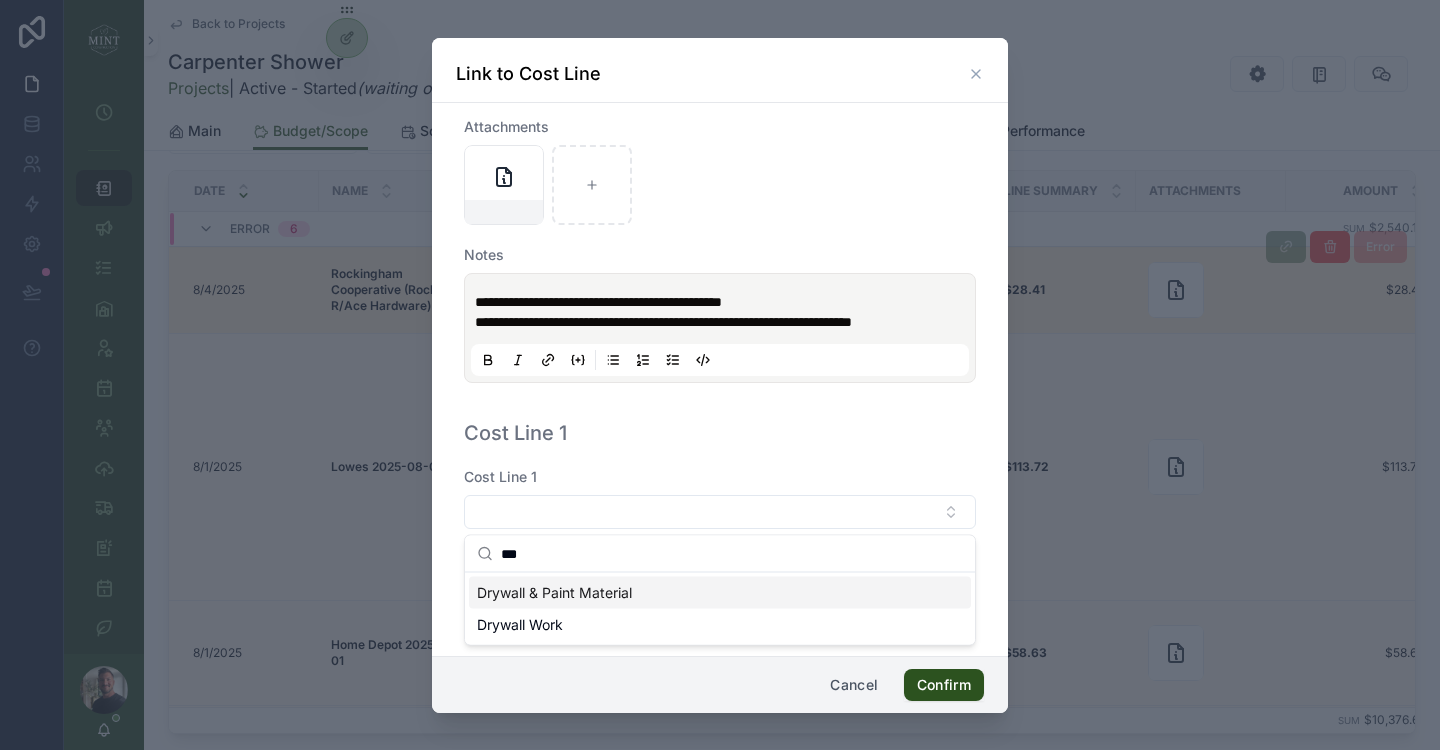 type on "***" 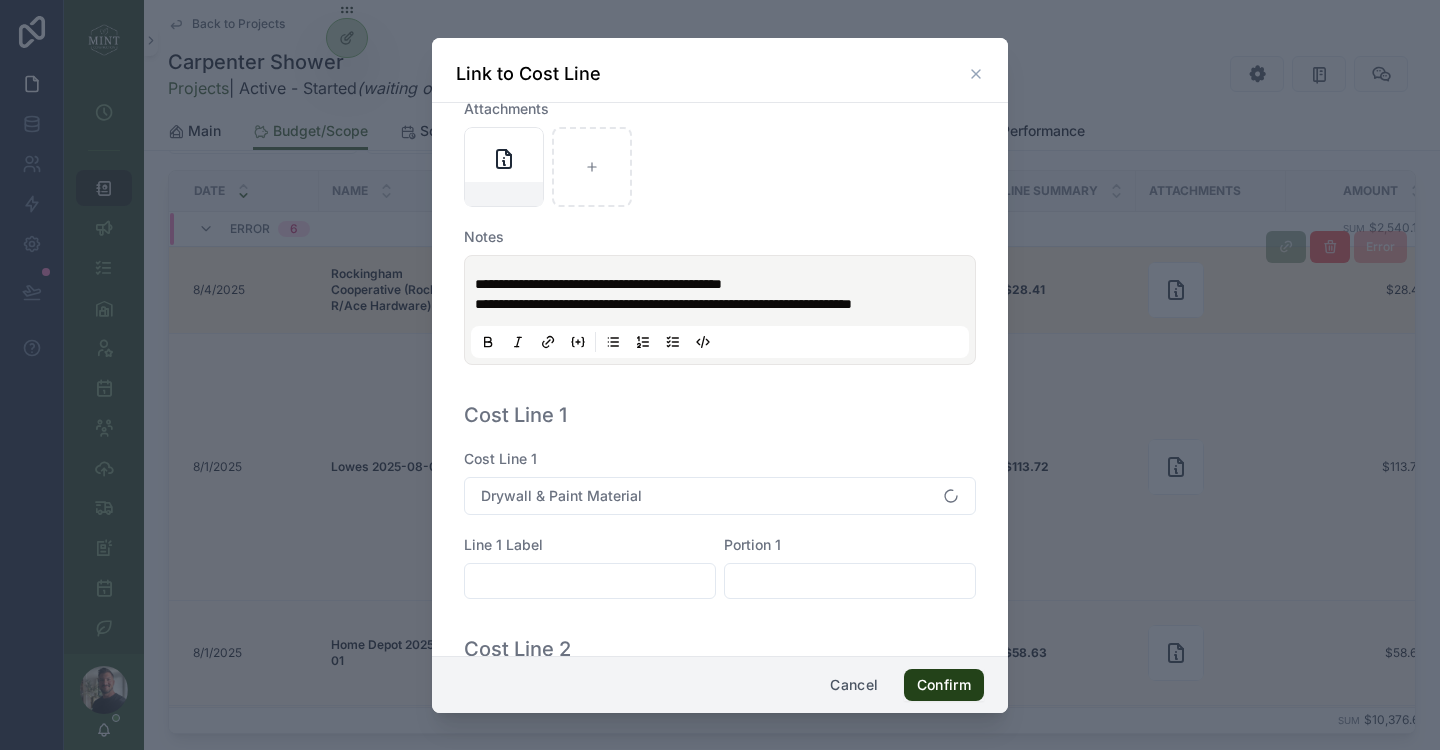 click on "Confirm" at bounding box center (944, 685) 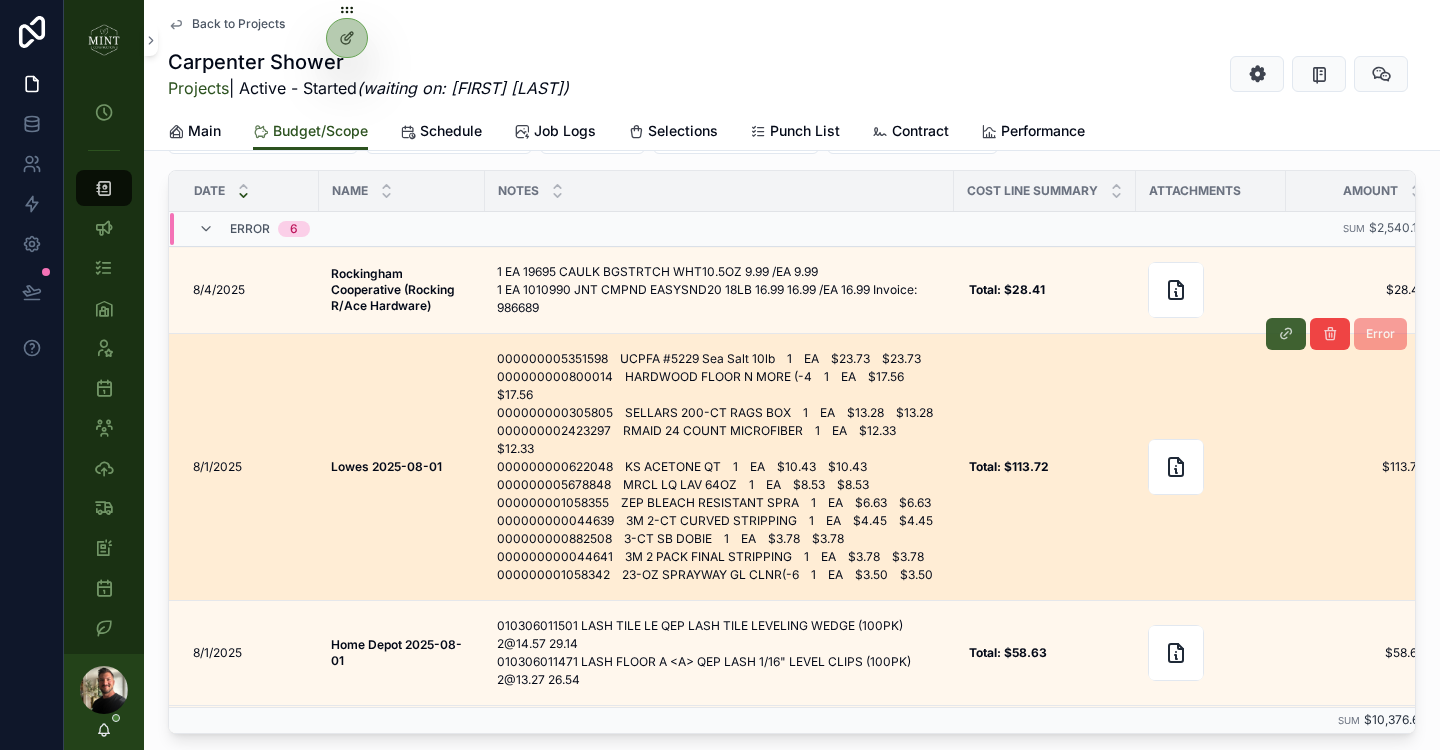 click at bounding box center [1286, 334] 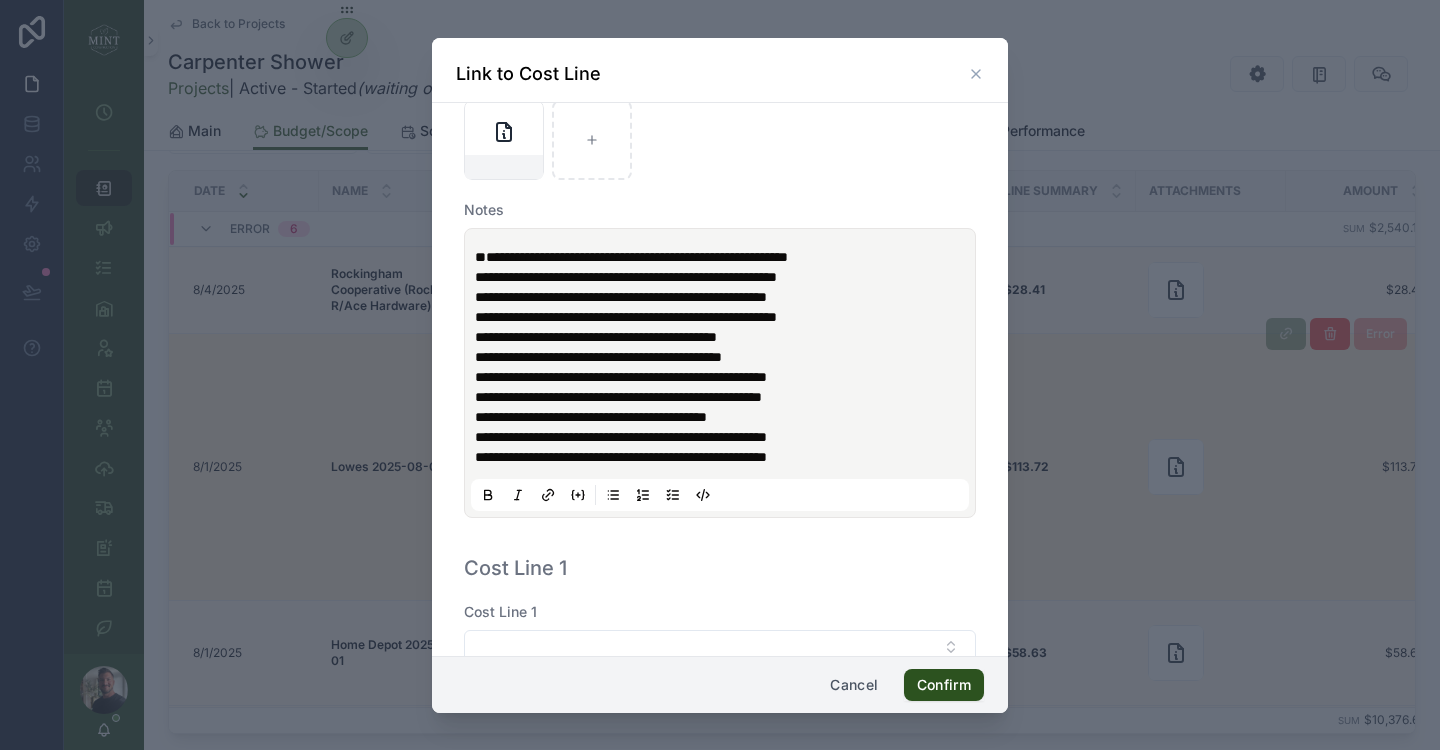 scroll, scrollTop: 227, scrollLeft: 0, axis: vertical 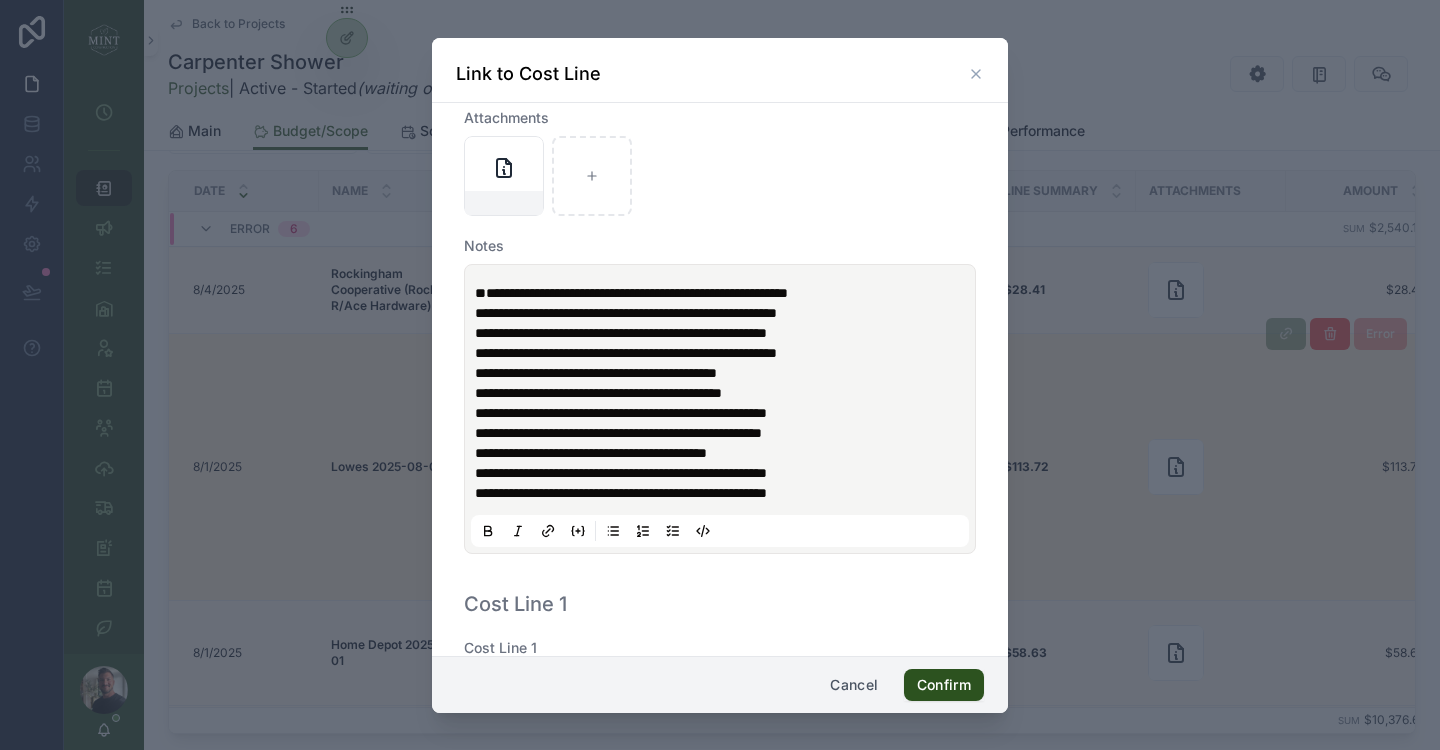 click on "**********" at bounding box center (631, 293) 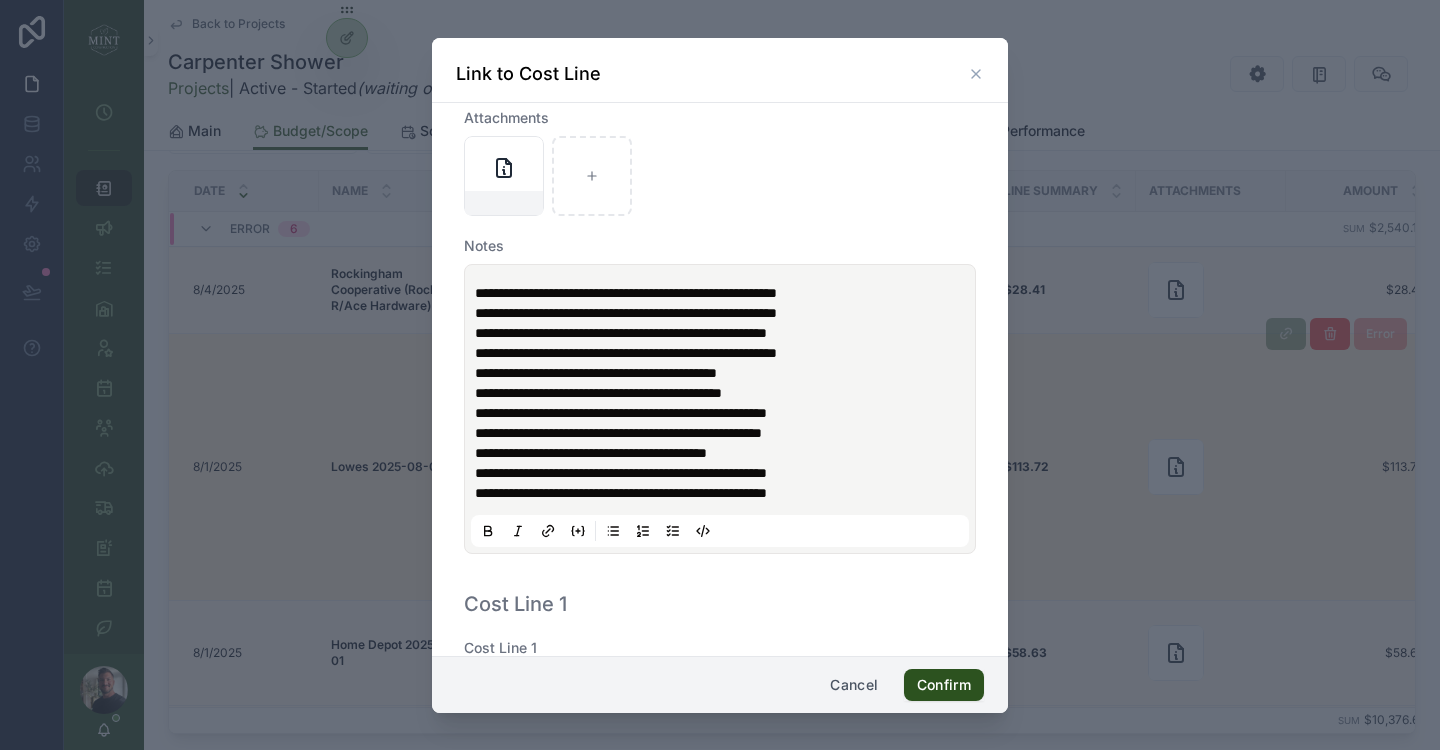 scroll, scrollTop: 438, scrollLeft: 0, axis: vertical 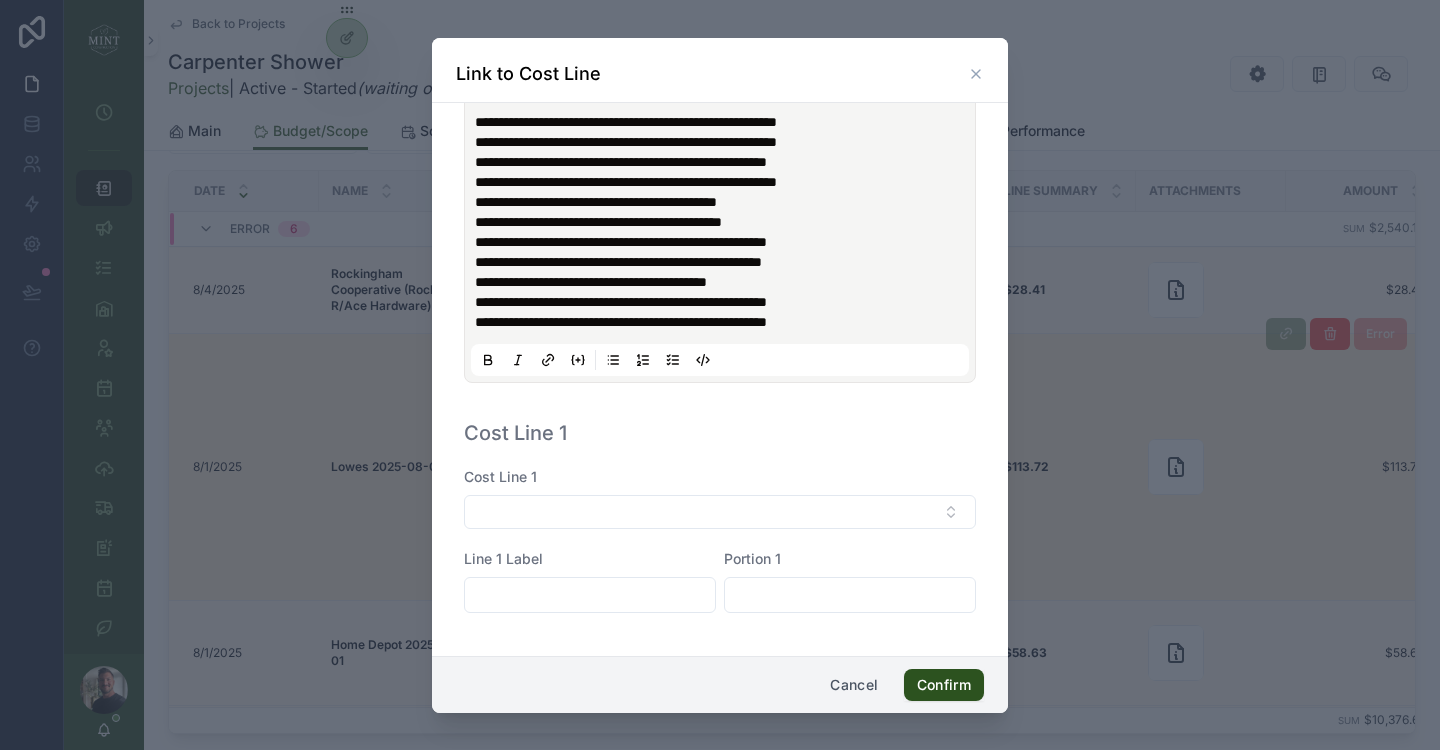 click at bounding box center (720, 512) 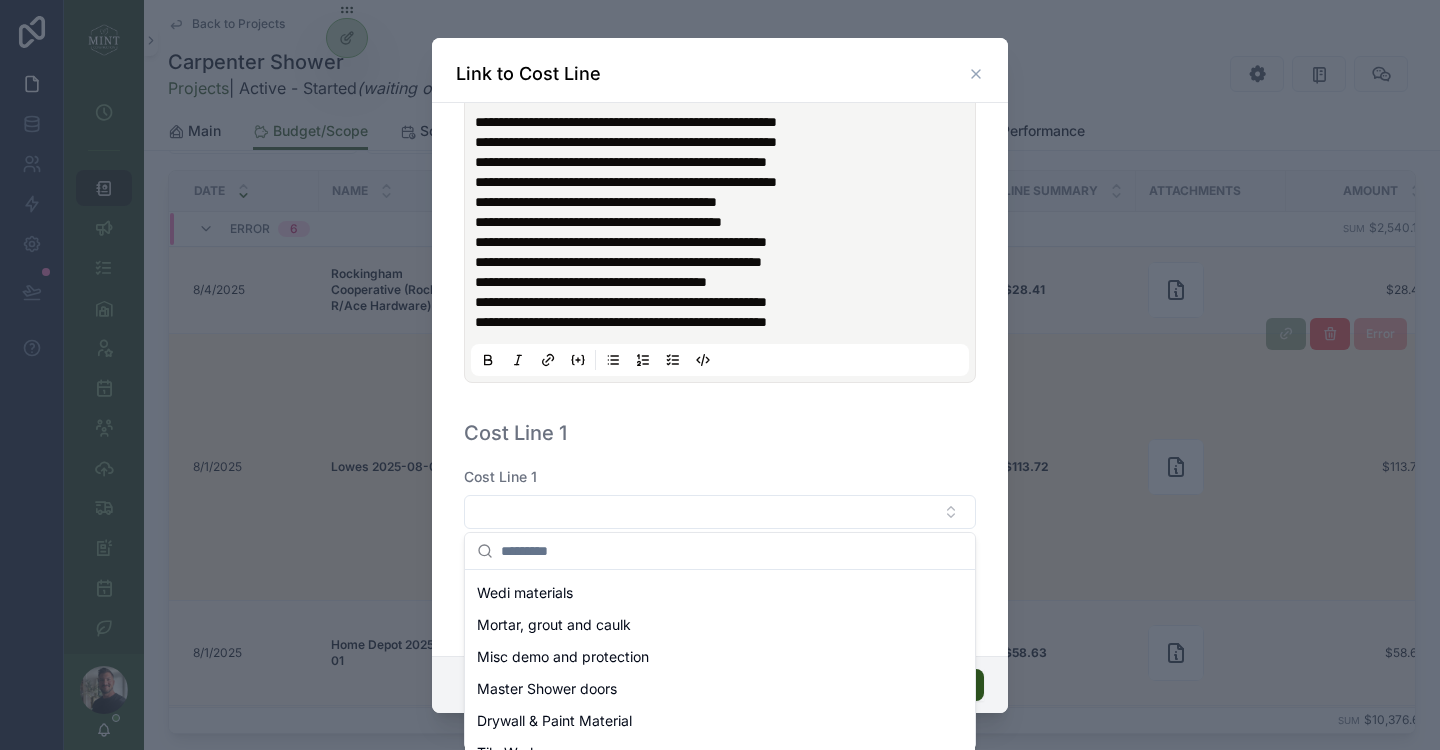 scroll, scrollTop: 294, scrollLeft: 0, axis: vertical 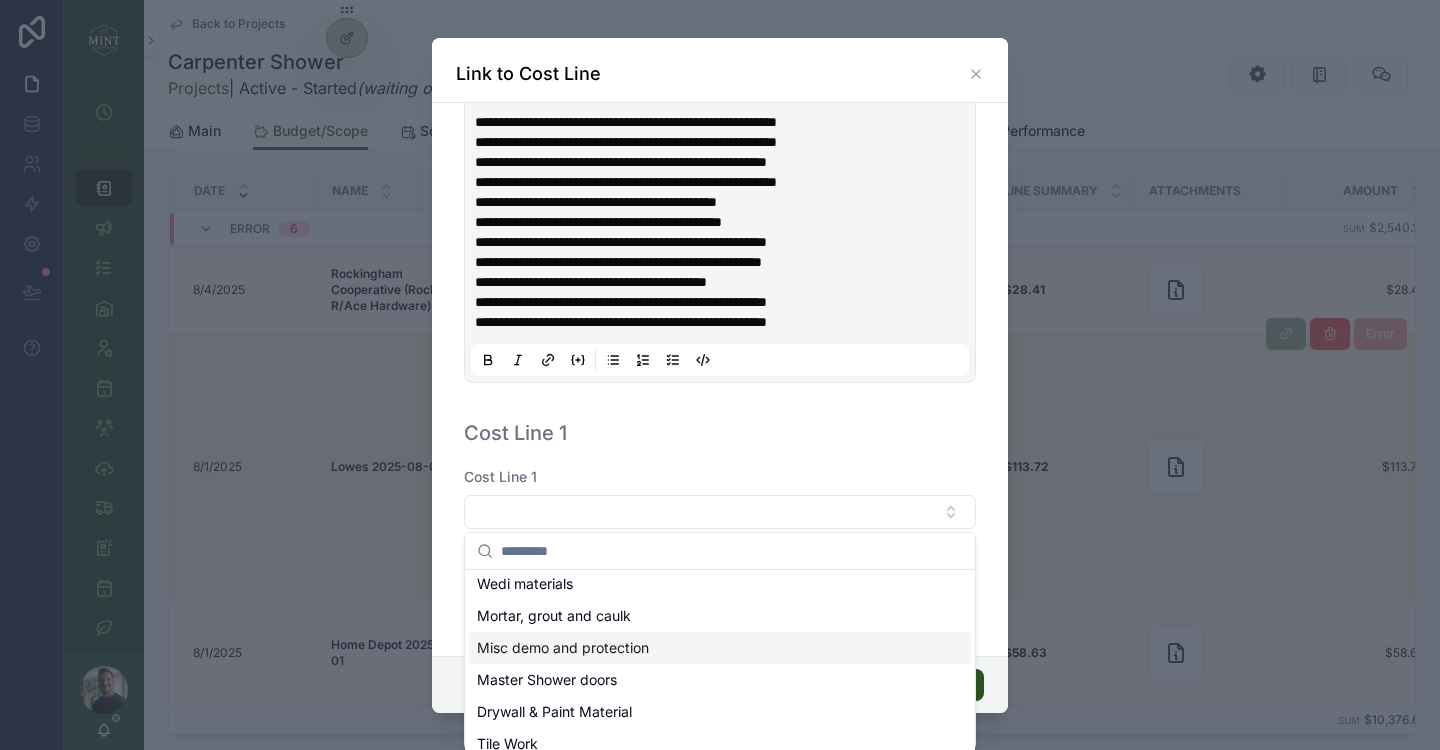 click on "Misc demo and protection" at bounding box center (720, 648) 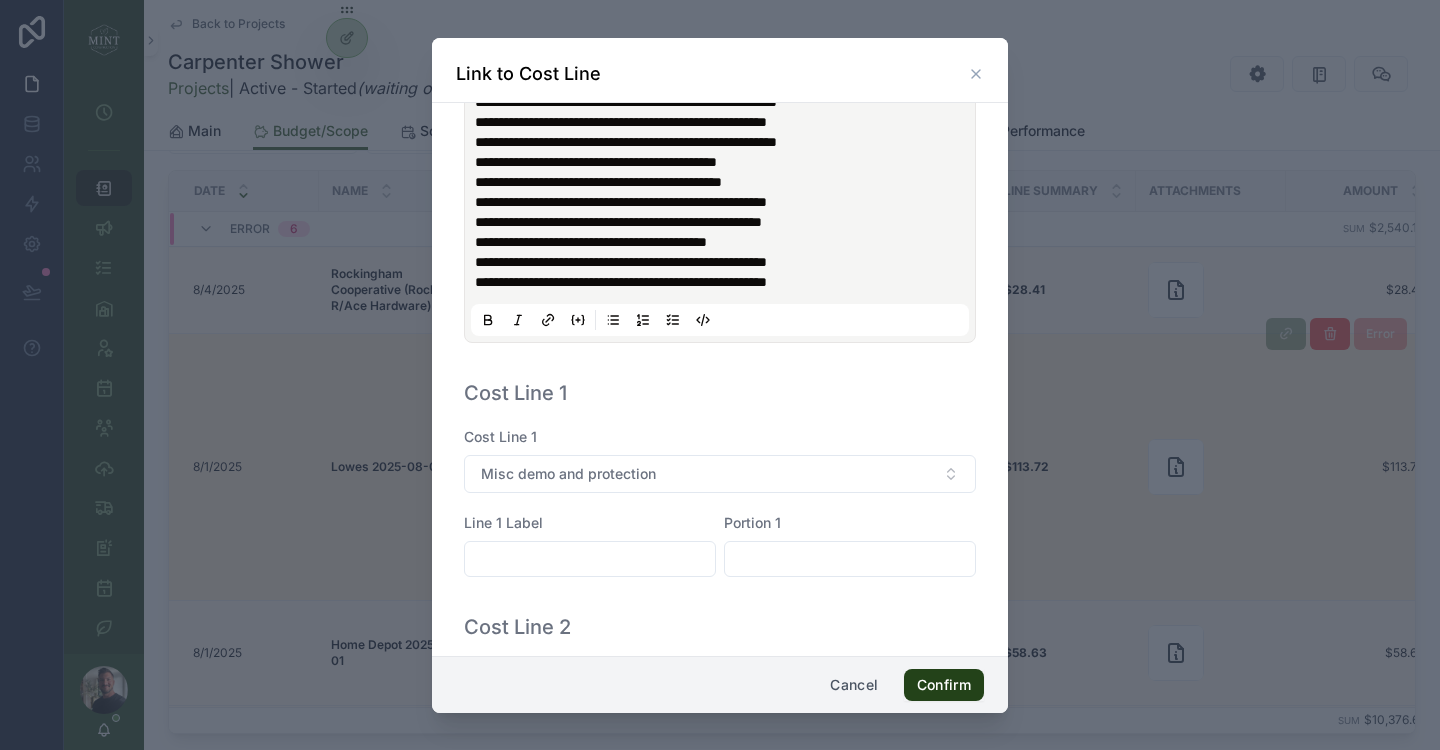 click on "Confirm" at bounding box center [944, 685] 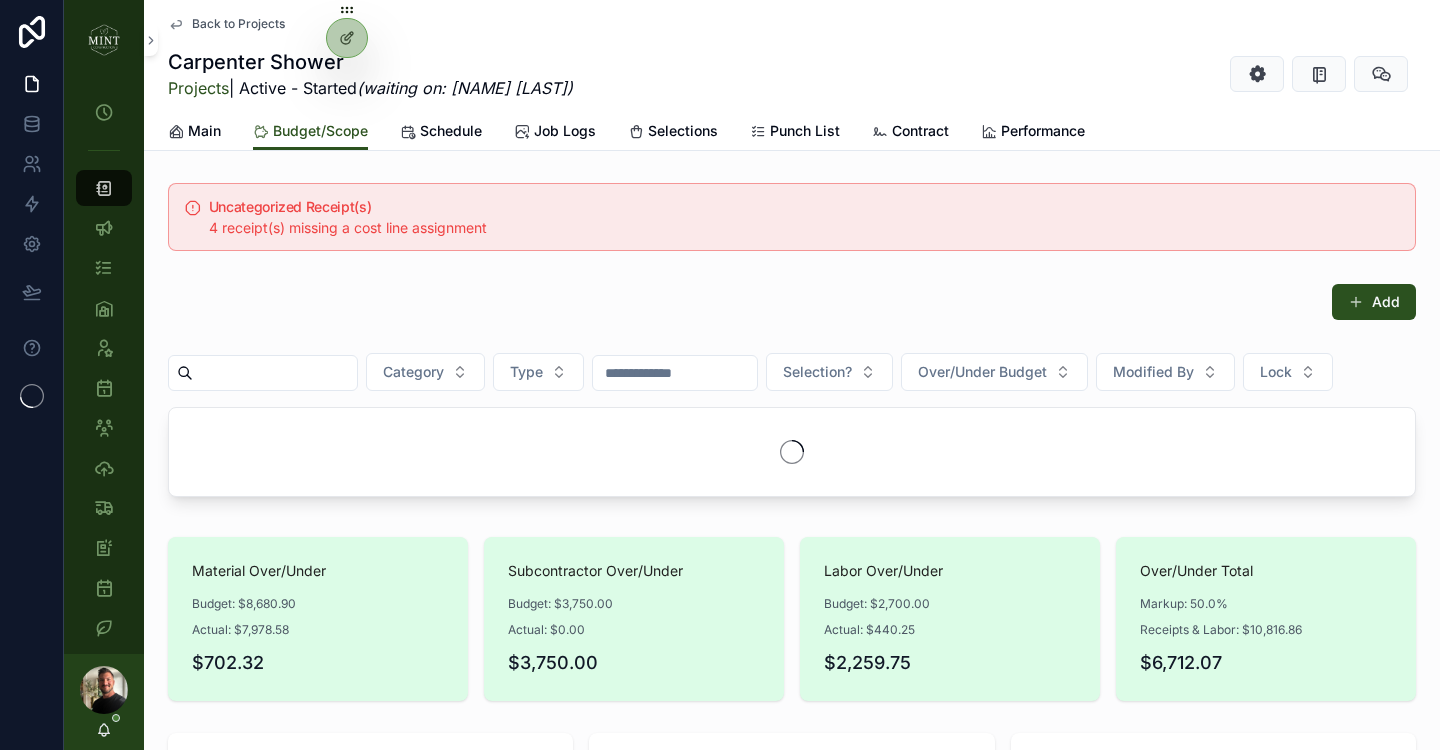 scroll, scrollTop: 0, scrollLeft: 0, axis: both 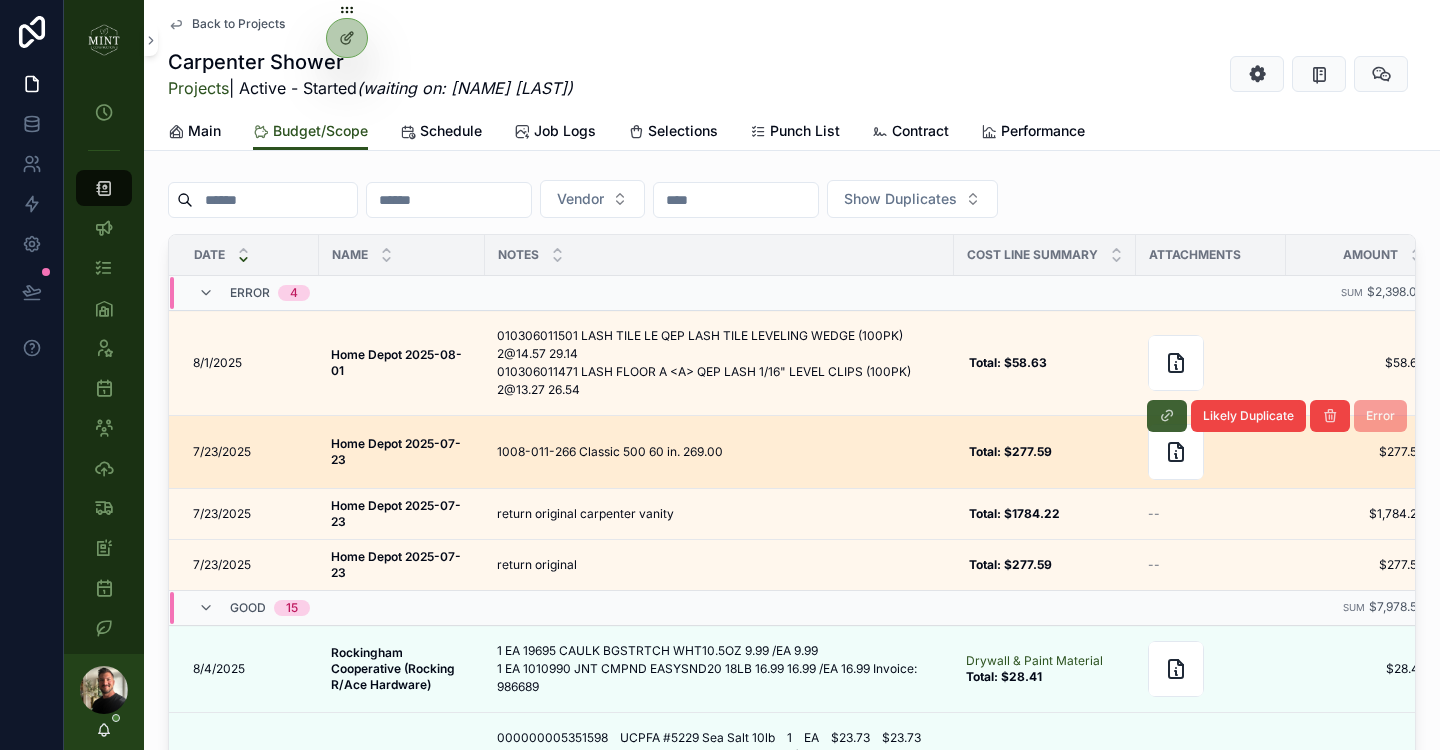 click at bounding box center (1167, 416) 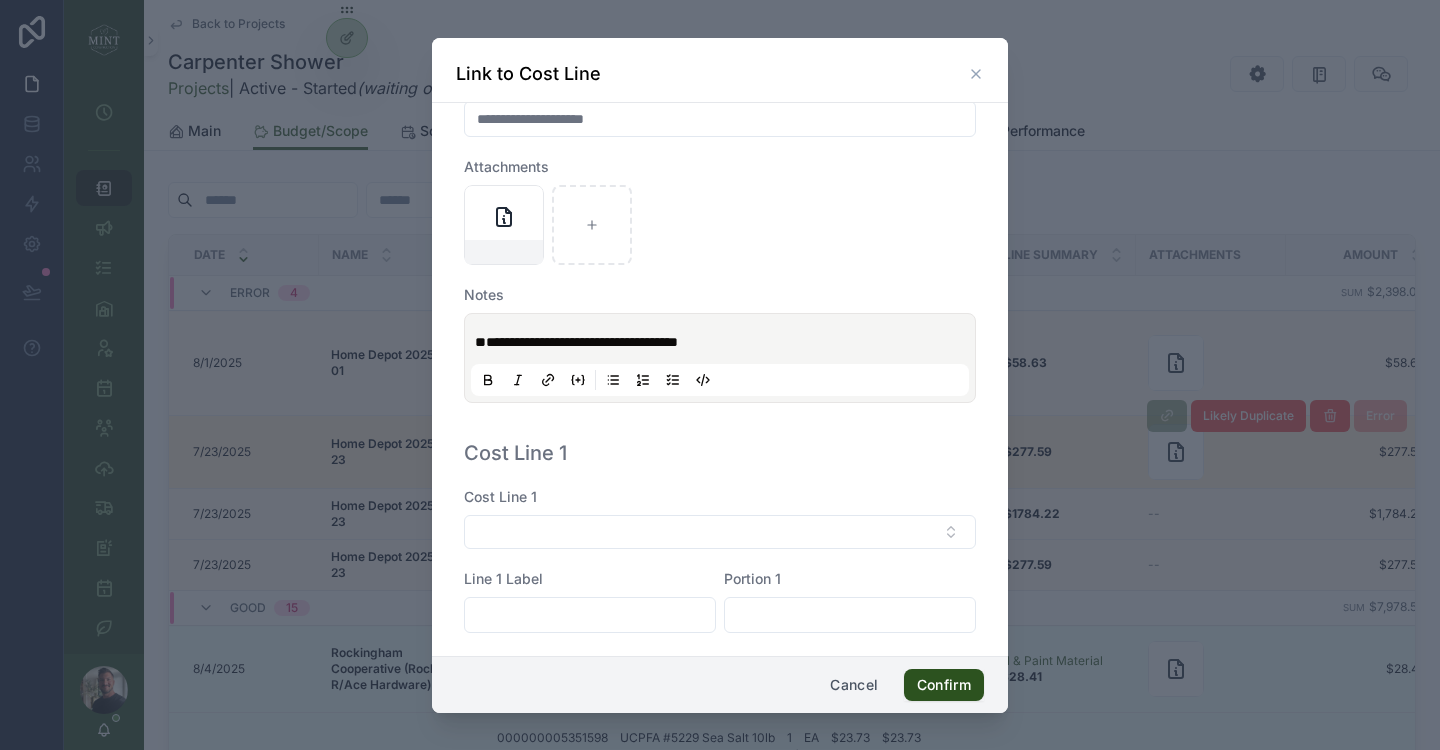scroll, scrollTop: 198, scrollLeft: 0, axis: vertical 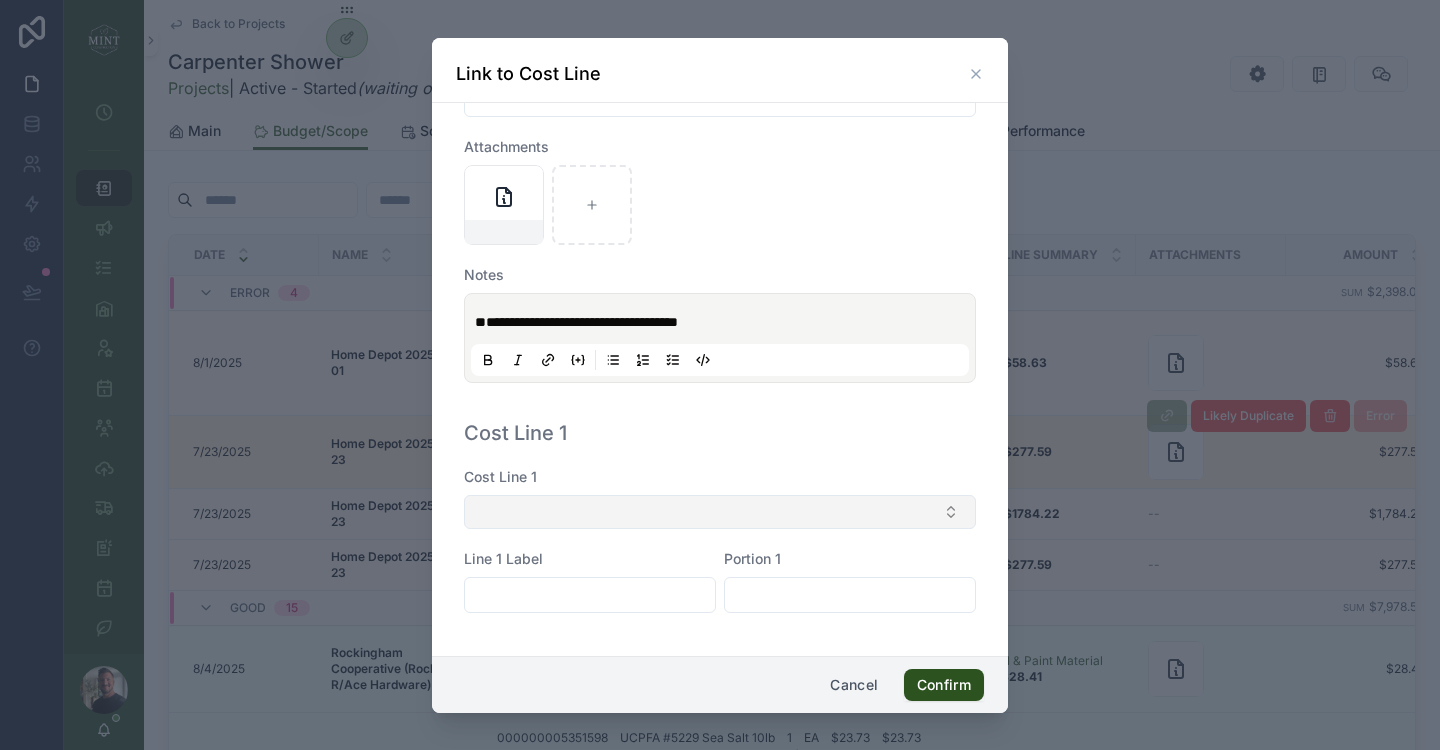 click at bounding box center [720, 512] 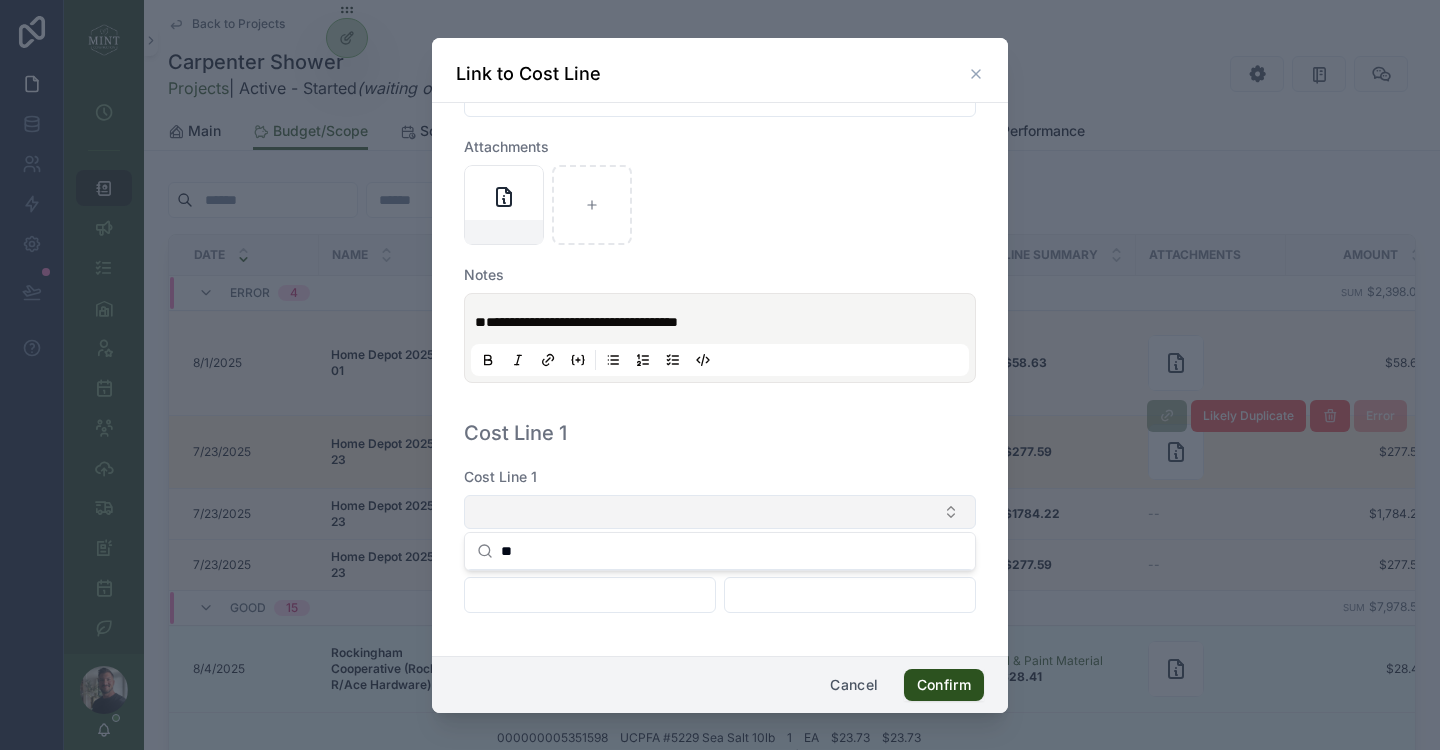 type on "*" 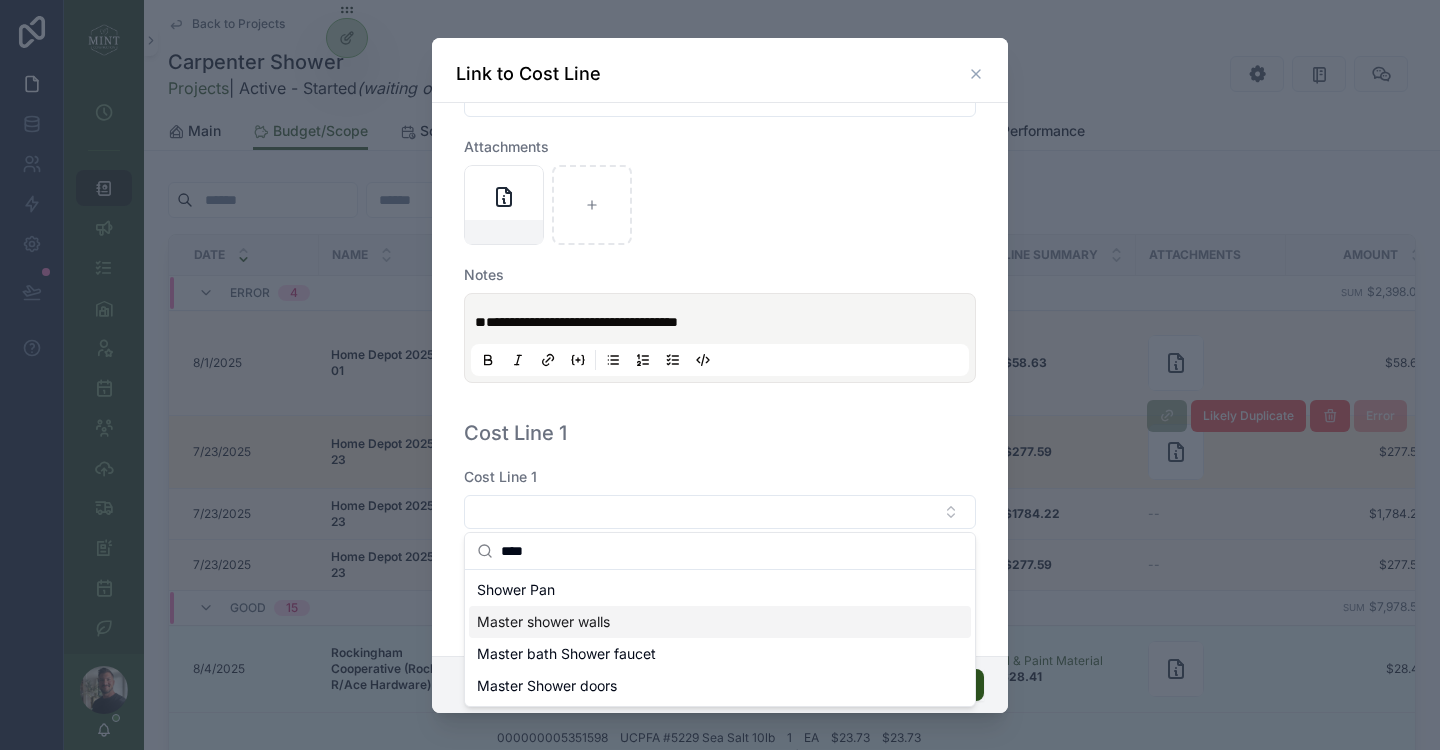 type on "****" 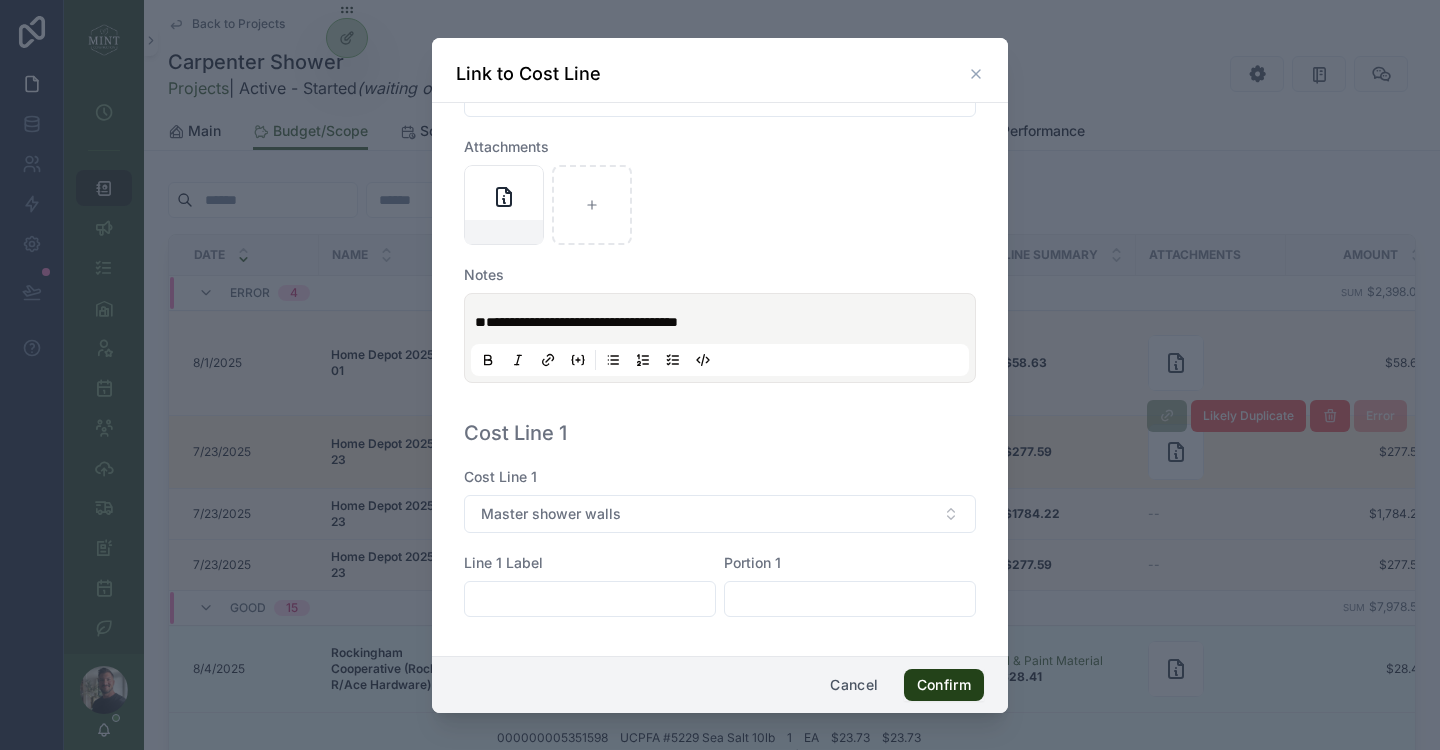 click on "Confirm" at bounding box center [944, 685] 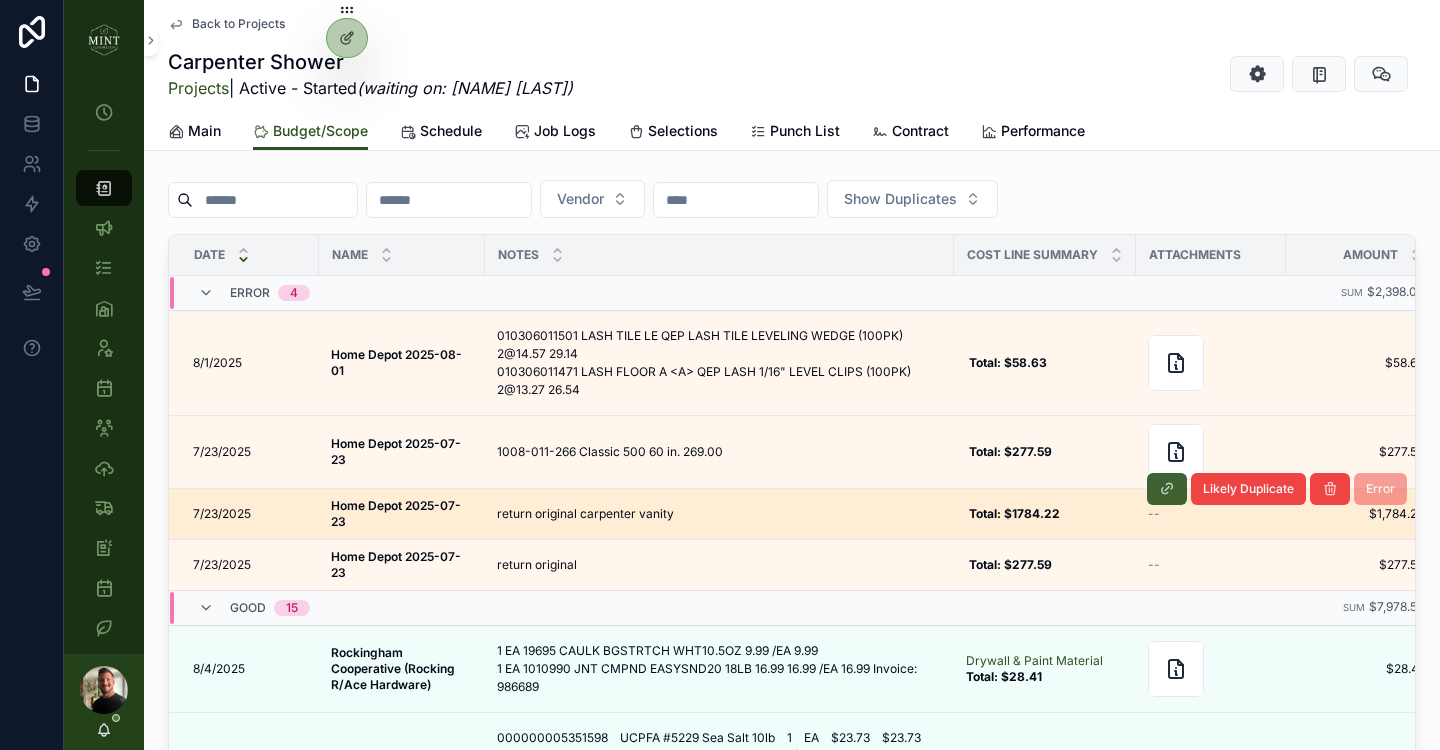 click at bounding box center [1167, 489] 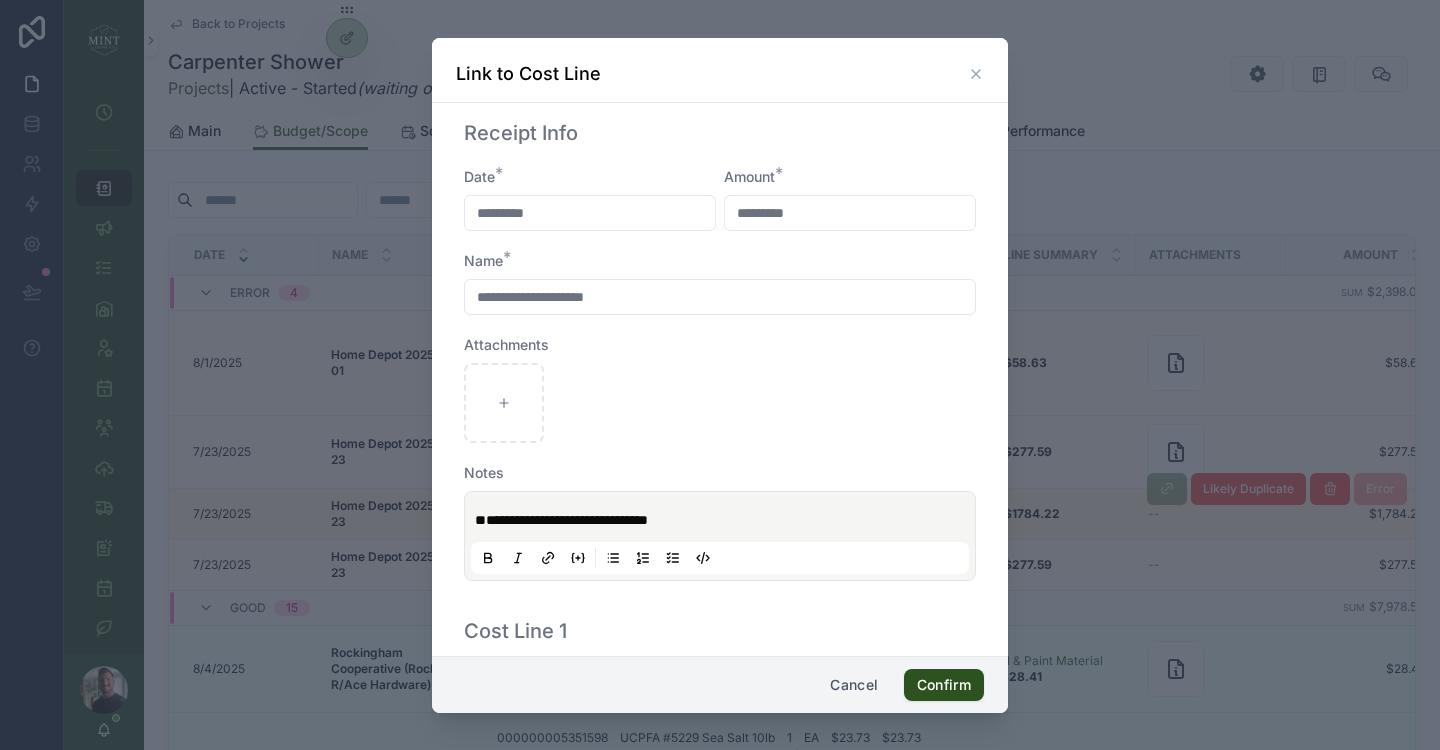 scroll, scrollTop: 39, scrollLeft: 0, axis: vertical 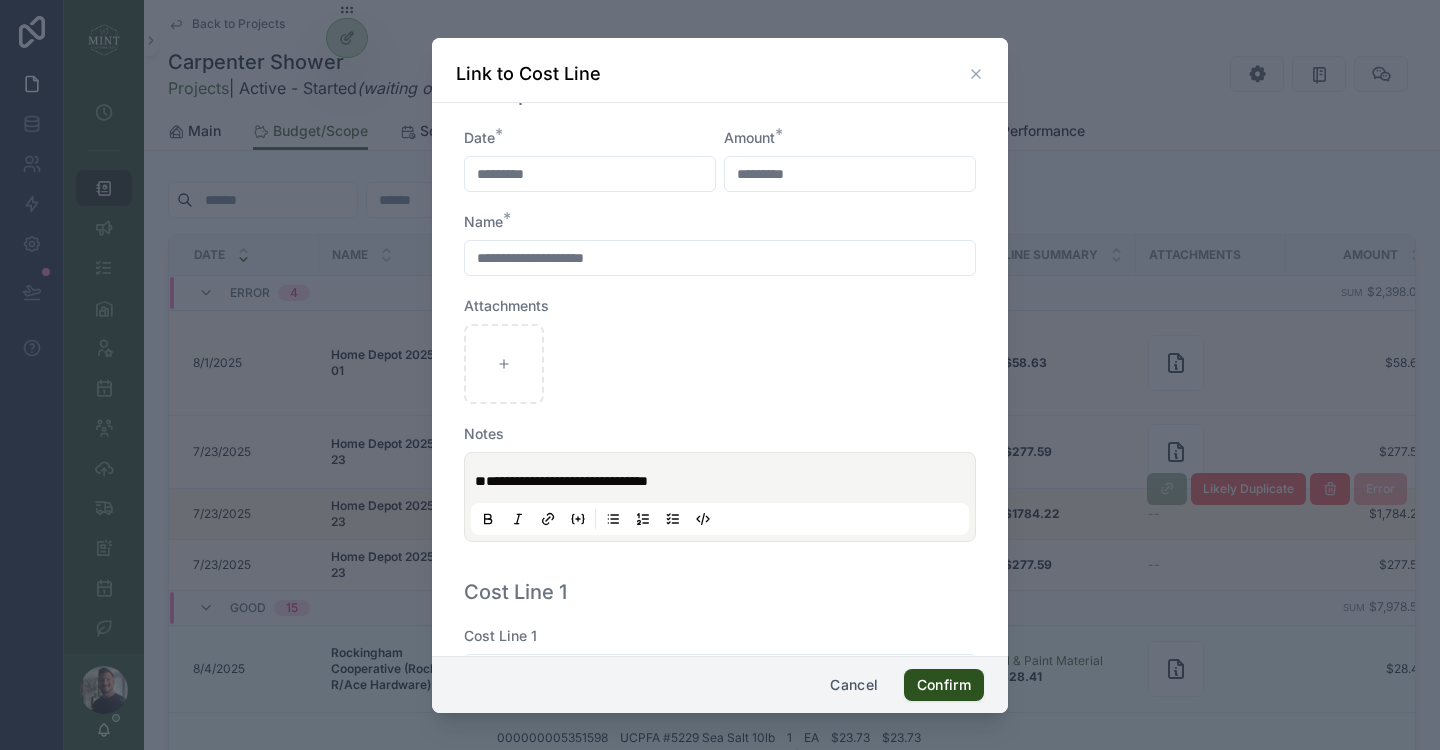click on "*********" at bounding box center [850, 174] 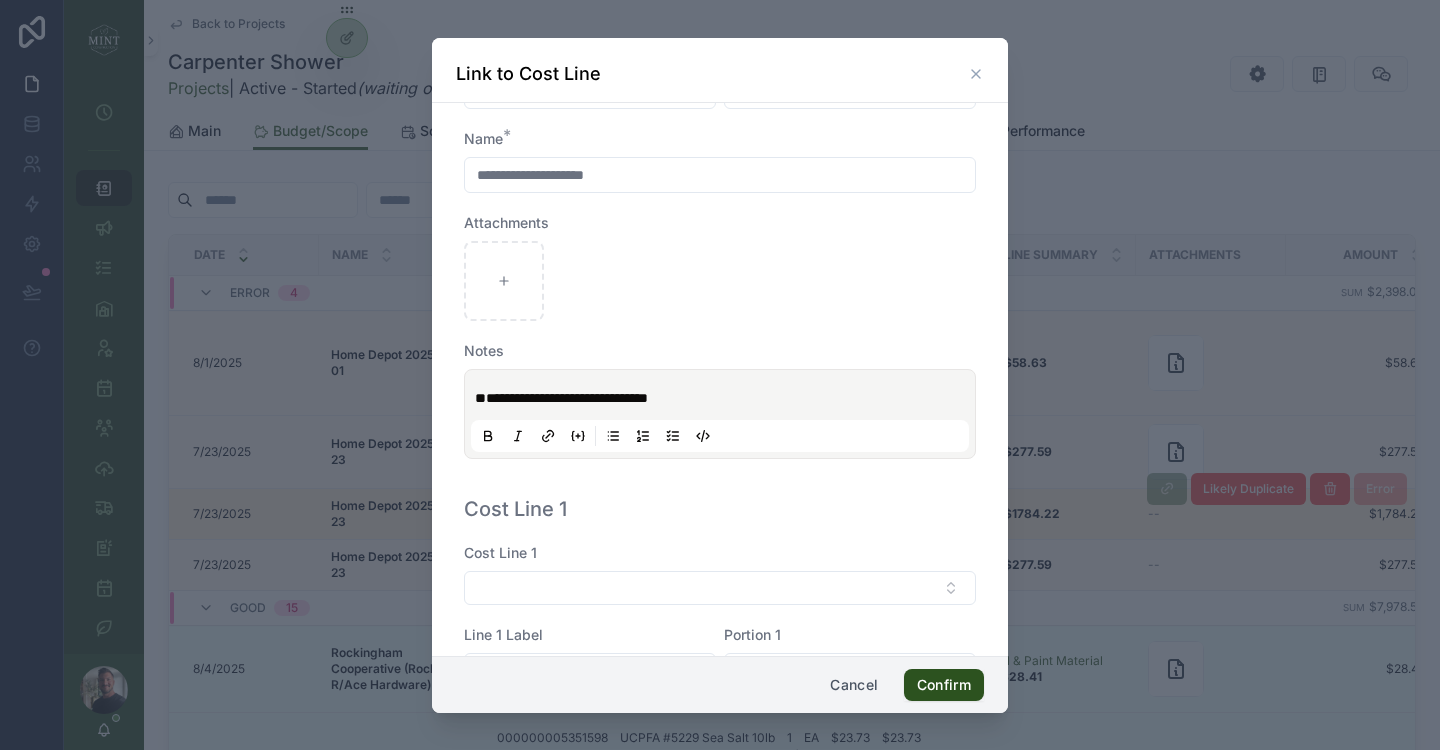 scroll, scrollTop: 198, scrollLeft: 0, axis: vertical 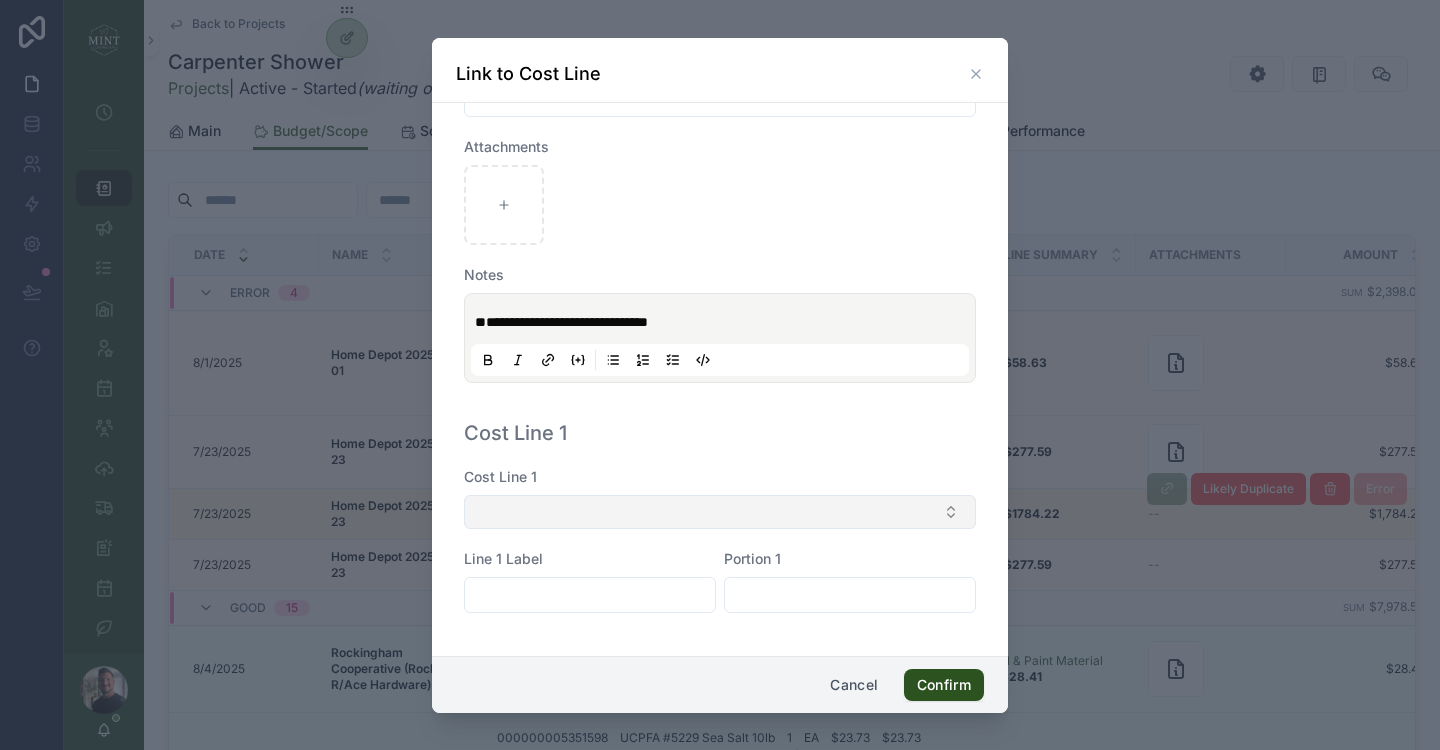 type on "**********" 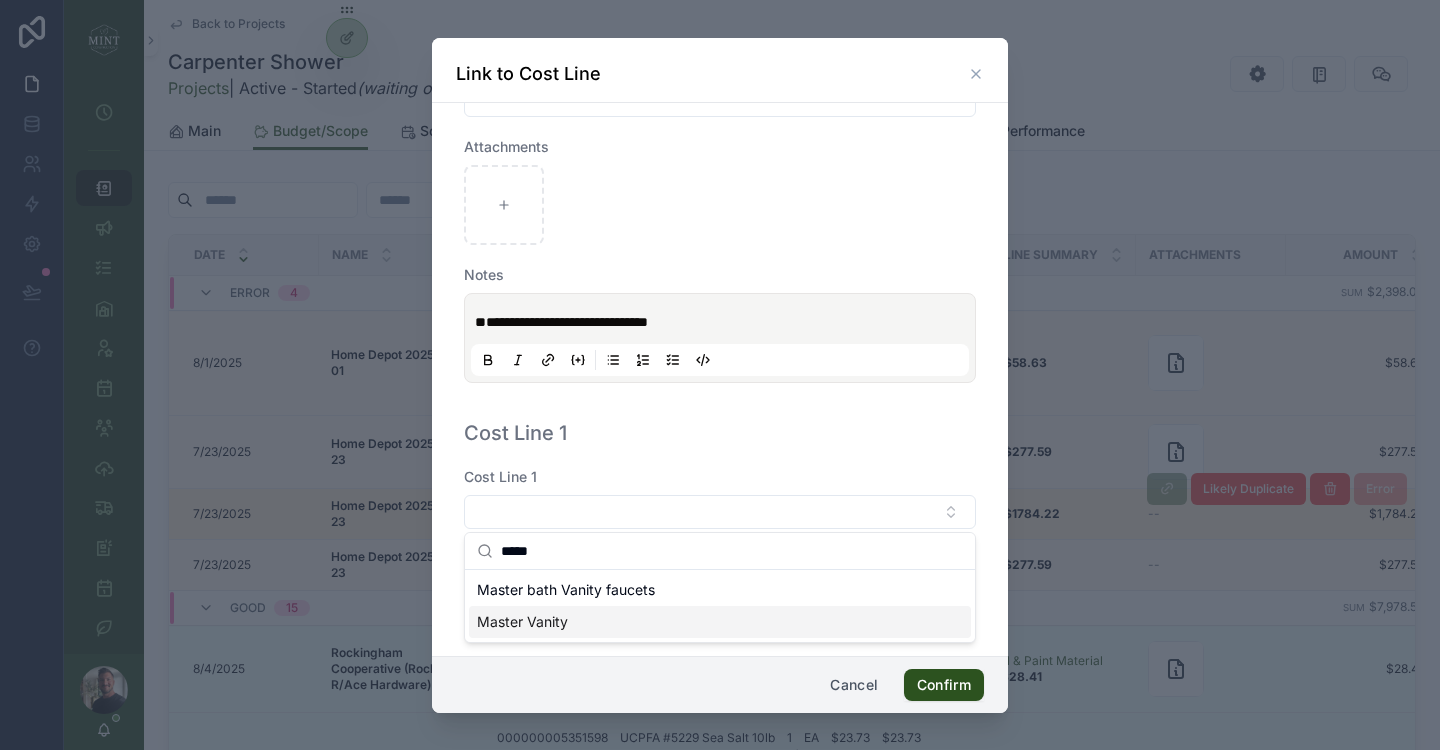 type on "*****" 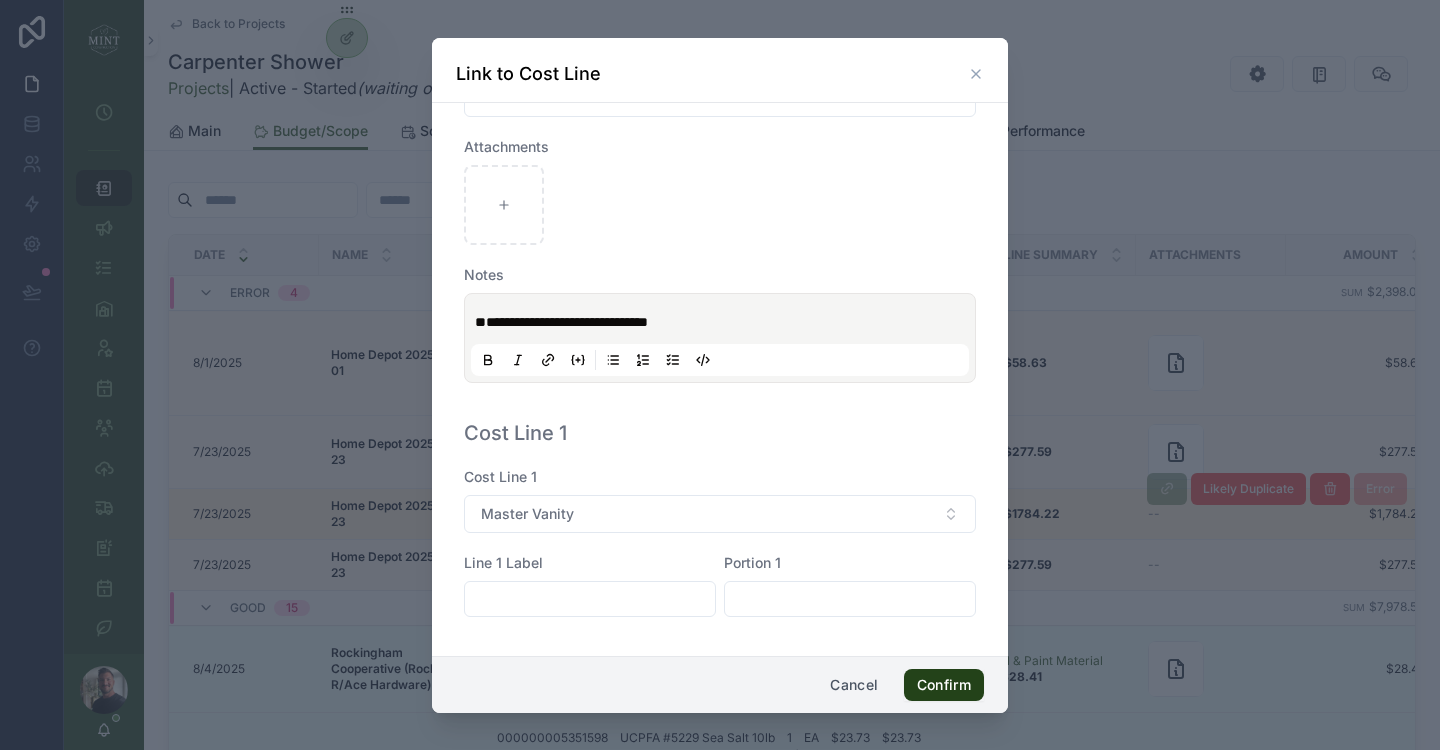 click on "Confirm" at bounding box center (944, 685) 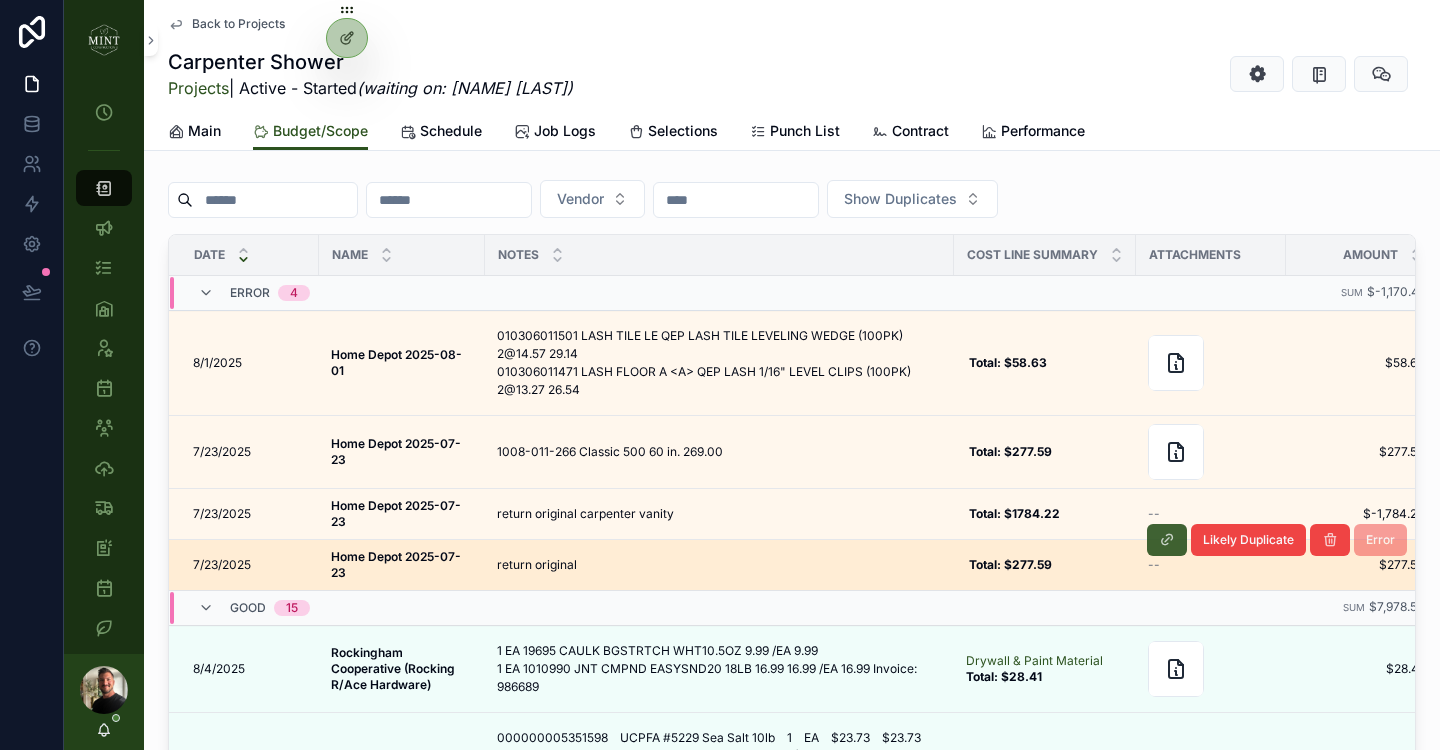 click at bounding box center (1167, 540) 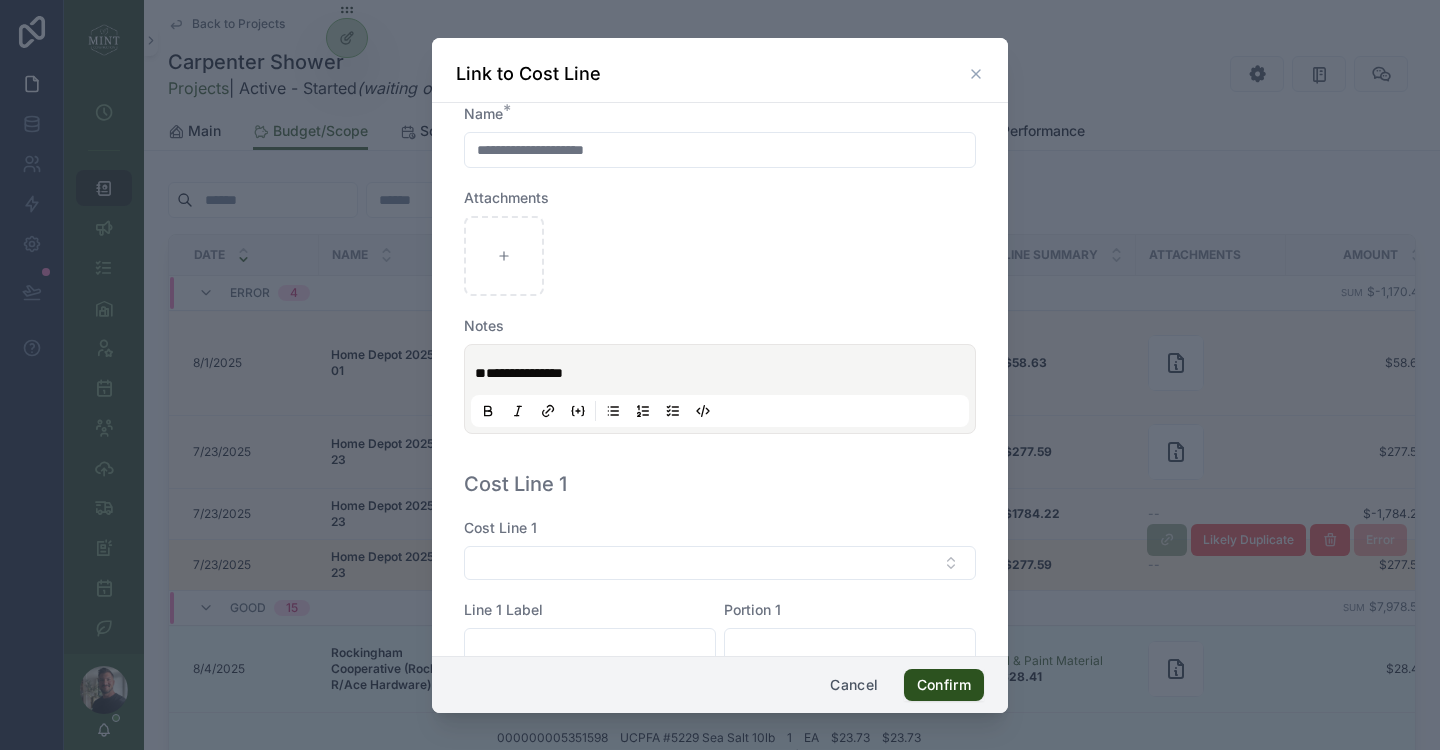 scroll, scrollTop: 198, scrollLeft: 0, axis: vertical 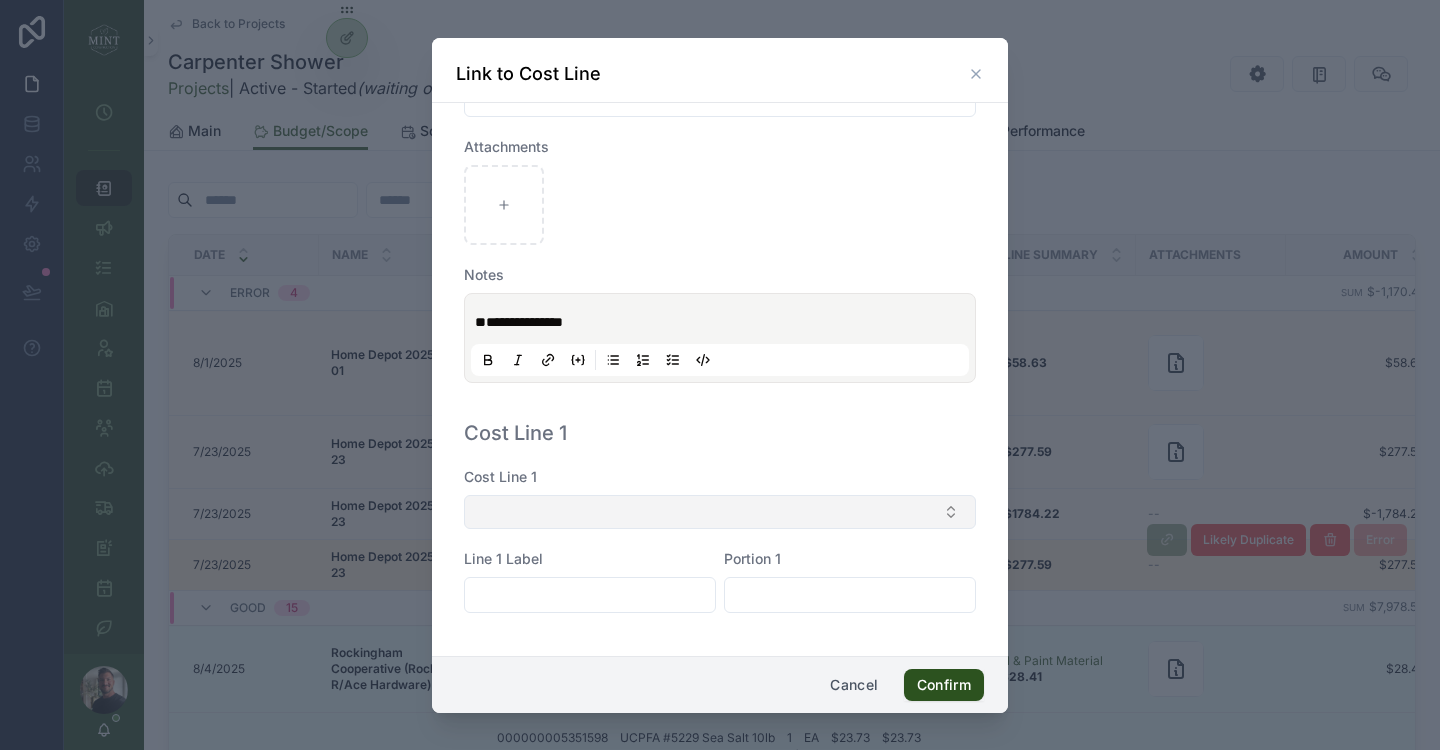 click at bounding box center [720, 512] 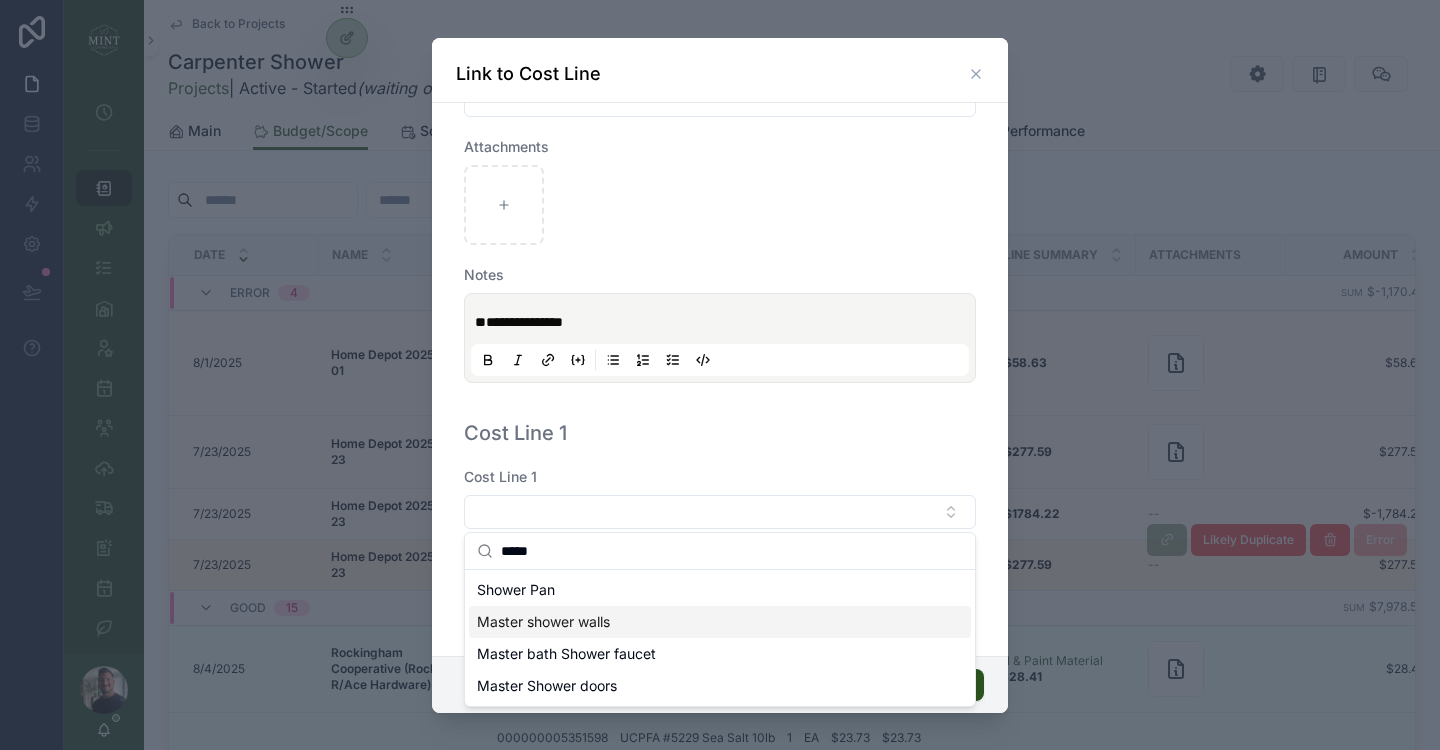 type on "*****" 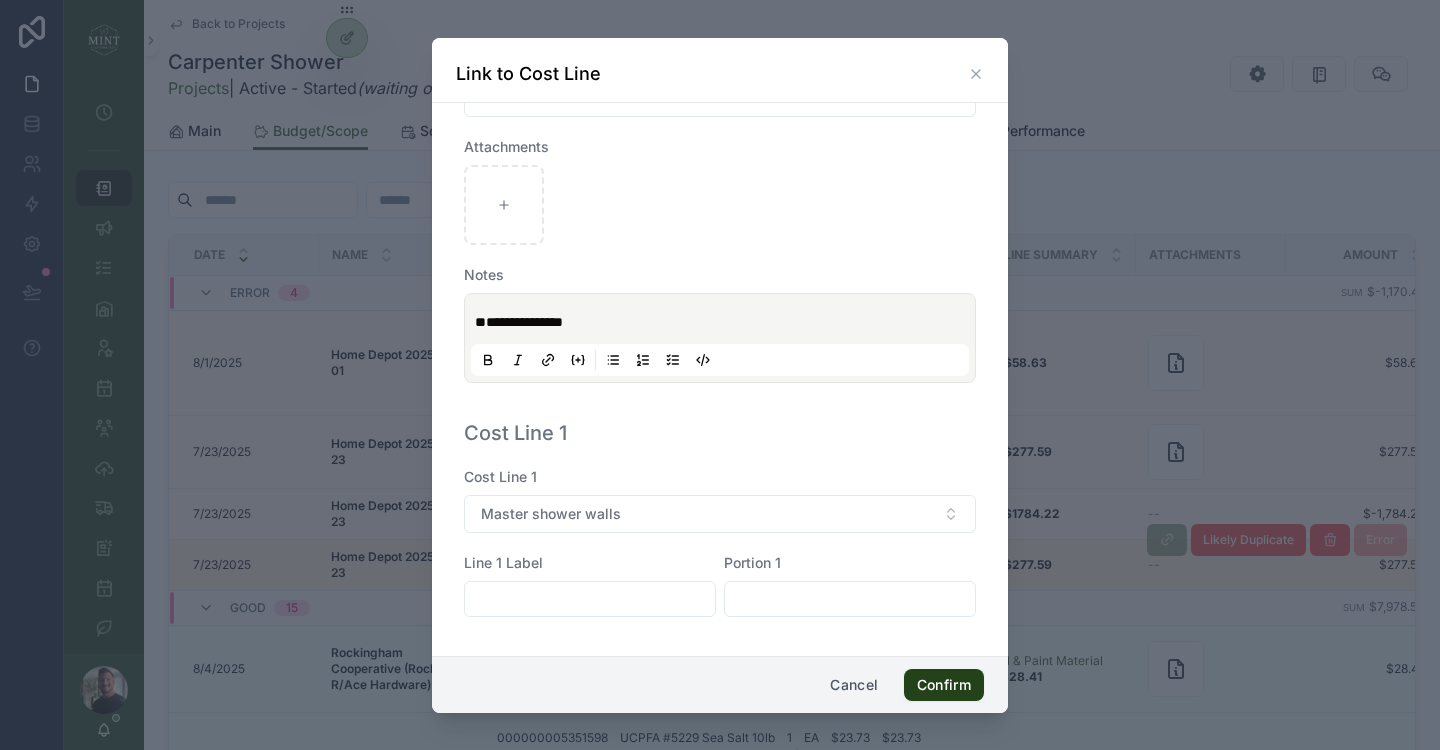 click on "Confirm" at bounding box center [944, 685] 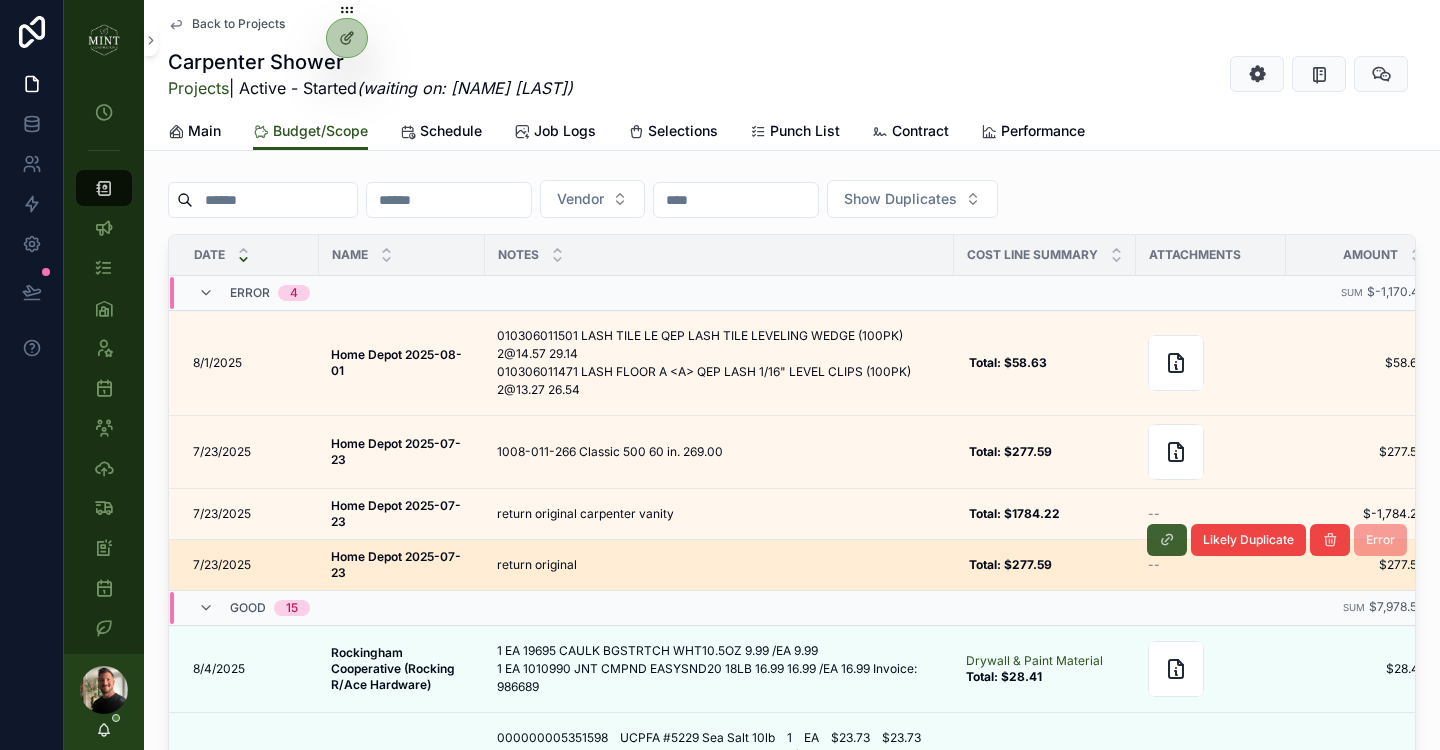 click at bounding box center [1167, 540] 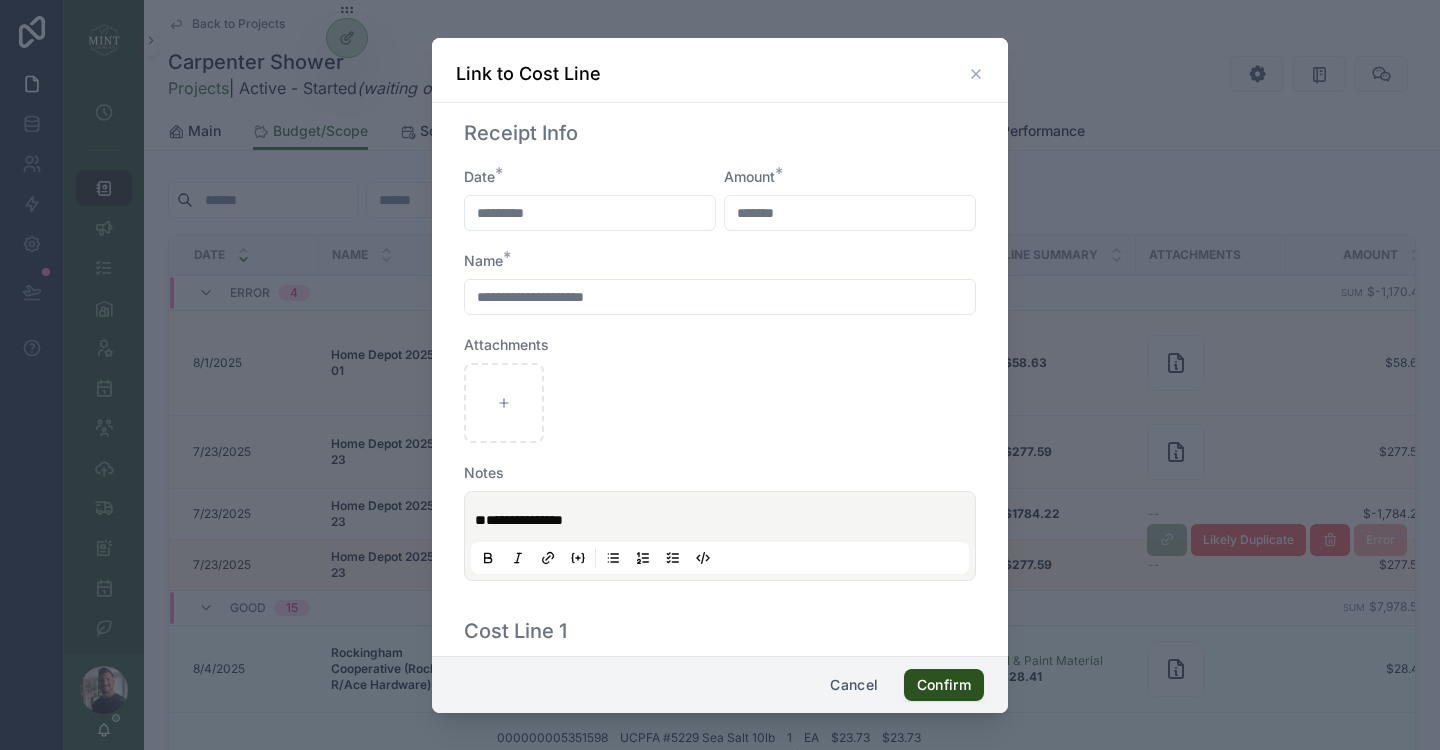 click on "*******" at bounding box center (850, 213) 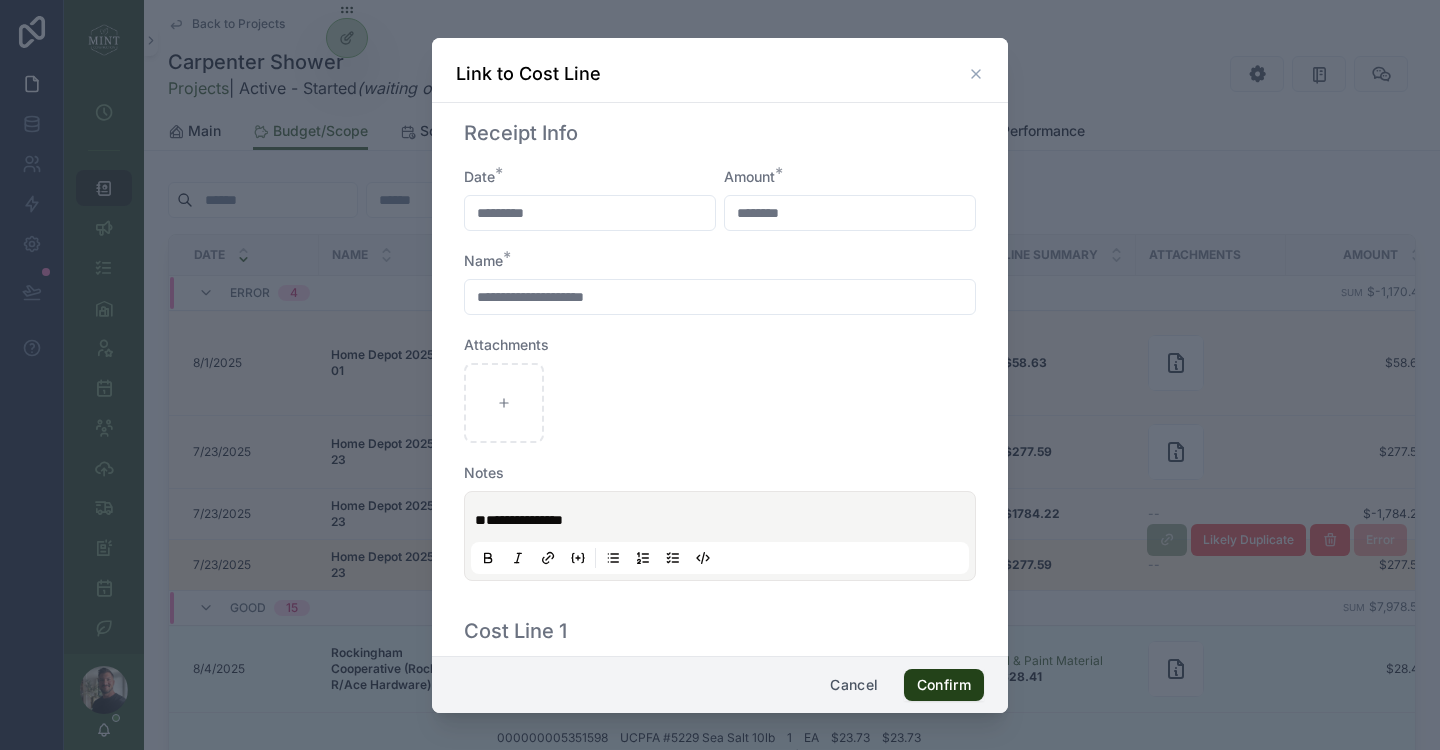 type on "********" 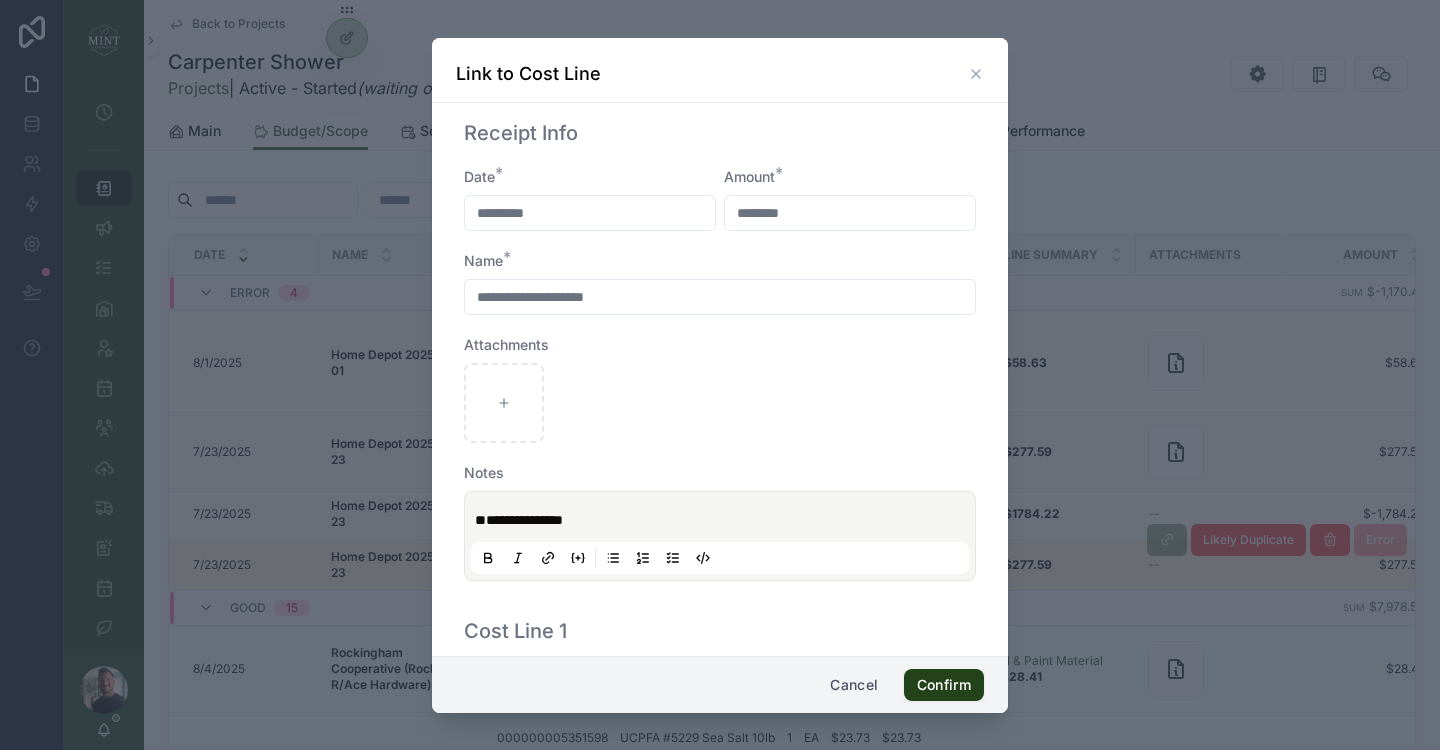 click on "Confirm" at bounding box center [944, 685] 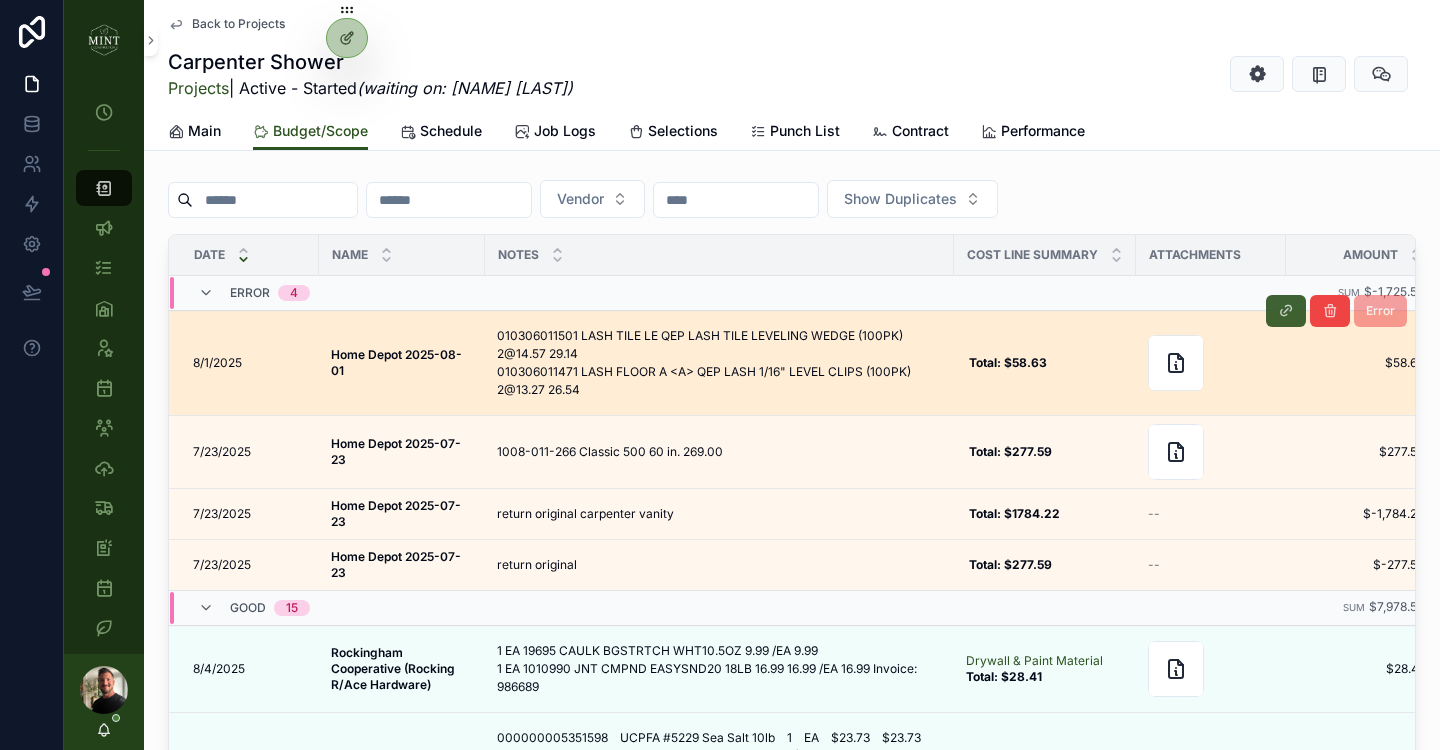 click at bounding box center [1286, 311] 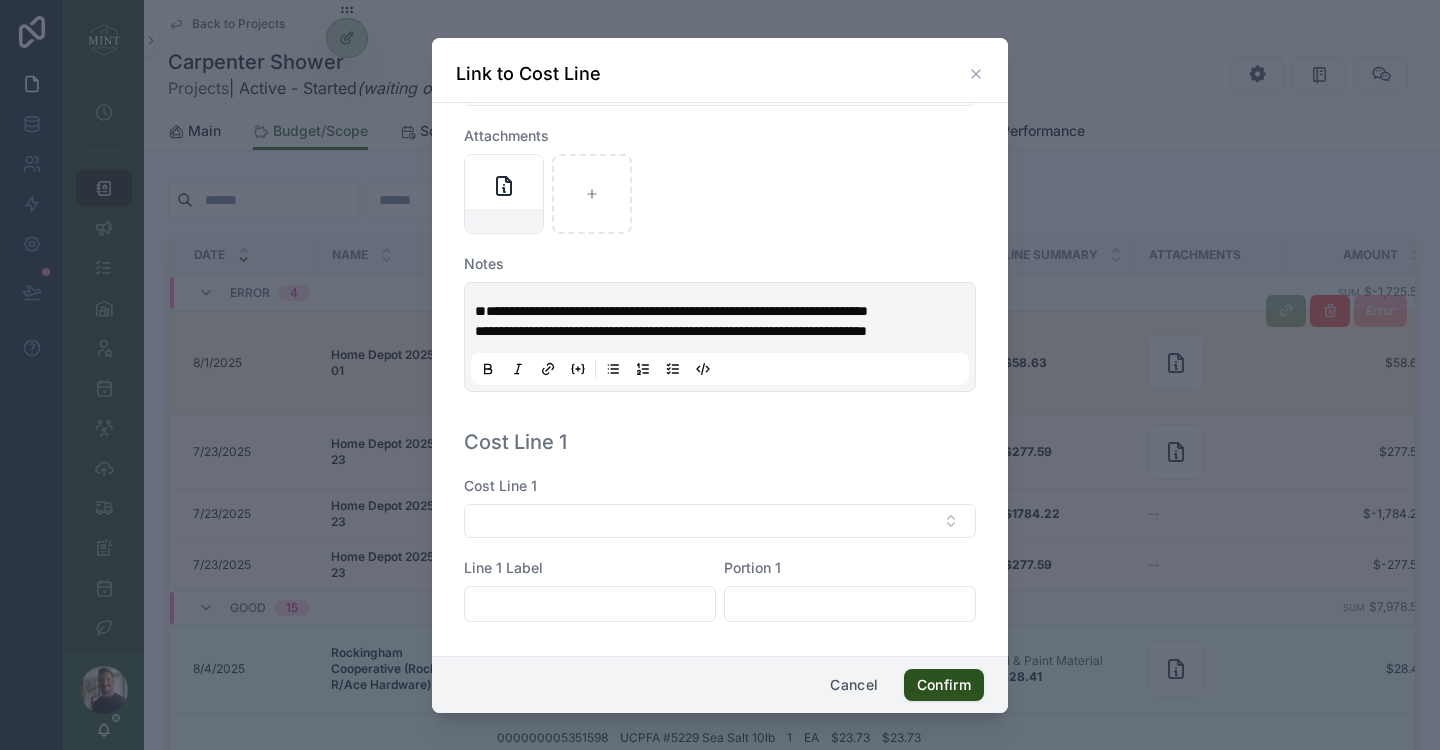 scroll, scrollTop: 258, scrollLeft: 0, axis: vertical 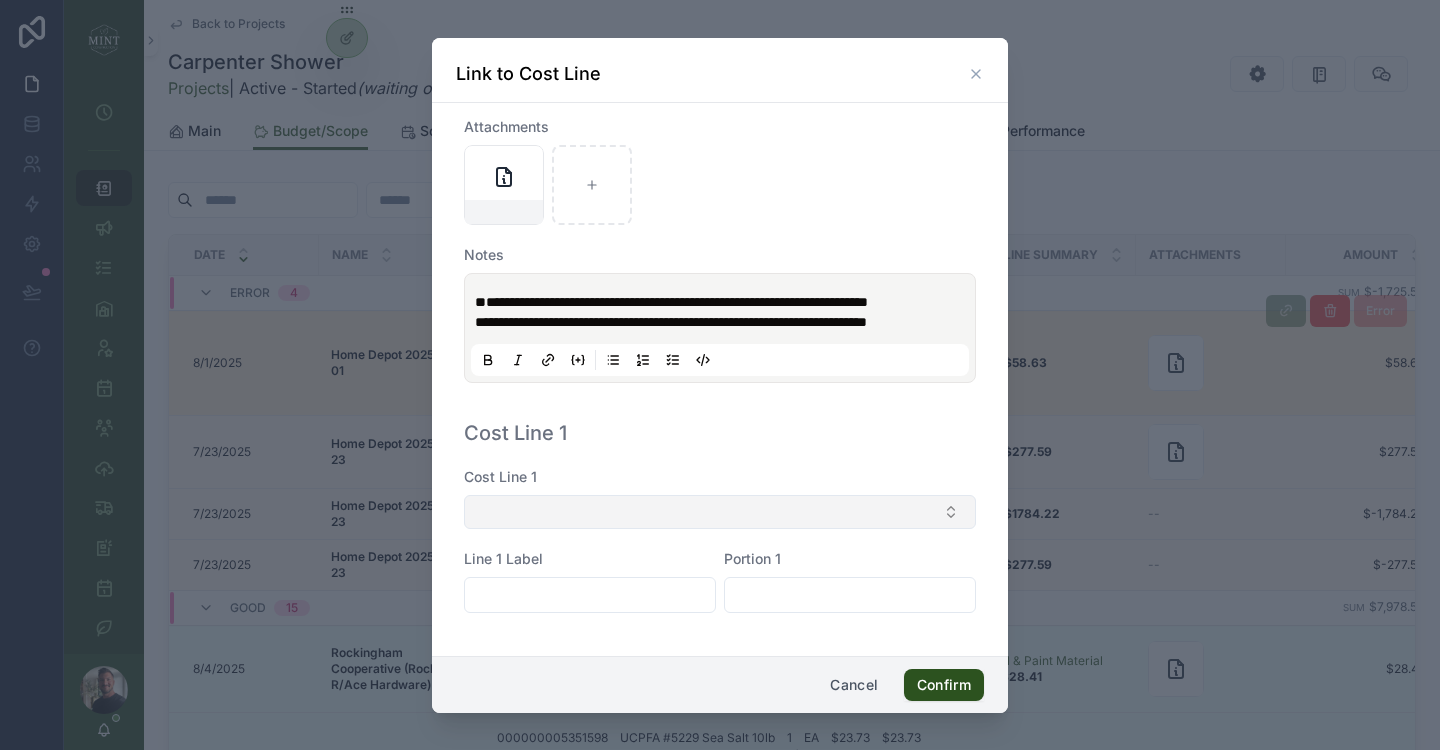 click at bounding box center (720, 512) 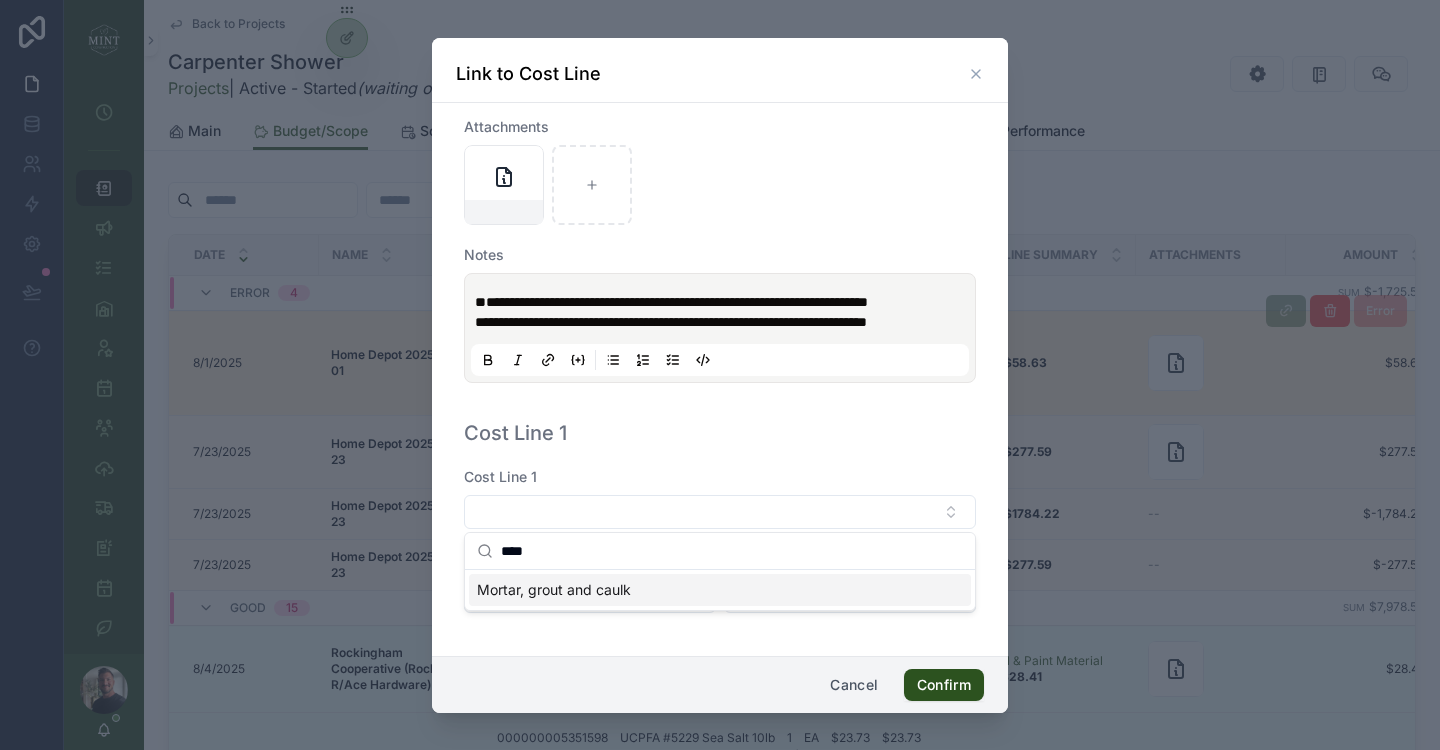 type on "****" 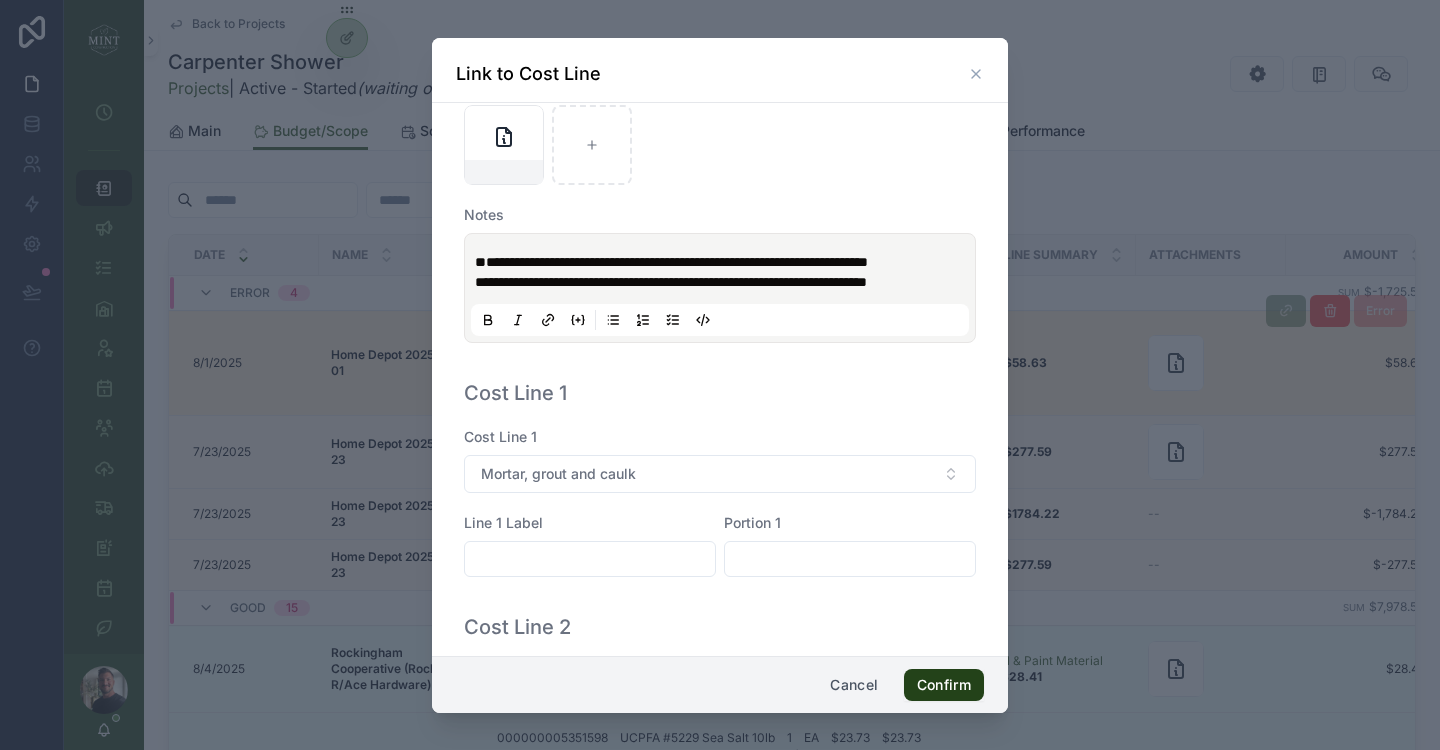 click on "Confirm" at bounding box center (944, 685) 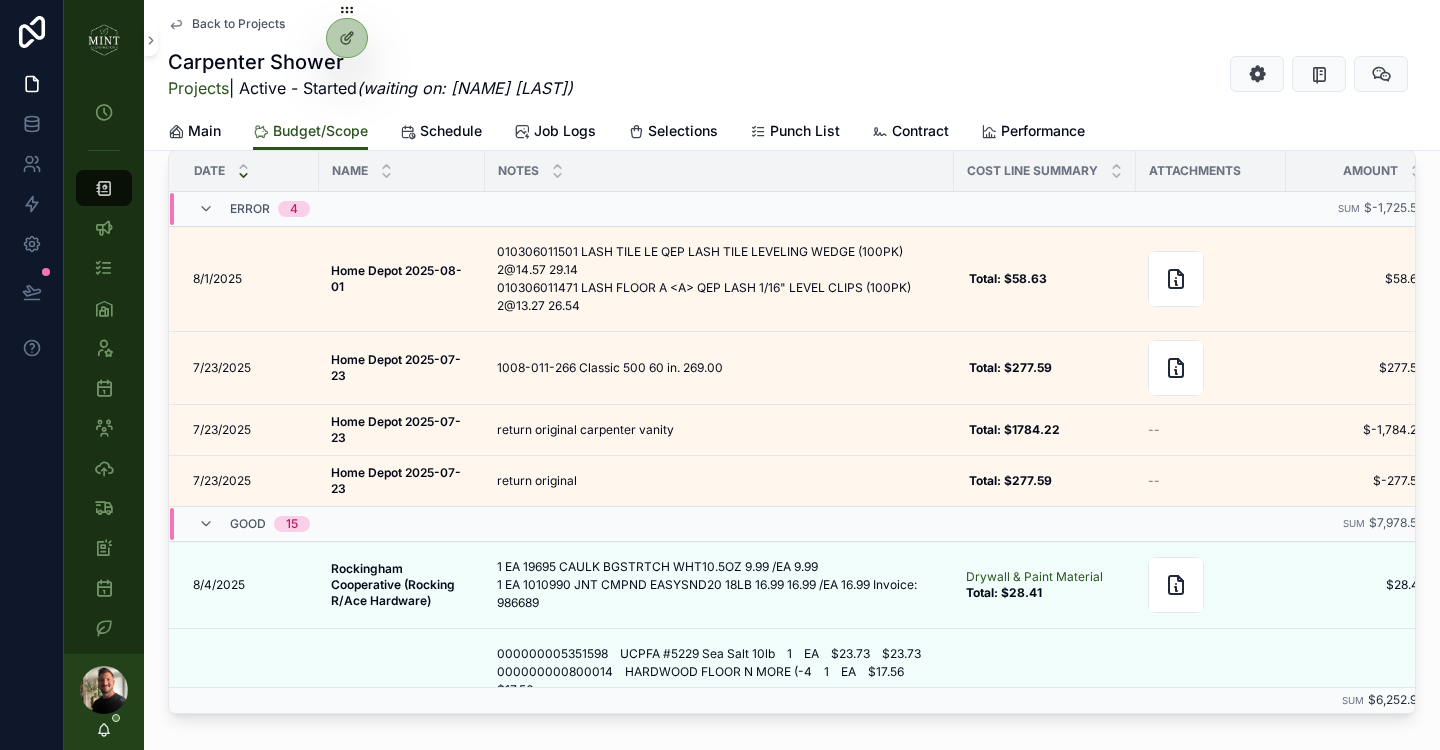 scroll, scrollTop: 1370, scrollLeft: 0, axis: vertical 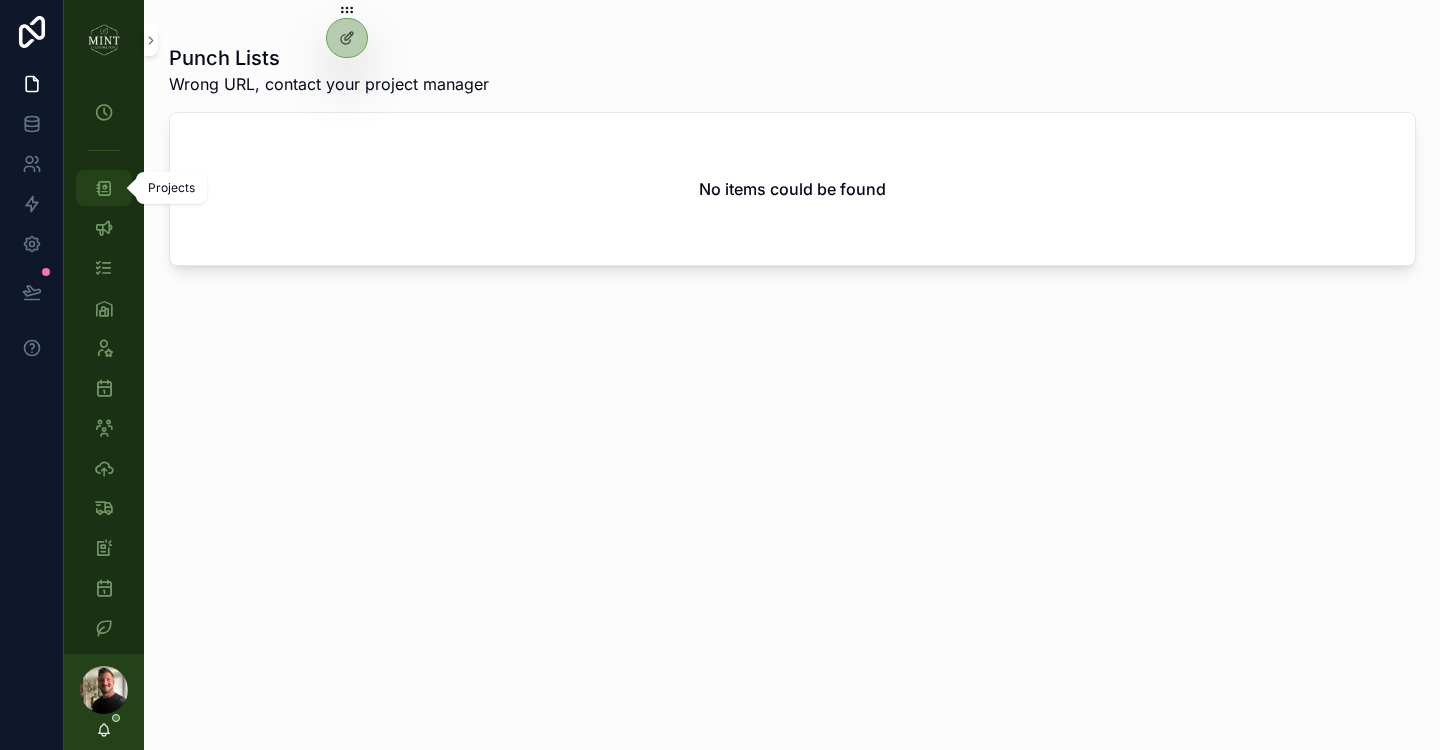 click at bounding box center (104, 188) 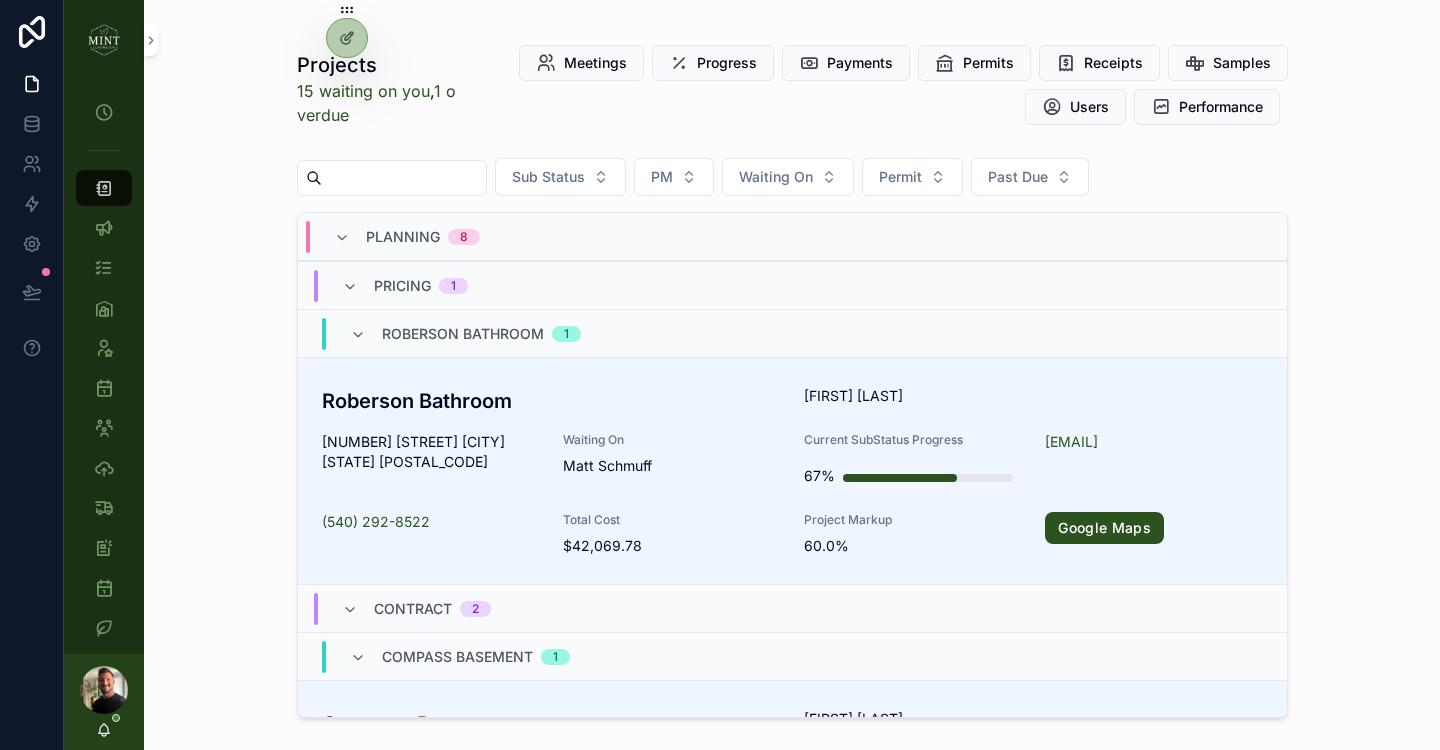click at bounding box center (404, 178) 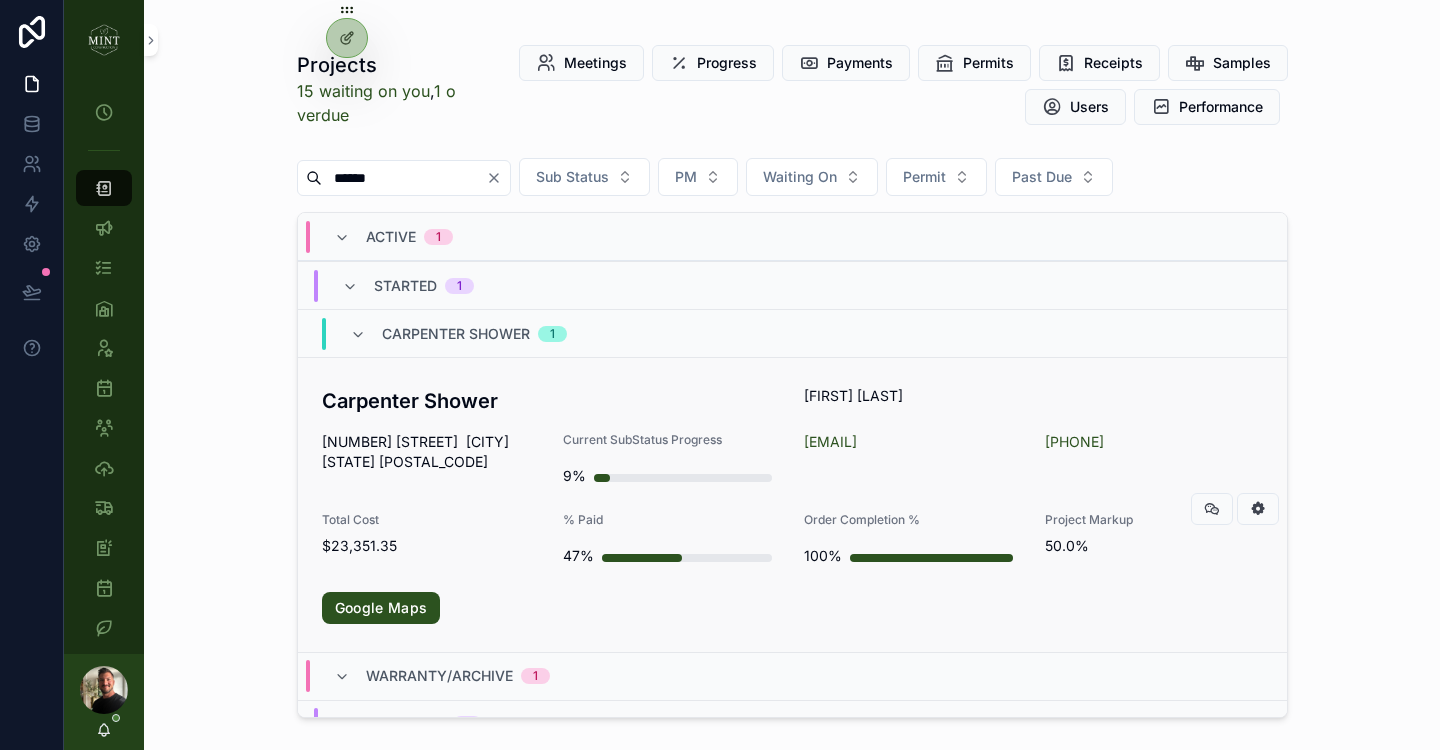type on "******" 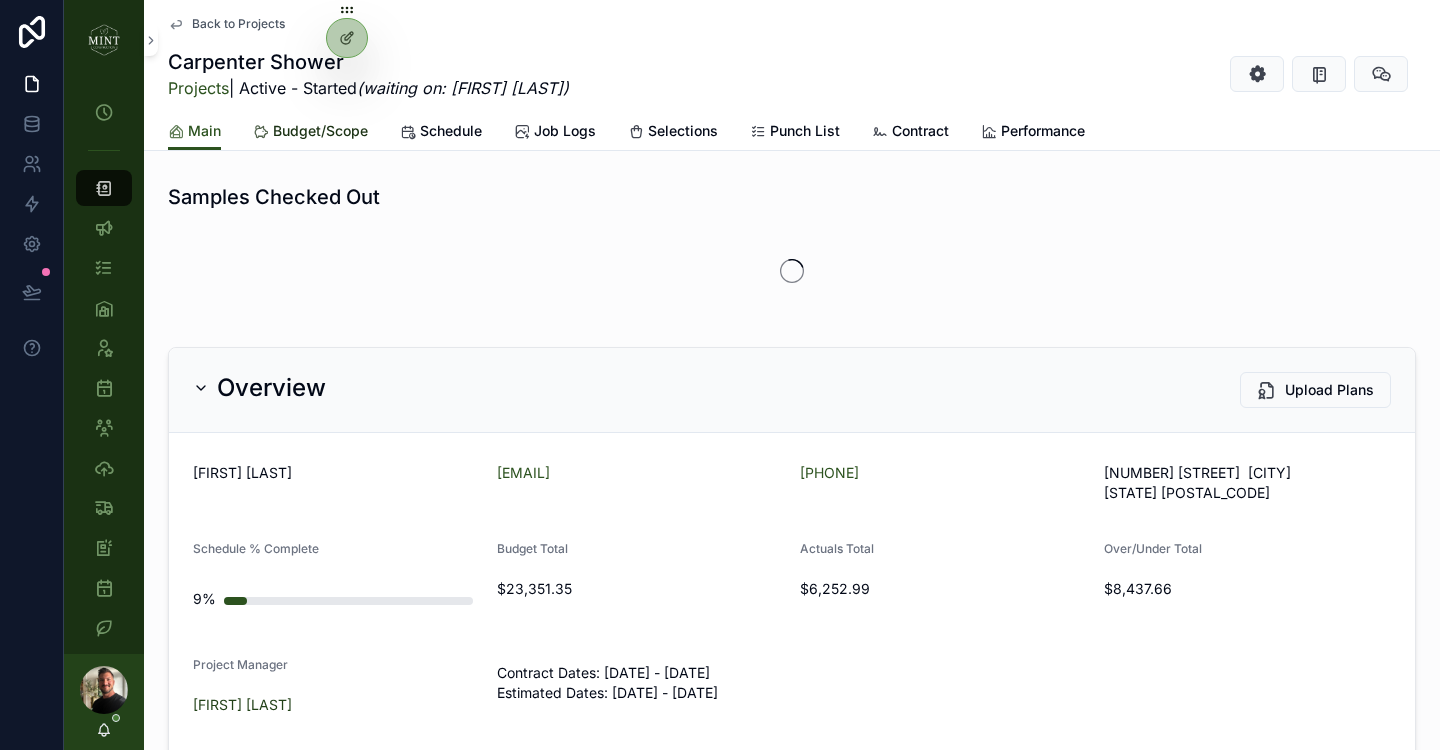 click on "Budget/Scope" at bounding box center (320, 131) 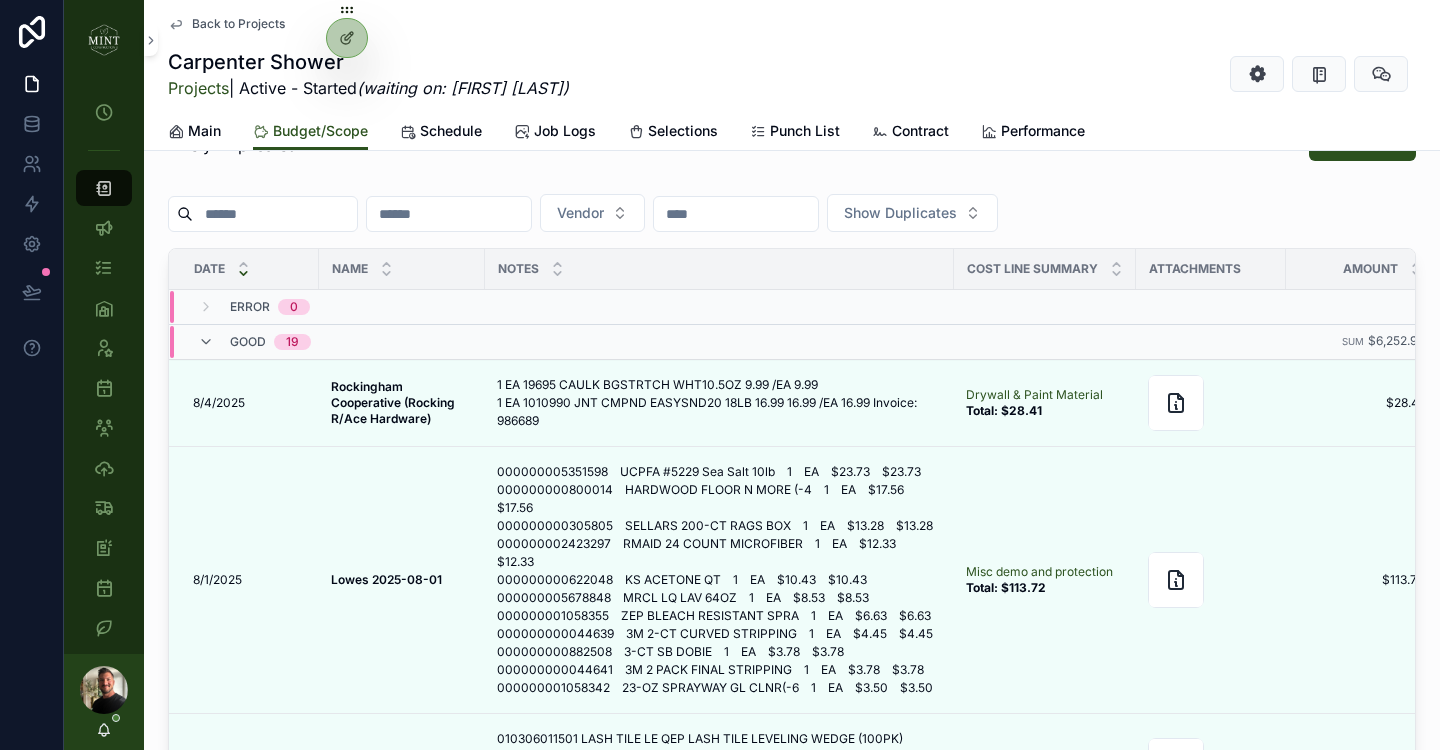 click at bounding box center [206, 342] 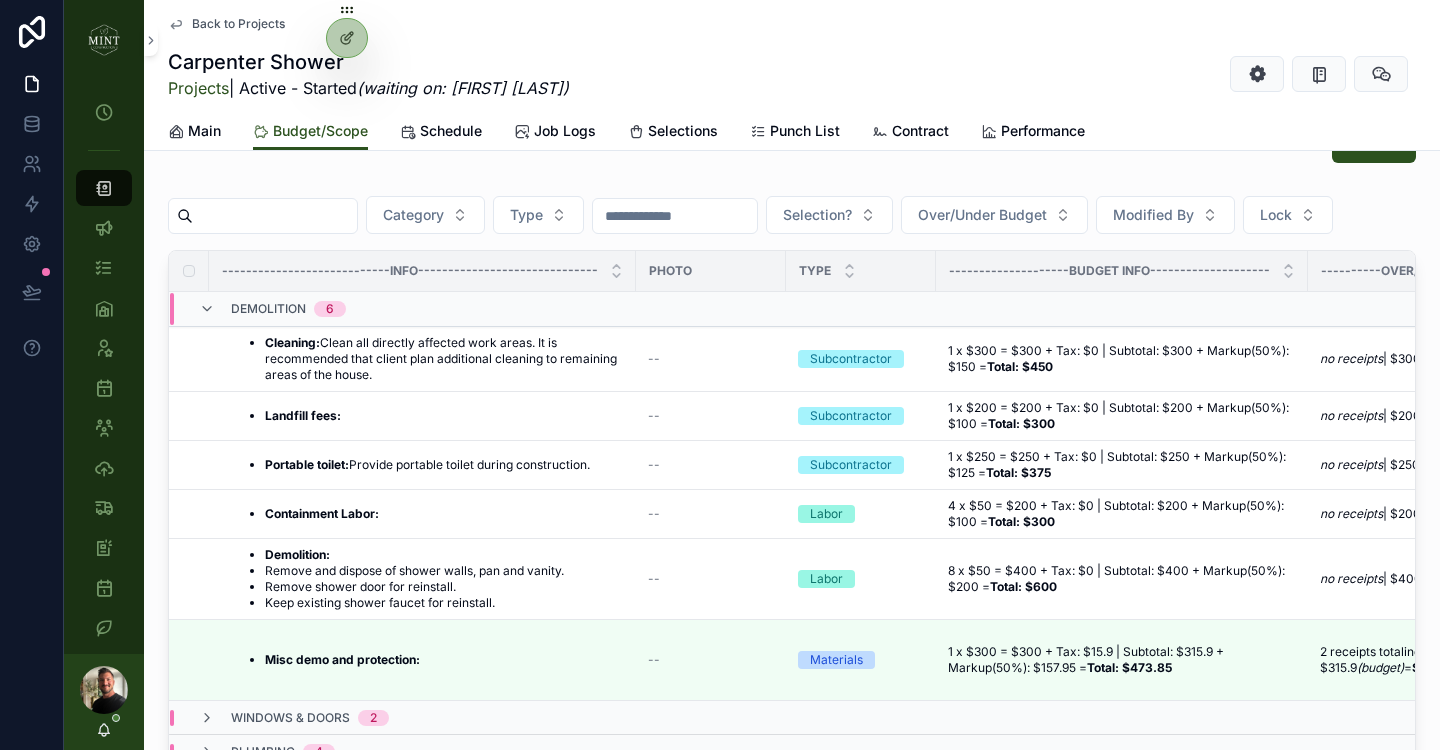 scroll, scrollTop: 0, scrollLeft: 0, axis: both 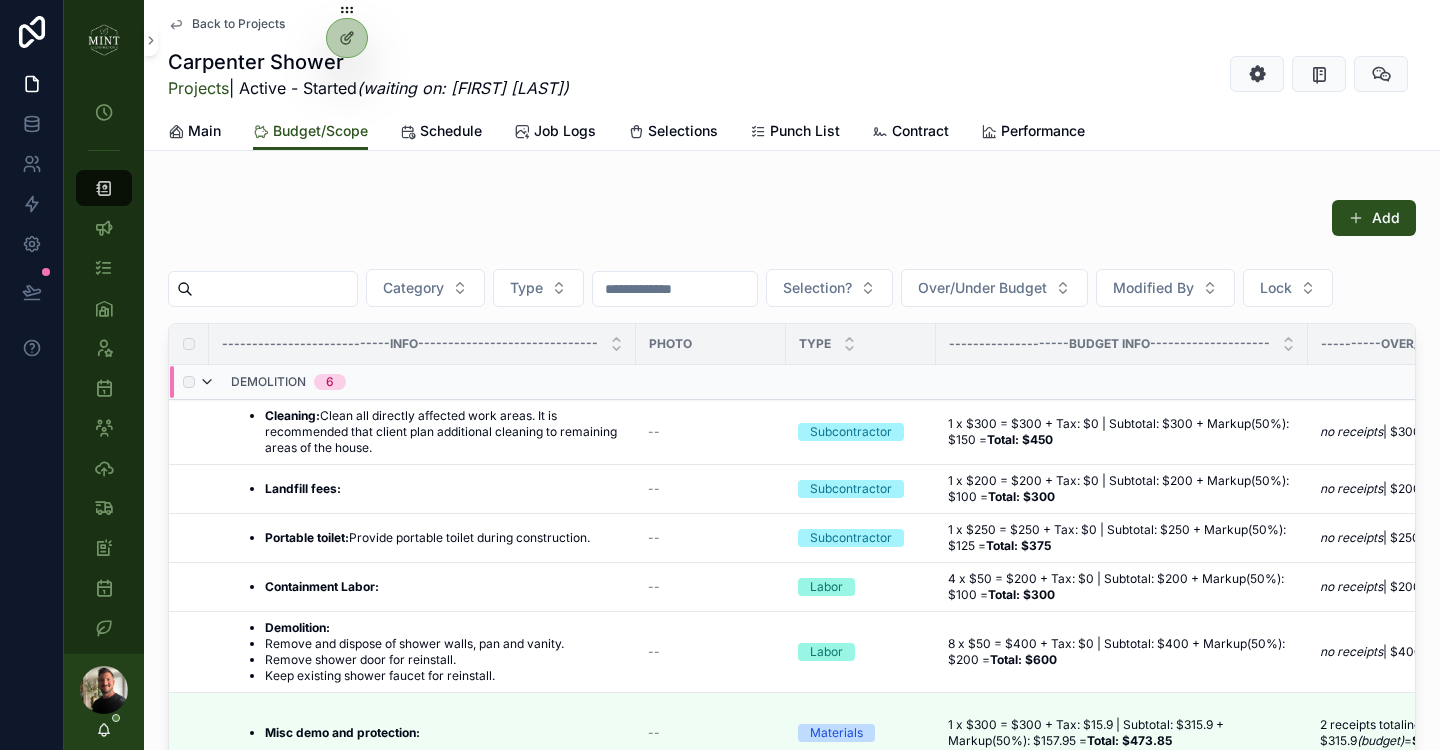 click at bounding box center [207, 382] 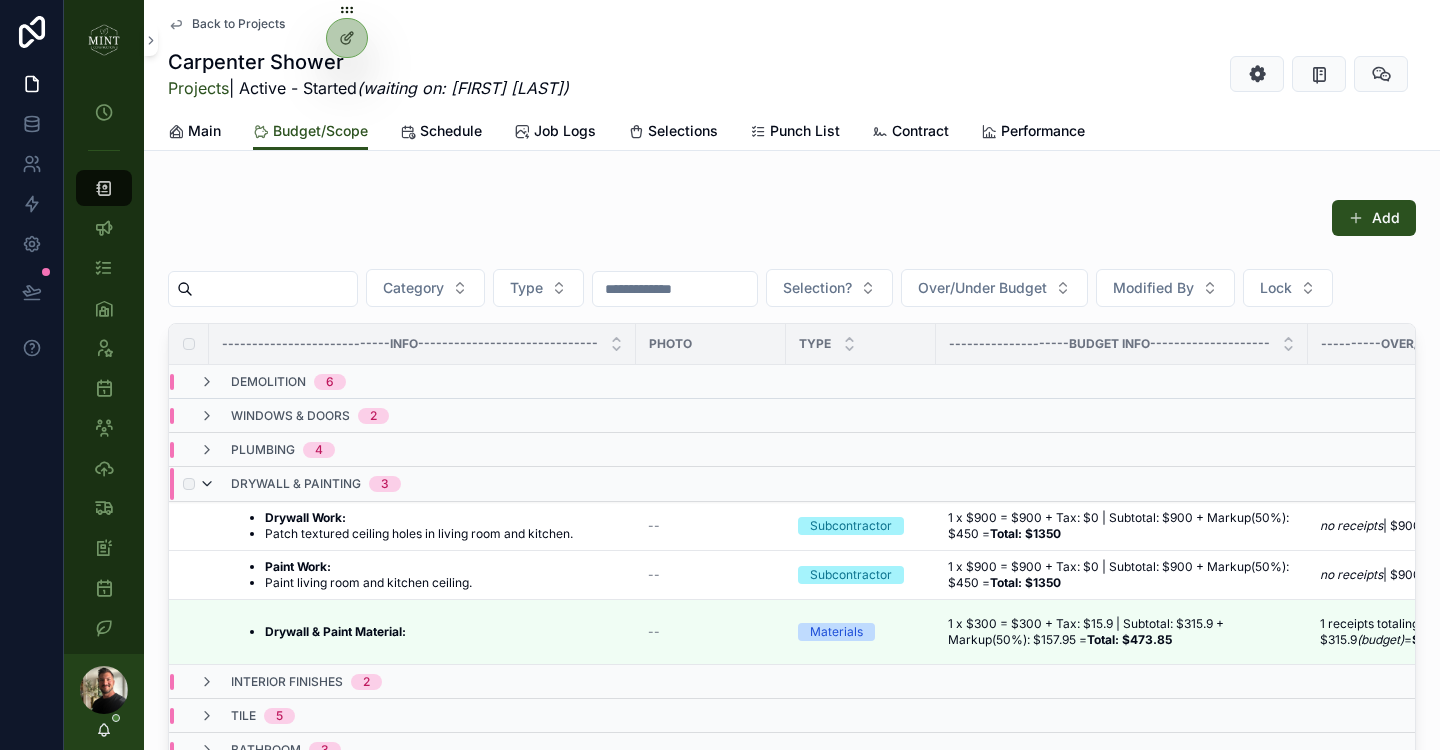 click at bounding box center [207, 484] 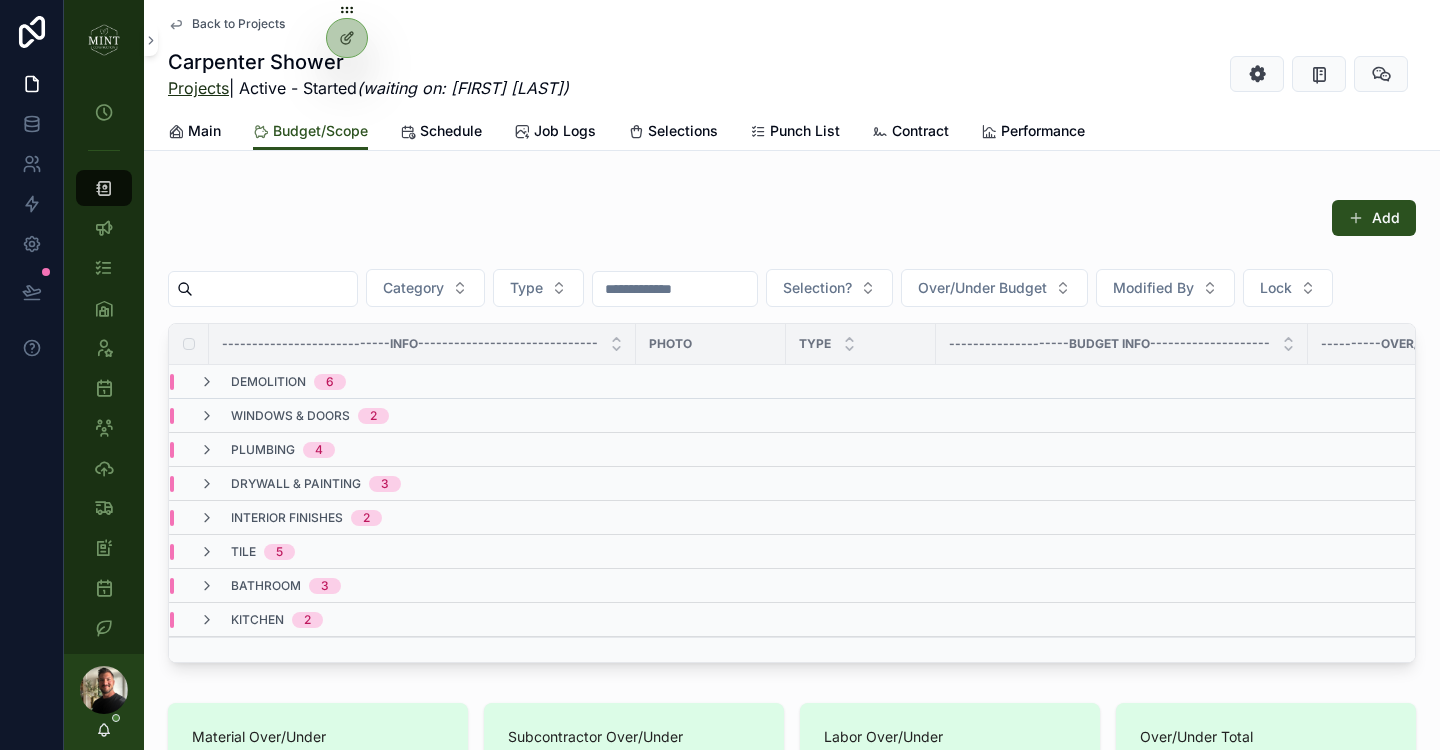 click on "Projects" at bounding box center (198, 88) 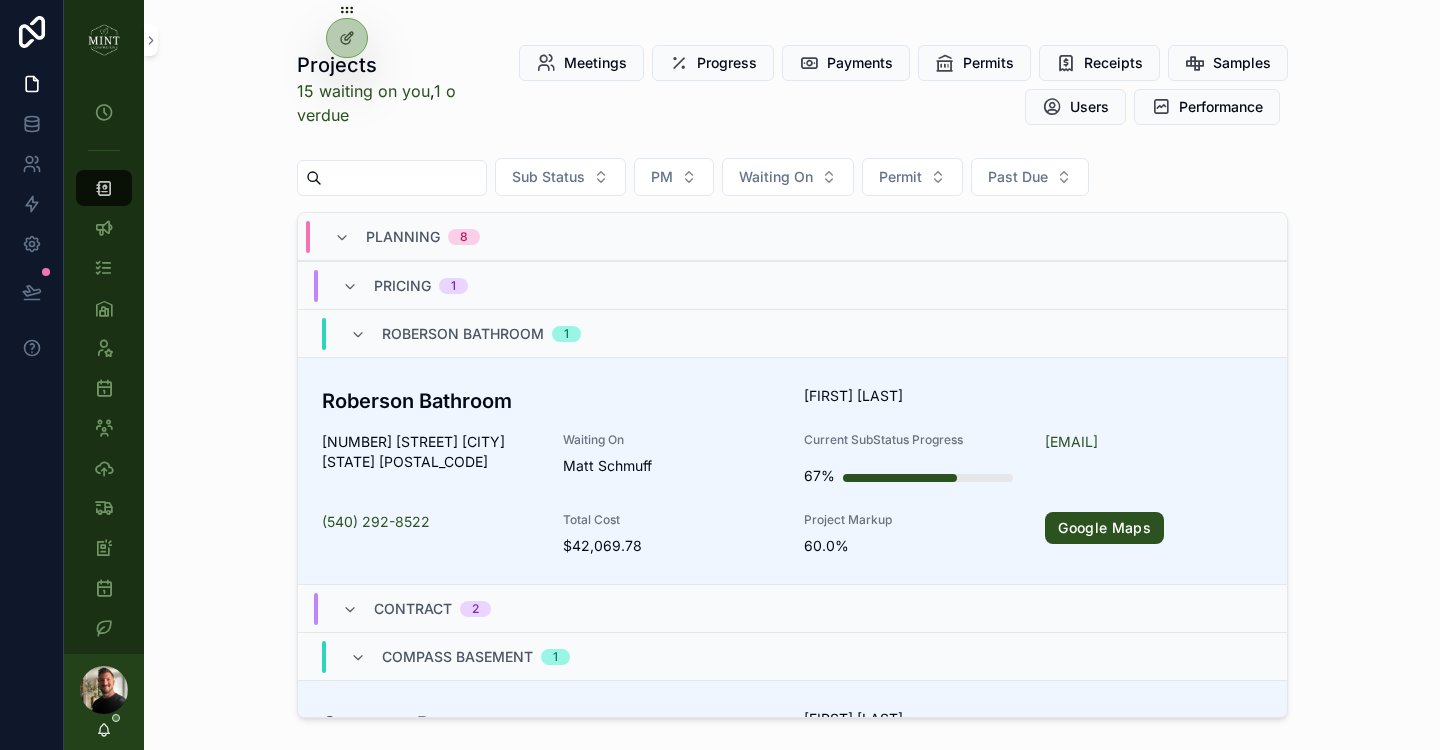 click at bounding box center [404, 178] 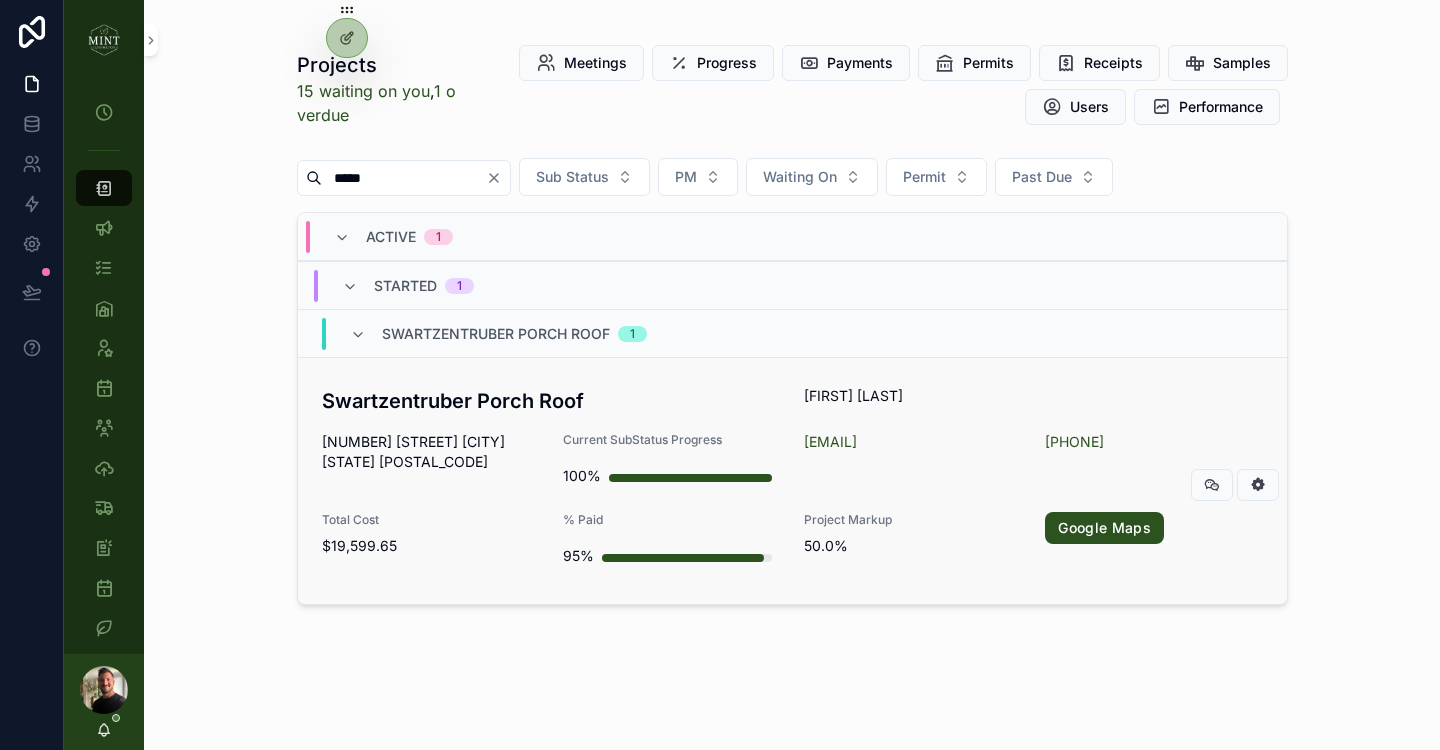 type on "*****" 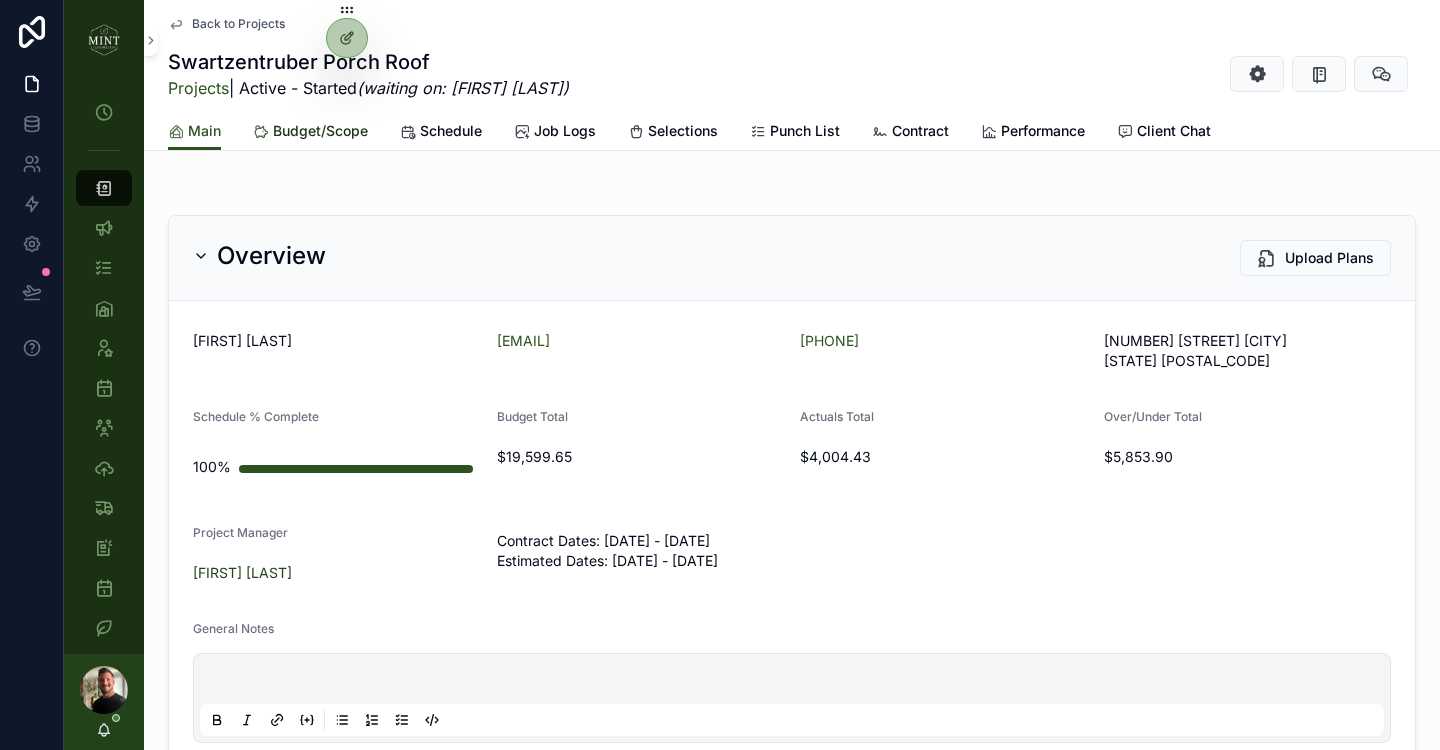 click on "Budget/Scope" at bounding box center [310, 133] 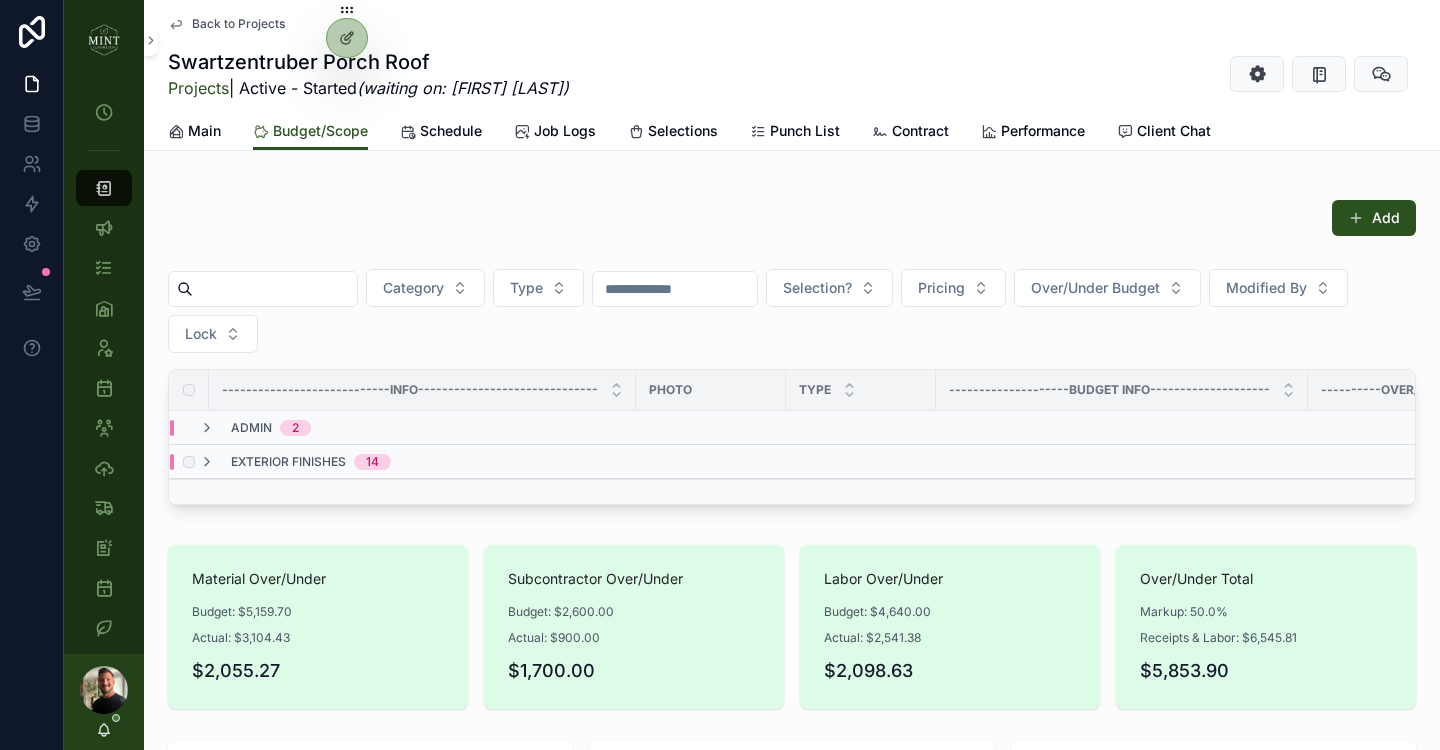 click on "exterior finishes 14" at bounding box center [295, 462] 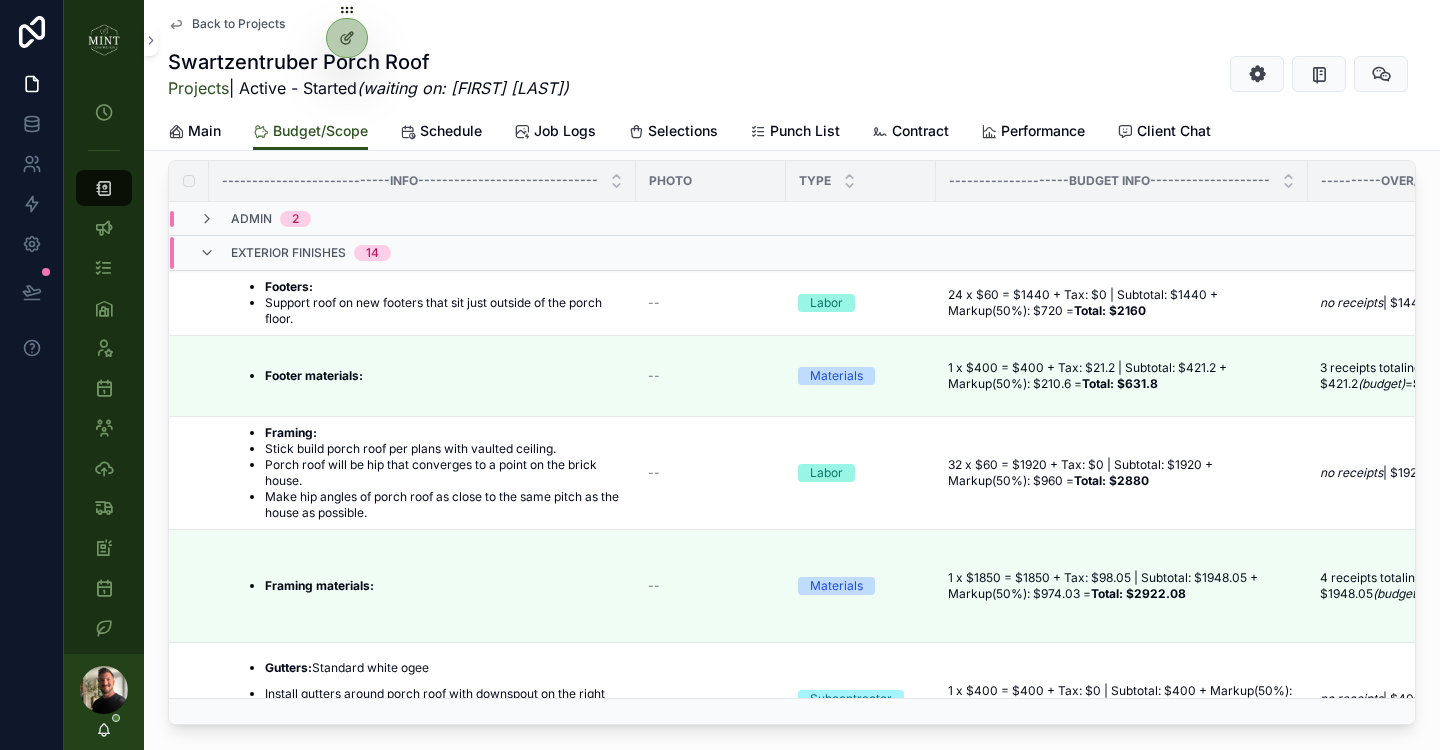scroll, scrollTop: 196, scrollLeft: 0, axis: vertical 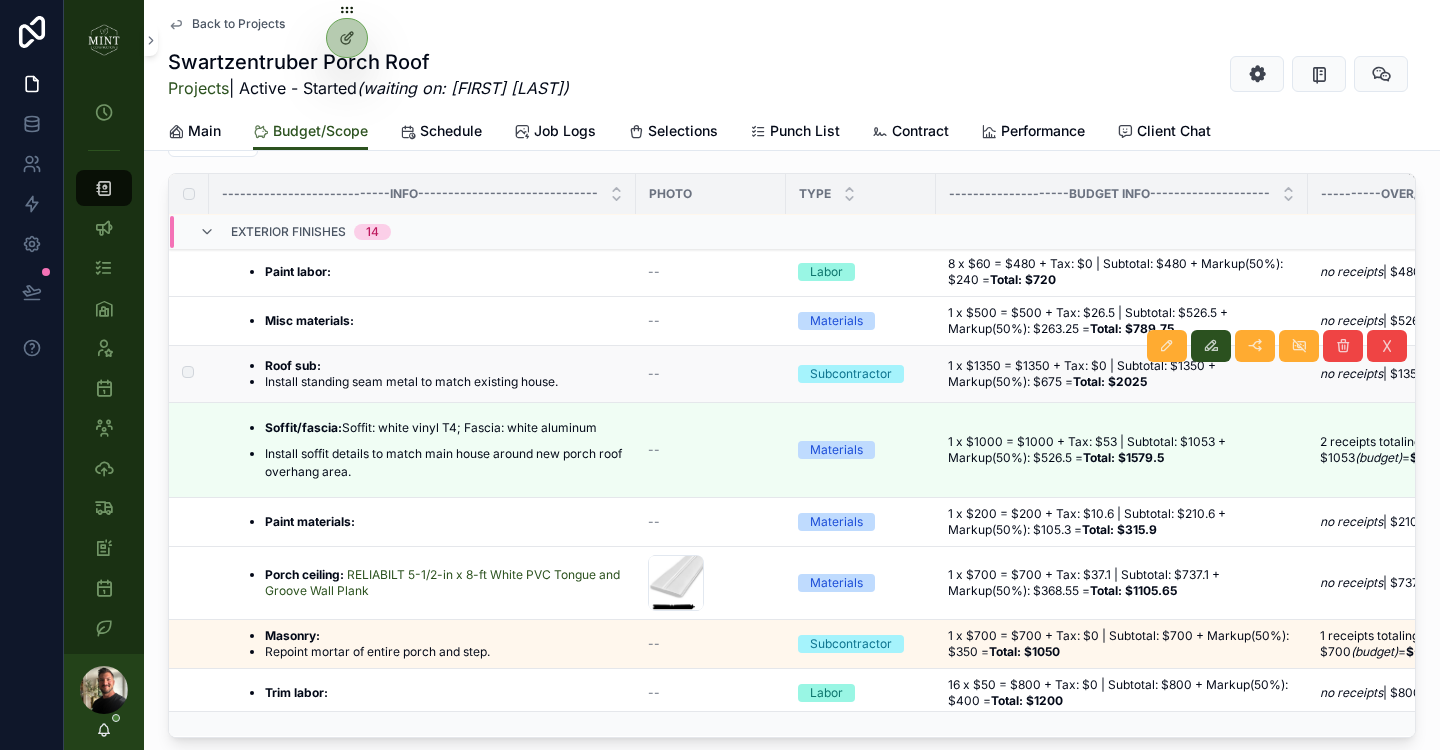 click on "Install standing seam metal to match existing house." at bounding box center (411, 382) 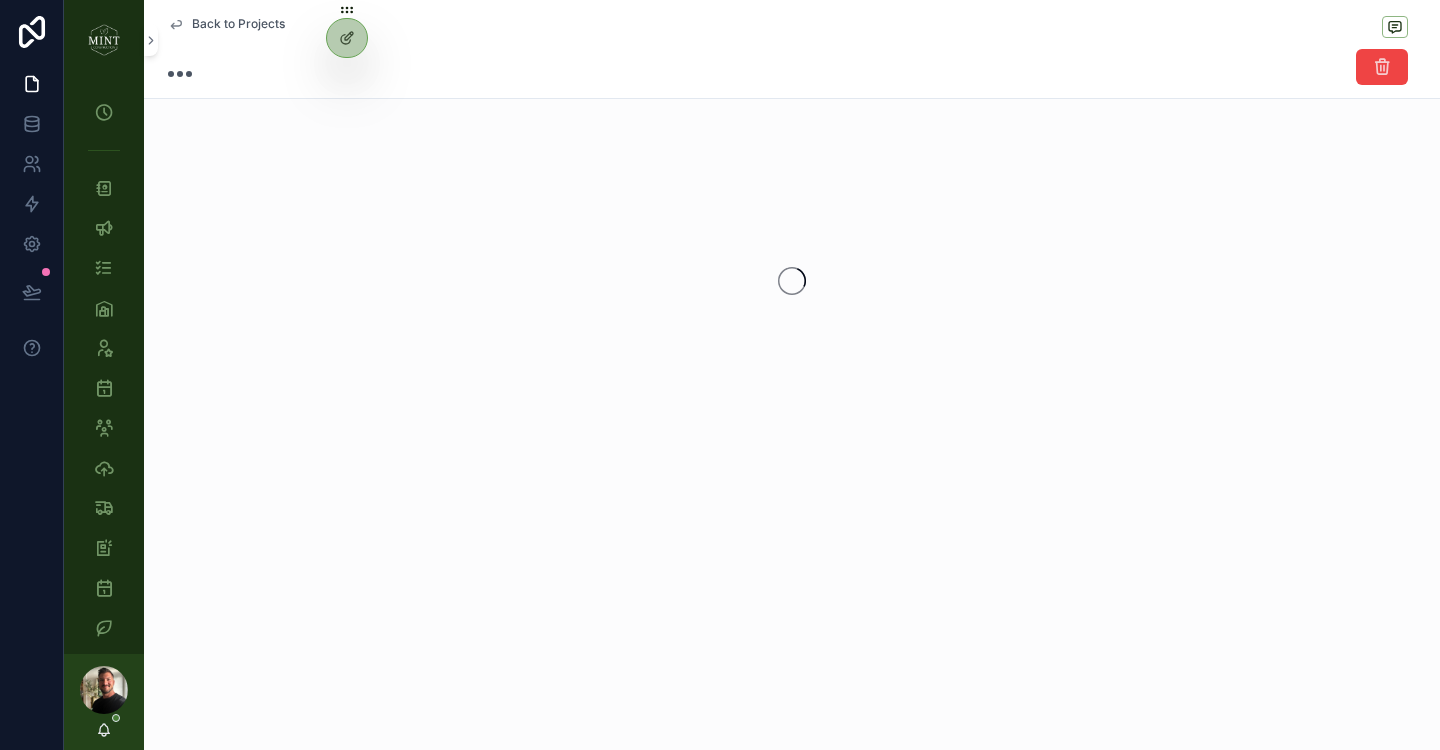 scroll, scrollTop: 0, scrollLeft: 0, axis: both 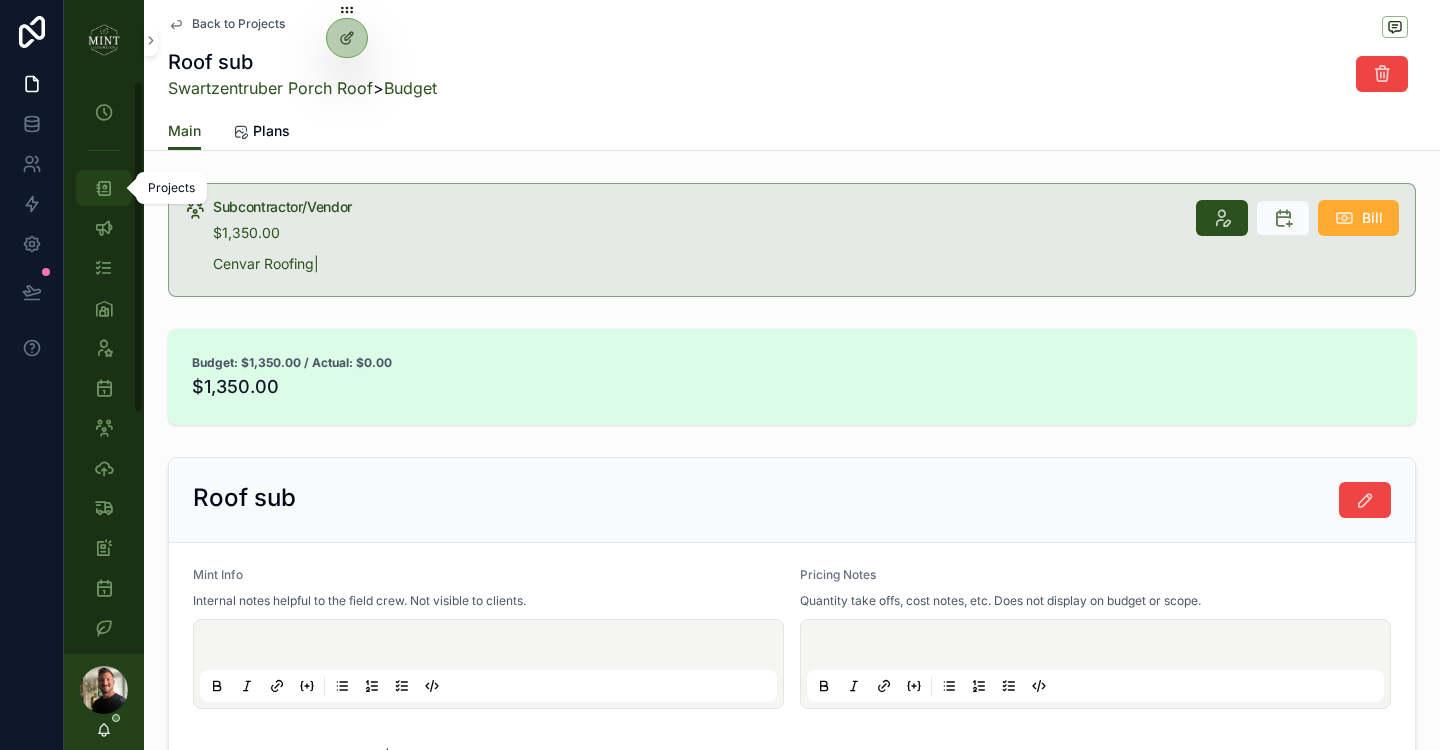 click at bounding box center (104, 188) 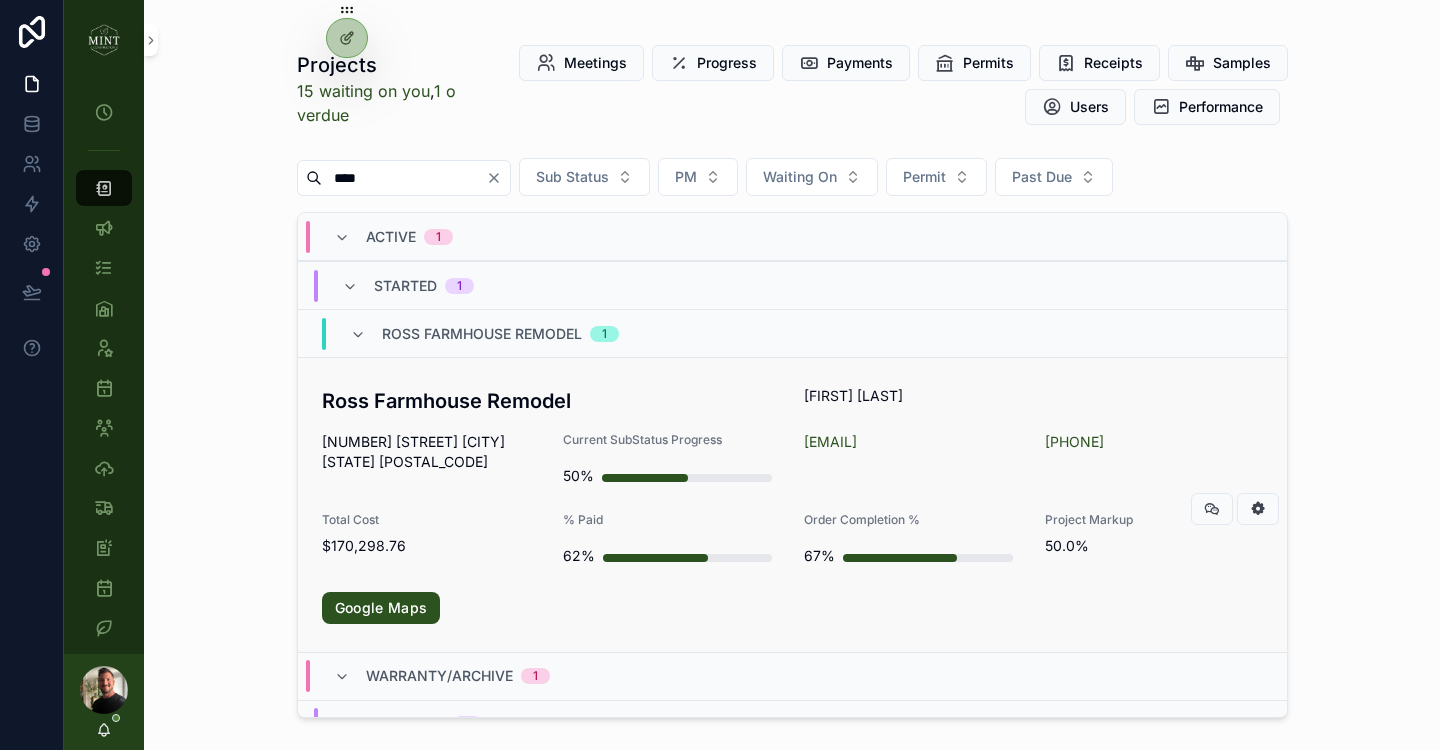 type on "****" 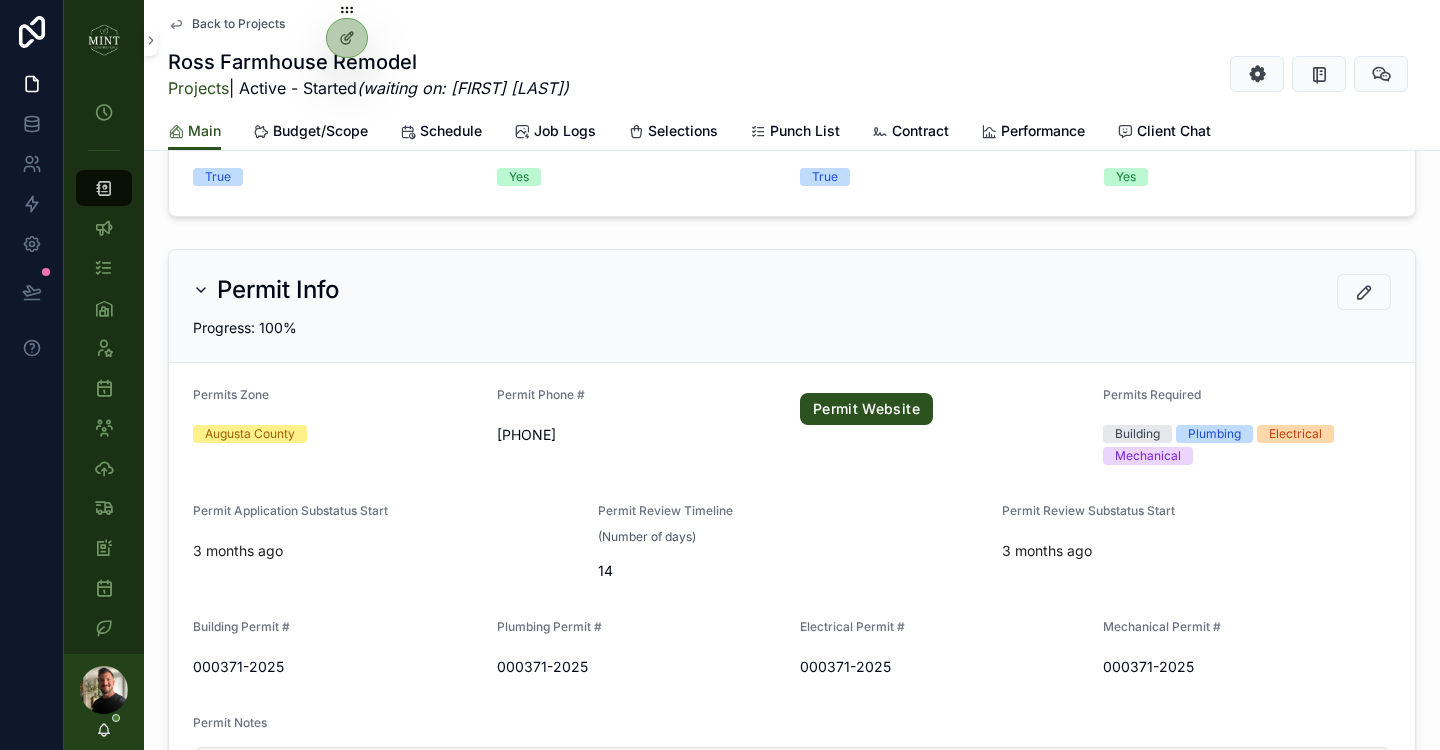 scroll, scrollTop: 1270, scrollLeft: 0, axis: vertical 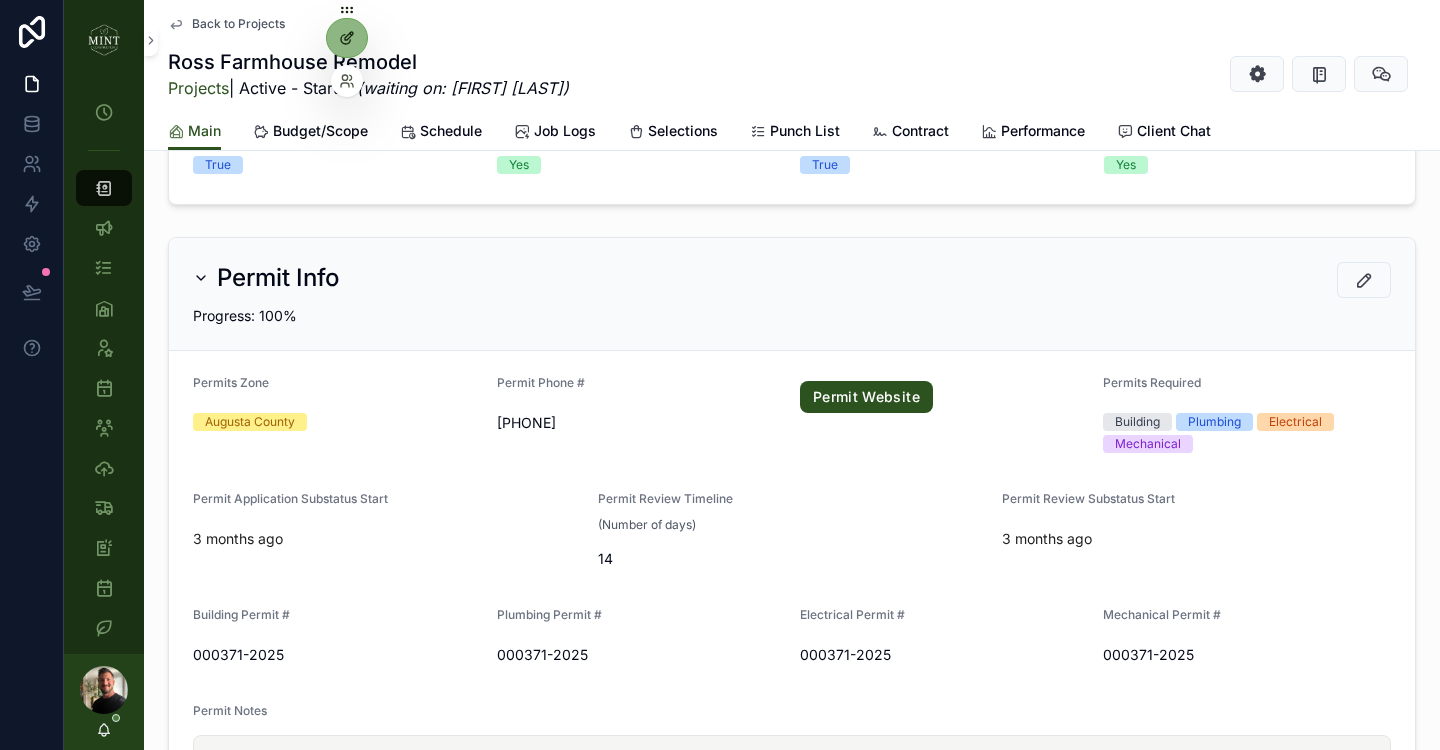 click 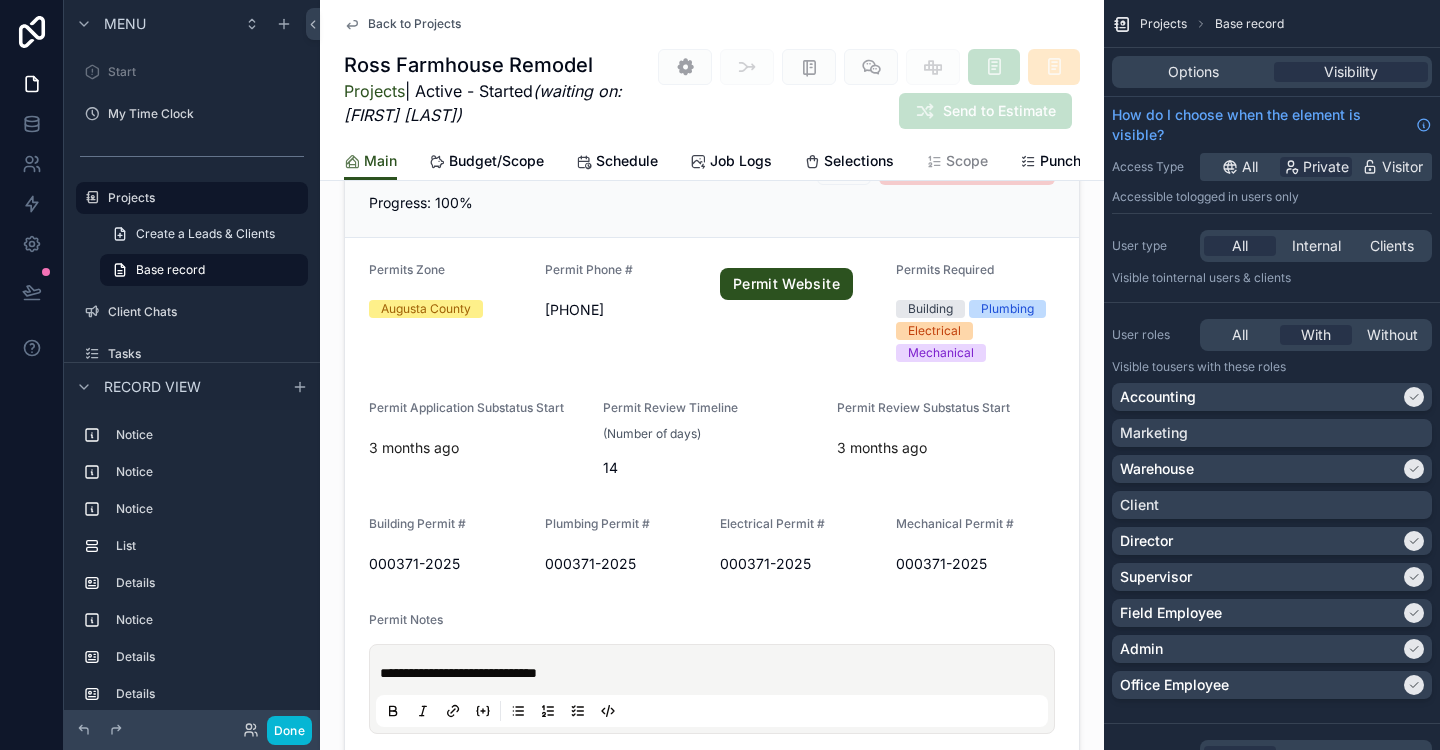 scroll, scrollTop: 2574, scrollLeft: 0, axis: vertical 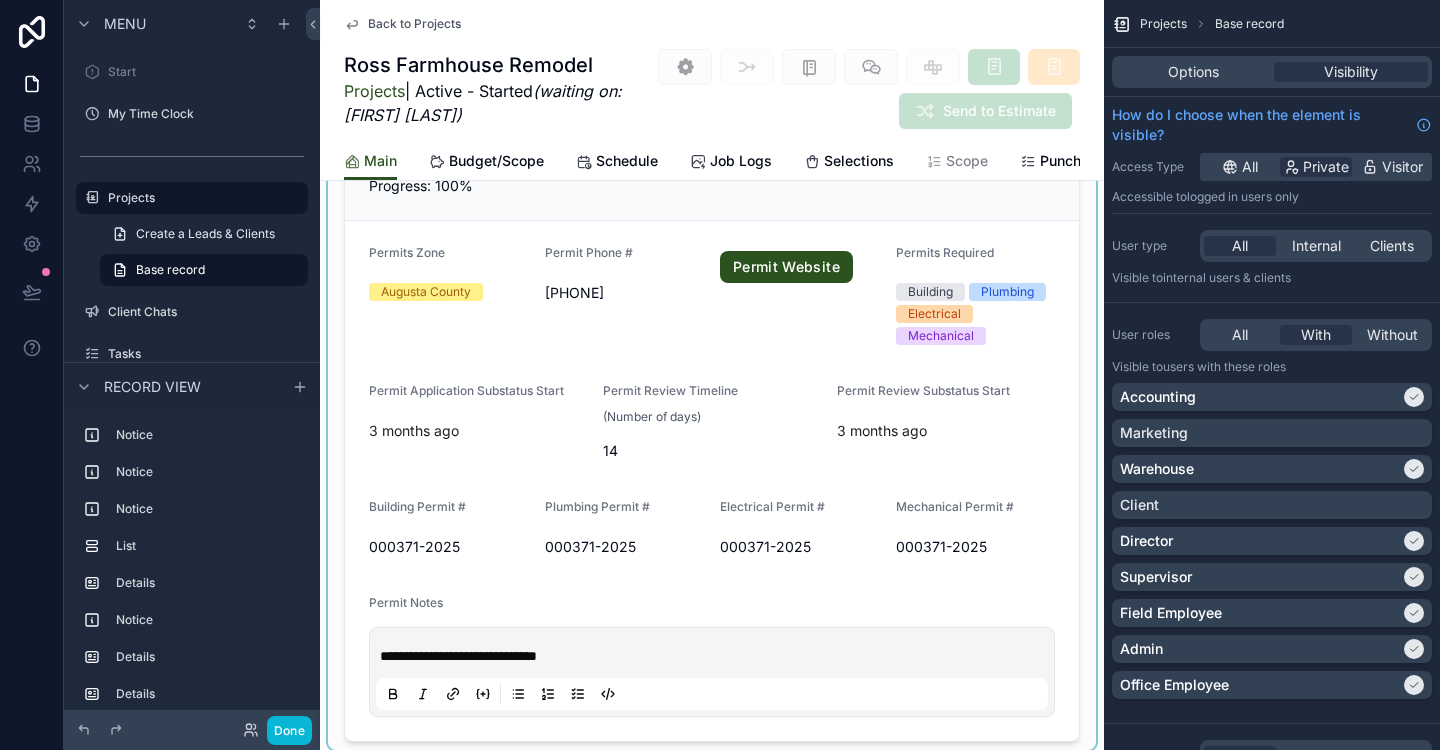 click at bounding box center [712, 424] 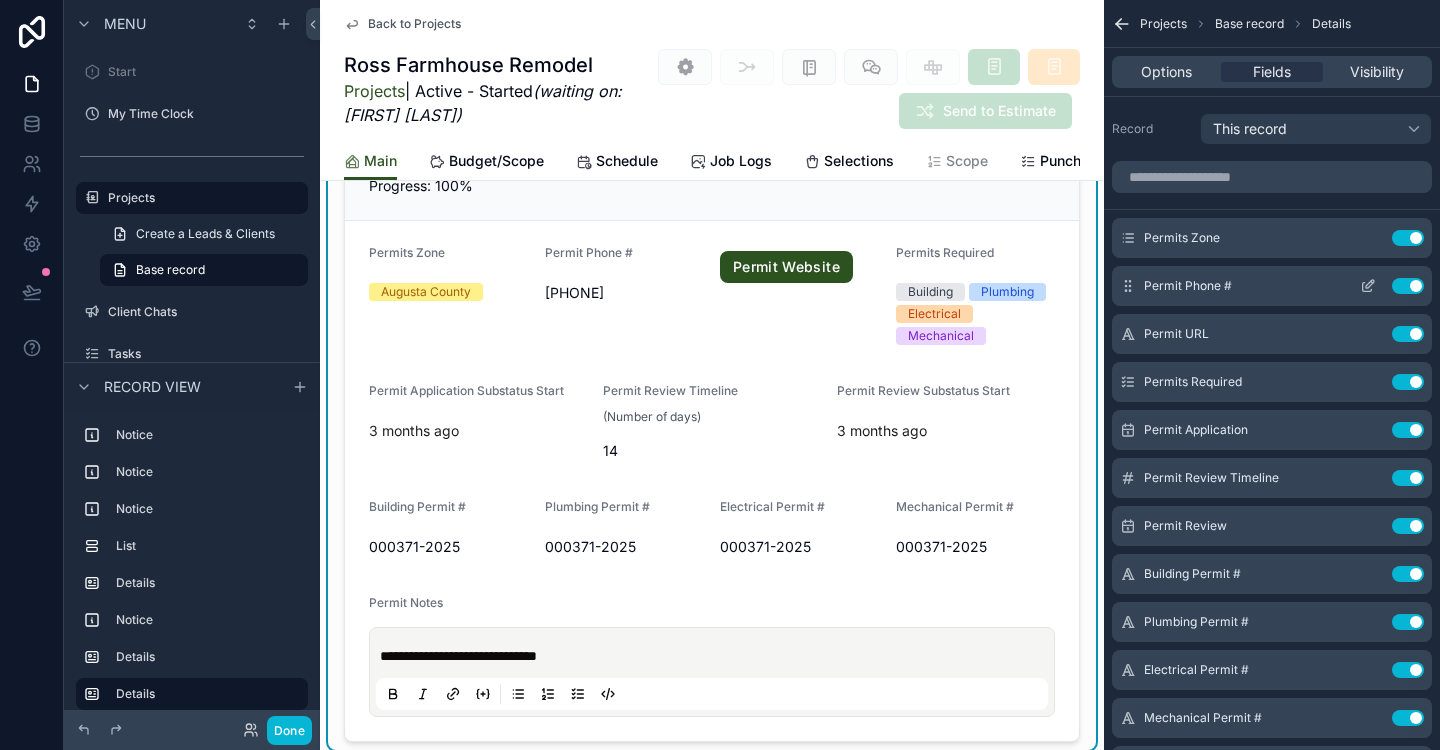 click 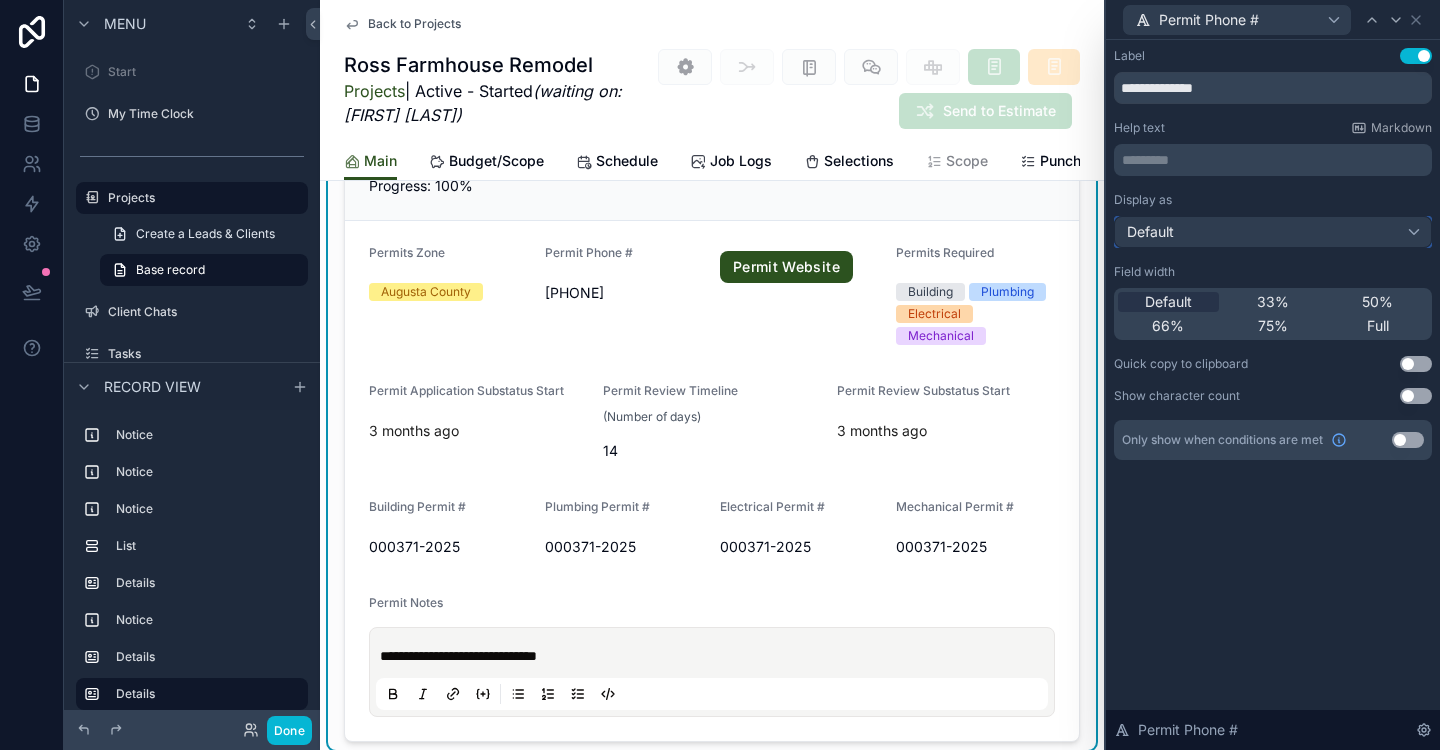 click on "Default" at bounding box center [1273, 232] 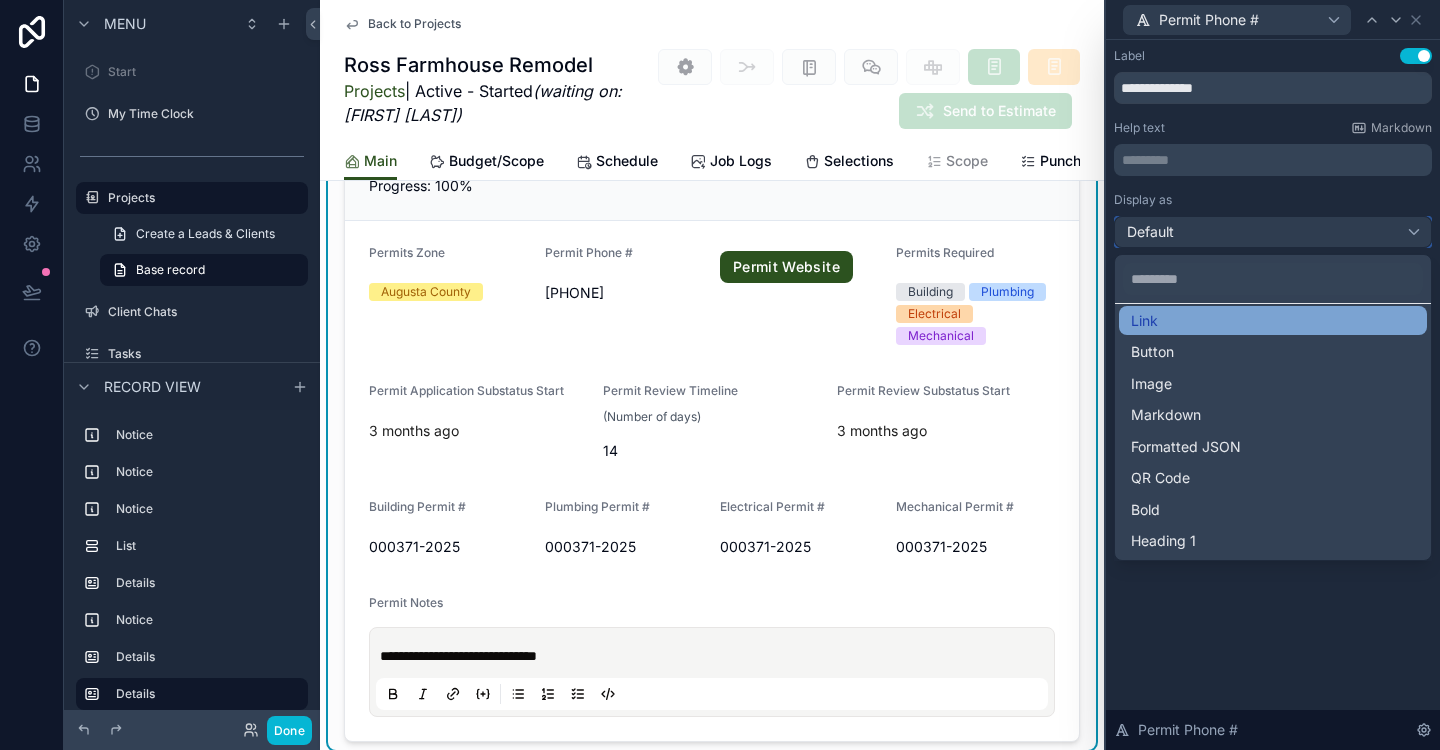 scroll, scrollTop: 0, scrollLeft: 0, axis: both 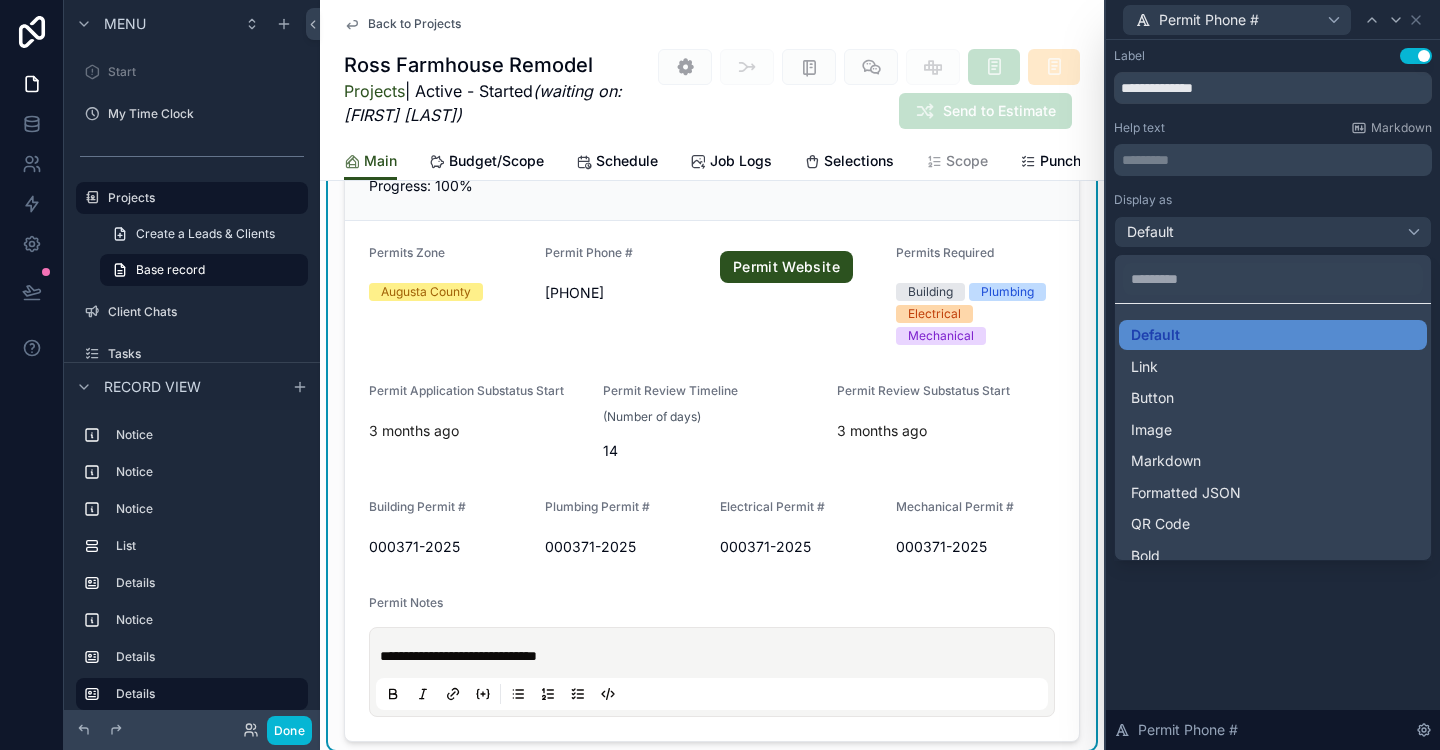click at bounding box center (1273, 375) 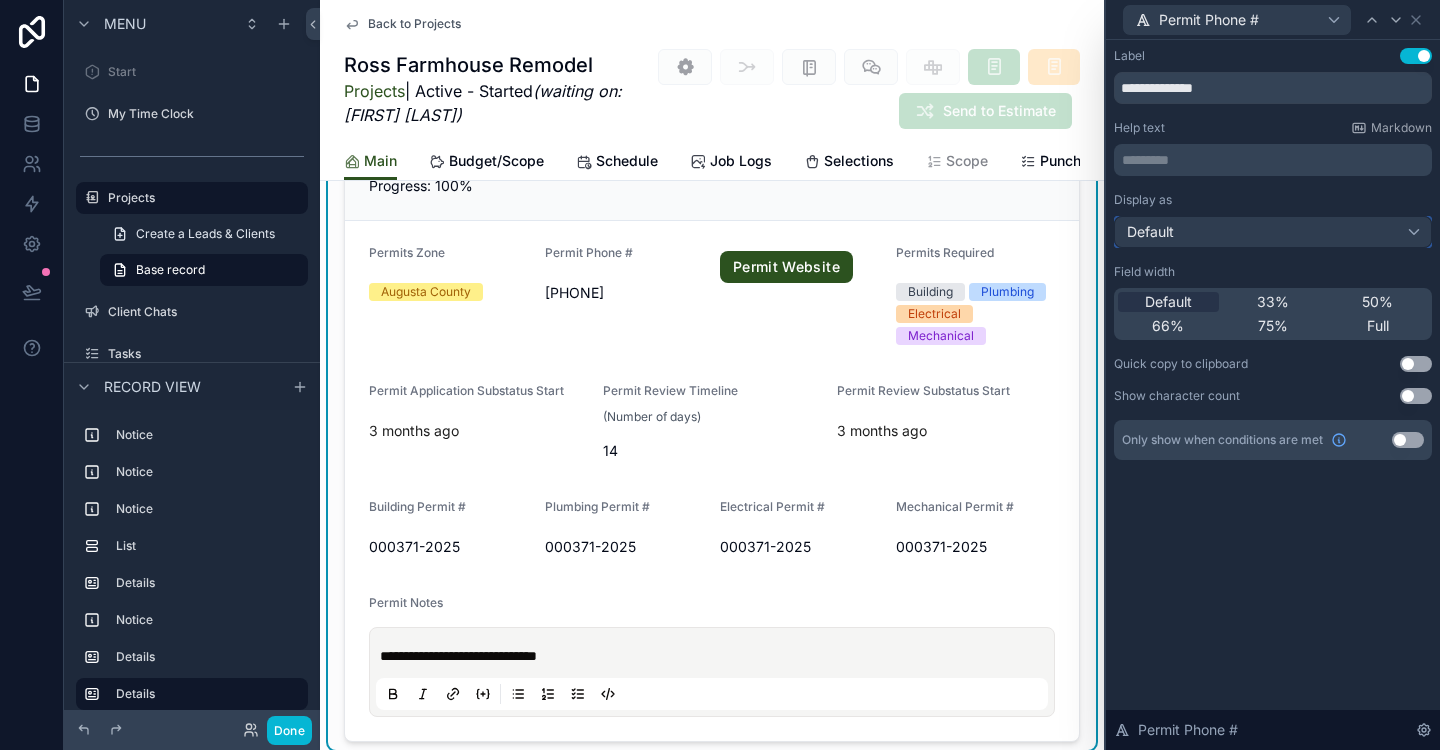 click on "Default" at bounding box center (1273, 232) 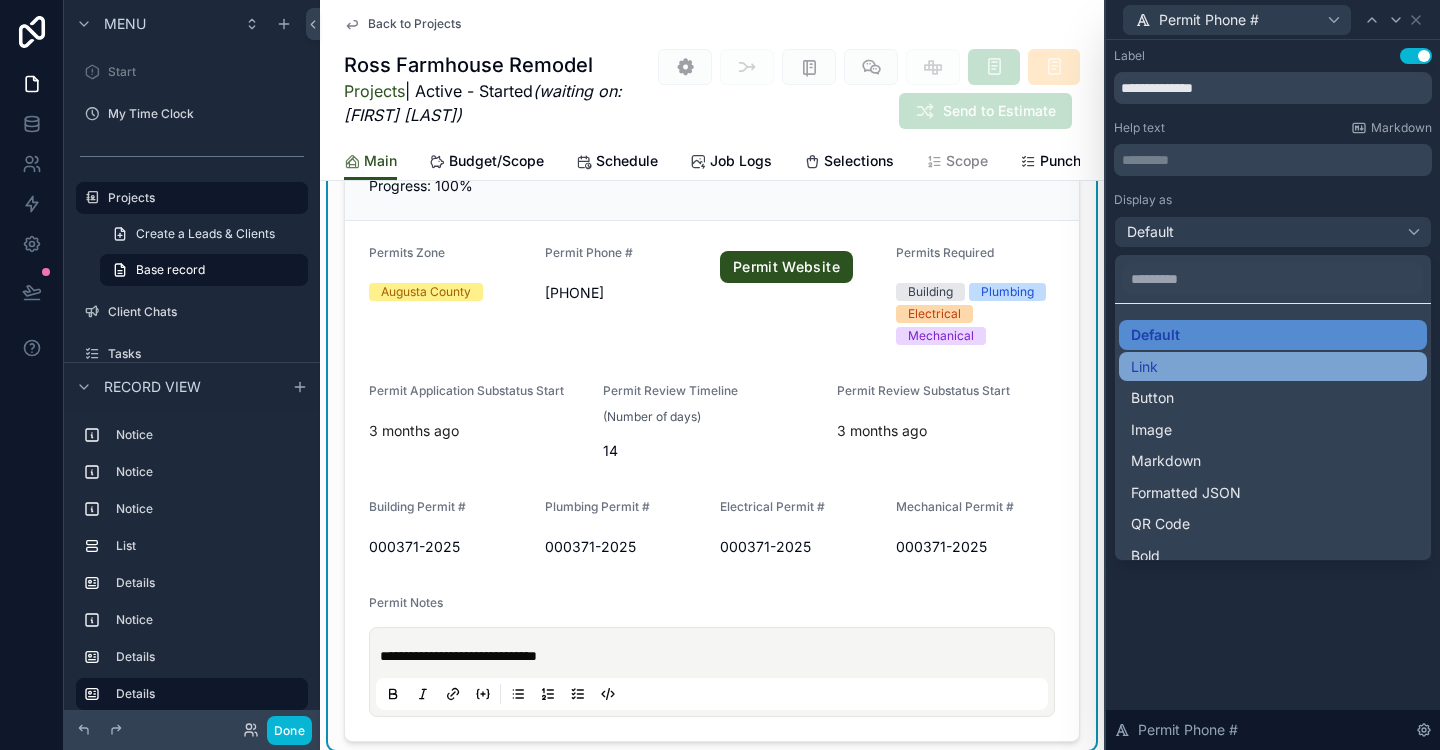 click on "Link" at bounding box center [1273, 367] 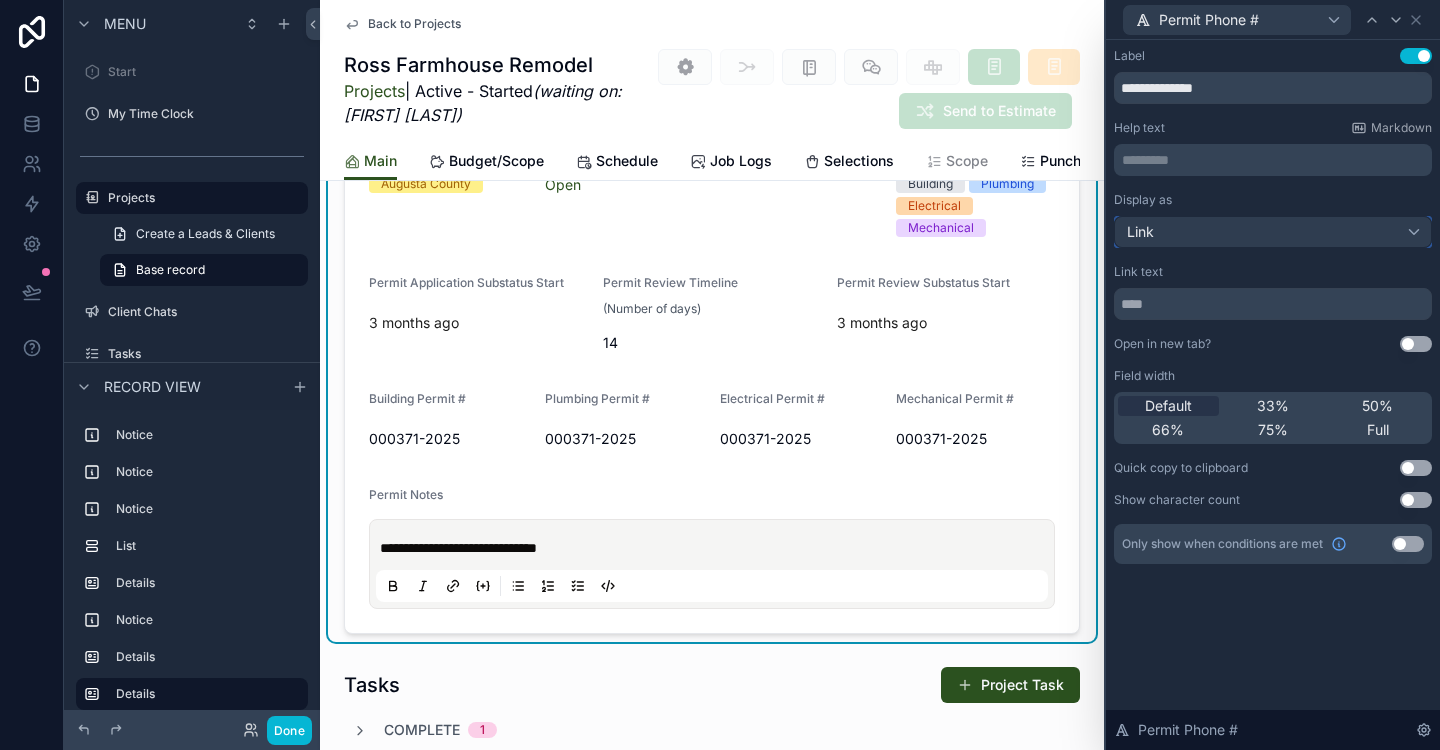 click on "Link" at bounding box center (1273, 232) 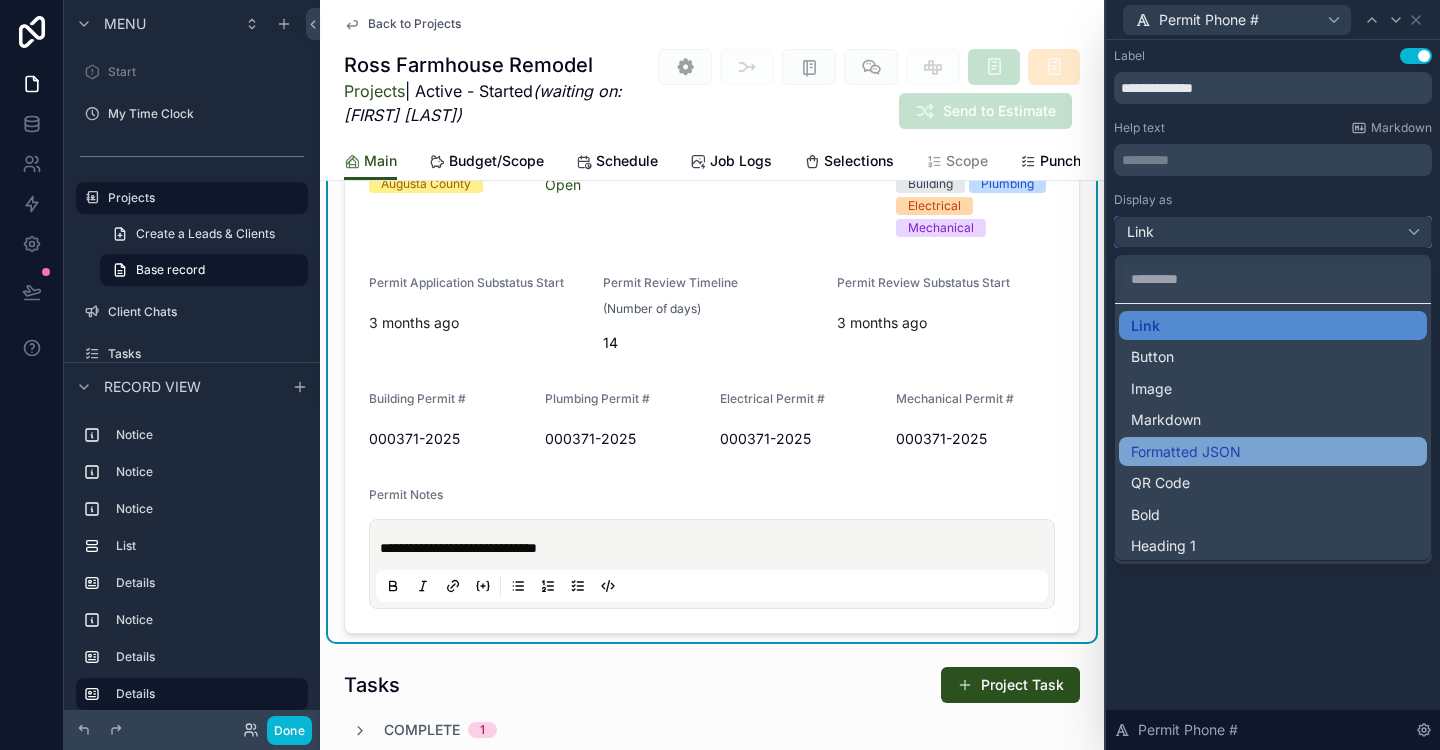 scroll, scrollTop: 0, scrollLeft: 0, axis: both 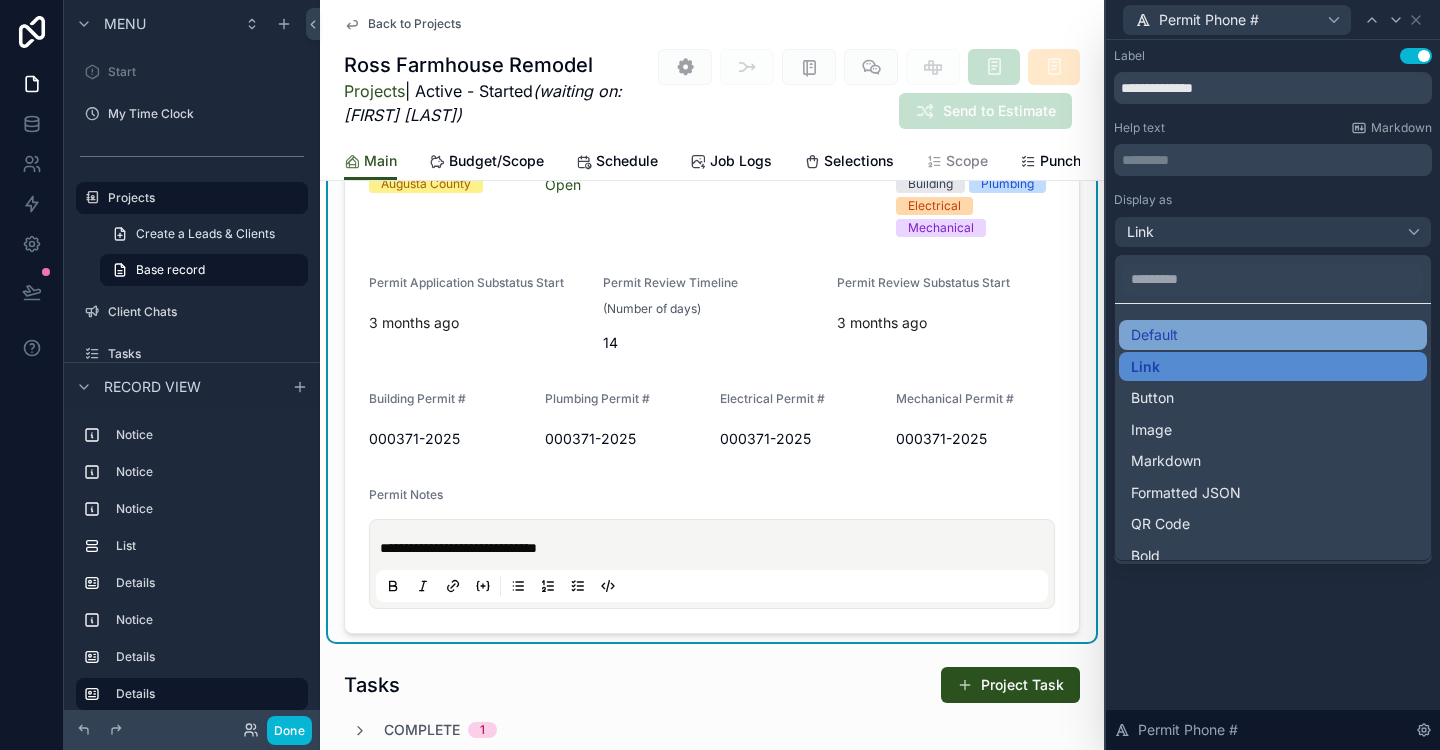 click on "Default" at bounding box center (1273, 335) 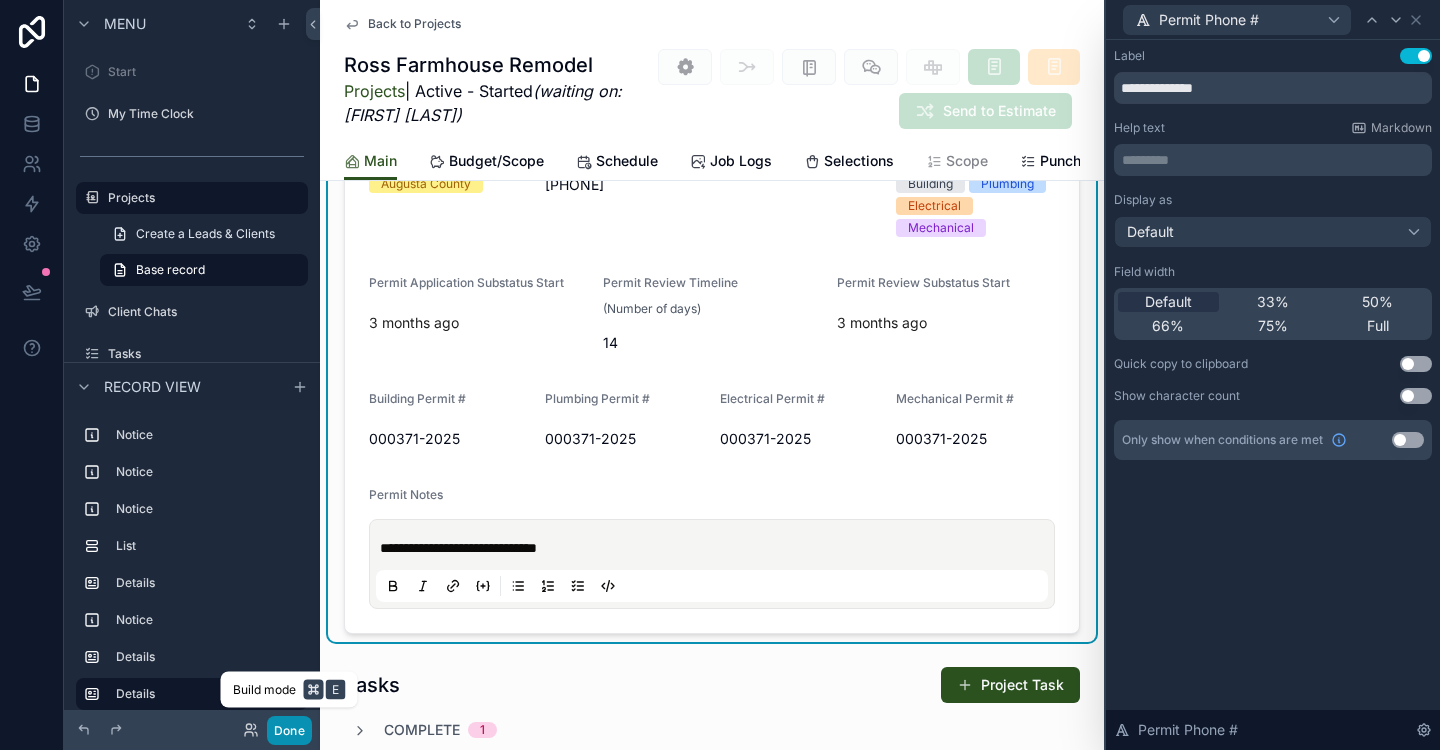 click on "Done" at bounding box center [289, 730] 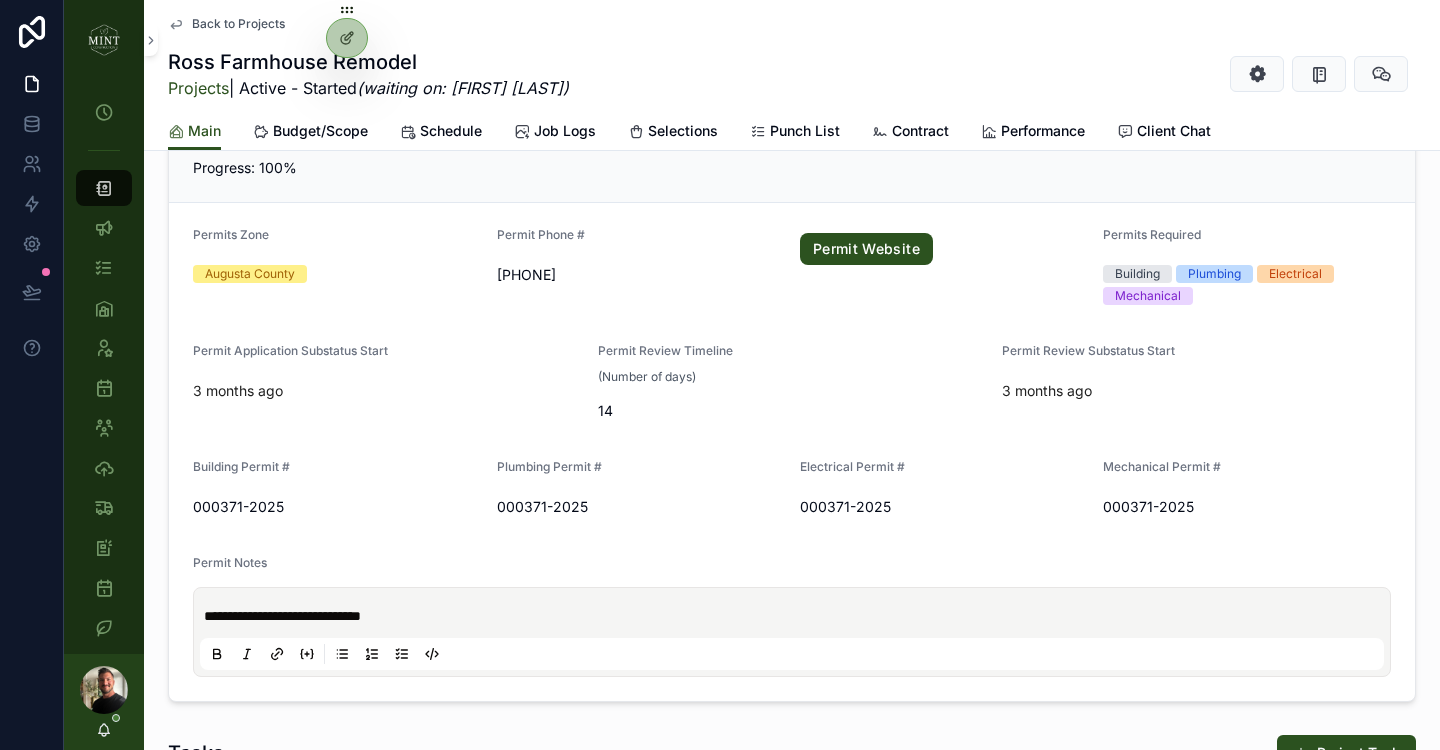 scroll, scrollTop: 1393, scrollLeft: 0, axis: vertical 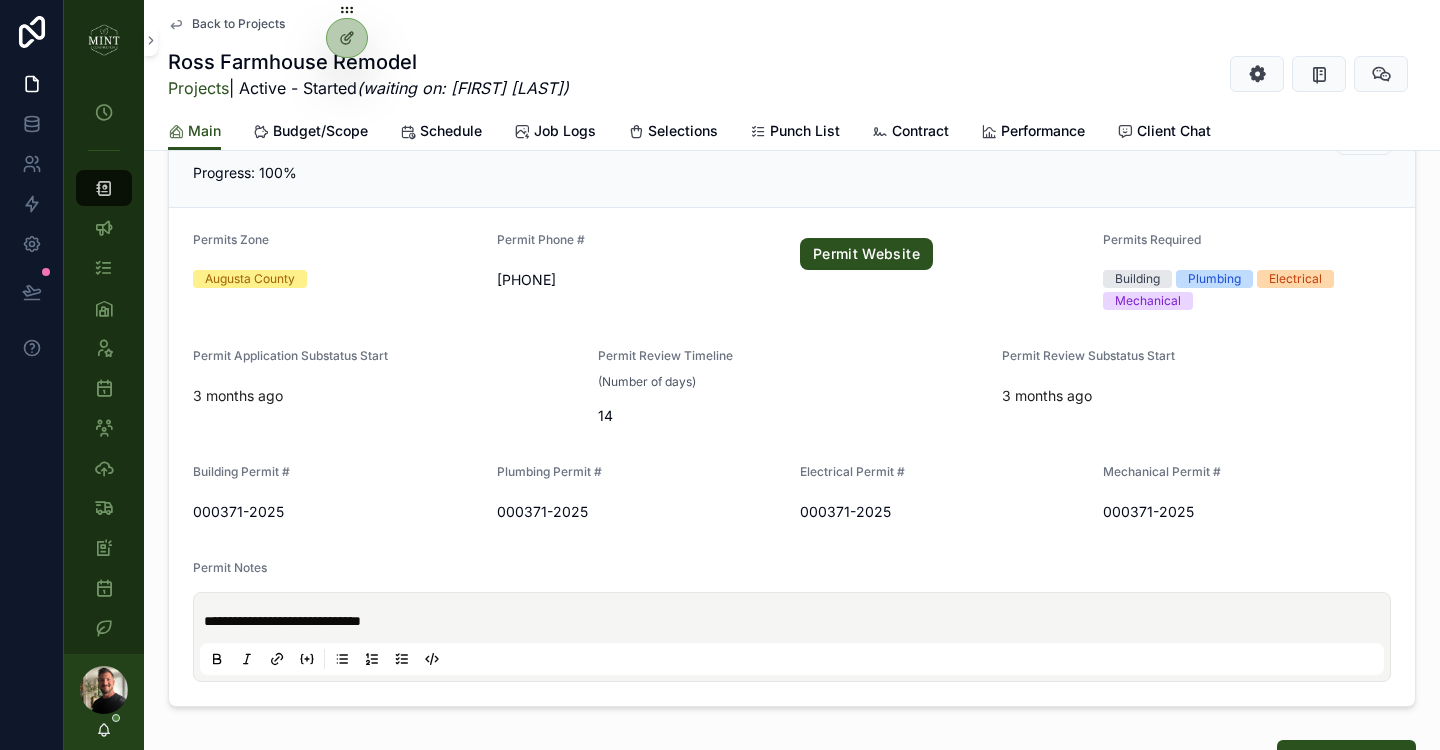 click on "5402455717" at bounding box center [641, 300] 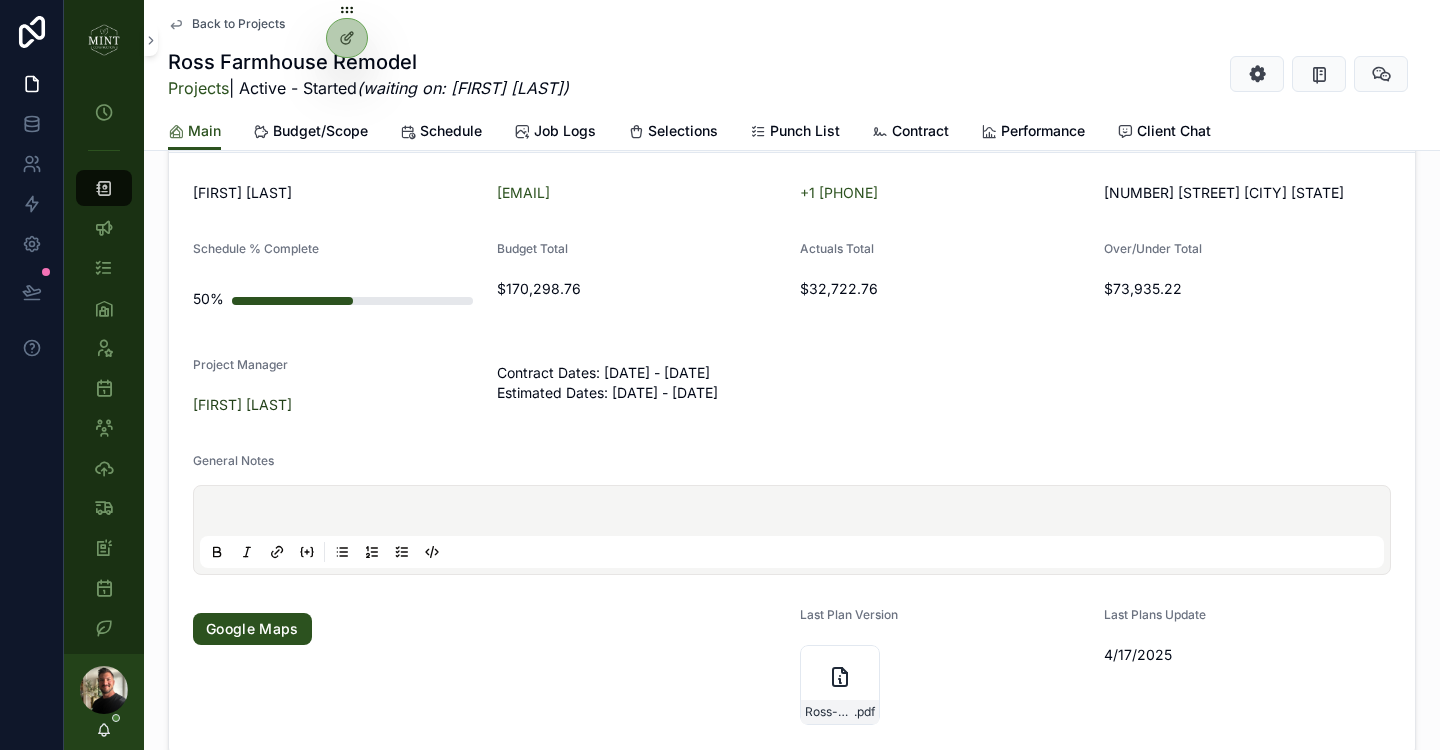 scroll, scrollTop: 0, scrollLeft: 0, axis: both 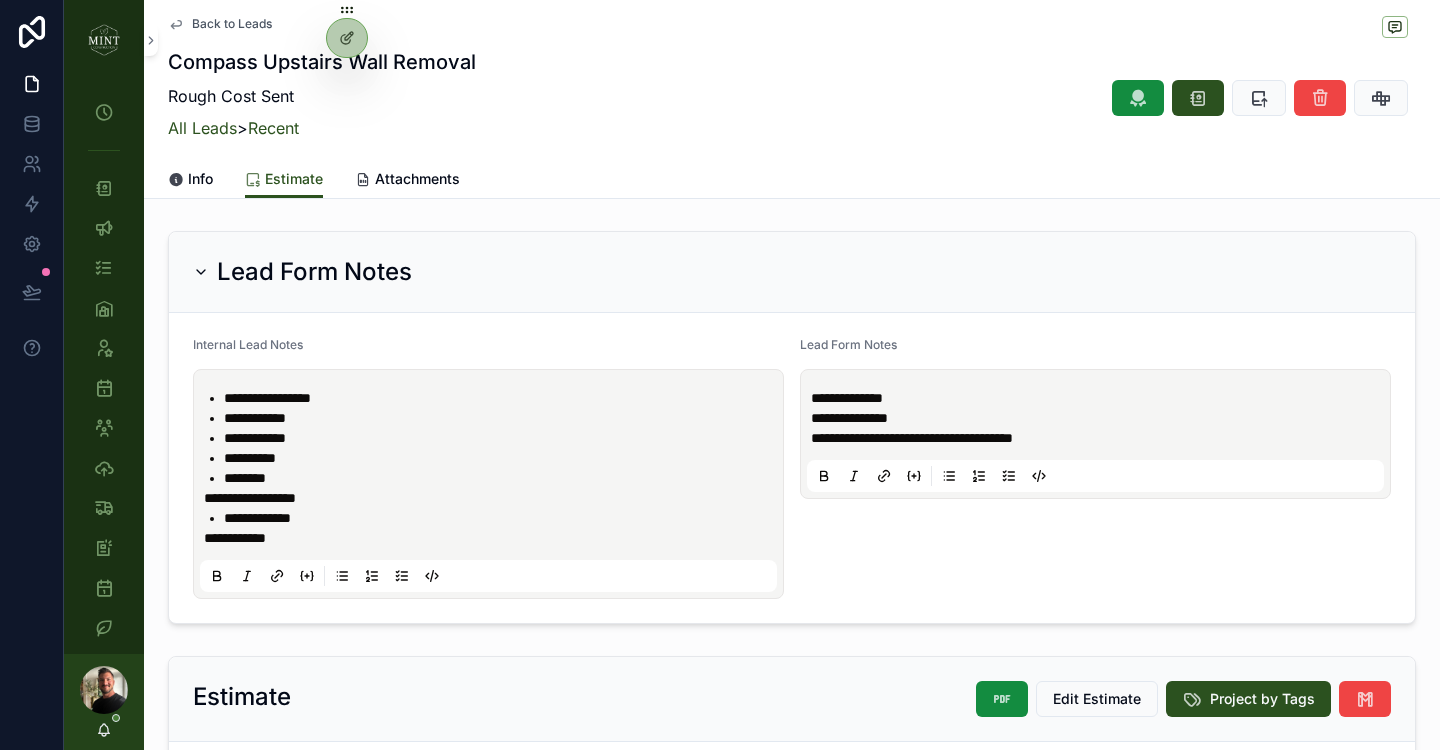 click on "**********" at bounding box center [267, 398] 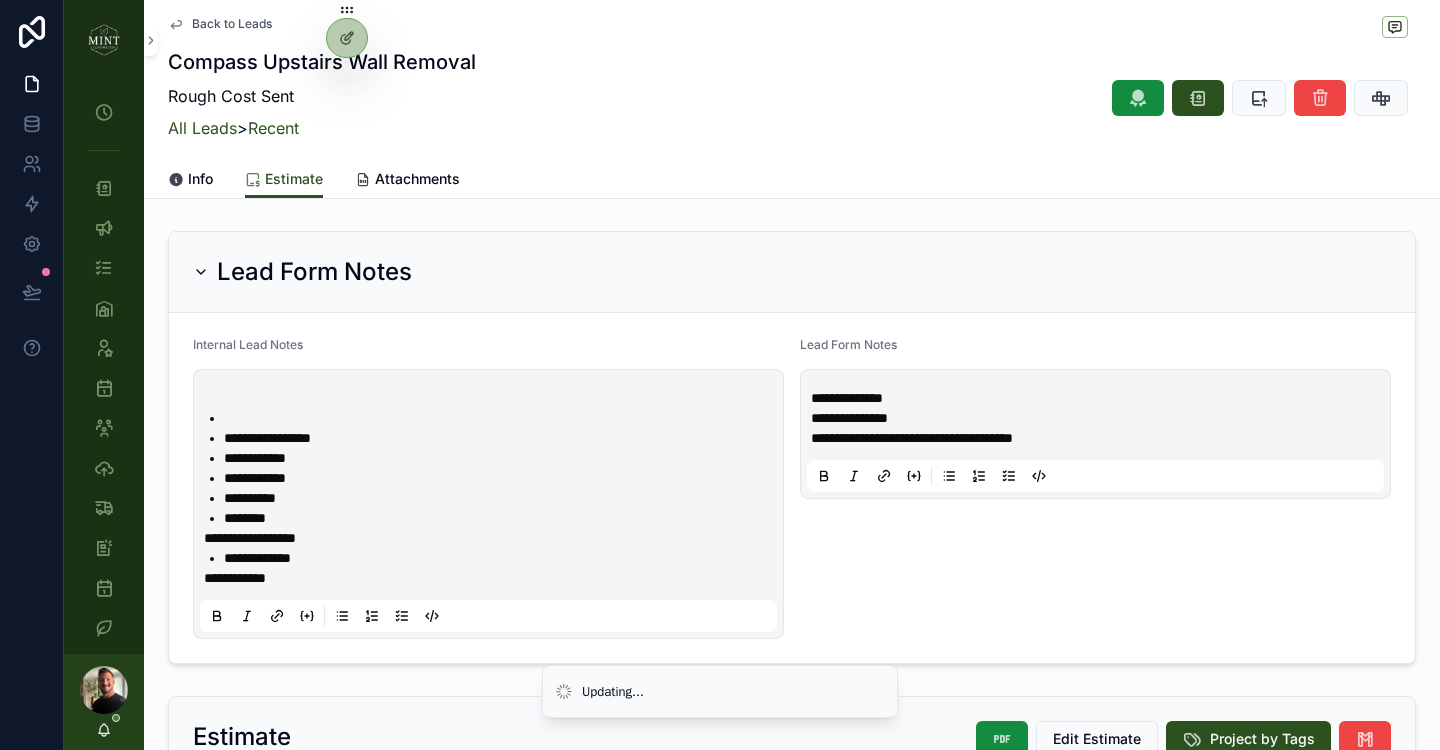 type 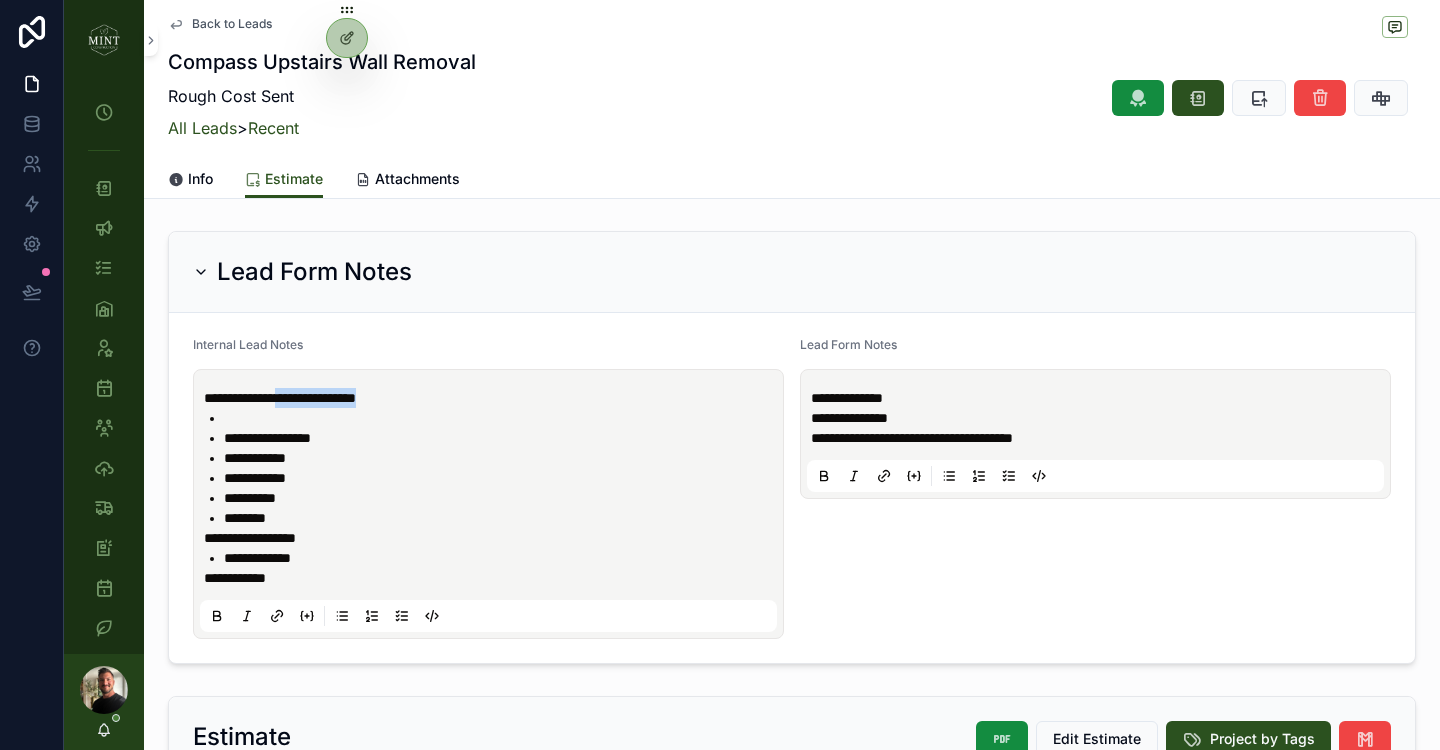 drag, startPoint x: 452, startPoint y: 396, endPoint x: 310, endPoint y: 391, distance: 142.088 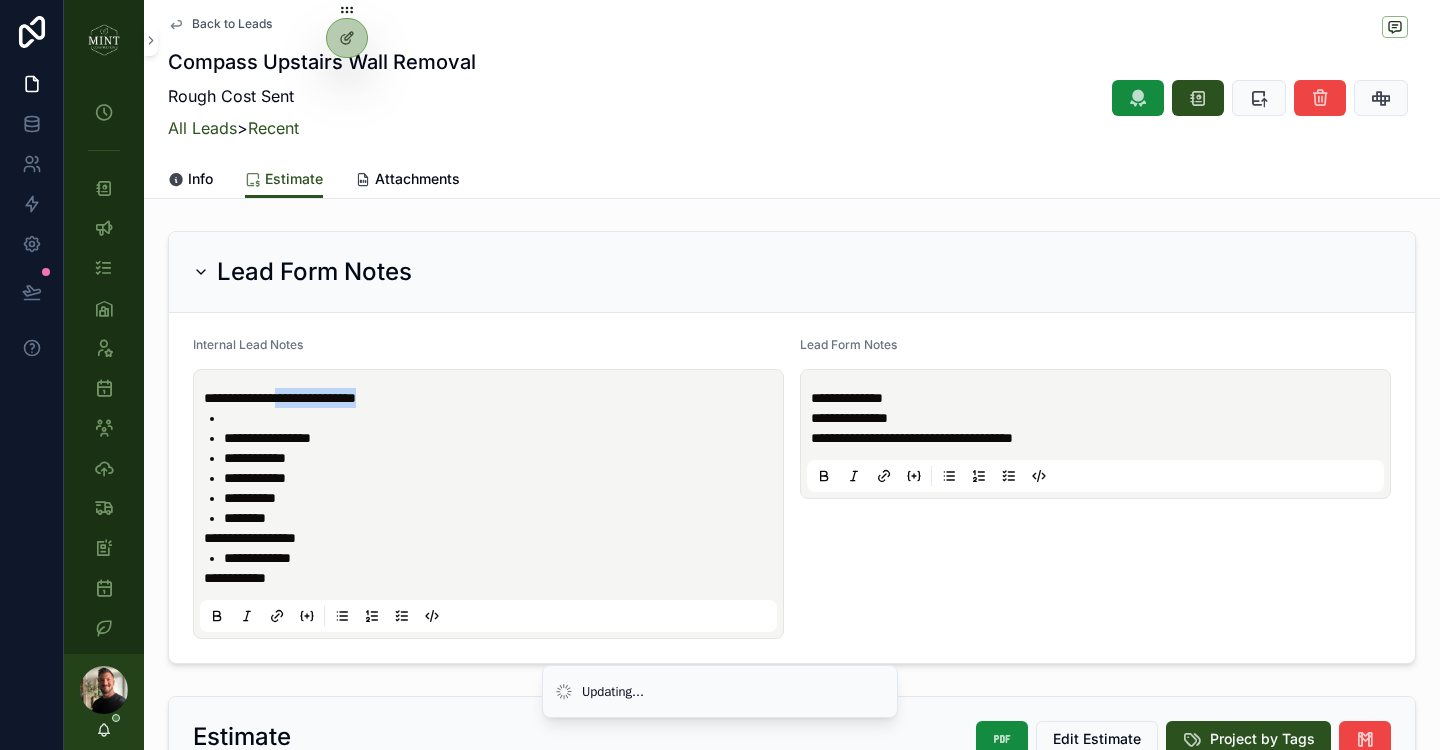 click 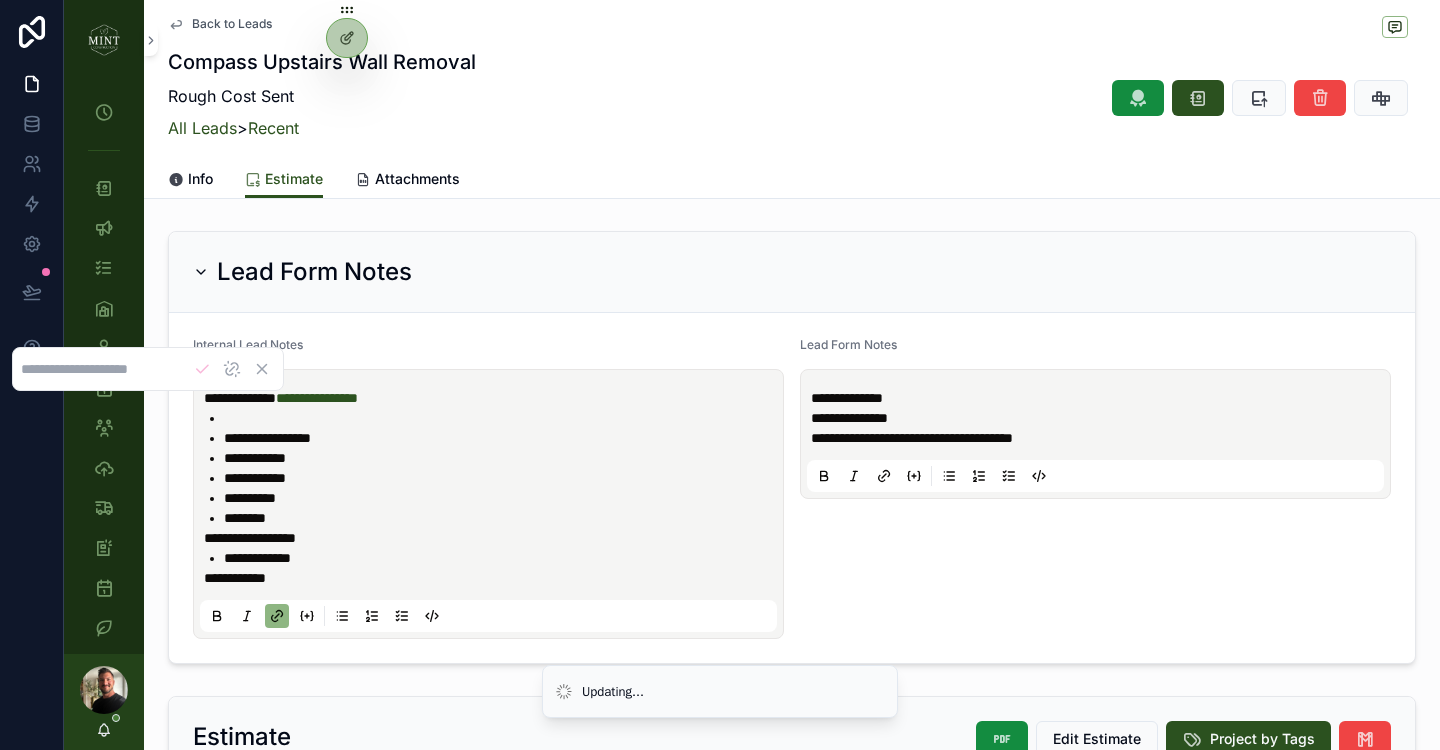 type on "**********" 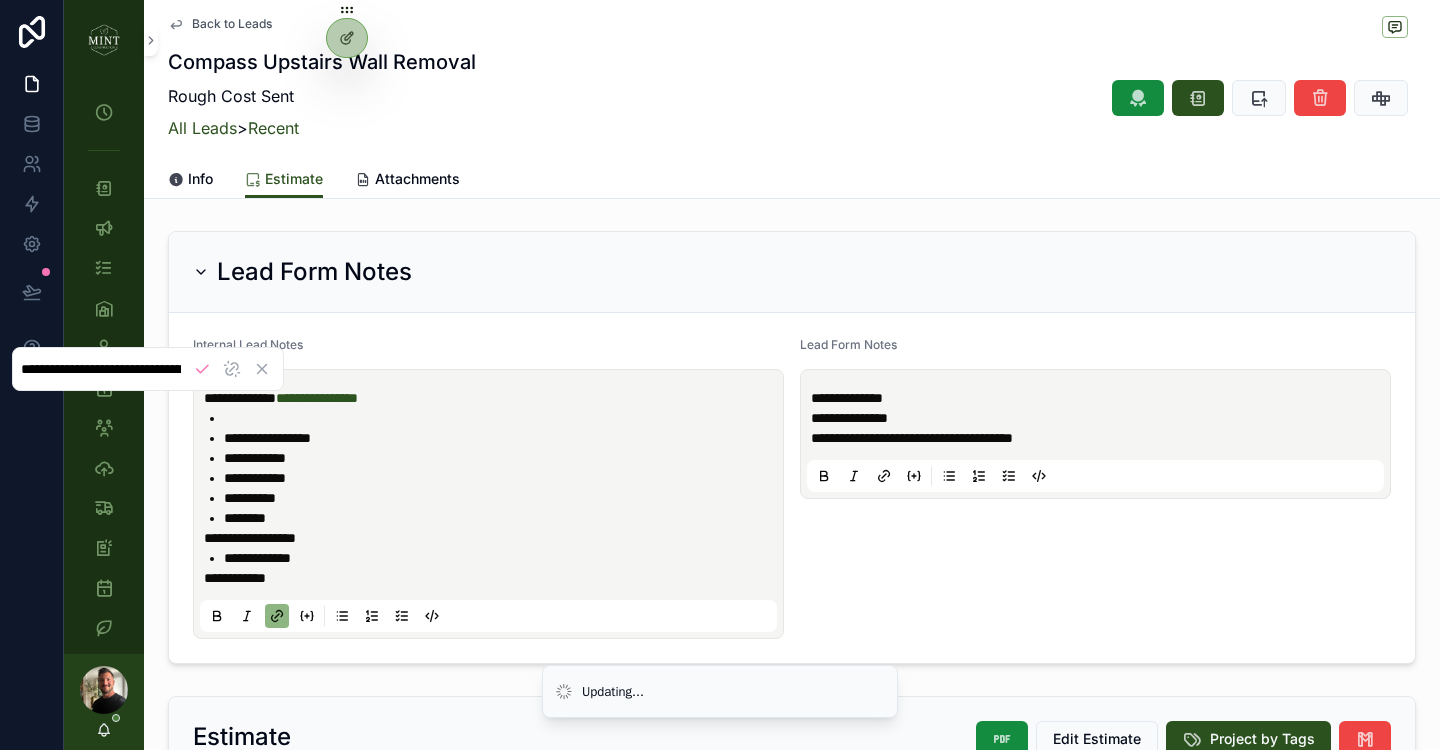 scroll, scrollTop: 0, scrollLeft: 2225, axis: horizontal 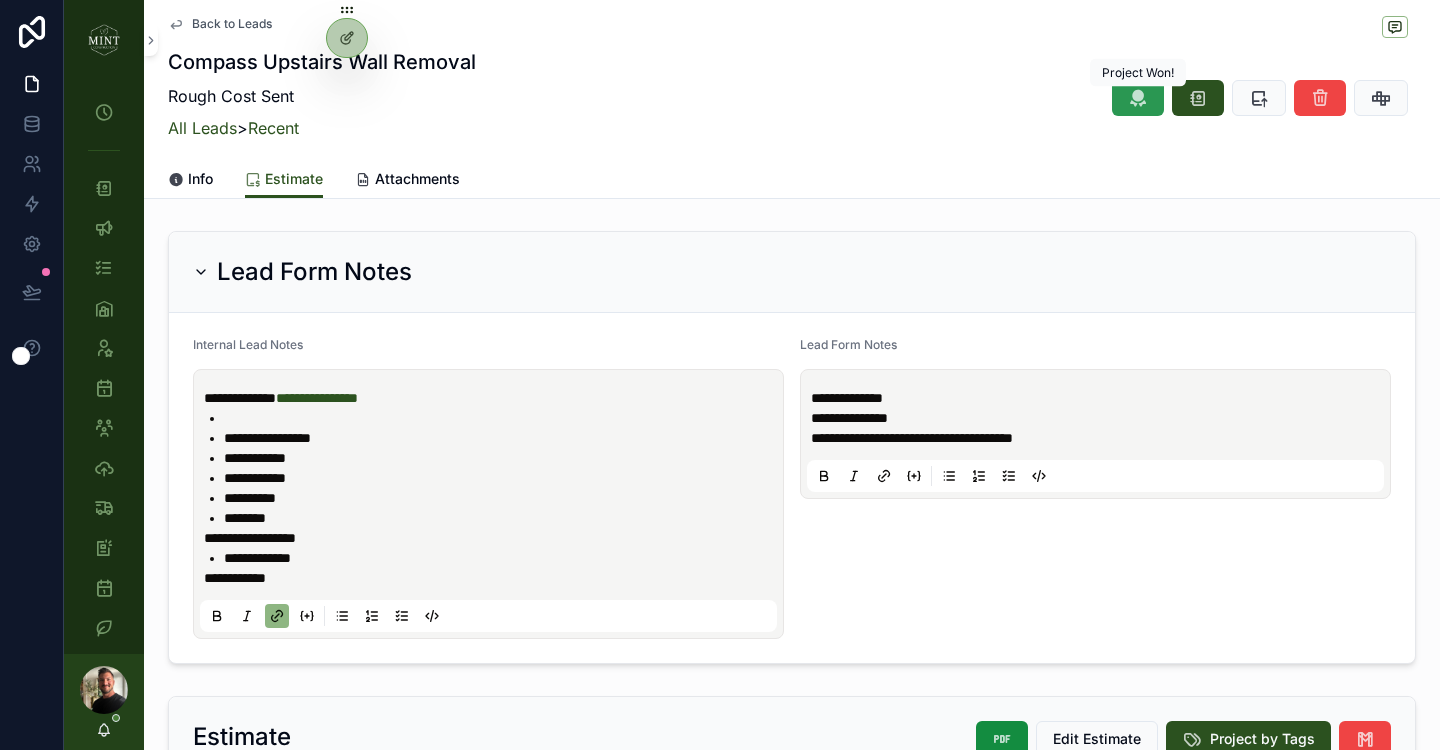click at bounding box center [1138, 98] 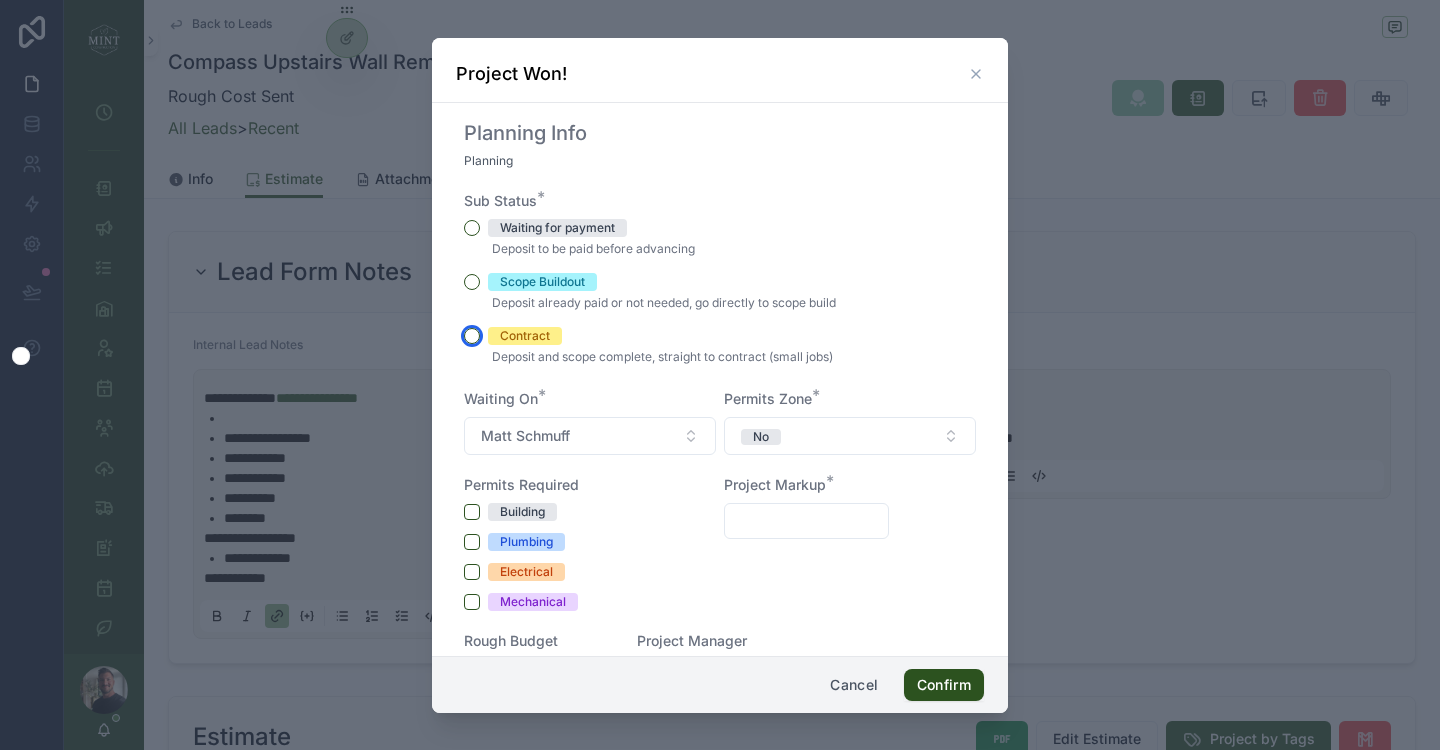 click on "Contract" at bounding box center [472, 336] 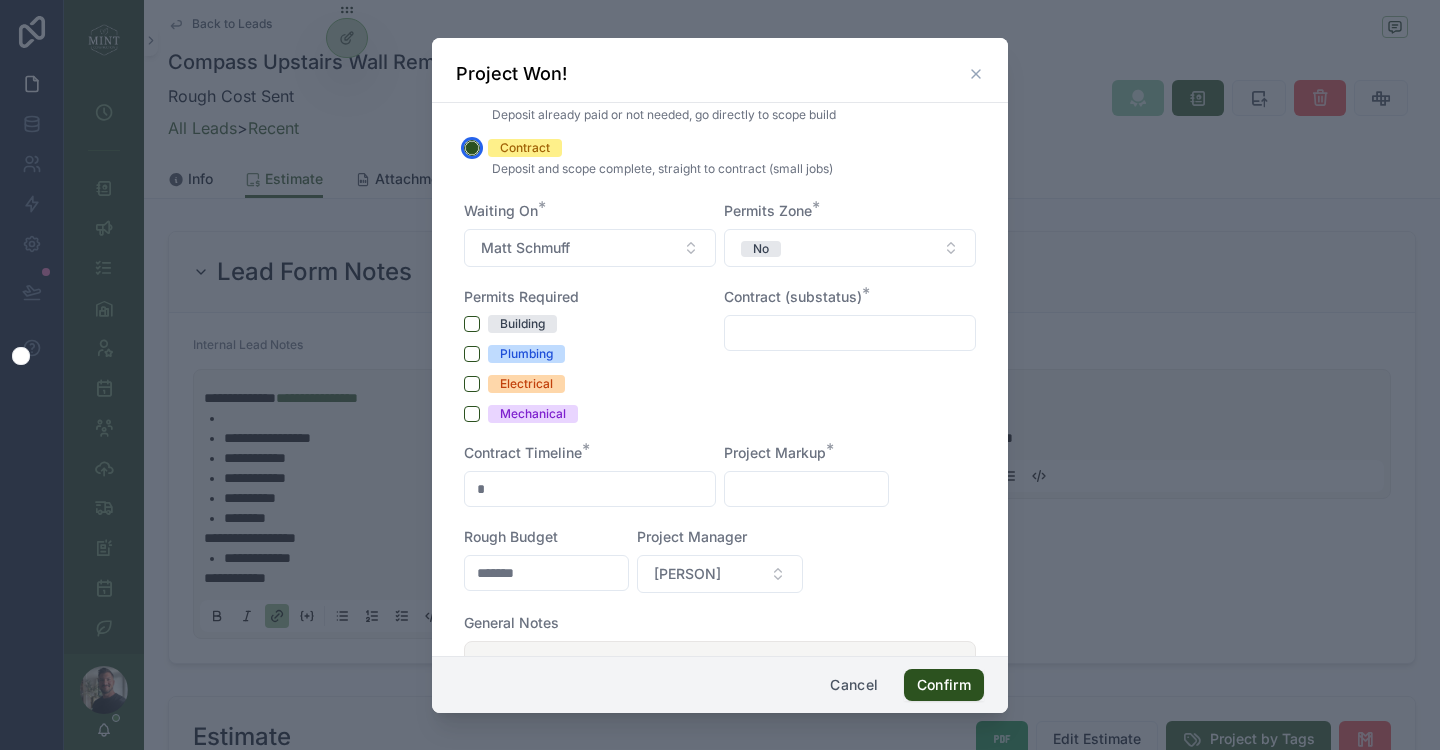 scroll, scrollTop: 191, scrollLeft: 0, axis: vertical 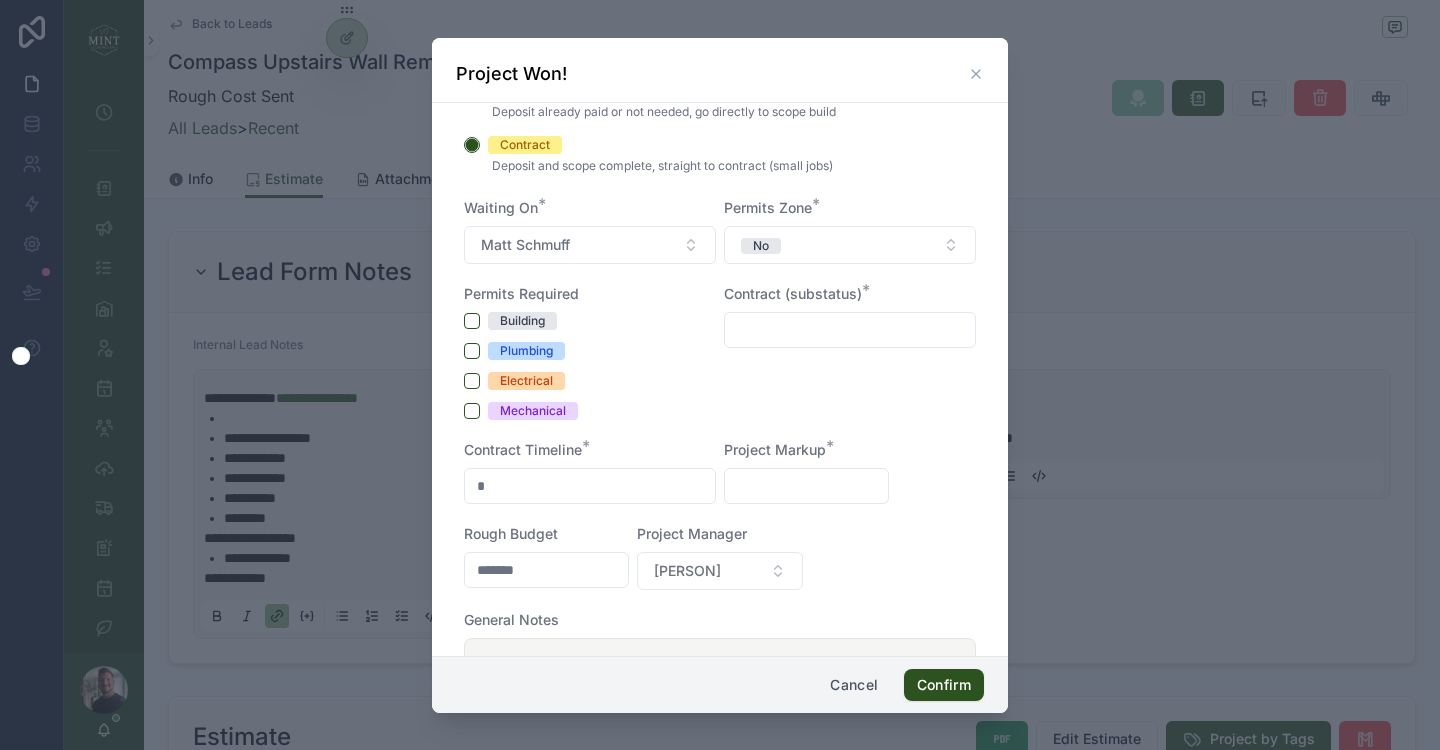 click at bounding box center (850, 330) 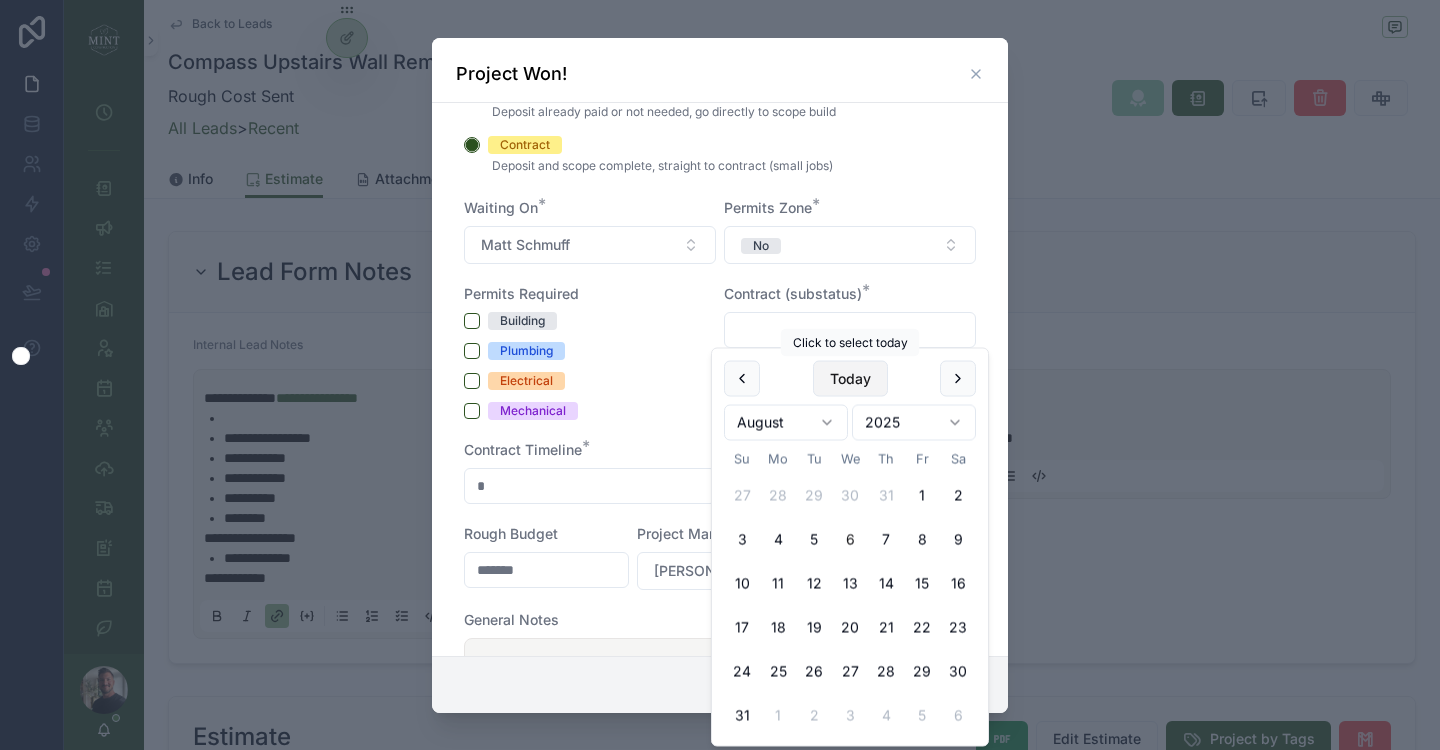 click on "Today" at bounding box center (850, 379) 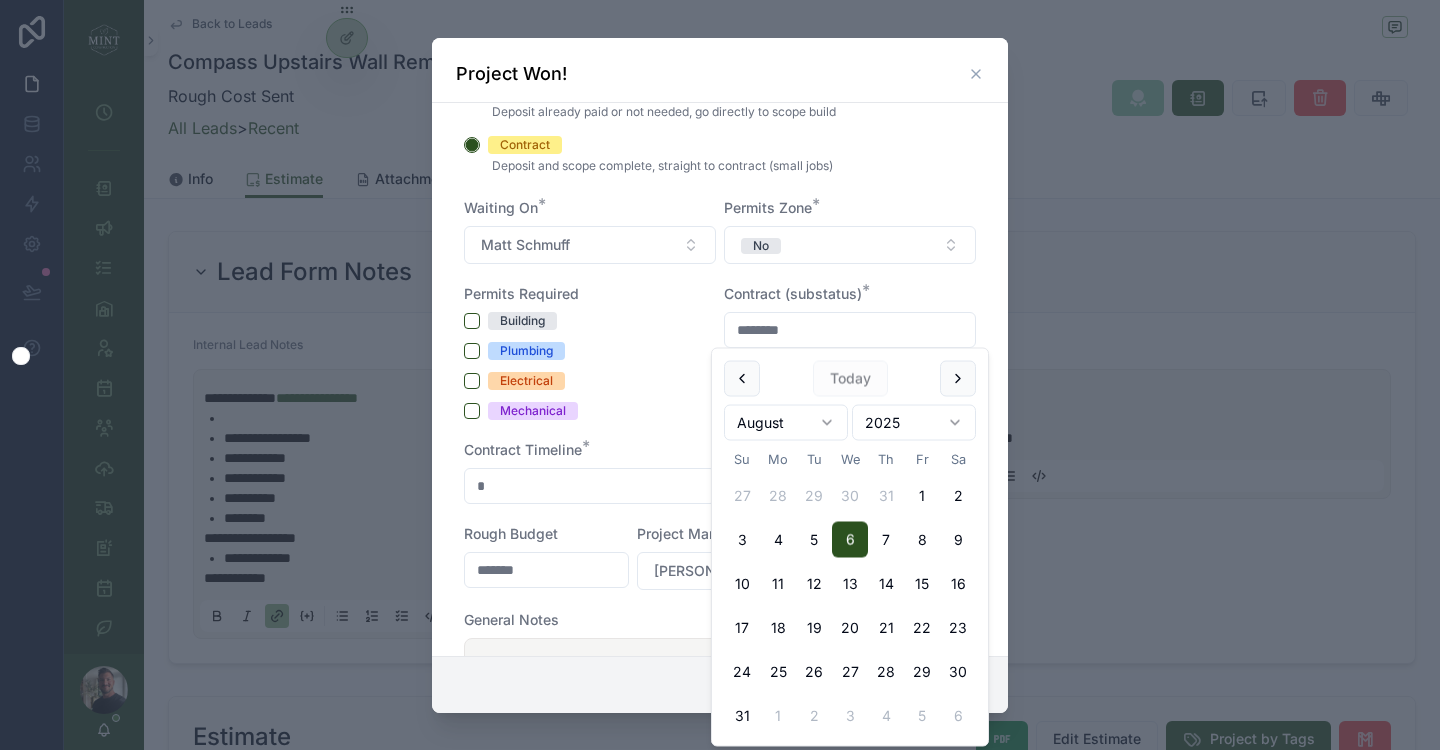 click on "**********" at bounding box center (720, 380) 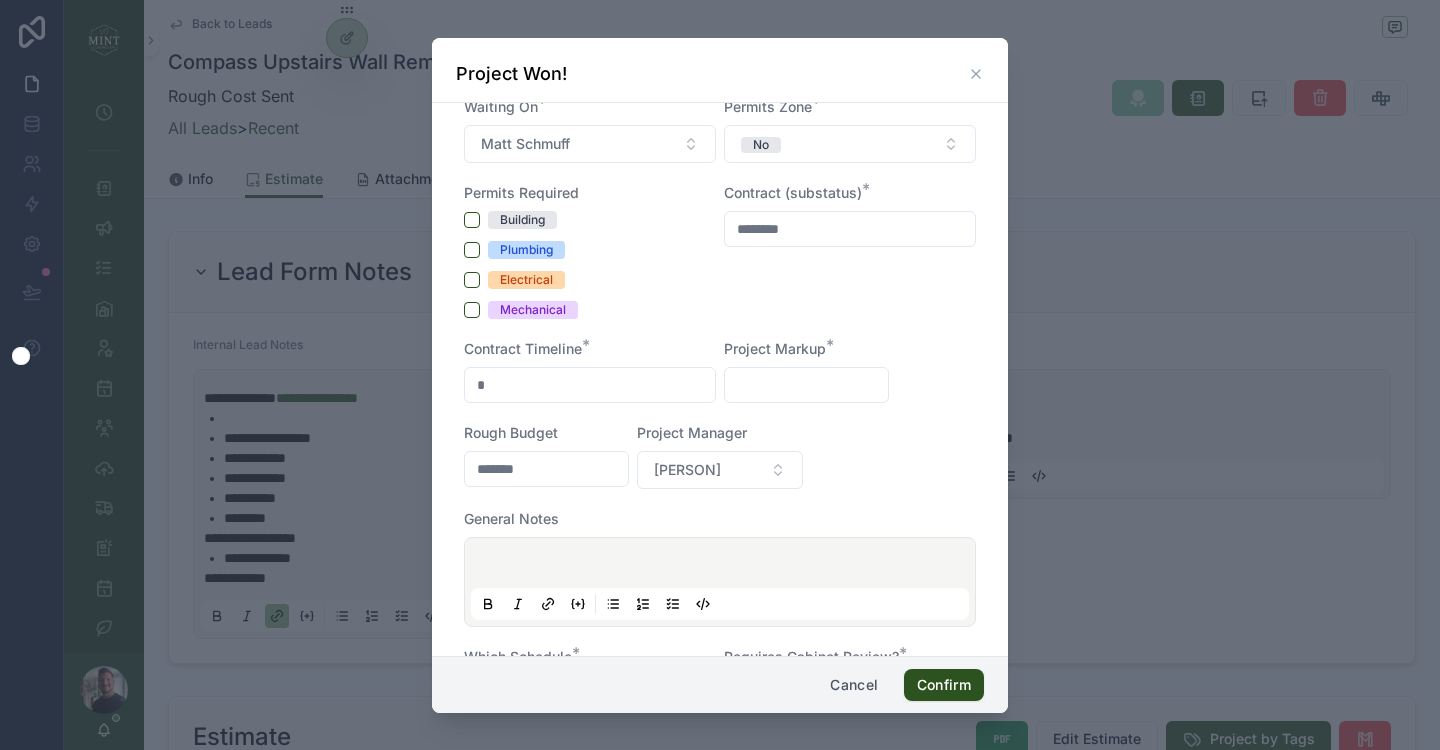 scroll, scrollTop: 334, scrollLeft: 0, axis: vertical 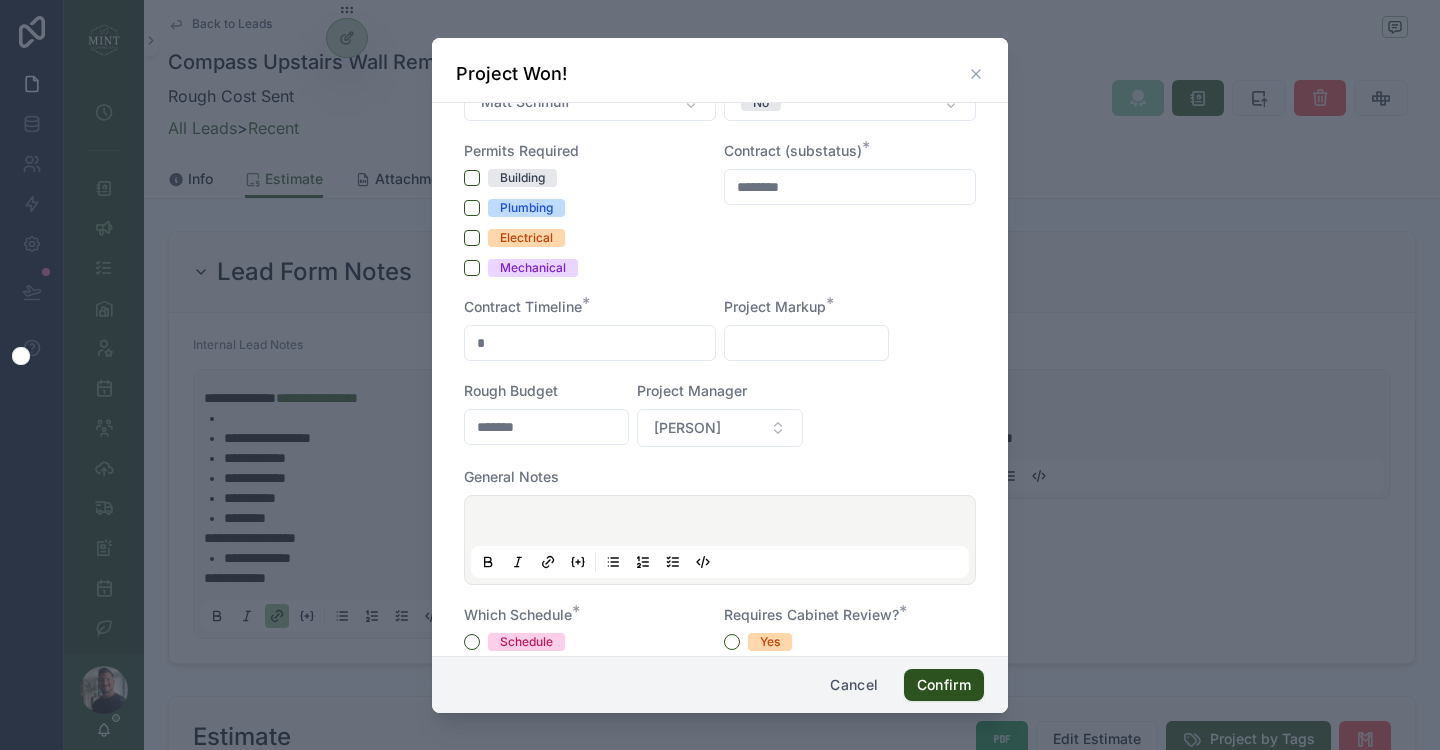 click at bounding box center (806, 343) 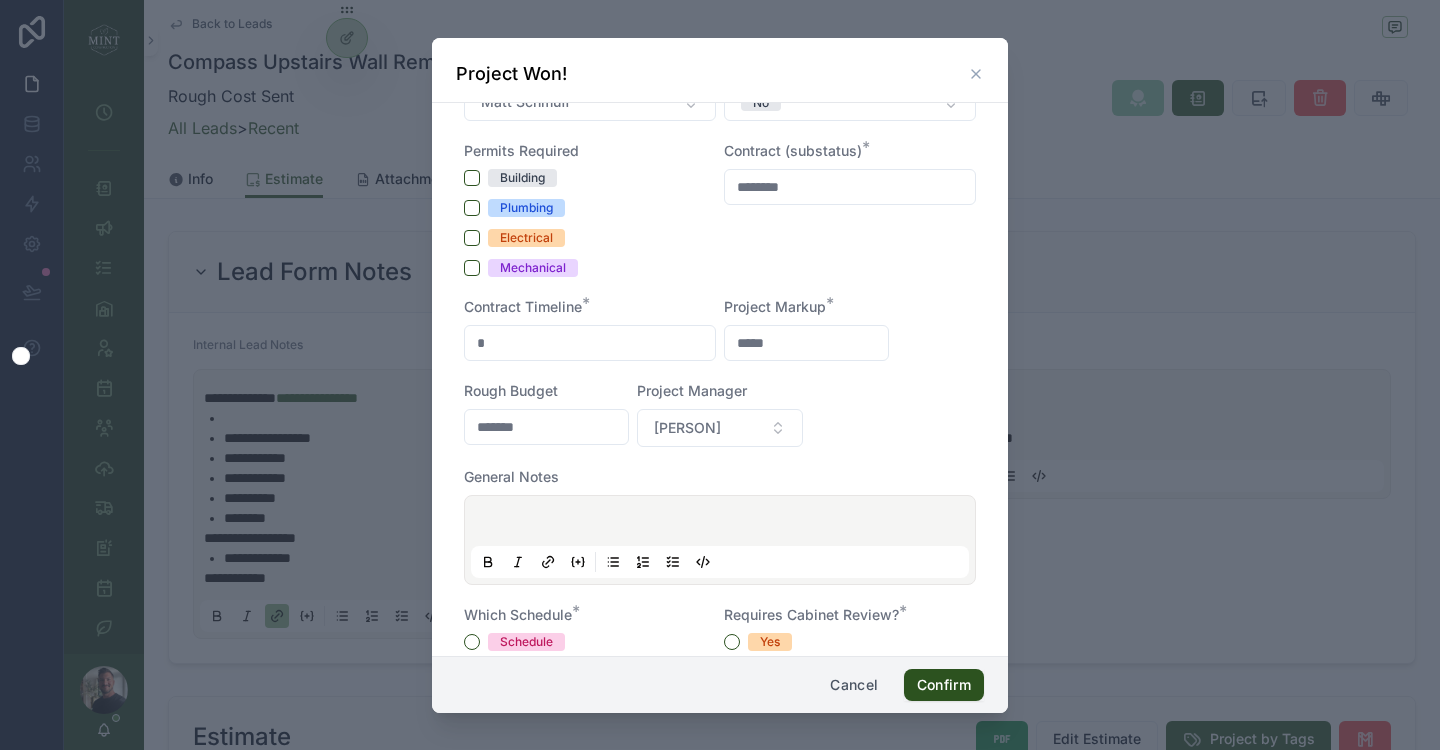 type on "*****" 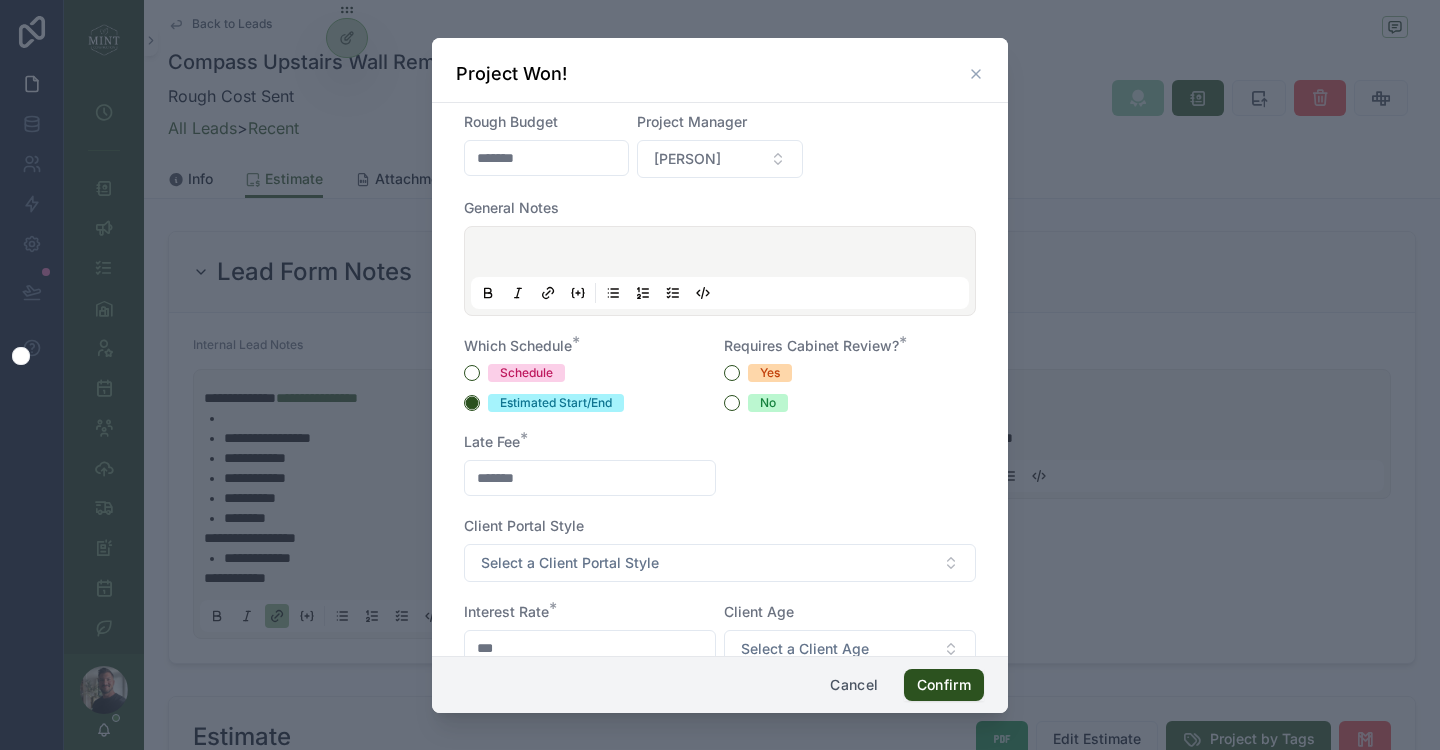 scroll, scrollTop: 605, scrollLeft: 0, axis: vertical 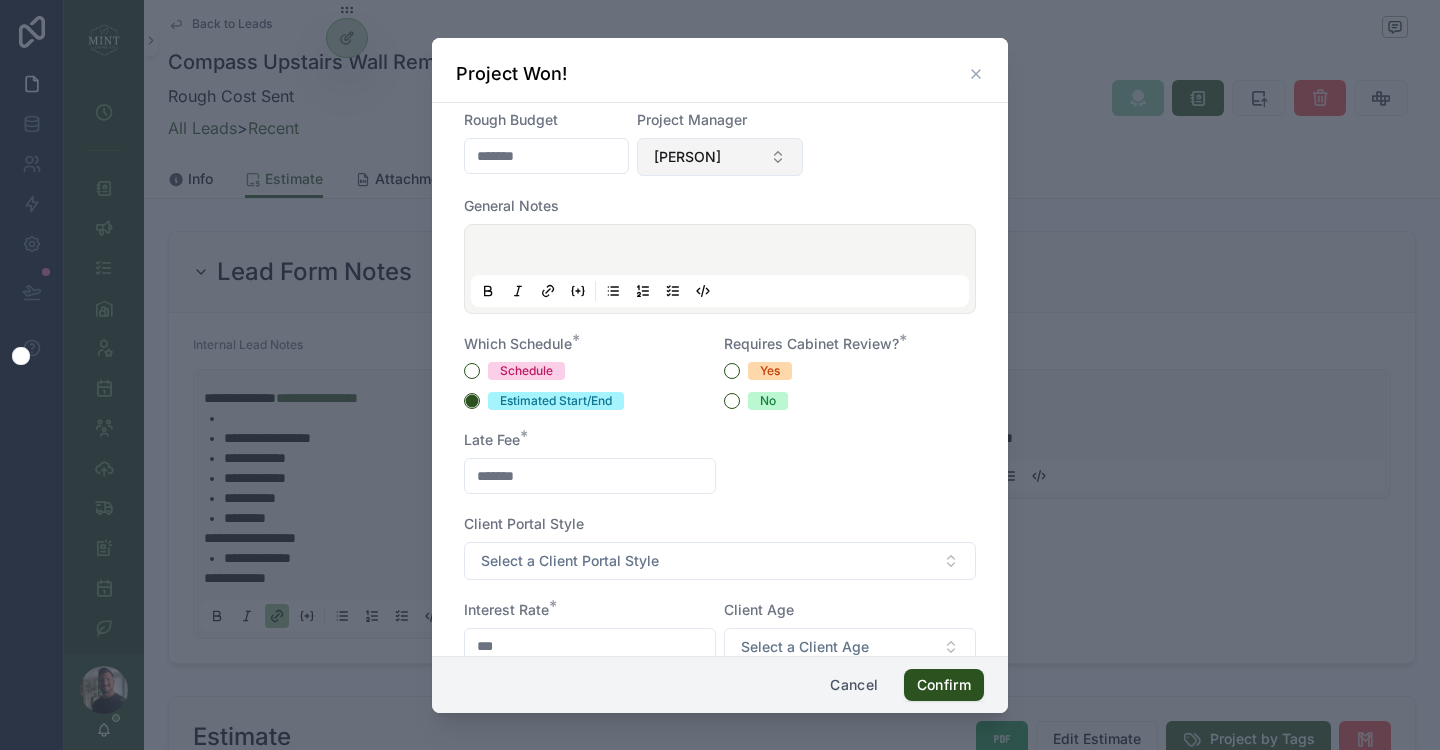 click on "Carl Schmuff" at bounding box center [719, 157] 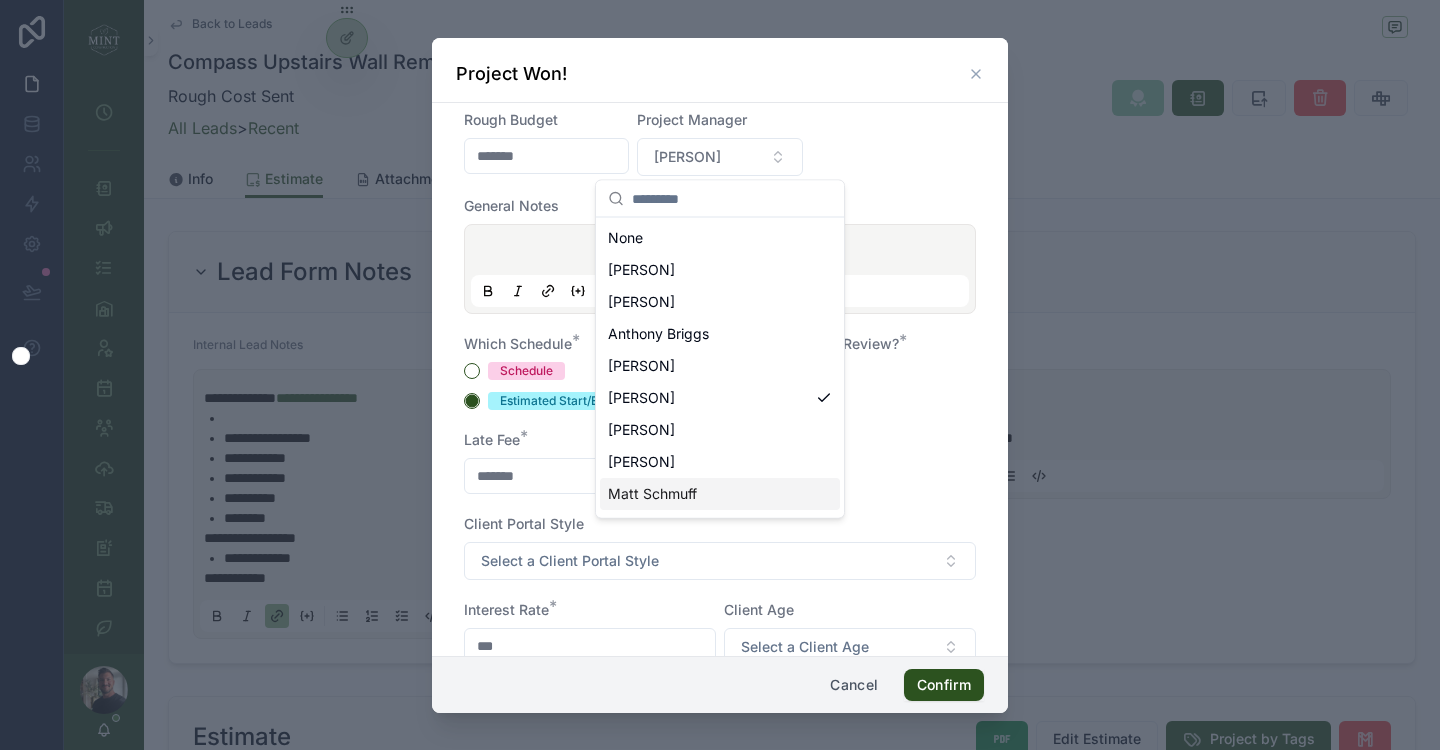 click on "Matt Schmuff" at bounding box center [652, 494] 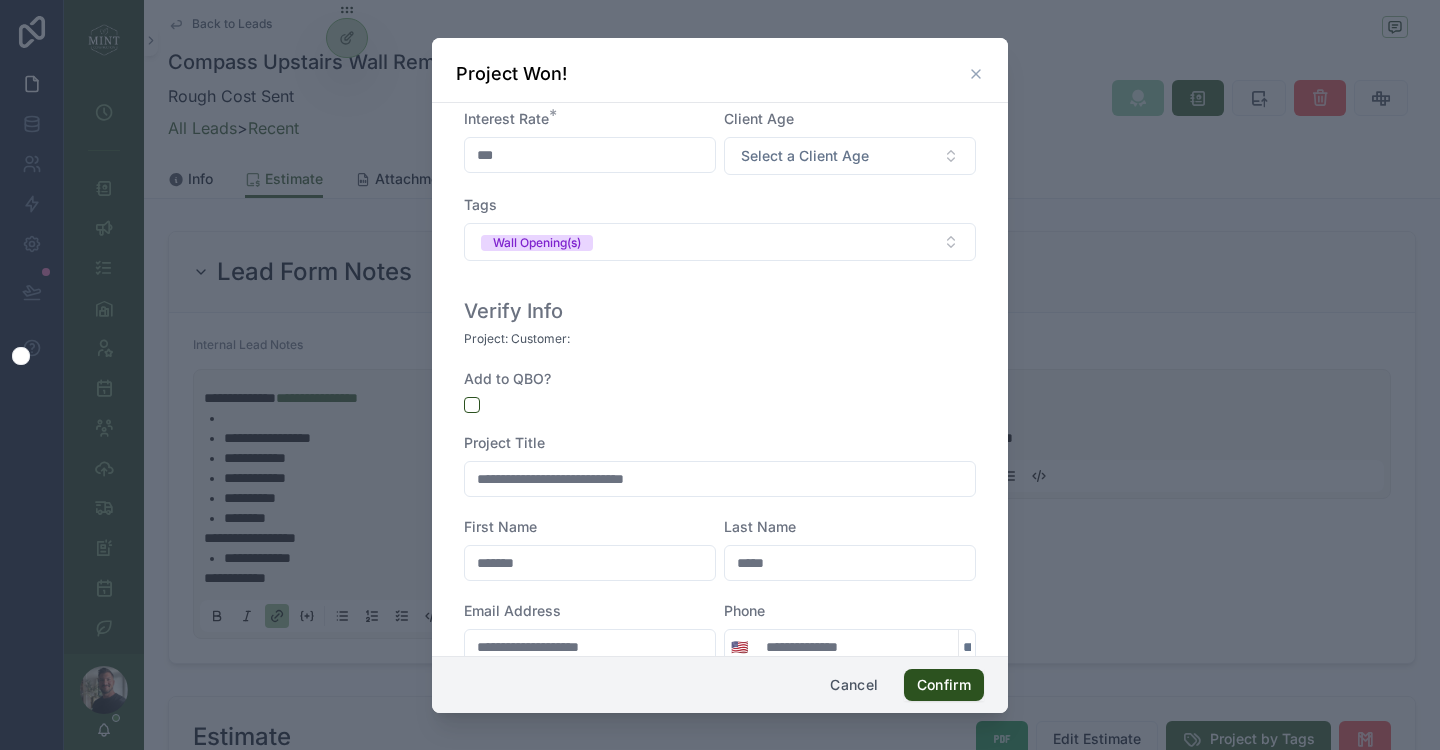 scroll, scrollTop: 1101, scrollLeft: 0, axis: vertical 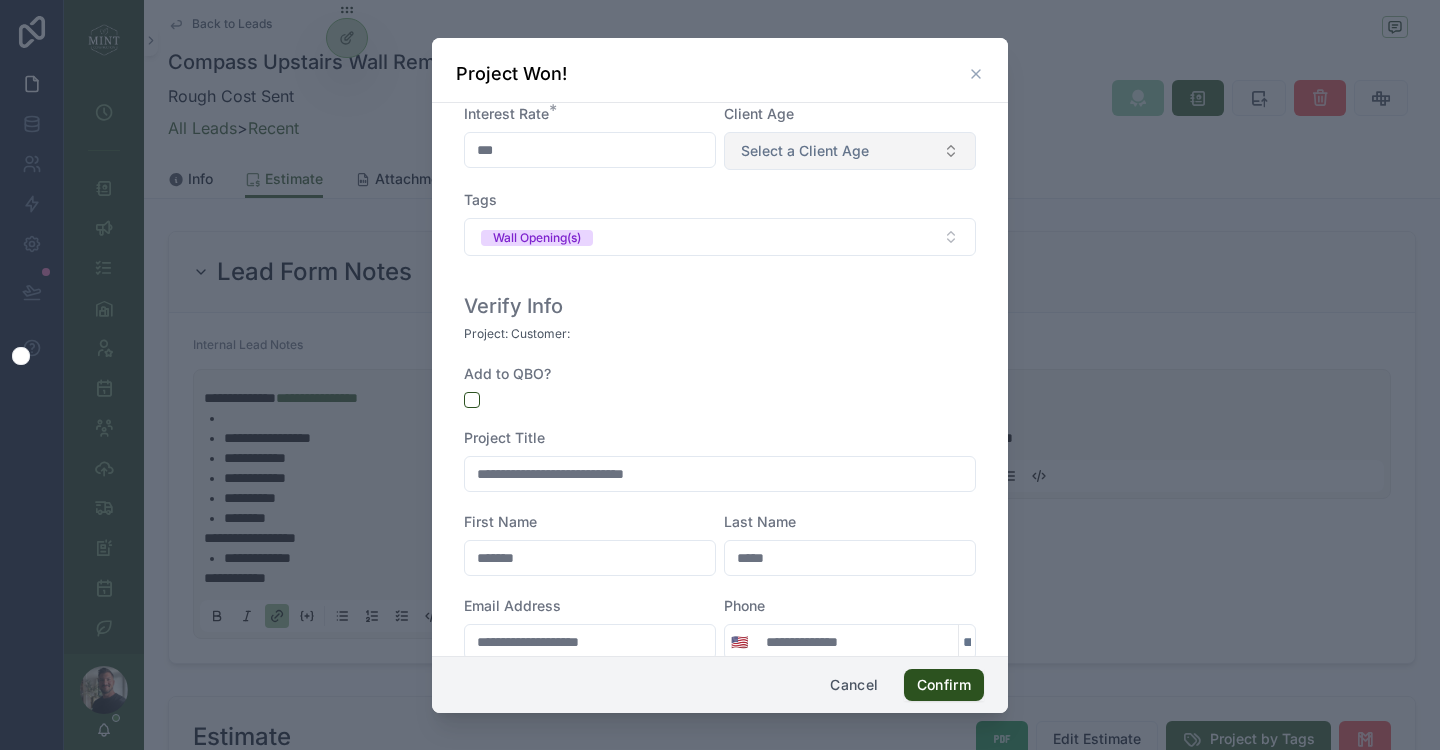 click on "Select a Client Age" at bounding box center [850, 151] 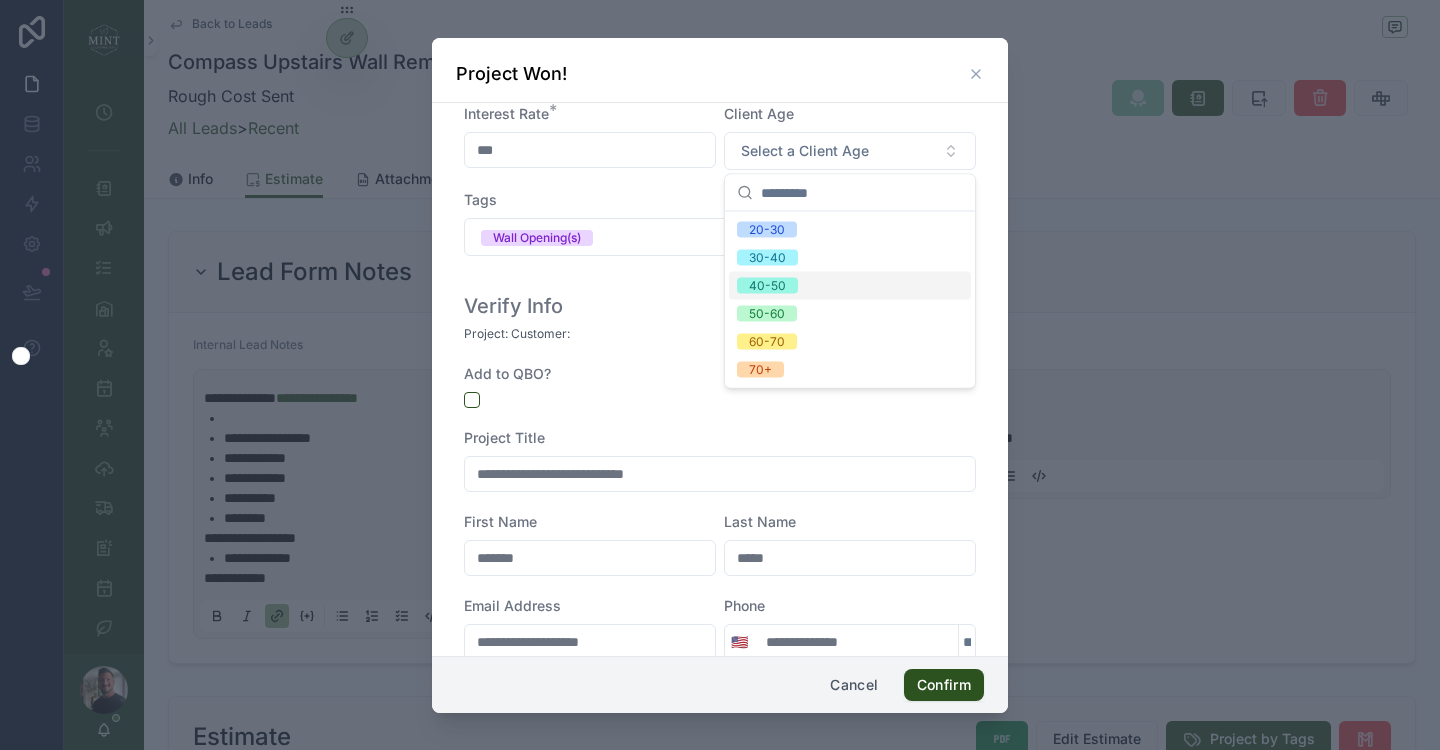 click on "40-50" at bounding box center [850, 286] 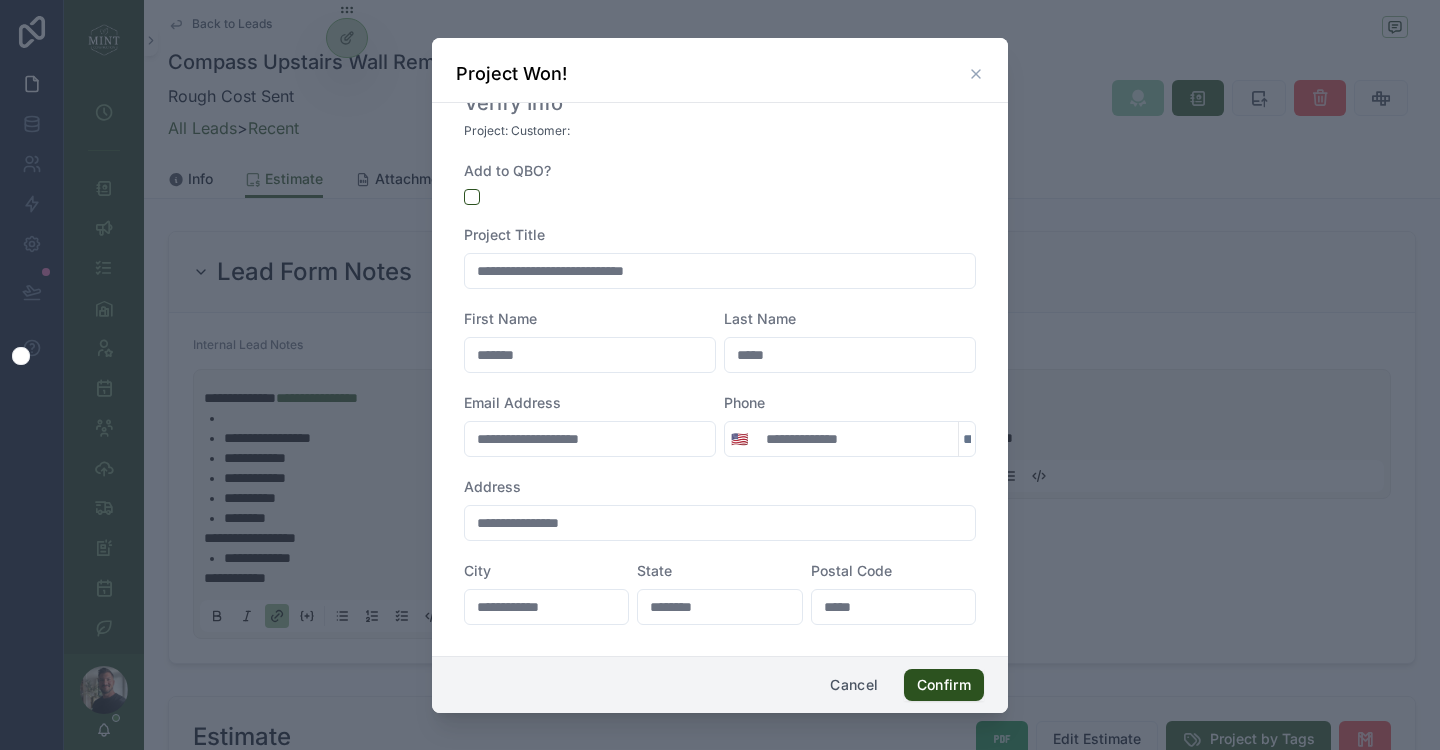 scroll, scrollTop: 1312, scrollLeft: 0, axis: vertical 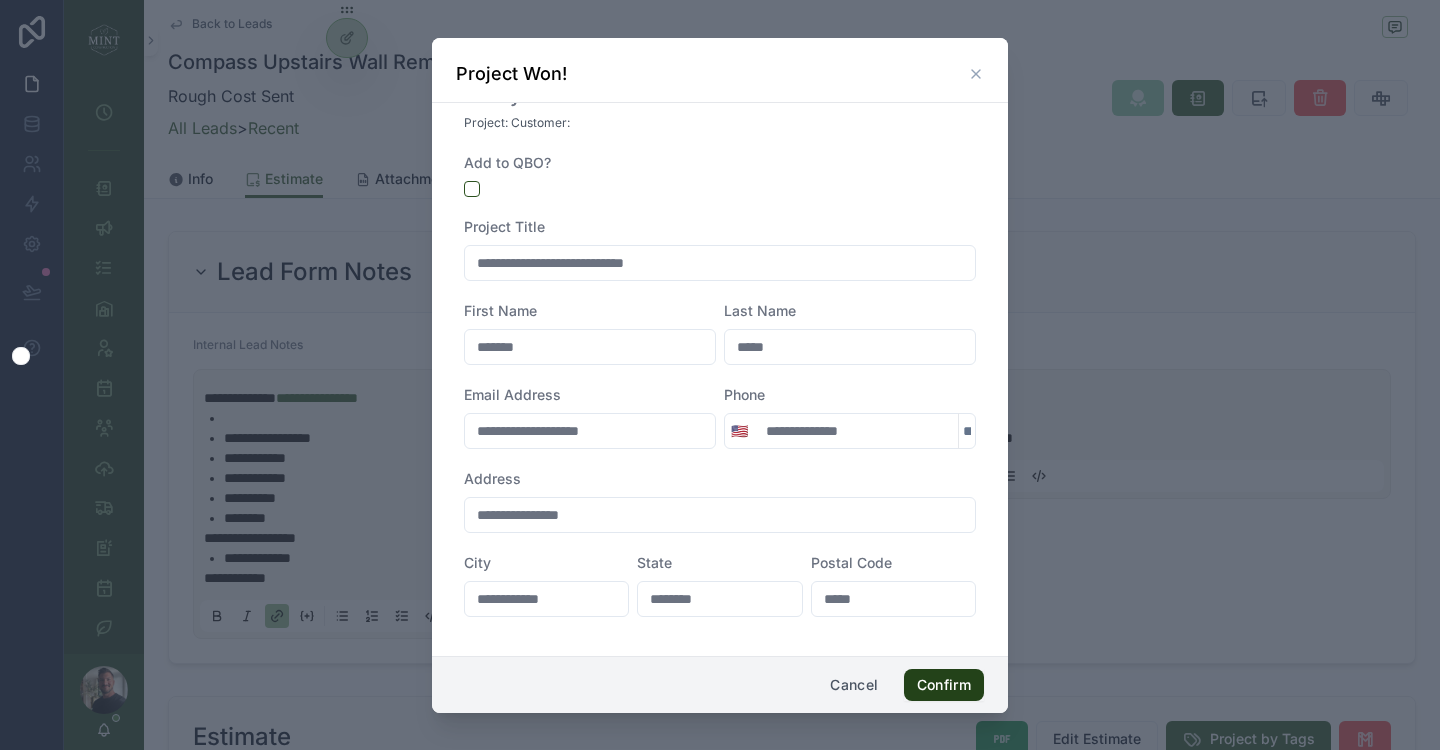 click on "Confirm" at bounding box center [944, 685] 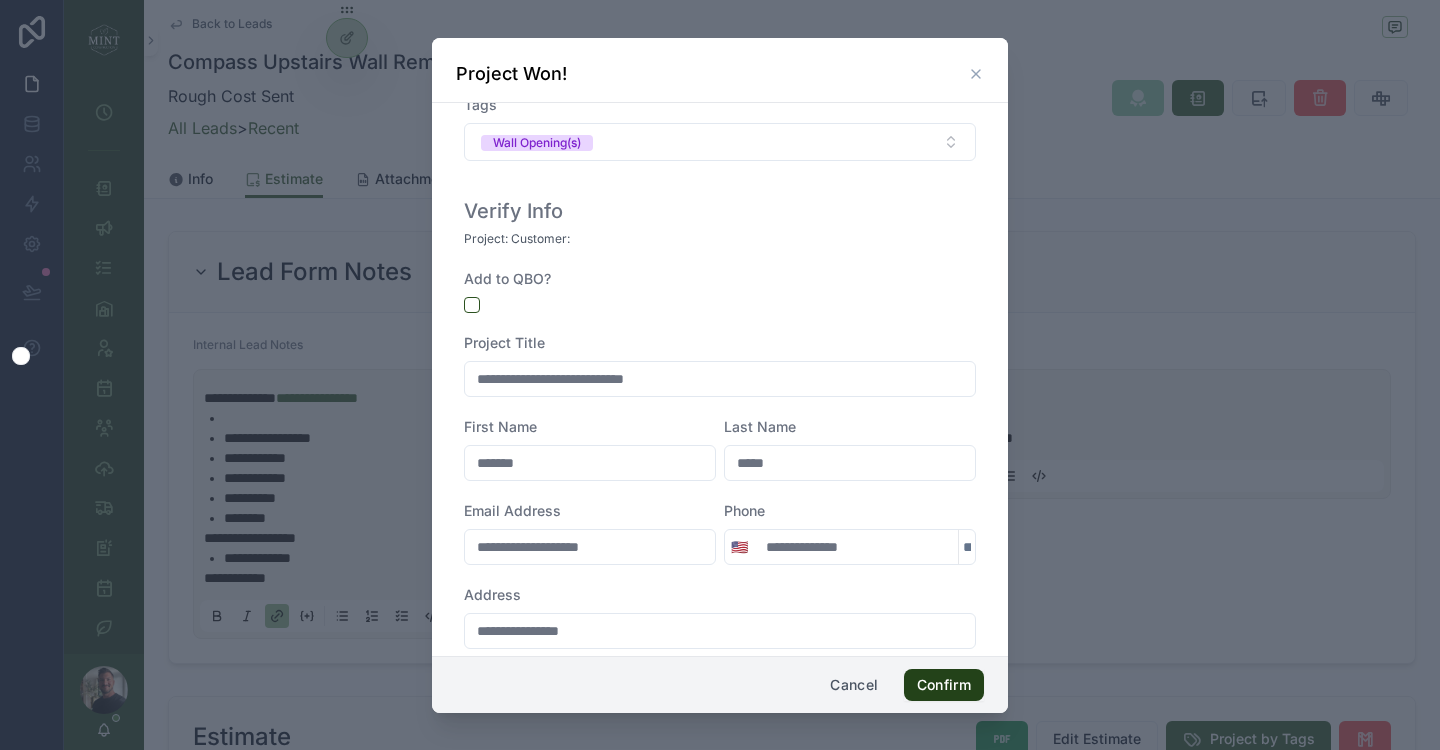 scroll, scrollTop: 1428, scrollLeft: 0, axis: vertical 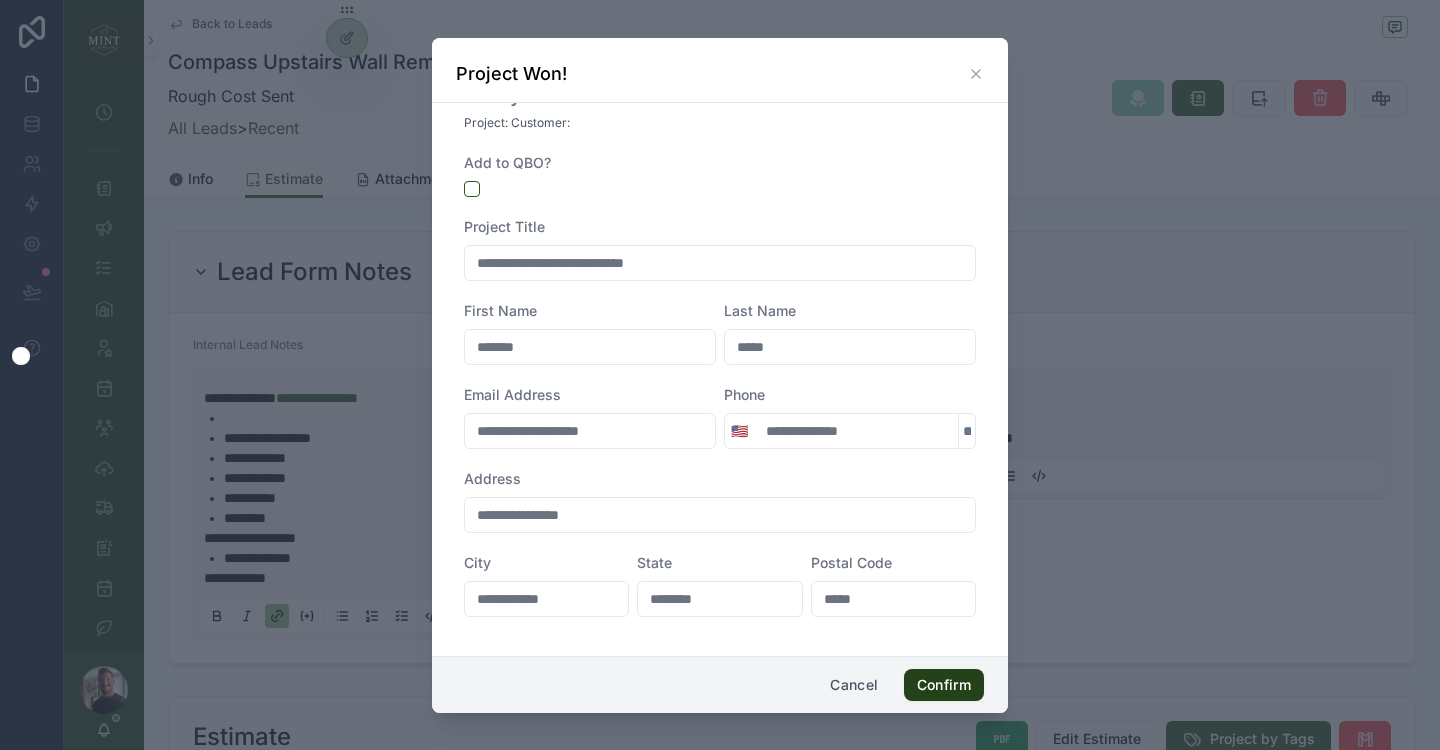 click on "Confirm" at bounding box center (944, 685) 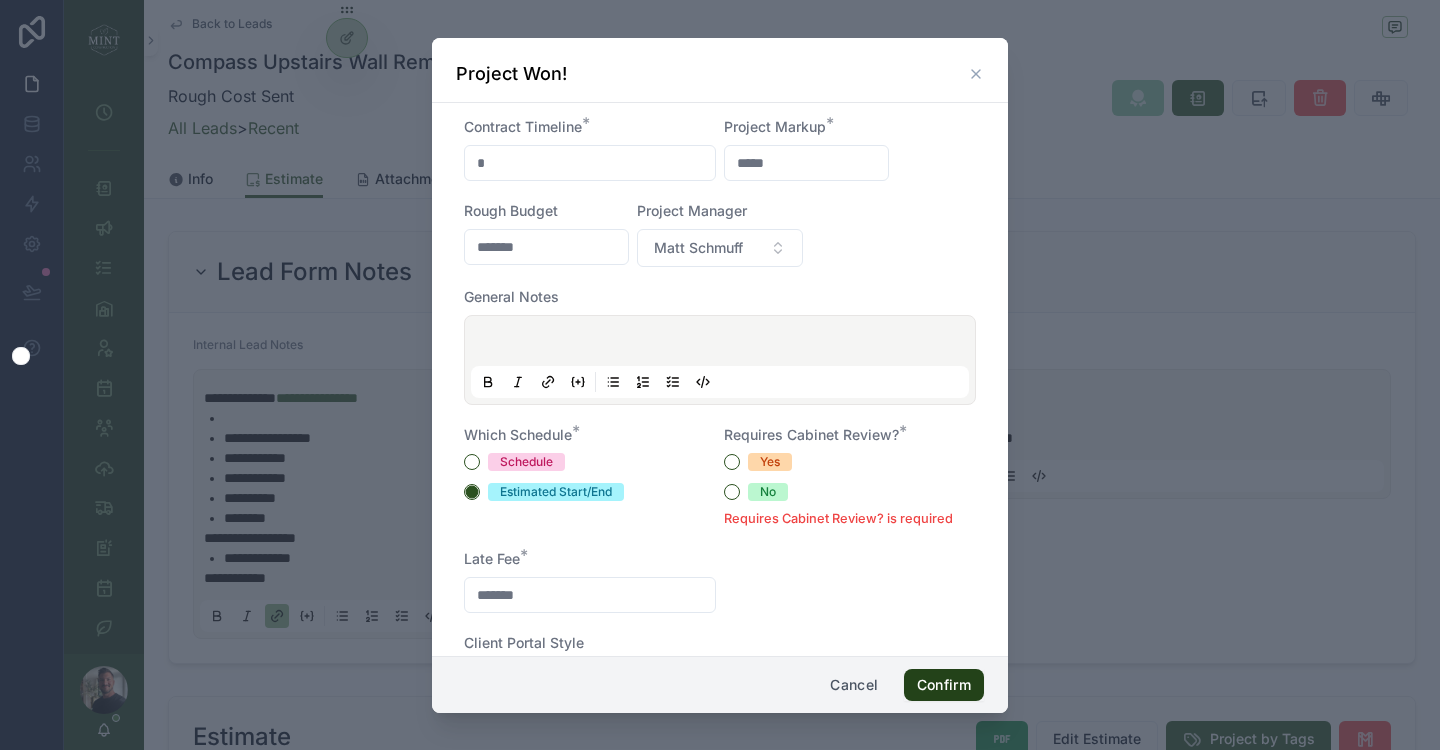 scroll, scrollTop: 842, scrollLeft: 0, axis: vertical 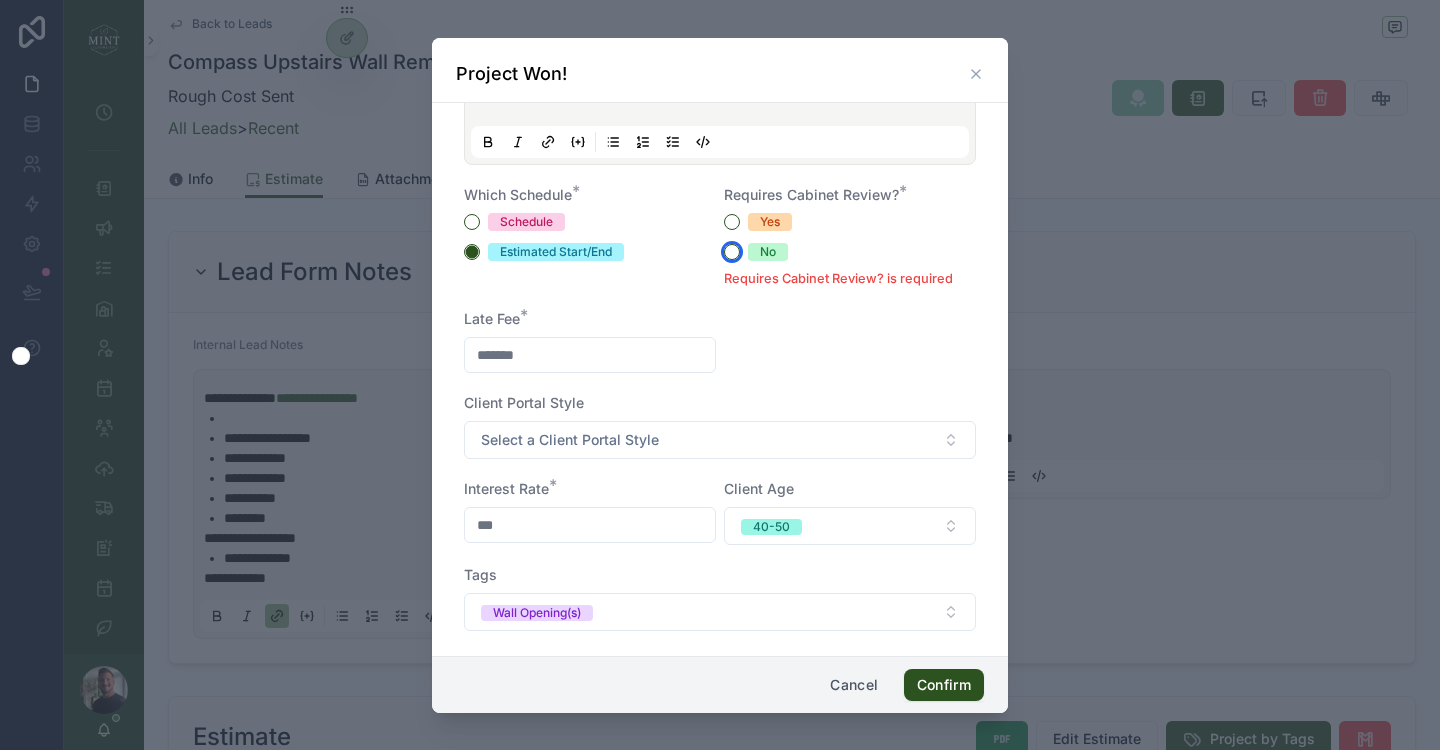 click on "No" at bounding box center (732, 252) 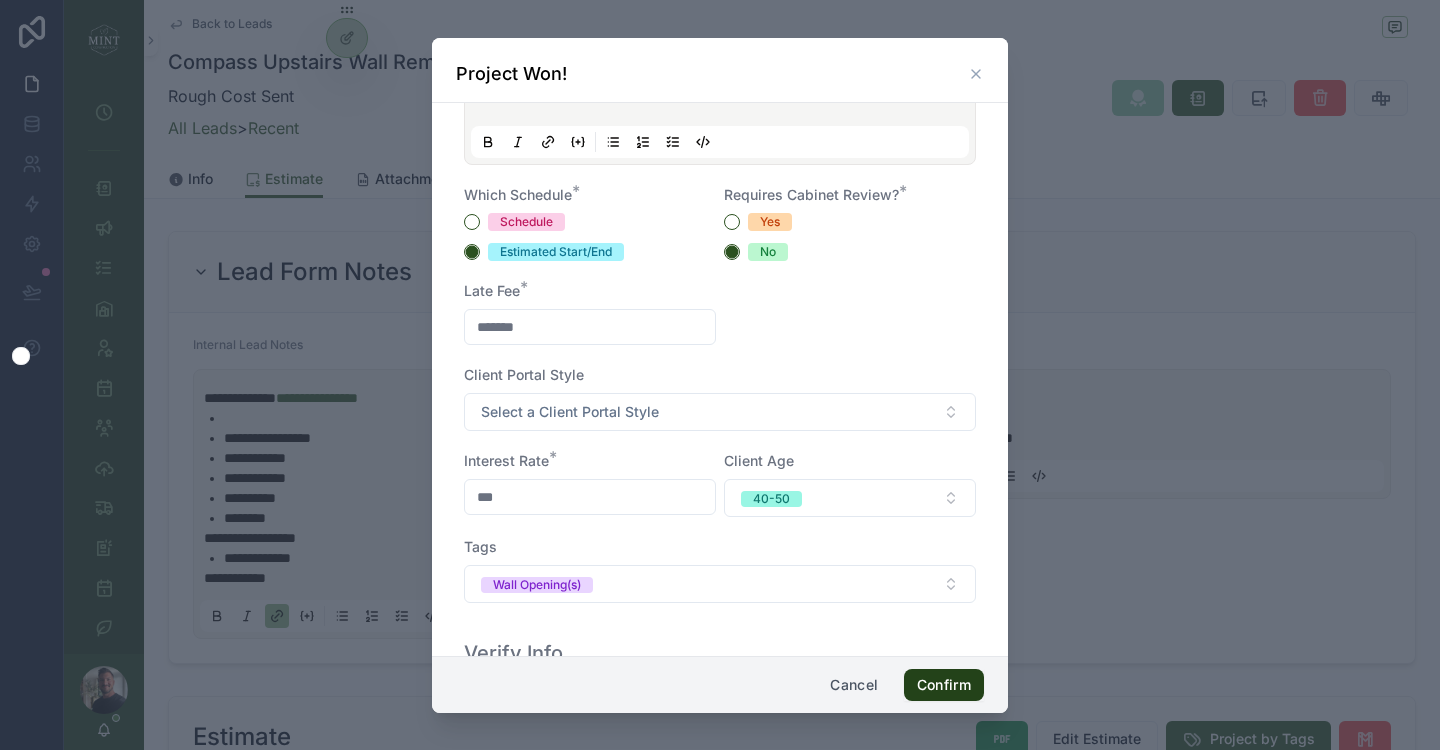 click on "Confirm" at bounding box center [944, 685] 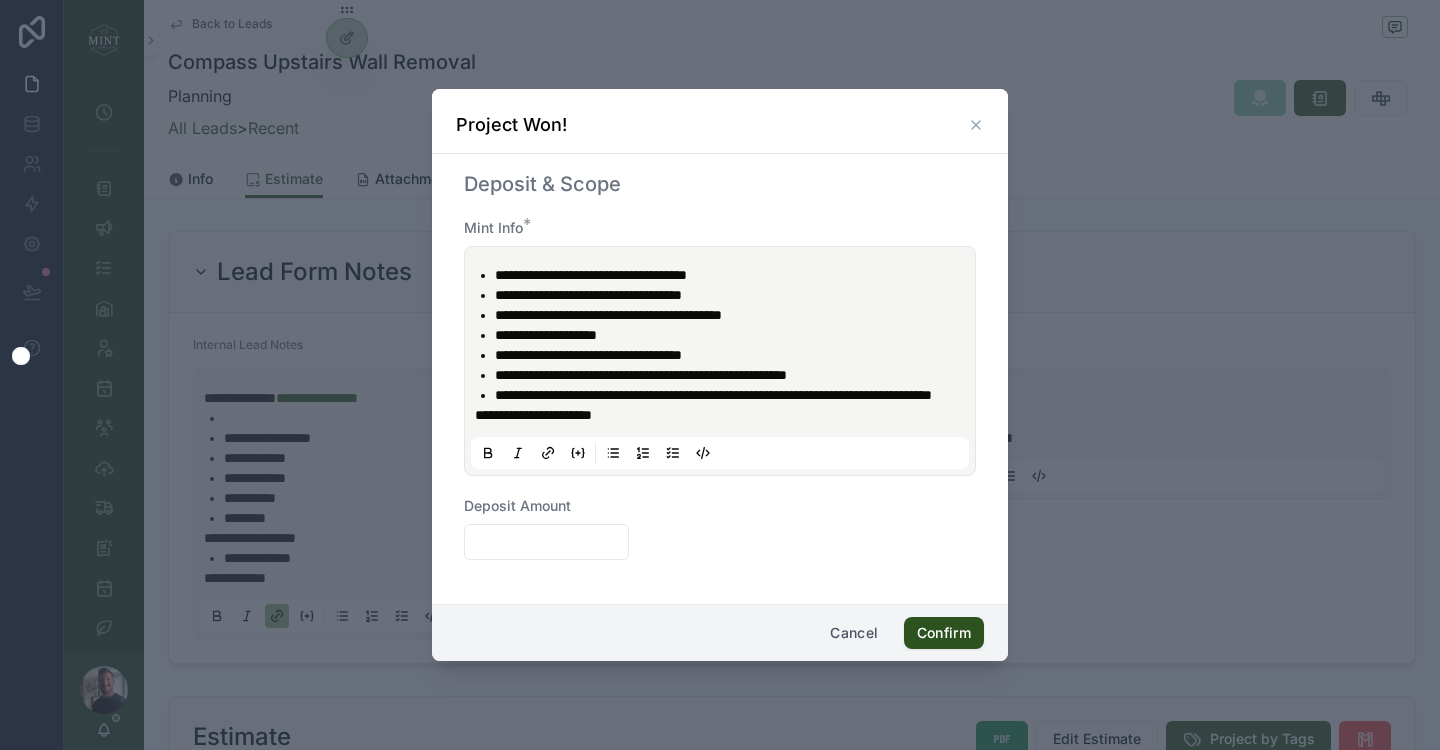 scroll, scrollTop: 0, scrollLeft: 0, axis: both 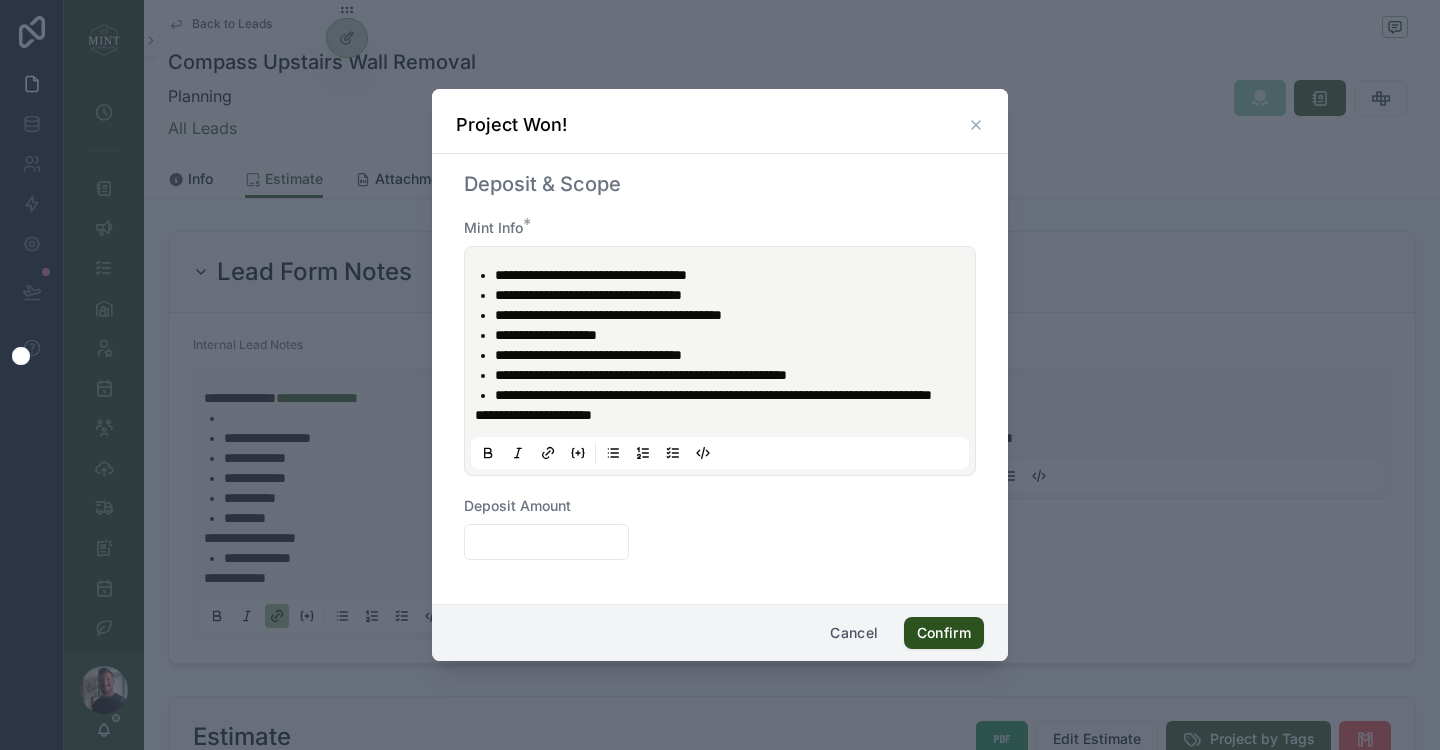 click at bounding box center [546, 542] 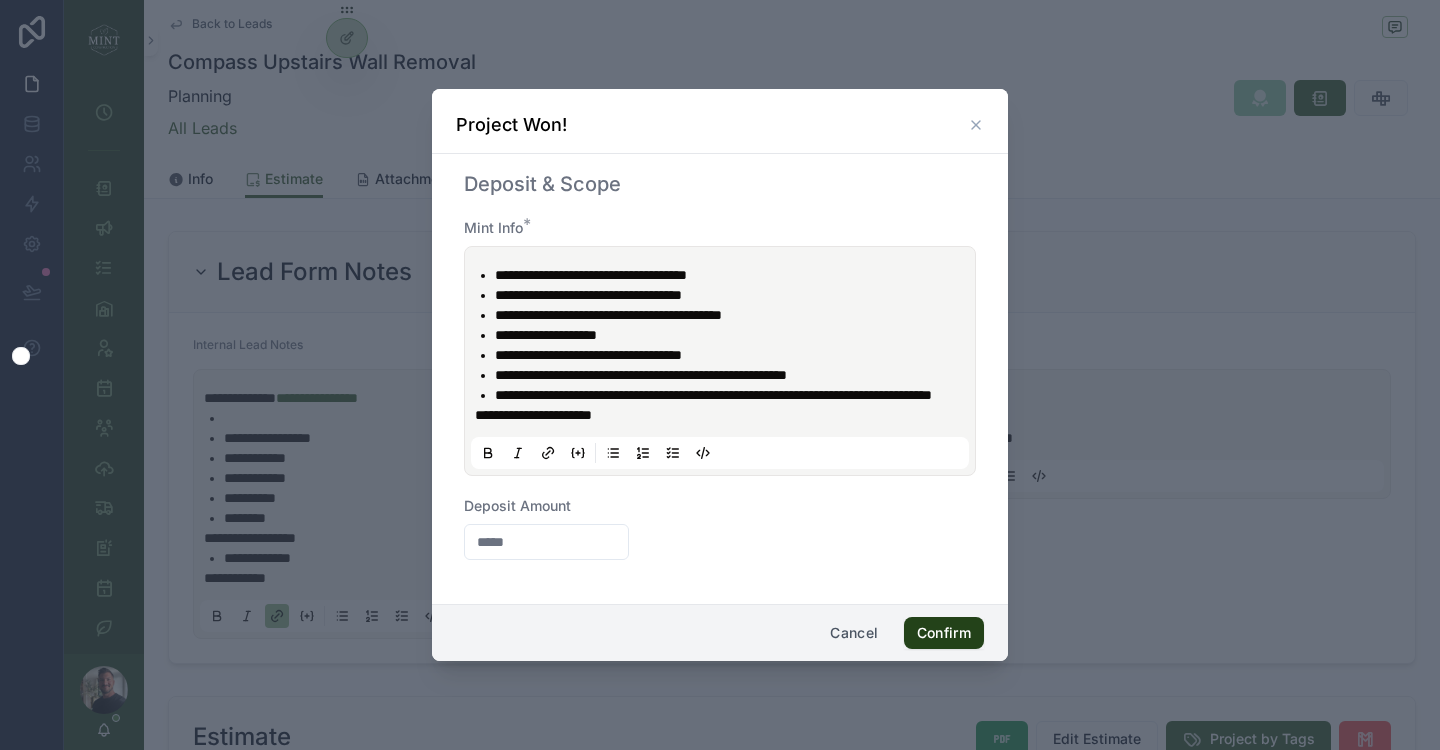 type on "*****" 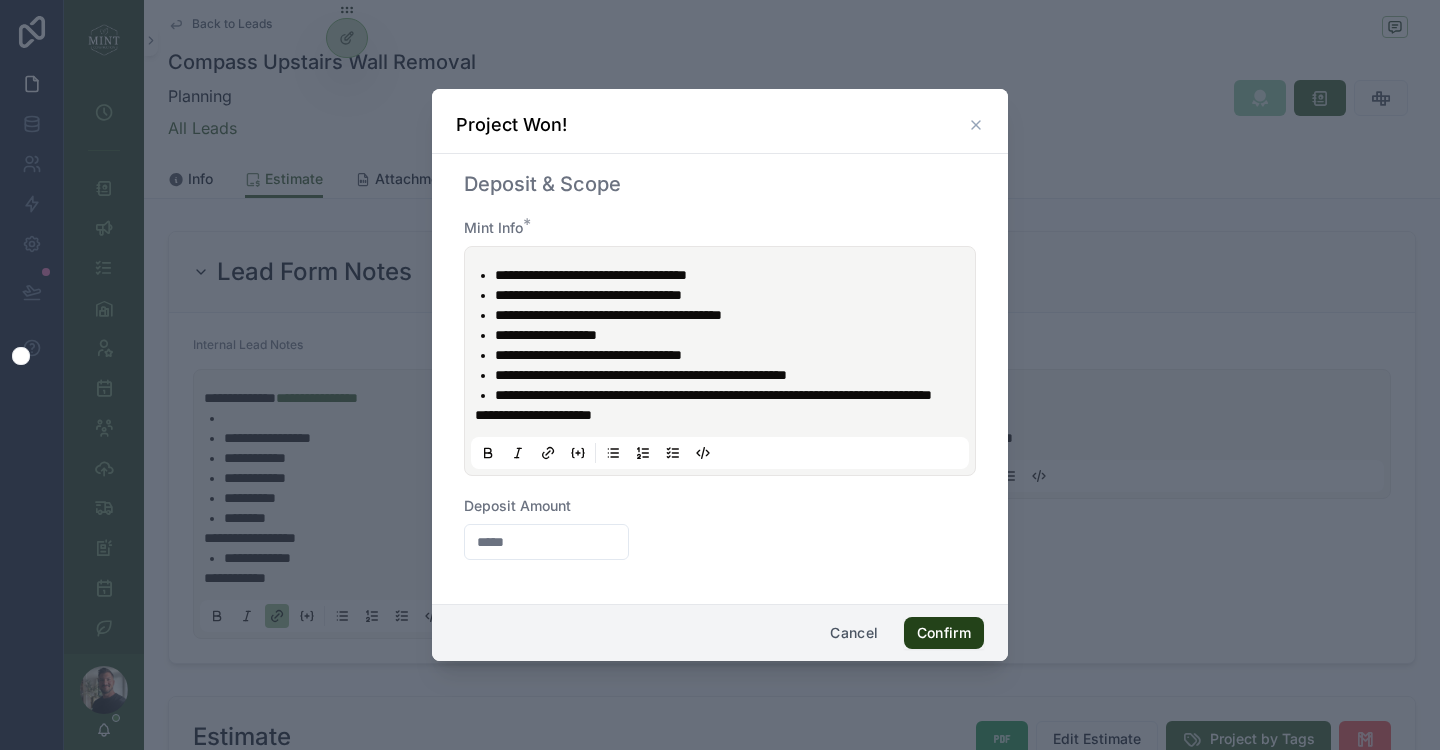 click on "Confirm" at bounding box center [944, 633] 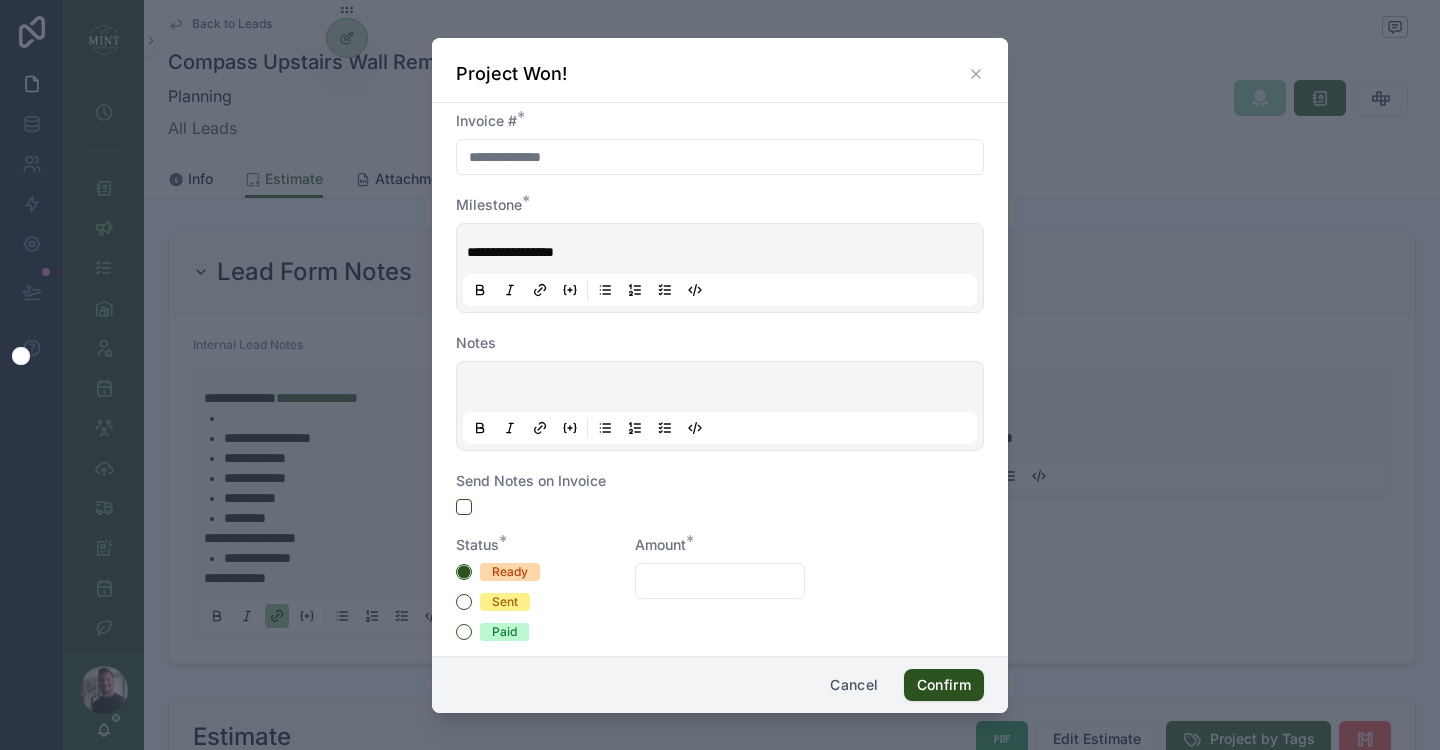 click on "Cancel" at bounding box center [854, 685] 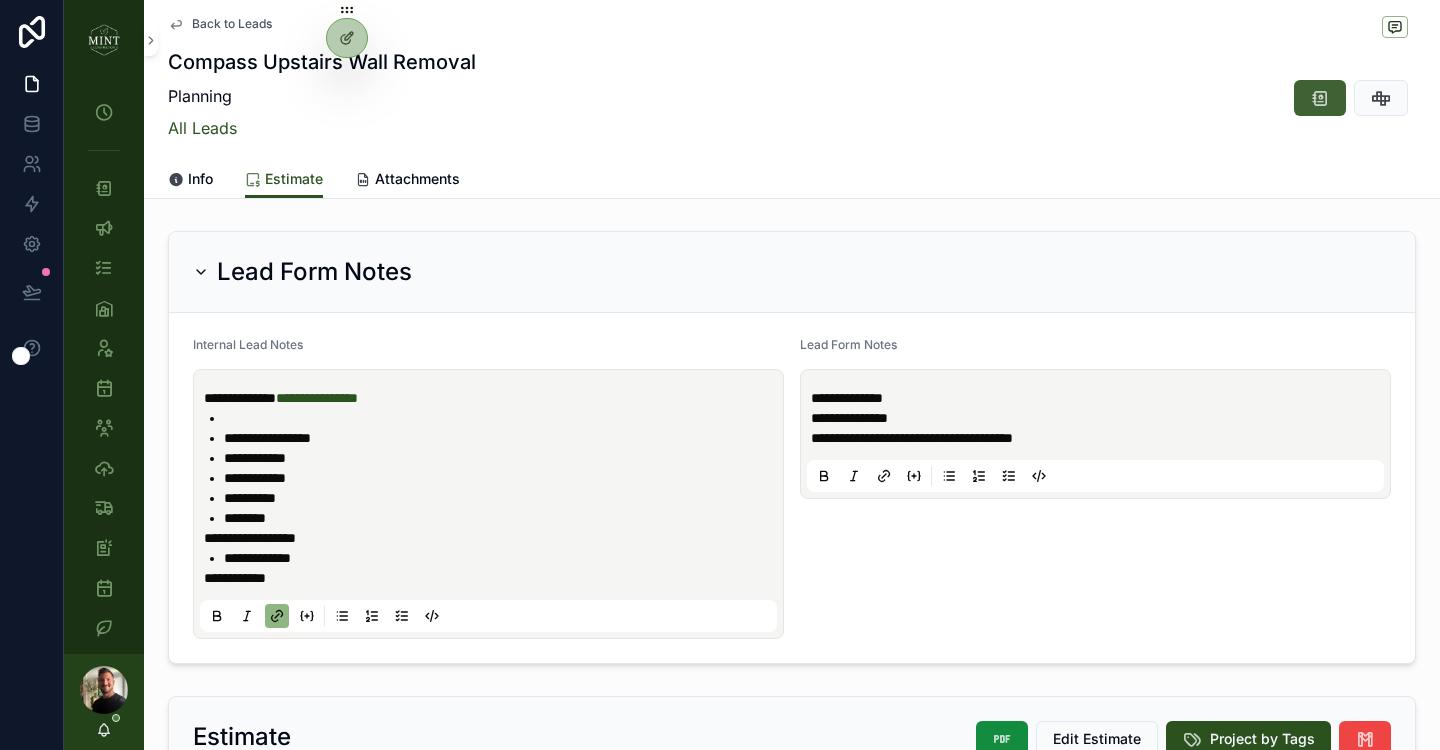 click at bounding box center [1320, 98] 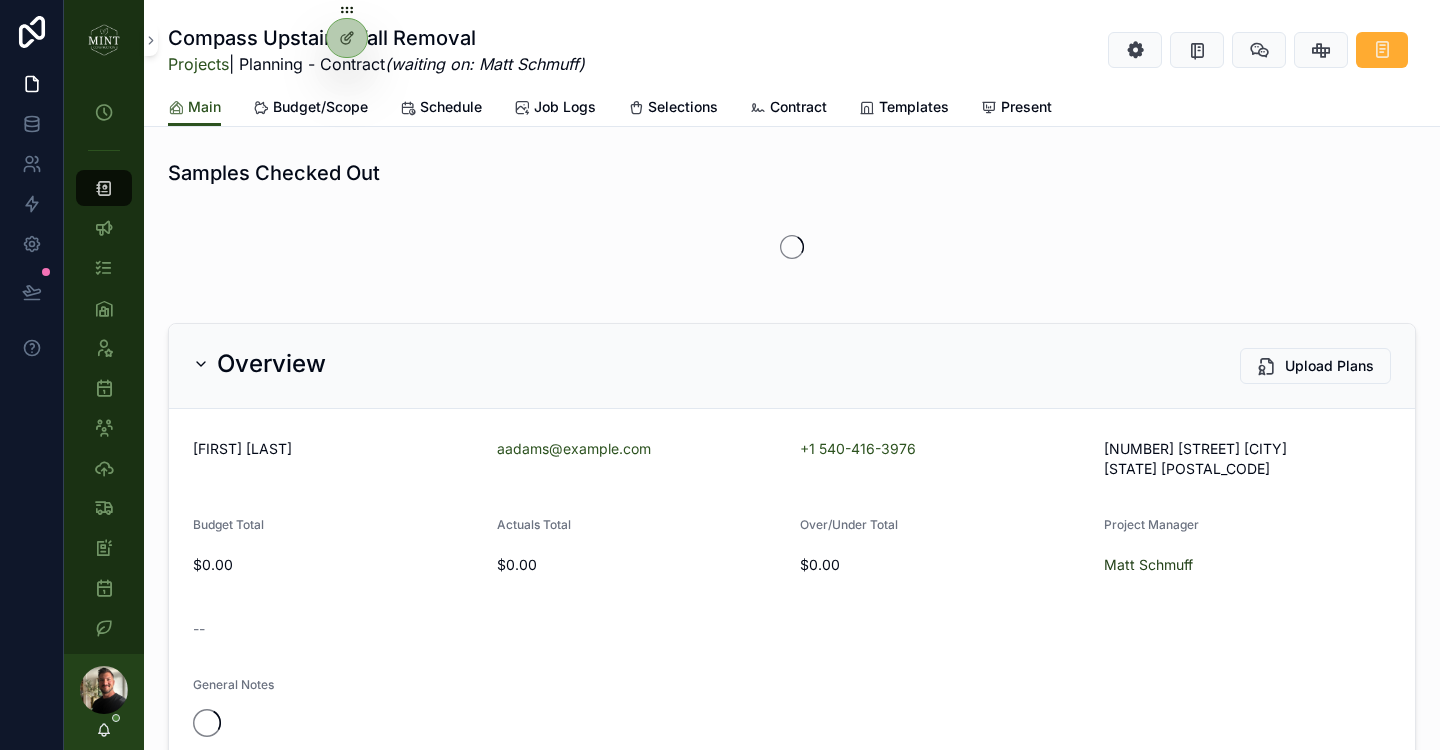 scroll, scrollTop: 0, scrollLeft: 0, axis: both 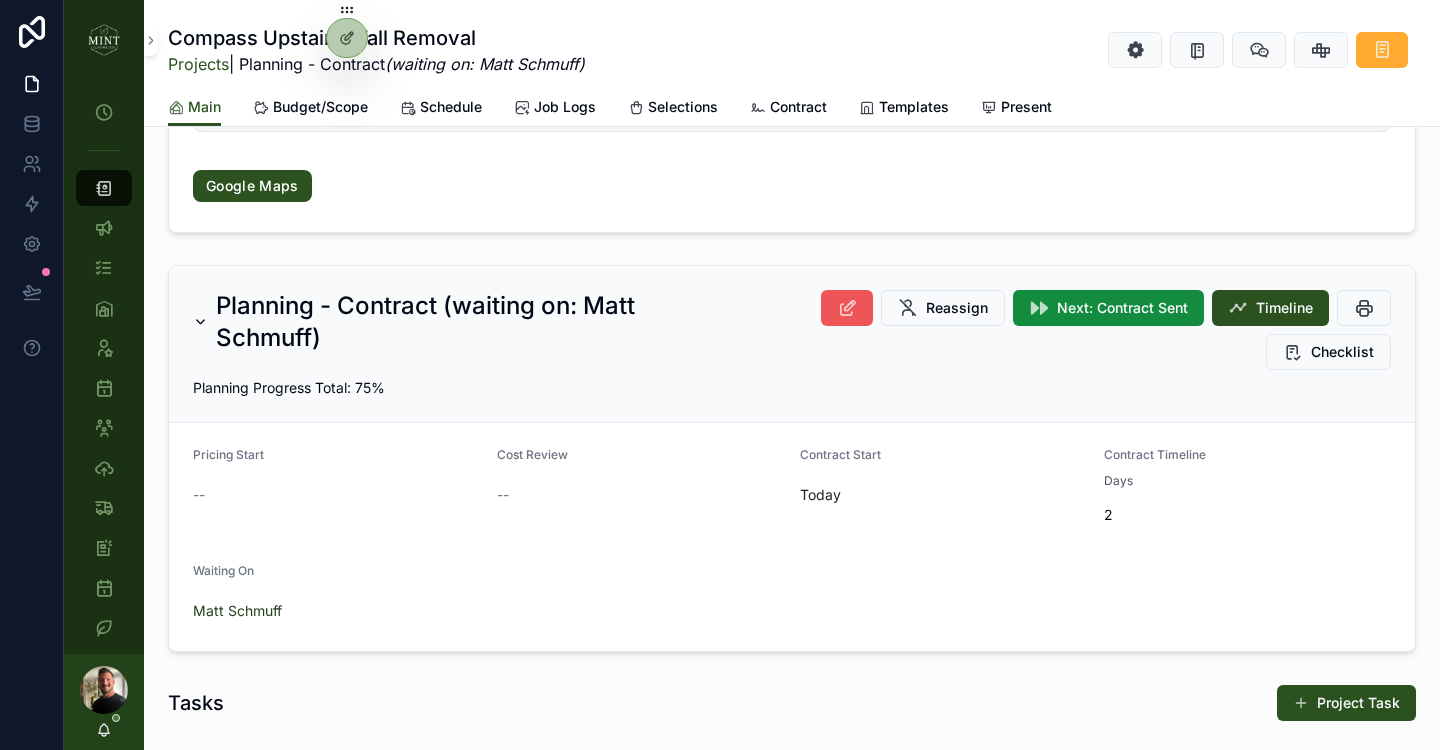 click at bounding box center (847, 308) 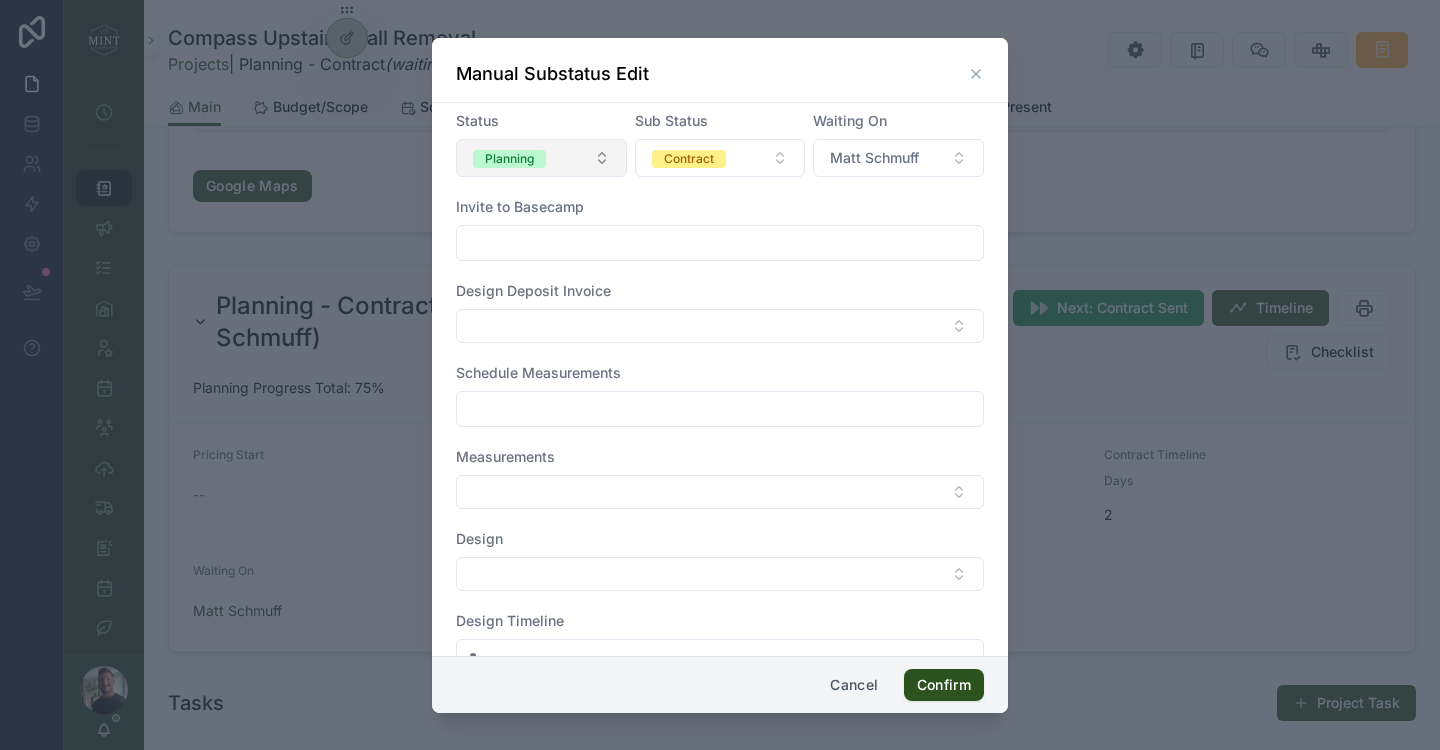 click on "Planning" at bounding box center (541, 158) 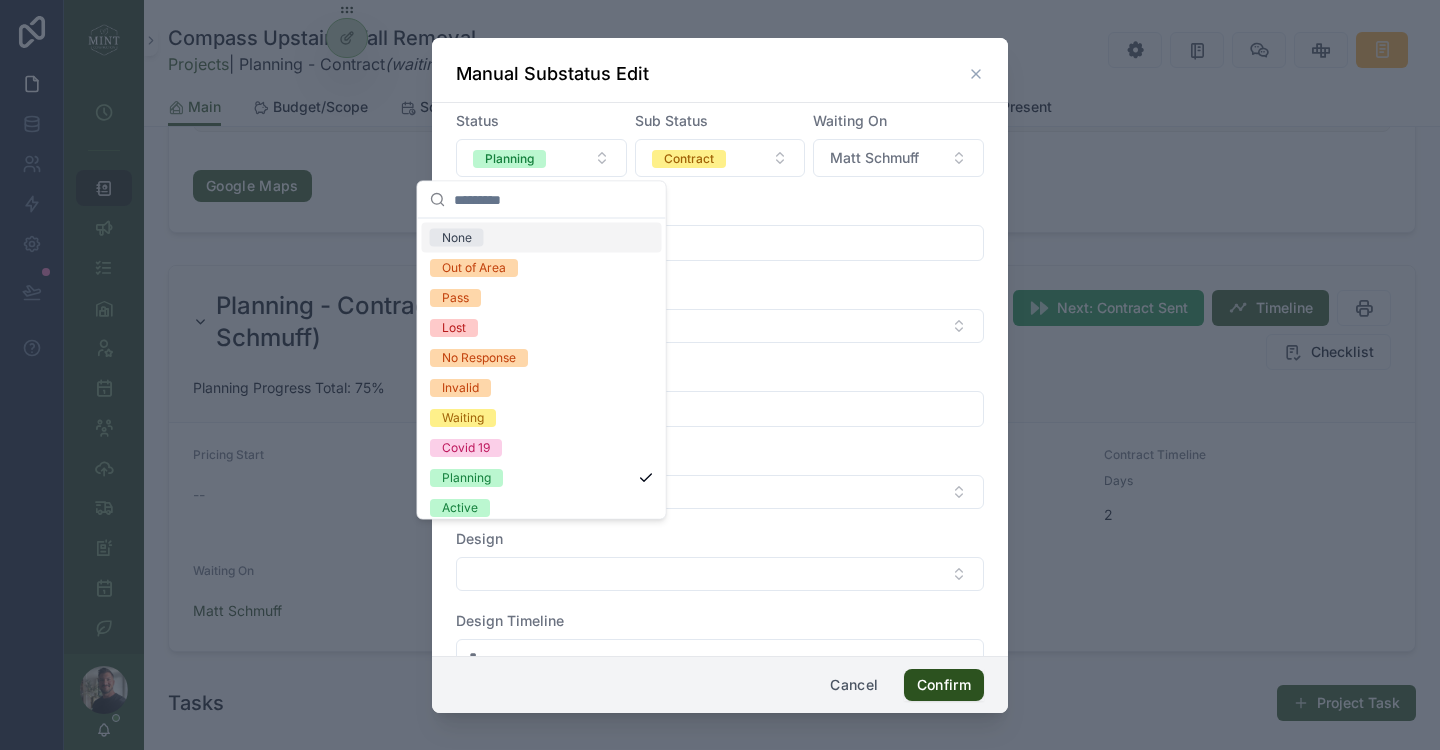 click on "None" at bounding box center (542, 238) 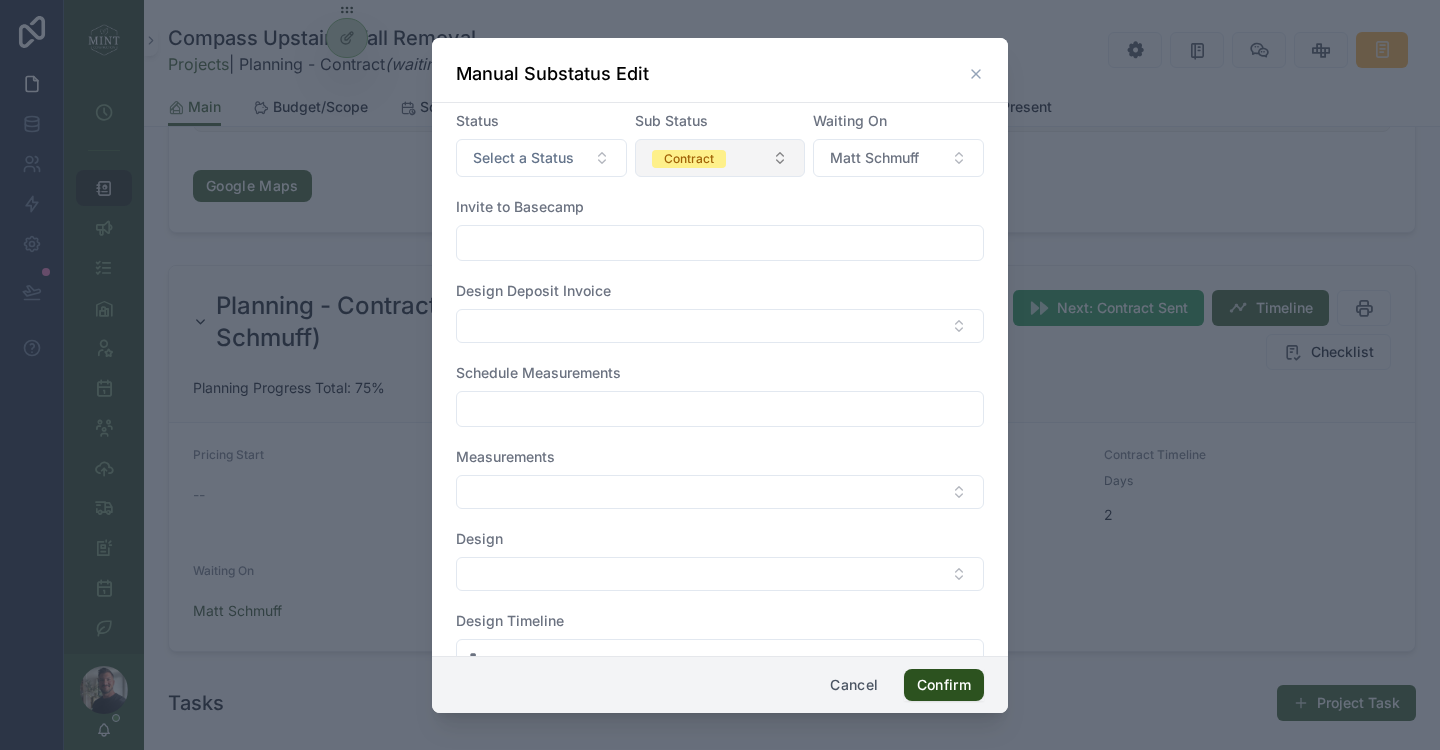 click on "Contract" at bounding box center (720, 158) 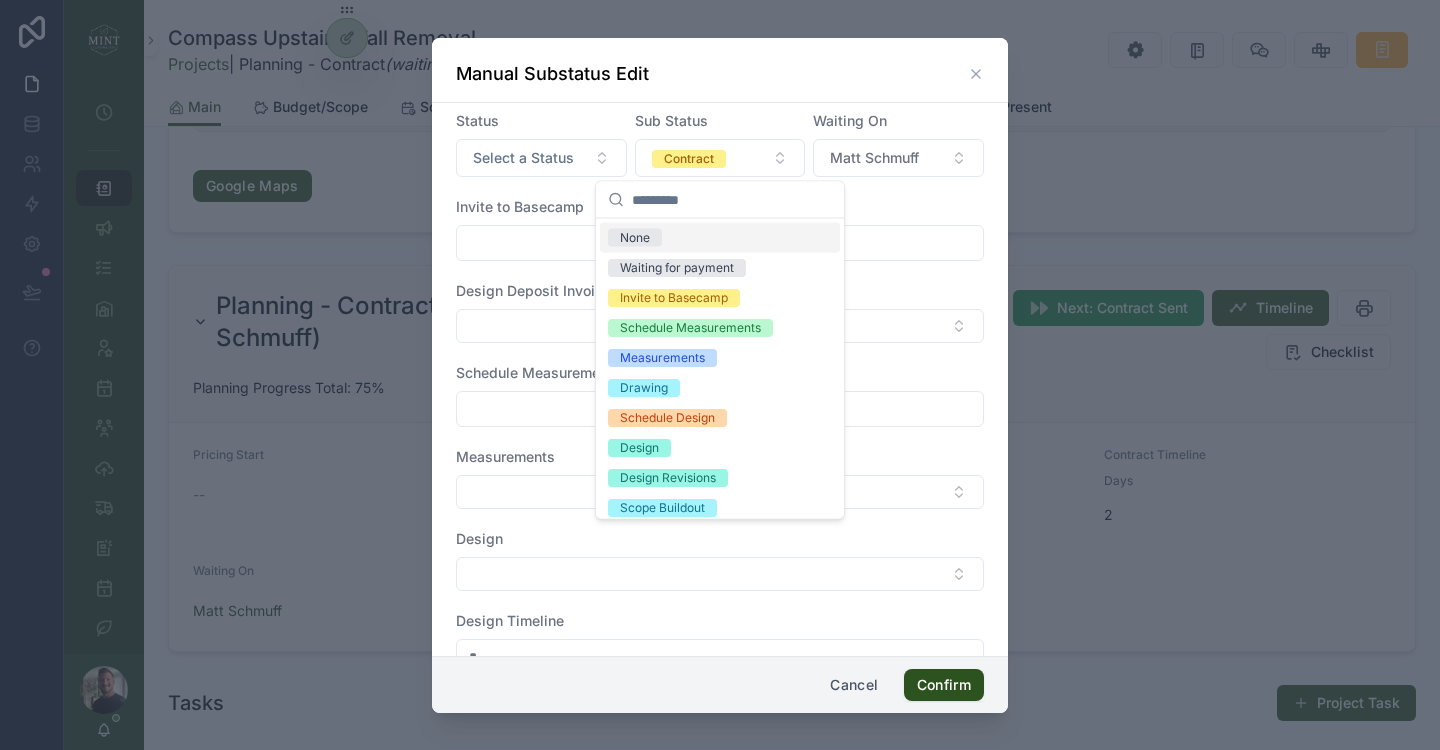 click on "None" at bounding box center [720, 238] 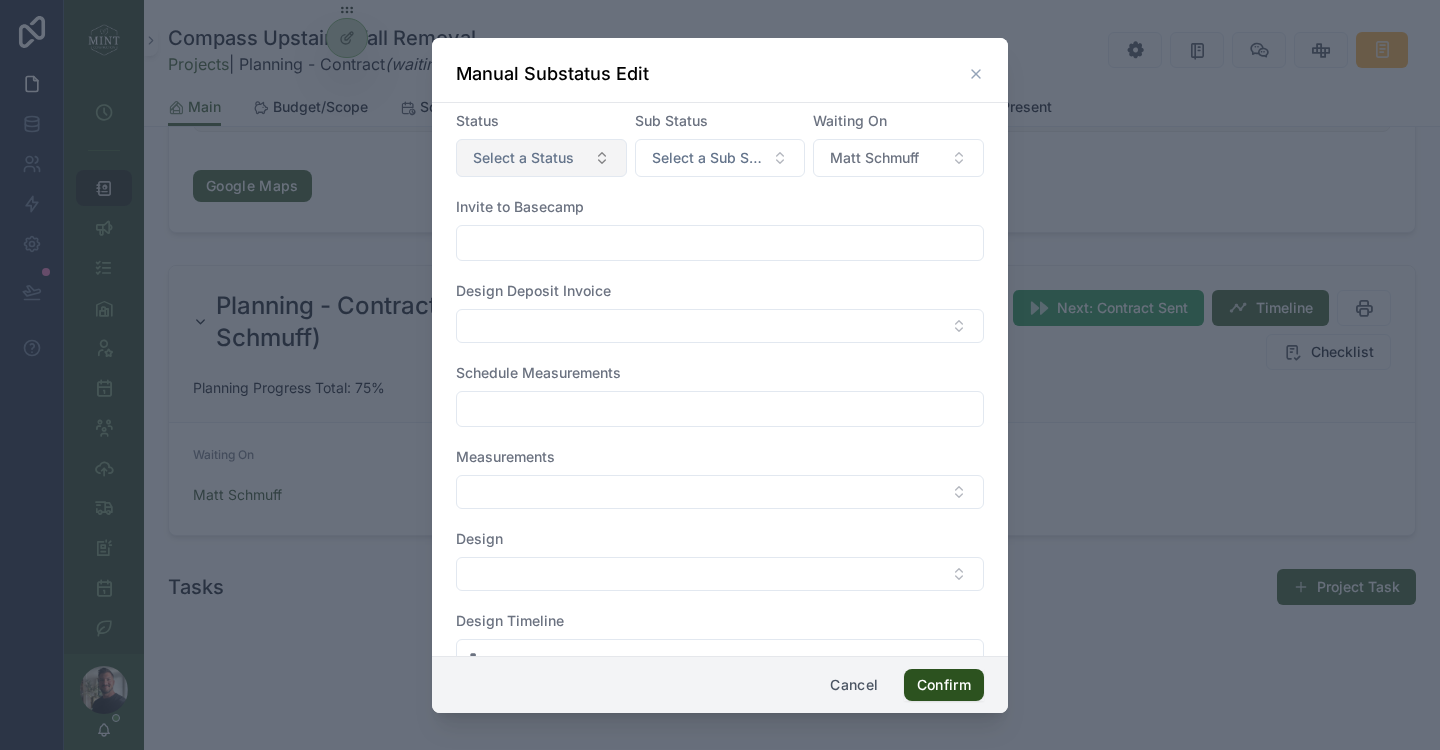 click on "Select a Status" at bounding box center (541, 158) 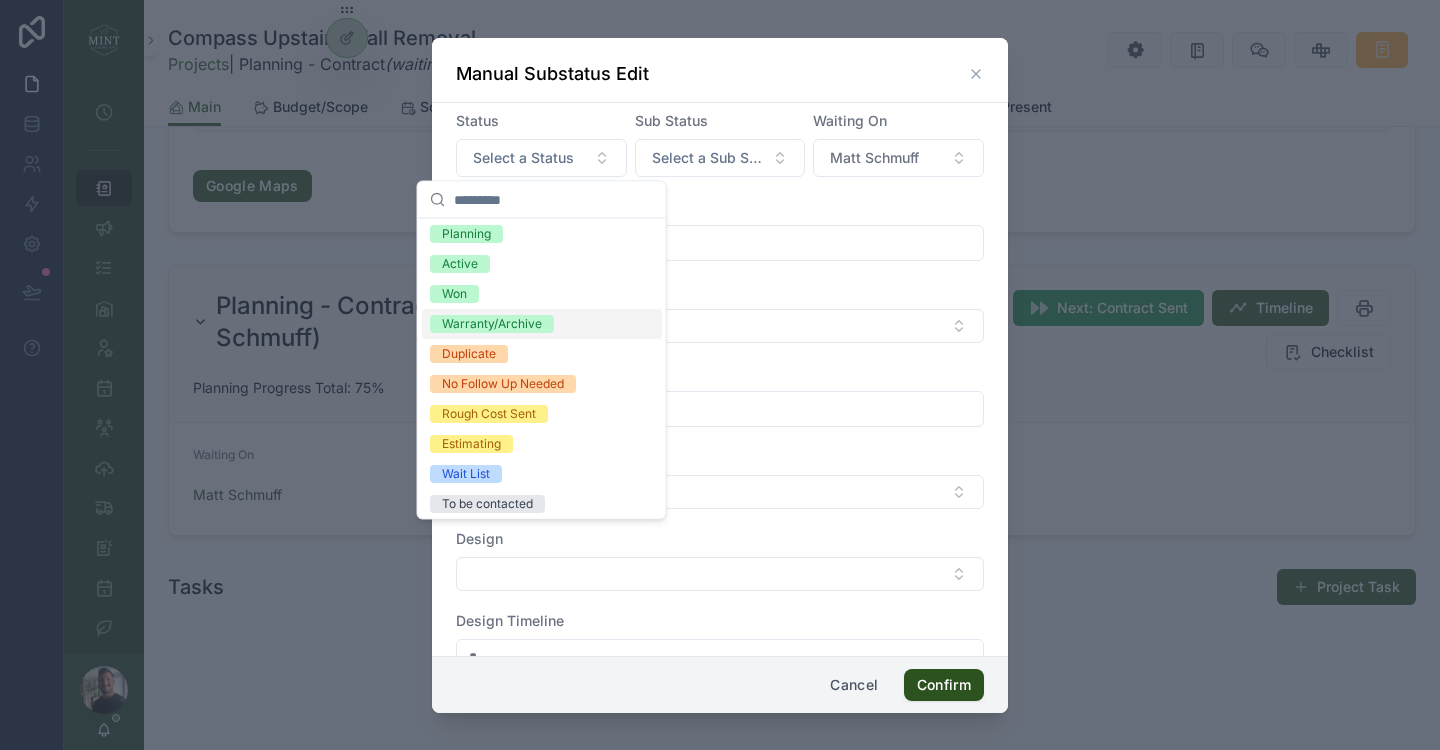 click on "Warranty/Archive" at bounding box center (542, 324) 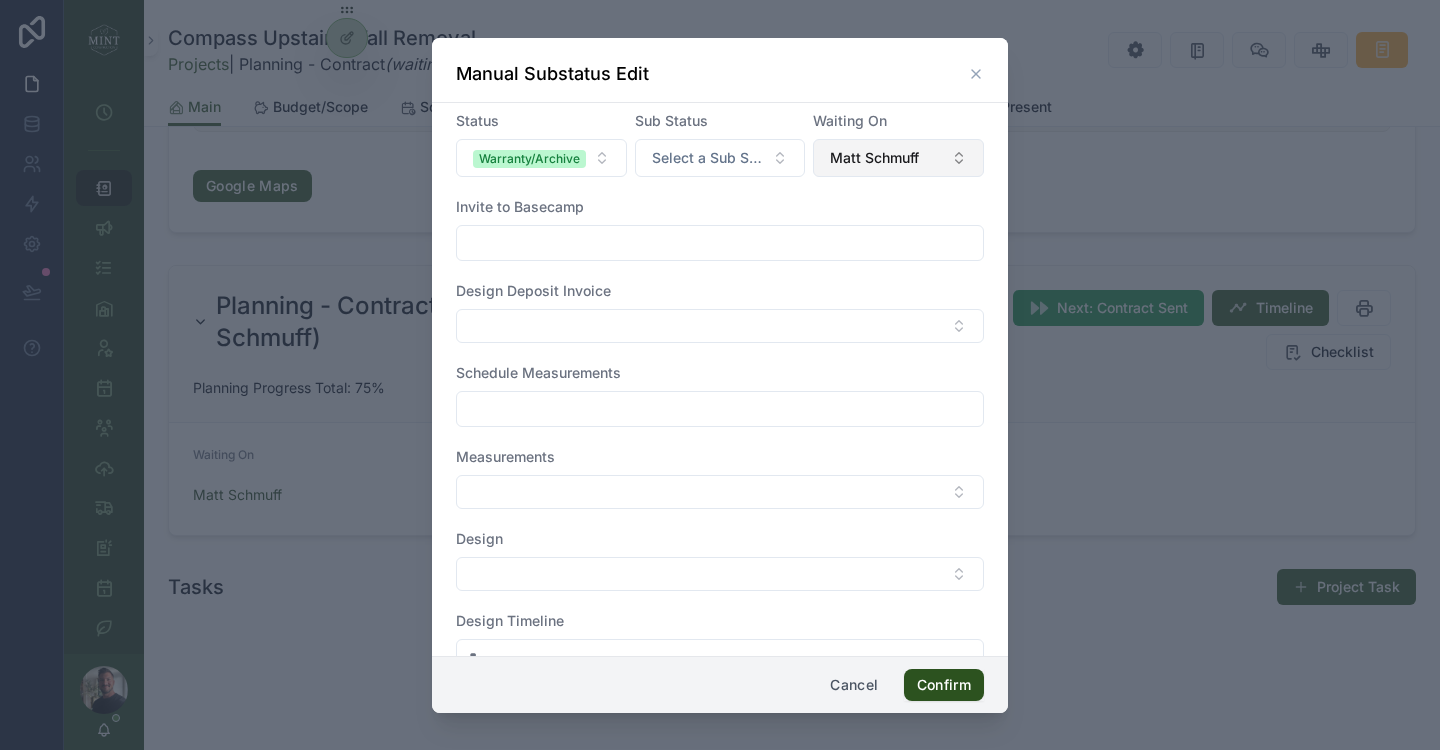 click on "Matt Schmuff" at bounding box center (898, 158) 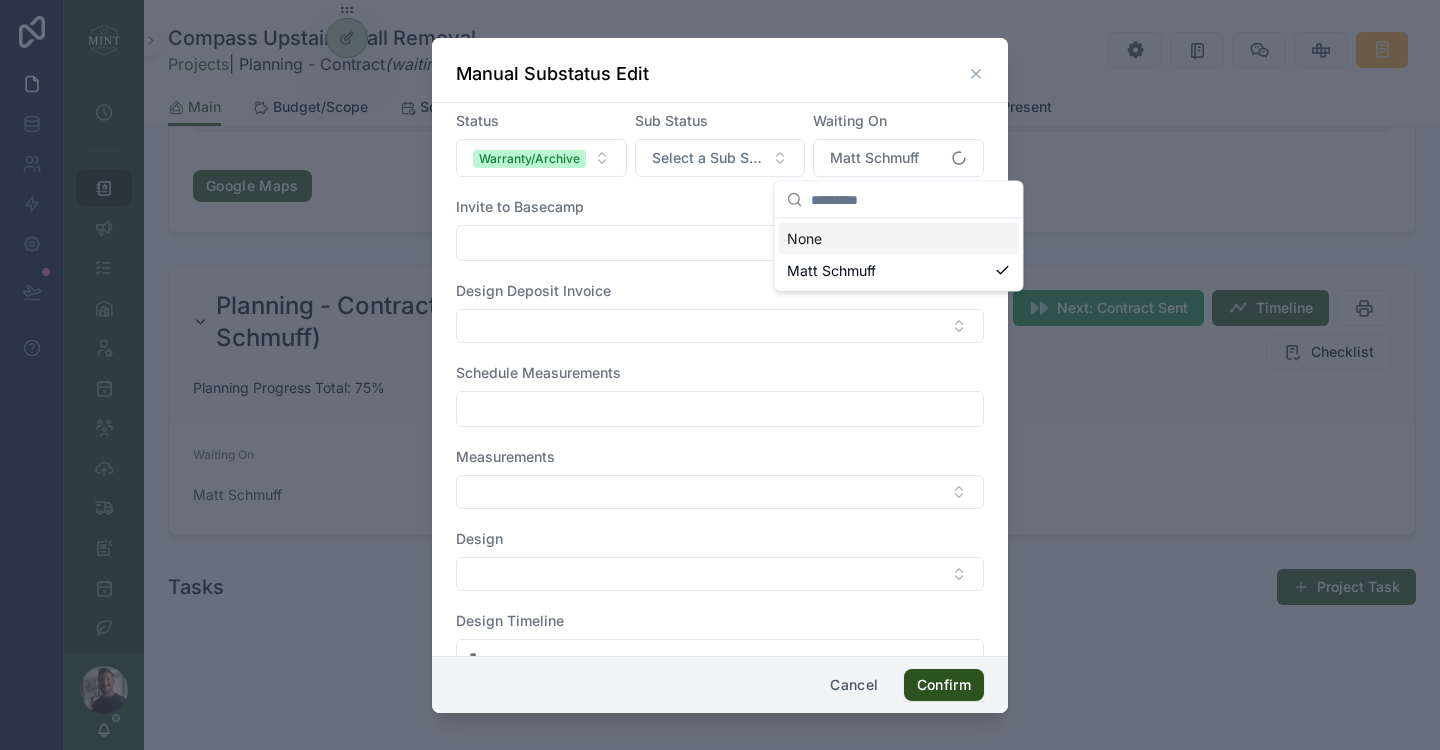 click on "None" at bounding box center [899, 239] 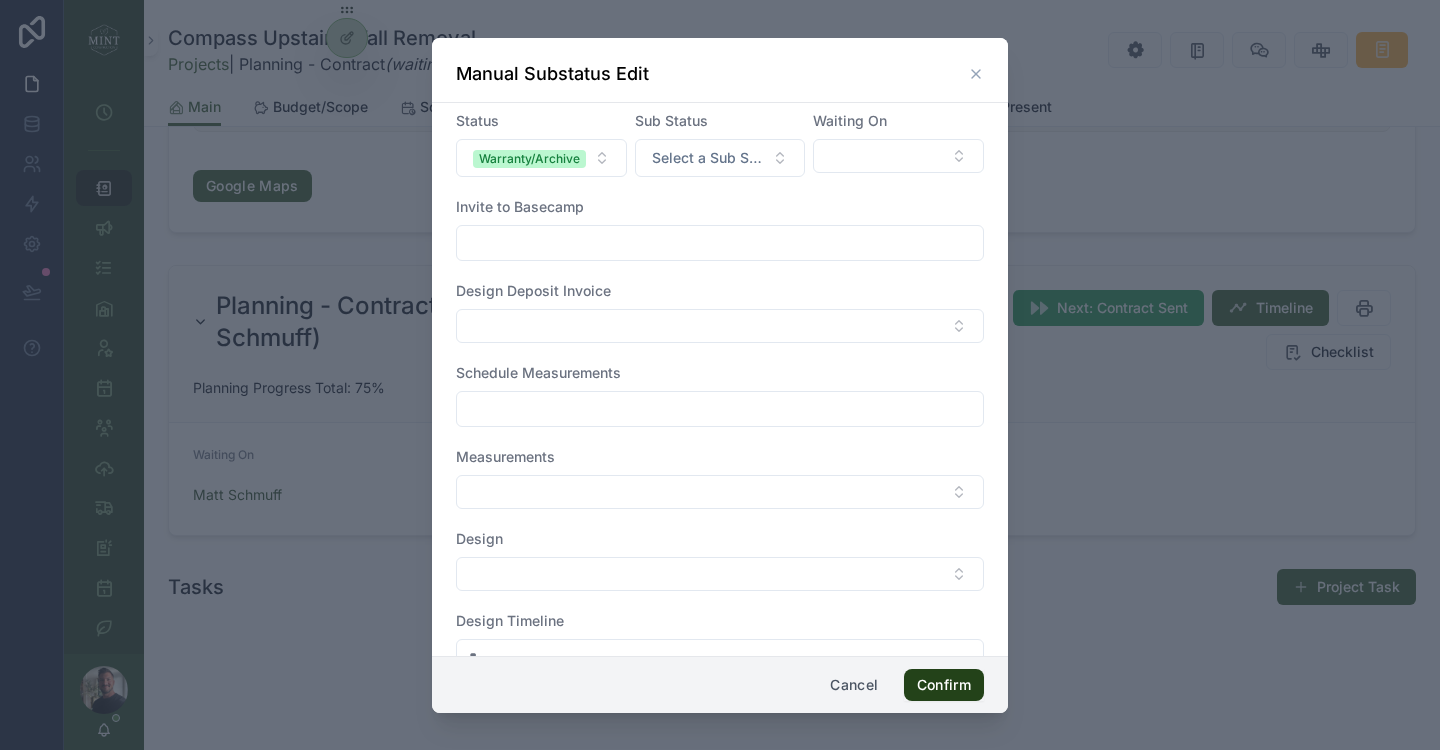 click on "Confirm" at bounding box center (944, 685) 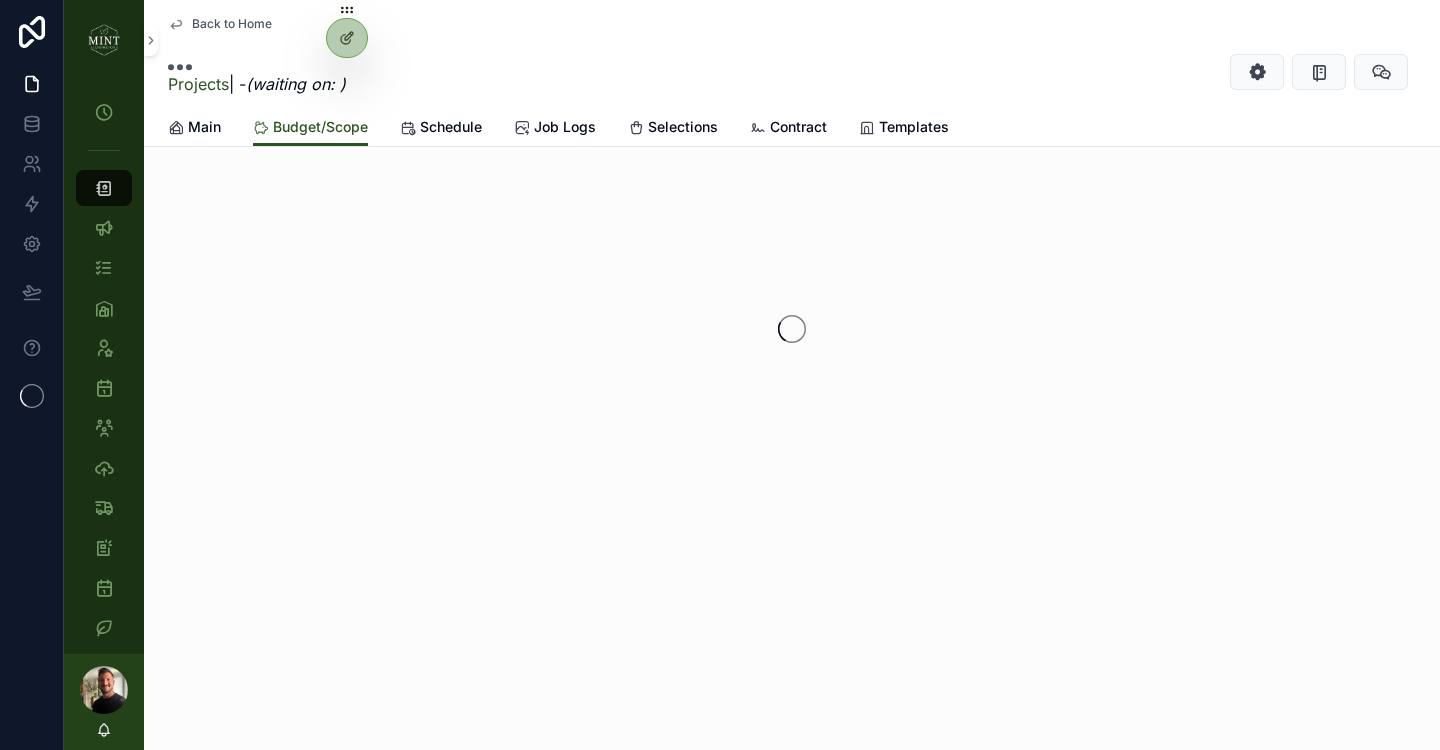 scroll, scrollTop: 0, scrollLeft: 0, axis: both 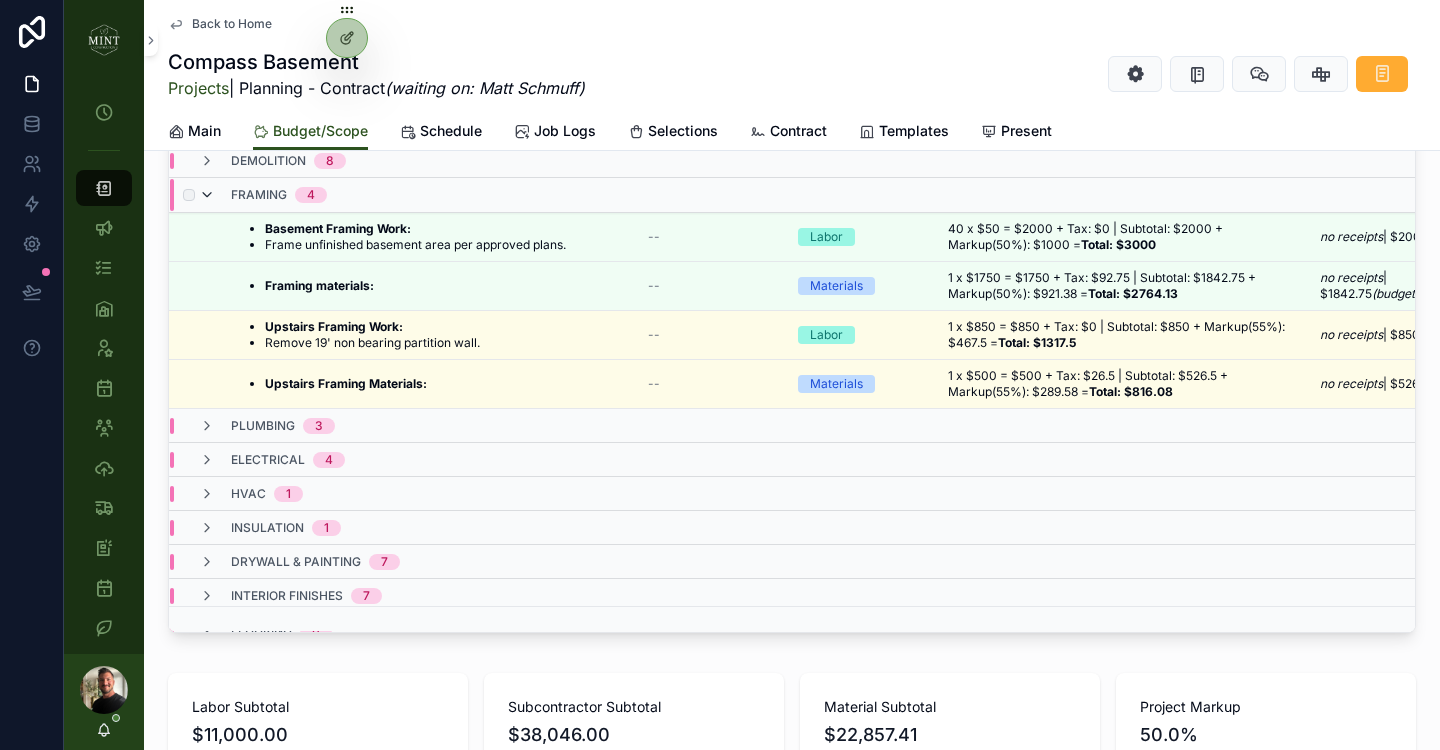 click at bounding box center [207, 195] 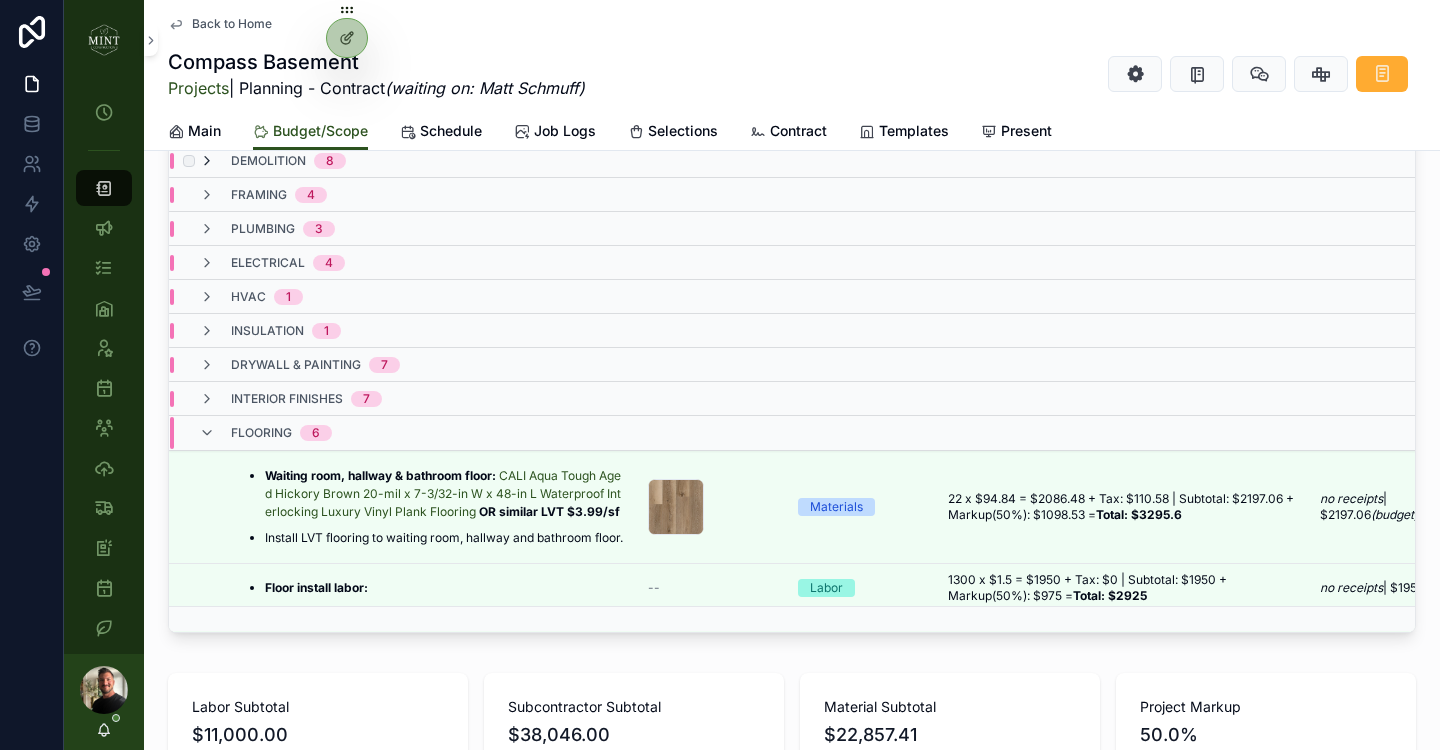 click at bounding box center [207, 161] 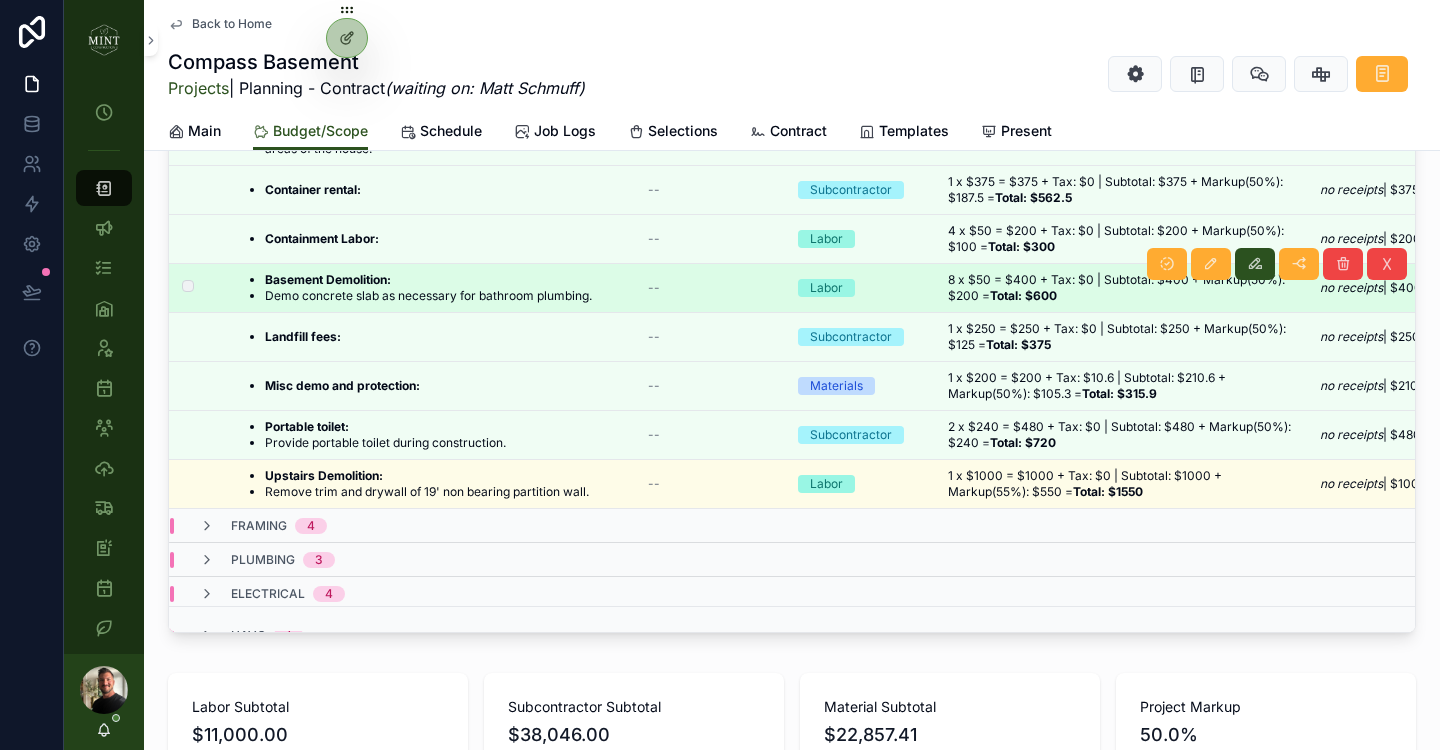 scroll, scrollTop: 0, scrollLeft: 0, axis: both 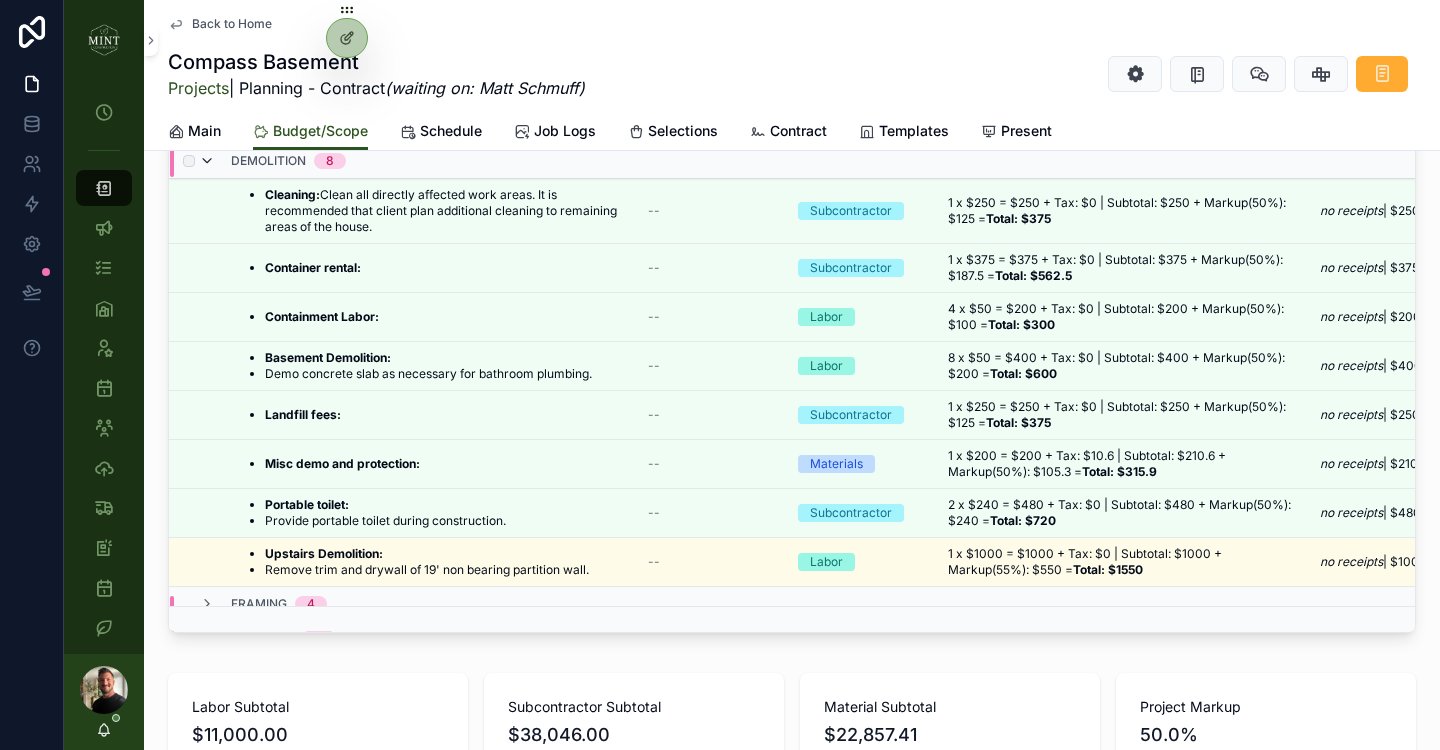 click at bounding box center (207, 161) 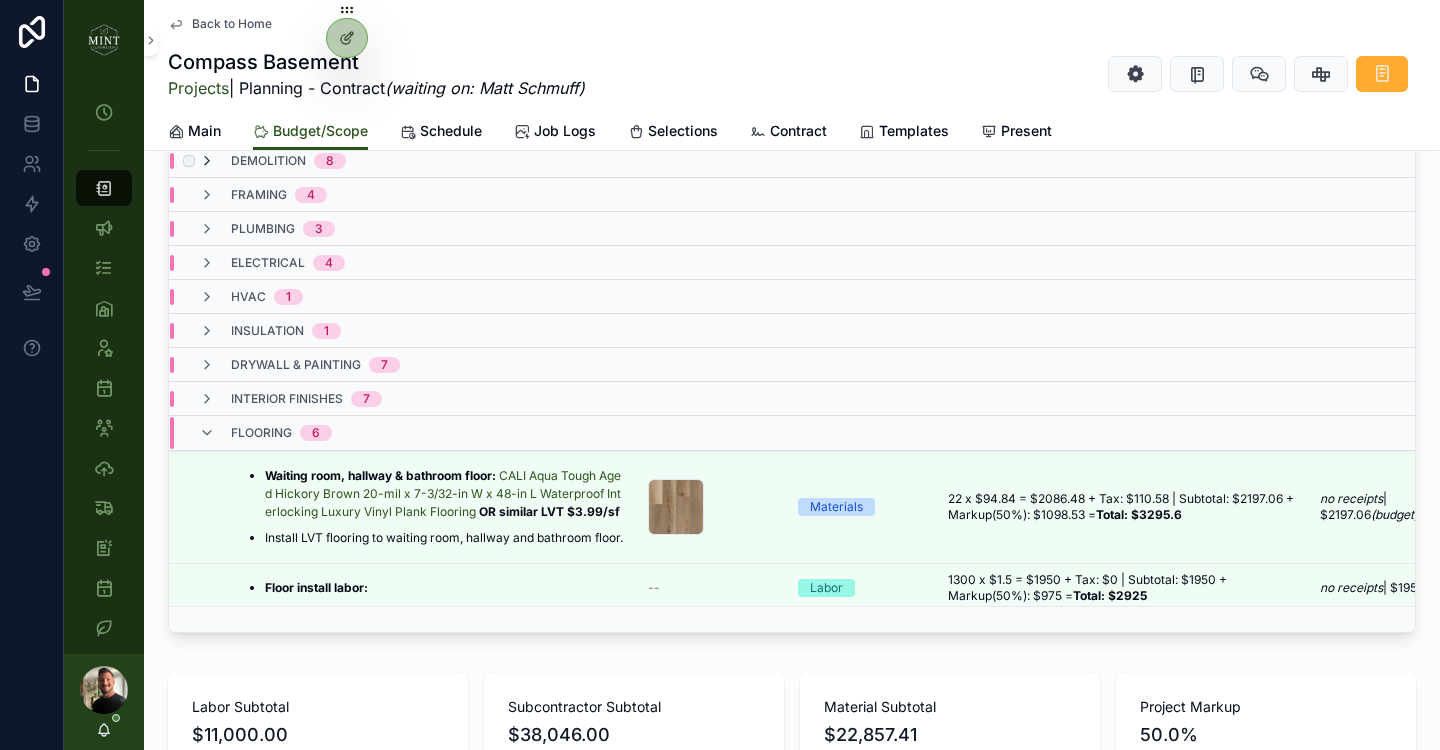 click at bounding box center [207, 161] 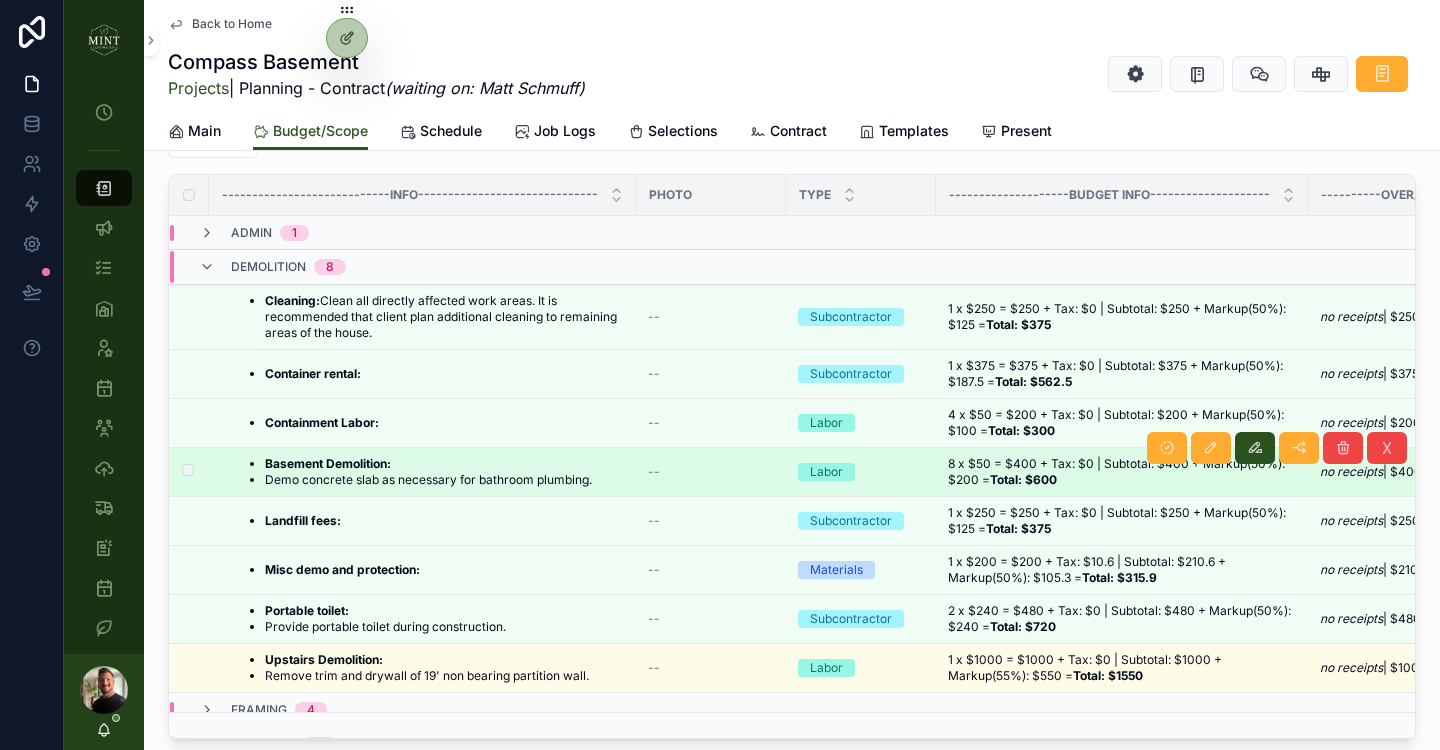 scroll, scrollTop: 508, scrollLeft: 0, axis: vertical 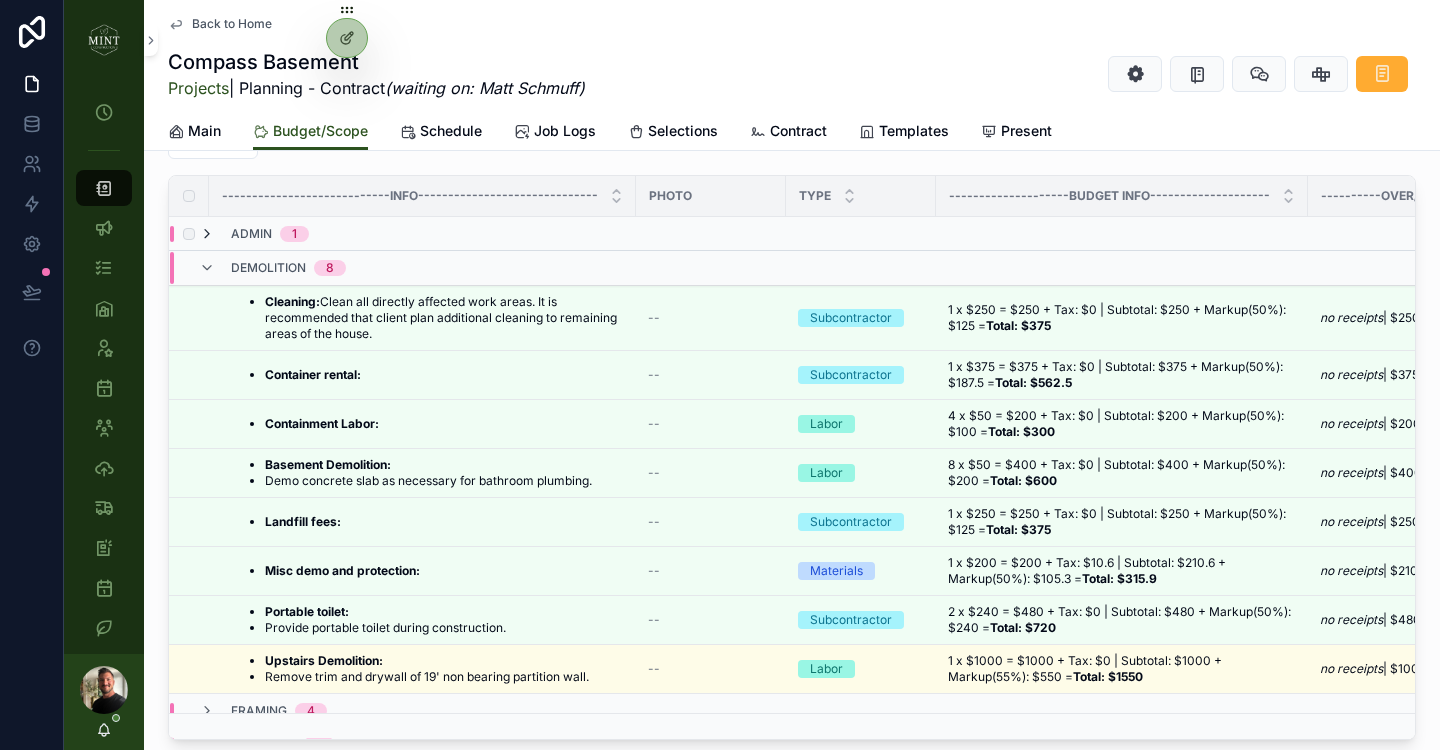 click at bounding box center (207, 234) 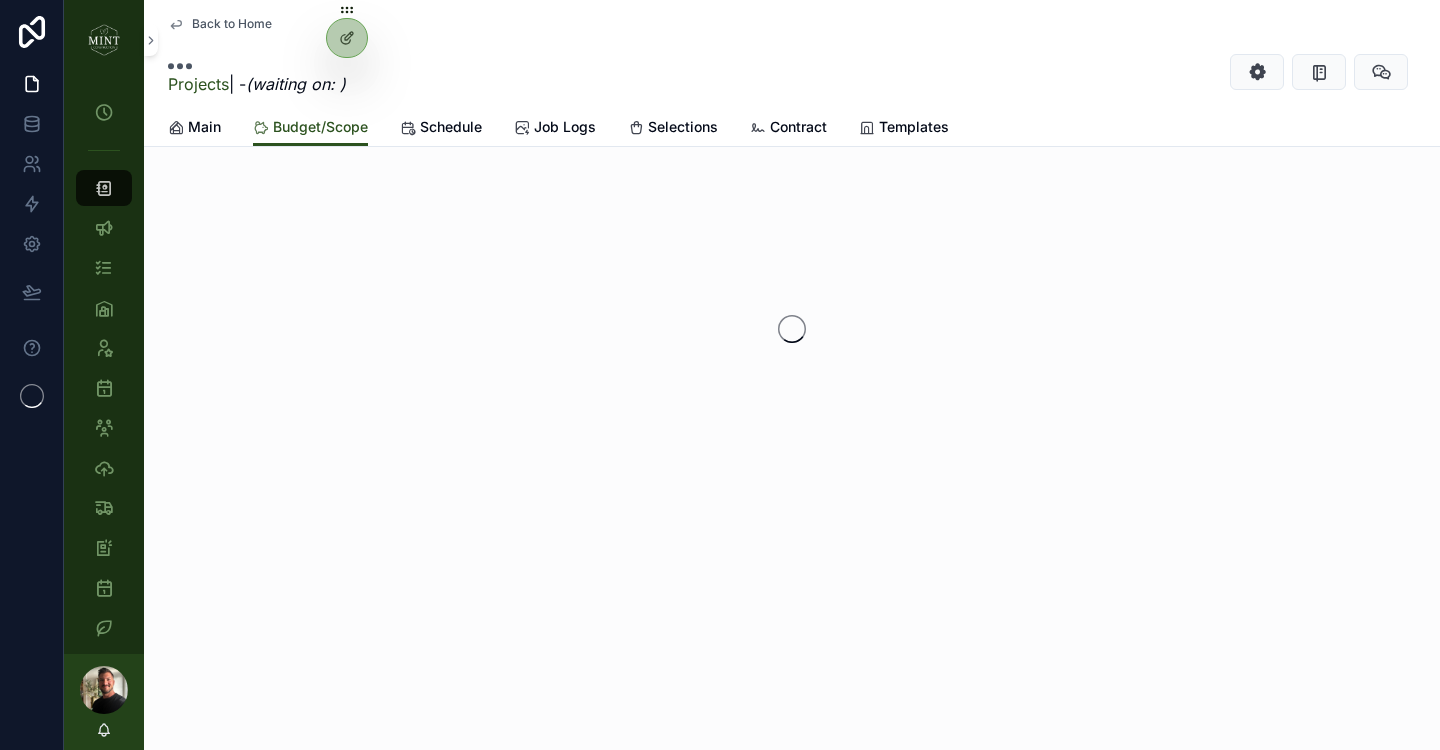scroll, scrollTop: 0, scrollLeft: 0, axis: both 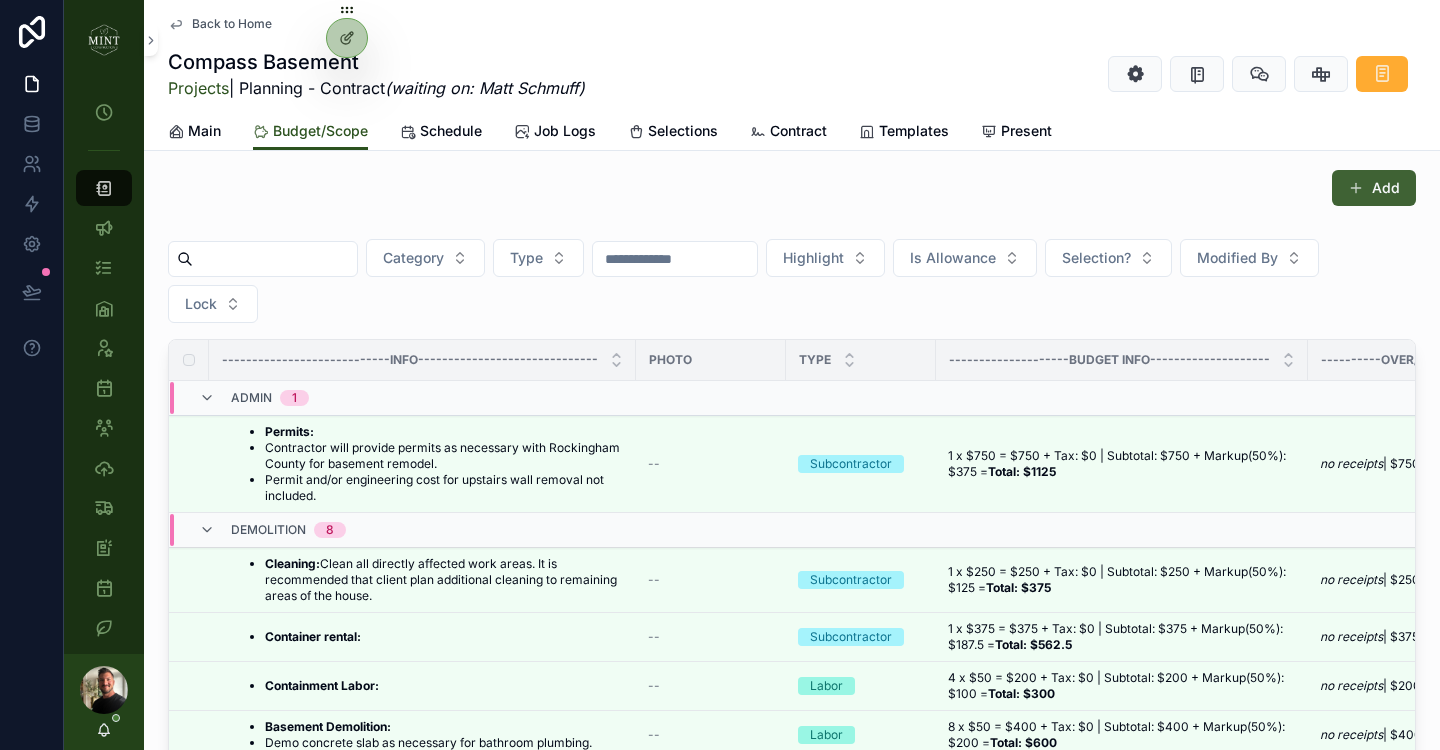 click on "Add" at bounding box center [1374, 188] 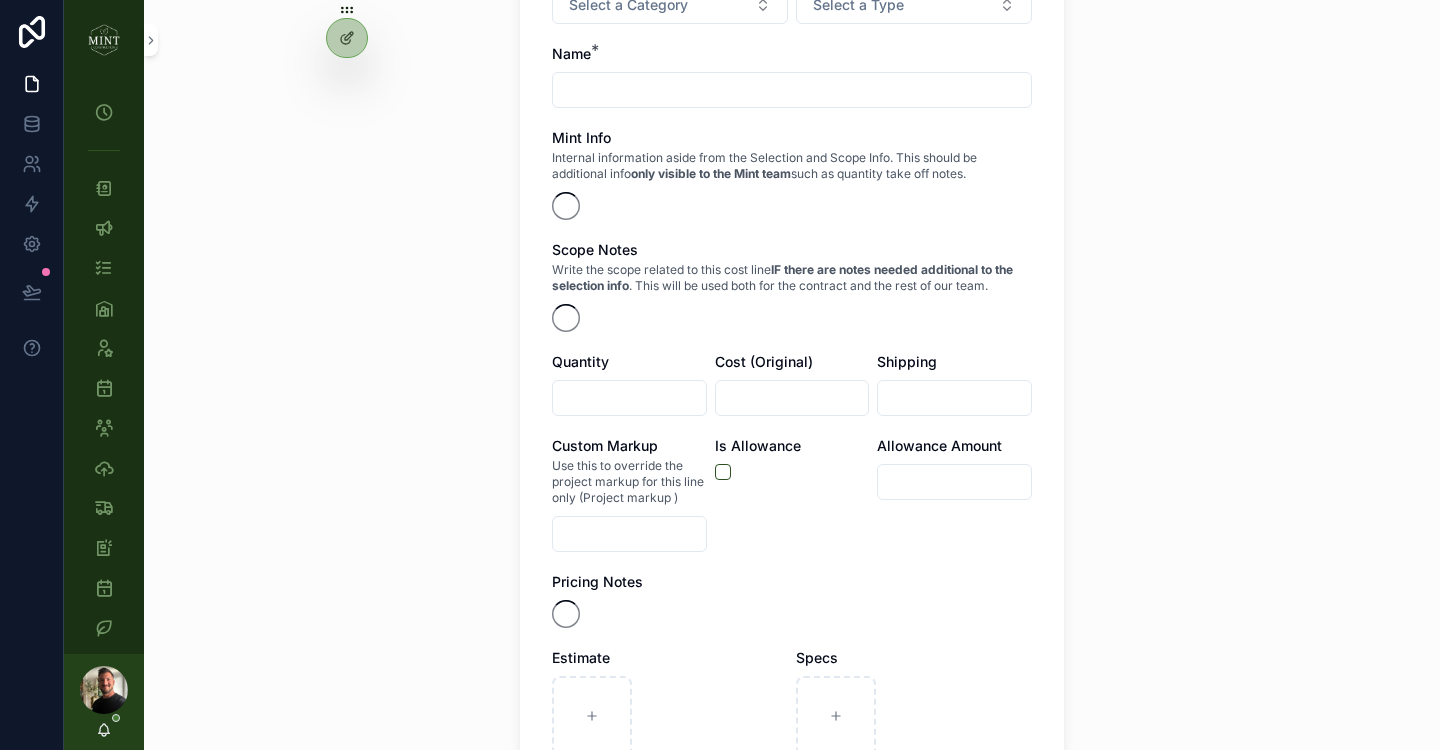 scroll, scrollTop: 0, scrollLeft: 0, axis: both 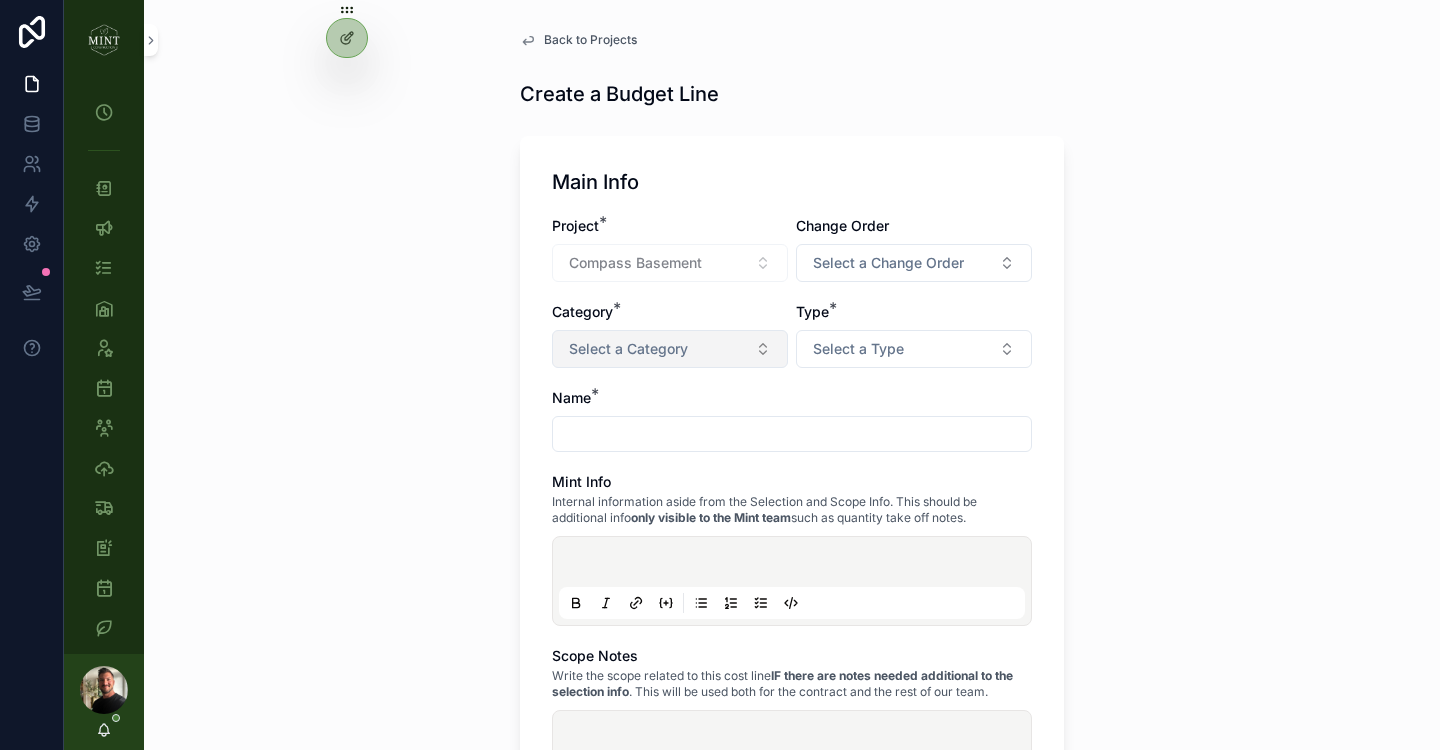 click on "Select a Category" at bounding box center (670, 349) 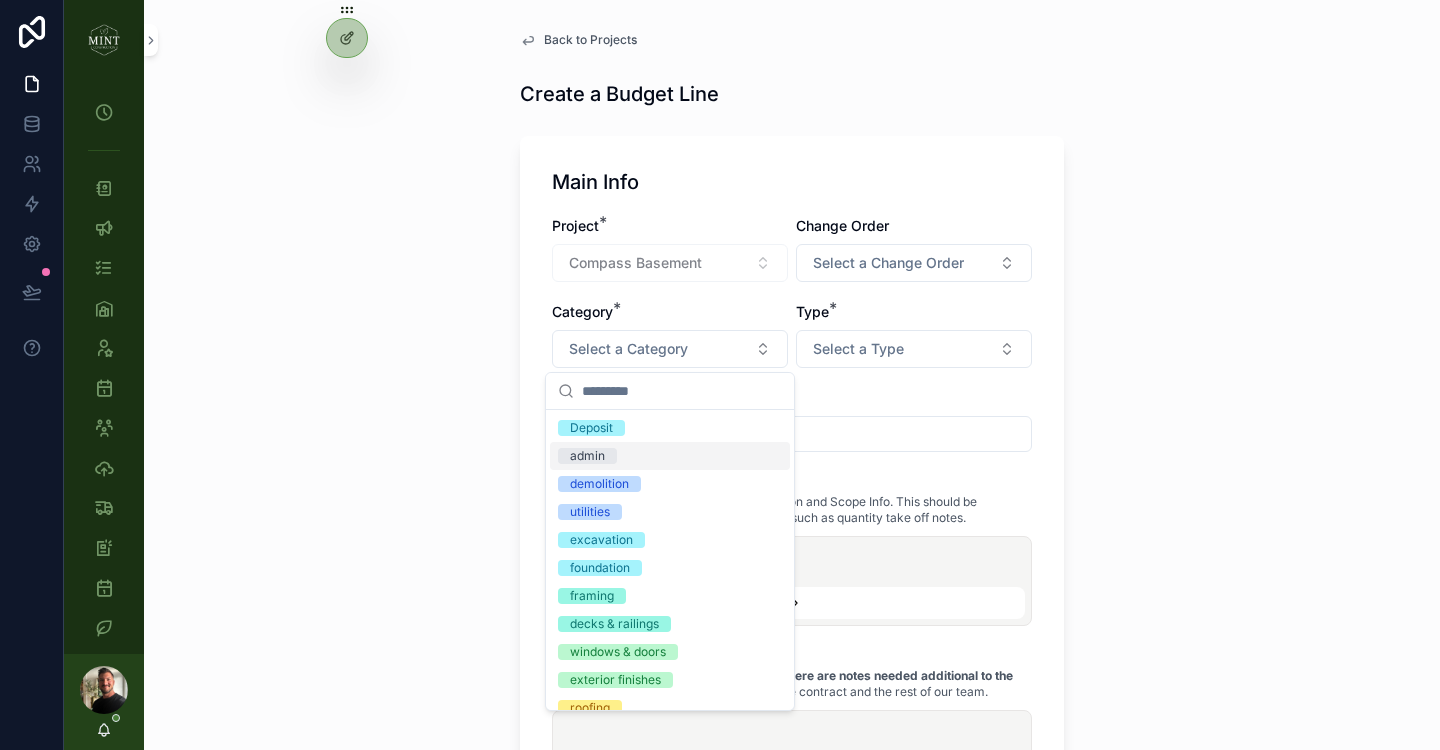 click on "admin" at bounding box center (670, 456) 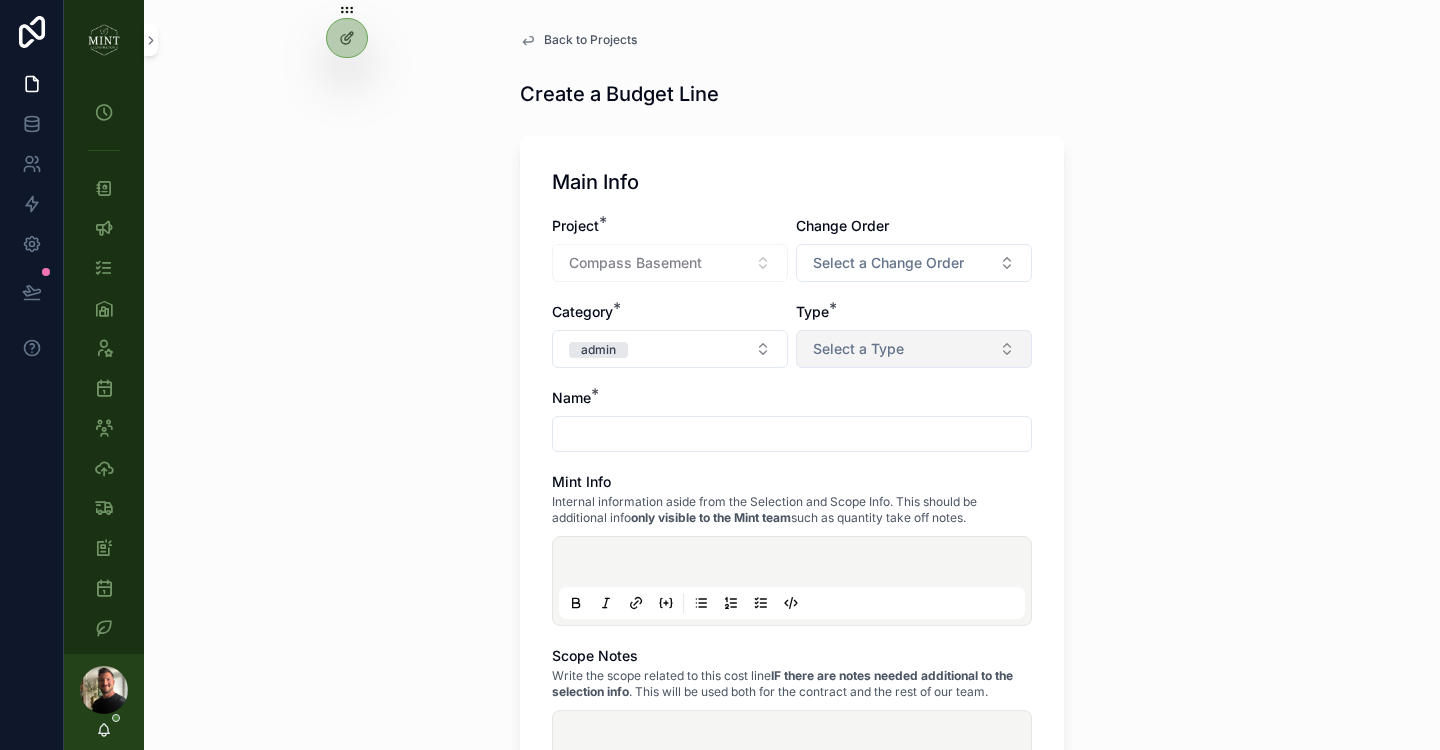 click on "Select a Type" at bounding box center [858, 349] 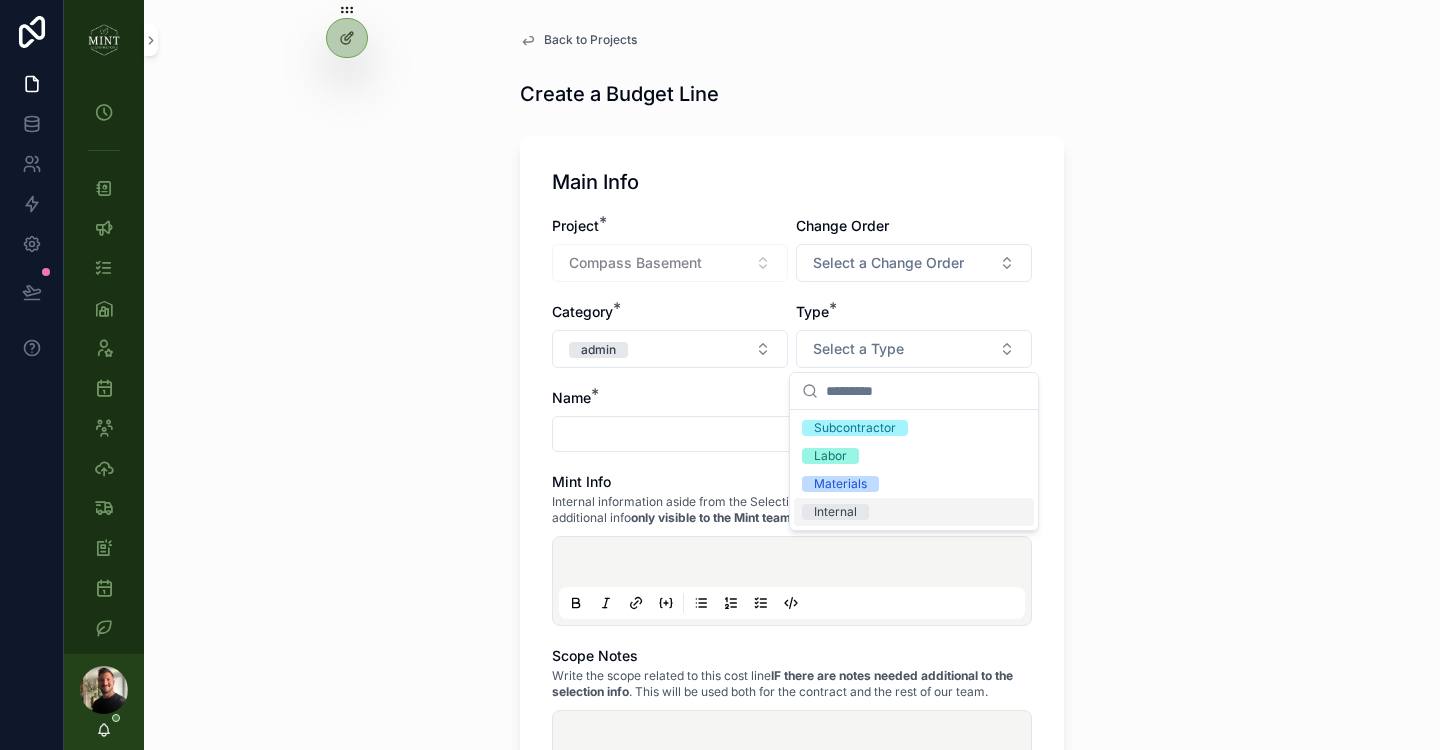 click on "Internal" at bounding box center [835, 512] 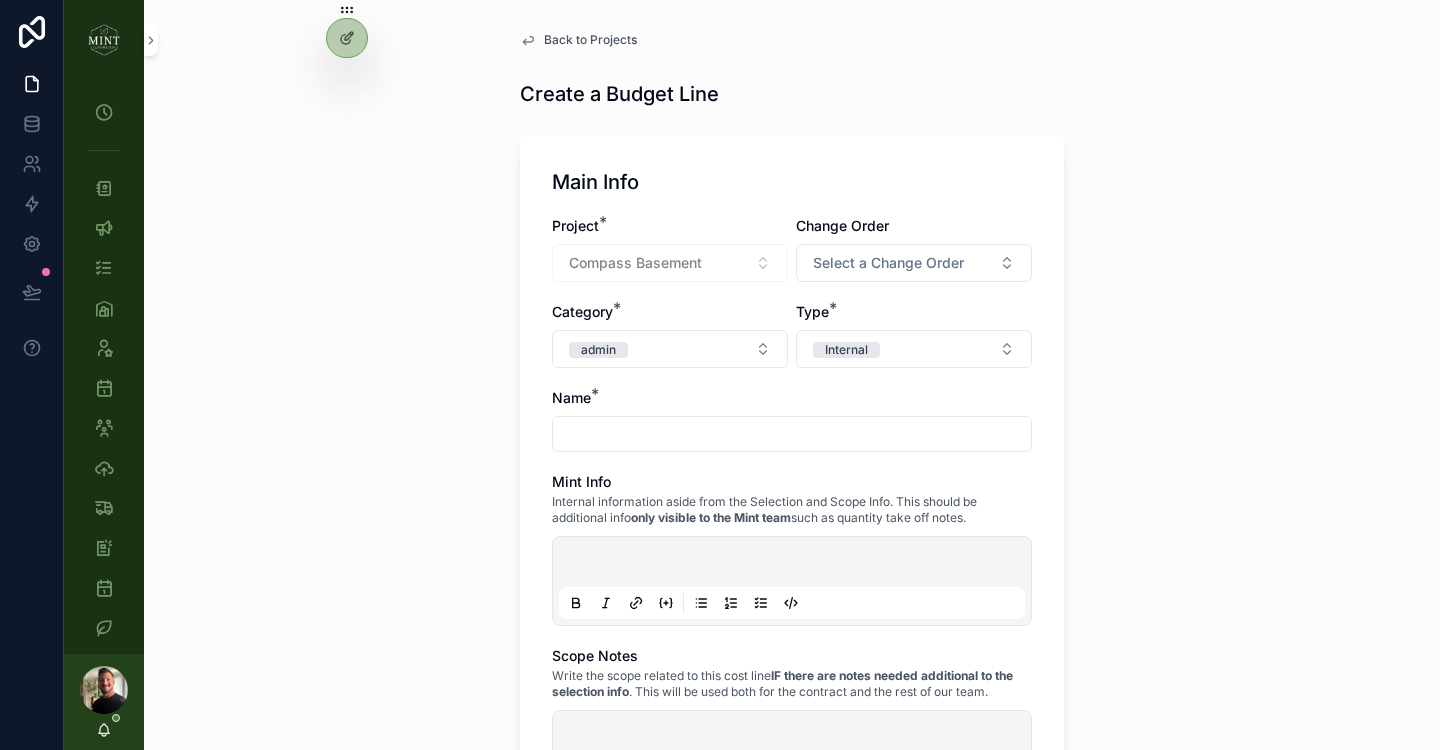 click at bounding box center (792, 434) 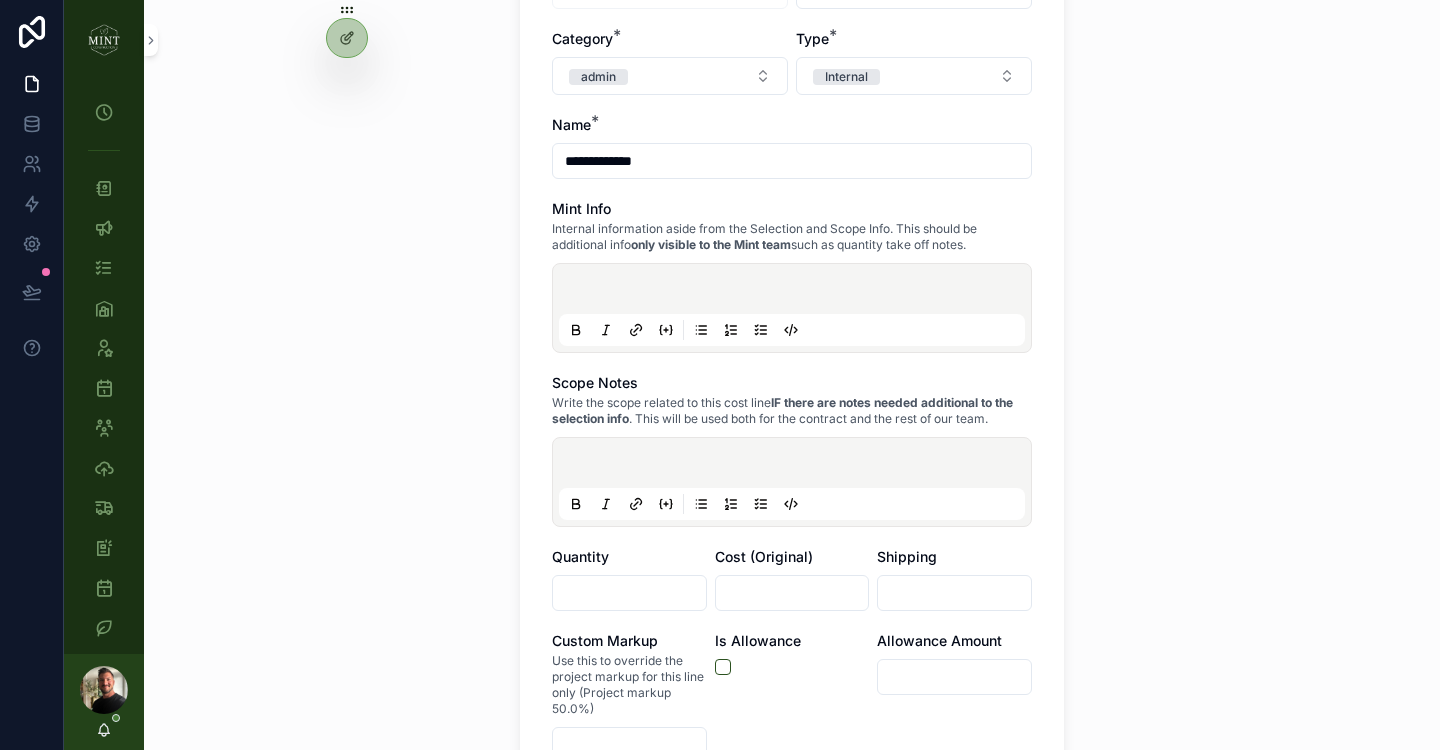 scroll, scrollTop: 284, scrollLeft: 0, axis: vertical 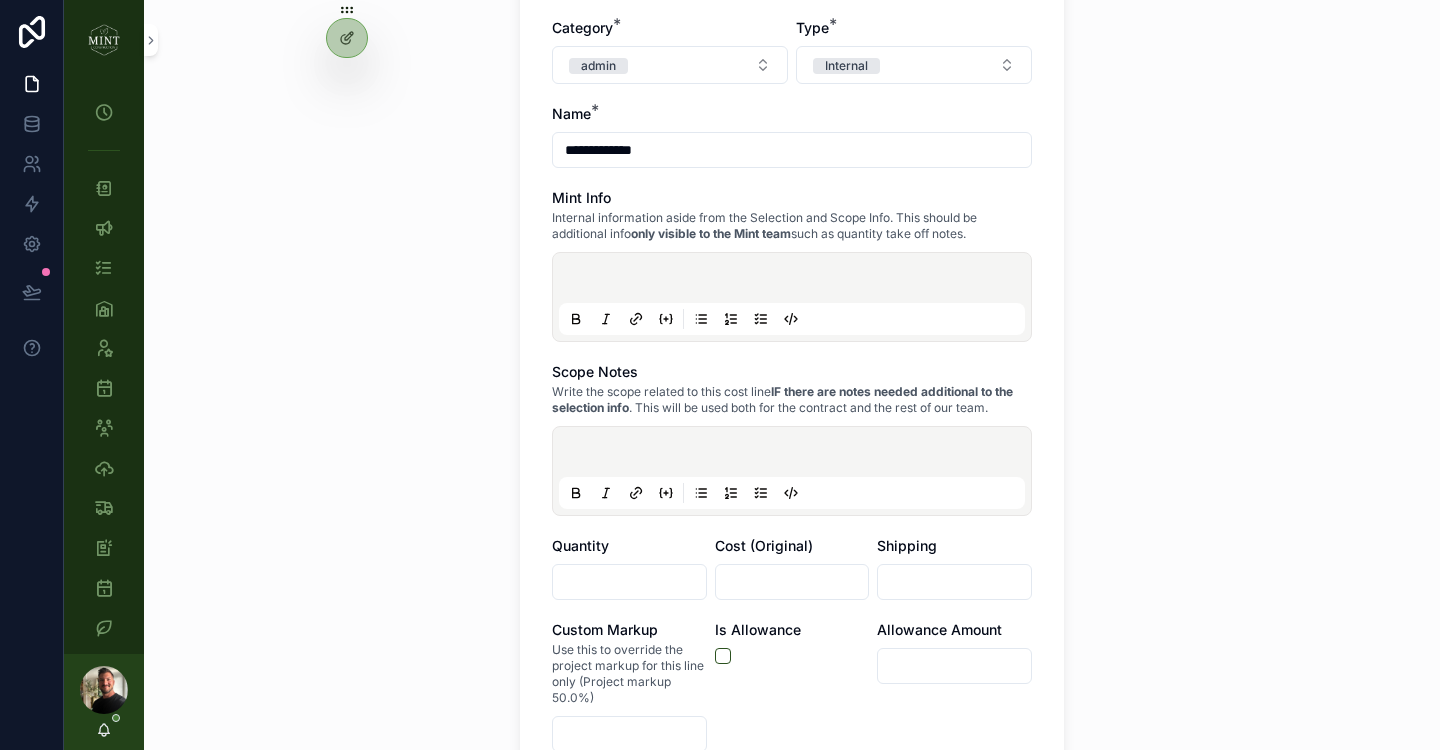 type on "**********" 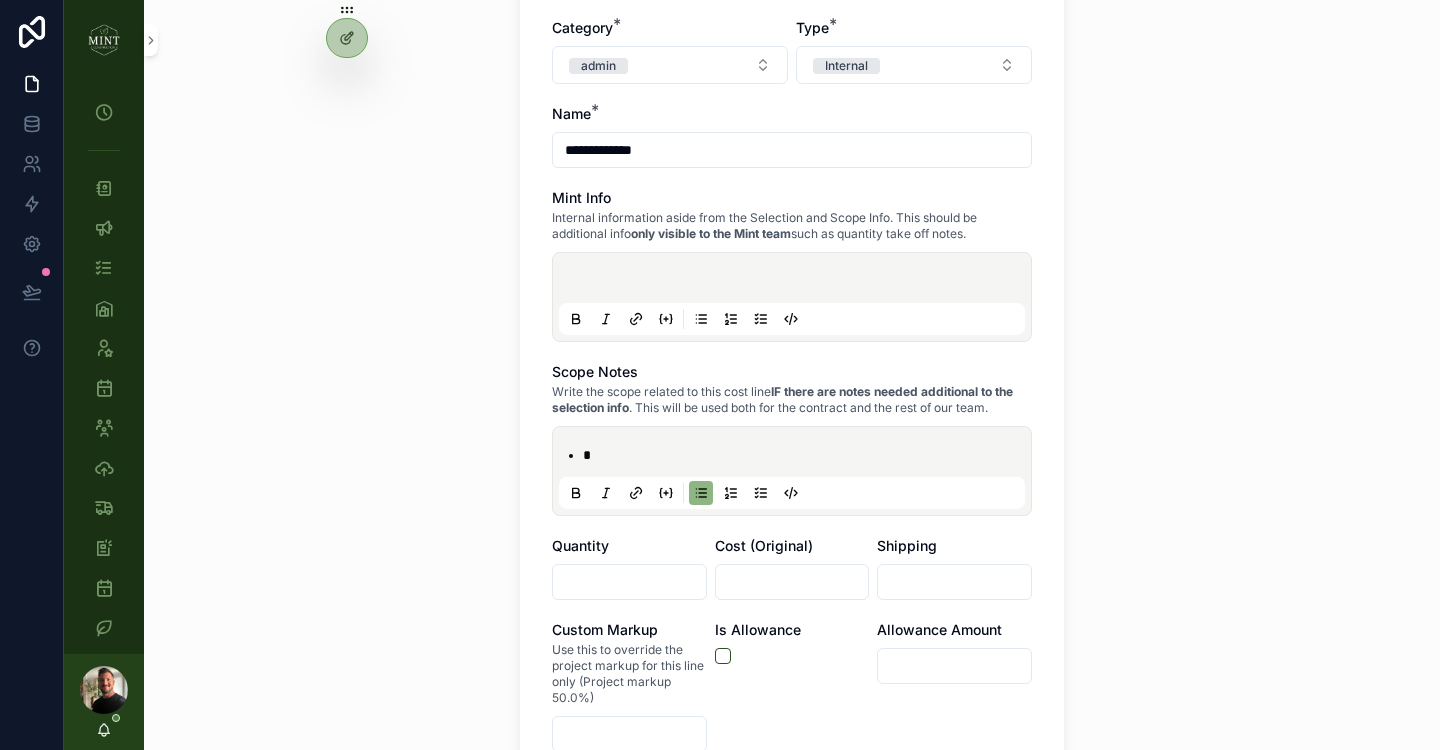type 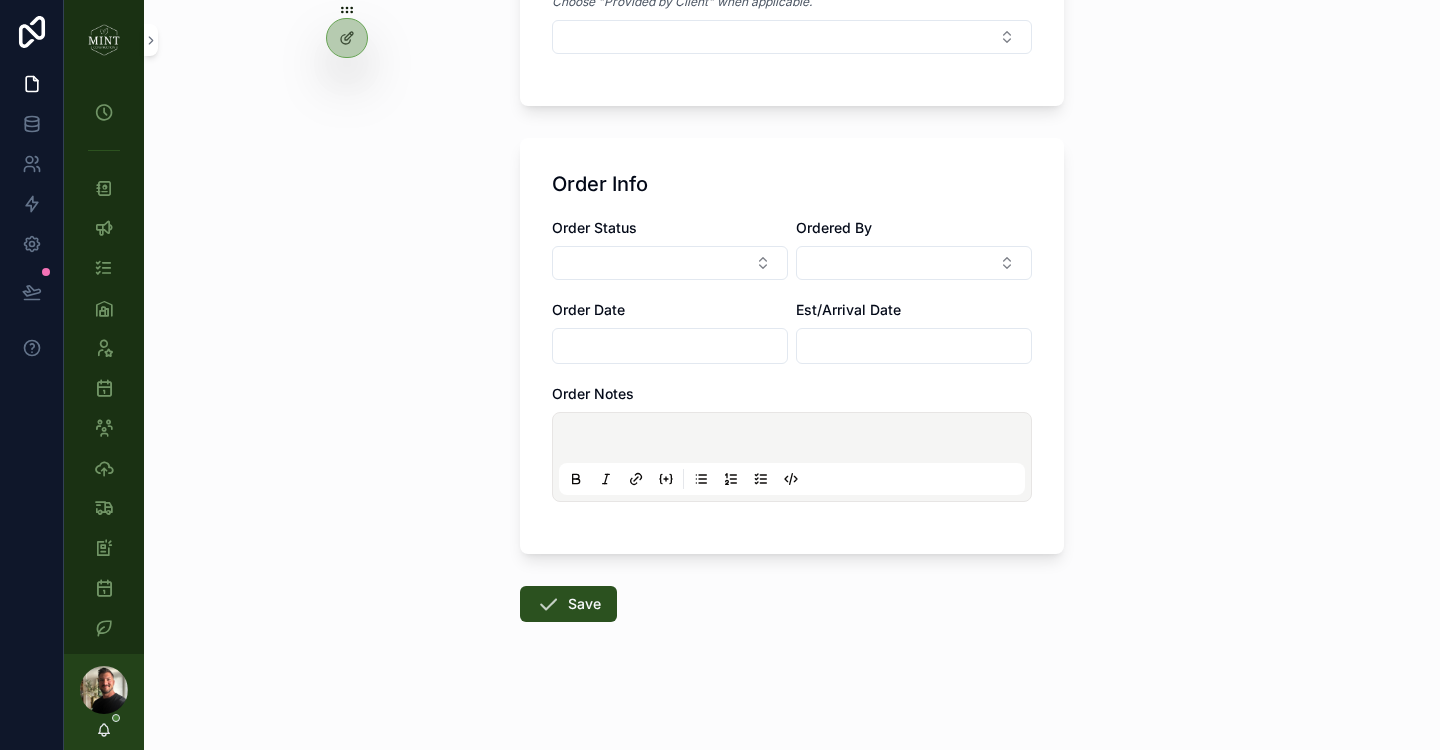 scroll, scrollTop: 1916, scrollLeft: 0, axis: vertical 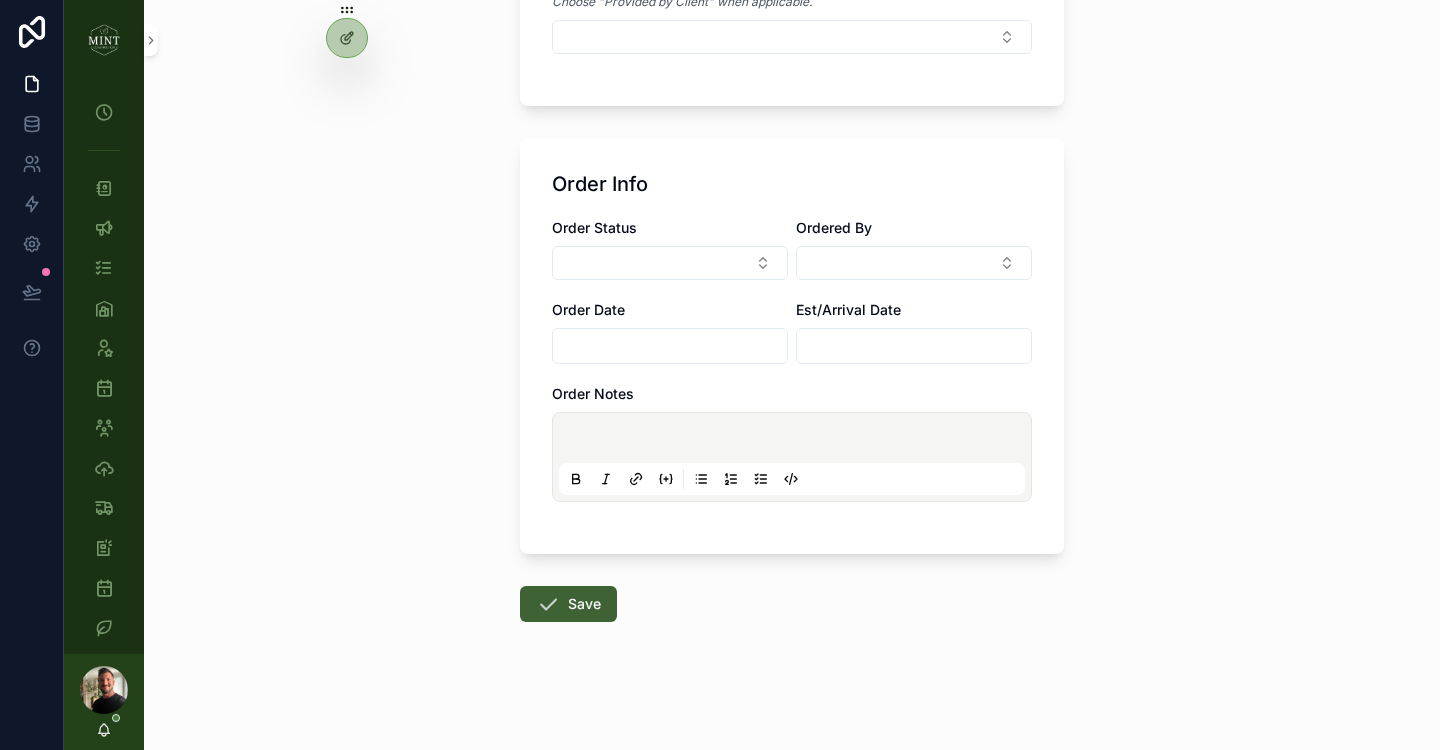 click at bounding box center (548, 604) 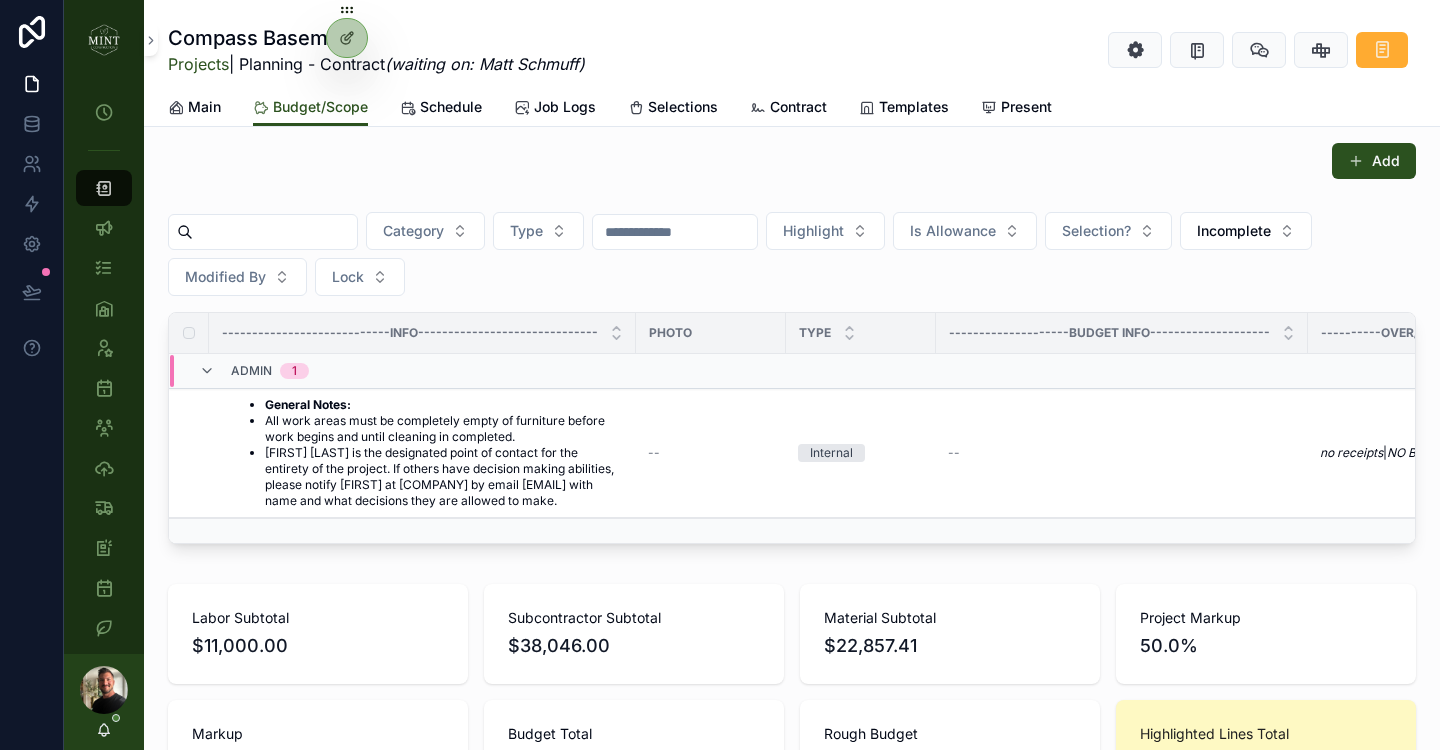 scroll, scrollTop: 386, scrollLeft: 0, axis: vertical 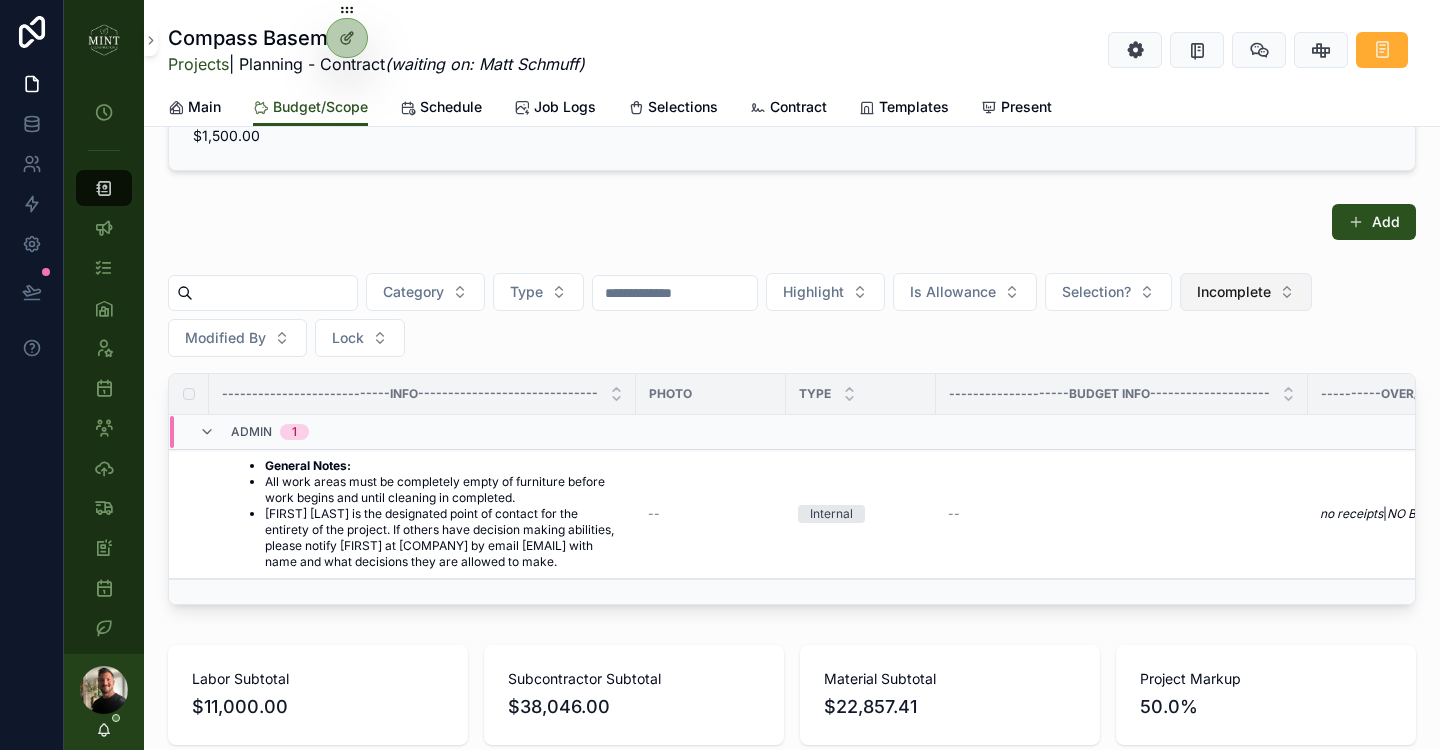 click on "Incomplete" at bounding box center (1246, 292) 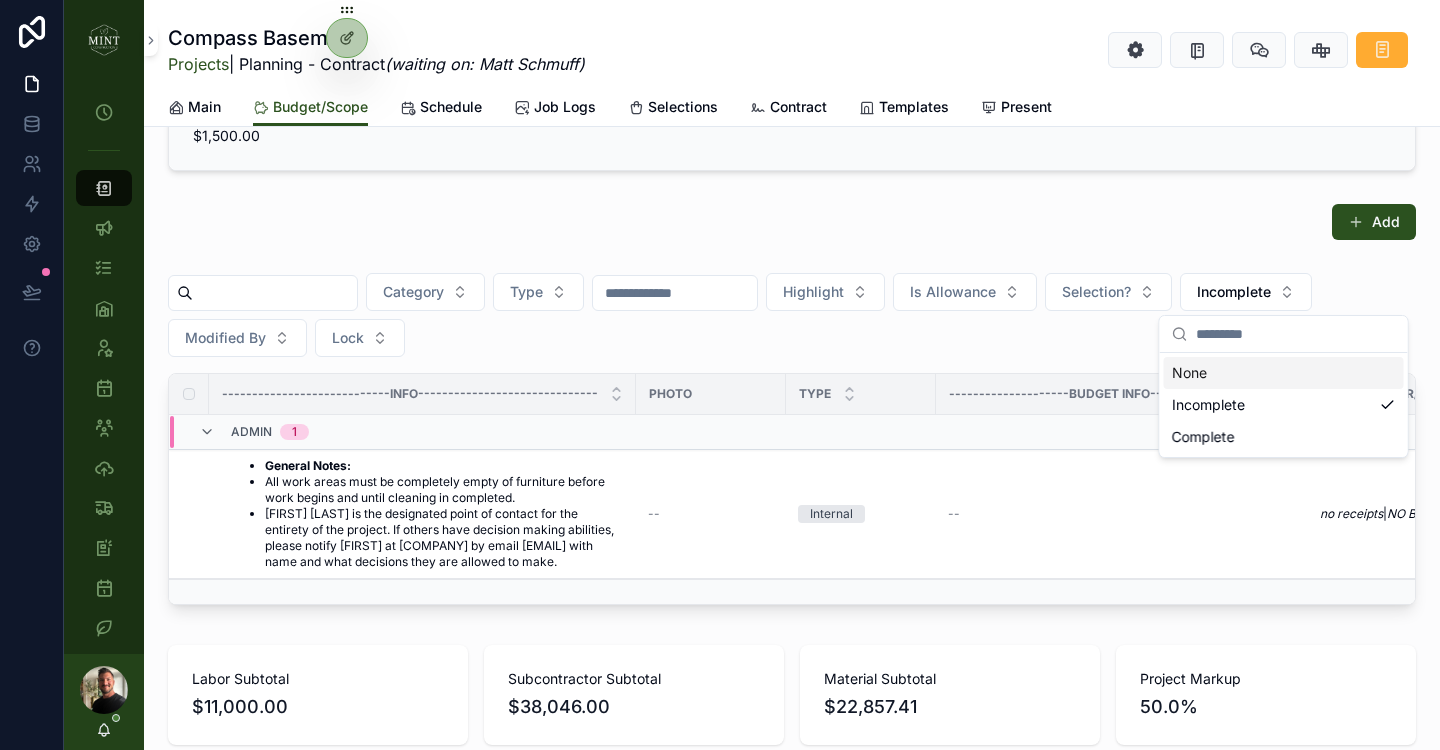 click on "None" at bounding box center (1284, 373) 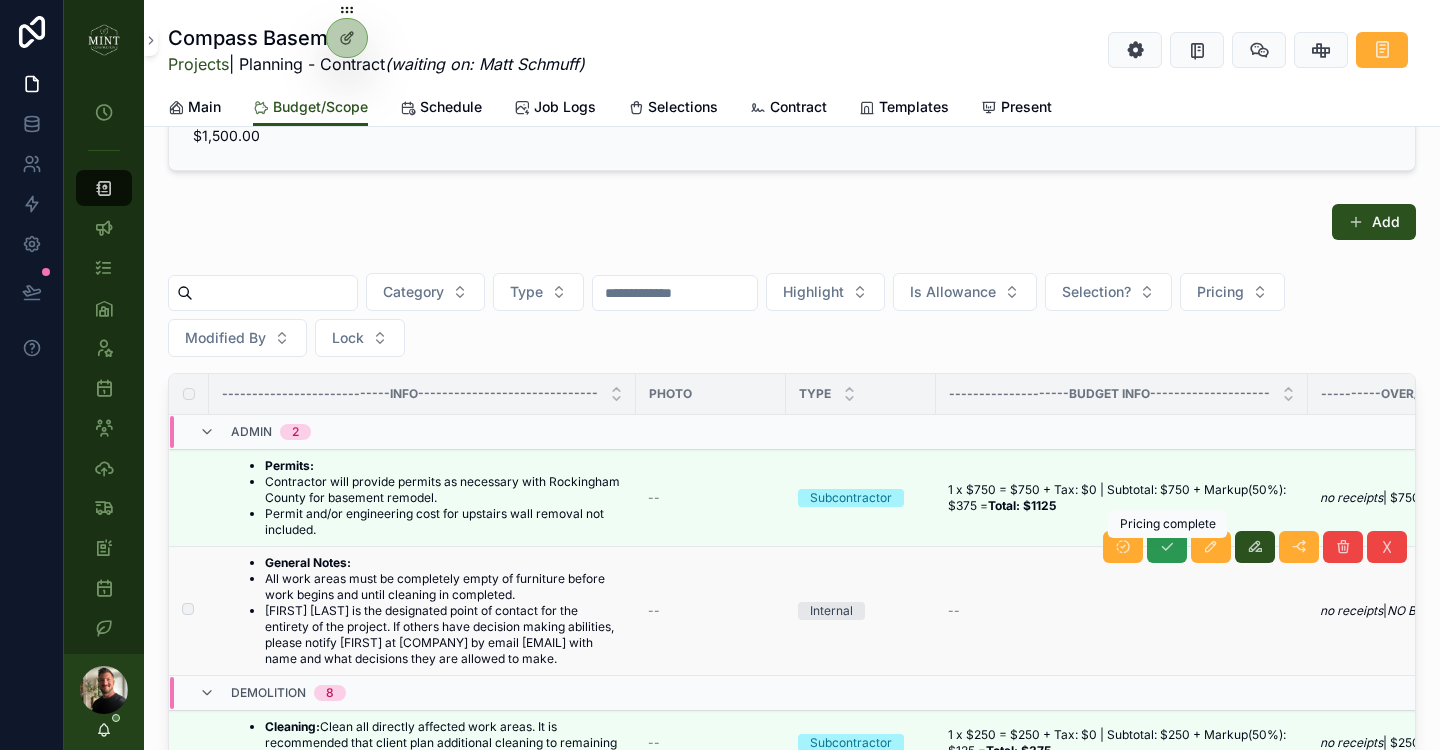 click at bounding box center (1167, 547) 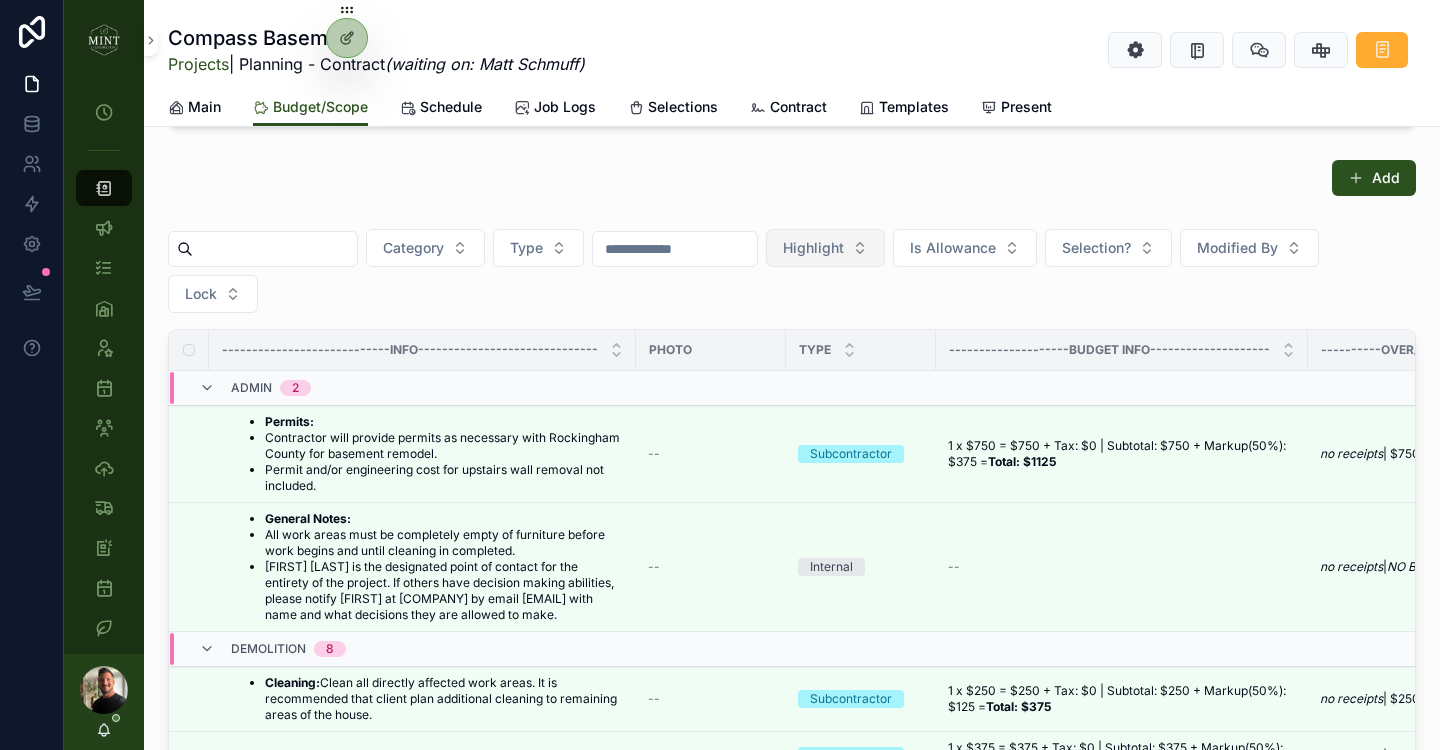 click on "Highlight" at bounding box center (825, 248) 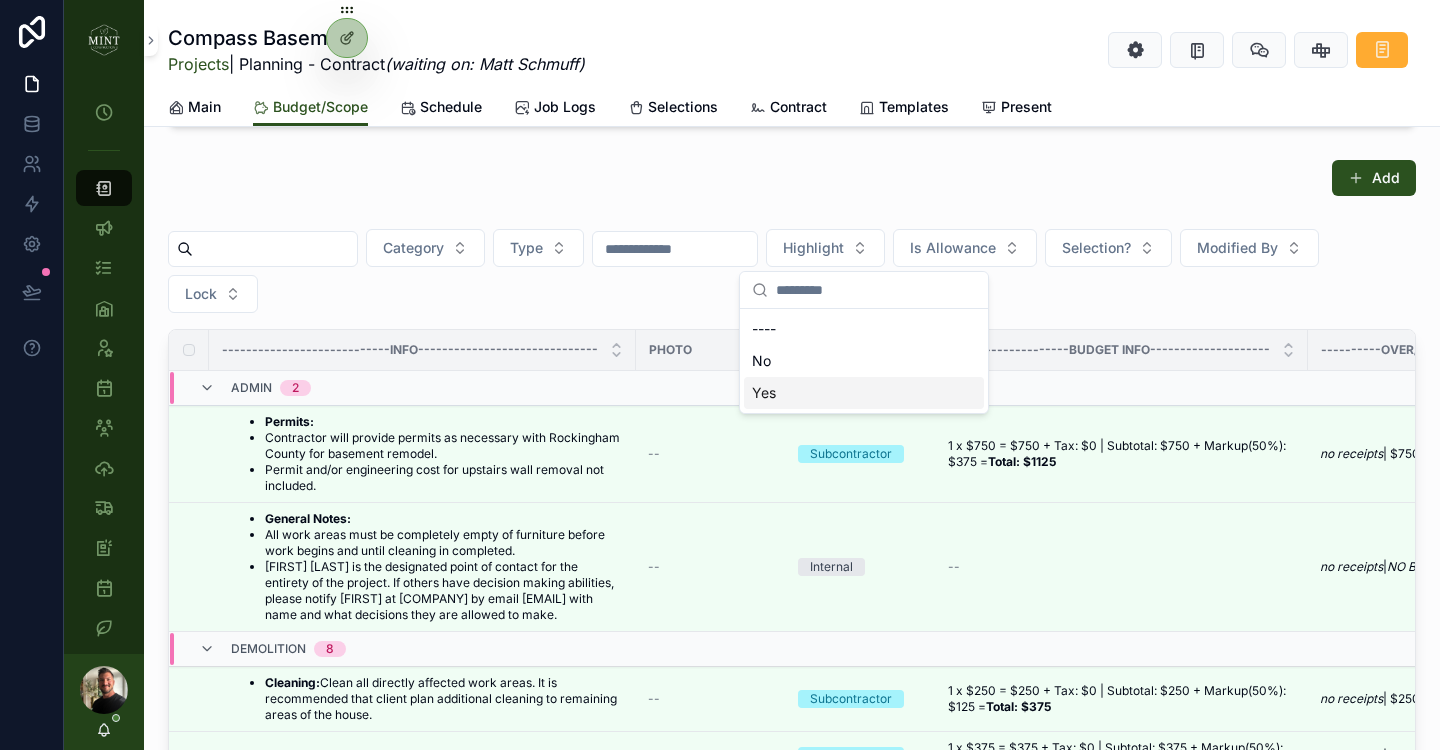 click on "Yes" at bounding box center [864, 393] 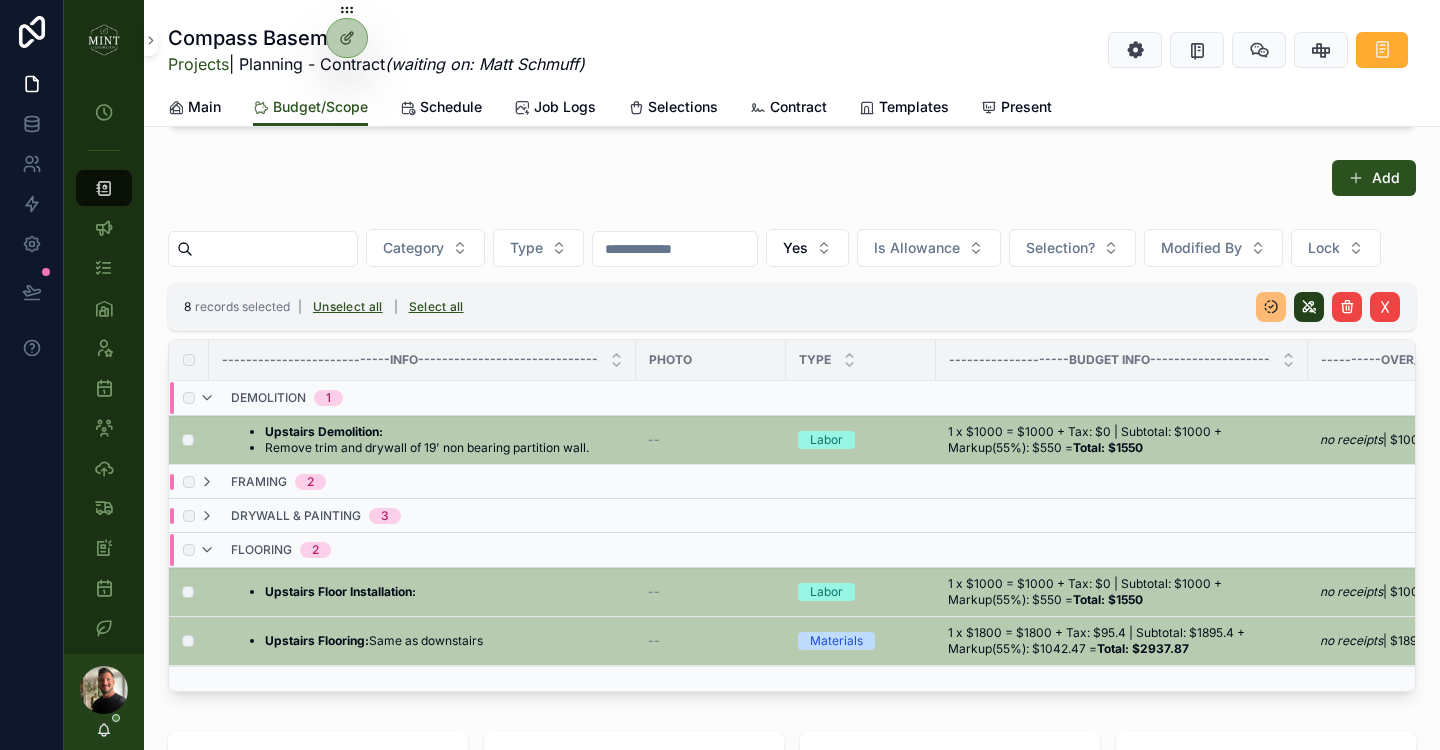 click at bounding box center [1309, 307] 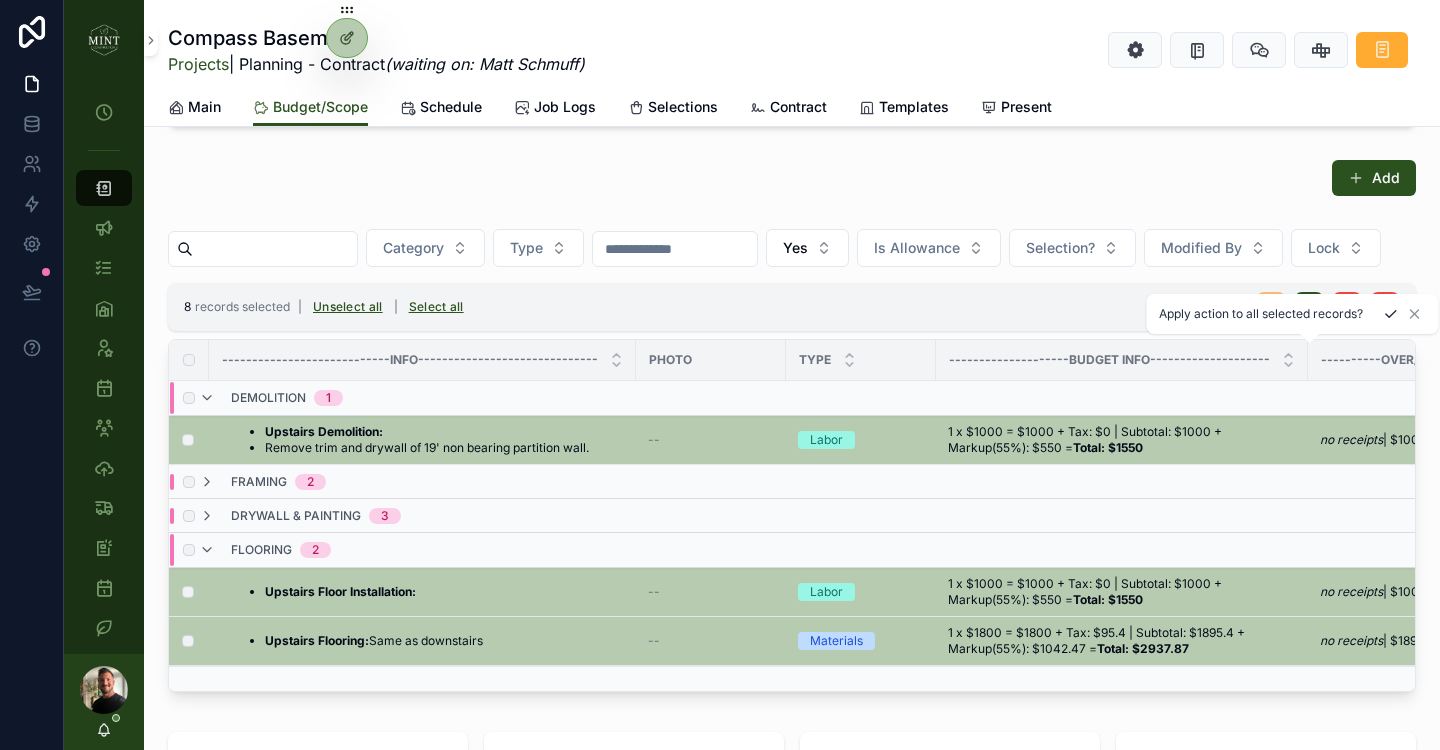 click 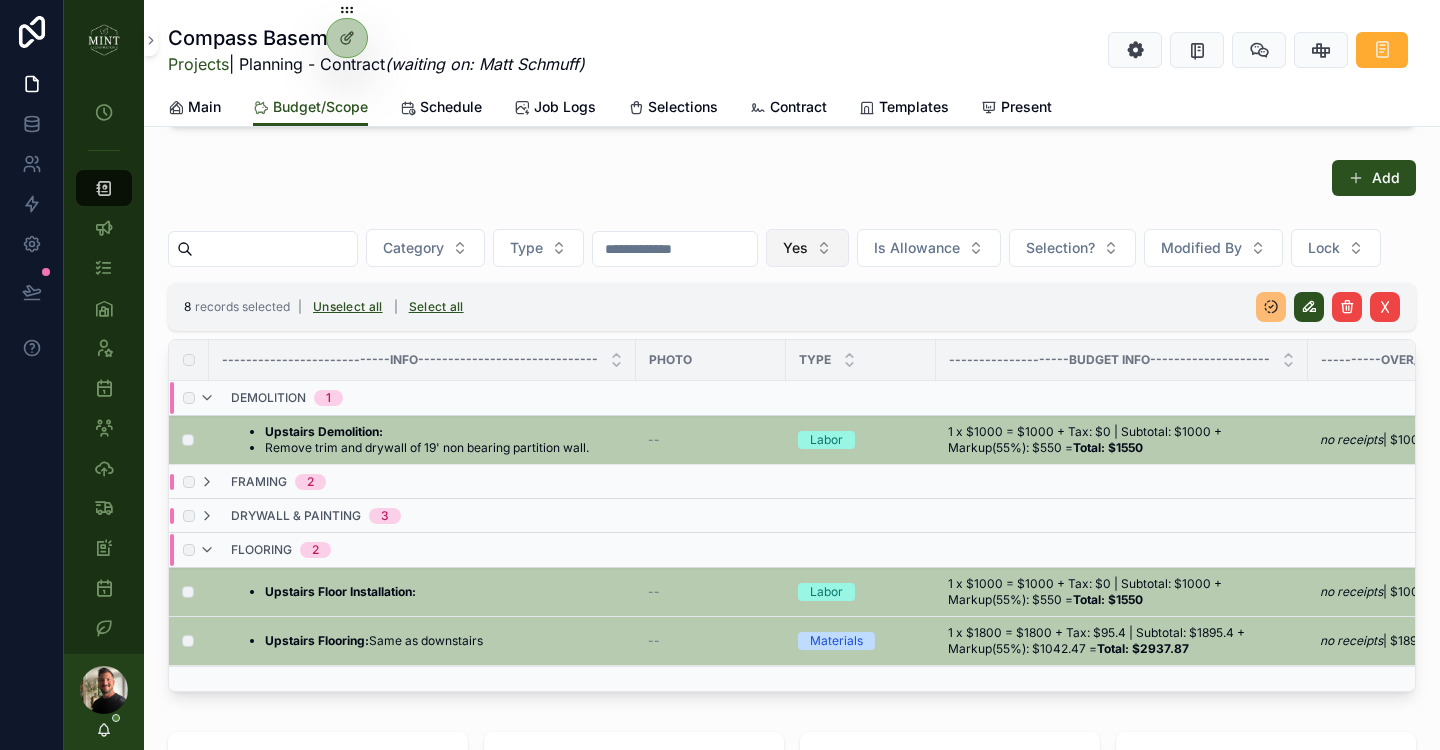 click on "Yes" at bounding box center (807, 248) 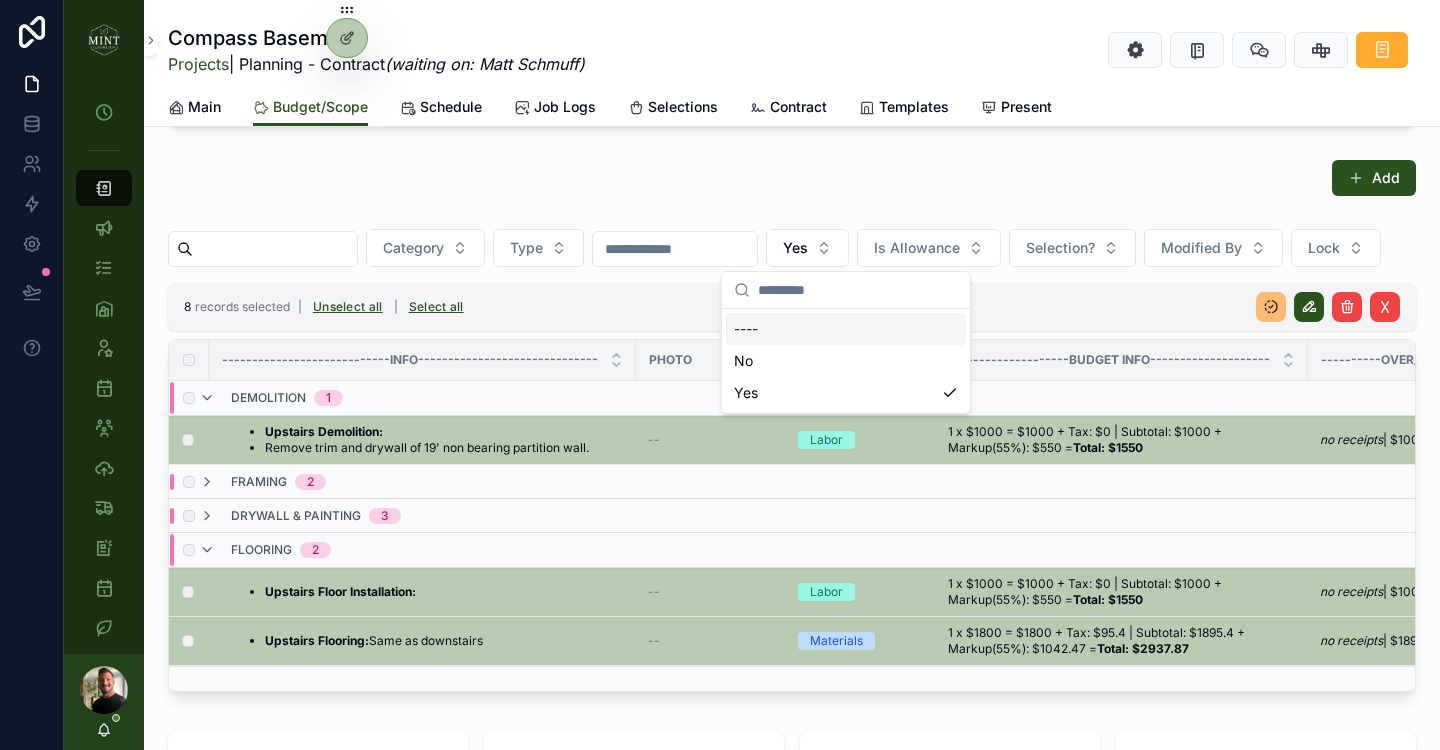 click on "----" at bounding box center (846, 329) 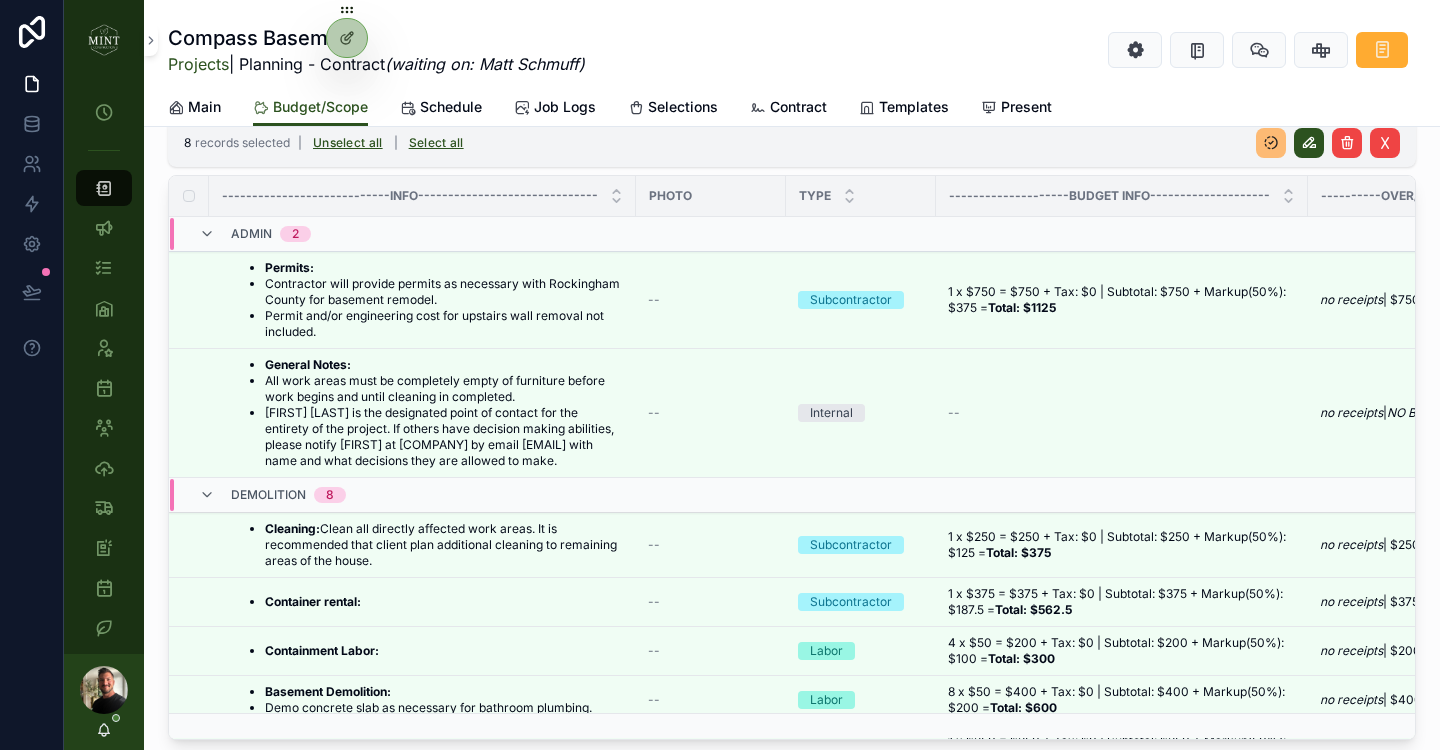 scroll, scrollTop: 547, scrollLeft: 0, axis: vertical 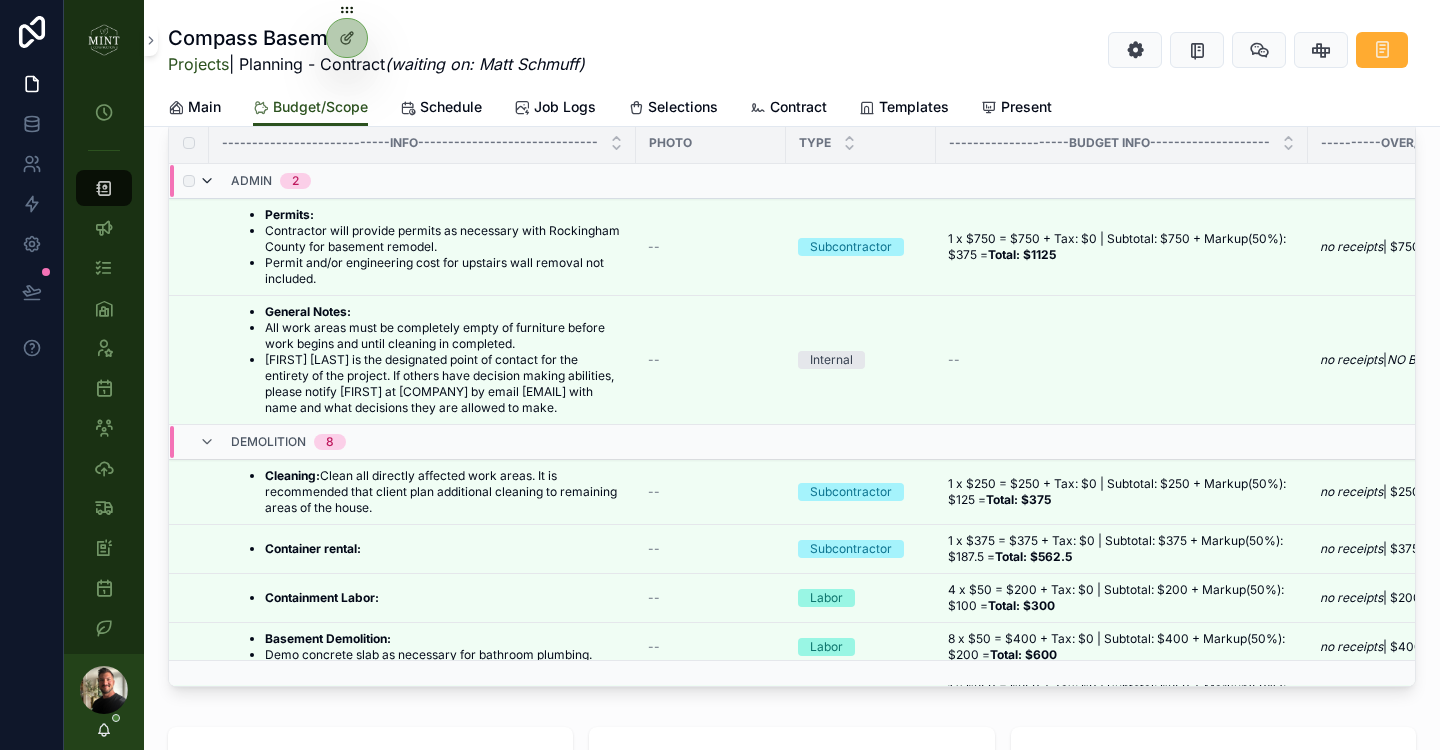 click at bounding box center [207, 181] 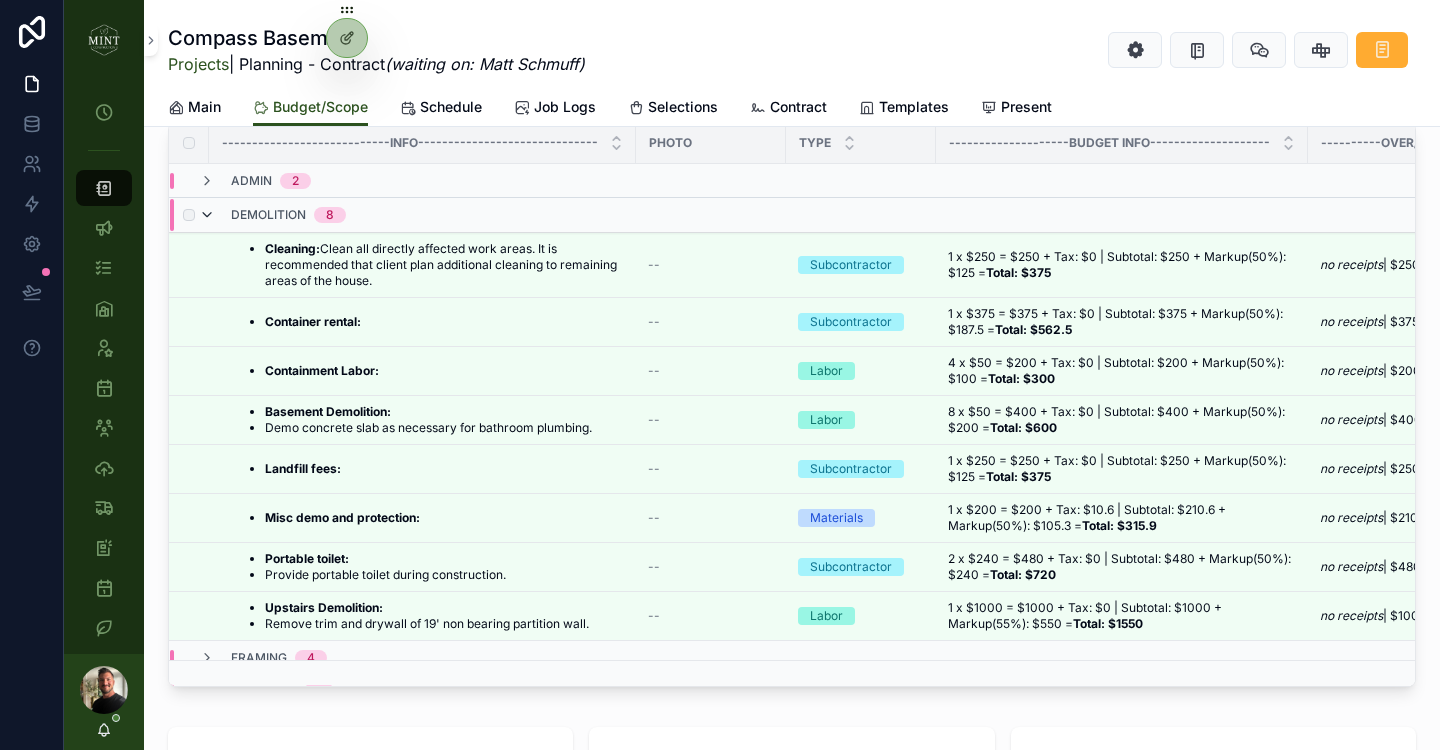 click at bounding box center [207, 215] 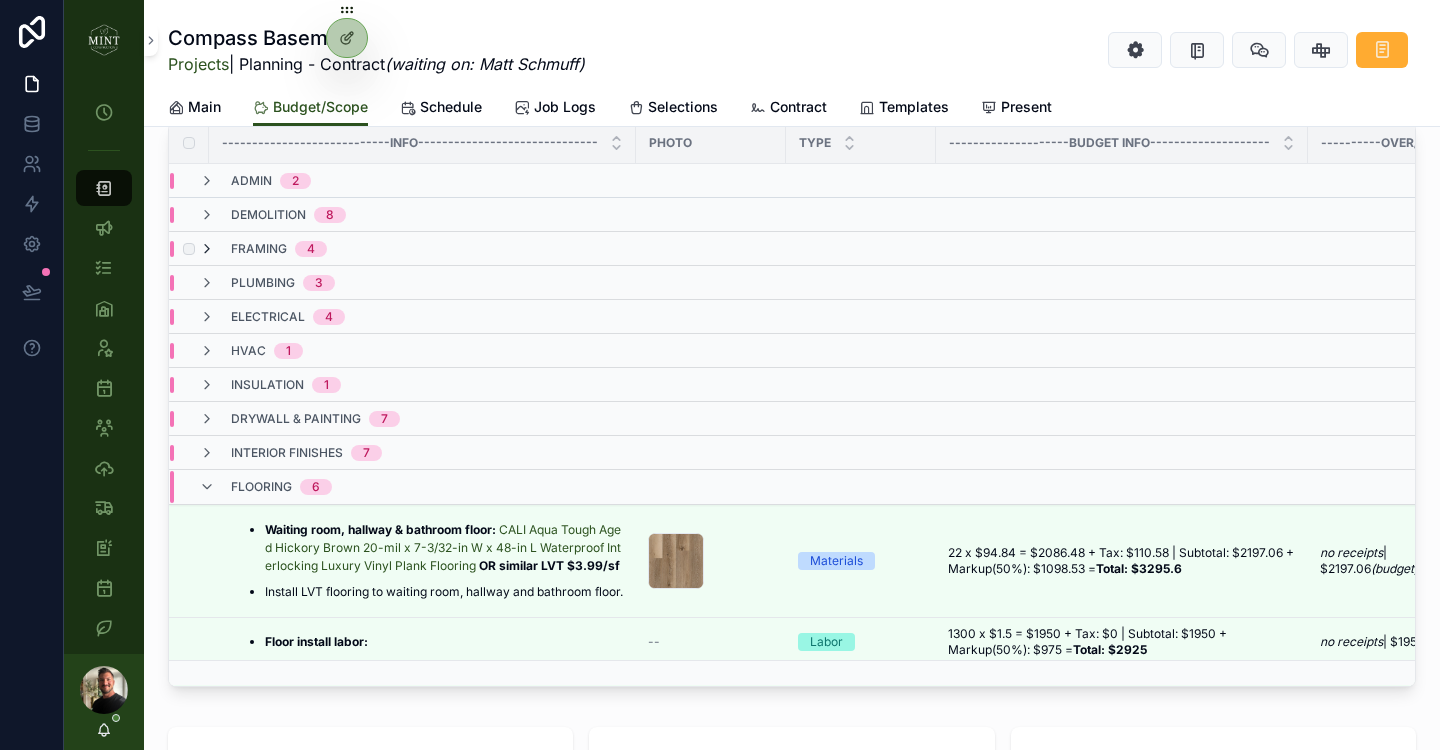click at bounding box center [207, 249] 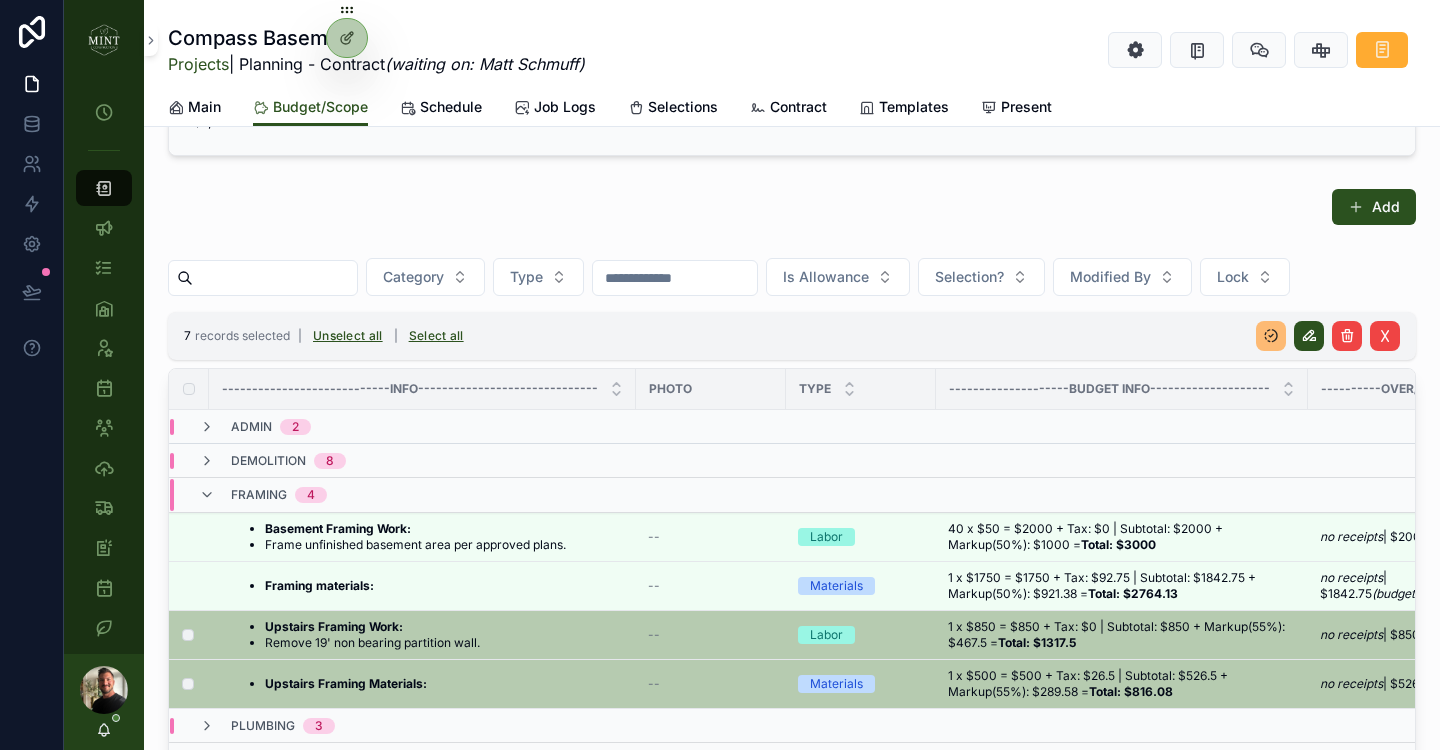 scroll, scrollTop: 313, scrollLeft: 0, axis: vertical 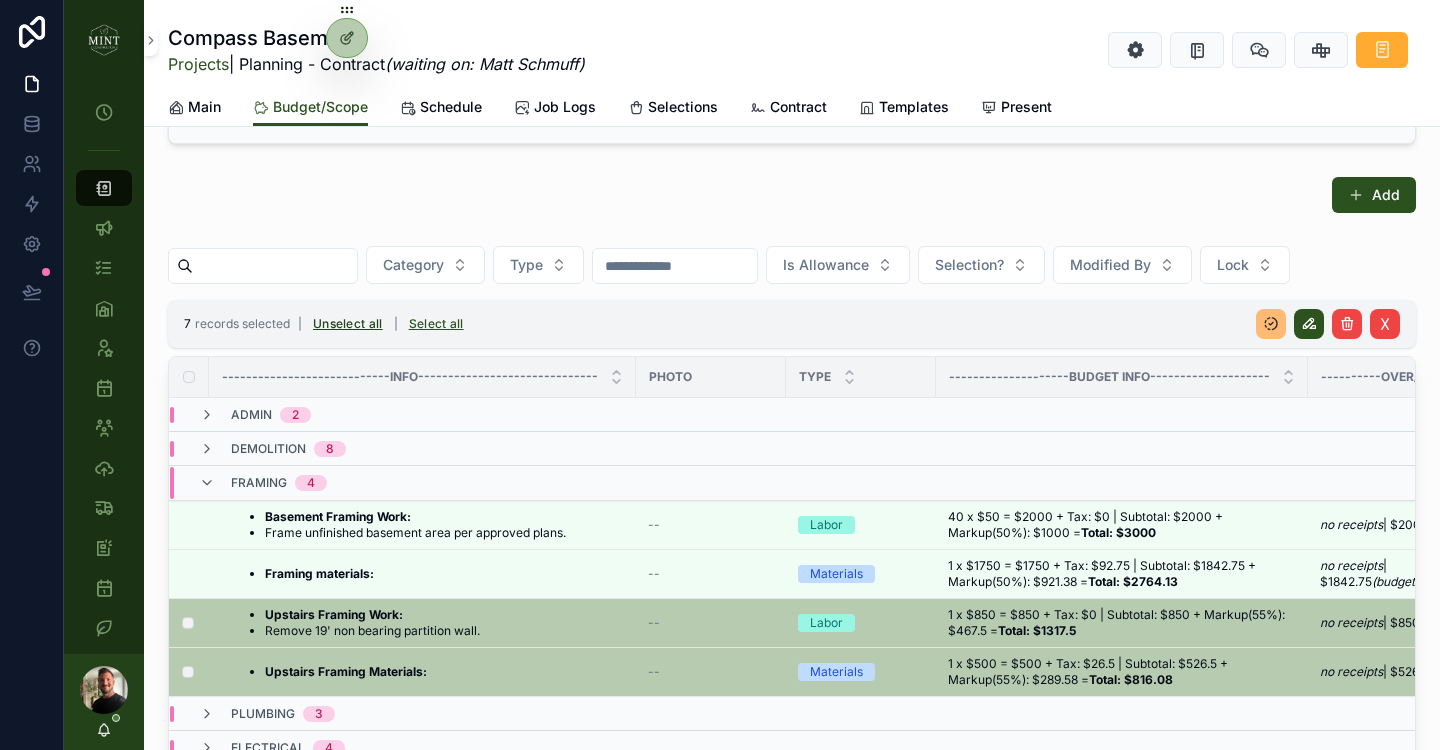 click on "Unselect all" at bounding box center (348, 324) 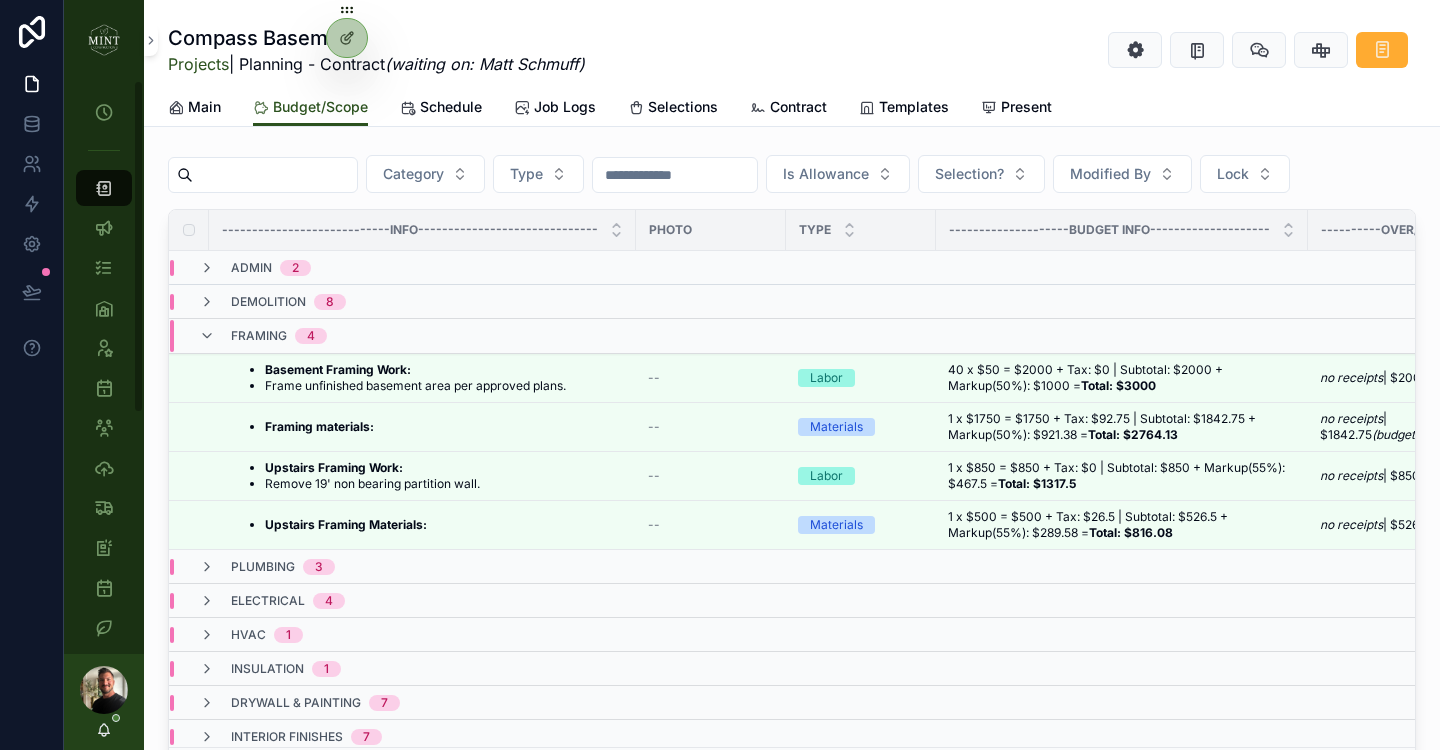 scroll, scrollTop: 420, scrollLeft: 0, axis: vertical 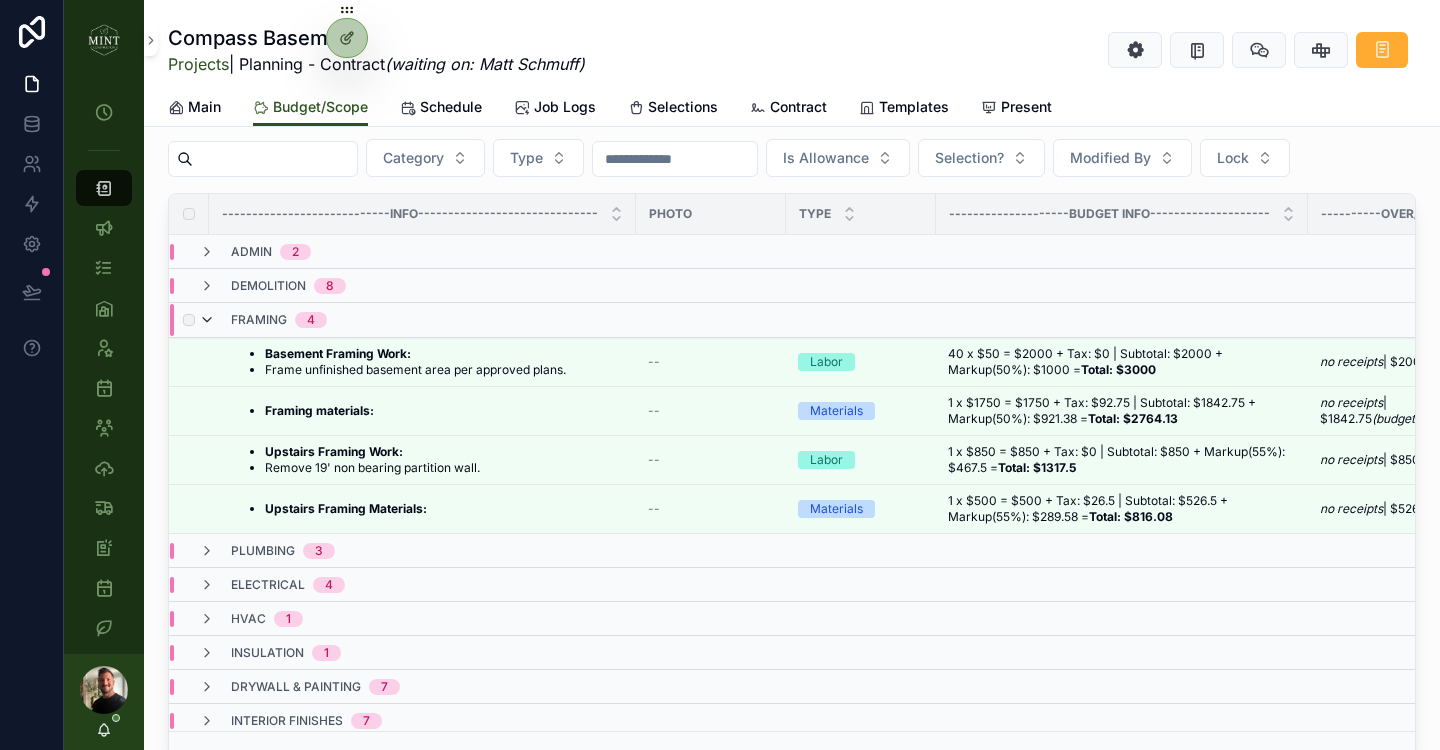 click at bounding box center [207, 320] 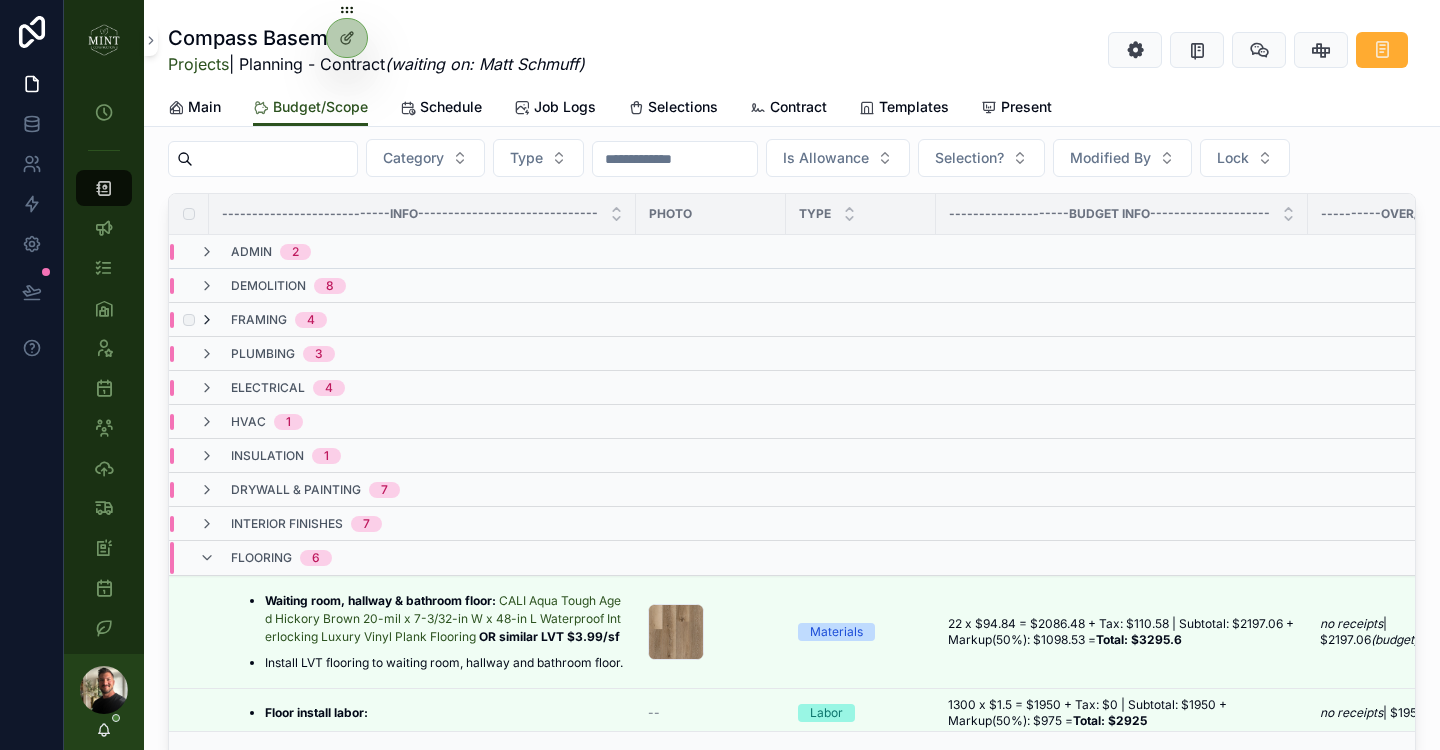 click at bounding box center [207, 320] 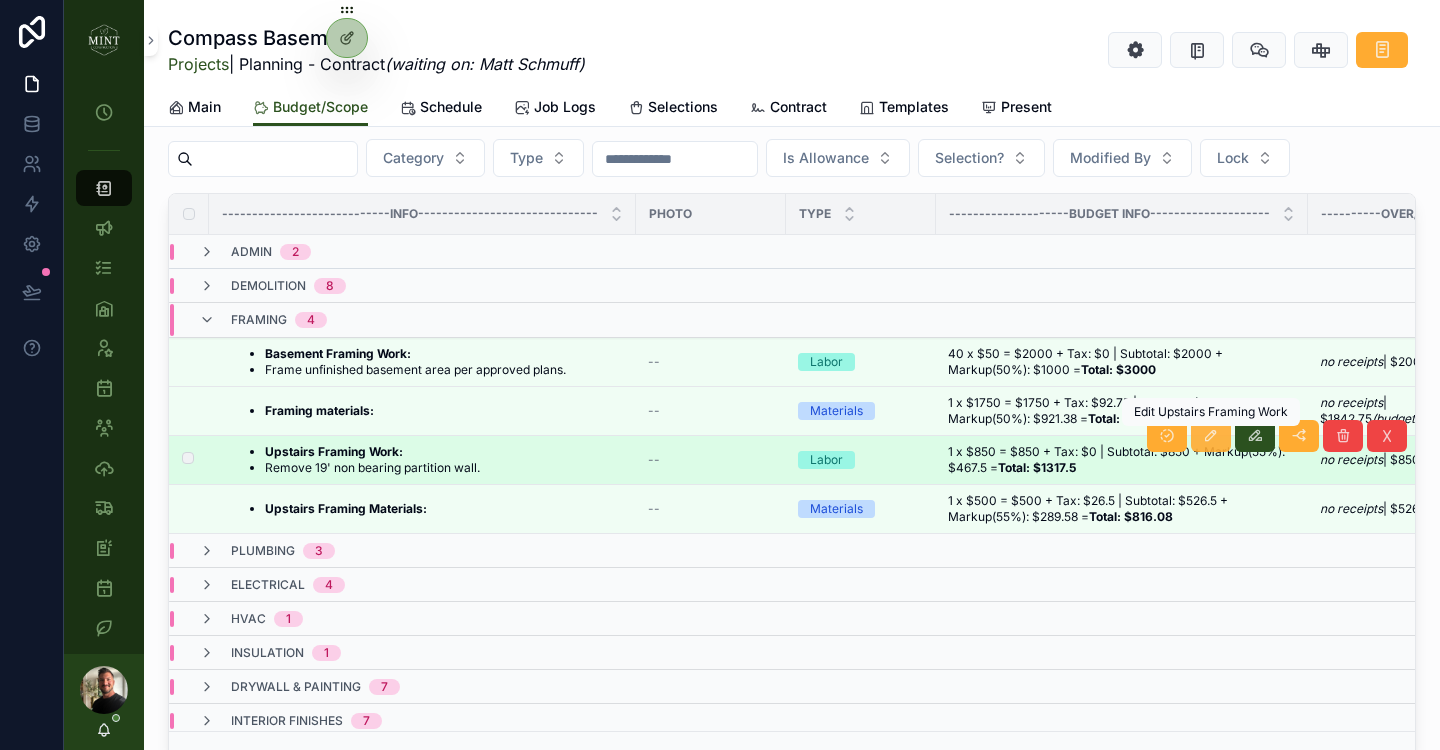click at bounding box center [1211, 436] 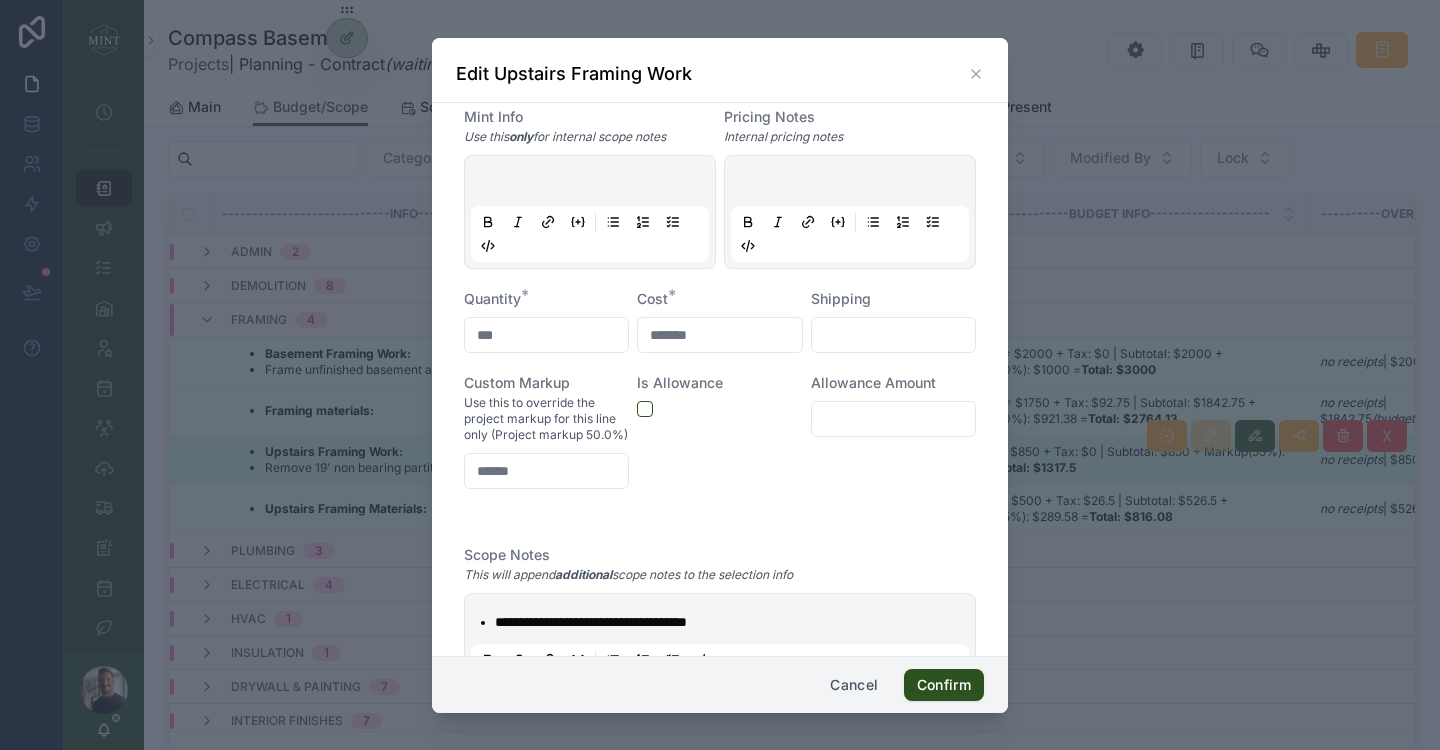 scroll, scrollTop: 557, scrollLeft: 0, axis: vertical 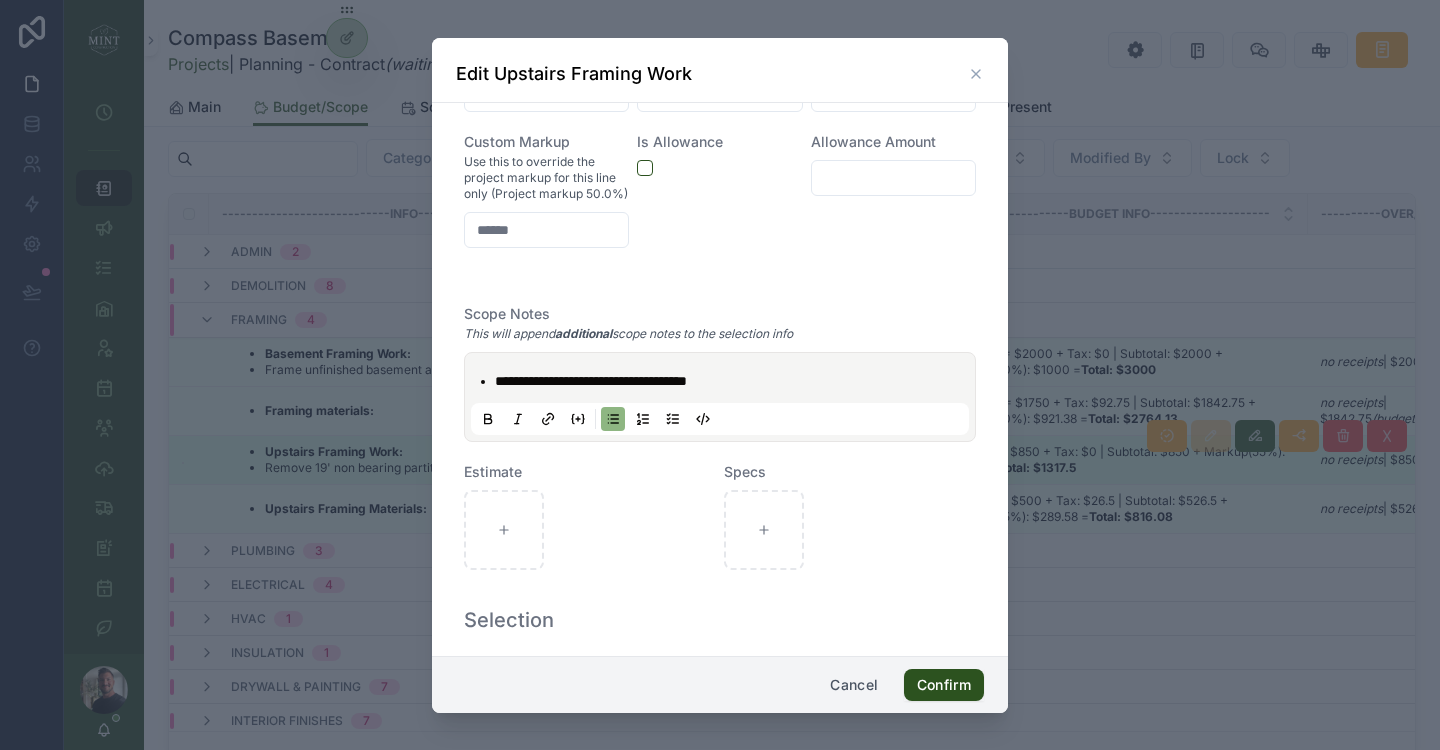 click on "**********" at bounding box center (734, 381) 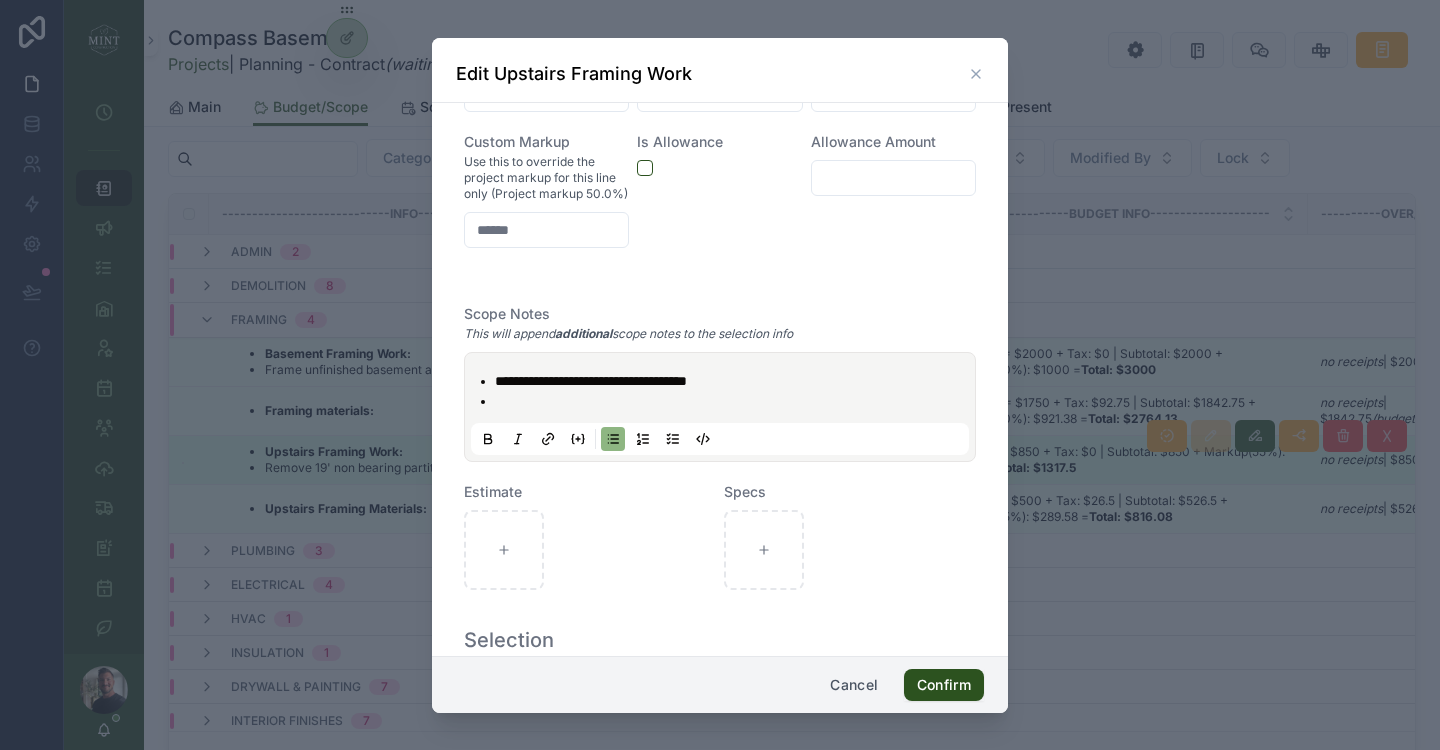 type 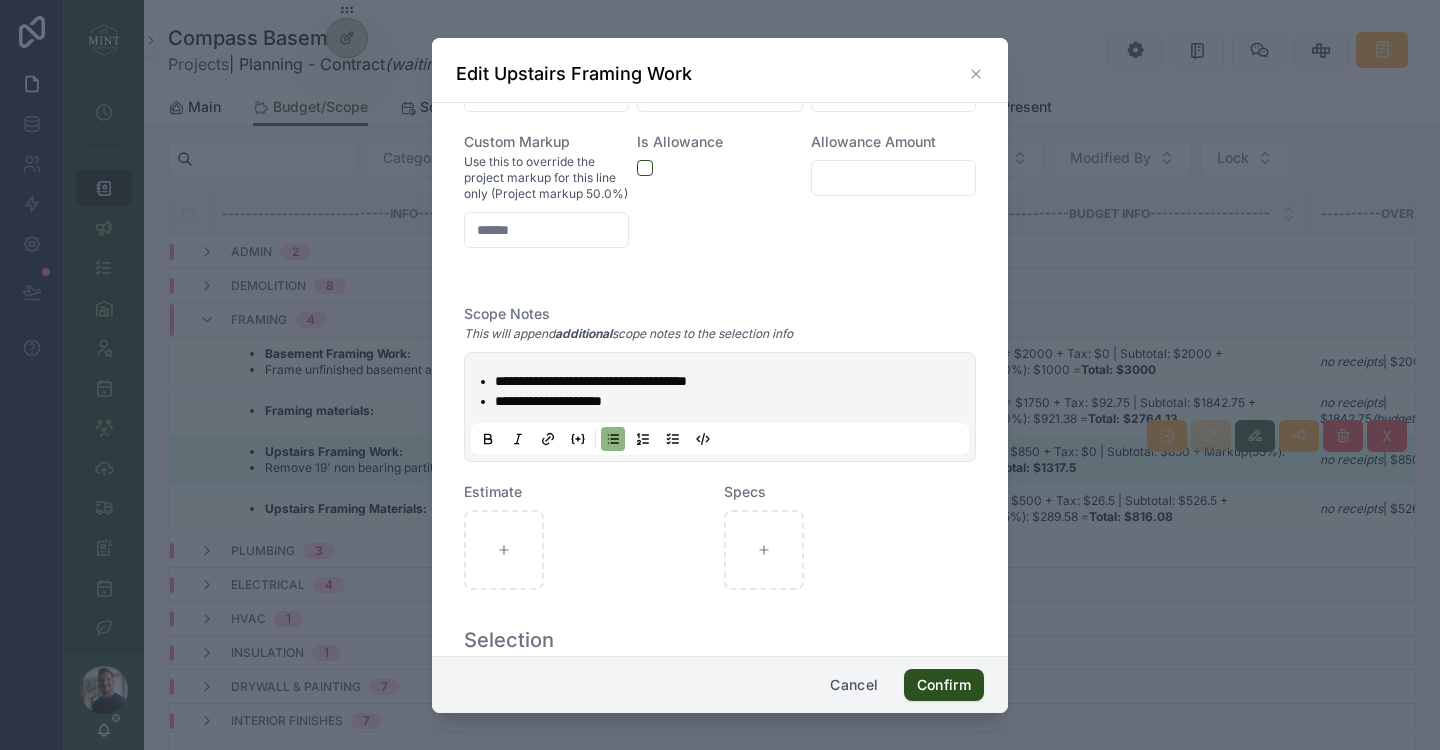 click on "**********" at bounding box center [548, 401] 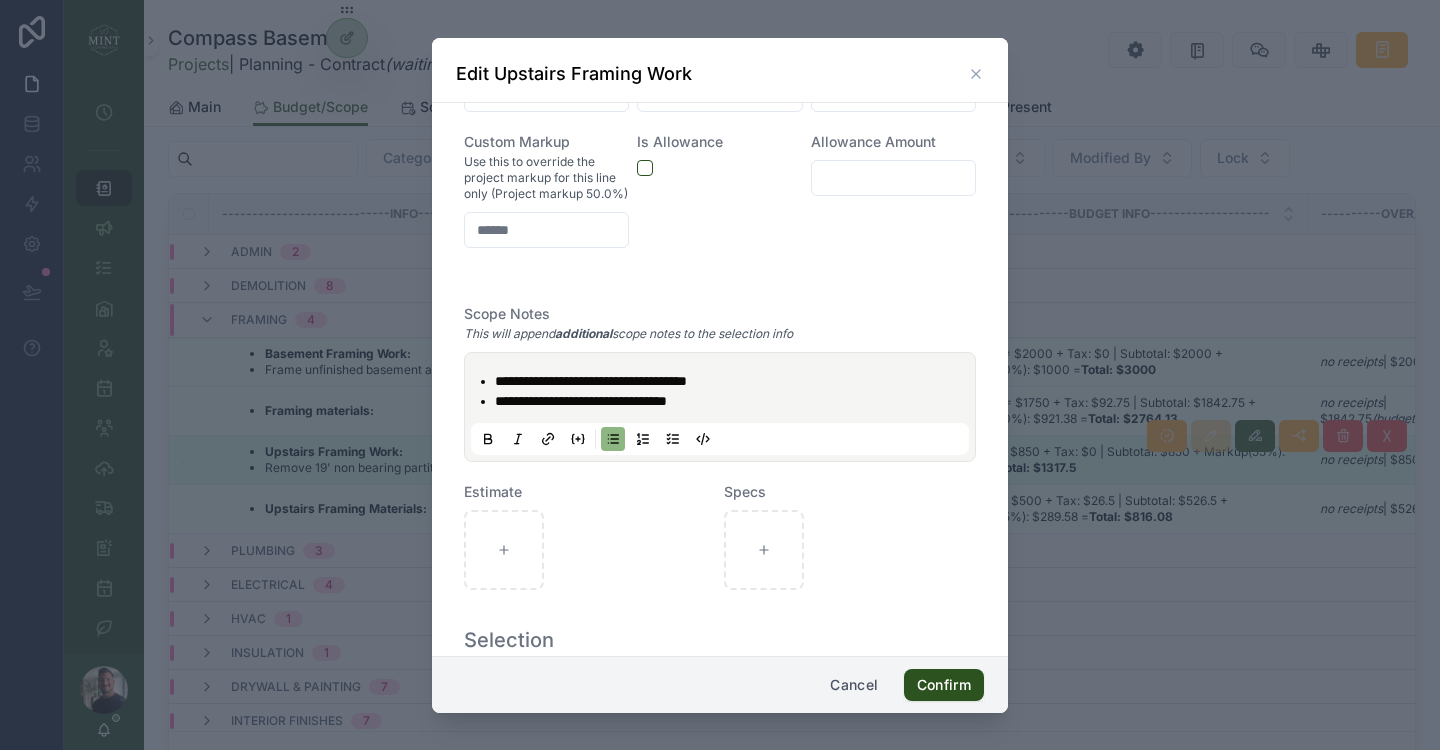 click on "**********" at bounding box center (734, 401) 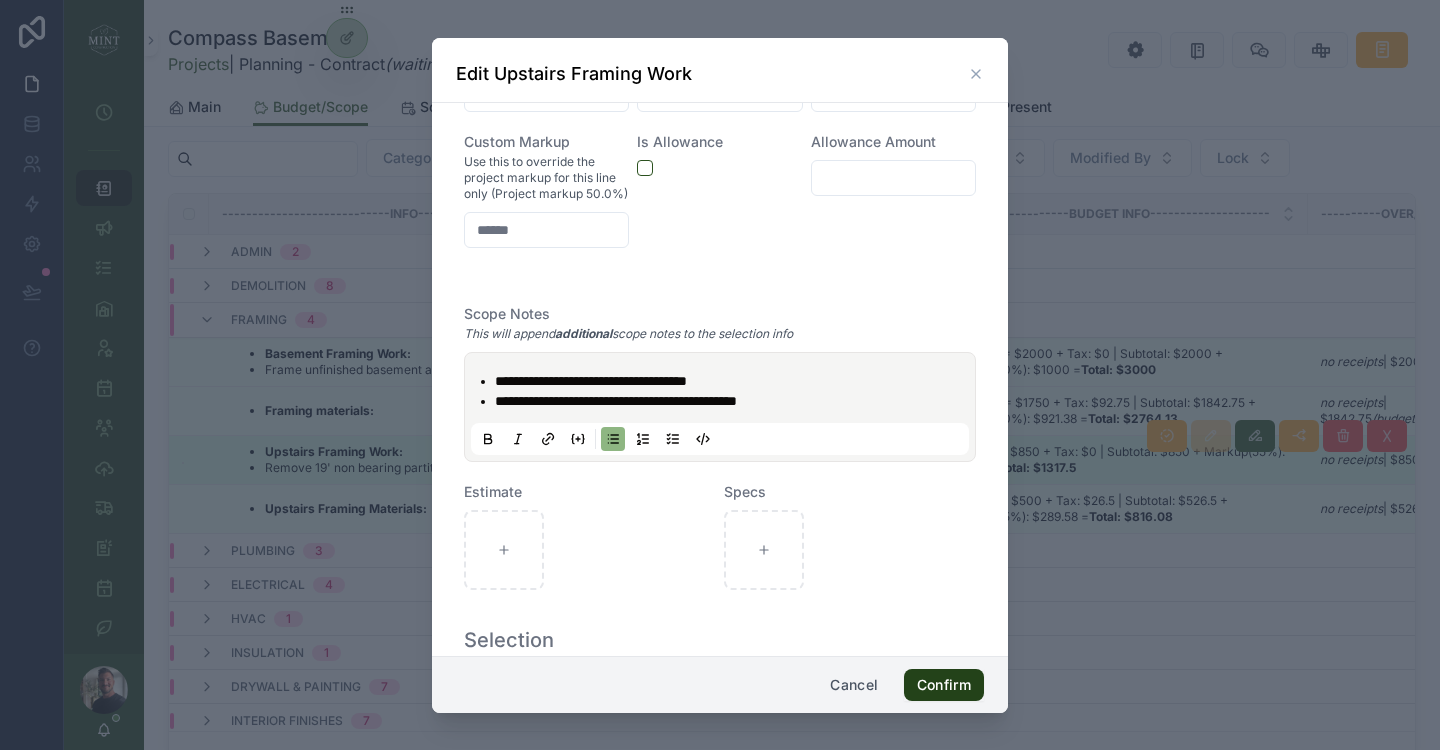 click on "Confirm" at bounding box center [944, 685] 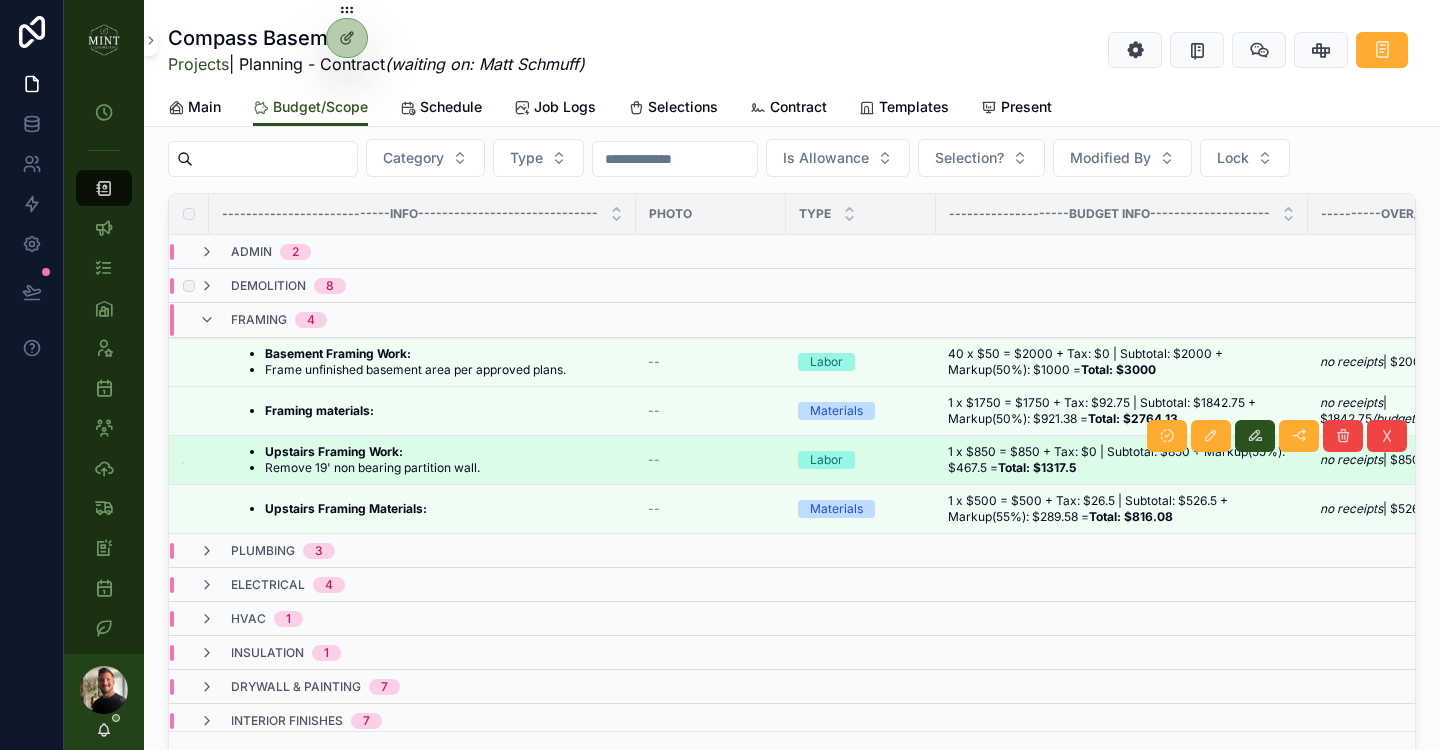 click on "demolition" at bounding box center [268, 286] 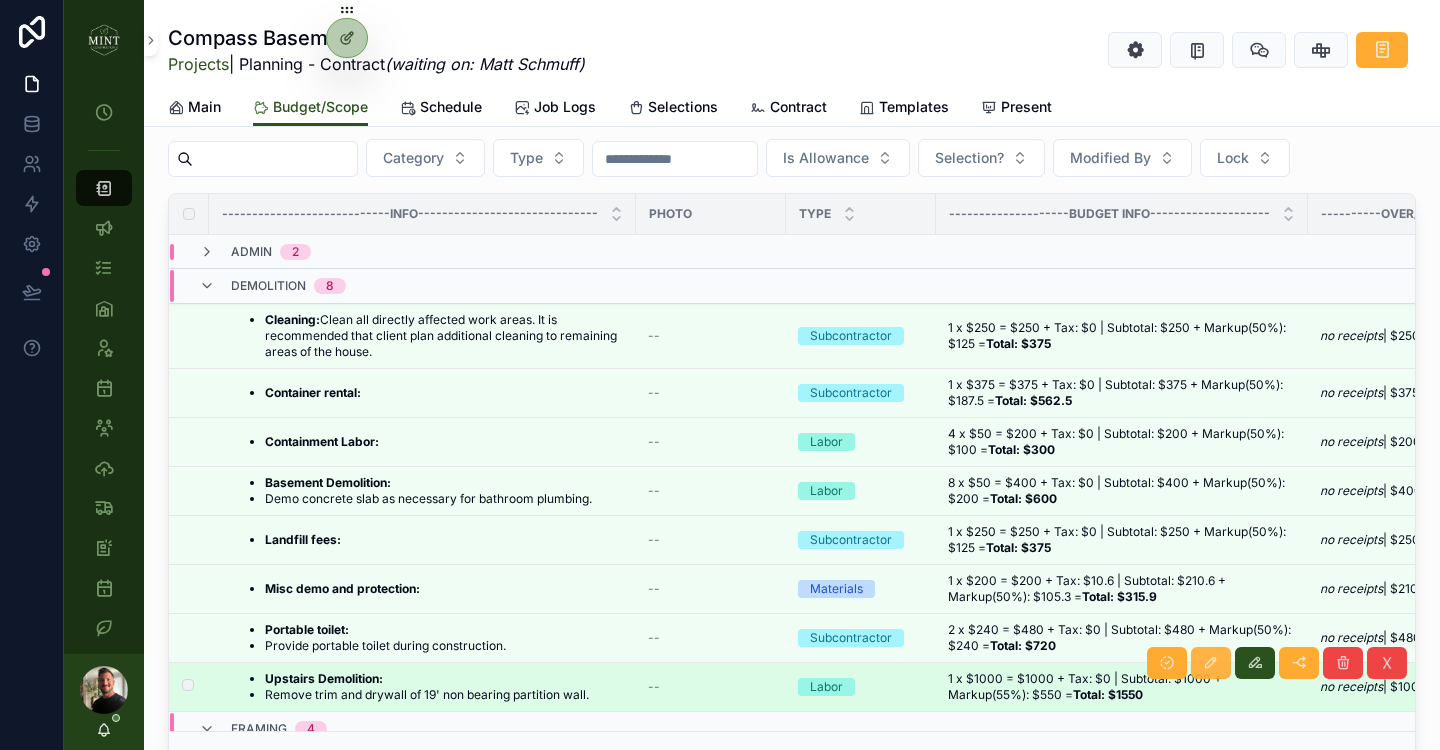 click at bounding box center [1211, 663] 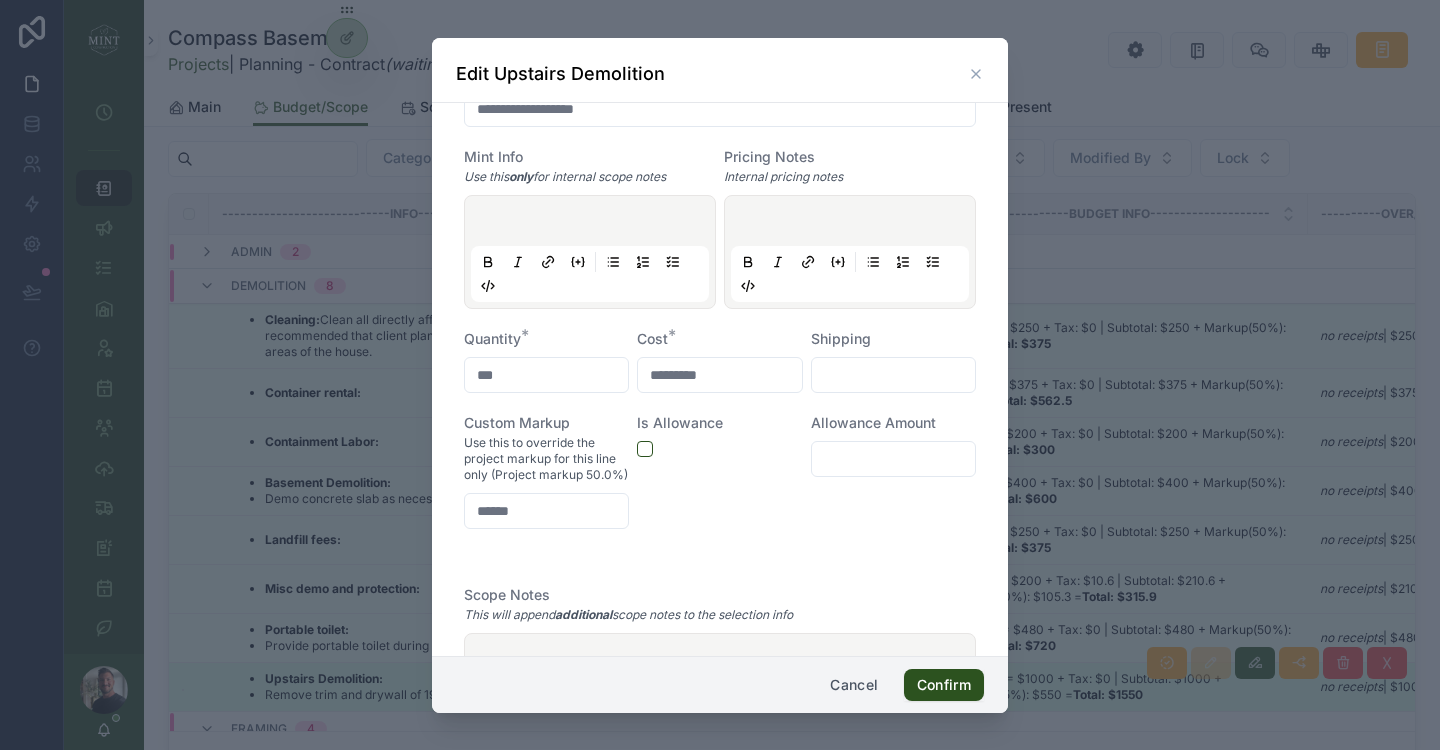 scroll, scrollTop: 413, scrollLeft: 0, axis: vertical 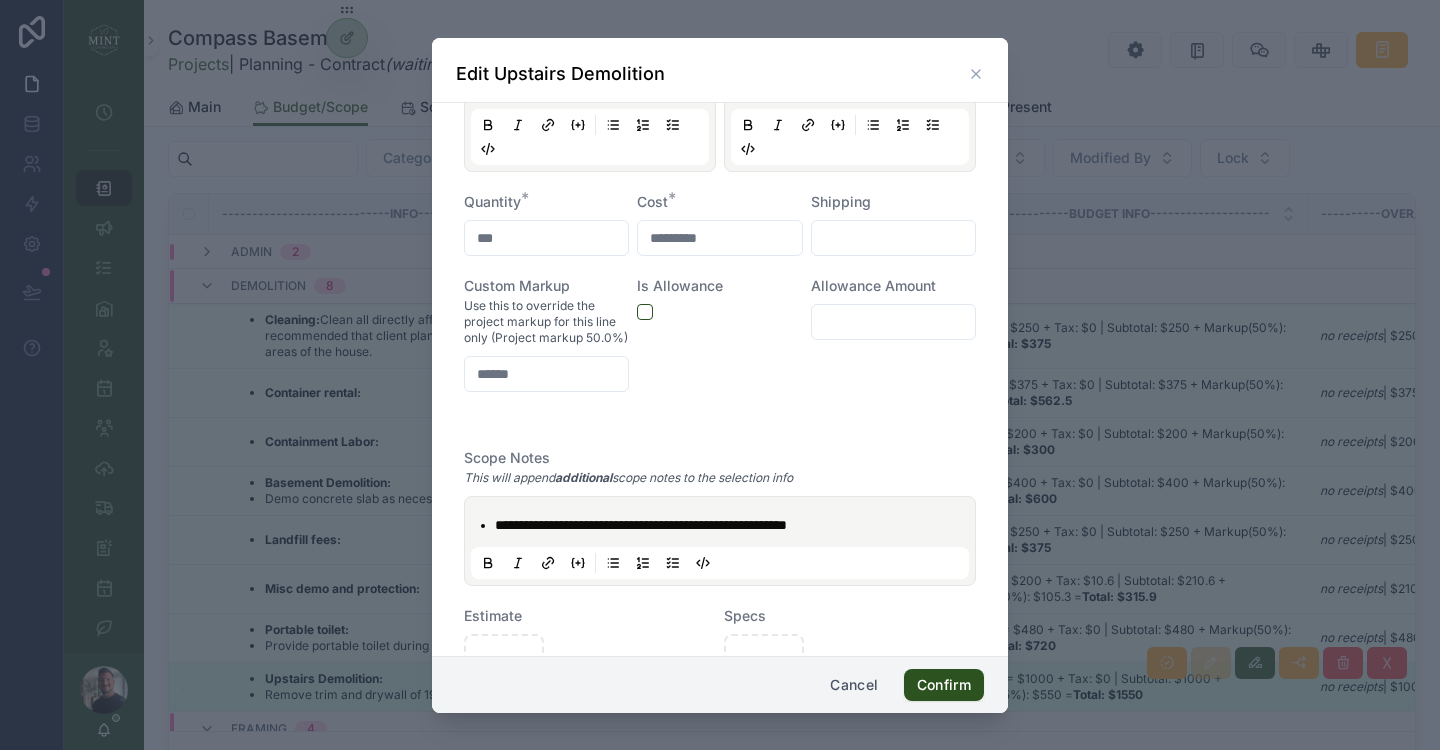 click on "**********" at bounding box center [734, 525] 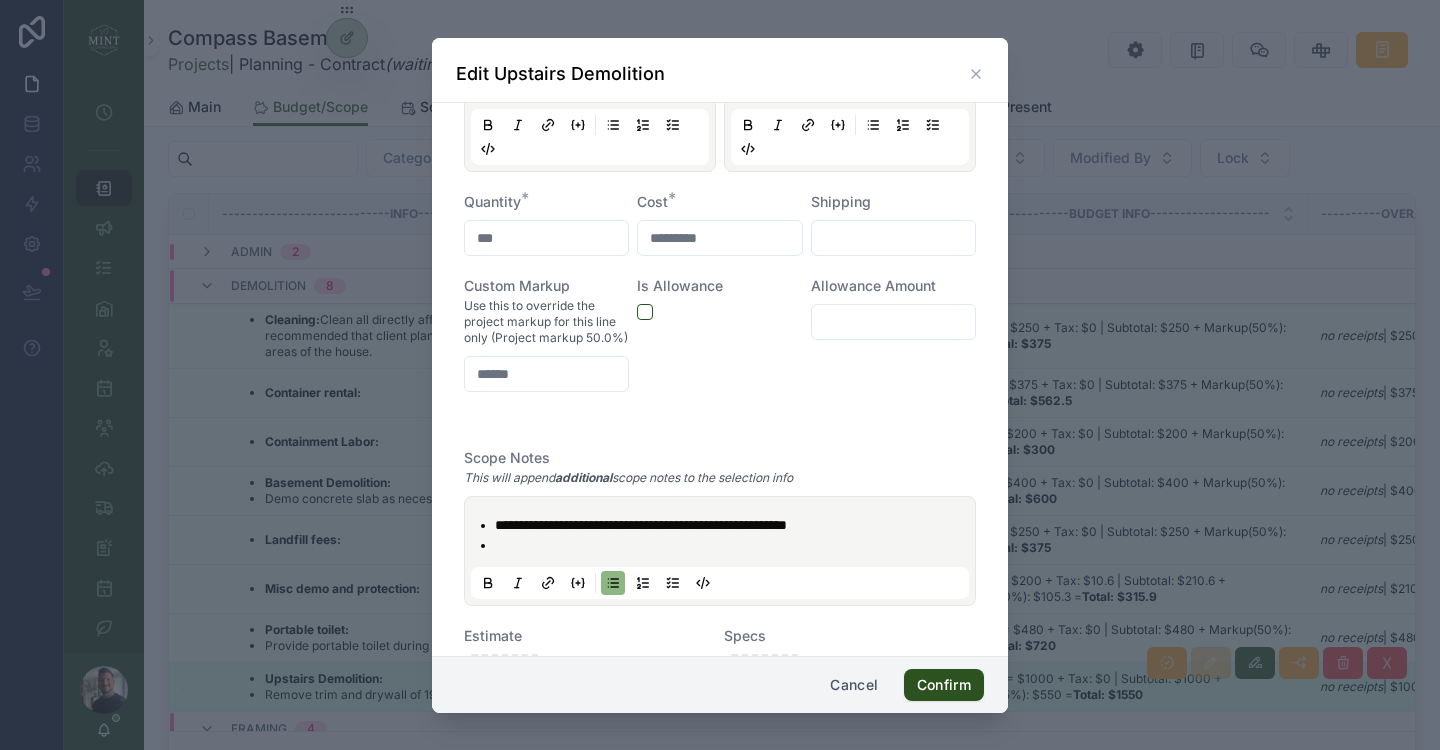 type 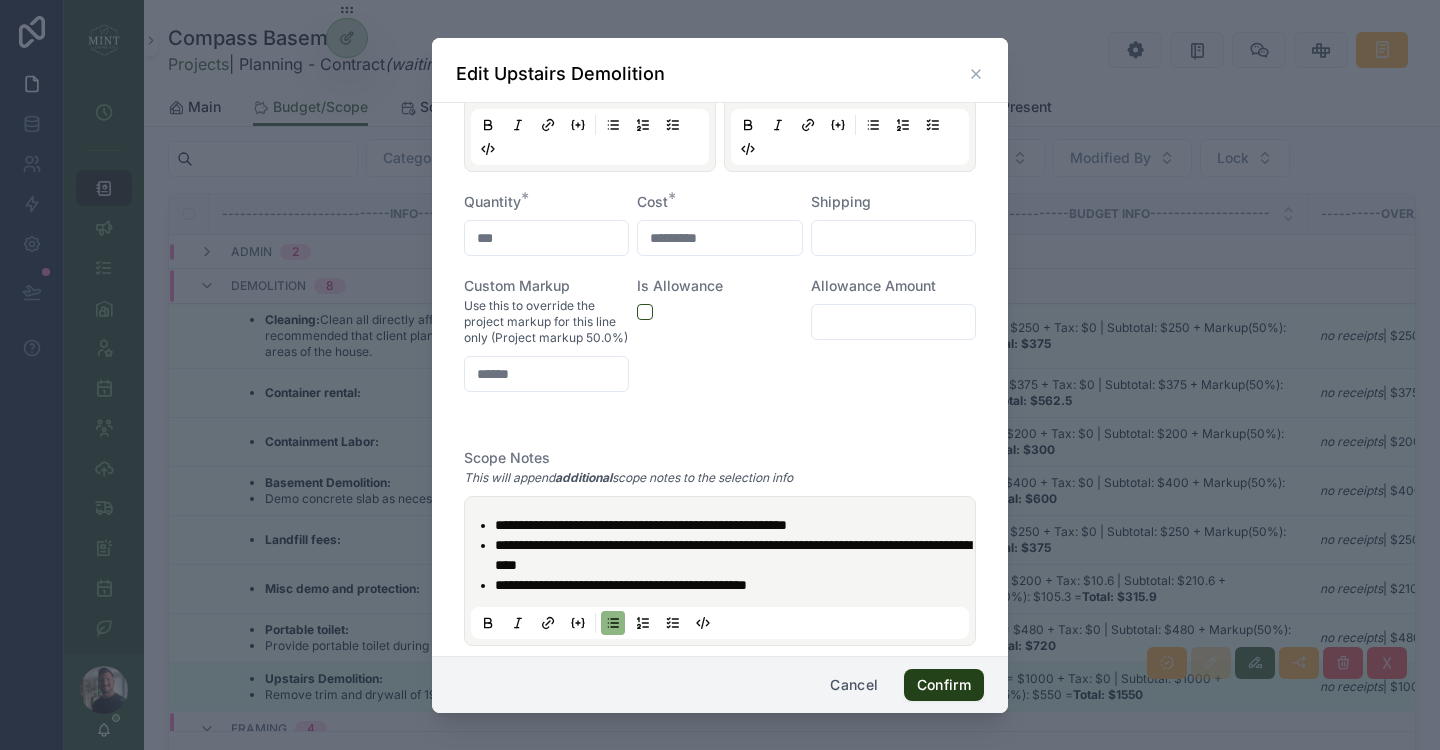 click on "Confirm" at bounding box center [944, 685] 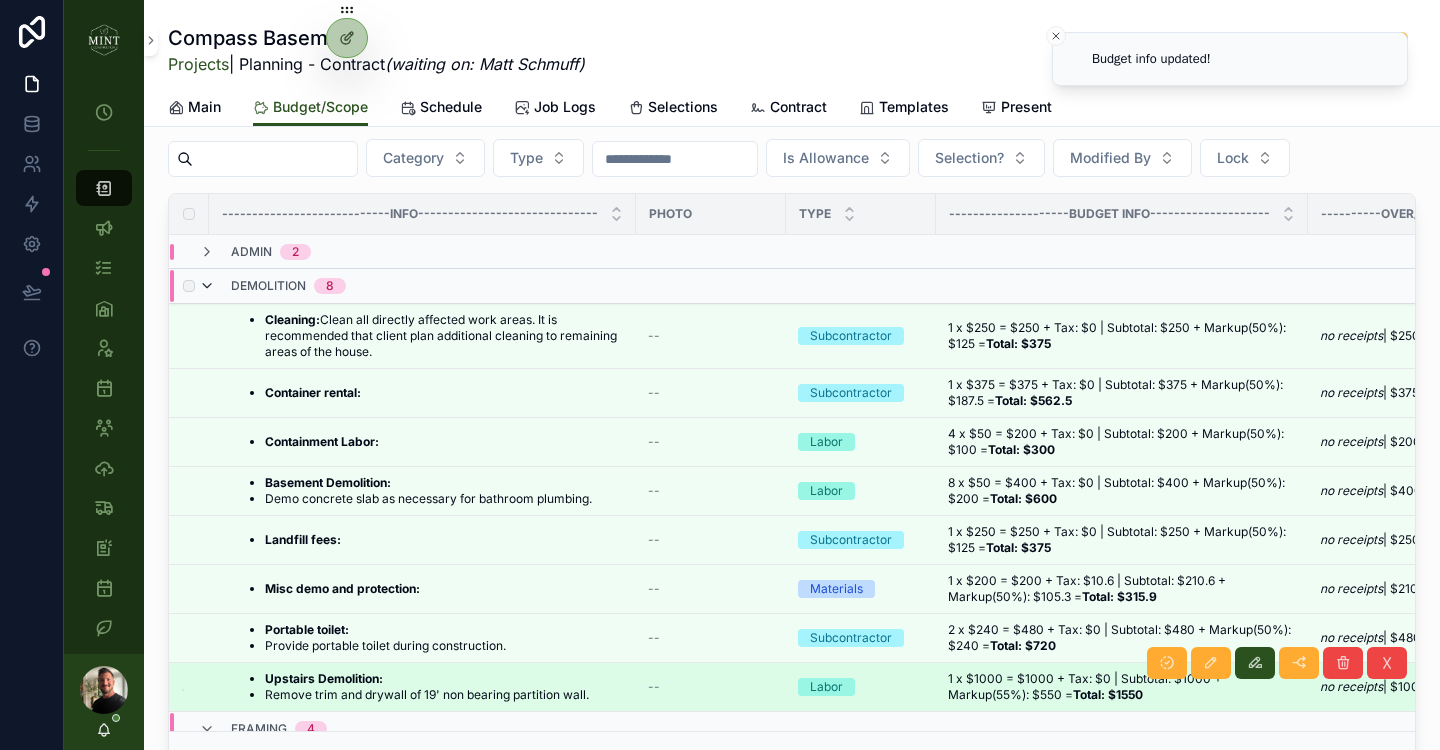 click at bounding box center [207, 286] 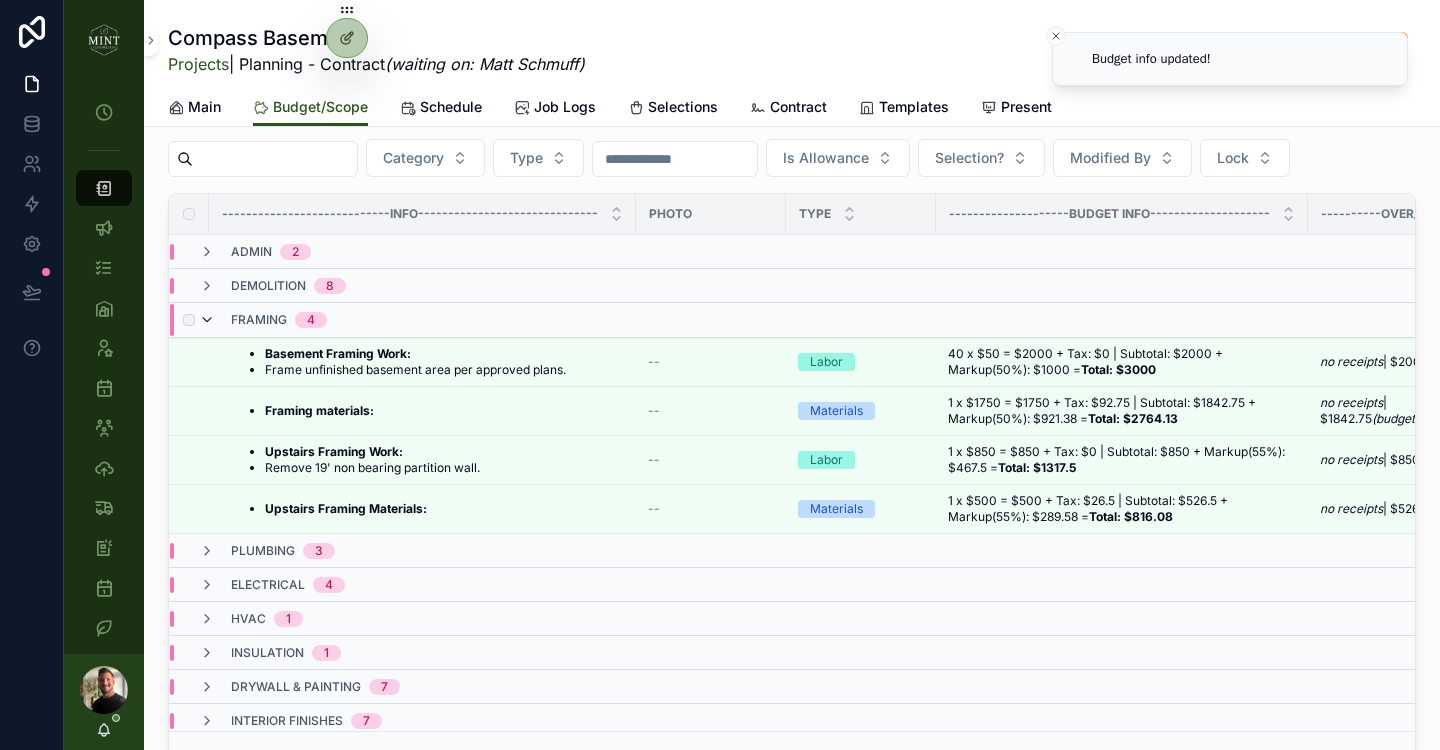 click at bounding box center (207, 320) 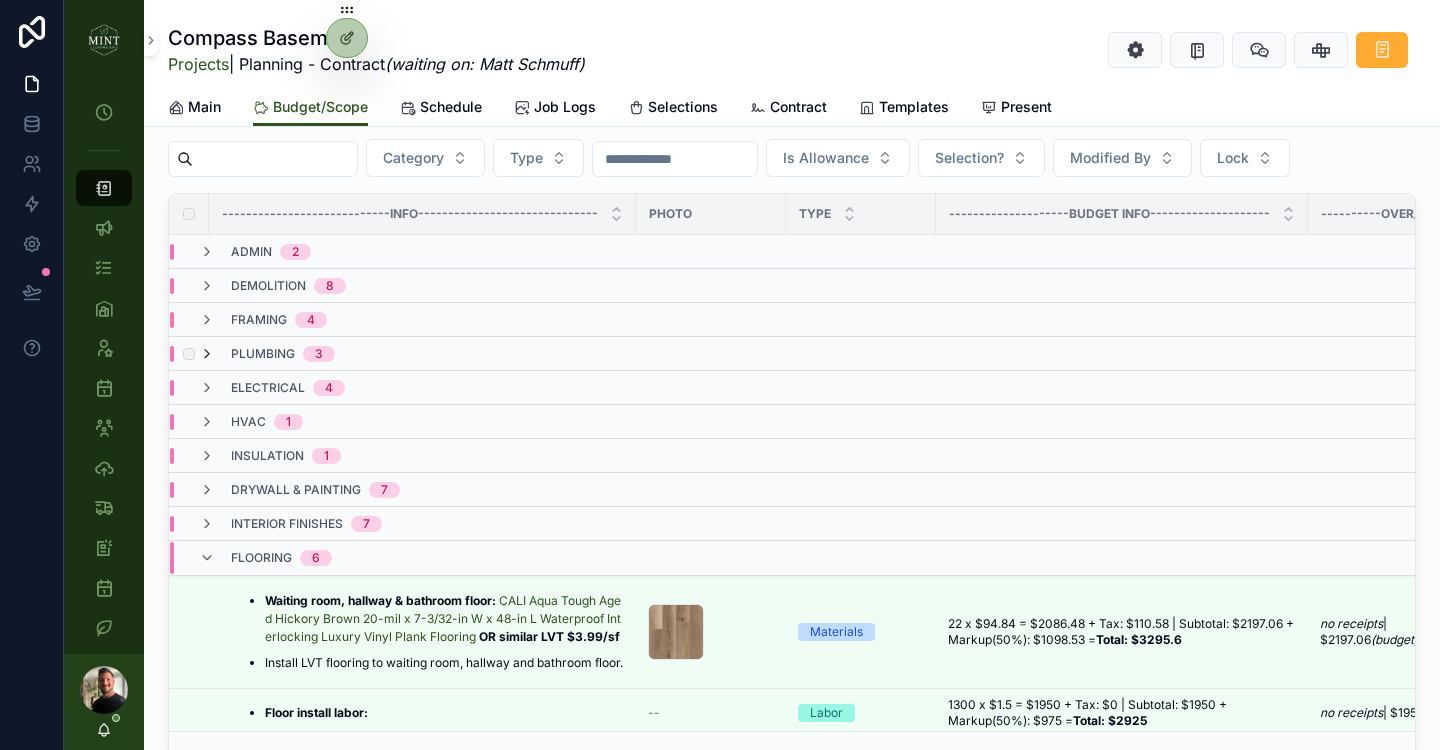 click at bounding box center (207, 354) 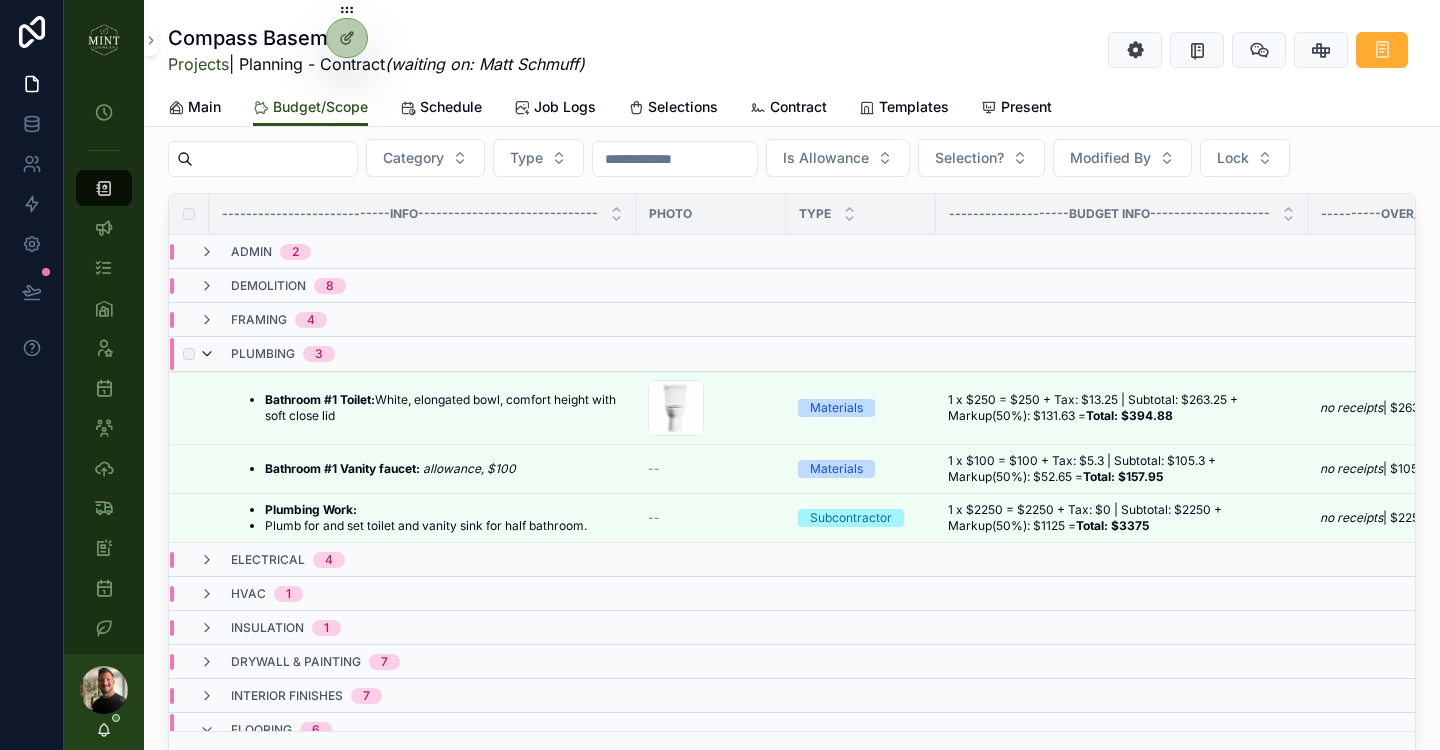 click at bounding box center [207, 354] 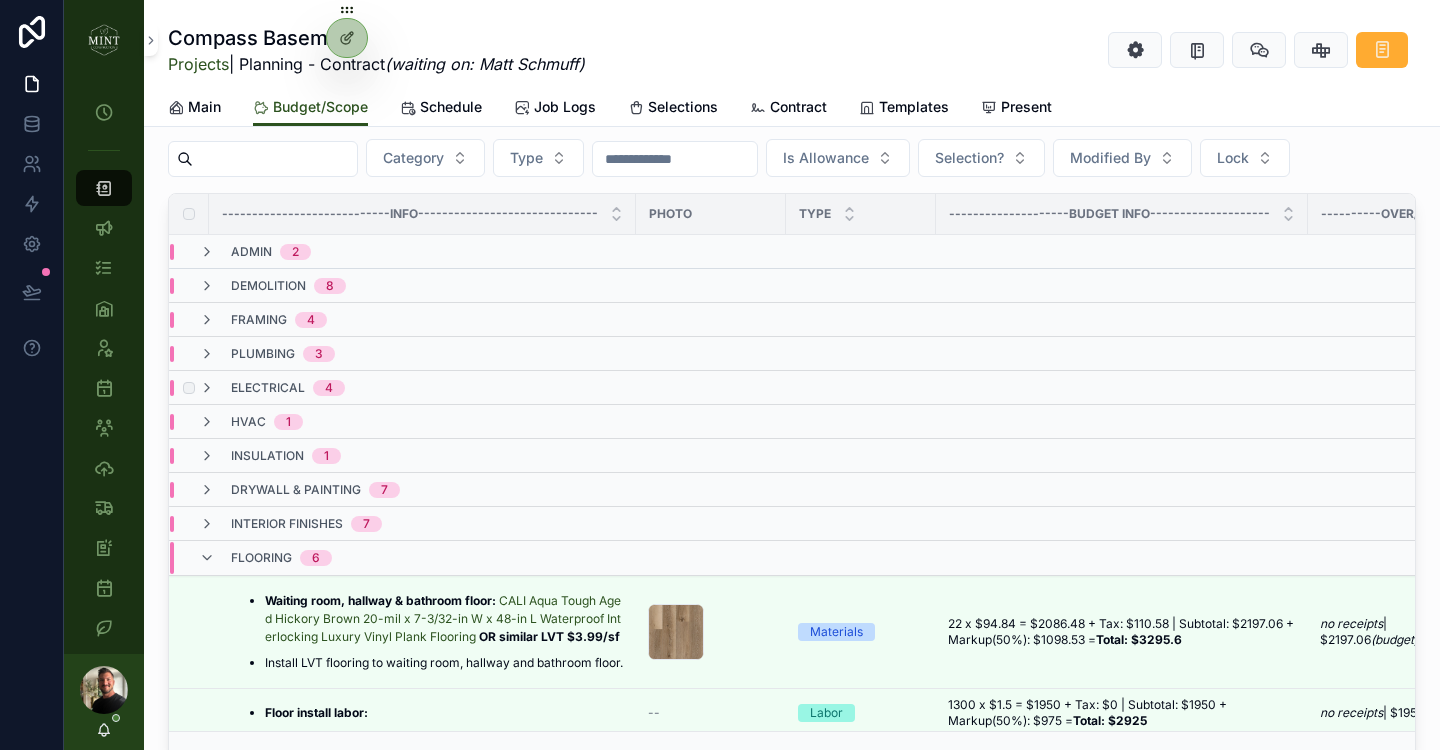 click on "electrical 4" at bounding box center [272, 388] 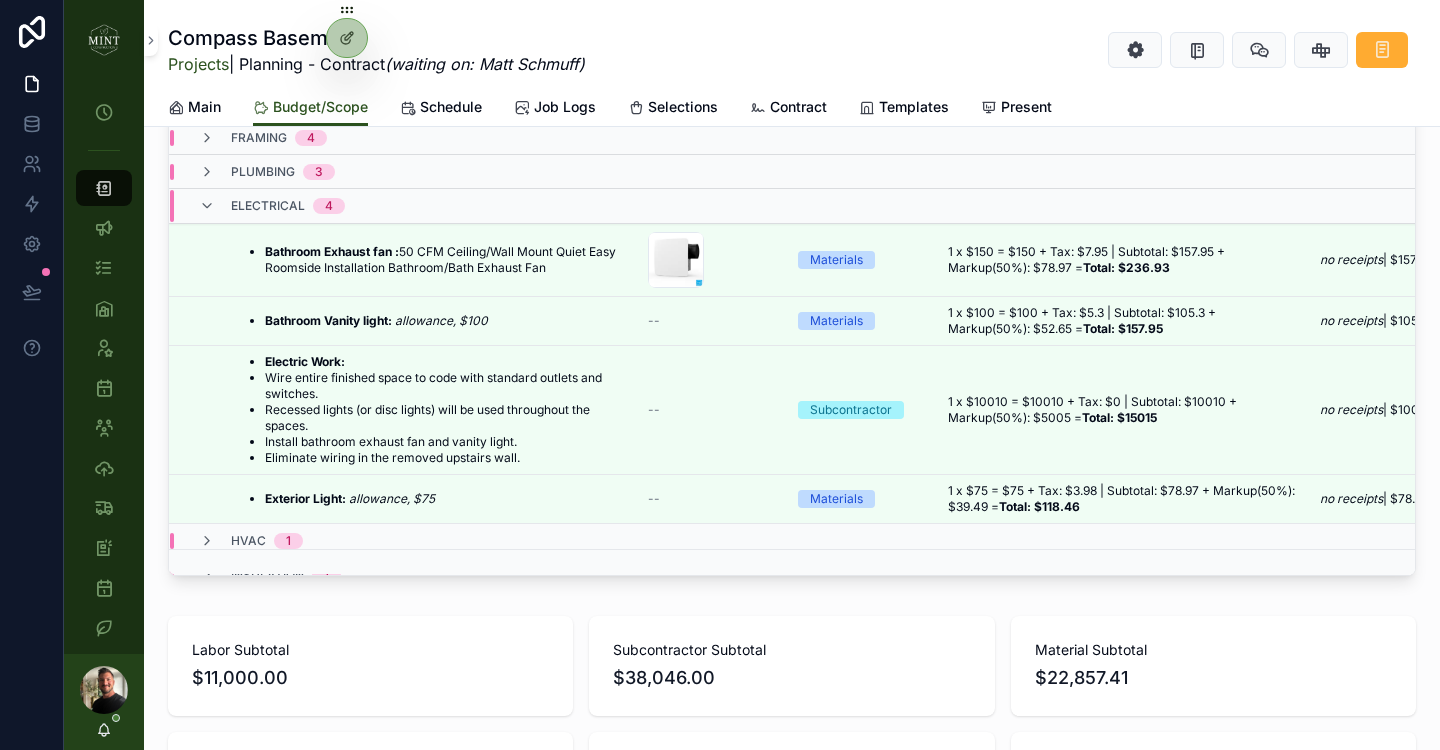 scroll, scrollTop: 619, scrollLeft: 0, axis: vertical 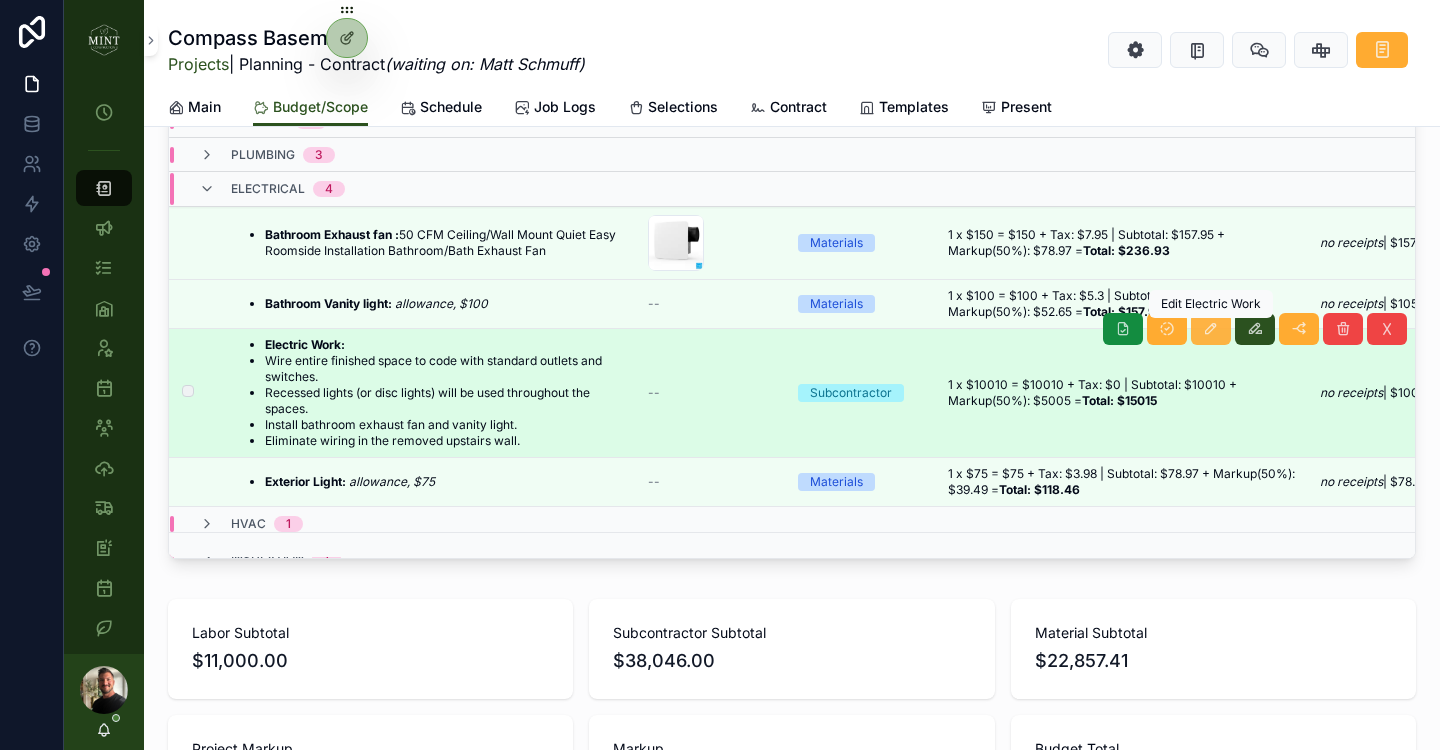 click at bounding box center [1211, 329] 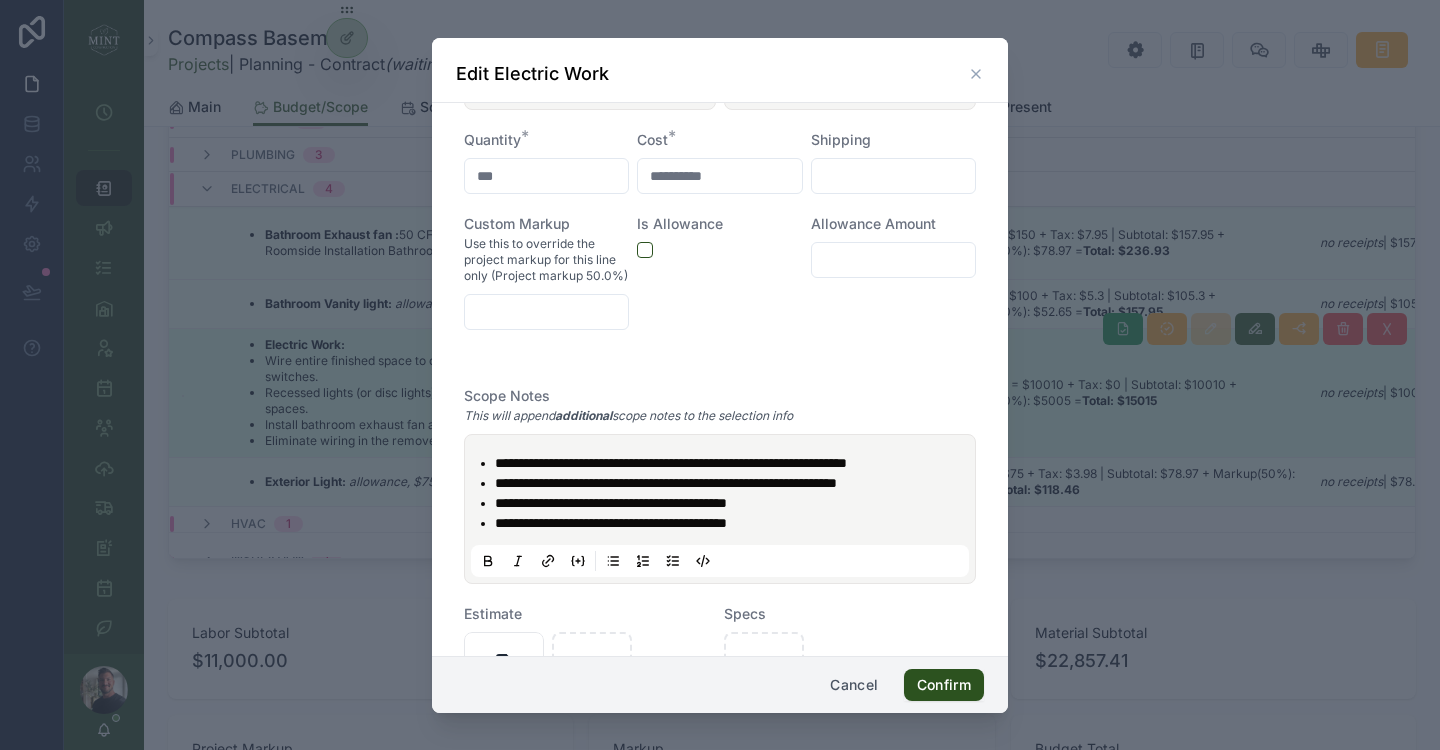 scroll, scrollTop: 478, scrollLeft: 0, axis: vertical 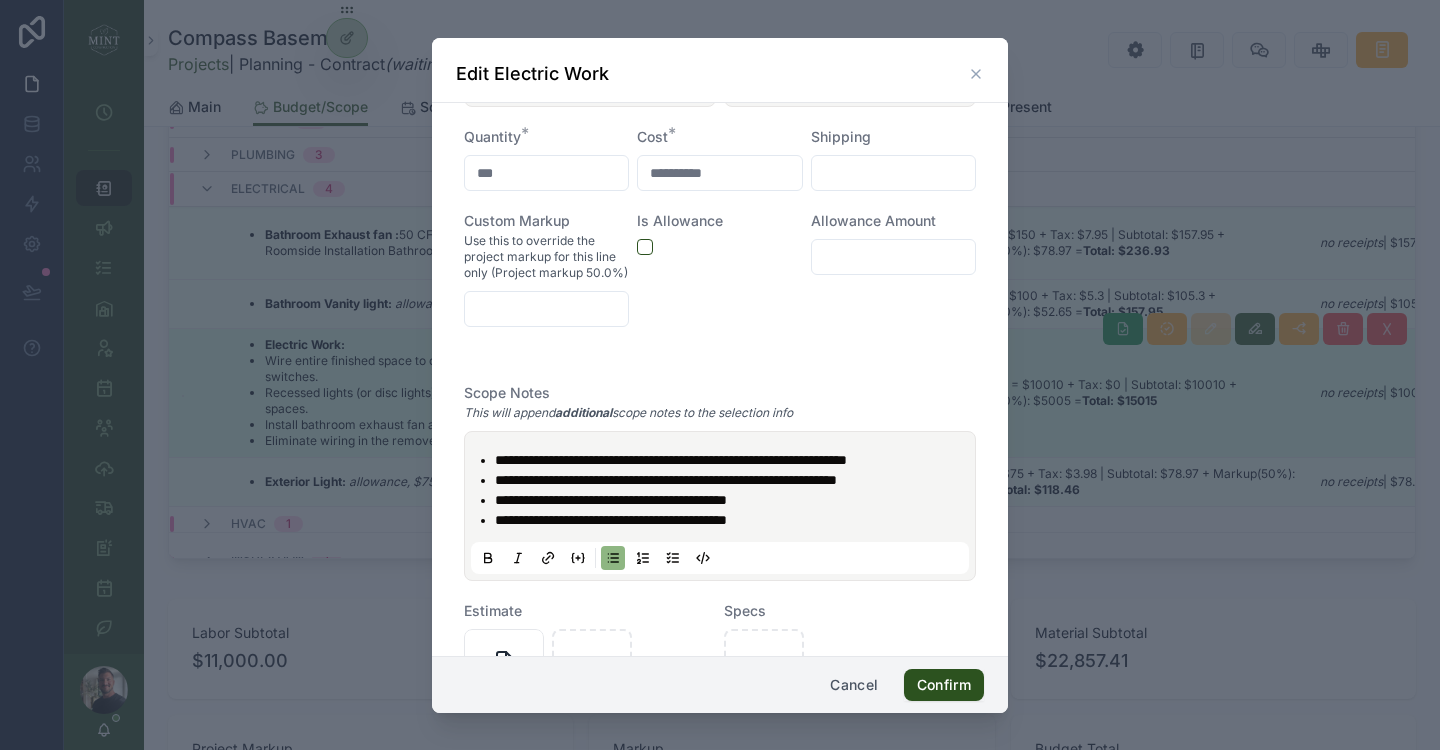 click on "**********" at bounding box center (734, 460) 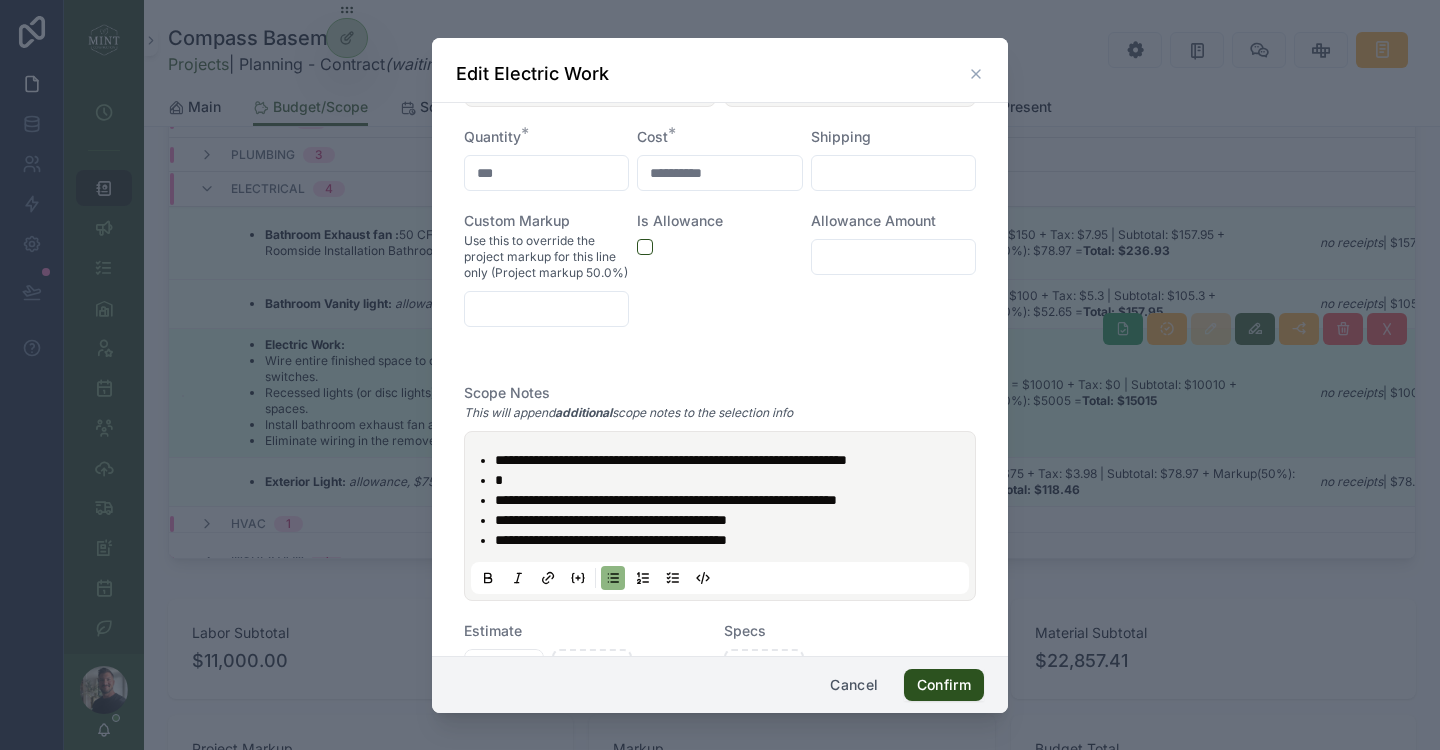type 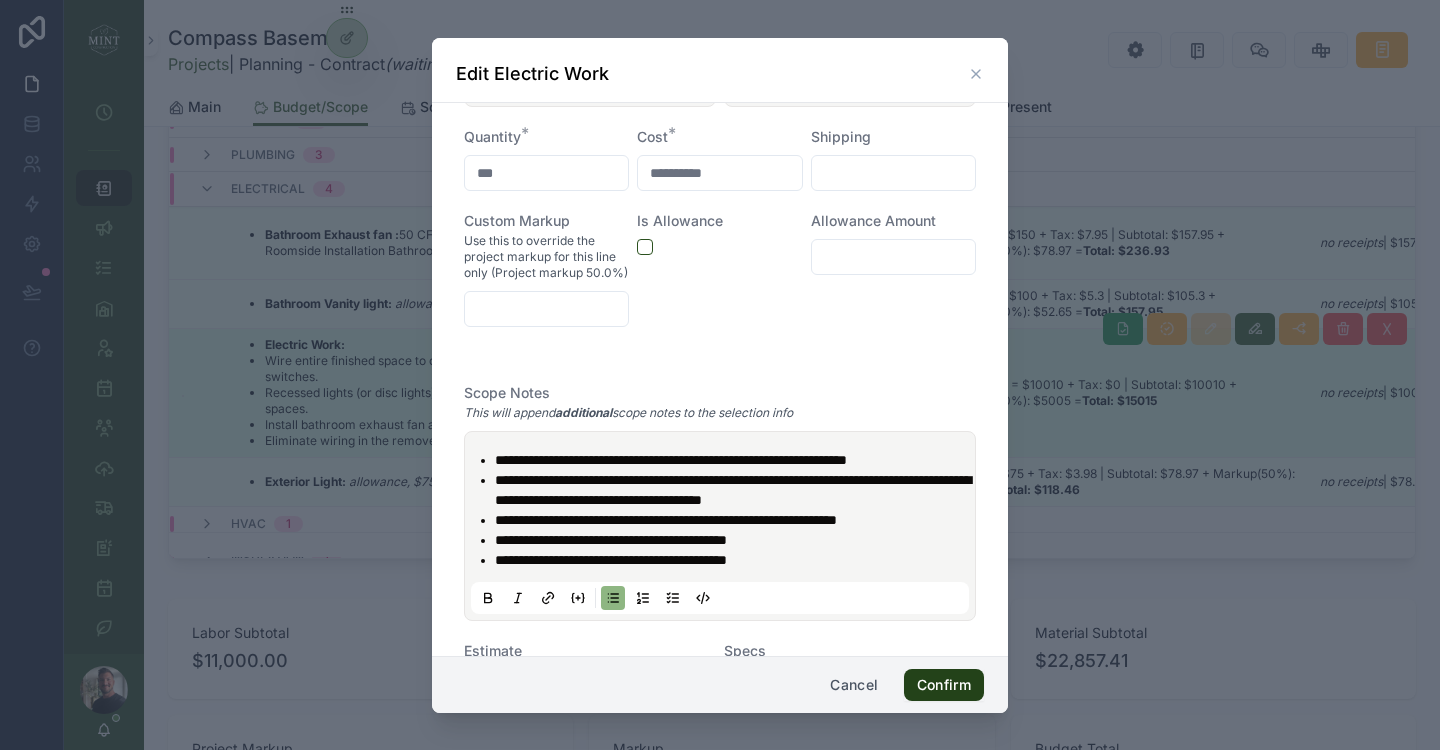 click on "Confirm" at bounding box center [944, 685] 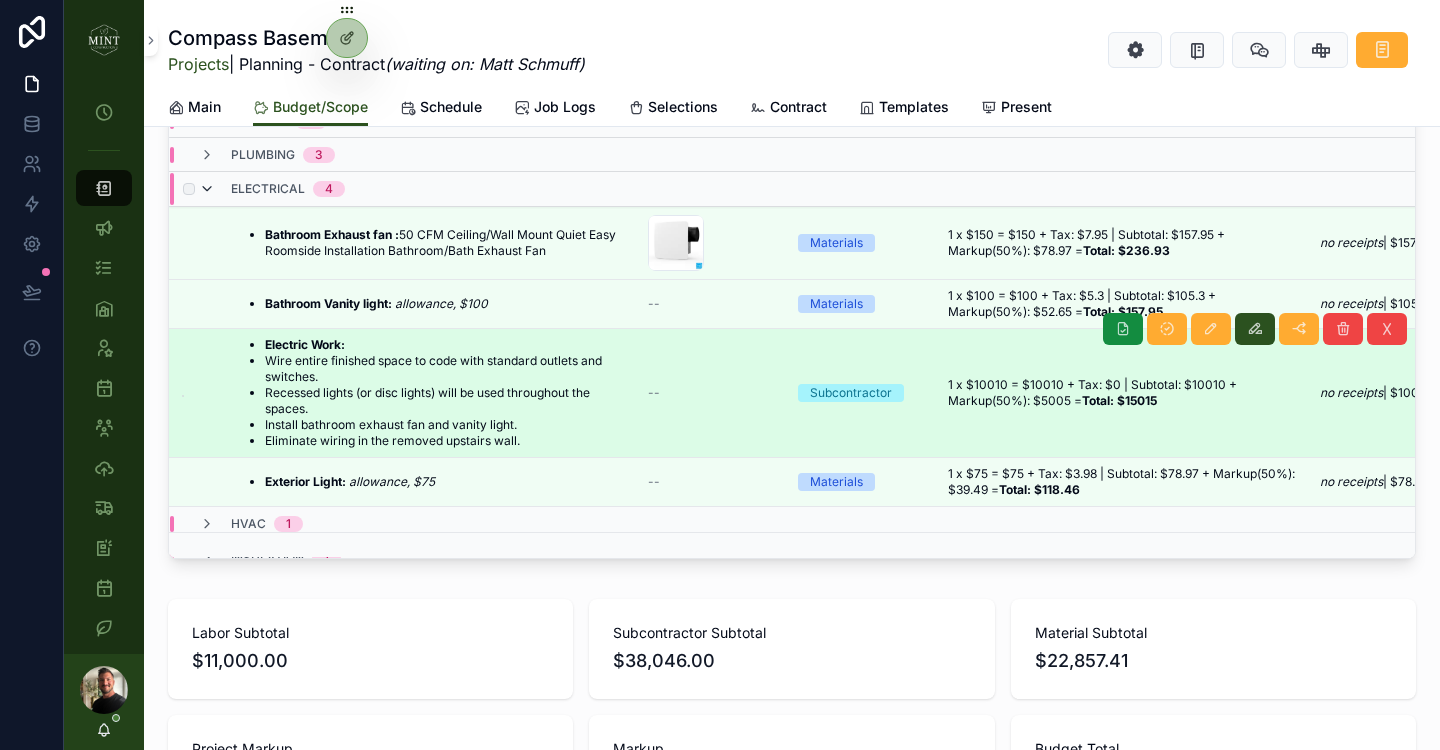click at bounding box center [207, 189] 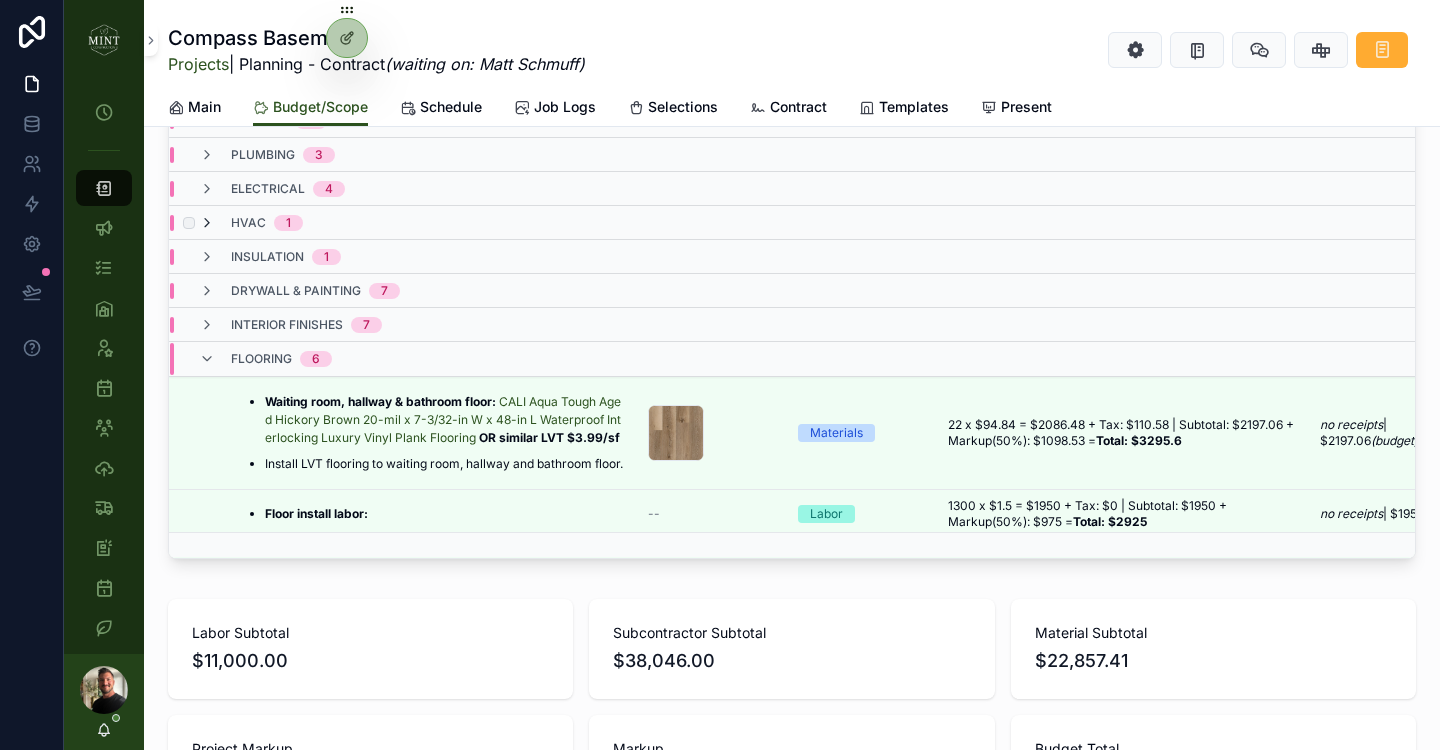 click at bounding box center (207, 223) 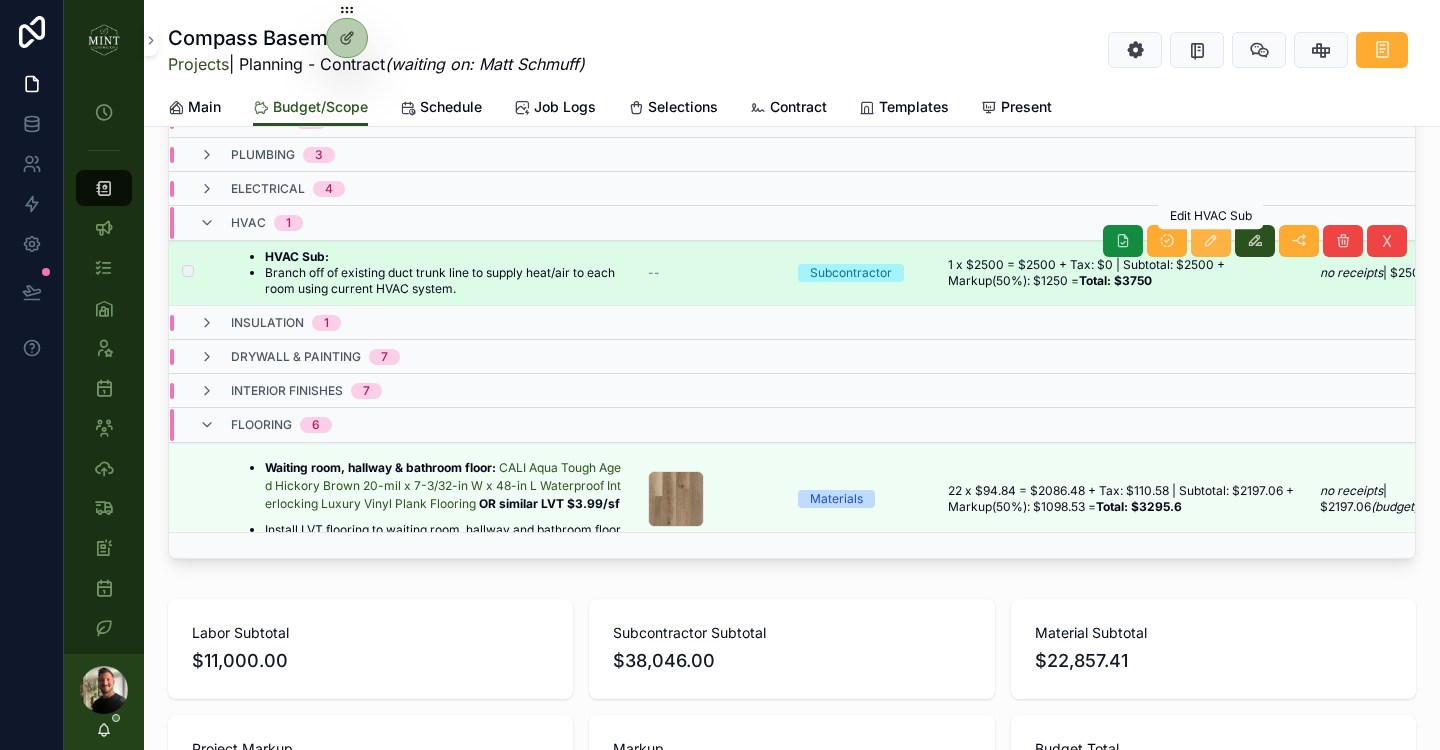 click at bounding box center [1211, 241] 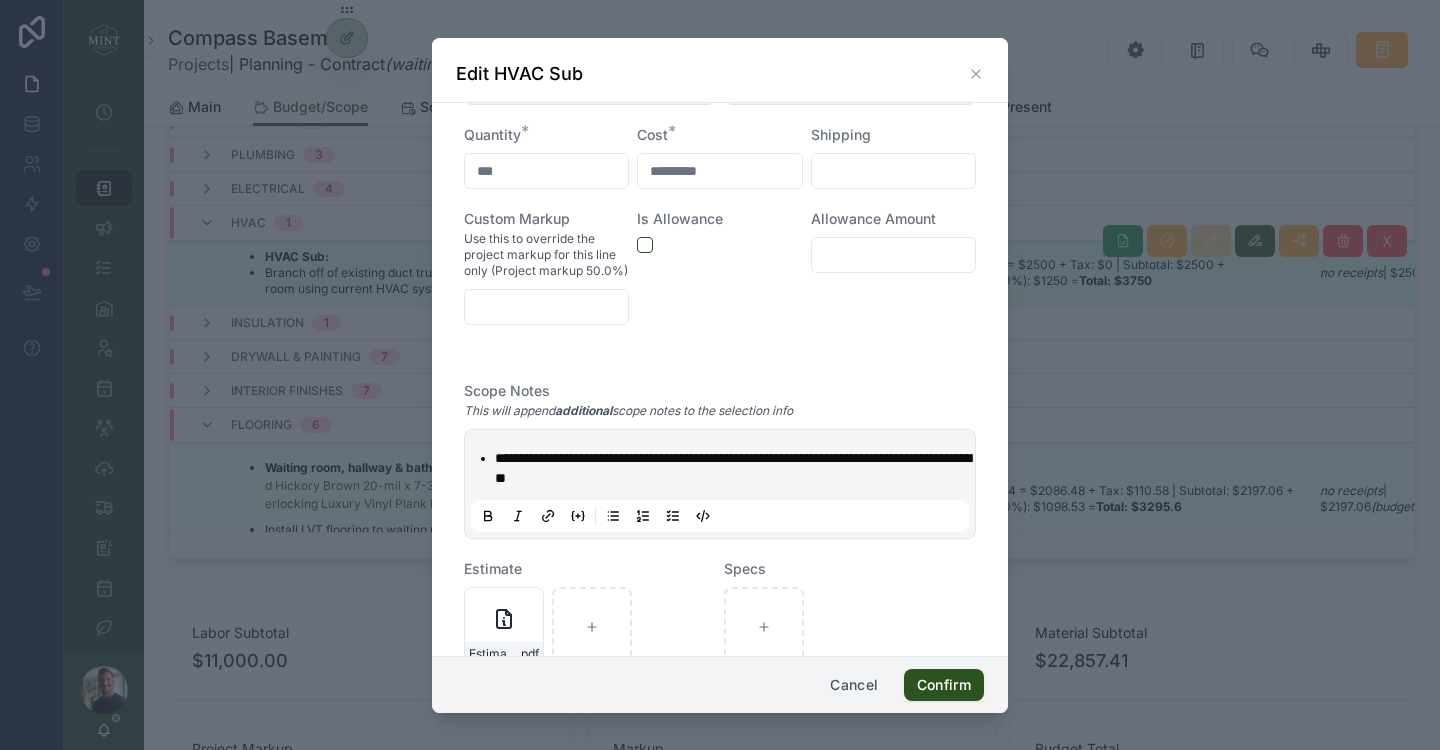 scroll, scrollTop: 503, scrollLeft: 0, axis: vertical 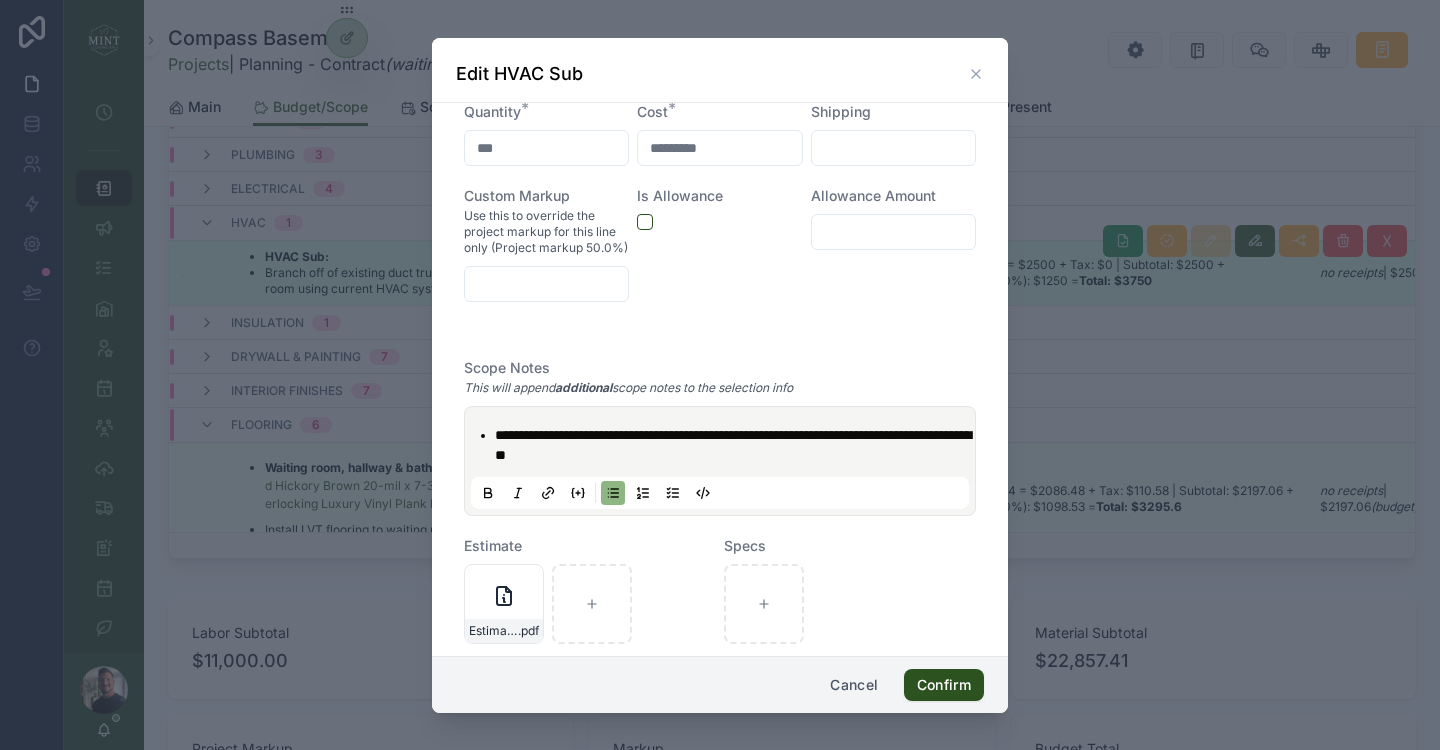 click on "**********" at bounding box center [734, 445] 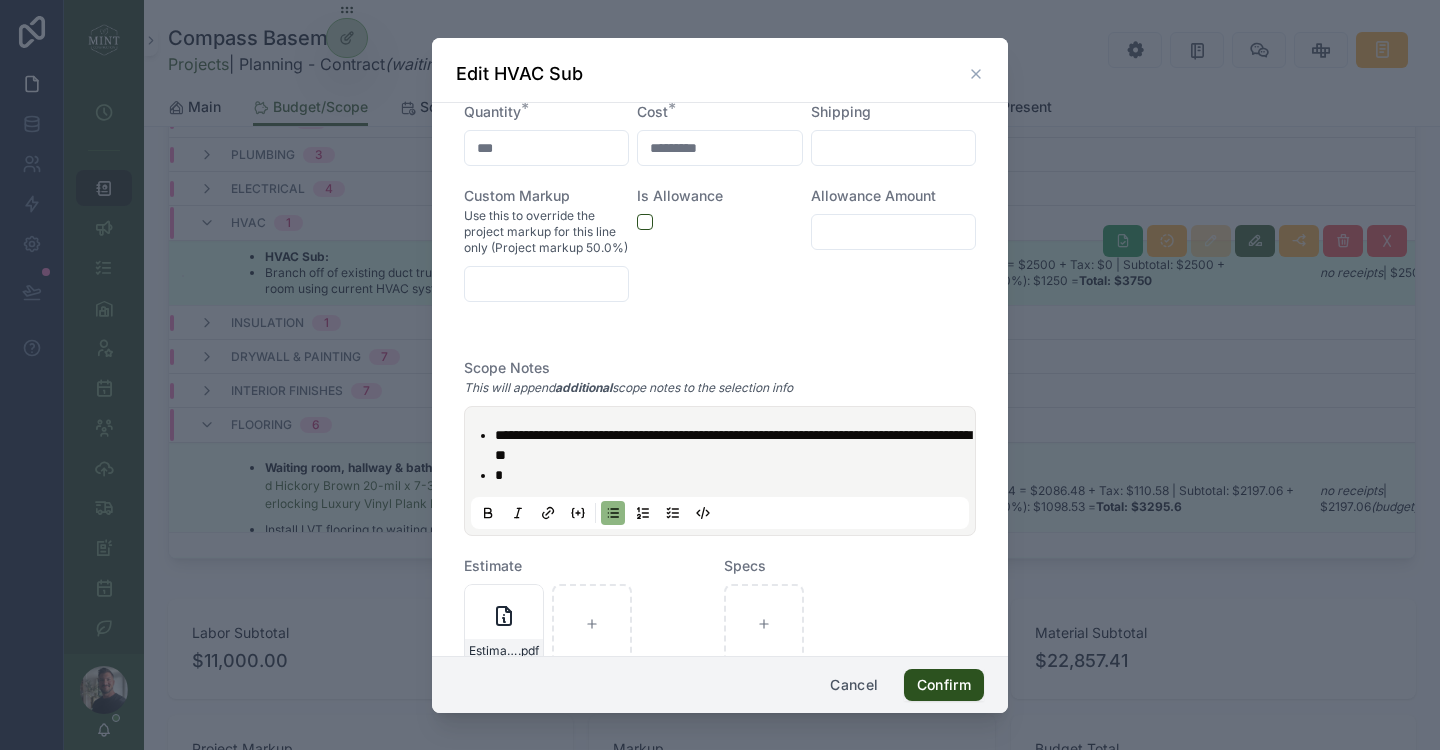 type 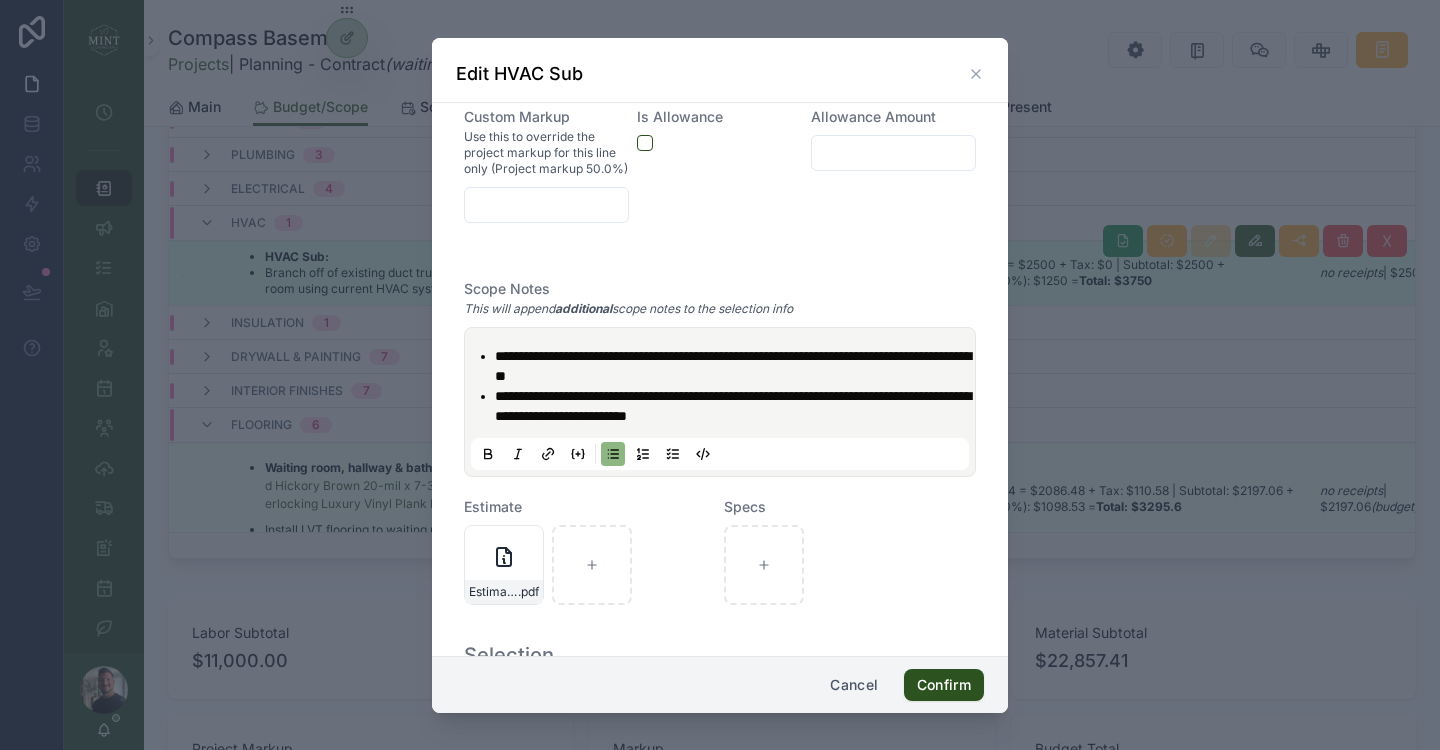 scroll, scrollTop: 591, scrollLeft: 0, axis: vertical 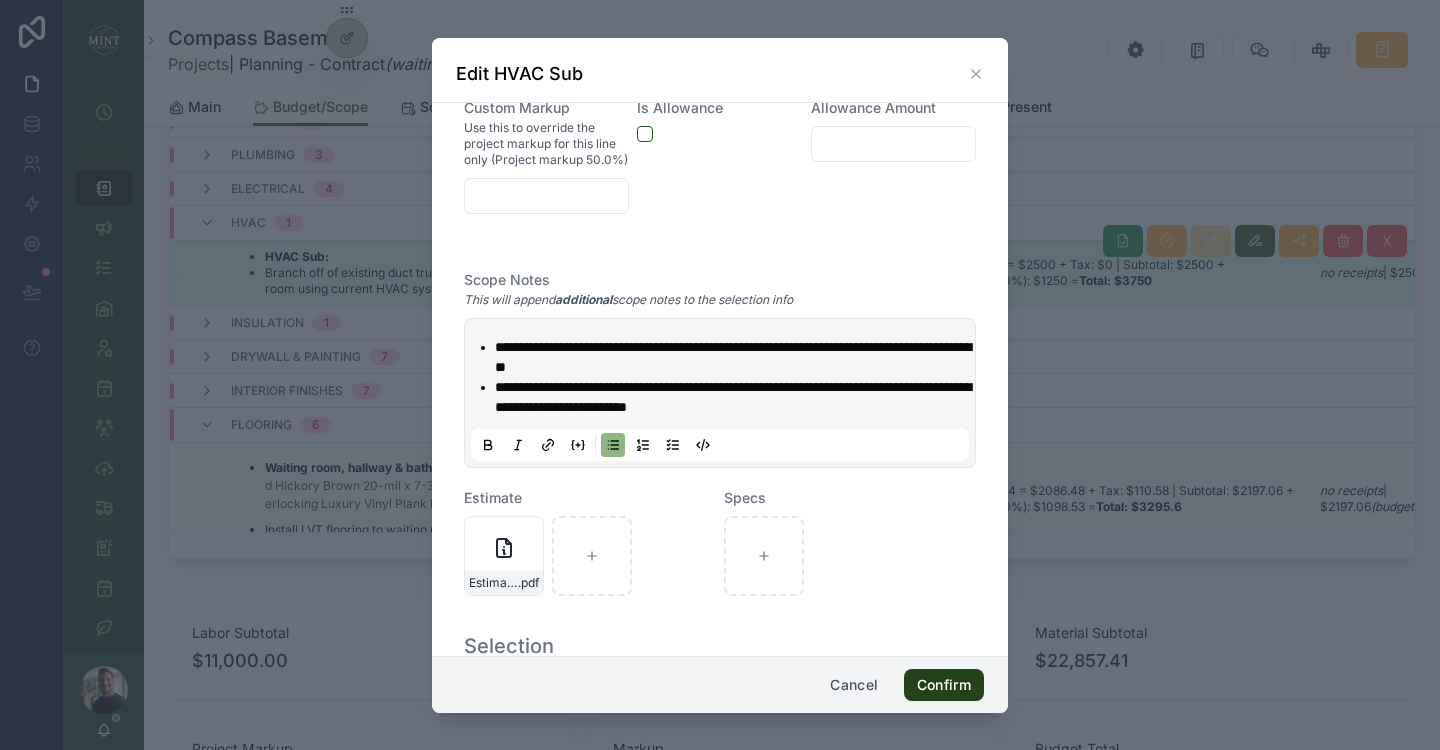 click on "Confirm" at bounding box center (944, 685) 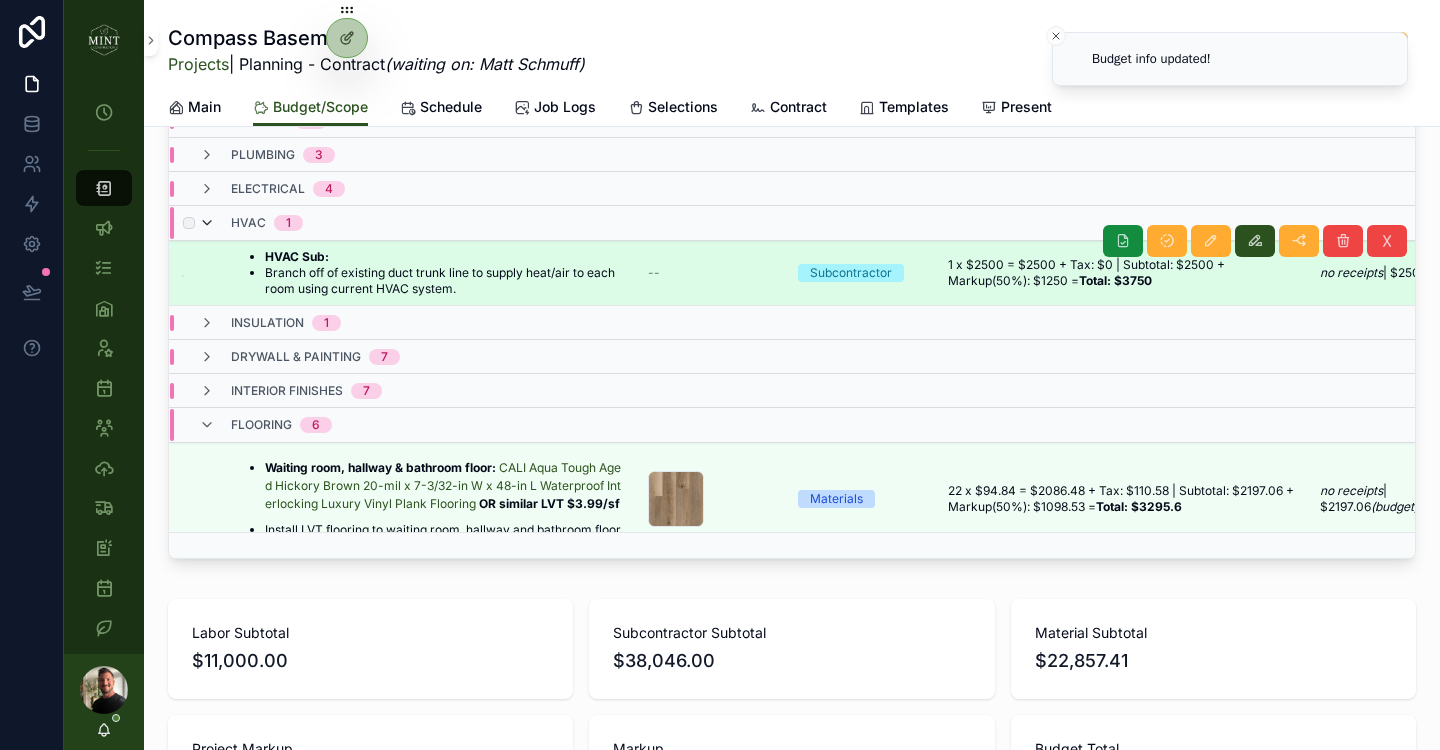 click at bounding box center (207, 223) 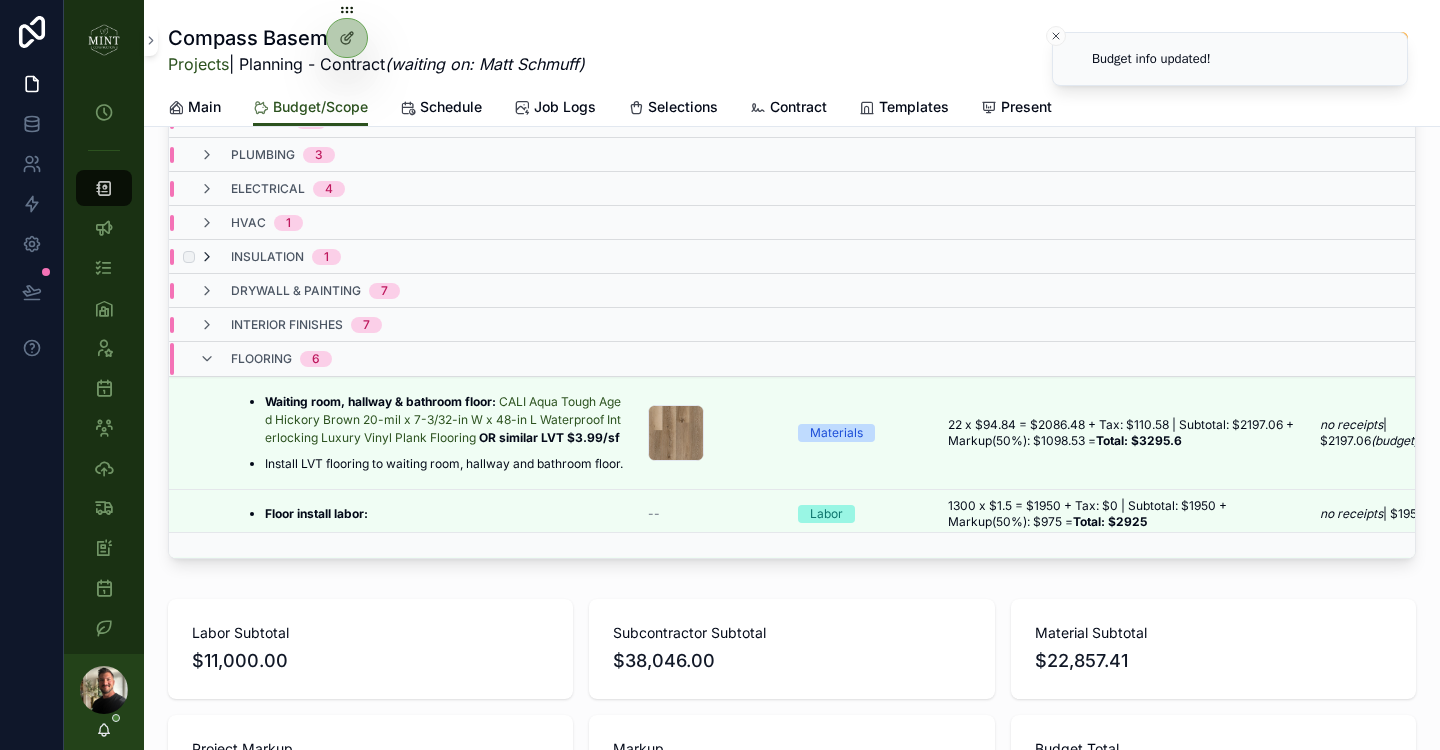 click at bounding box center (207, 257) 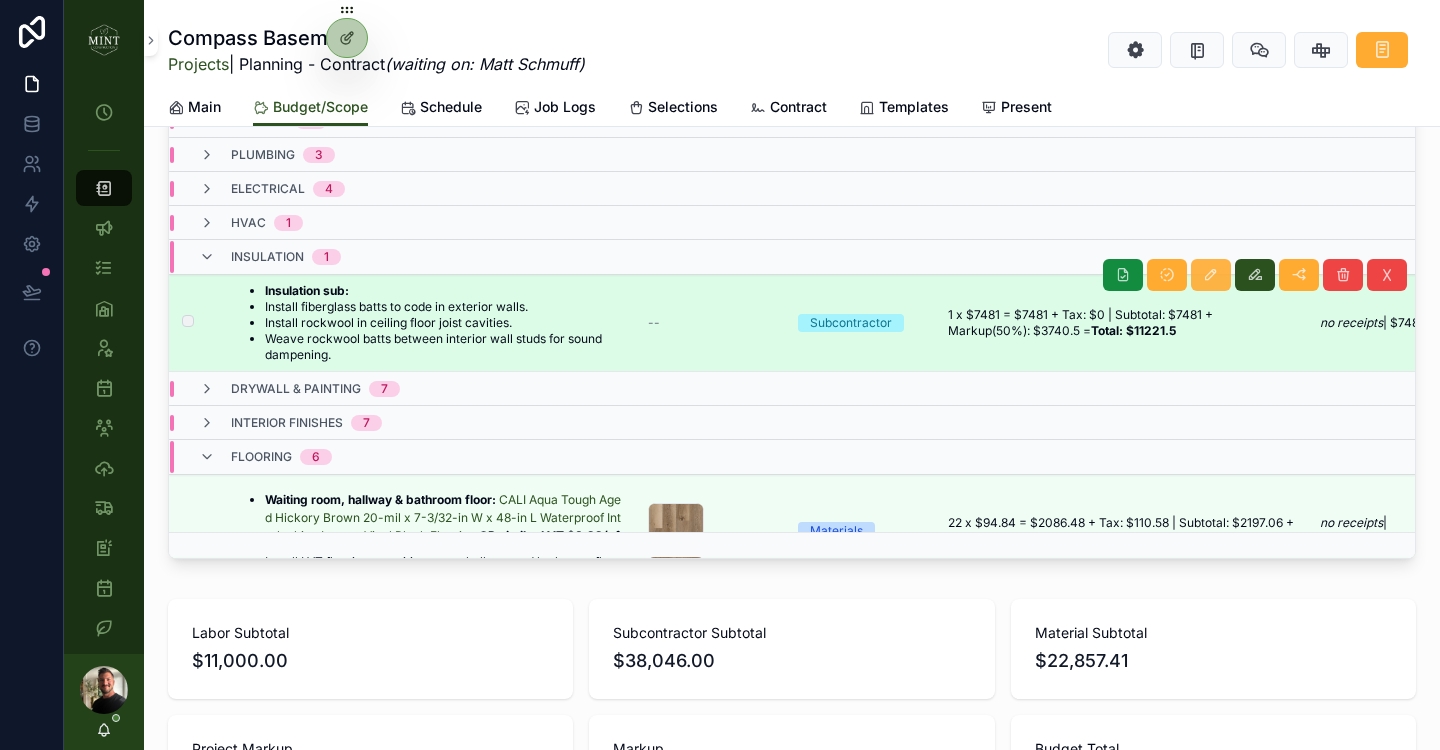 click at bounding box center (1211, 275) 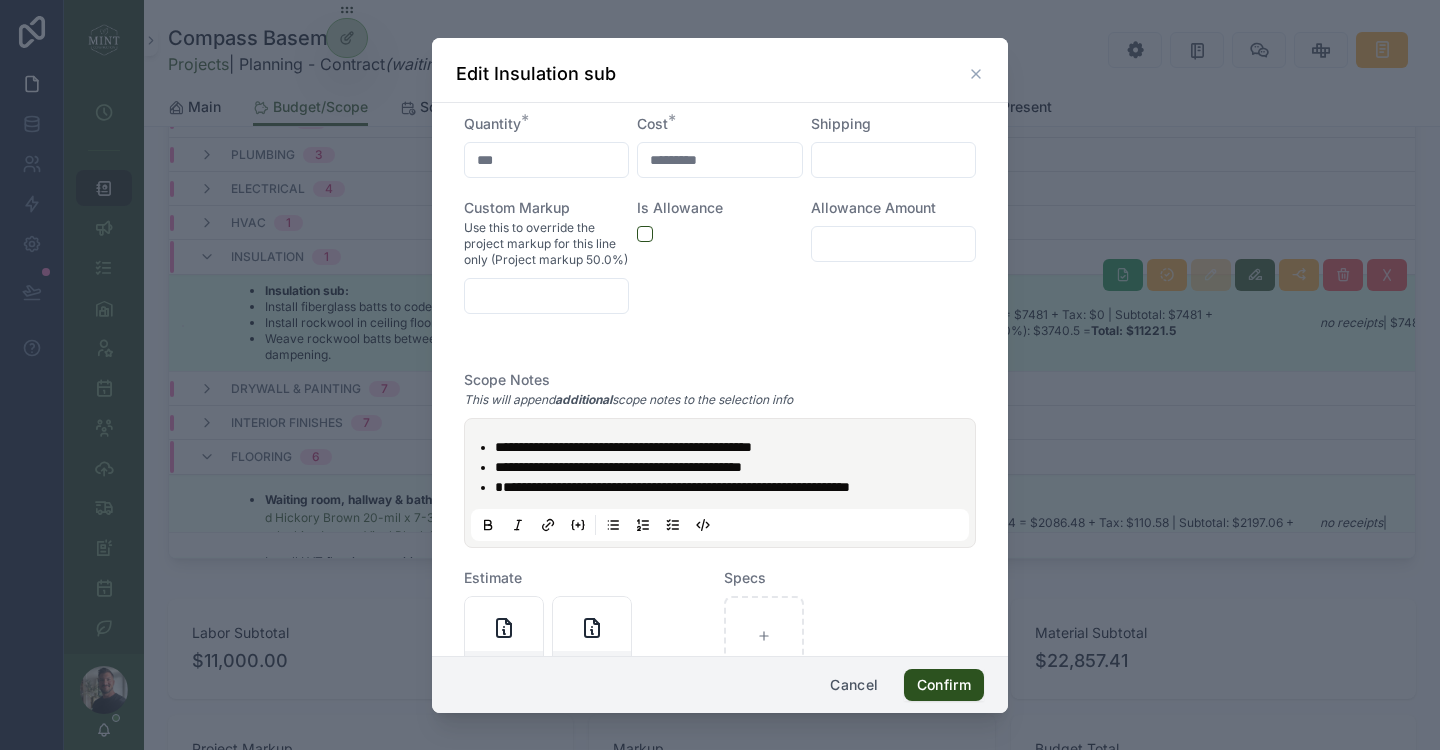 scroll, scrollTop: 558, scrollLeft: 0, axis: vertical 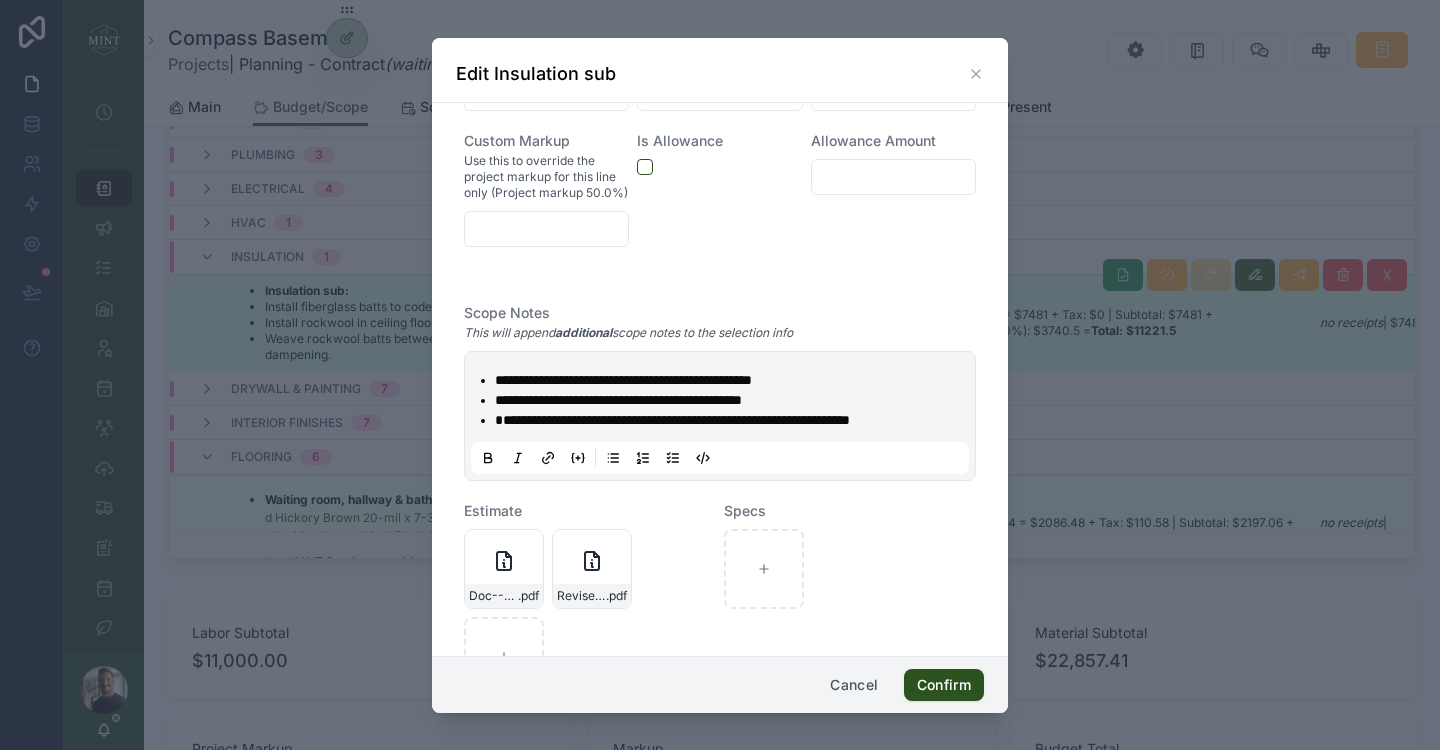 click on "**********" at bounding box center [618, 400] 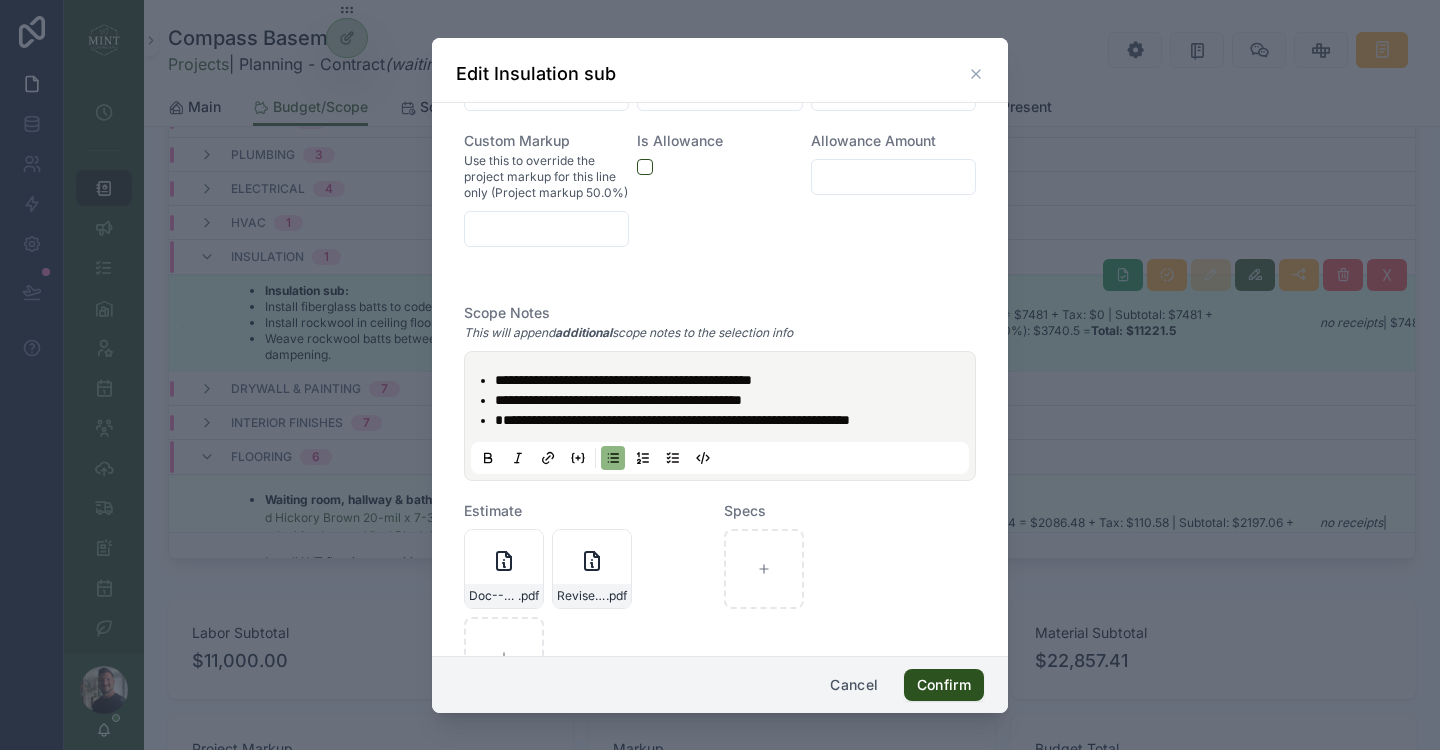 type 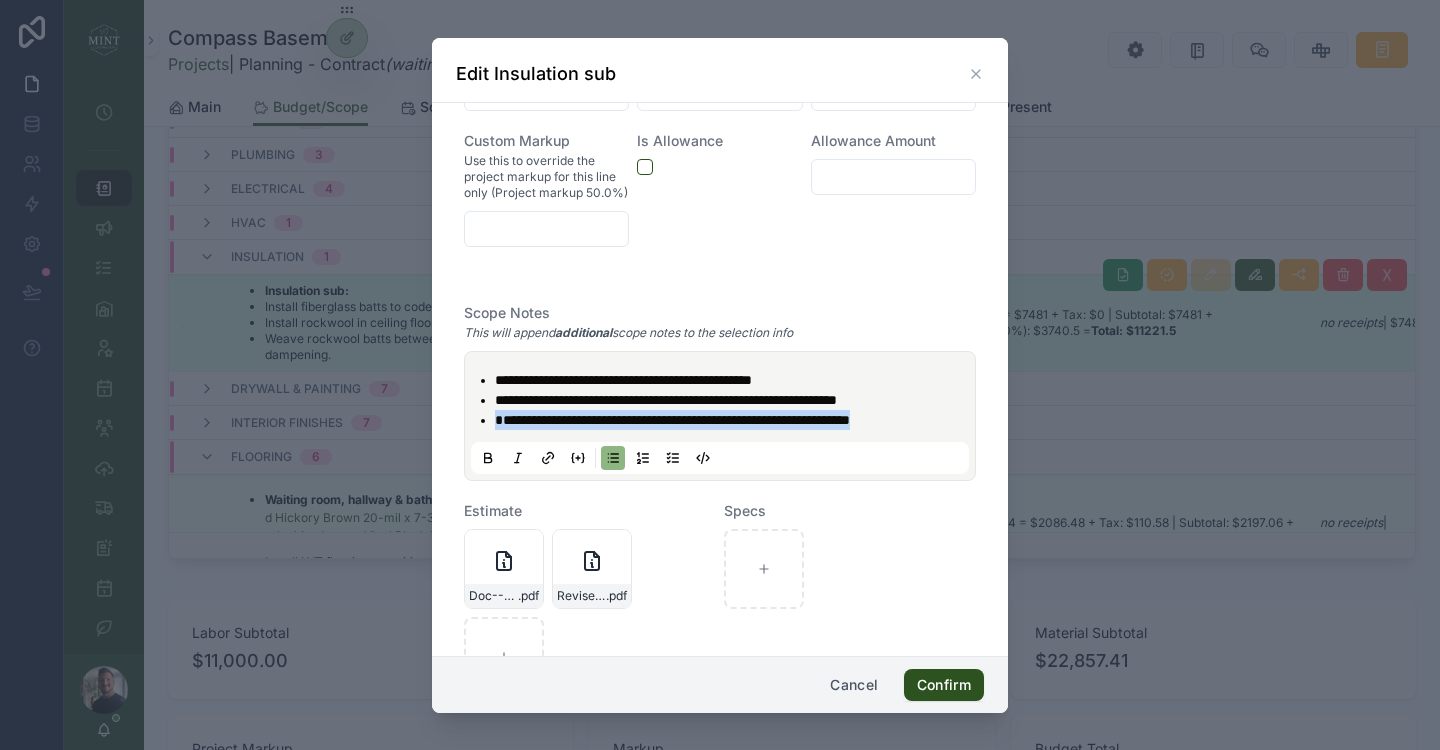 drag, startPoint x: 594, startPoint y: 446, endPoint x: 477, endPoint y: 424, distance: 119.05041 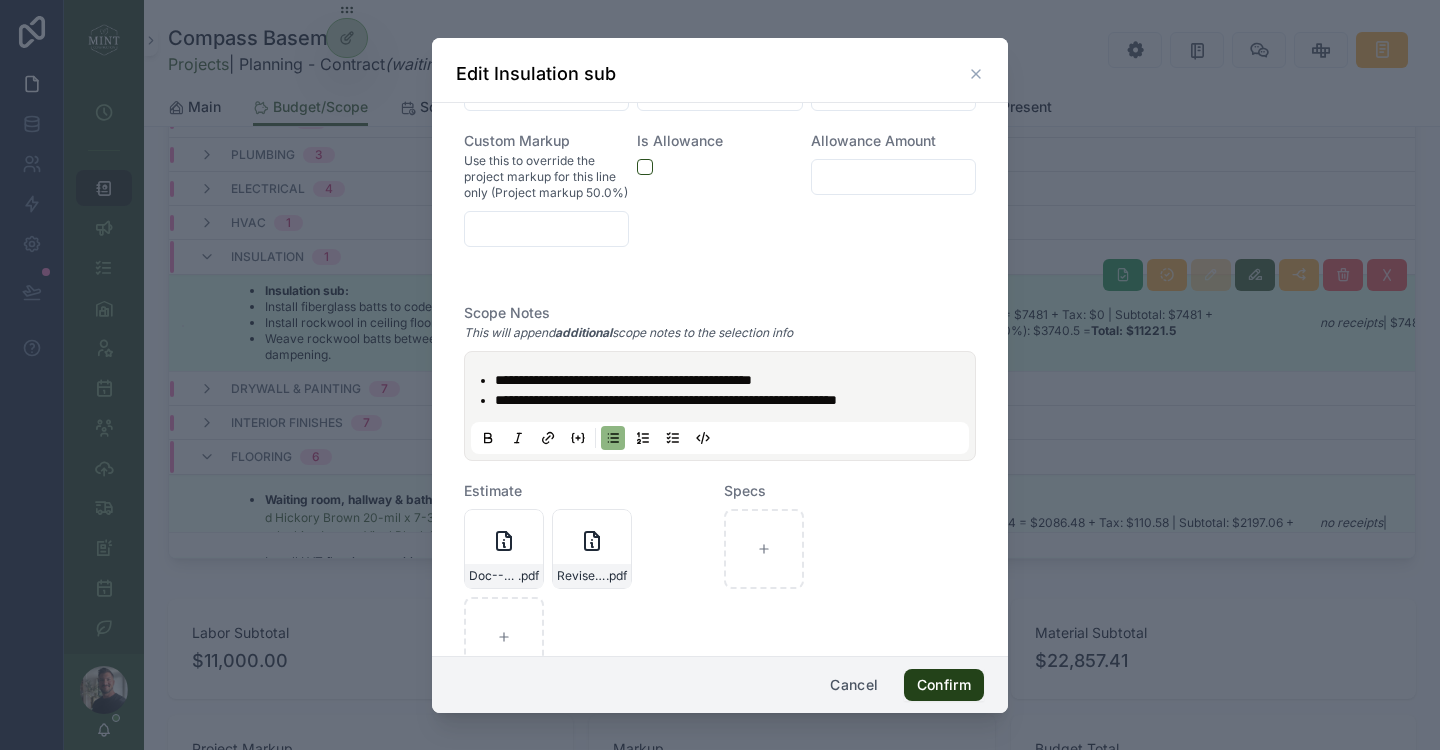 click on "Confirm" at bounding box center (944, 685) 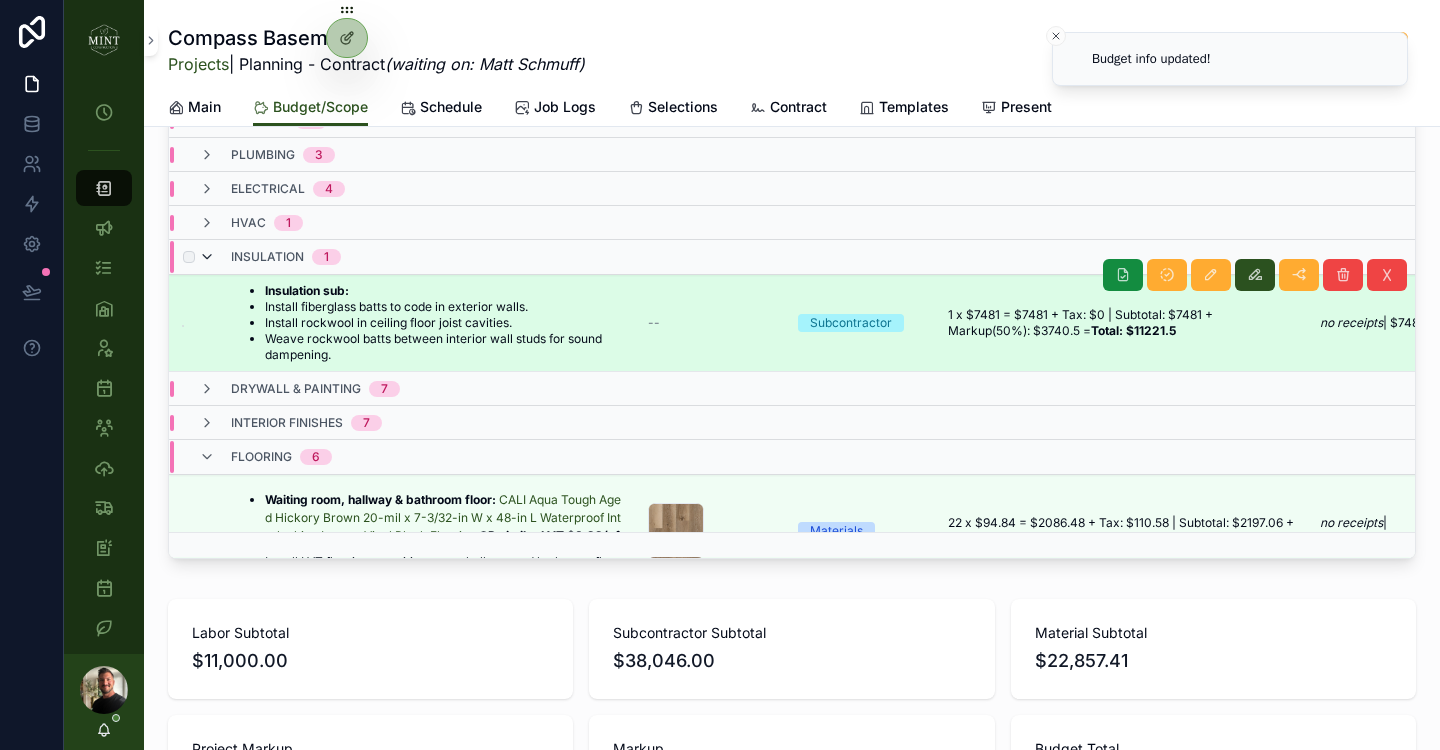 click at bounding box center [207, 257] 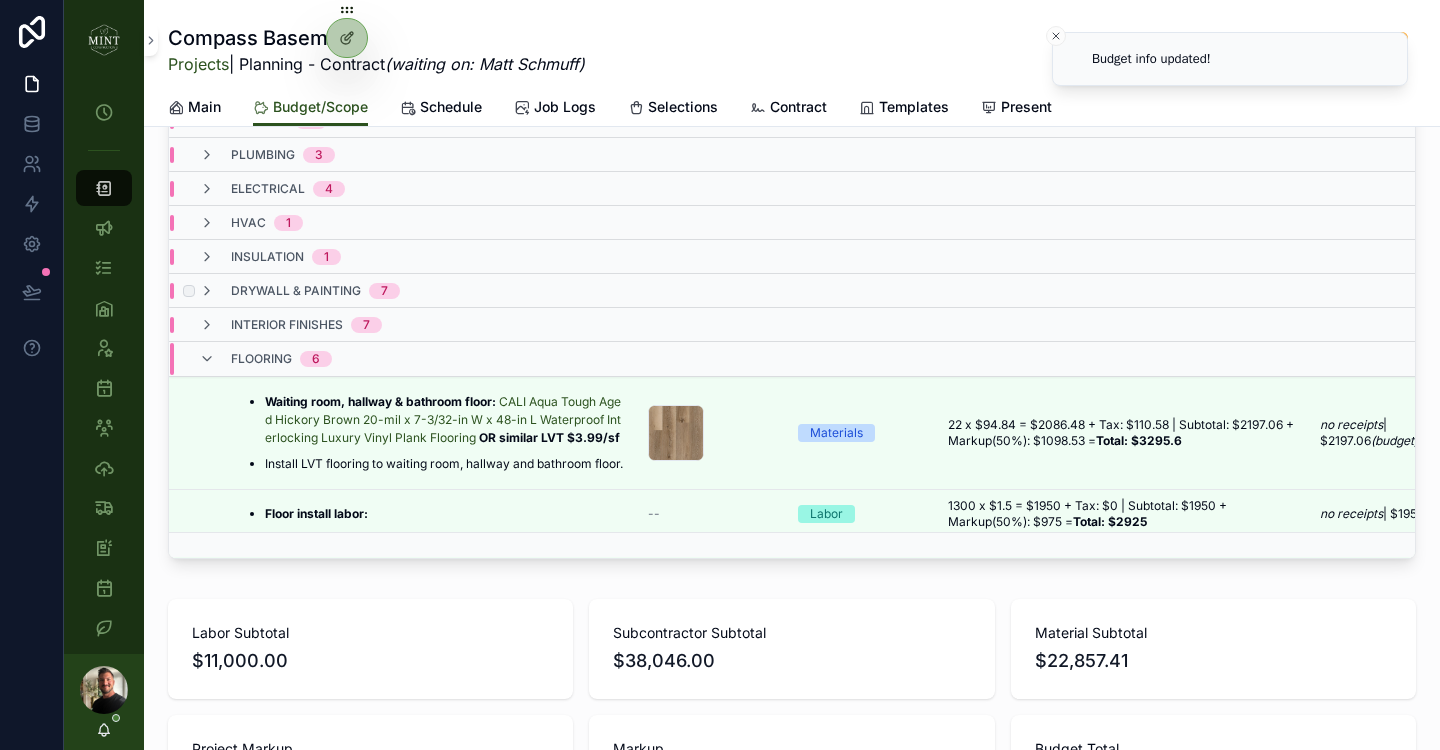 click on "drywall & painting 7" at bounding box center (299, 291) 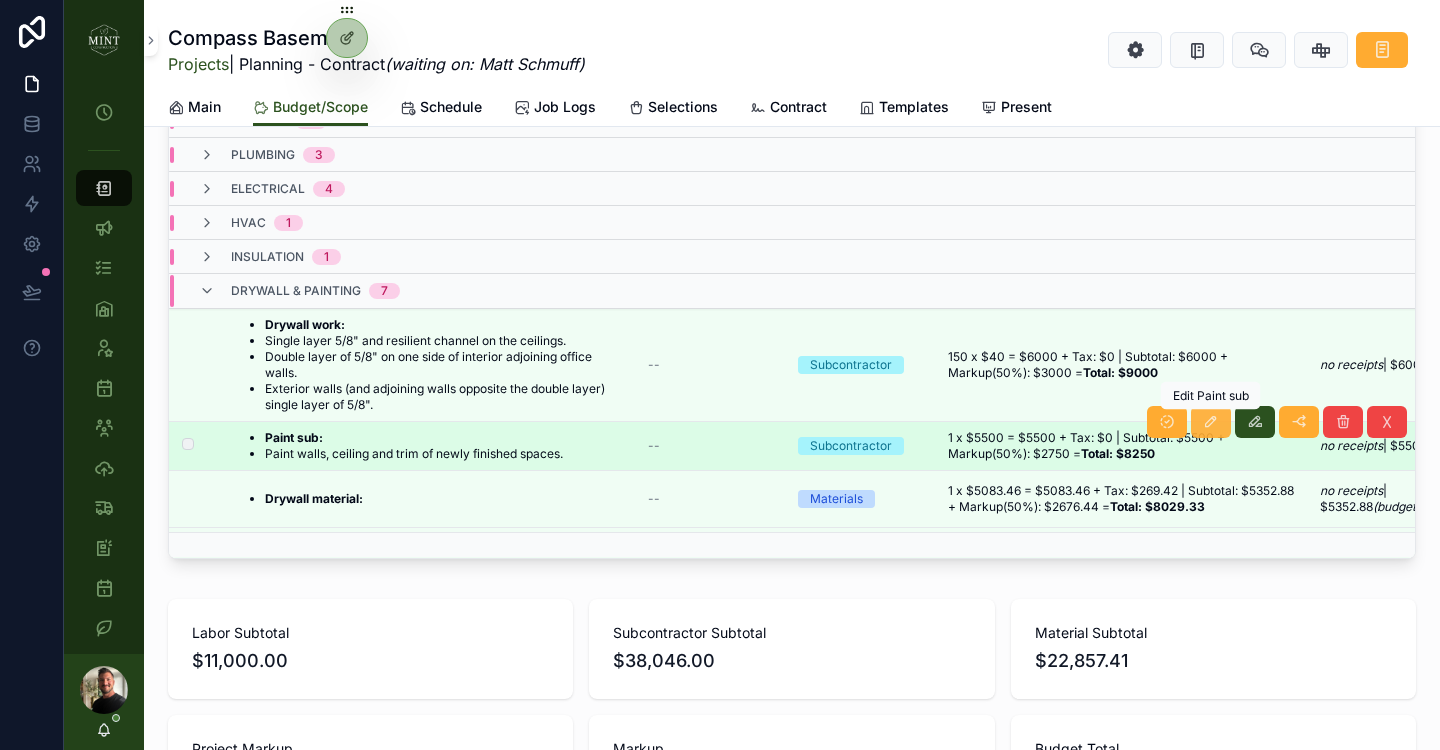 click at bounding box center [1211, 422] 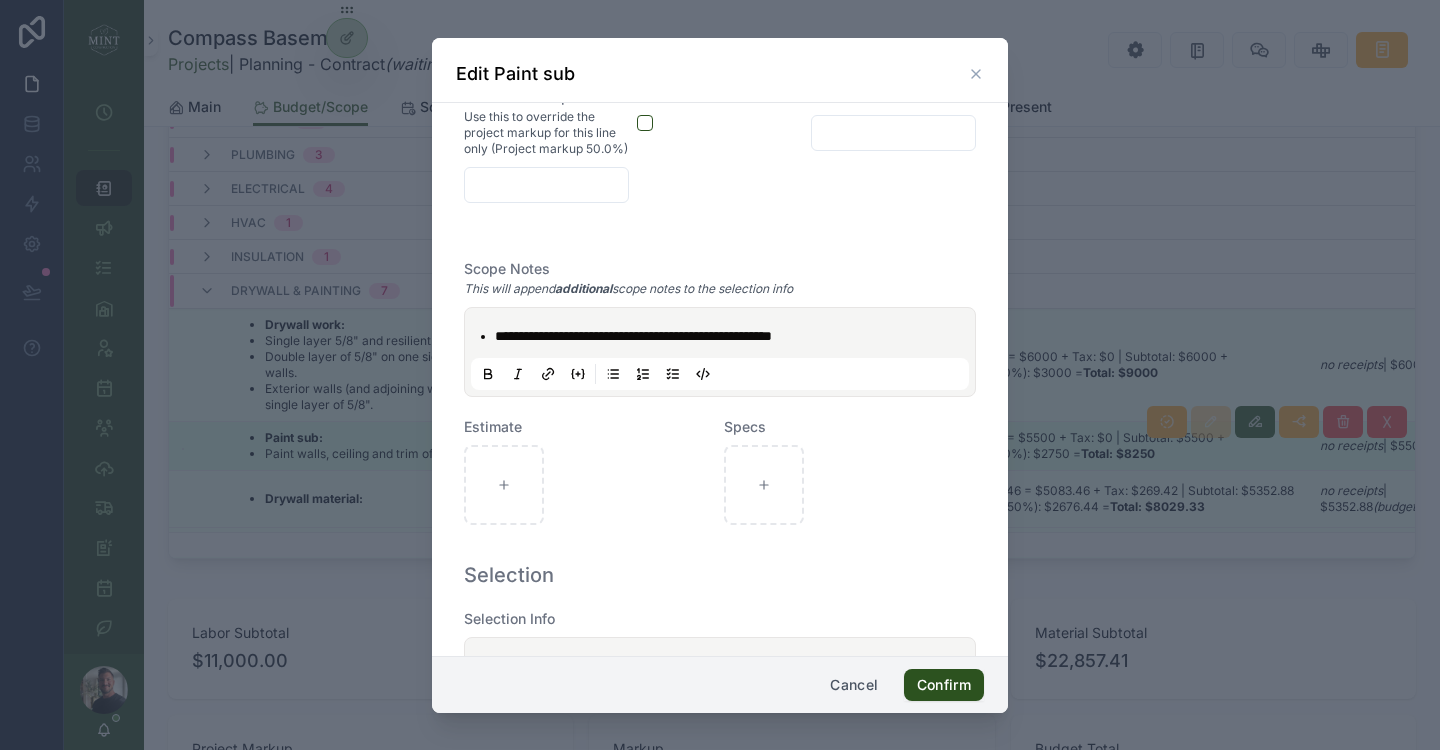 scroll, scrollTop: 634, scrollLeft: 0, axis: vertical 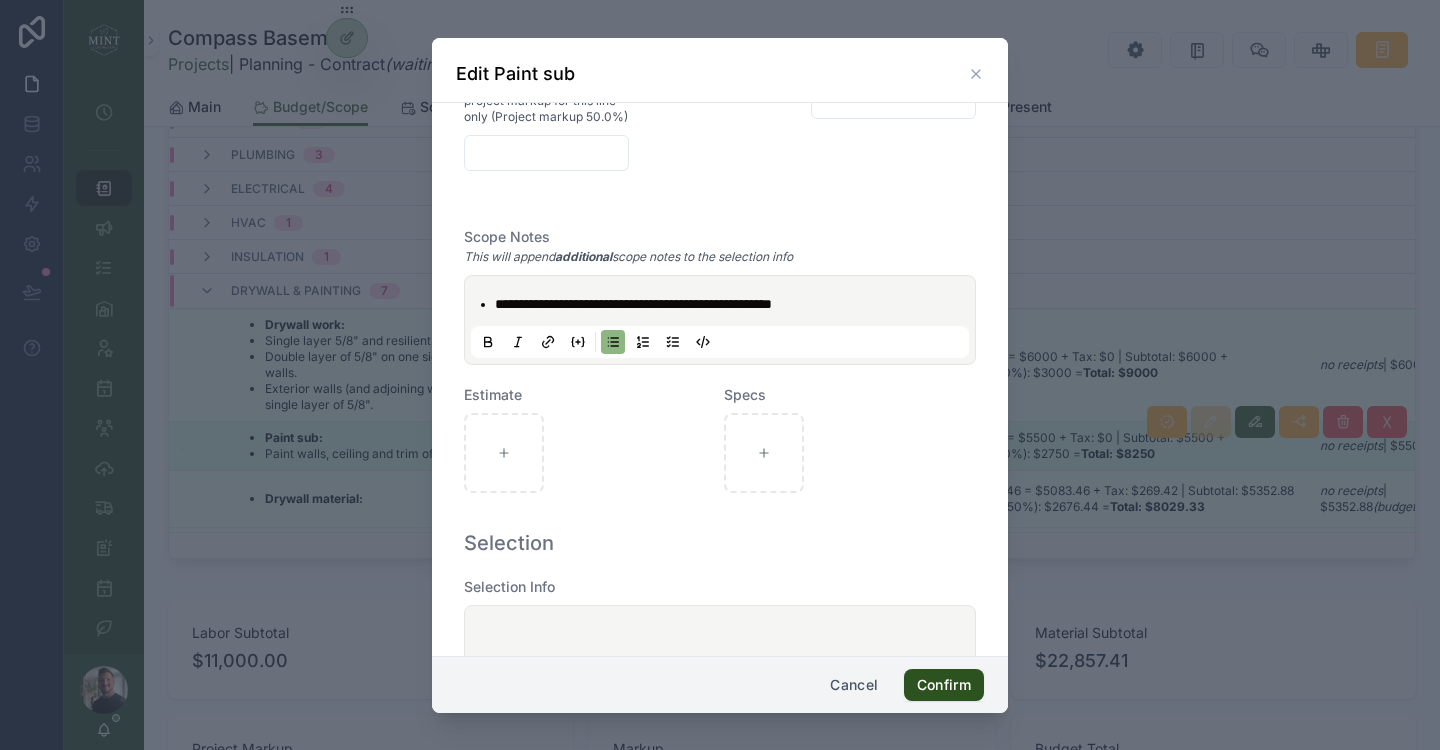 click on "**********" at bounding box center (633, 304) 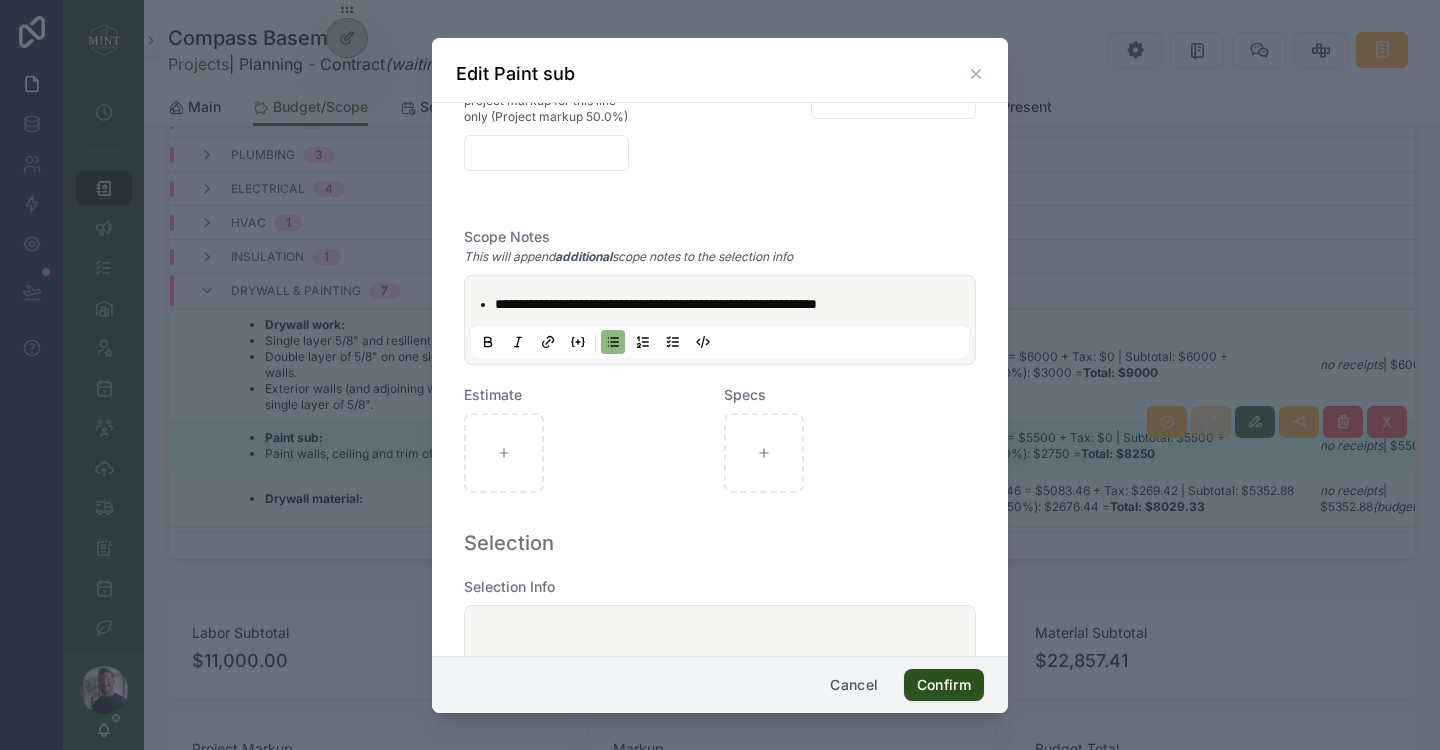 click on "**********" at bounding box center (656, 304) 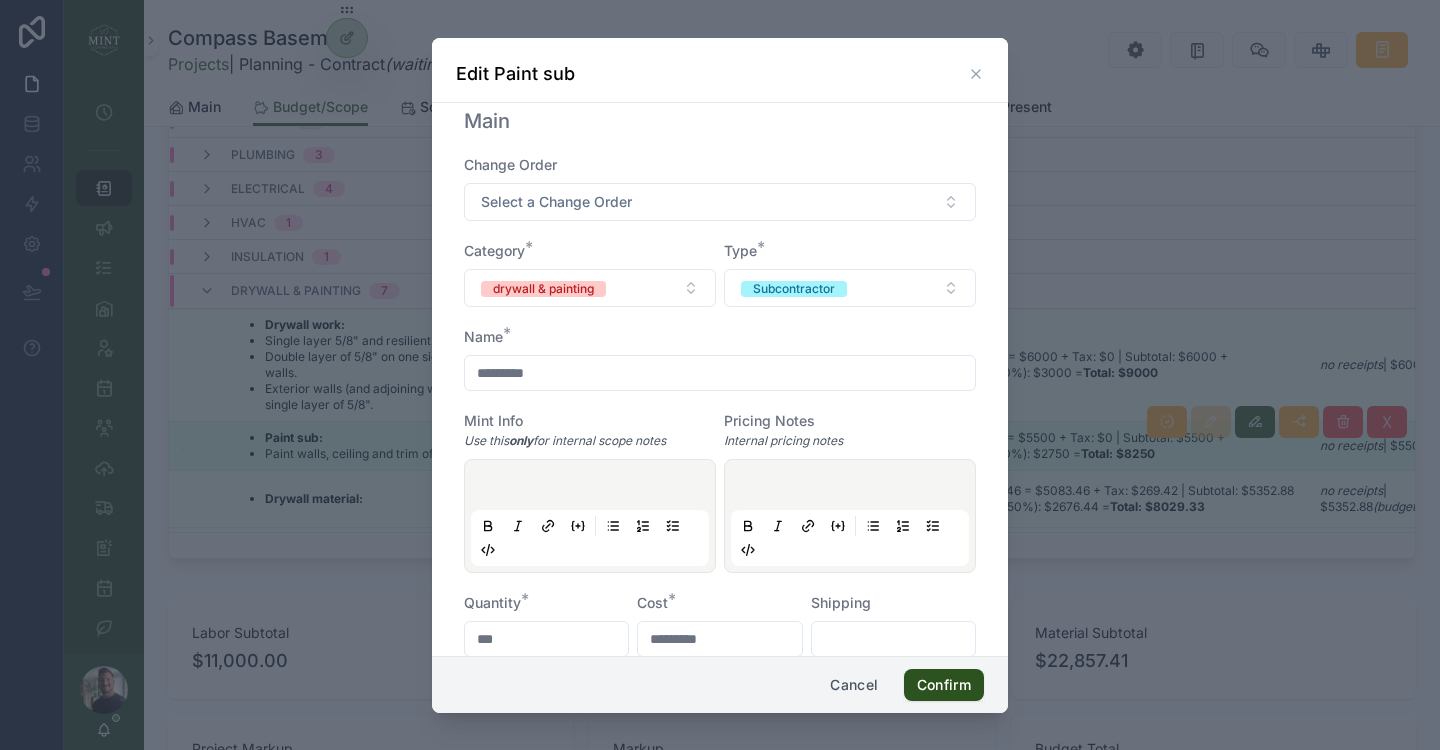 scroll, scrollTop: 0, scrollLeft: 0, axis: both 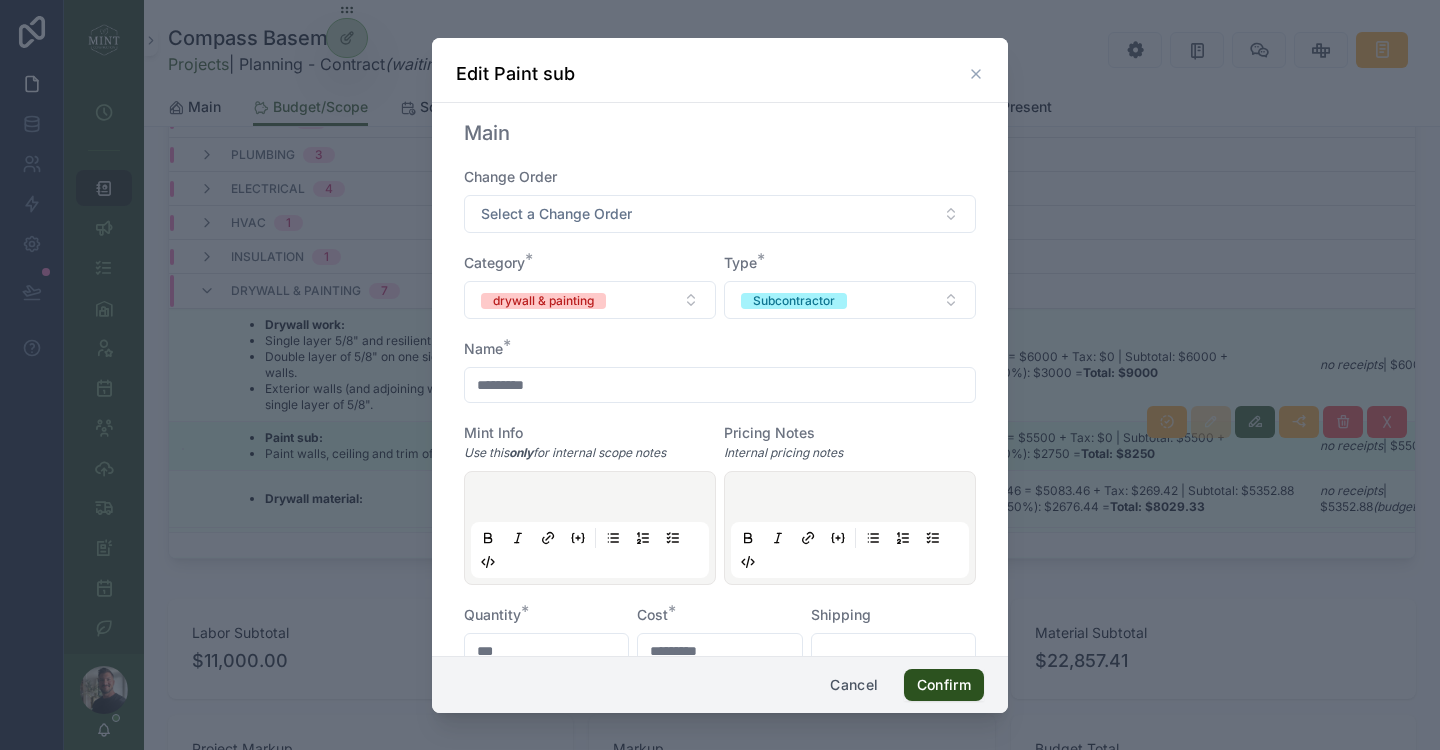 drag, startPoint x: 573, startPoint y: 383, endPoint x: 450, endPoint y: 380, distance: 123.03658 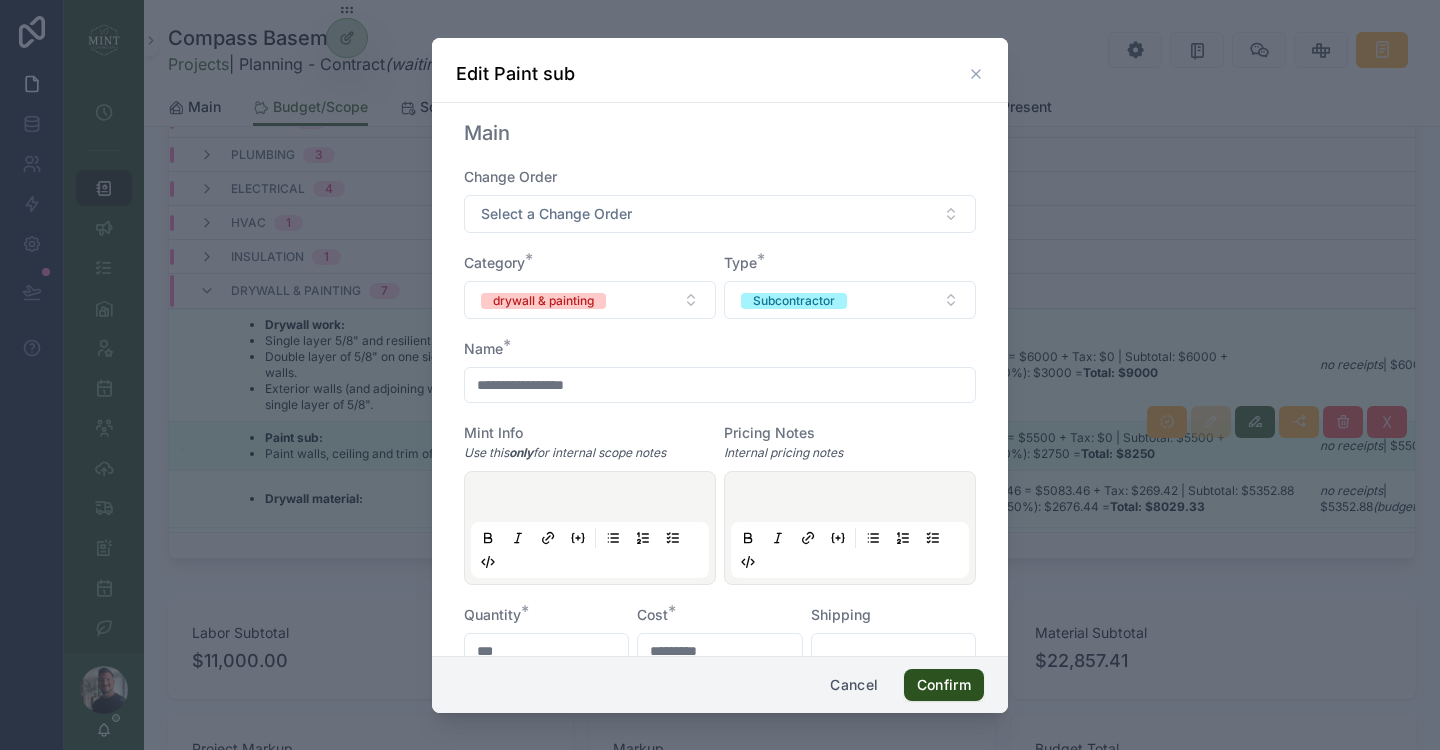 type on "**********" 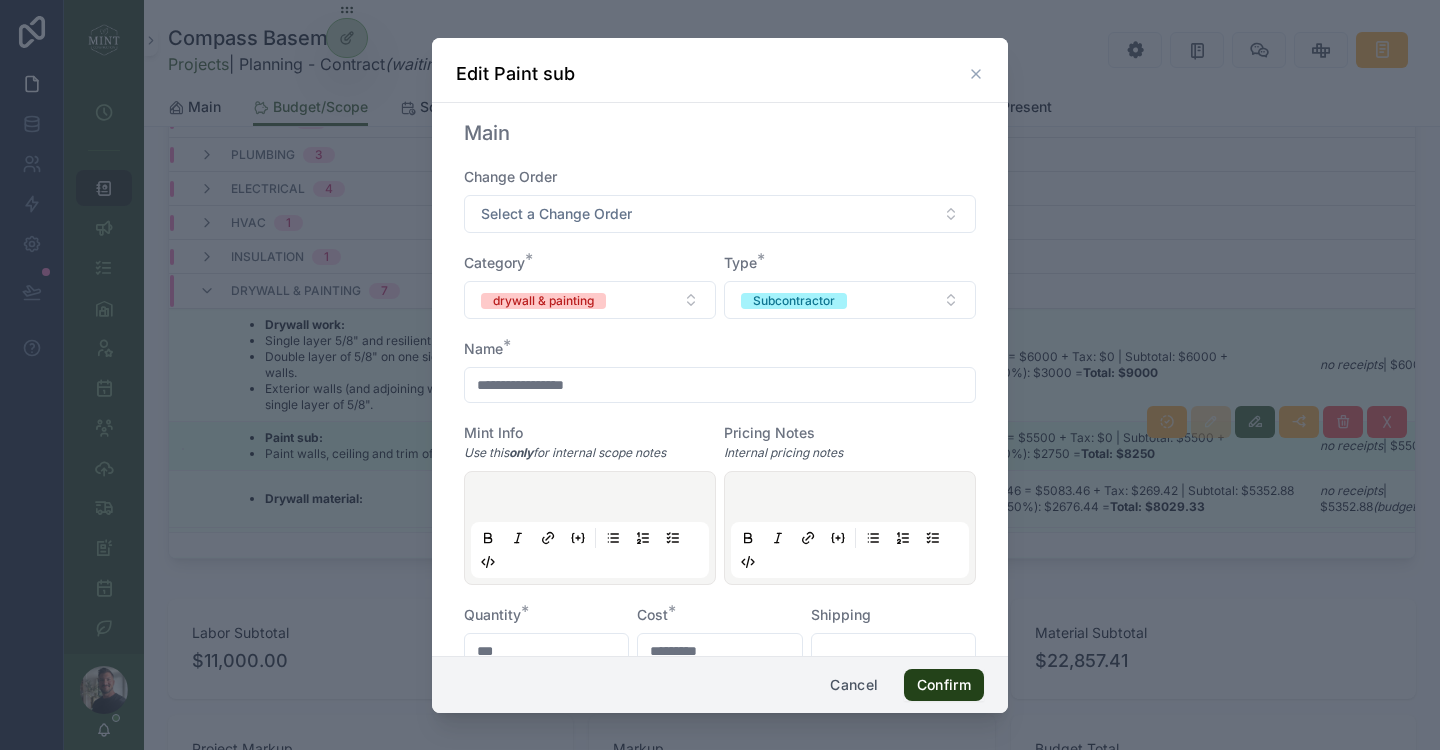 click on "Confirm" at bounding box center (944, 685) 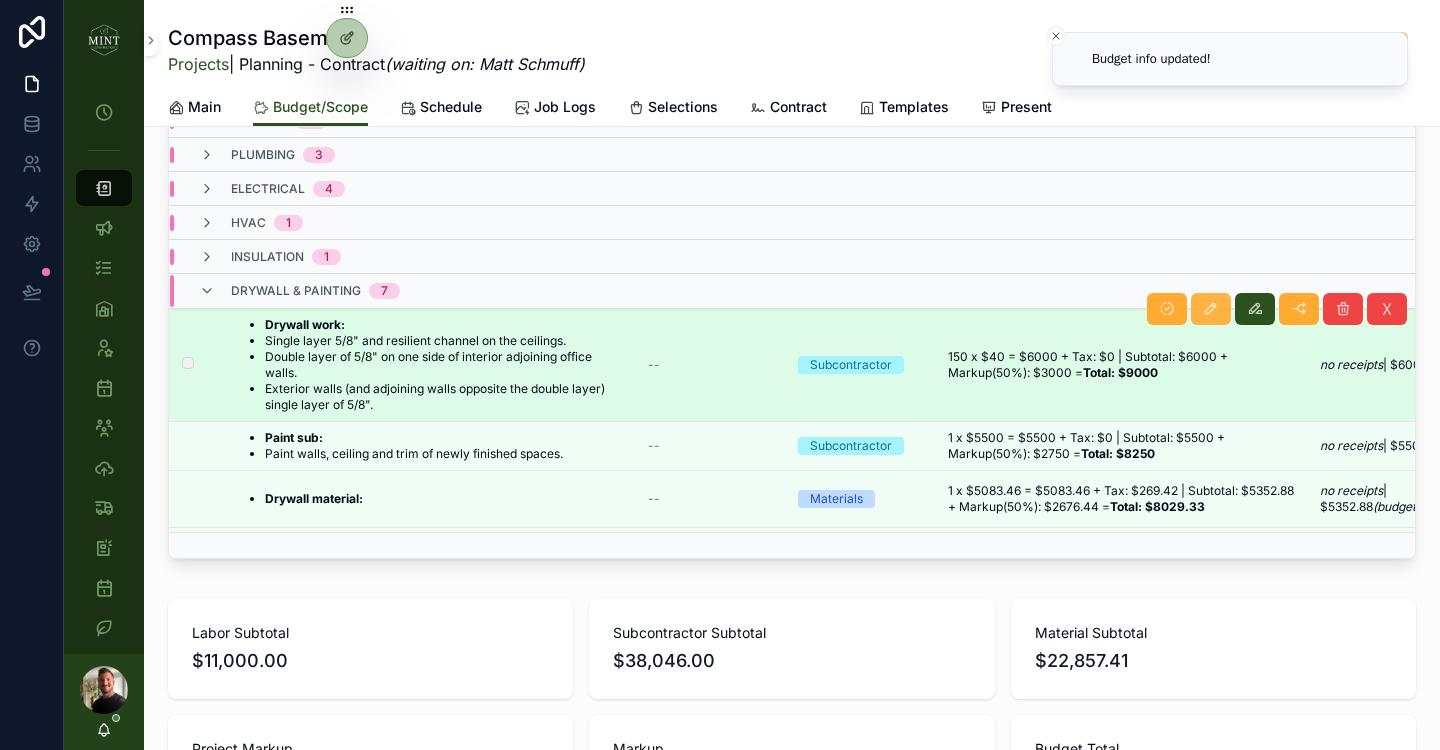 click on "My Time Clock Projects Client Chats Tasks Assets Employees Schedule Subs & Vendors Job Logs & Time All Orders Leads My Project mintconstruction.com Announcements Profile Warehouse Tasks Labor Rates Betterment SOP Comments DBC Mega Schedule Matt Schmuff Projects Compass Basement Compass Basement Projects  | Planning - Contract  (waiting on: Matt Schmuff) Budget/Scope Main Budget/Scope Schedule Job Logs Selections Contract Templates Present Budget Warning The current total cost exceeds the assigned rough budget. Cost: $109,744.65 / Rough Budget: $100,000 Update Pricing Progress 100% Congratulations pricing is marked as 100% complete. Still, double check before sending the contract and make sure to look for missing lines! Rough Scope & Deposit $1,500.00 Add Category Type Is Allowance Selection? Modified By Lock ----------------------------Info------------------------------ Photo Type --------------------Budget Info-------------------- ----------Over/Under---------- ----------Order Info---------- Receipt Summary" at bounding box center (752, 375) 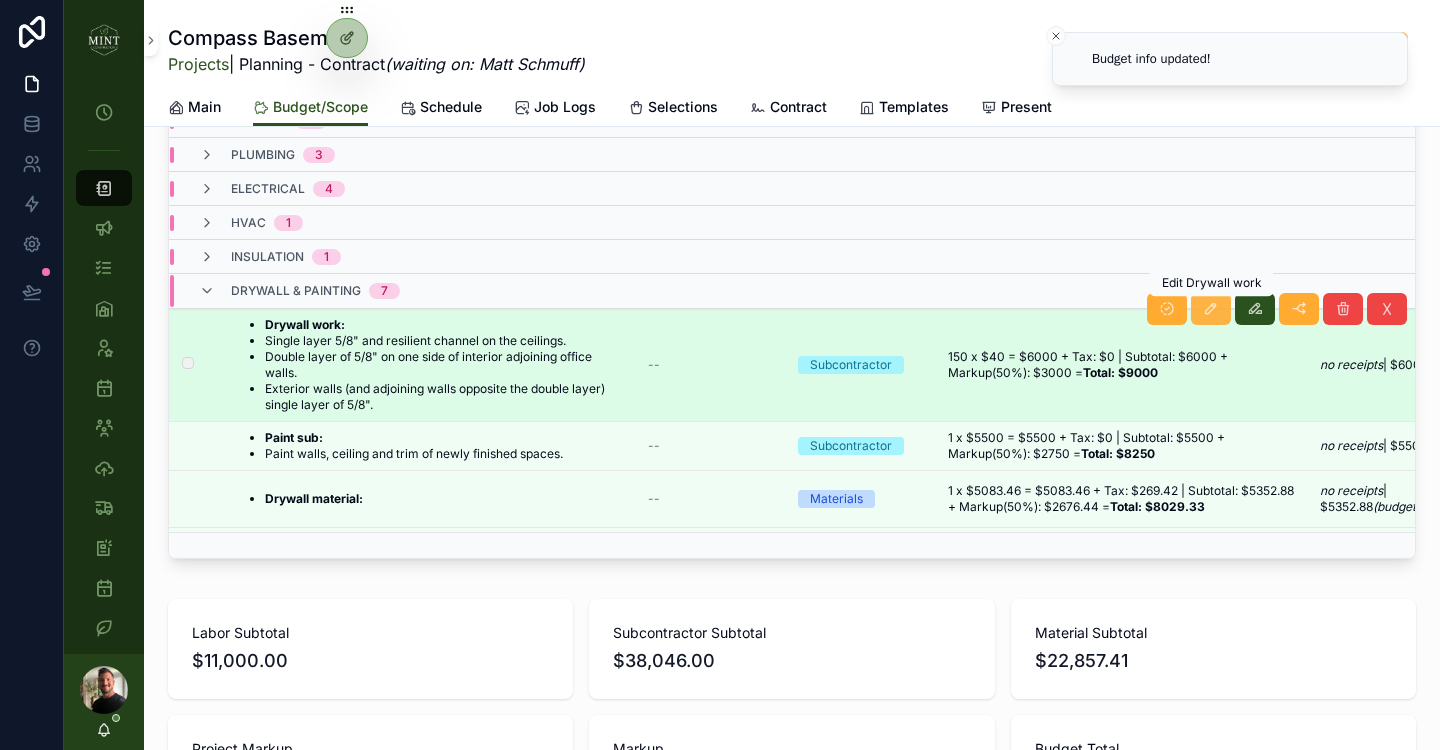 click at bounding box center (1211, 309) 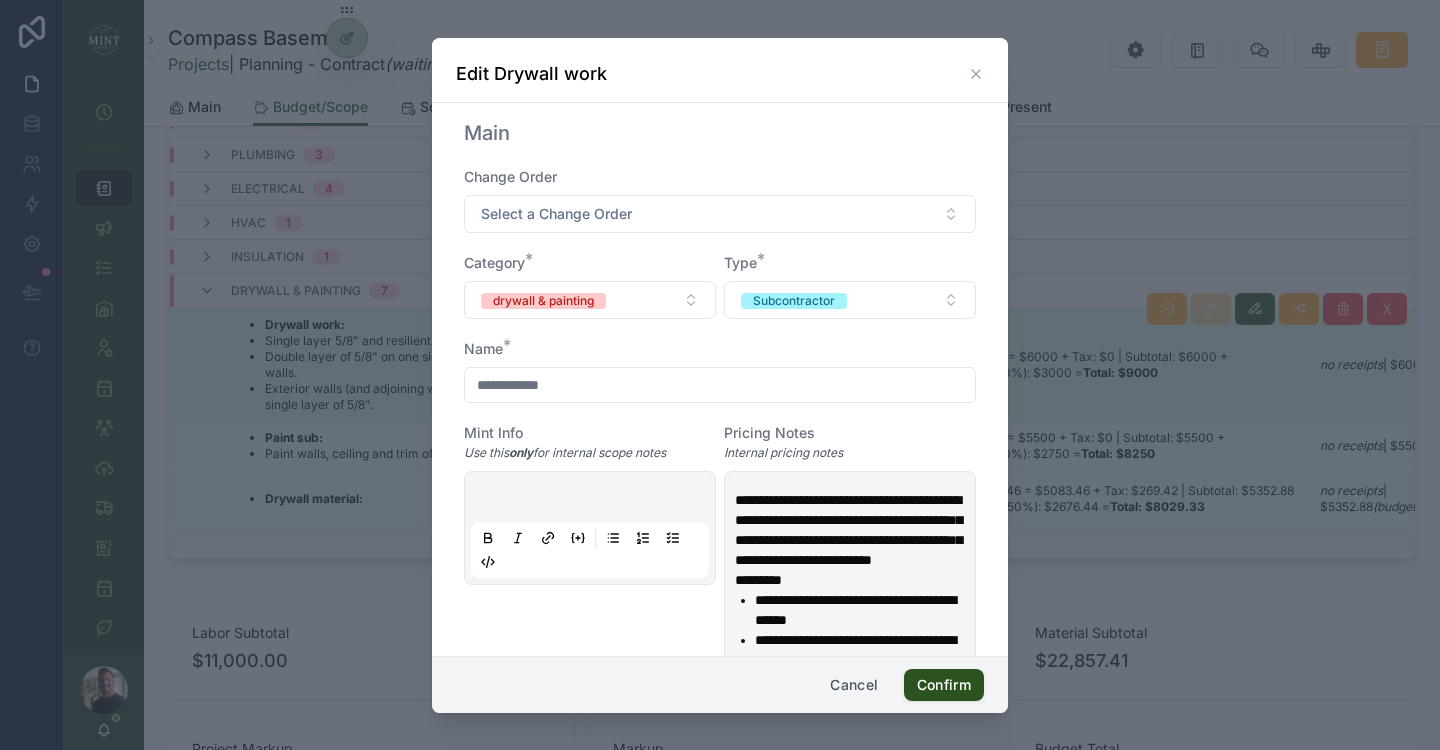 click on "**********" at bounding box center (720, 385) 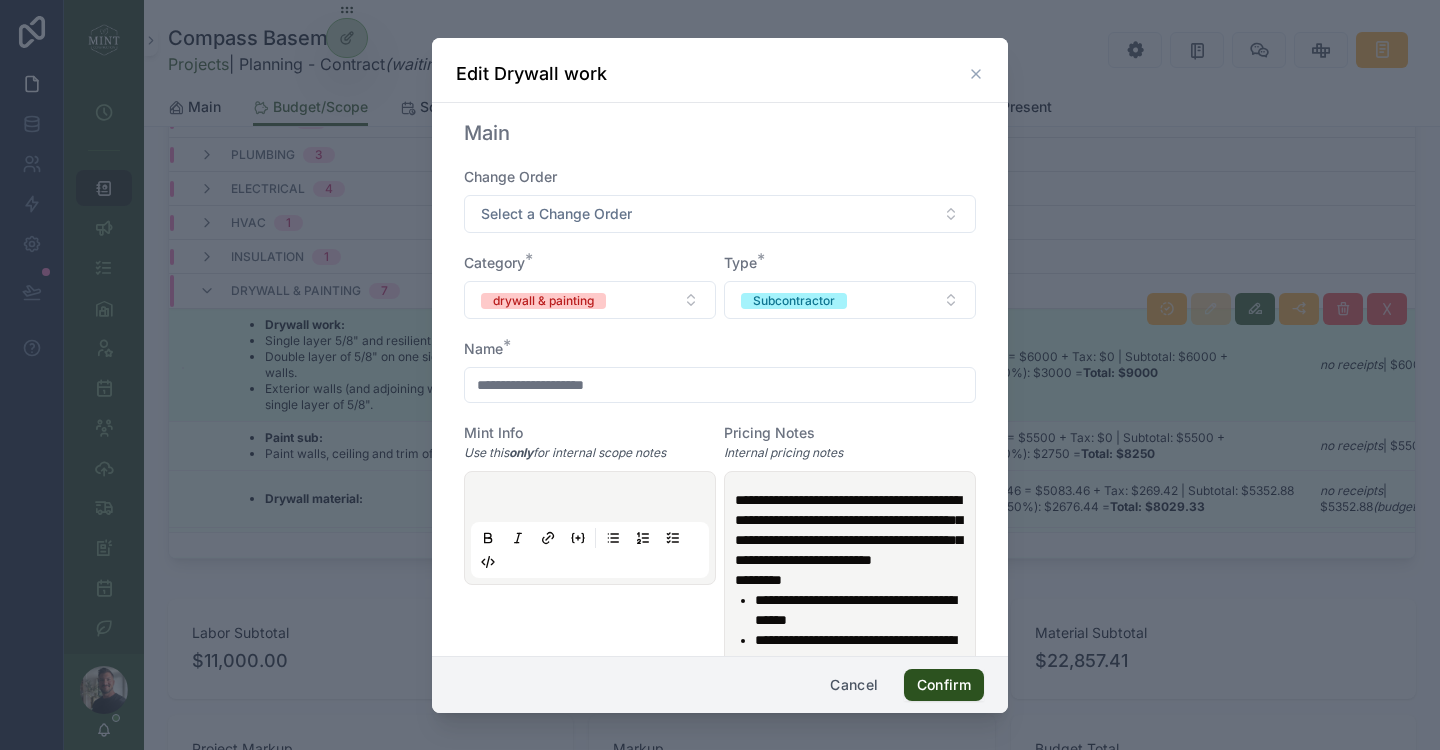 click on "**********" at bounding box center [720, 385] 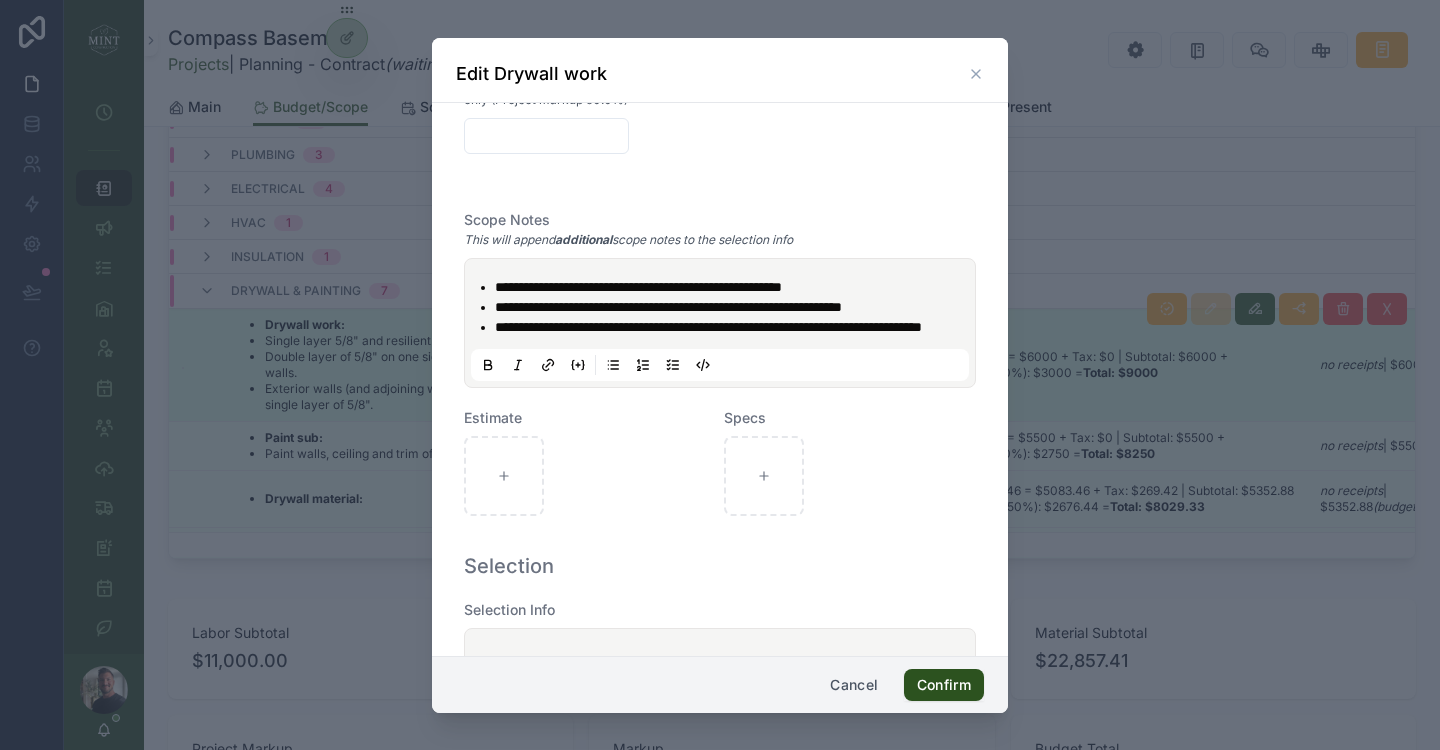 scroll, scrollTop: 927, scrollLeft: 0, axis: vertical 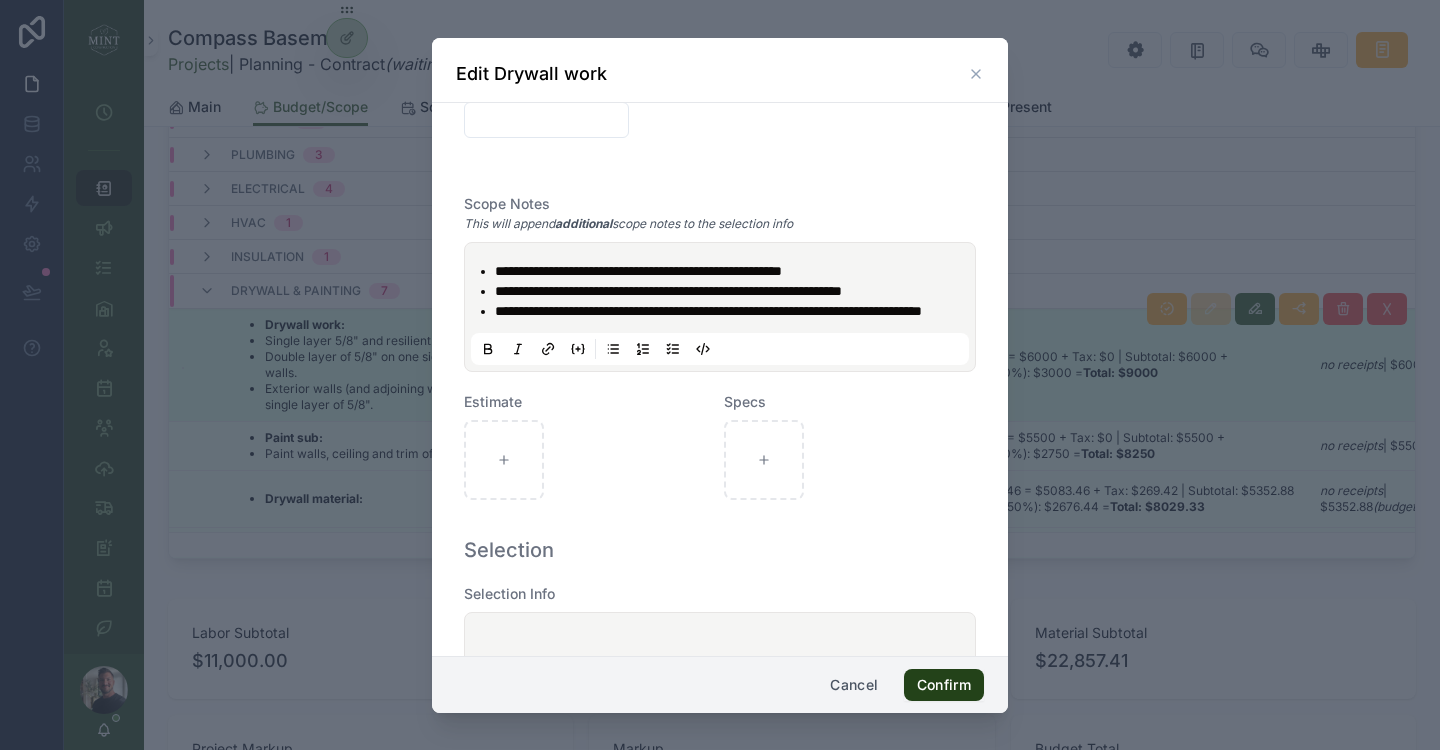 click on "Confirm" at bounding box center [944, 685] 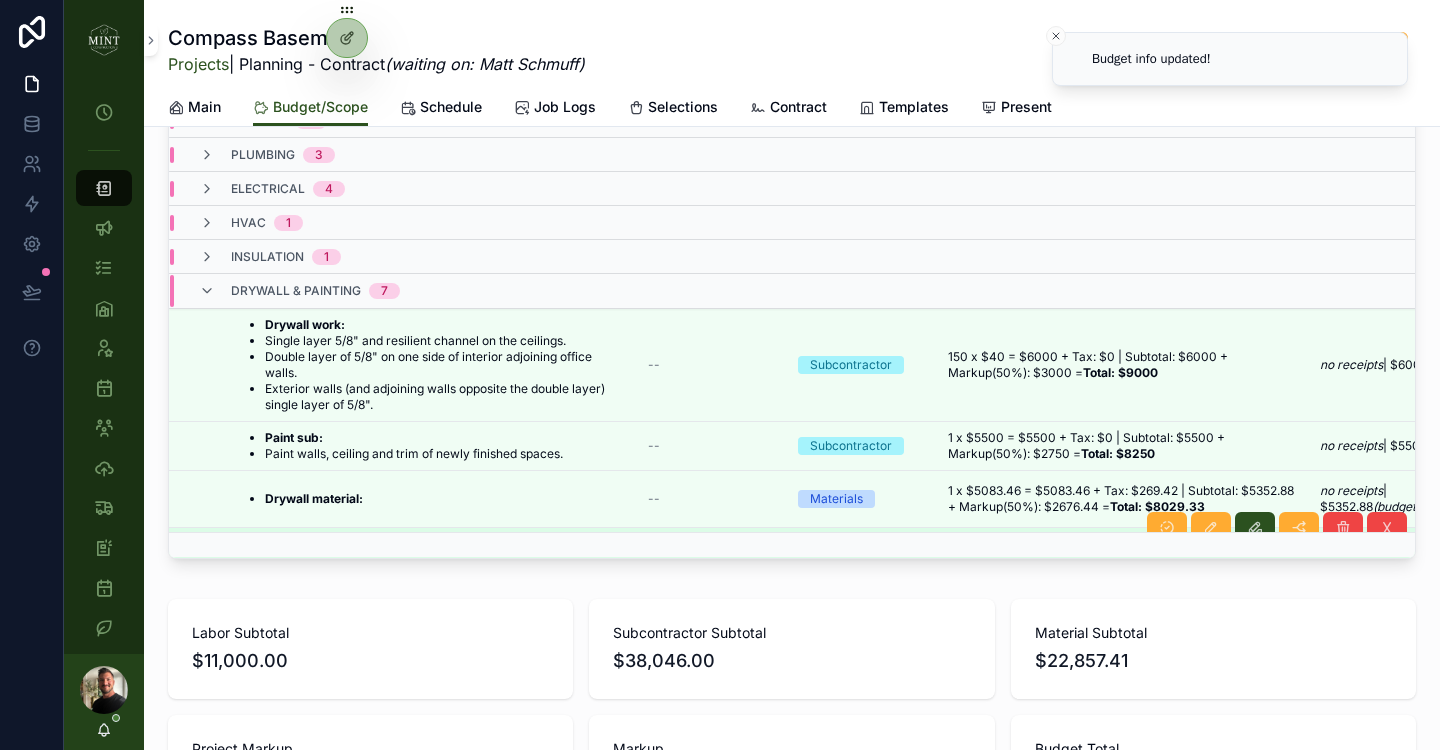 scroll, scrollTop: 242, scrollLeft: 0, axis: vertical 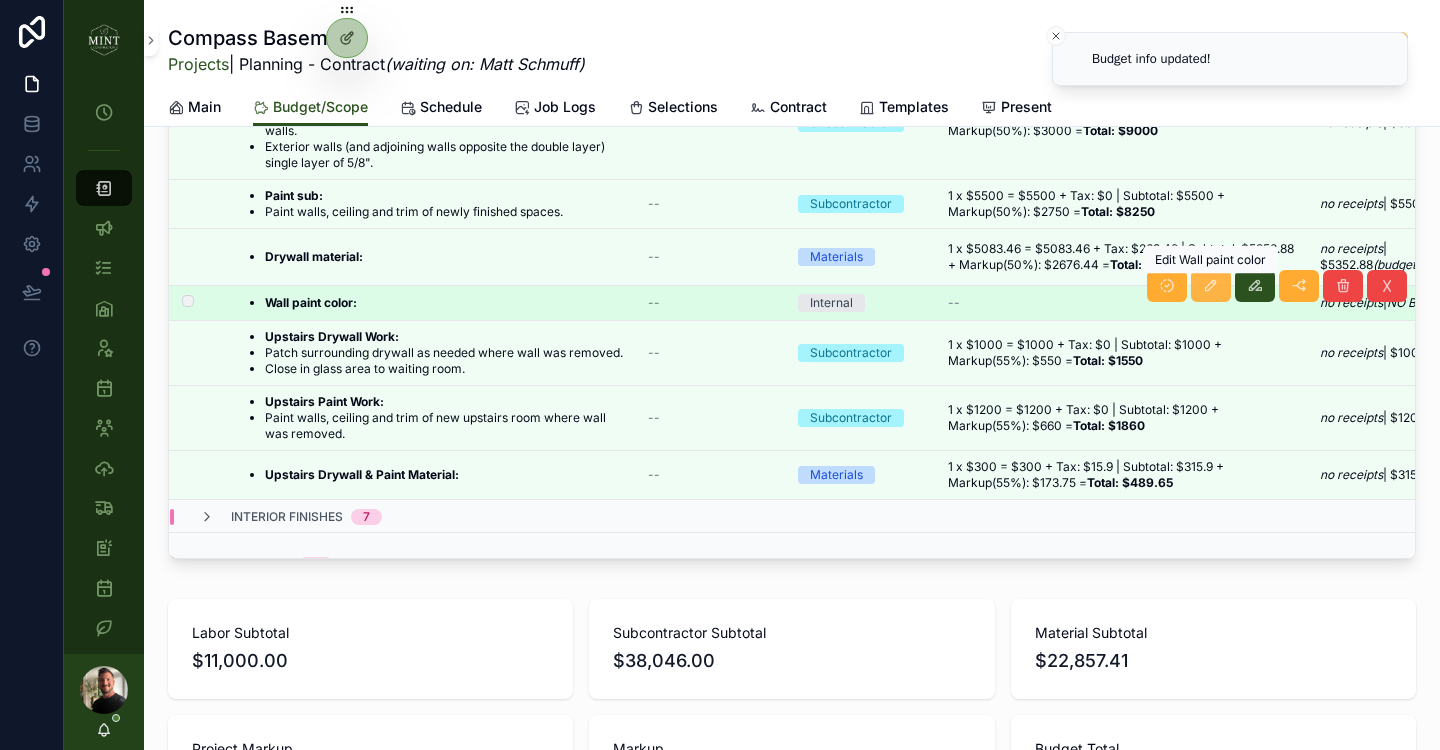 click at bounding box center [1211, 286] 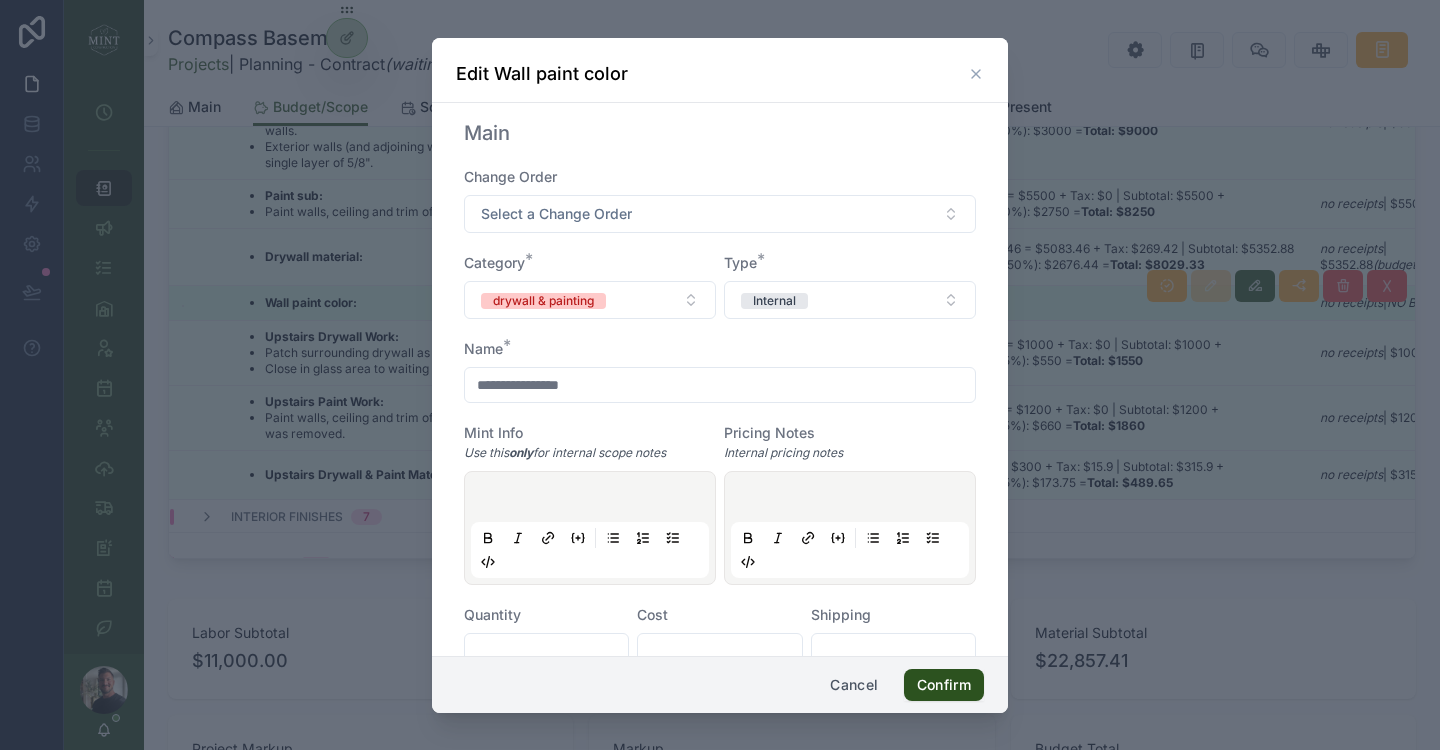click on "**********" at bounding box center [720, 385] 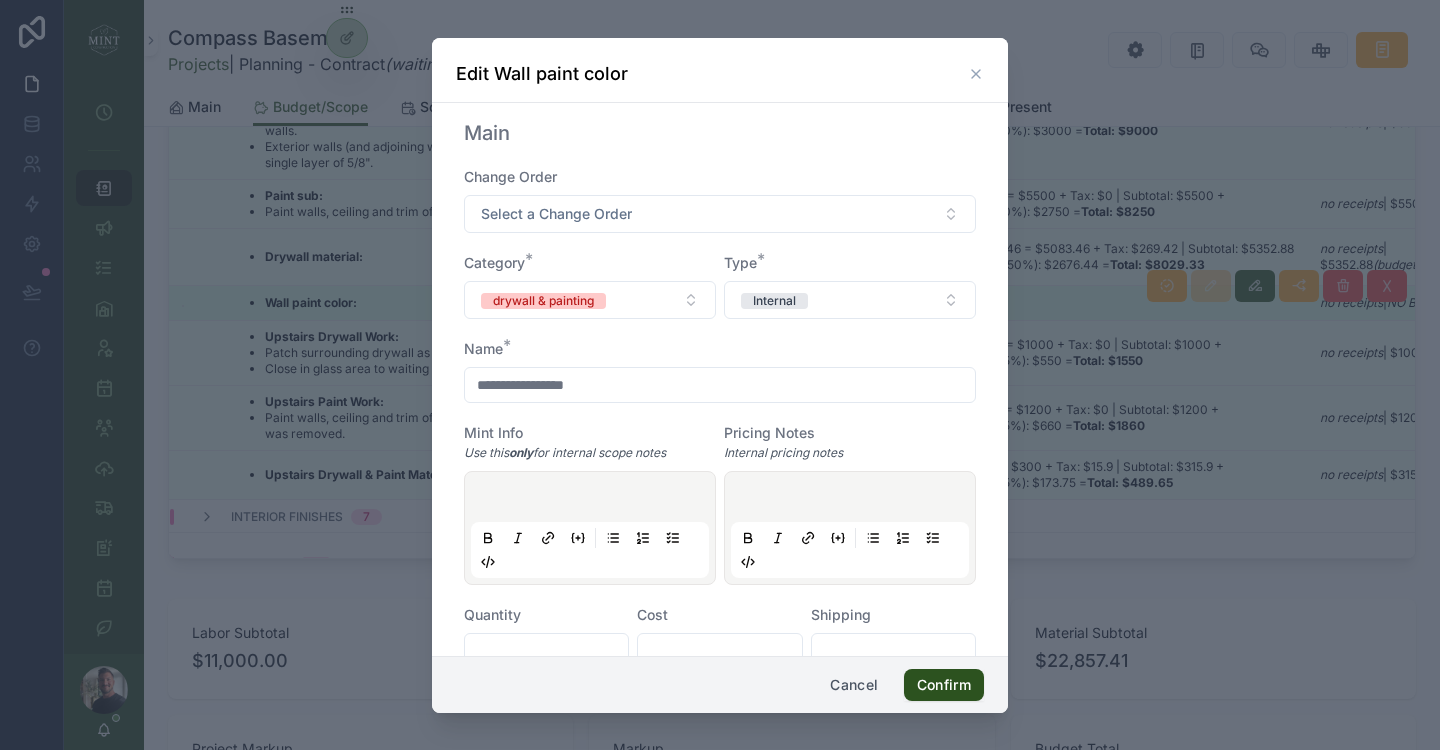 type on "**********" 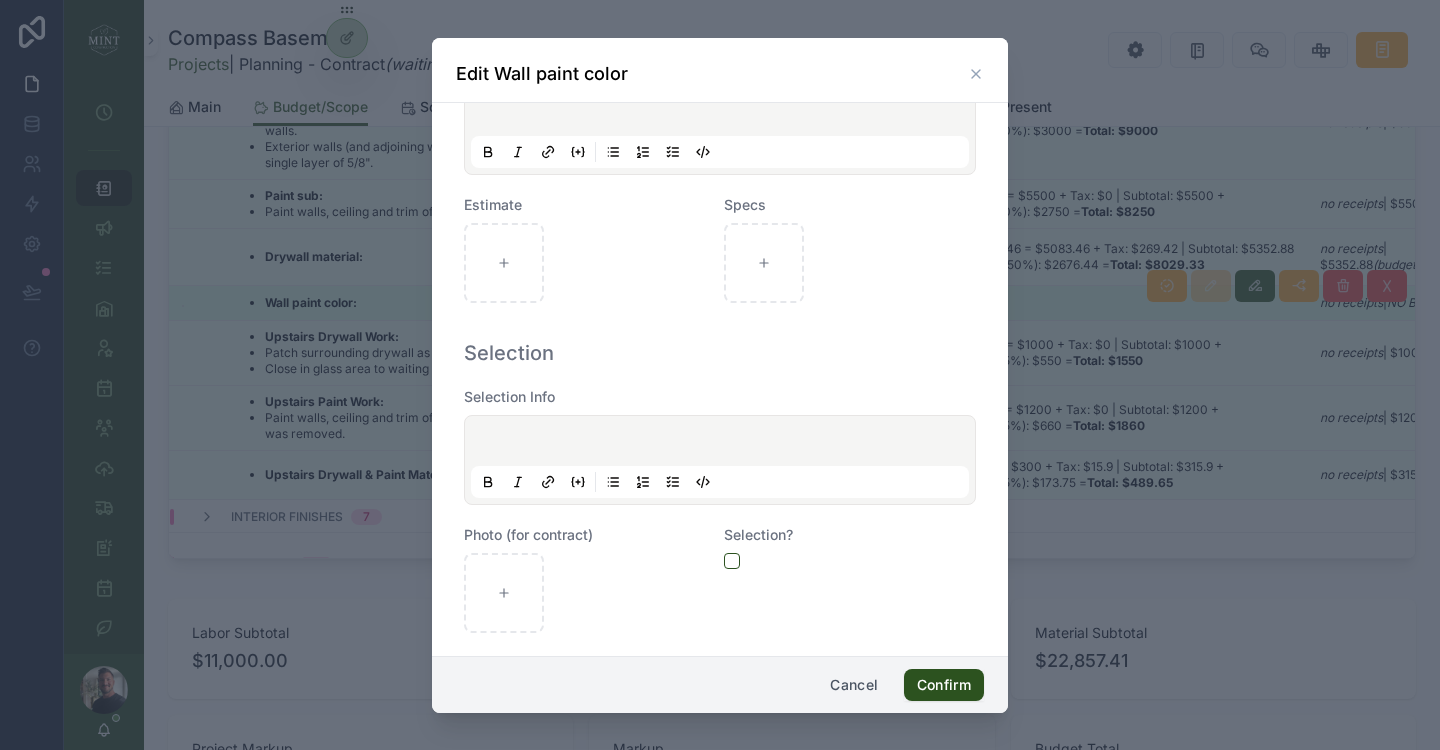 scroll, scrollTop: 858, scrollLeft: 0, axis: vertical 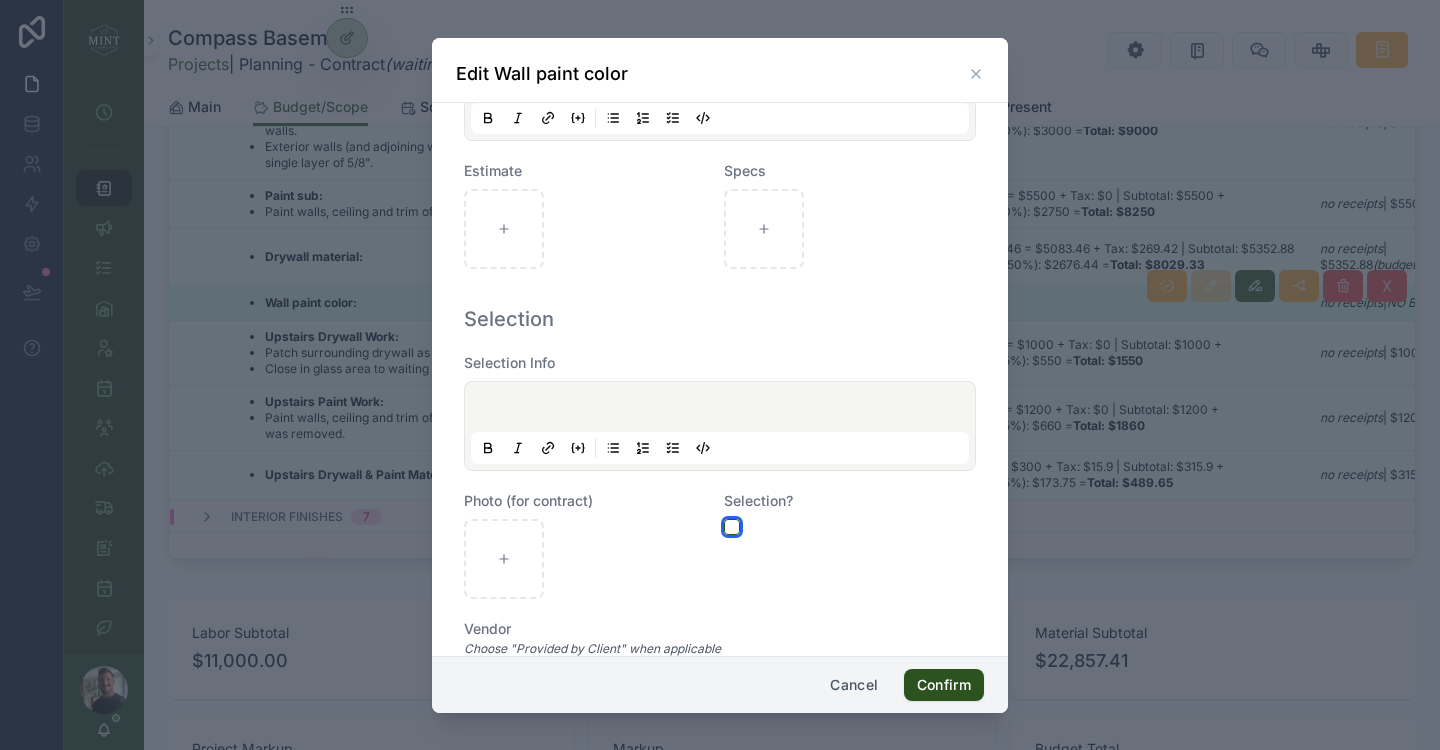 click at bounding box center [732, 527] 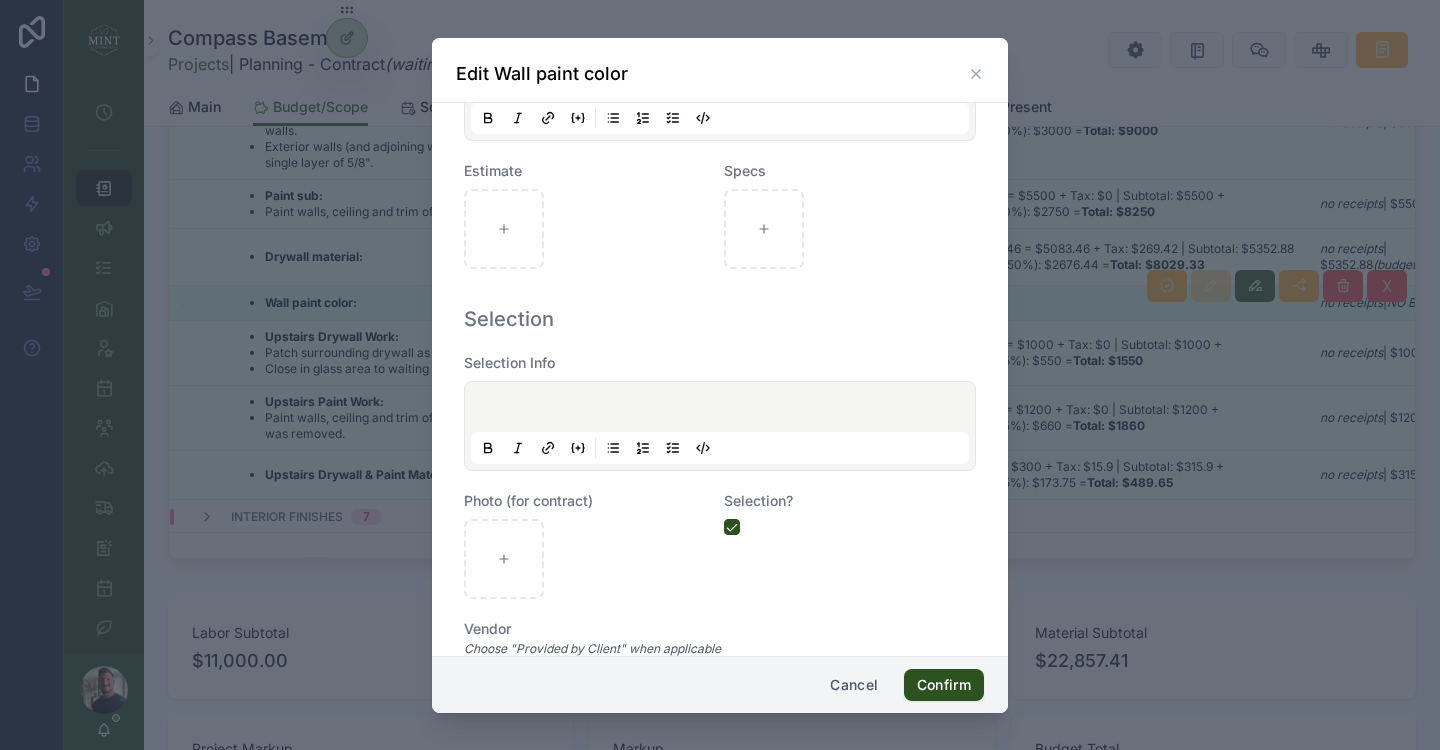 click at bounding box center (724, 410) 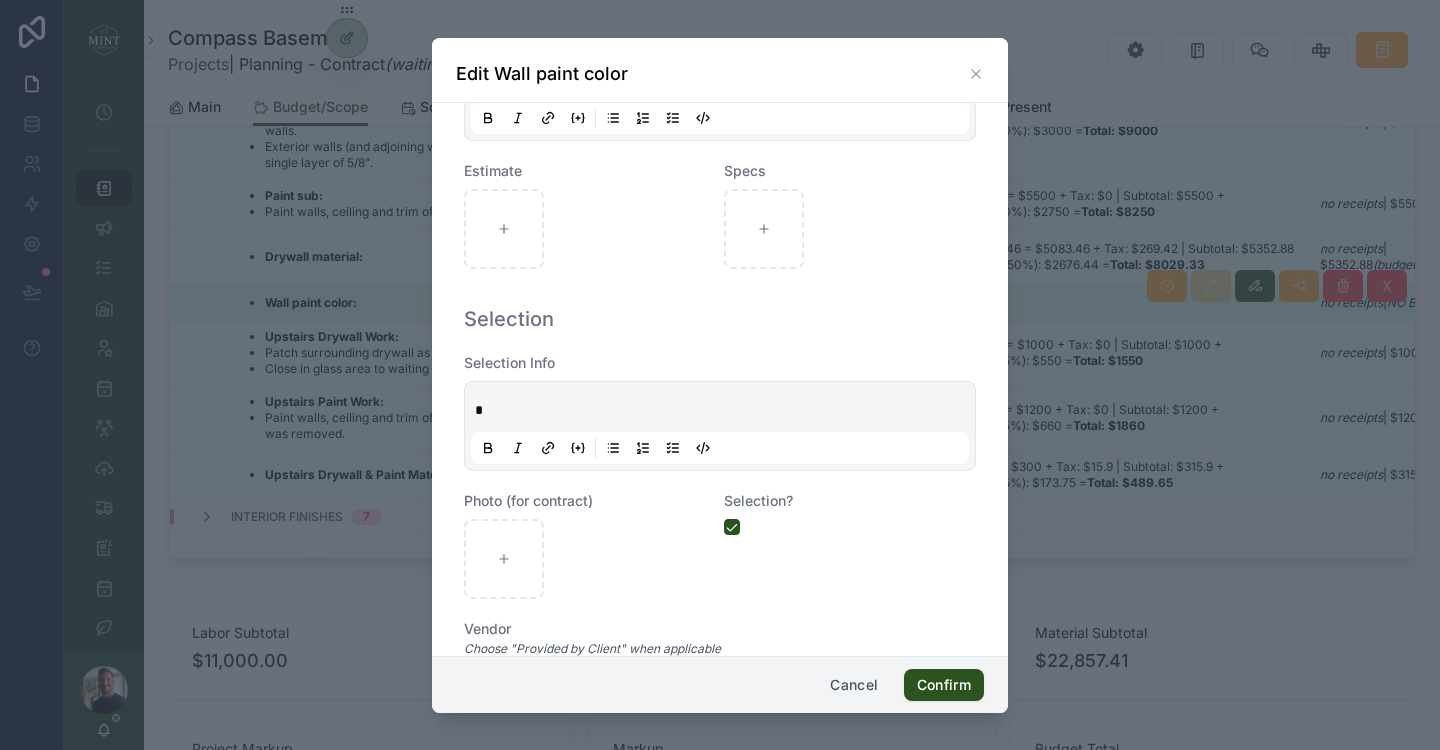 type 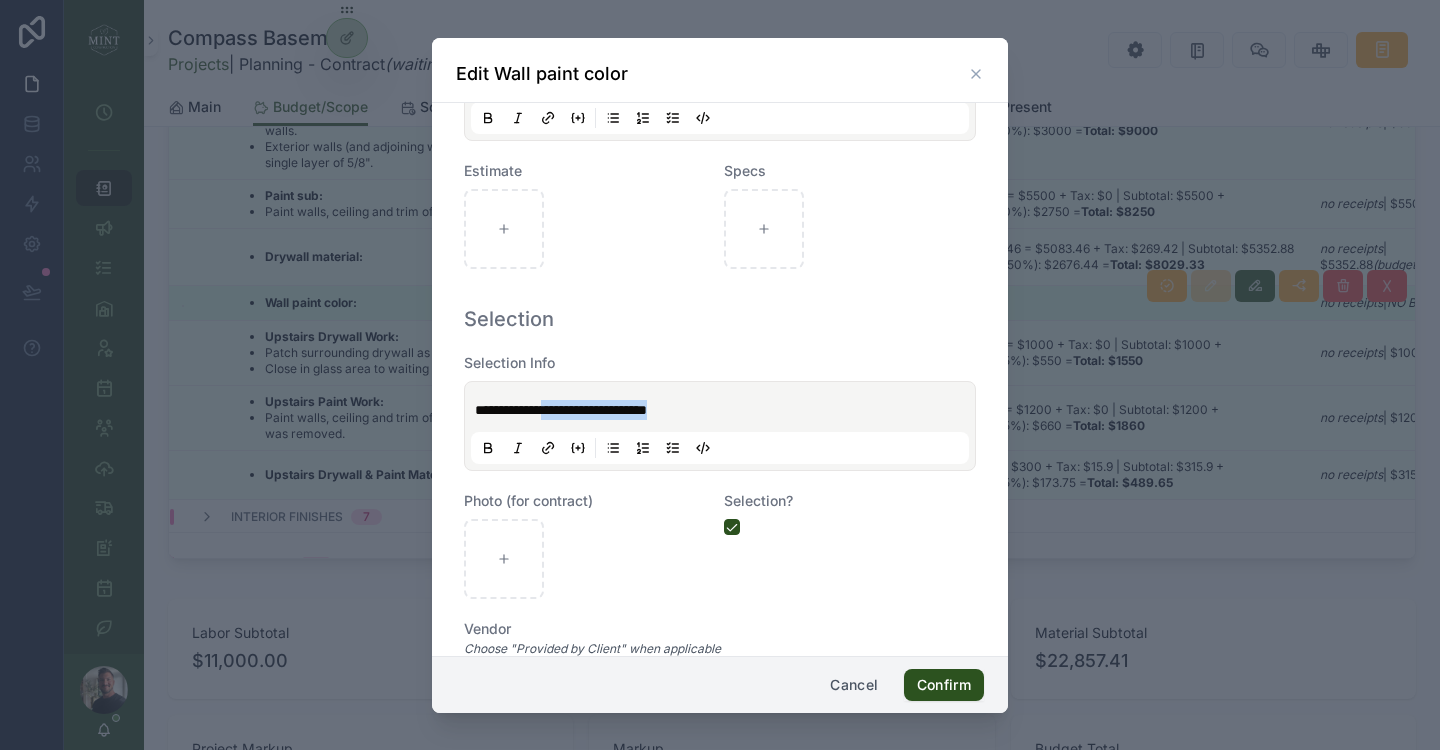 drag, startPoint x: 733, startPoint y: 413, endPoint x: 571, endPoint y: 417, distance: 162.04938 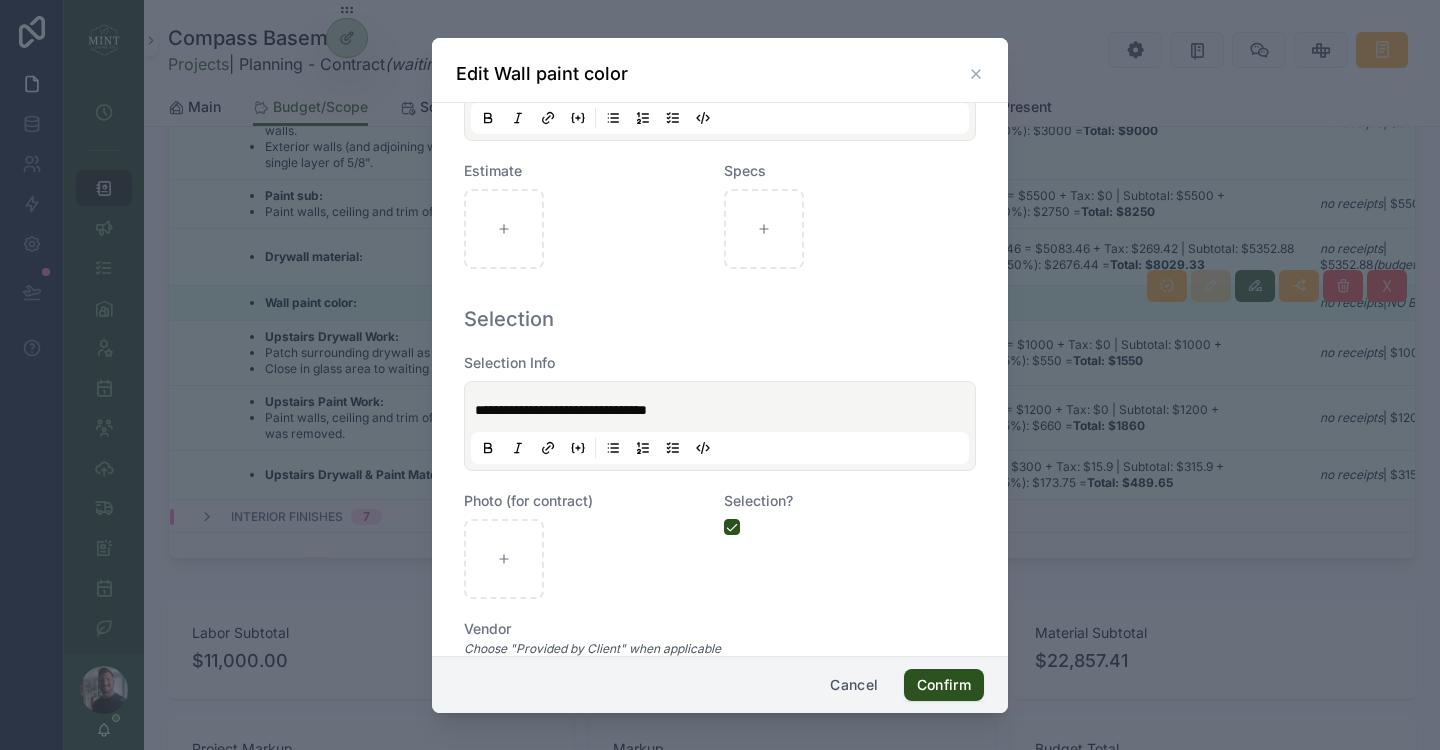 click on "**********" at bounding box center (720, 426) 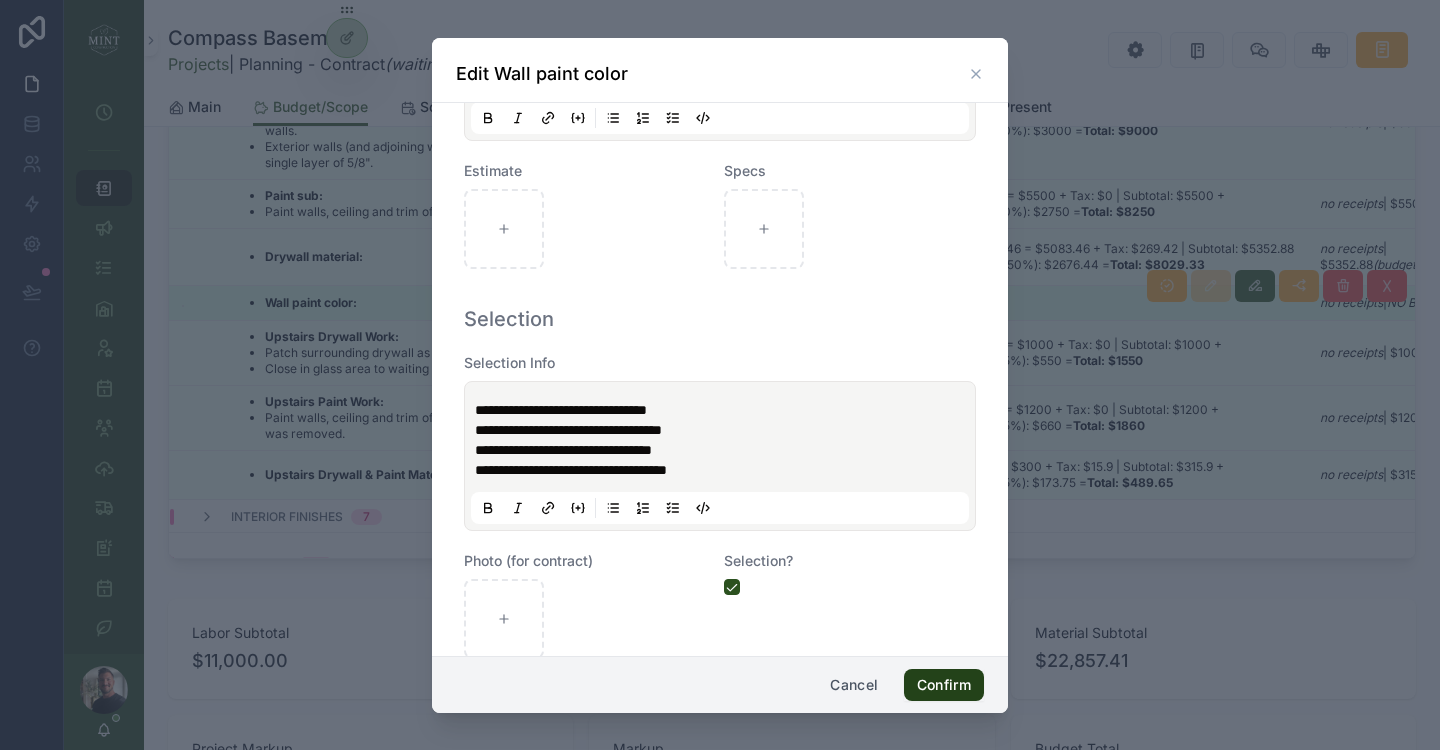 click on "Confirm" at bounding box center [944, 685] 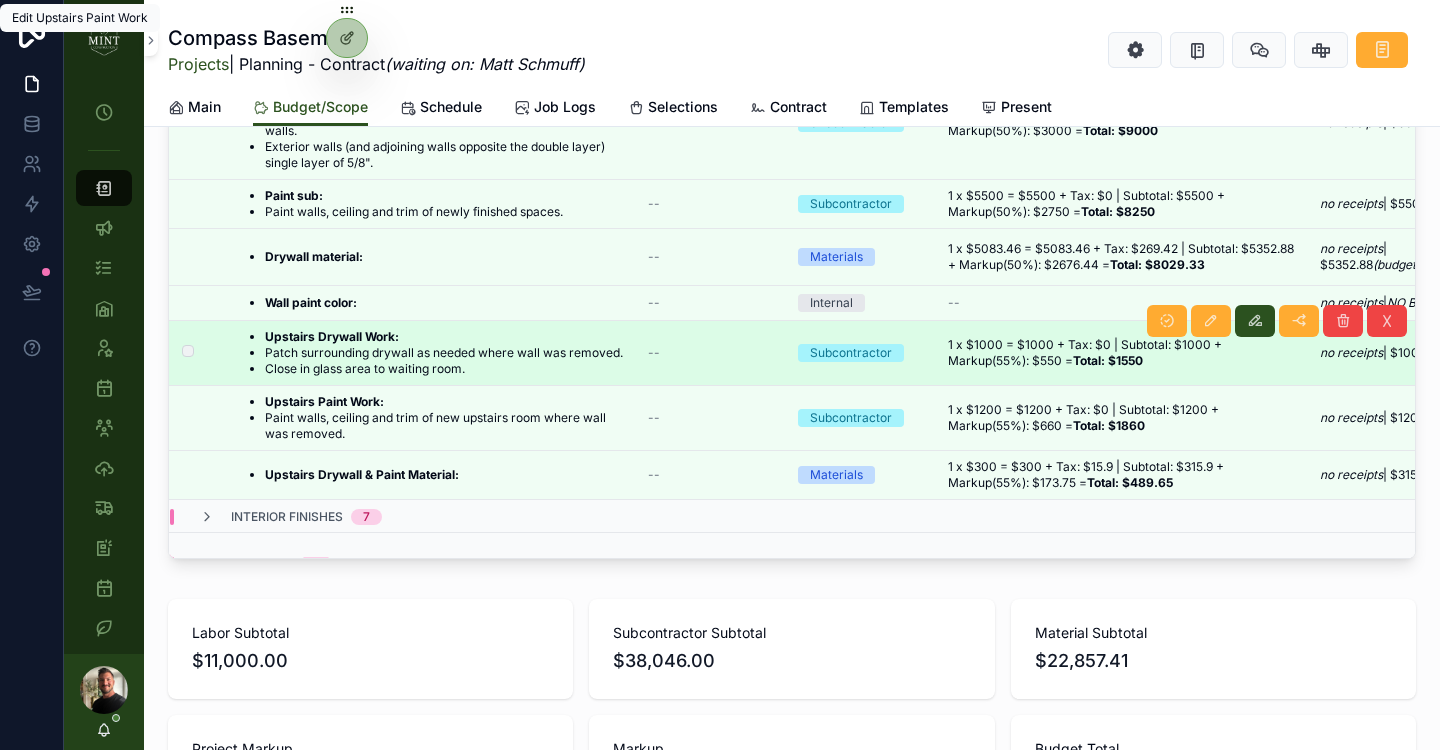 click on "1 x $1000 = $1000 + Tax: $0 | Subtotal: $1000 + Markup(55%): $550 =  Total: $1550 1 x $1000 = $1000 + Tax: $0 | Subtotal: $1000 + Markup(55%): $550 =  Total: $1550" at bounding box center [1122, 353] 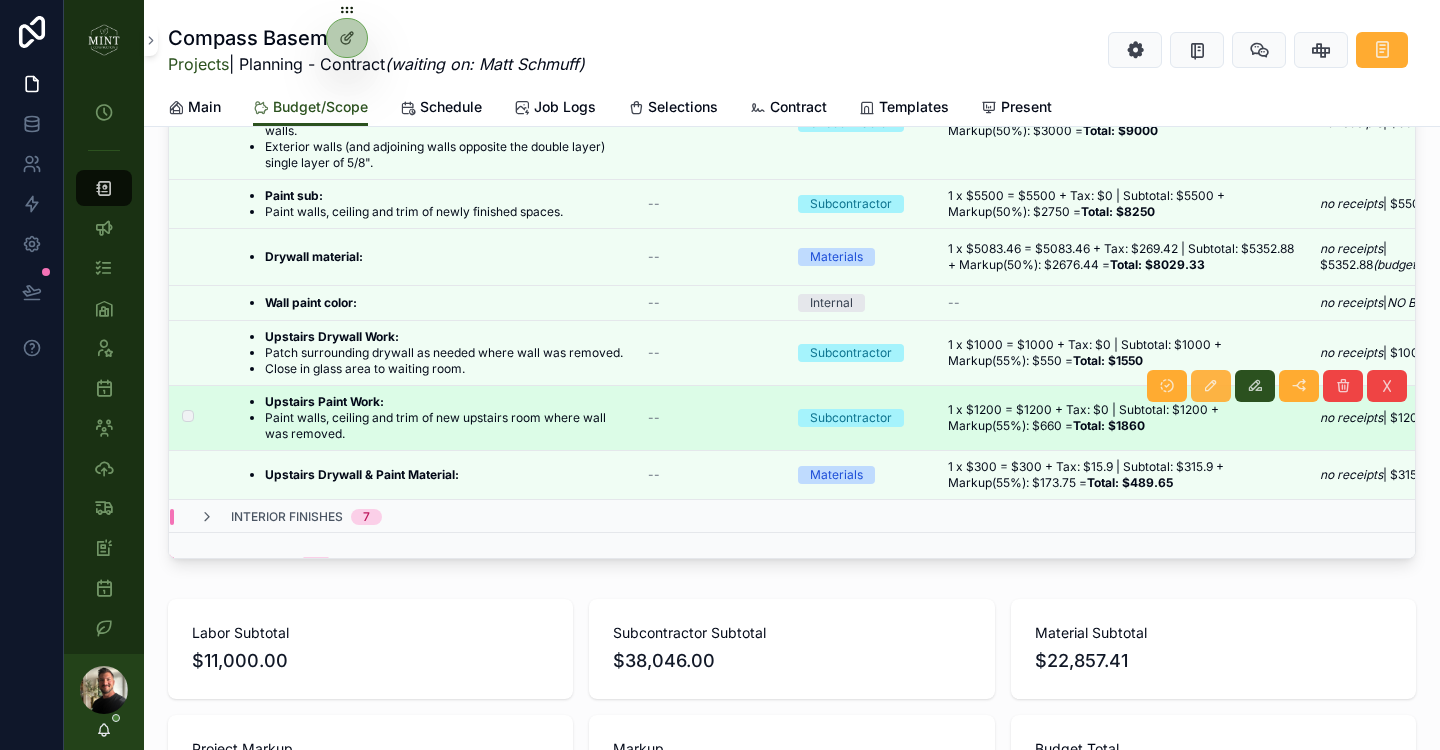 click at bounding box center [1211, 386] 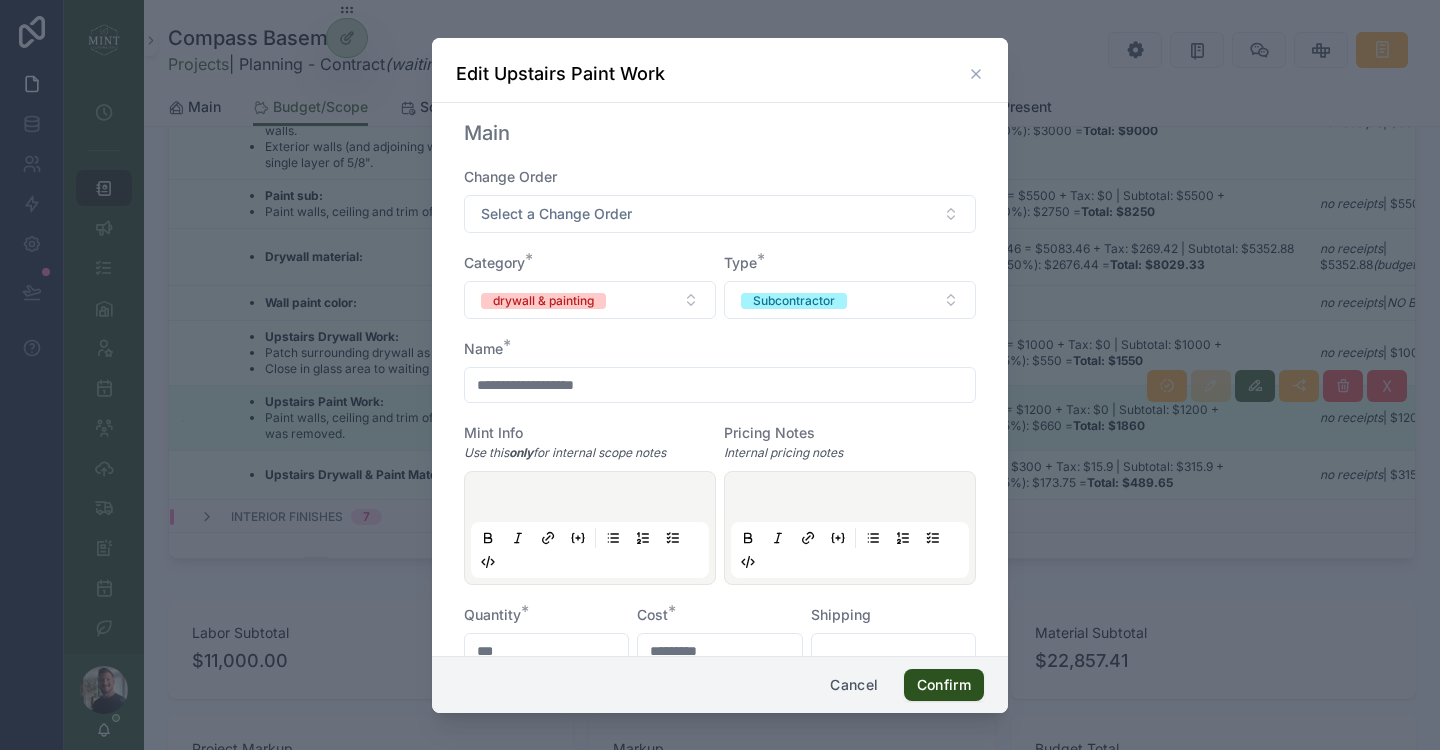 drag, startPoint x: 646, startPoint y: 388, endPoint x: 570, endPoint y: 384, distance: 76.105194 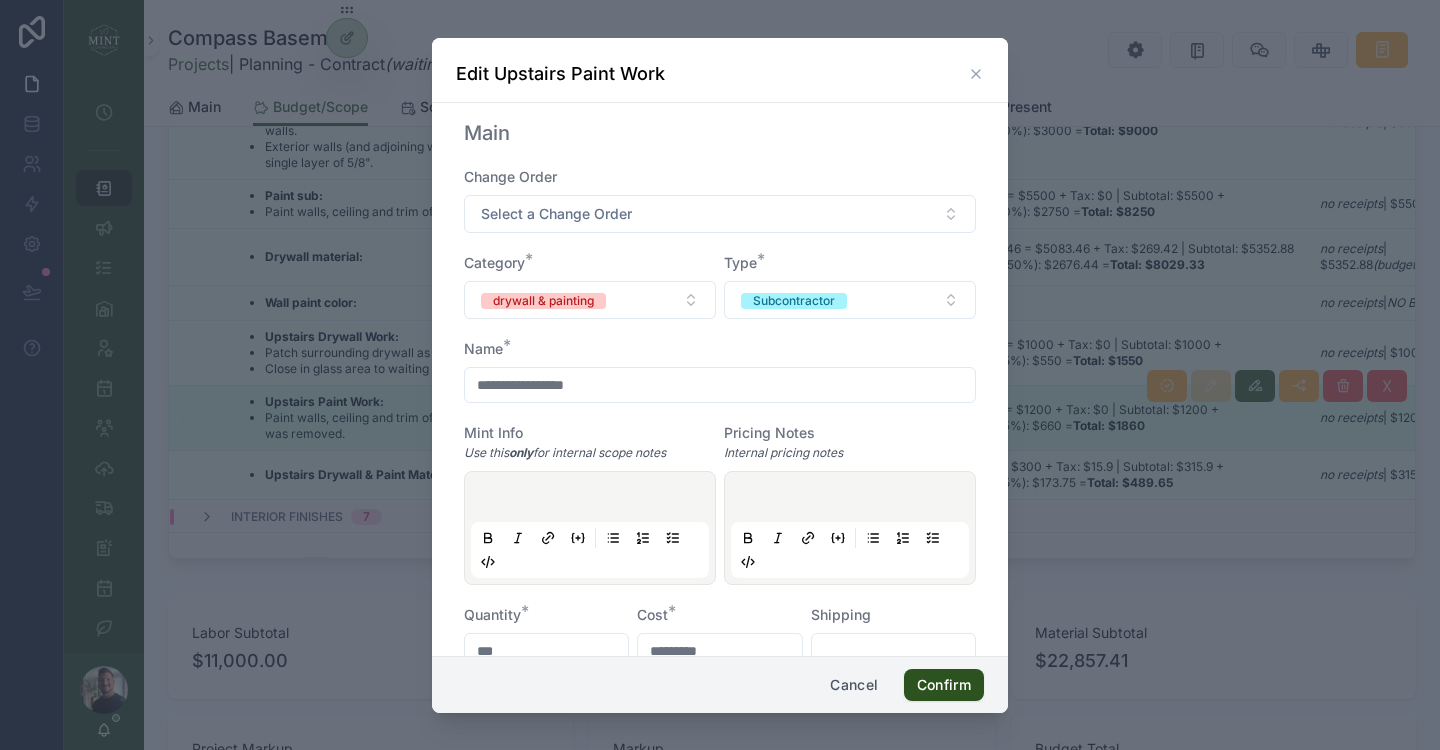 type on "**********" 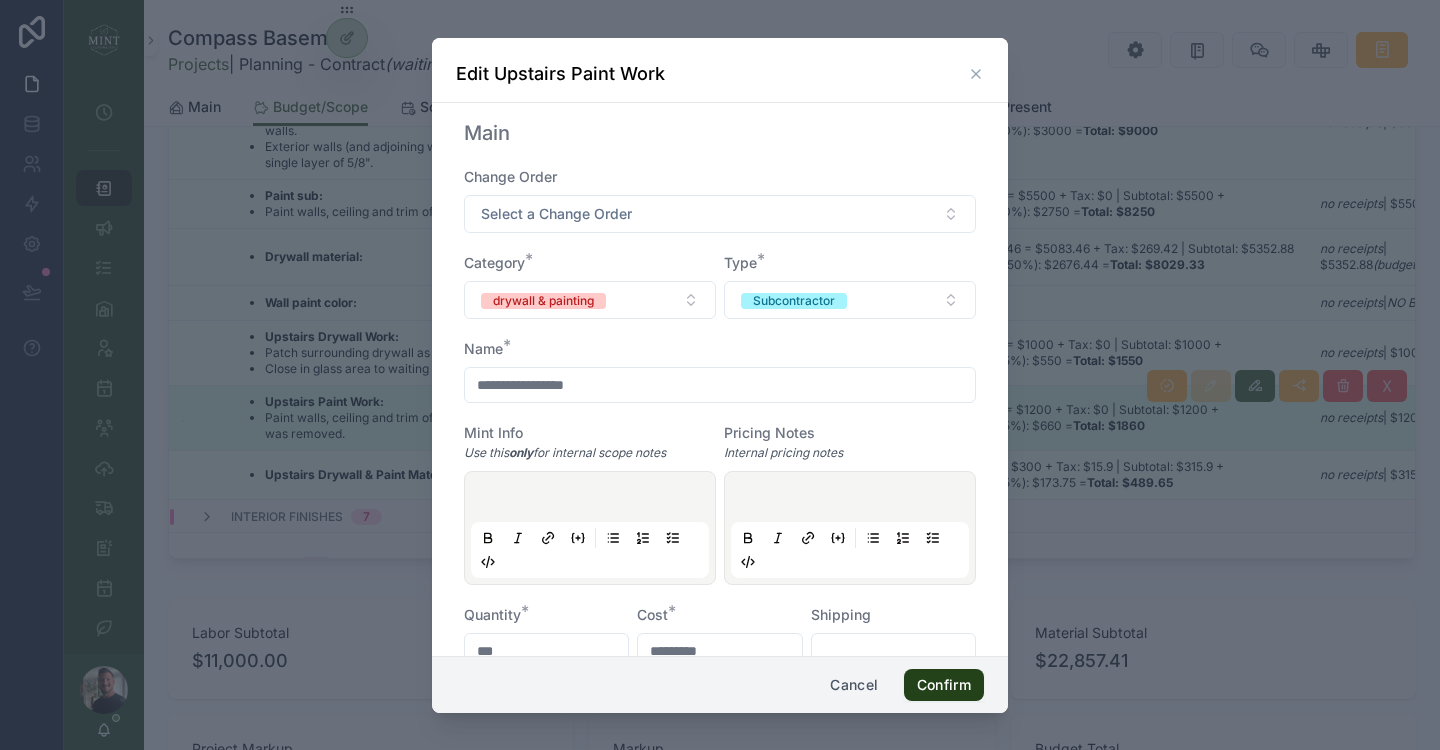 click on "Confirm" at bounding box center (944, 685) 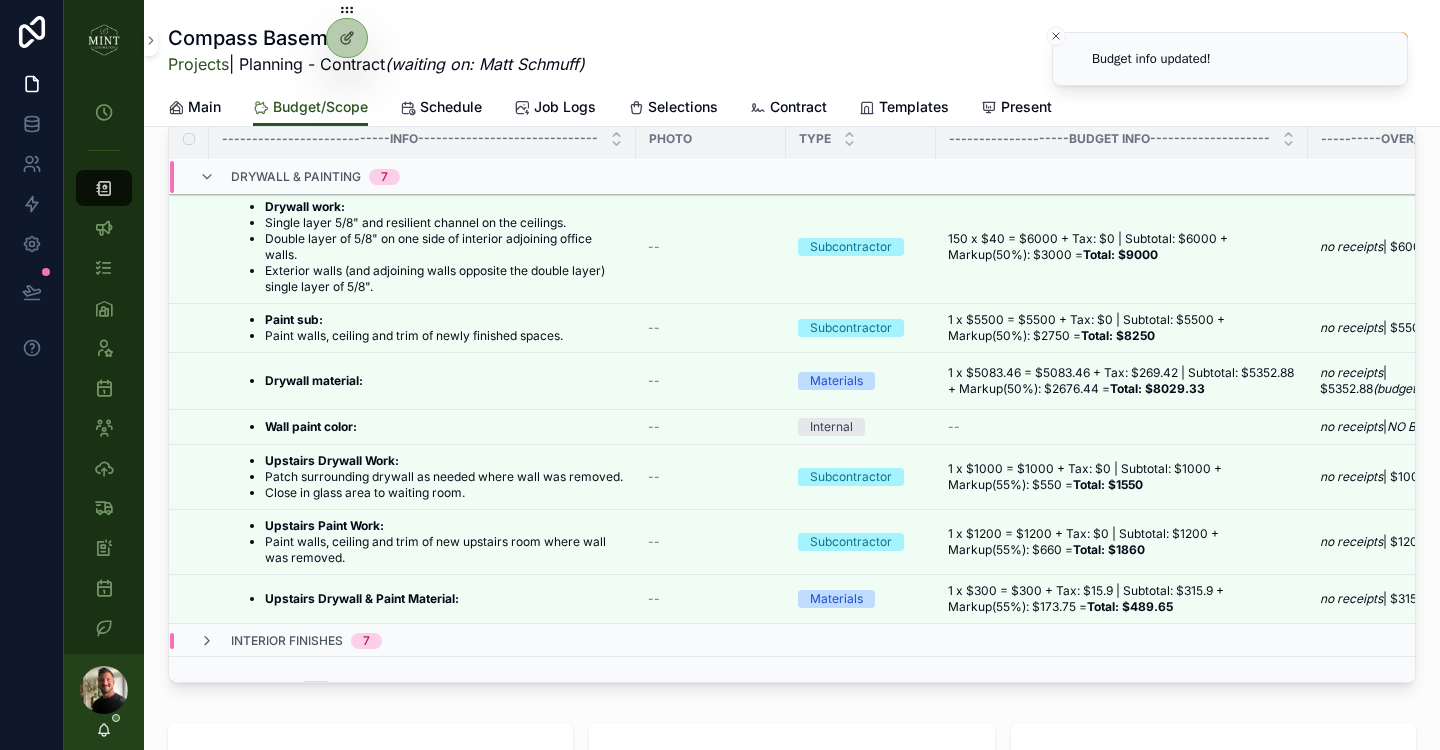 scroll, scrollTop: 474, scrollLeft: 0, axis: vertical 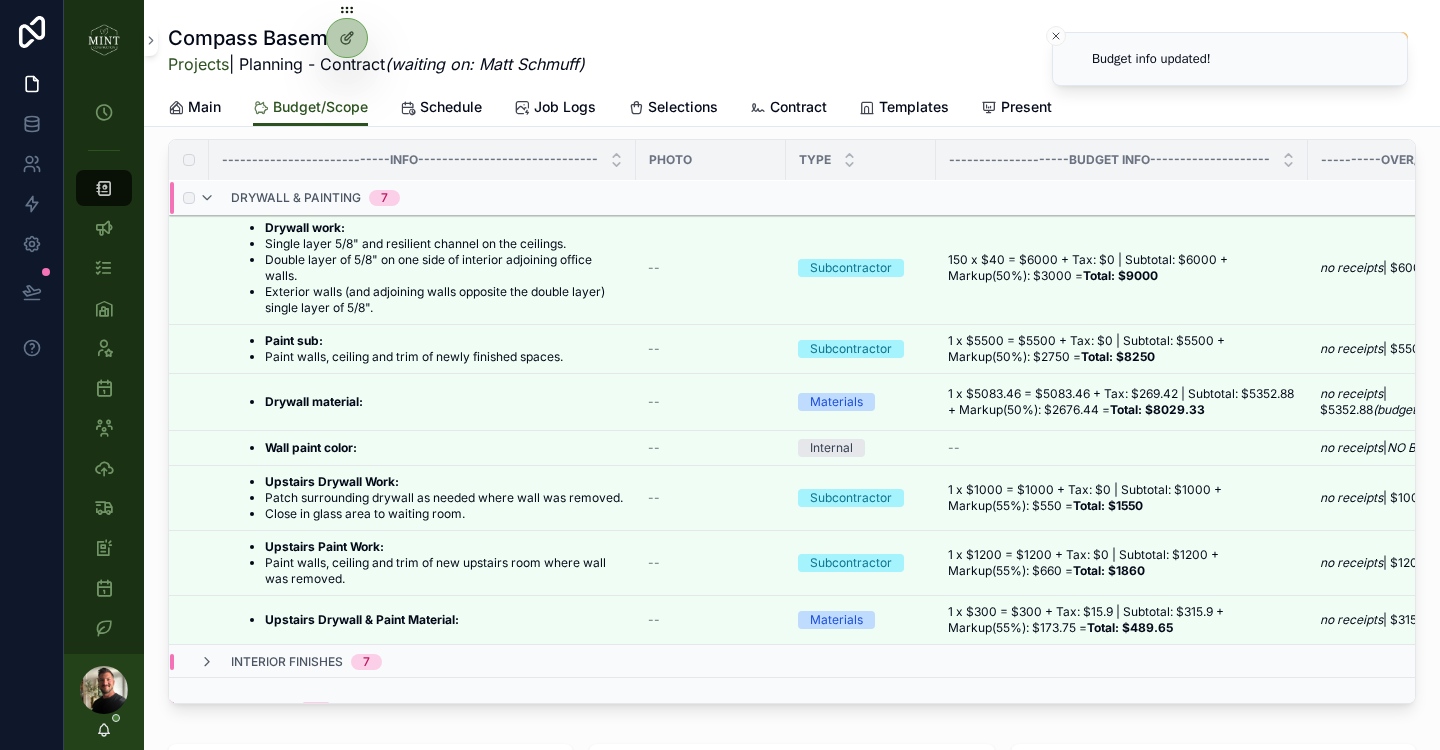 click on "drywall & painting 7" at bounding box center (299, 198) 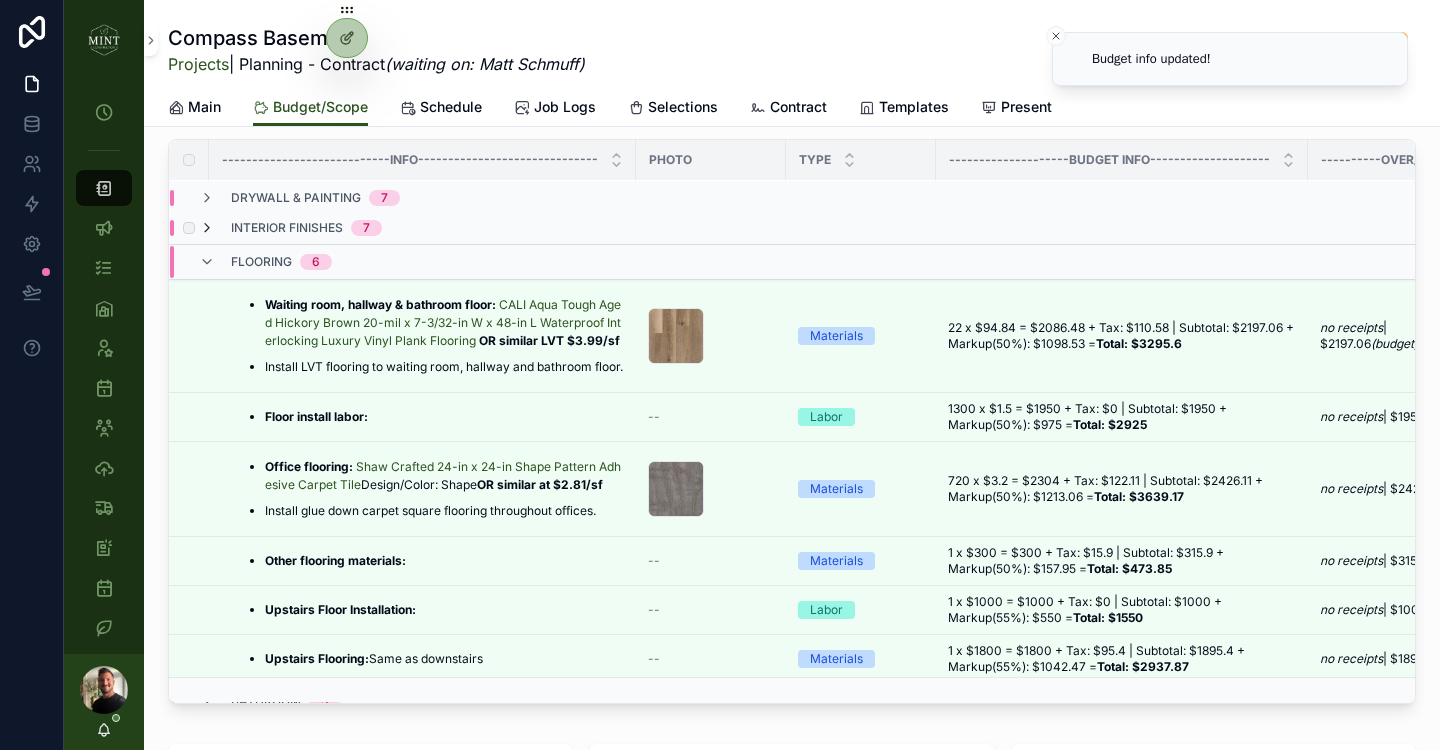 click at bounding box center (207, 228) 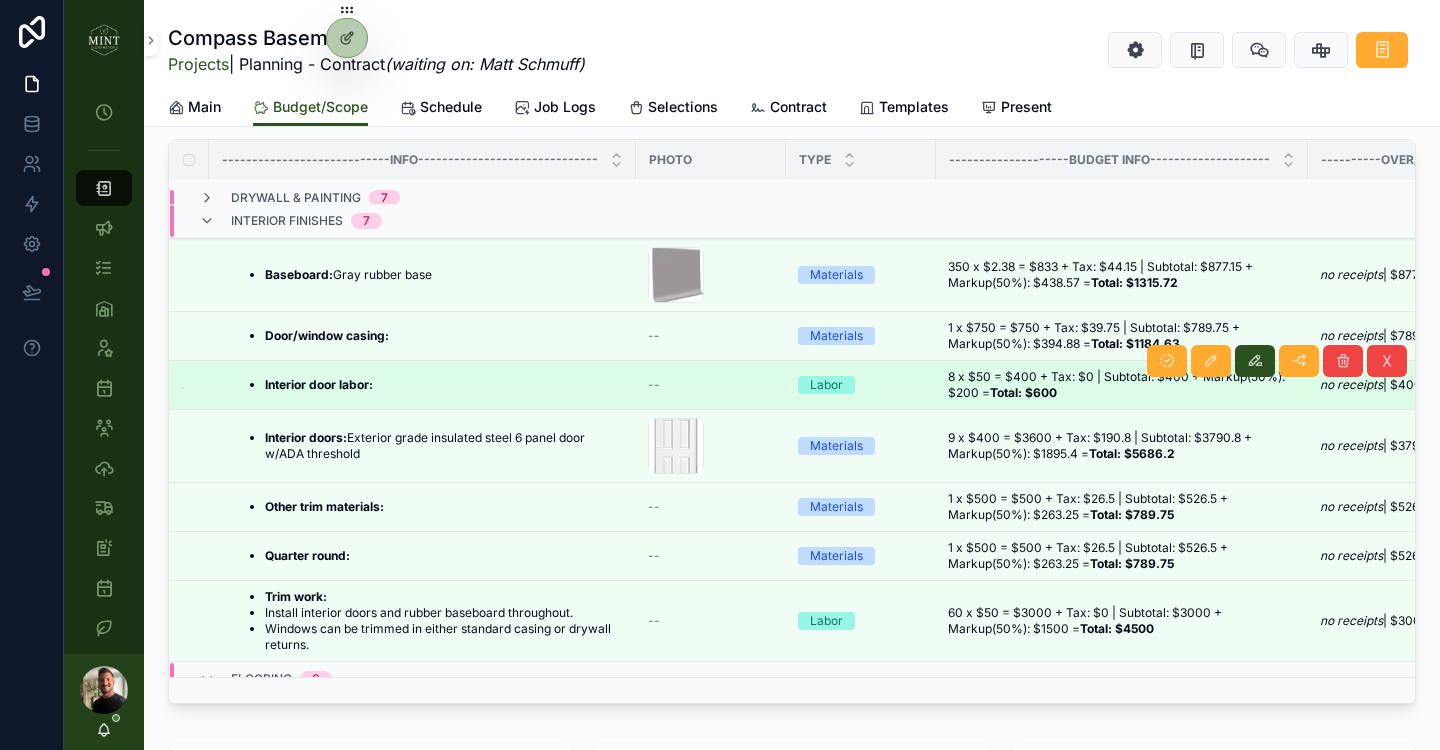 scroll, scrollTop: 247, scrollLeft: 0, axis: vertical 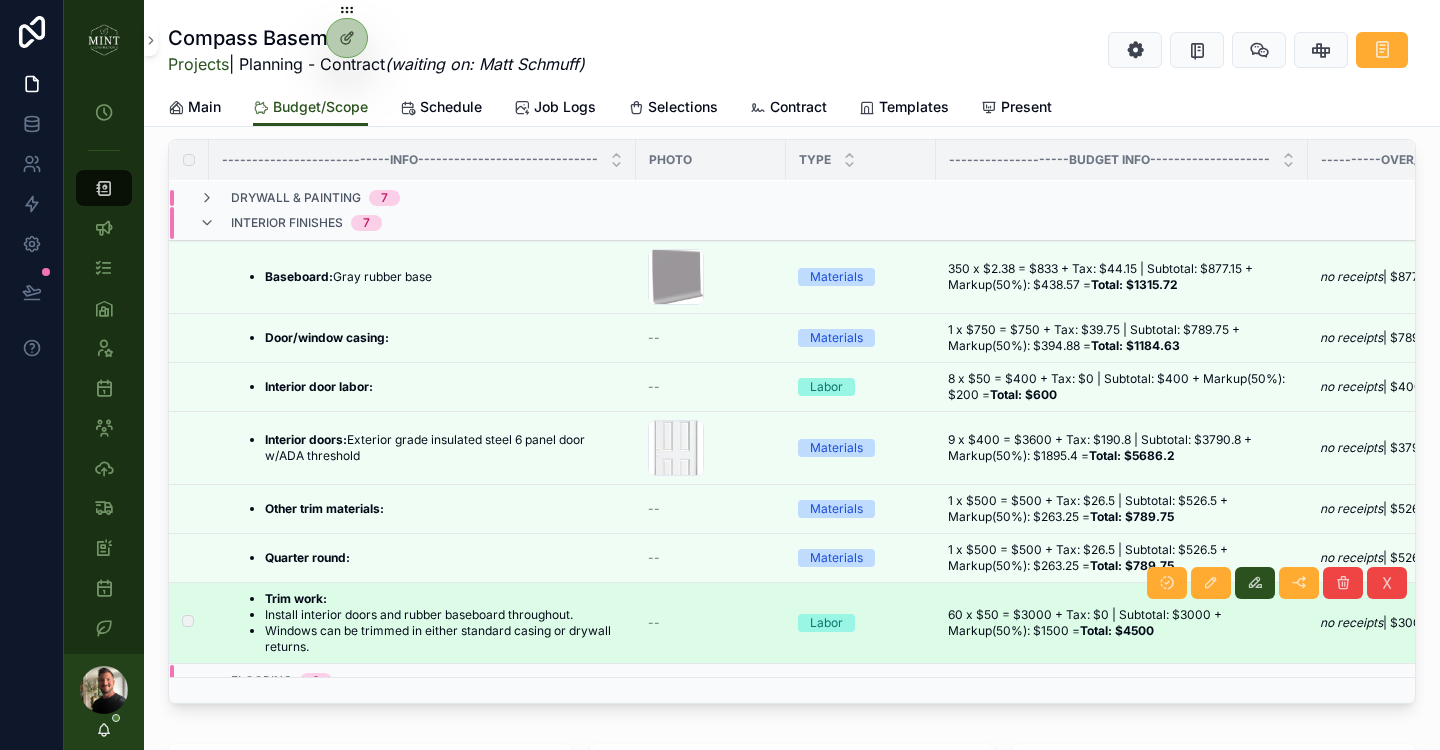 click at bounding box center (1277, 583) 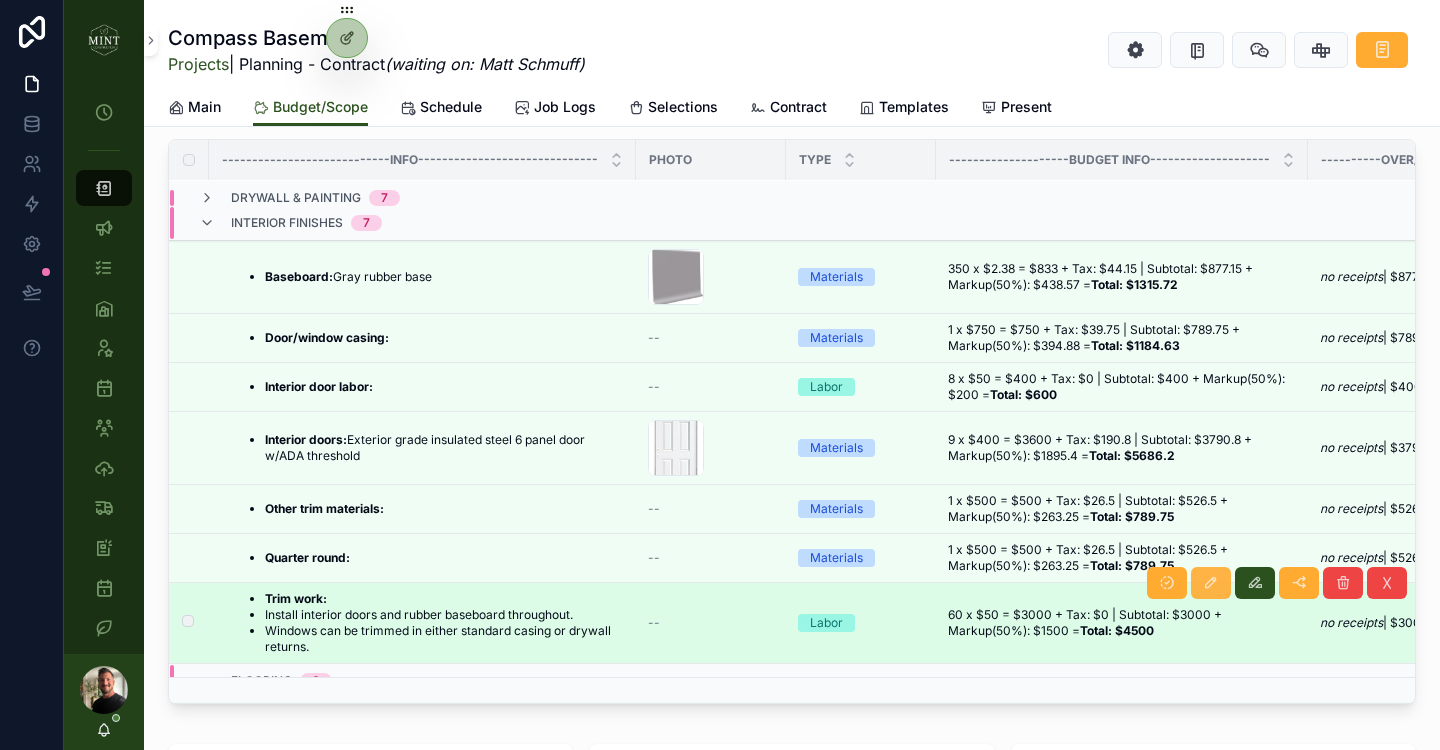 click at bounding box center (1211, 583) 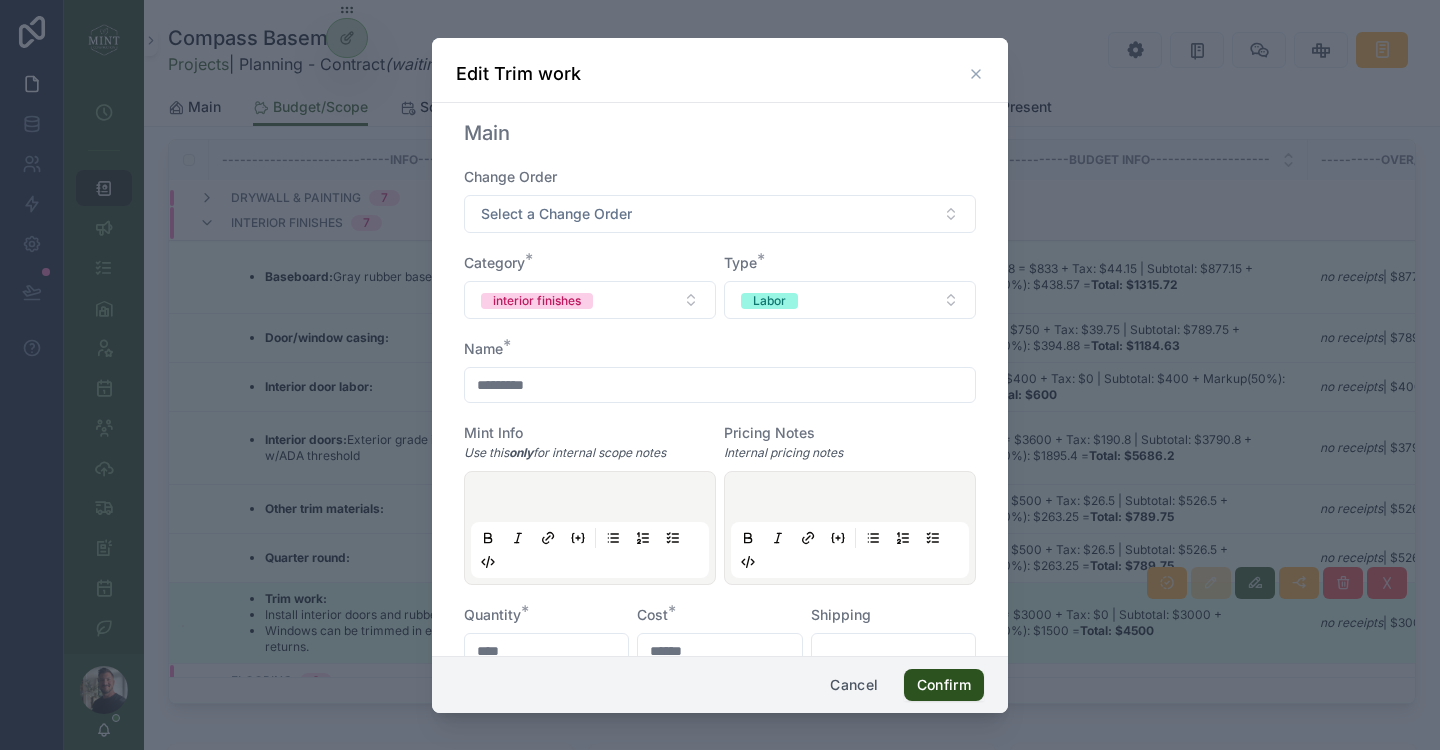 click on "*********" at bounding box center [720, 385] 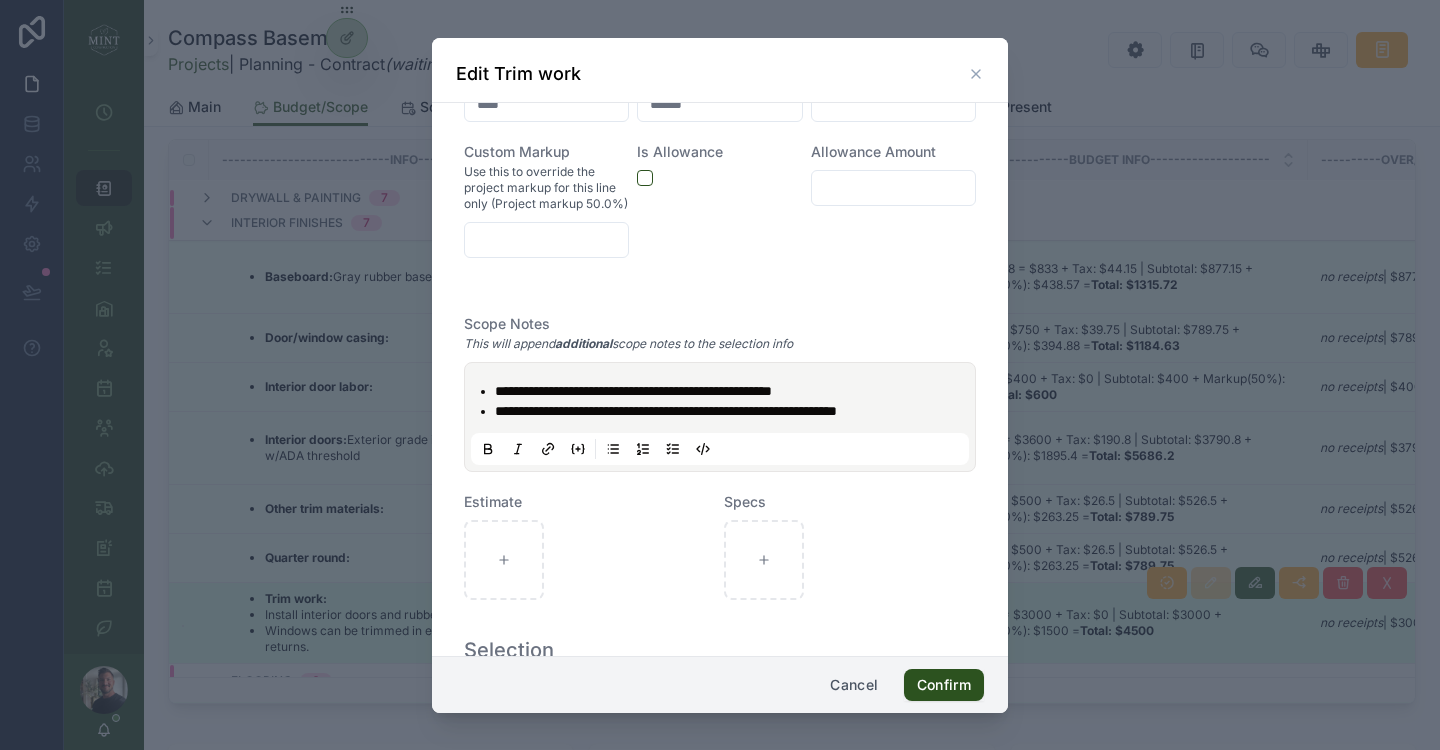 scroll, scrollTop: 567, scrollLeft: 0, axis: vertical 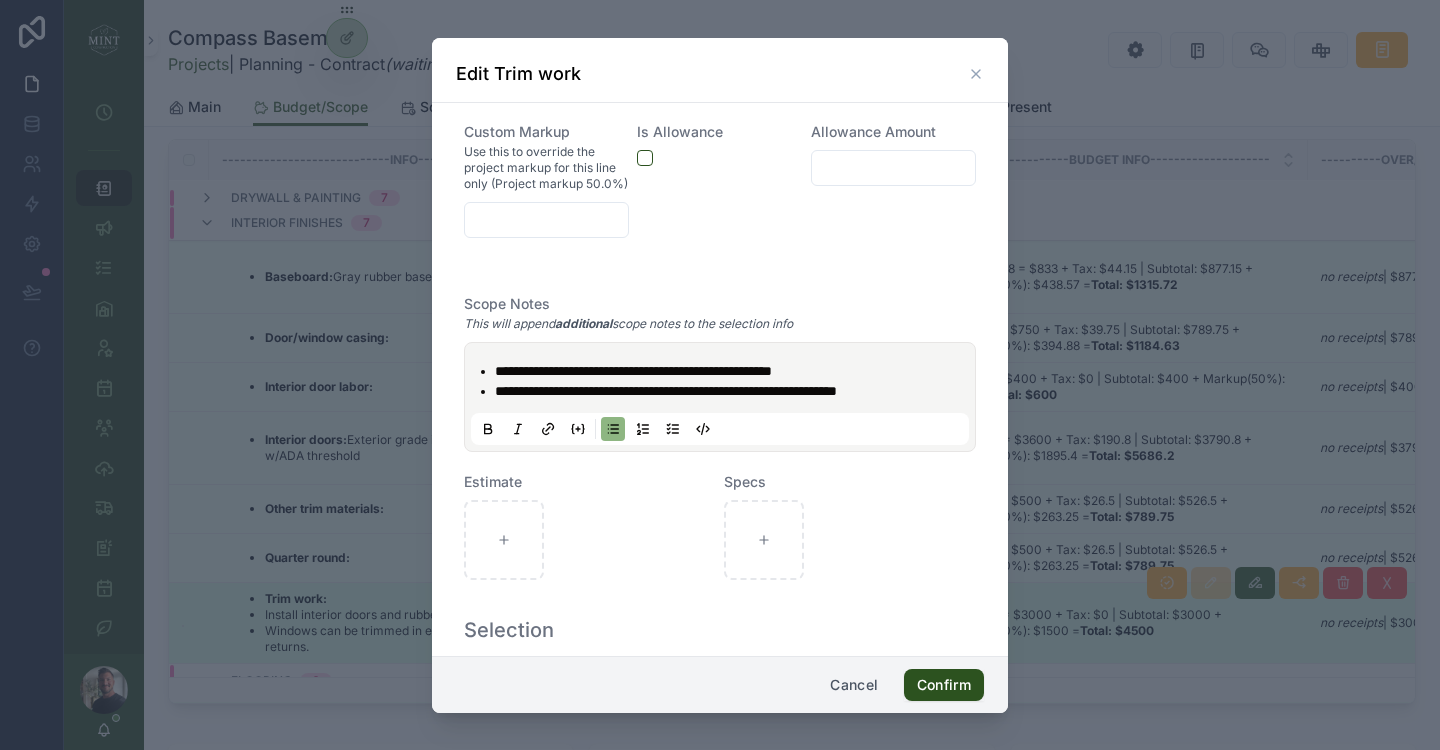click on "**********" at bounding box center (633, 371) 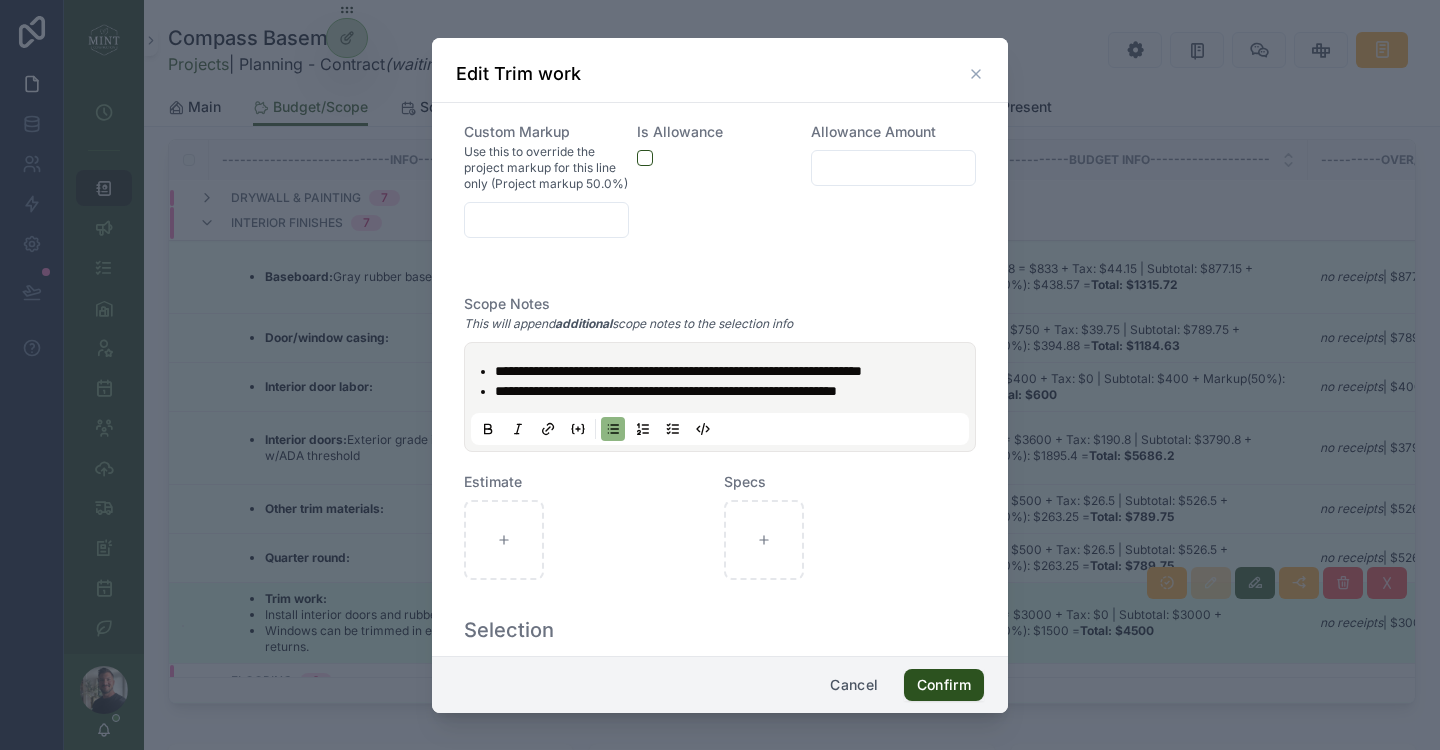 click on "**********" at bounding box center (666, 391) 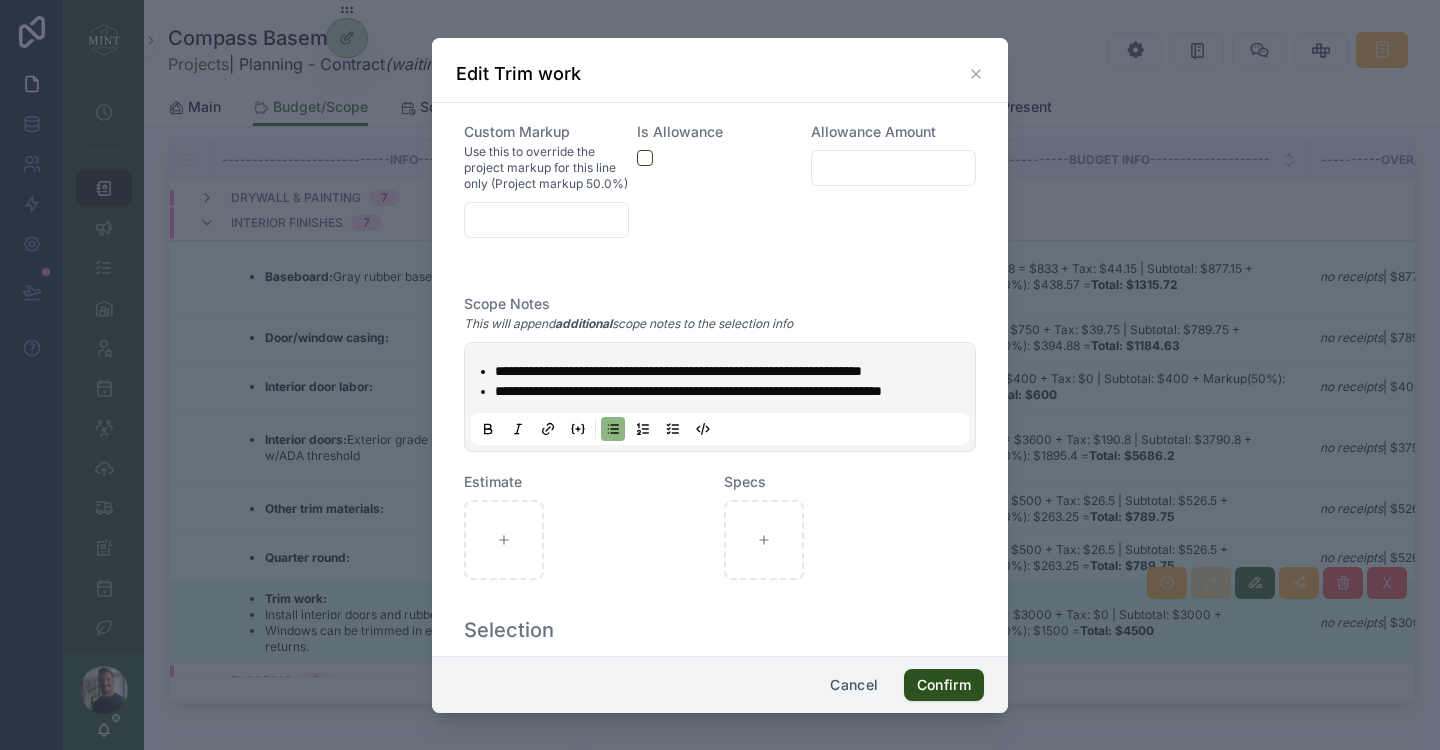 click on "**********" at bounding box center [734, 391] 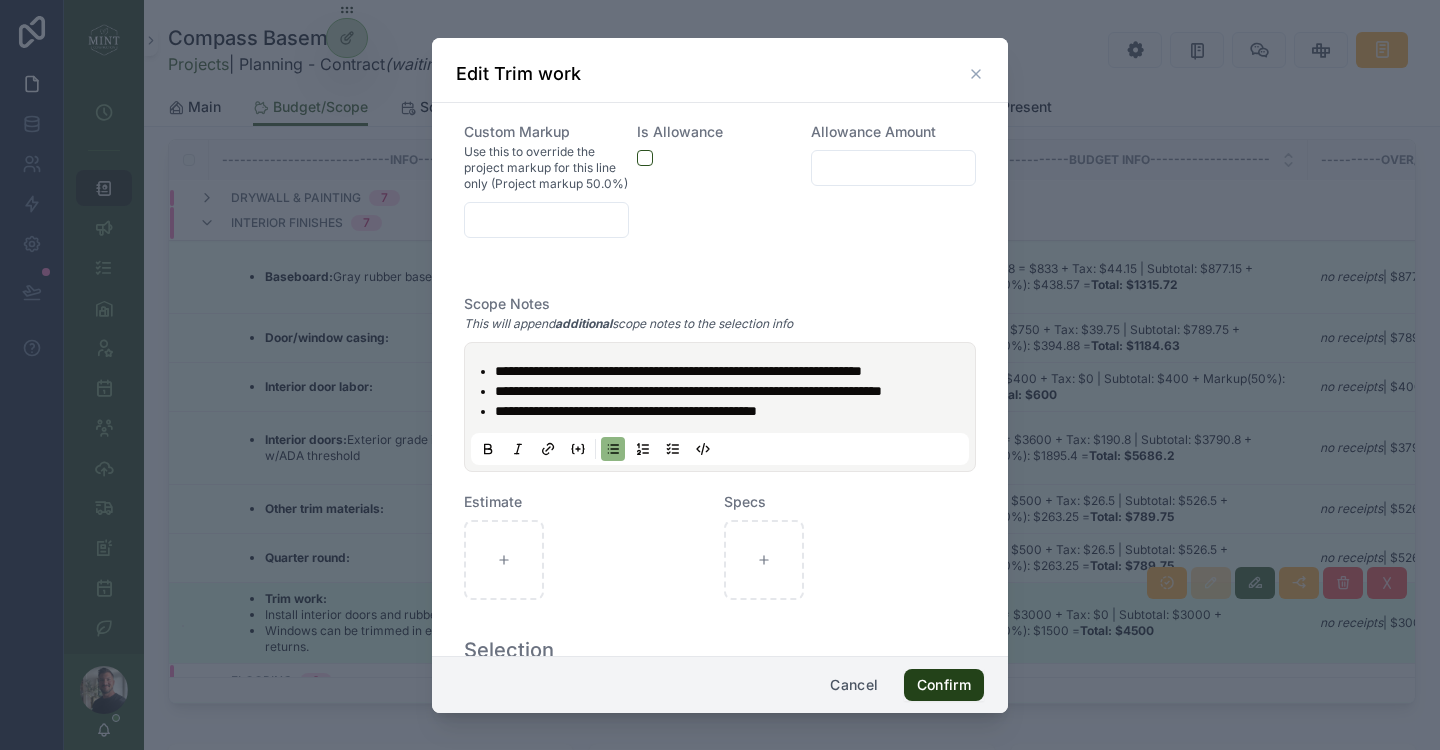 click on "Confirm" at bounding box center (944, 685) 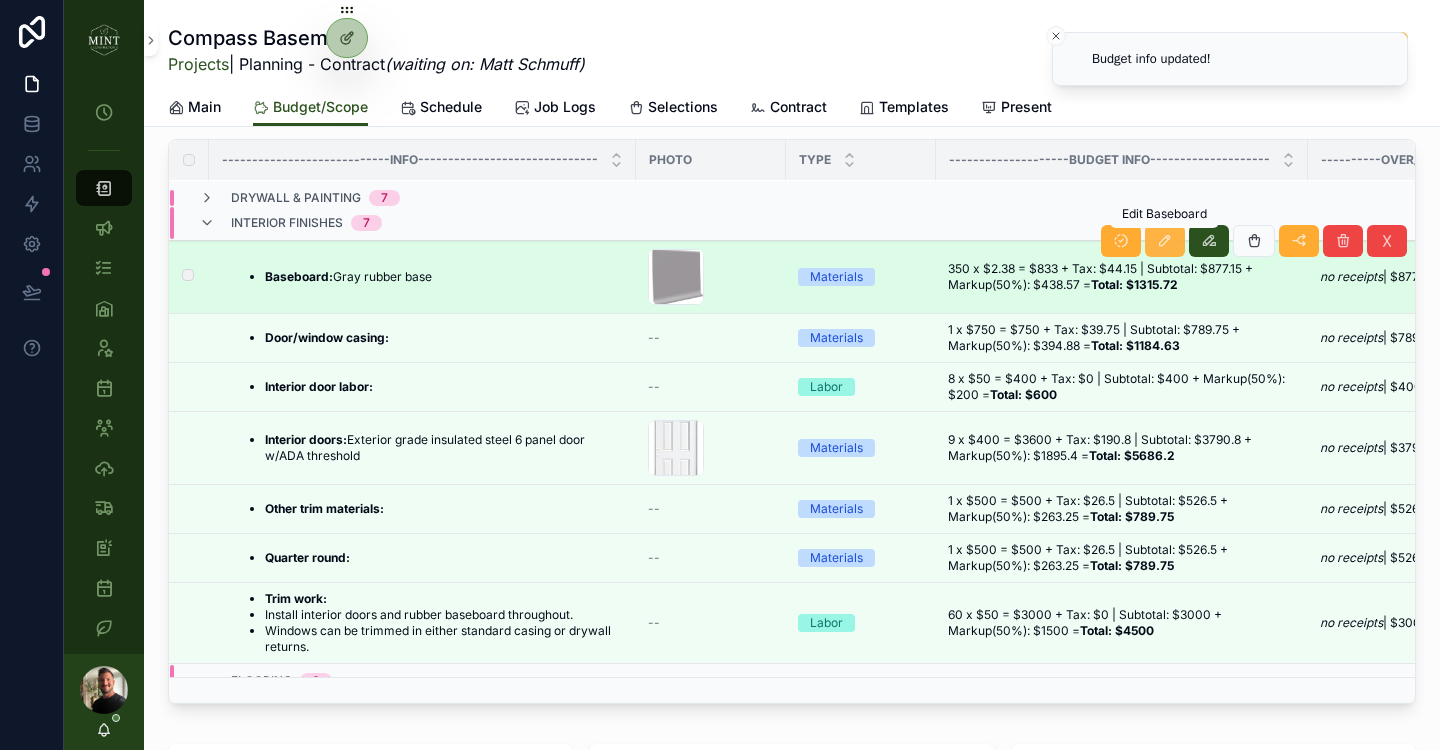 click at bounding box center [1165, 241] 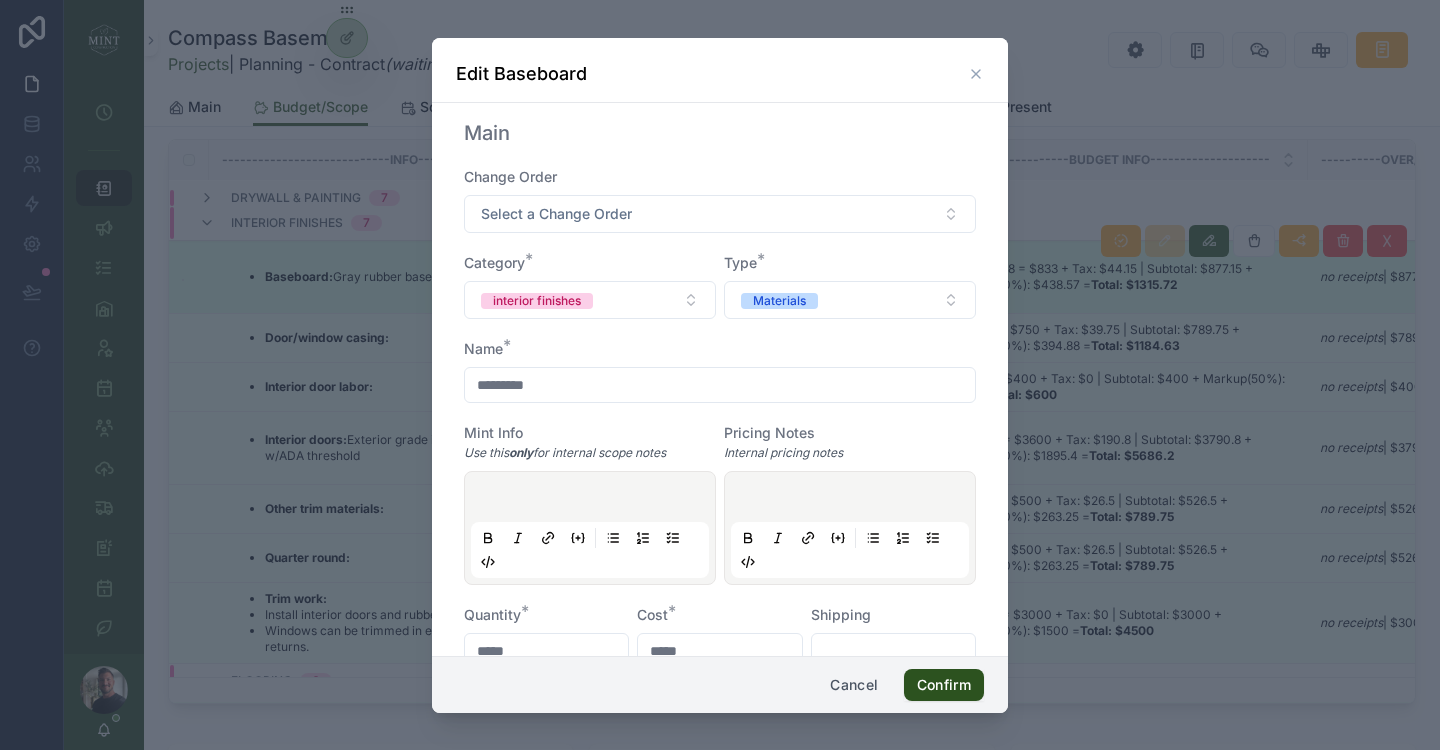 click on "*********" at bounding box center (720, 385) 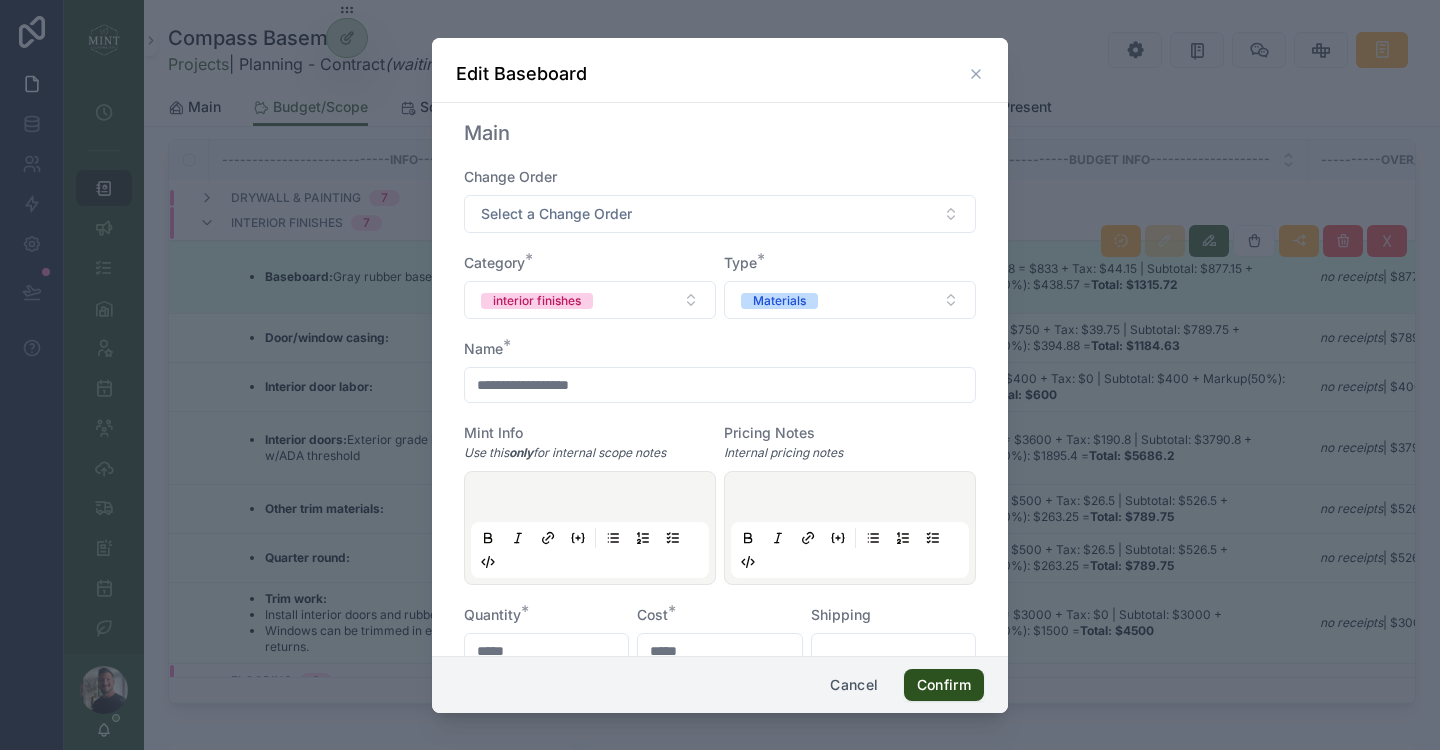 type on "**********" 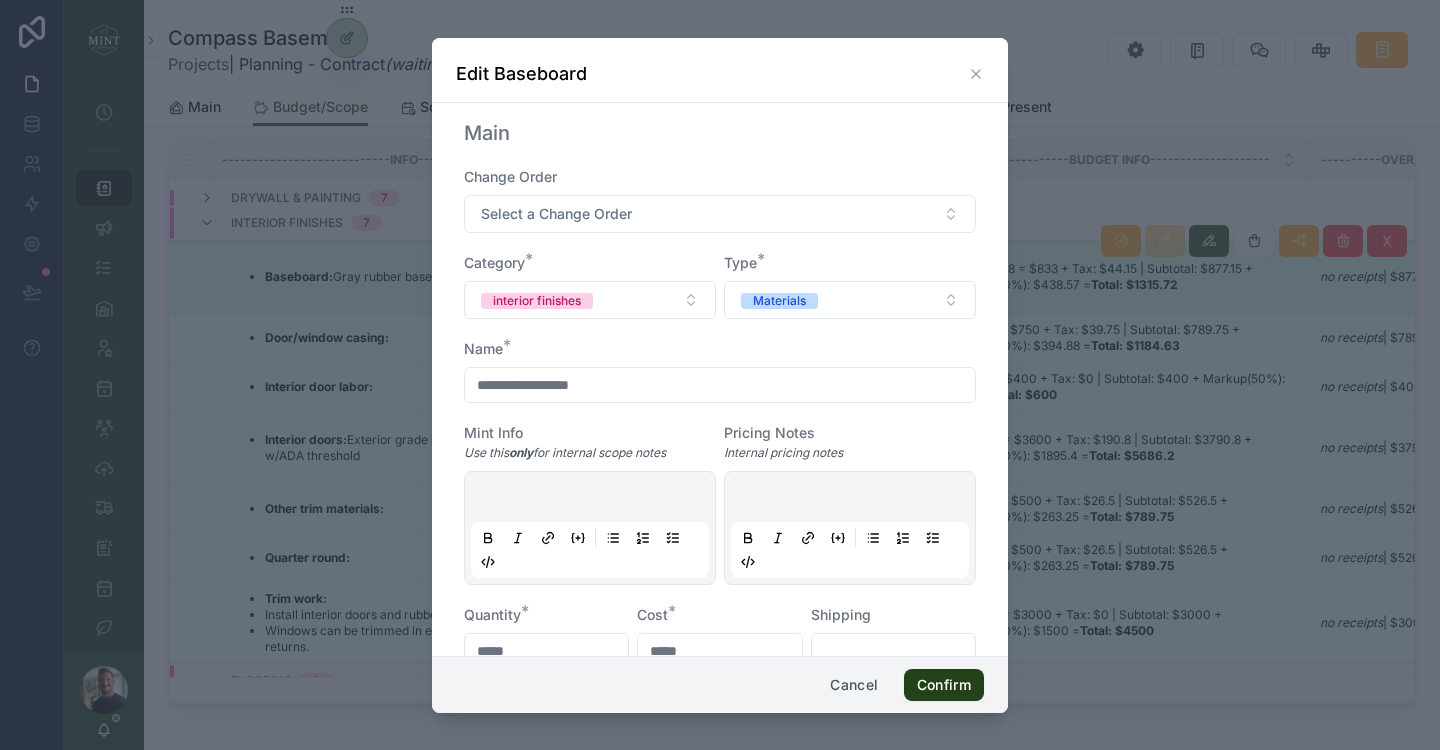 click on "Confirm" at bounding box center [944, 685] 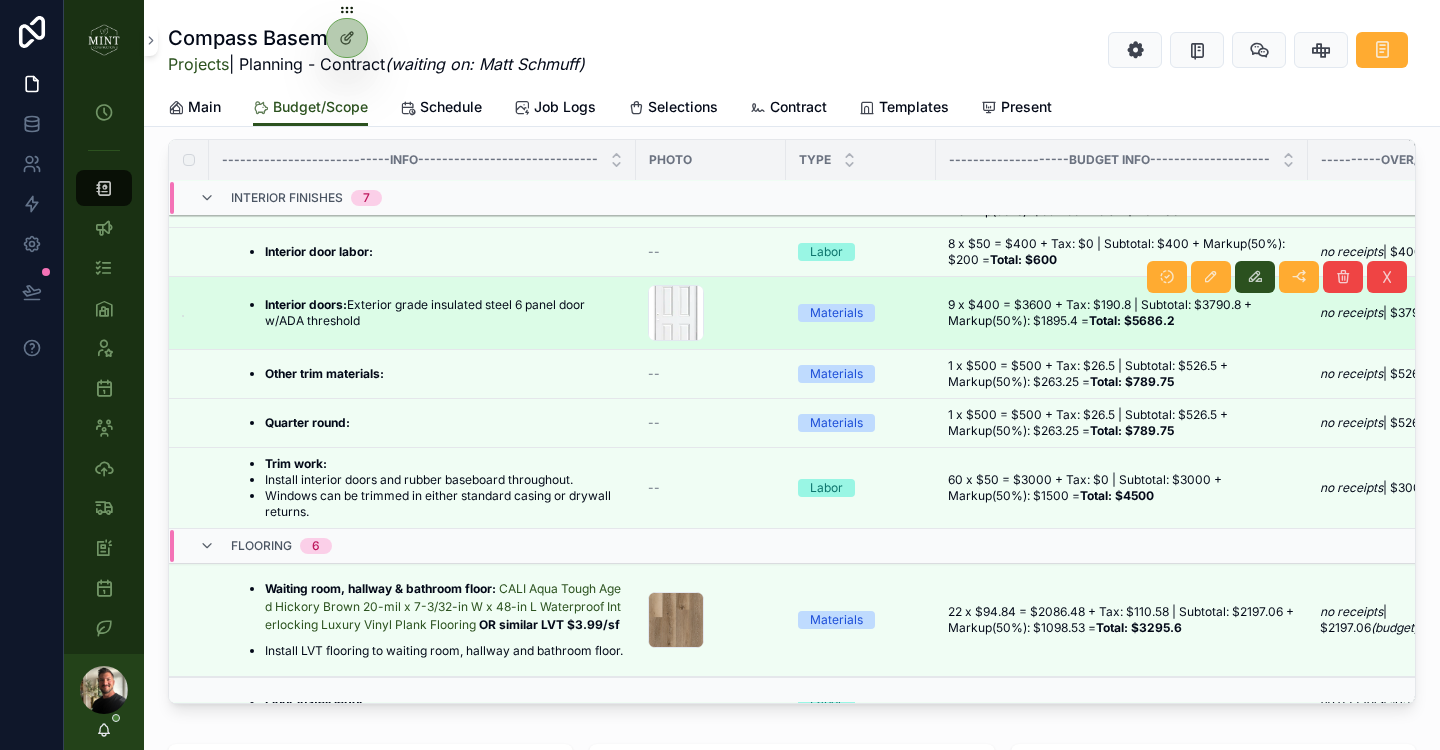 scroll, scrollTop: 440, scrollLeft: 0, axis: vertical 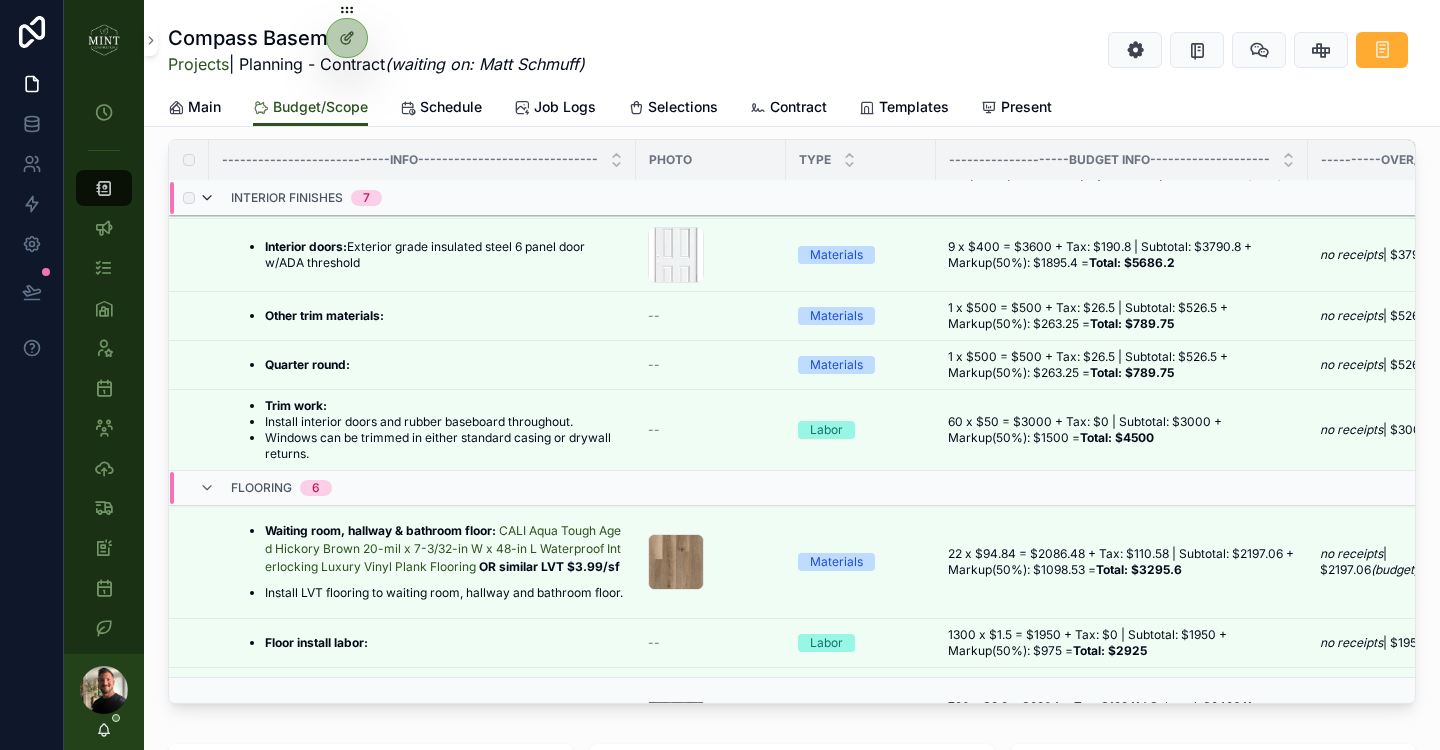 click at bounding box center (207, 198) 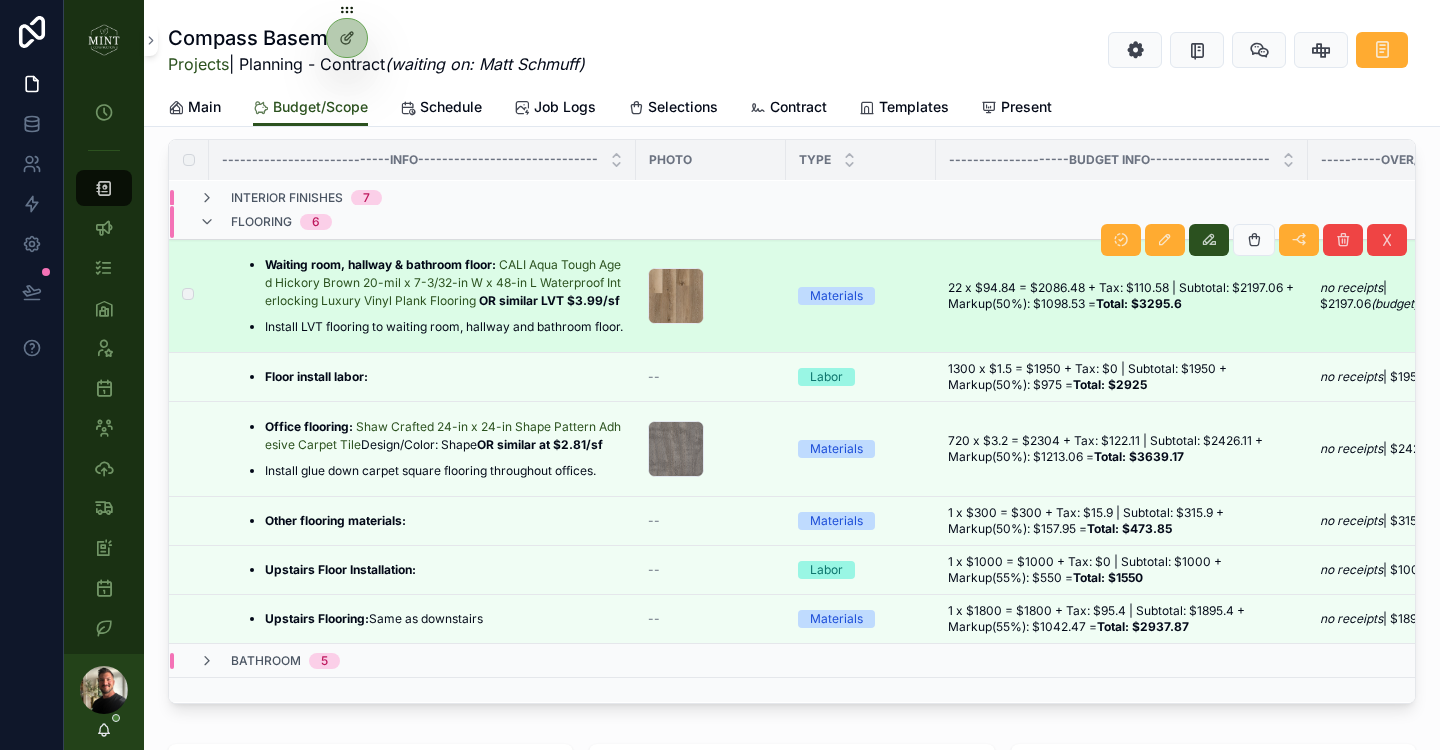 scroll, scrollTop: 302, scrollLeft: 0, axis: vertical 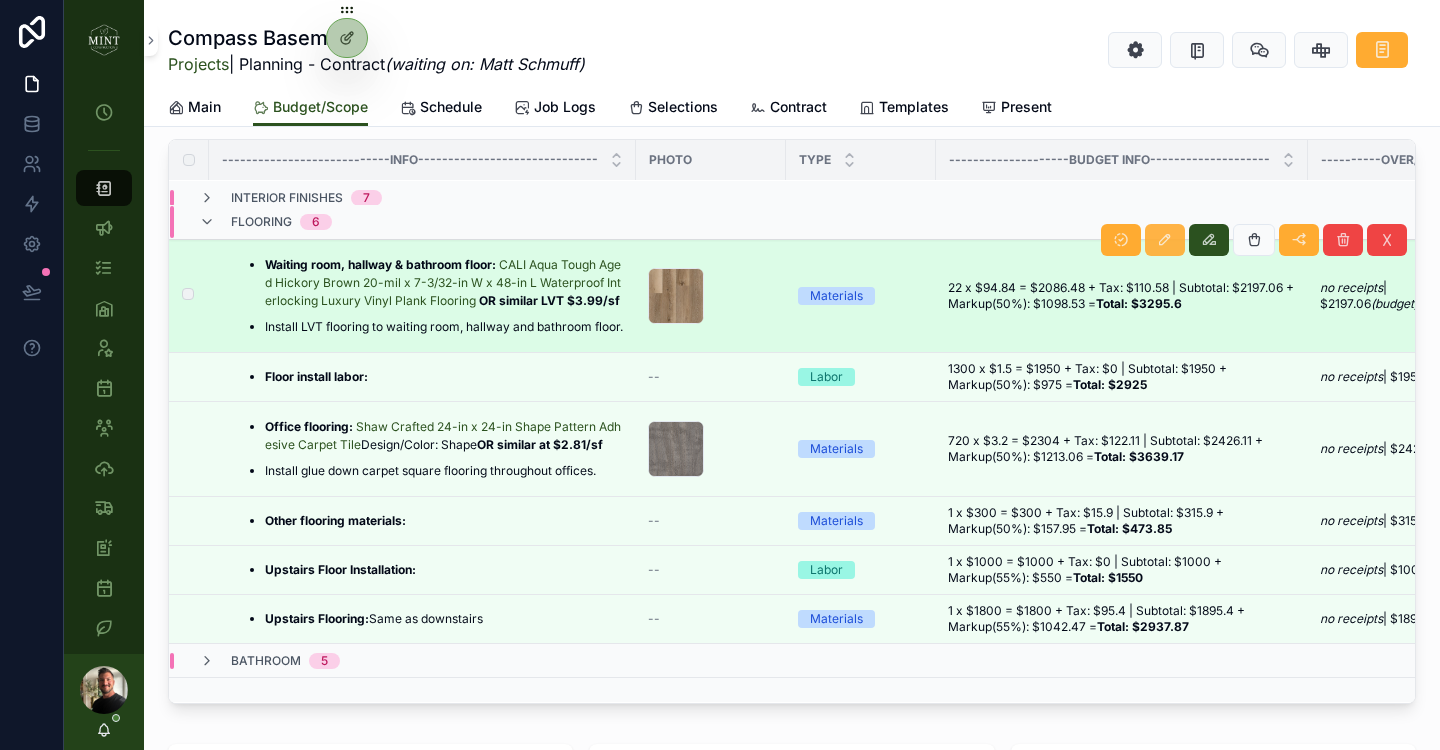 click at bounding box center [1165, 240] 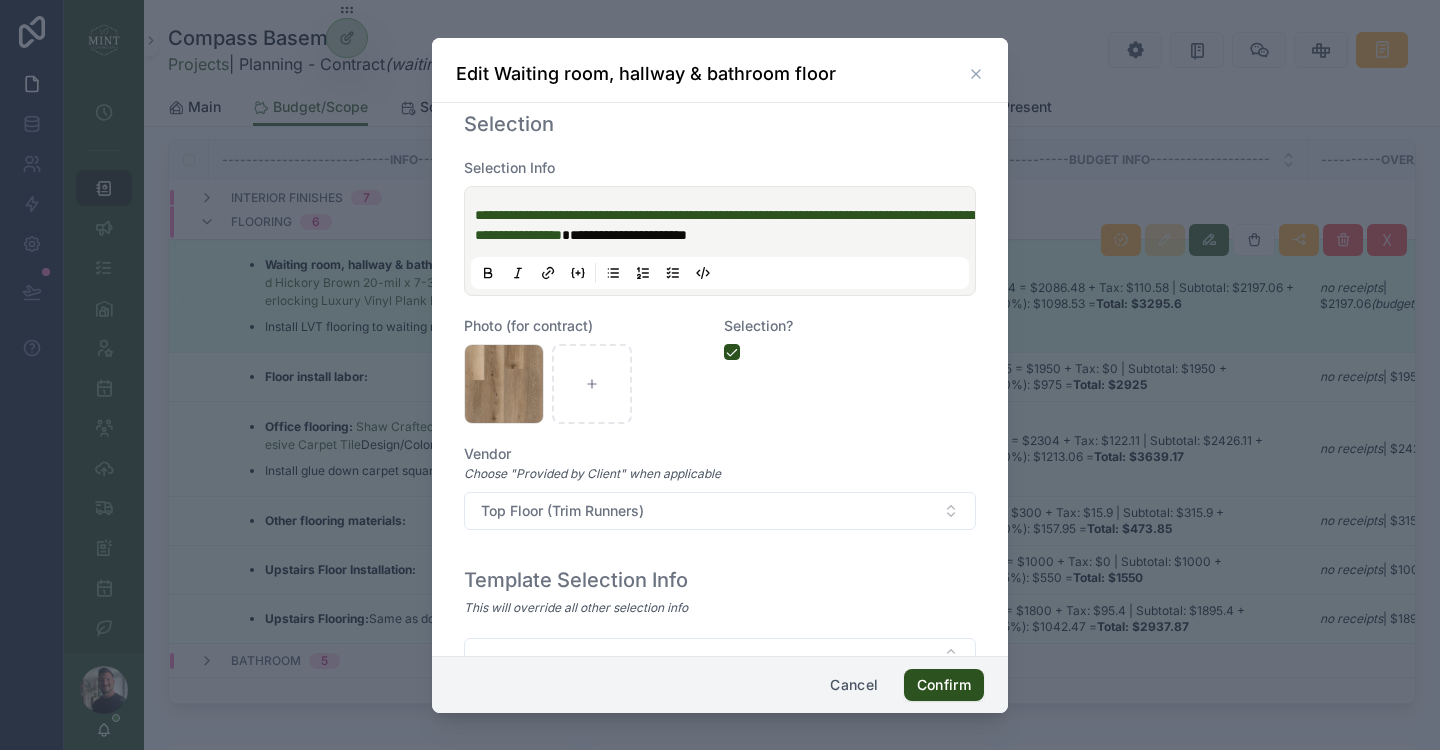 scroll, scrollTop: 1060, scrollLeft: 0, axis: vertical 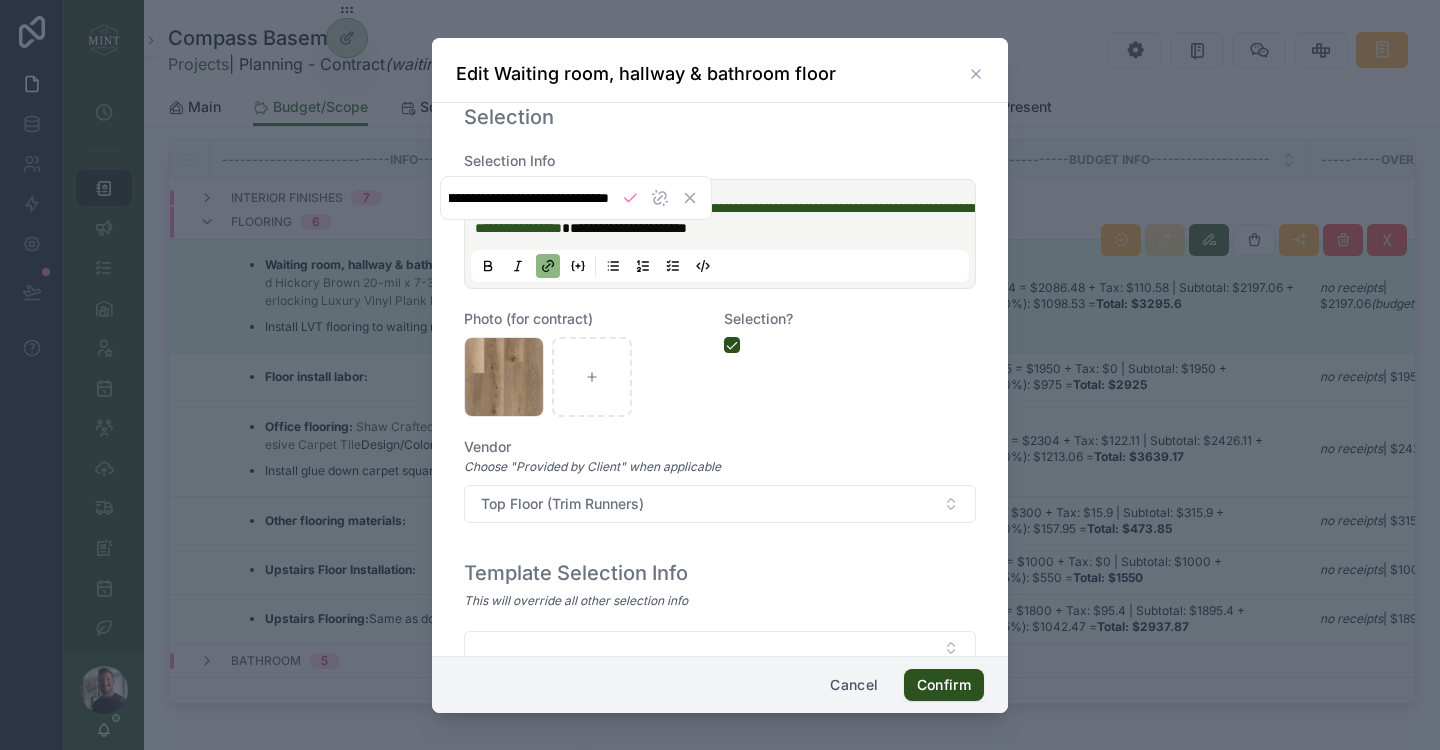 click on "Choose "Provided by Client" when applicable" at bounding box center (720, 467) 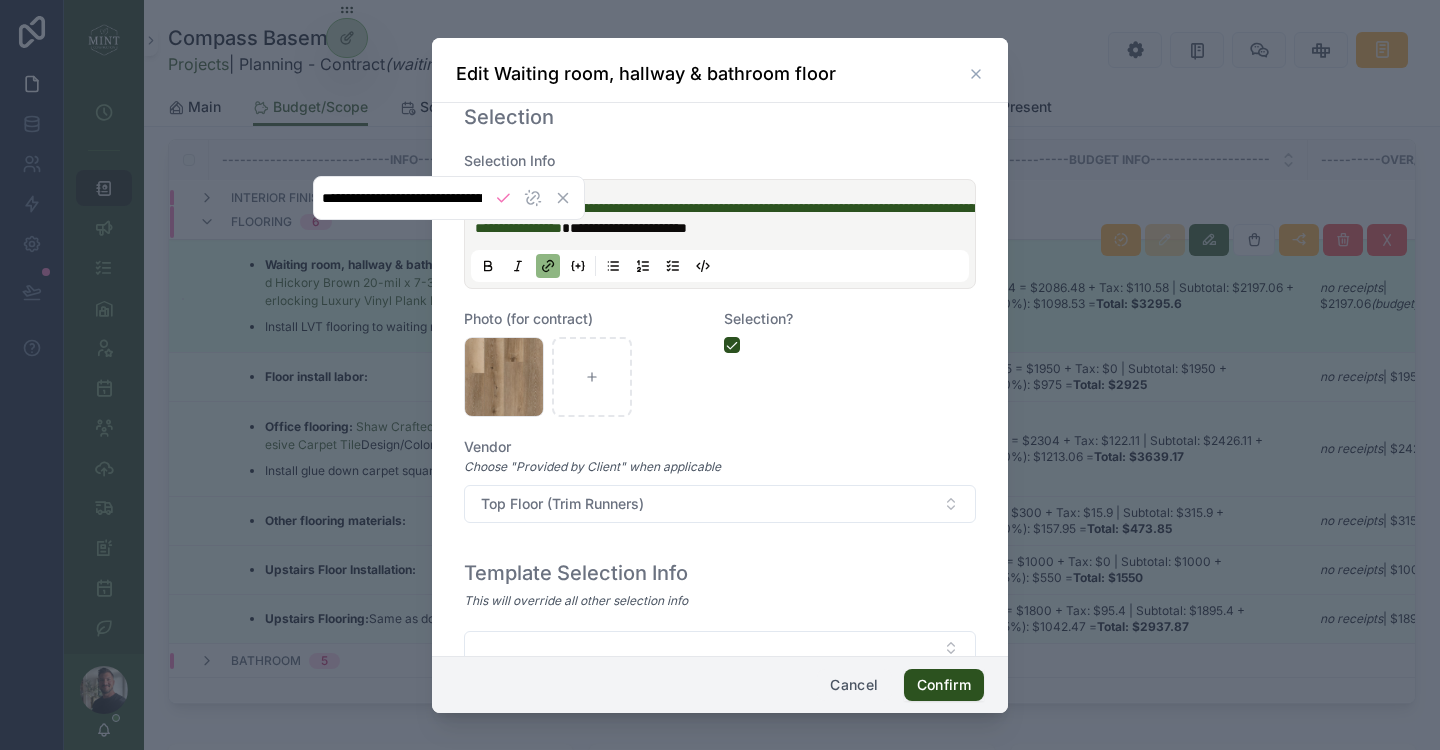 click on "Cancel" at bounding box center [854, 685] 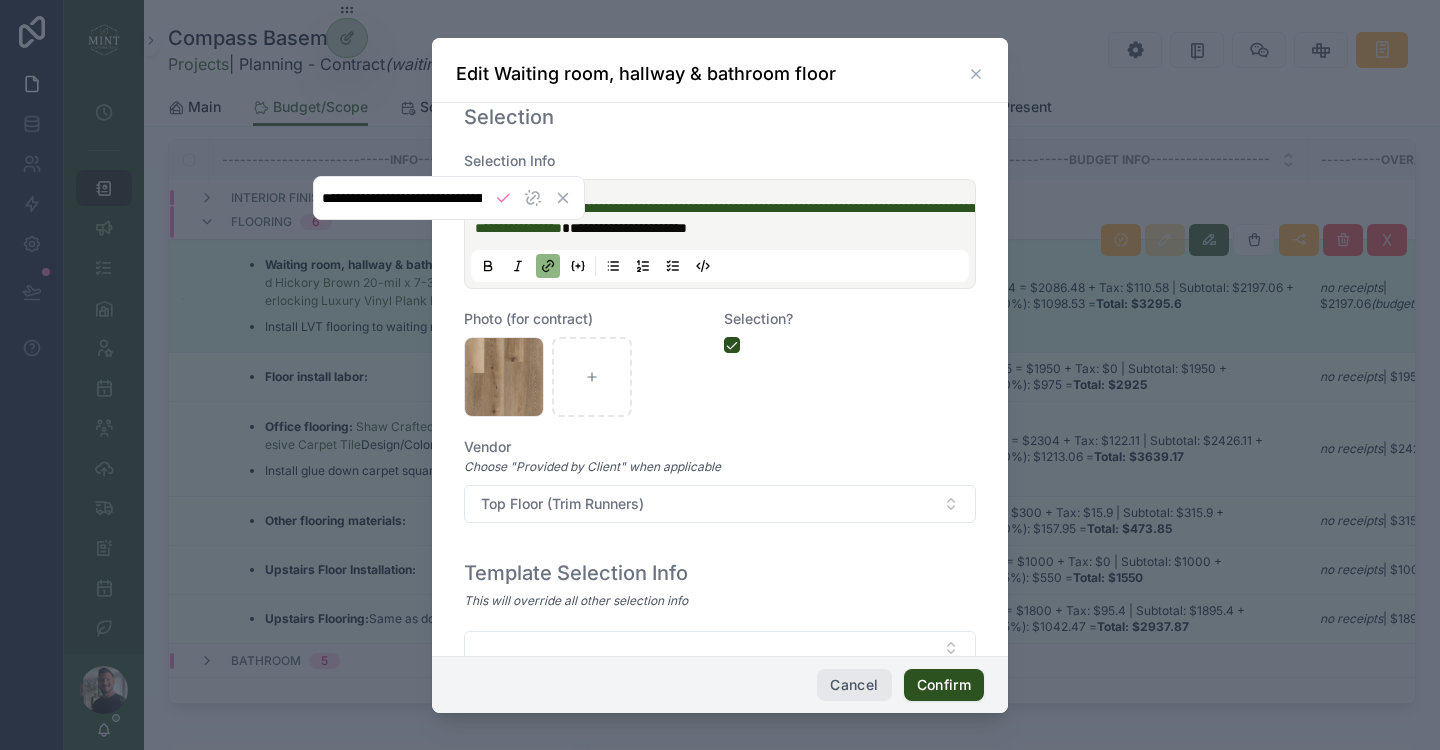 scroll, scrollTop: 0, scrollLeft: 0, axis: both 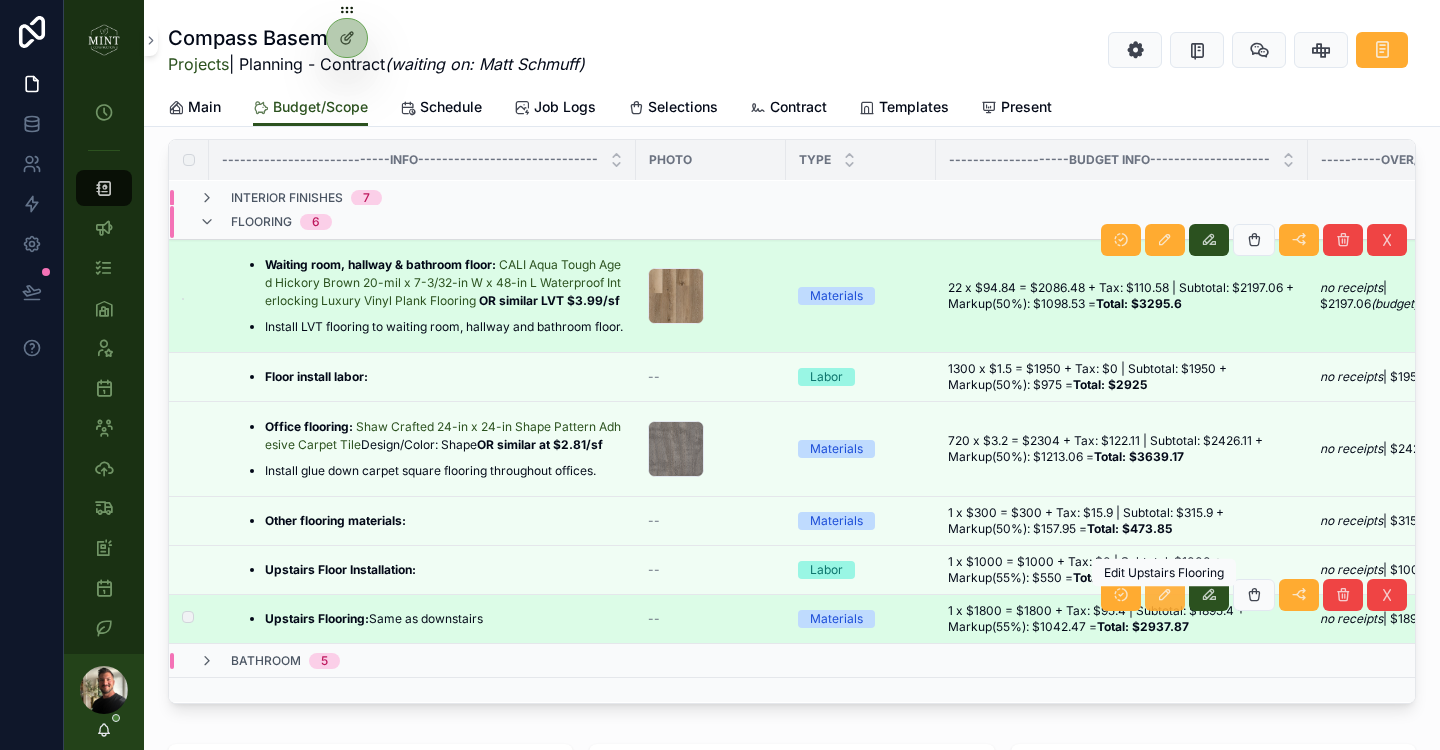 click at bounding box center [1165, 595] 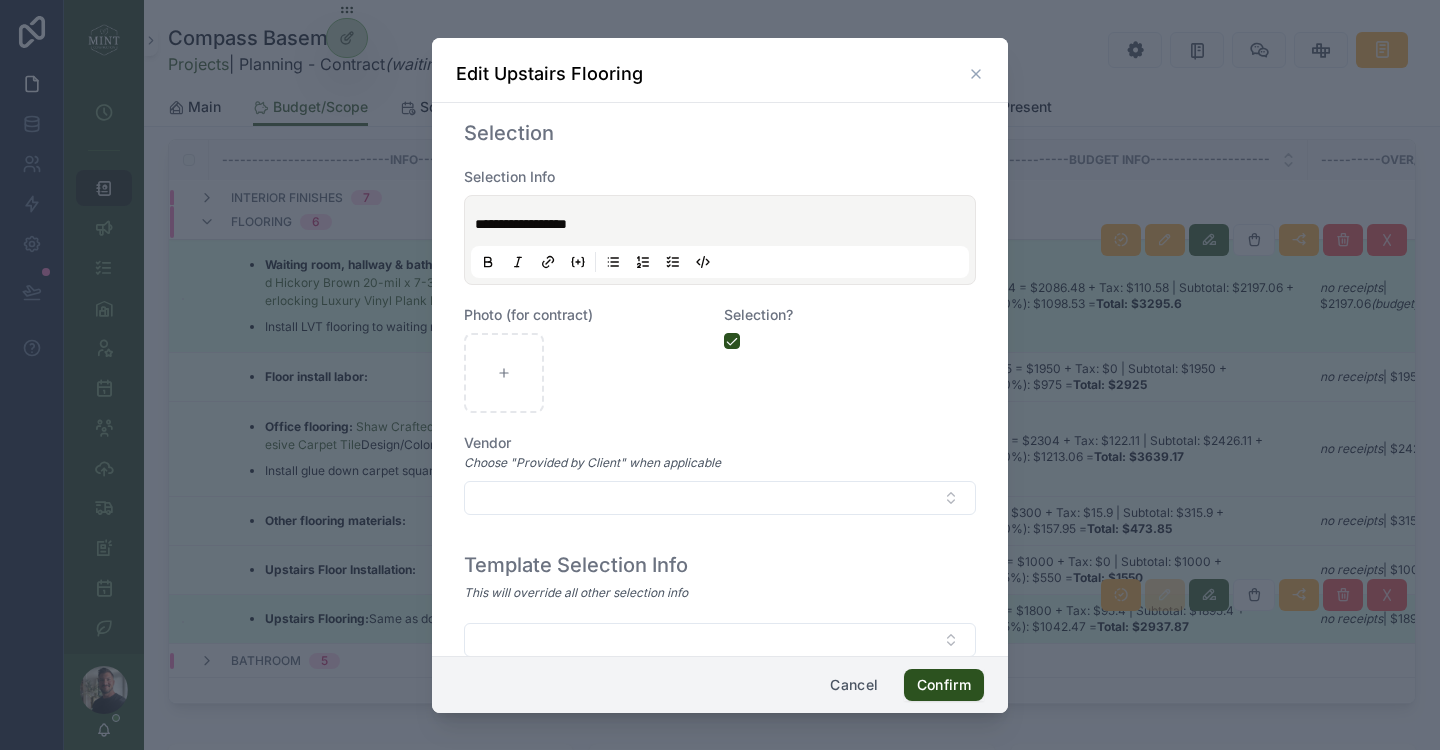 scroll, scrollTop: 1088, scrollLeft: 0, axis: vertical 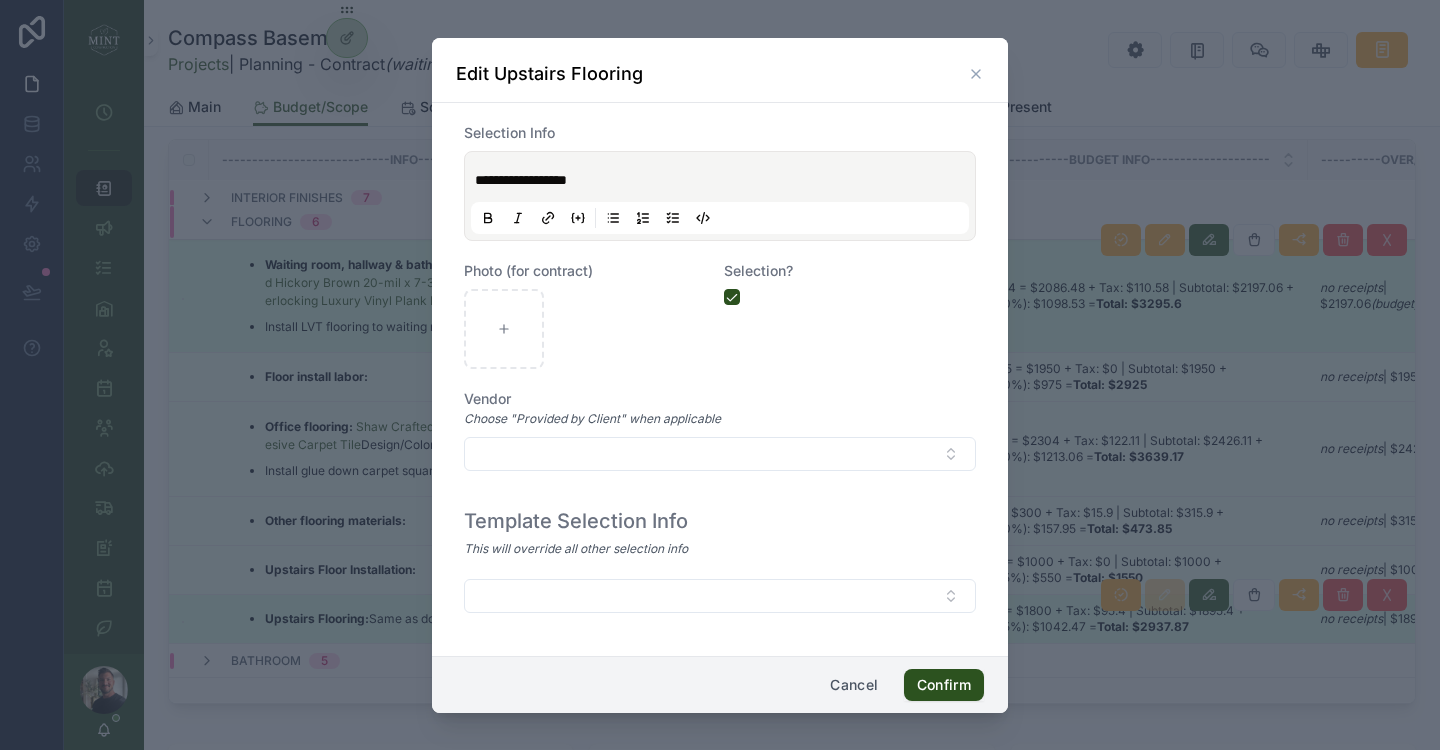 click on "**********" at bounding box center [521, 180] 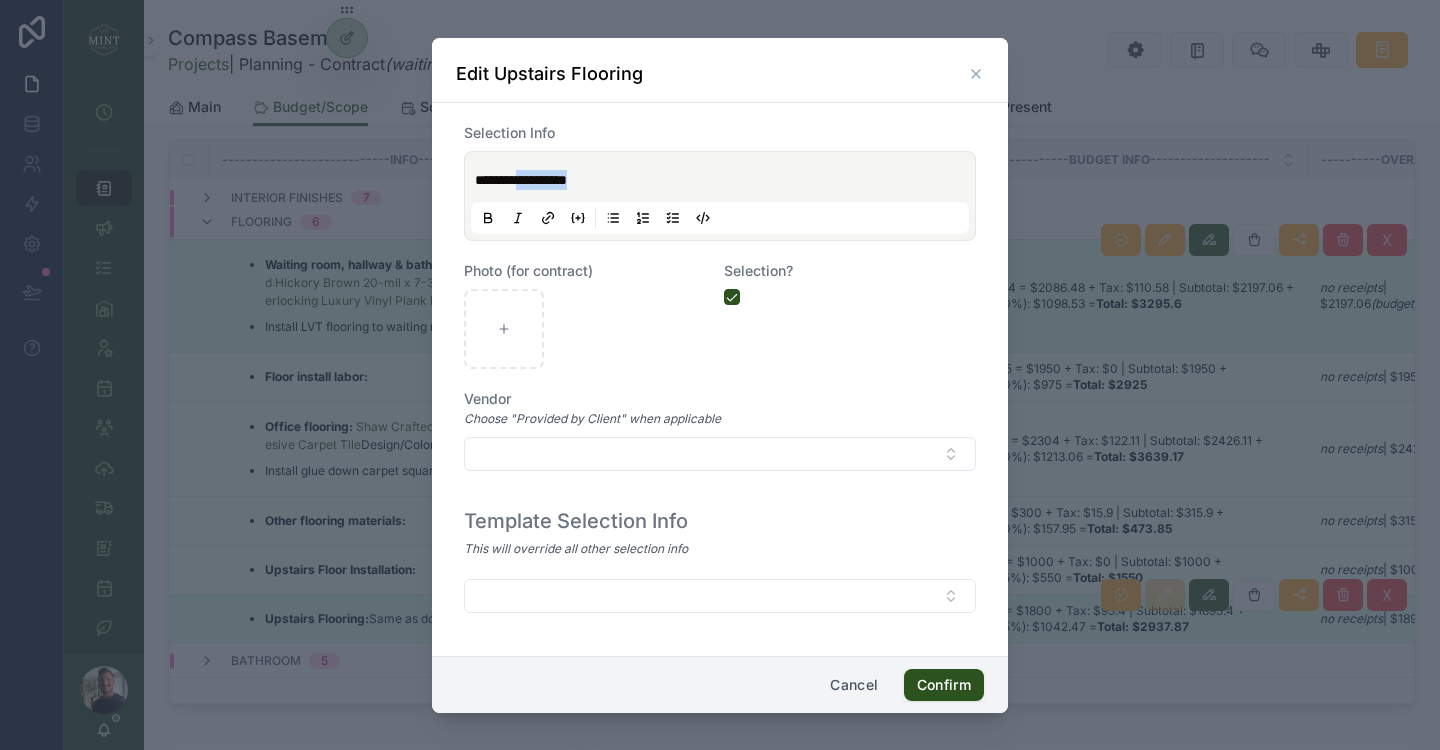 click on "**********" at bounding box center (521, 180) 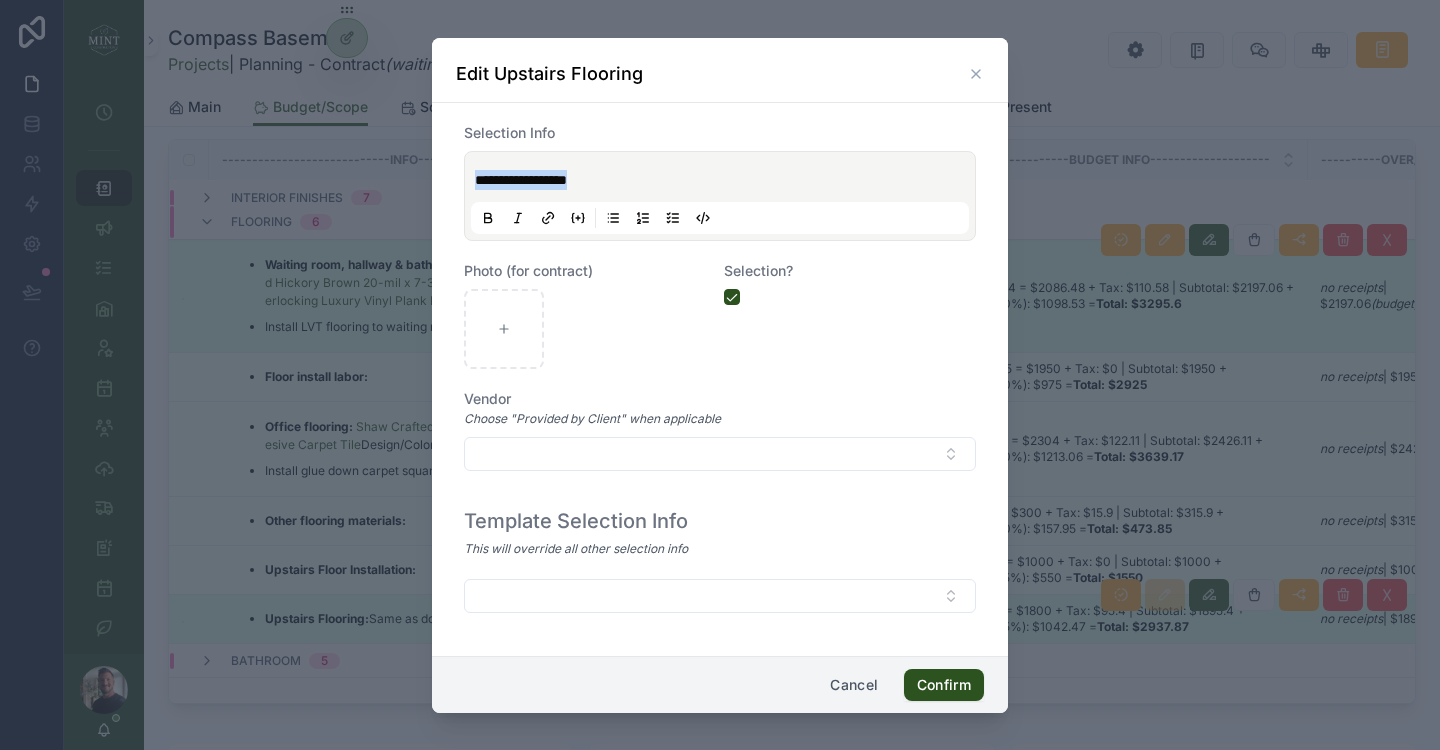 click on "**********" at bounding box center (521, 180) 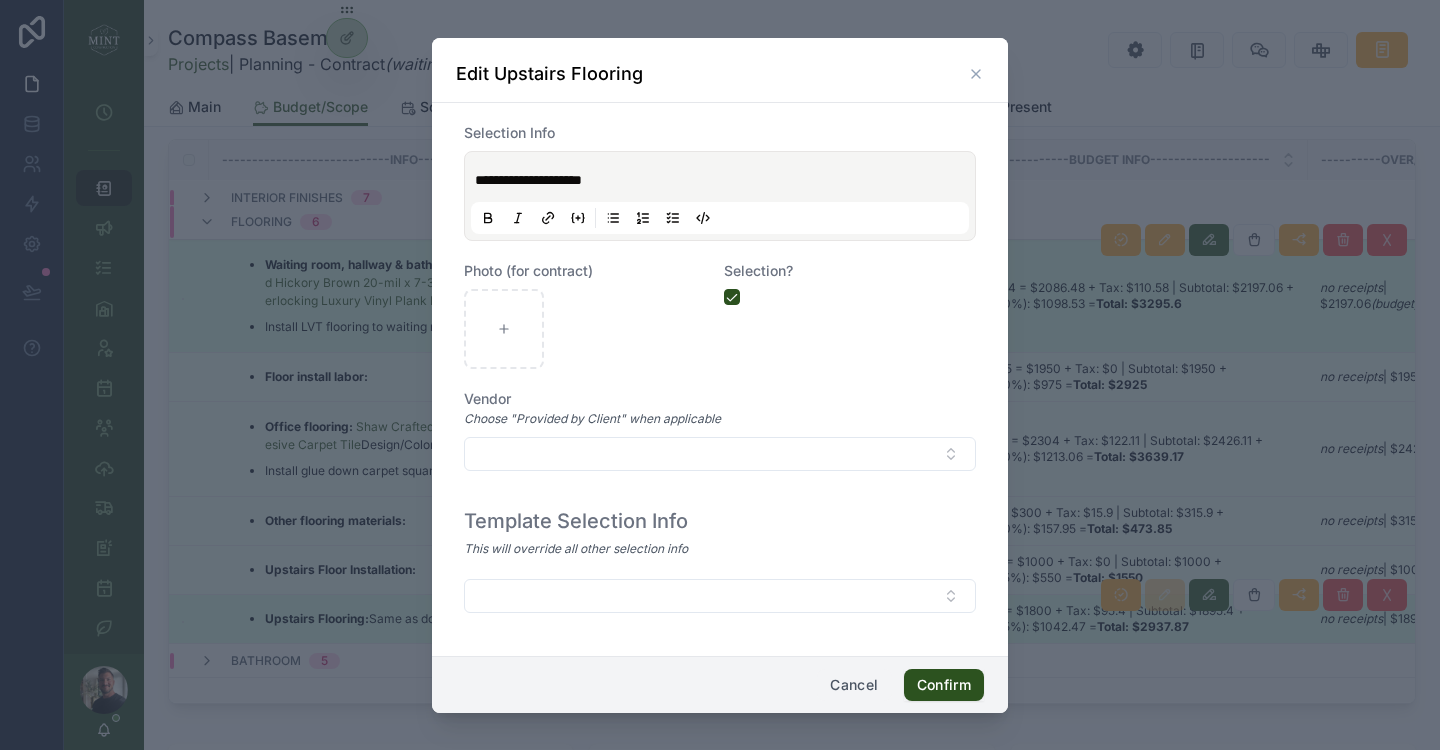 click on "Cancel" at bounding box center (854, 685) 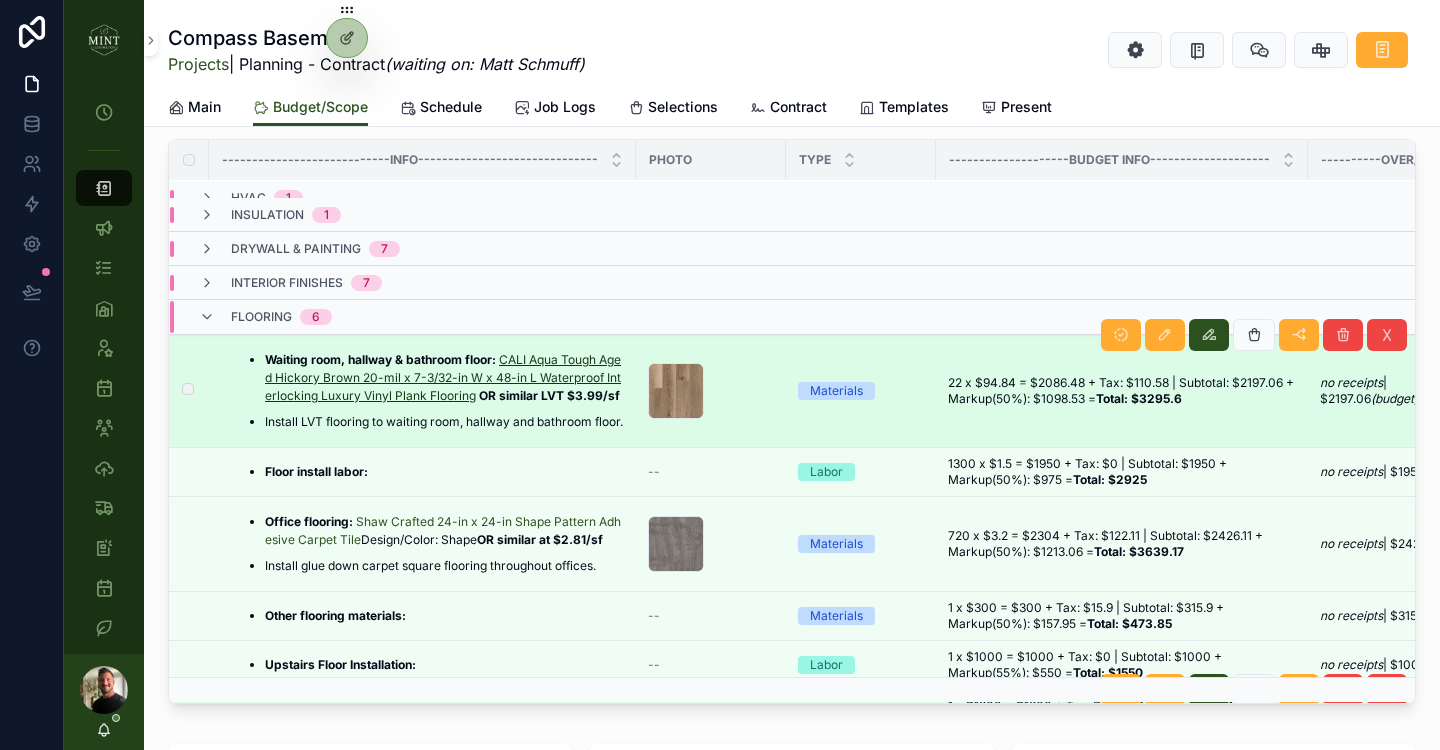 scroll, scrollTop: 172, scrollLeft: 0, axis: vertical 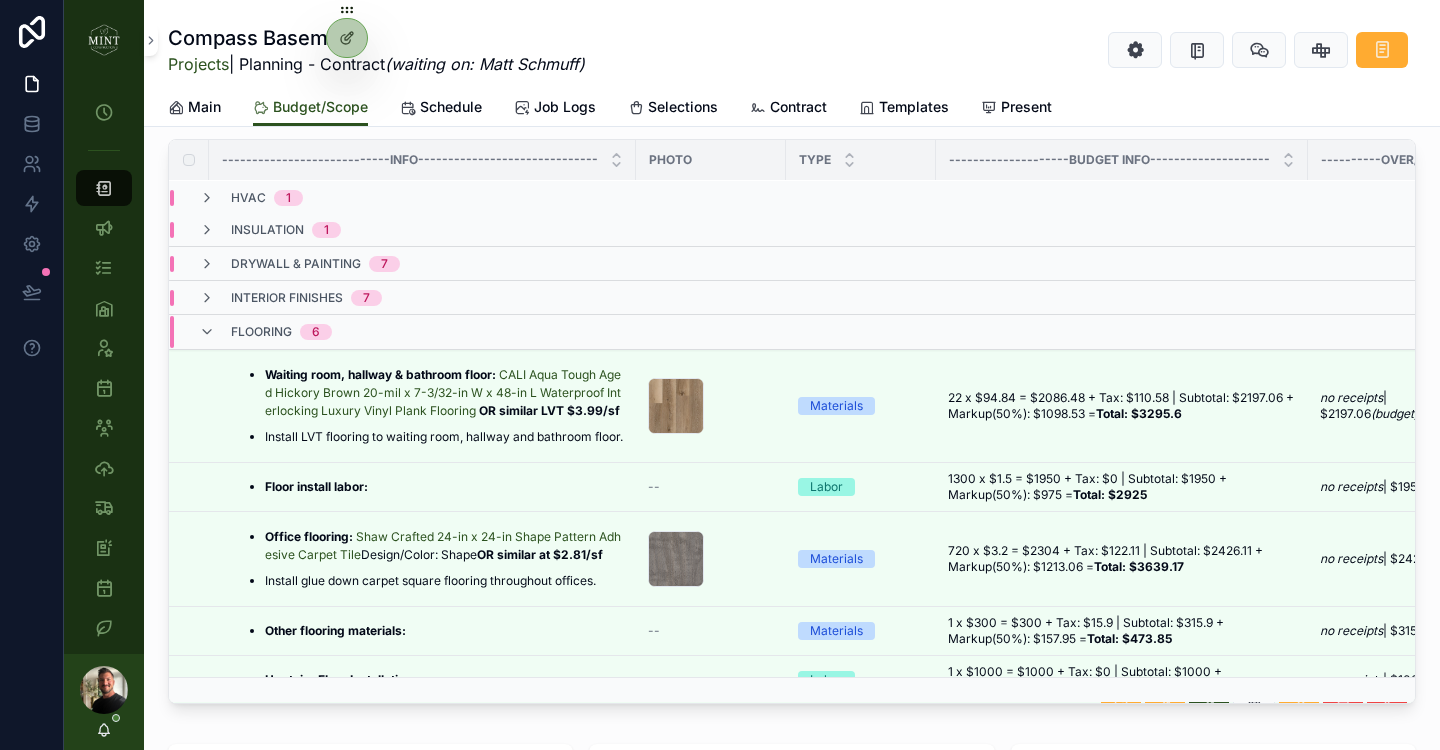 click at bounding box center (0, 0) 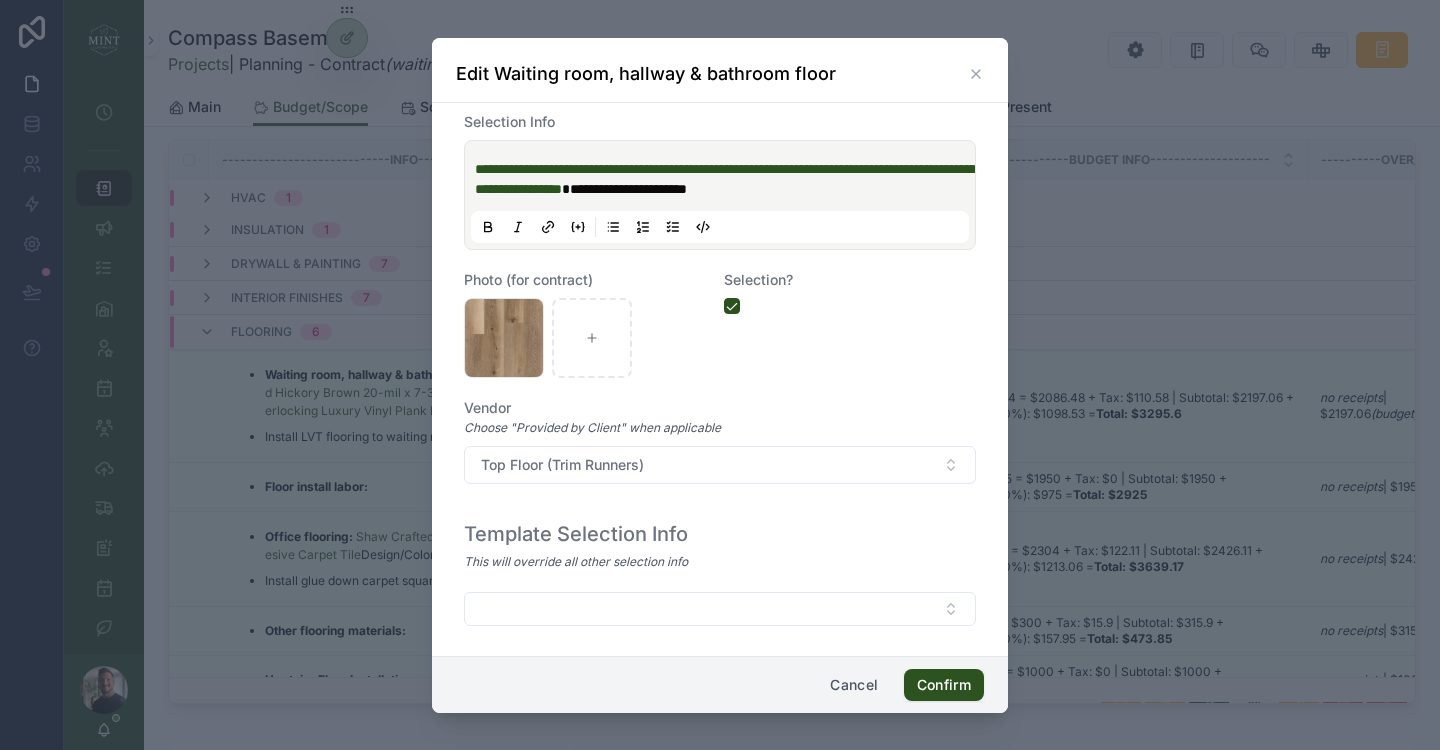 scroll, scrollTop: 1132, scrollLeft: 0, axis: vertical 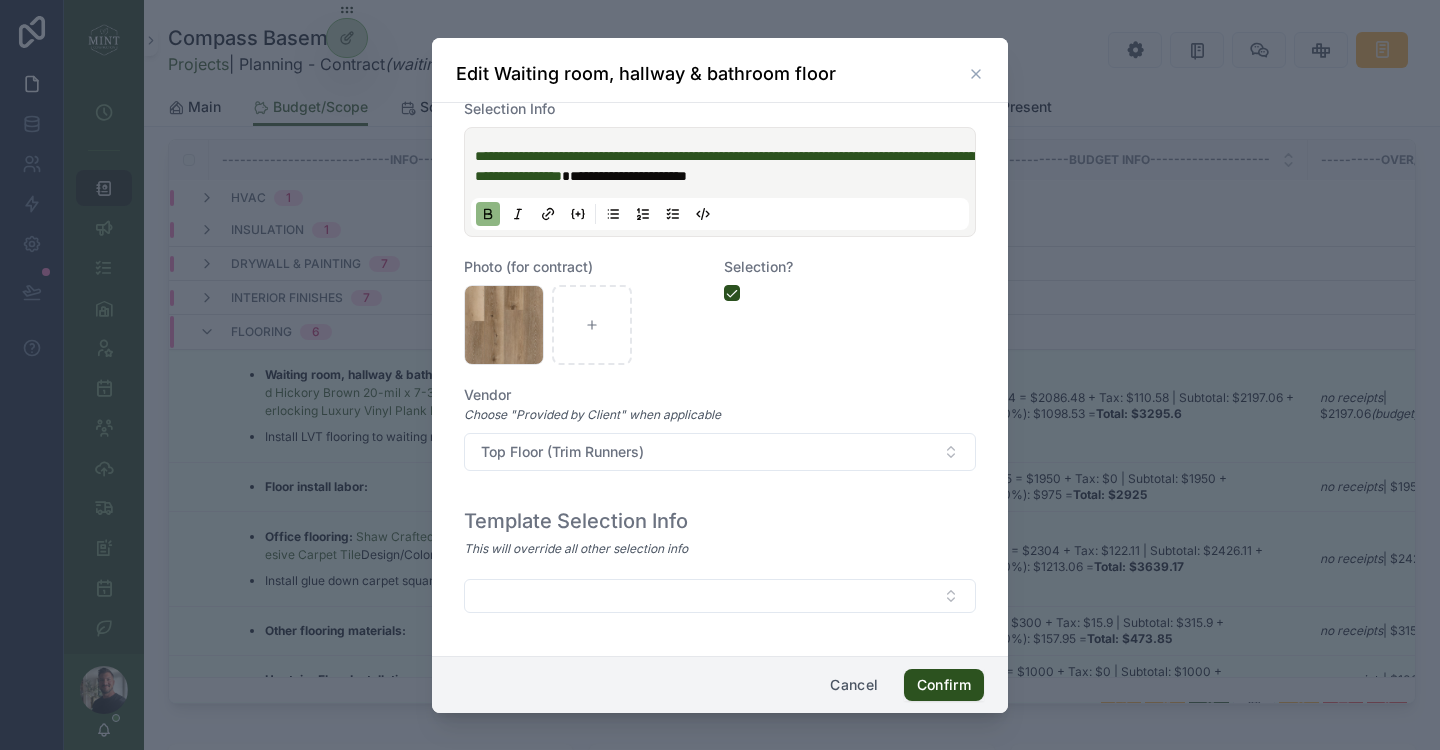 click on "**********" at bounding box center [724, 166] 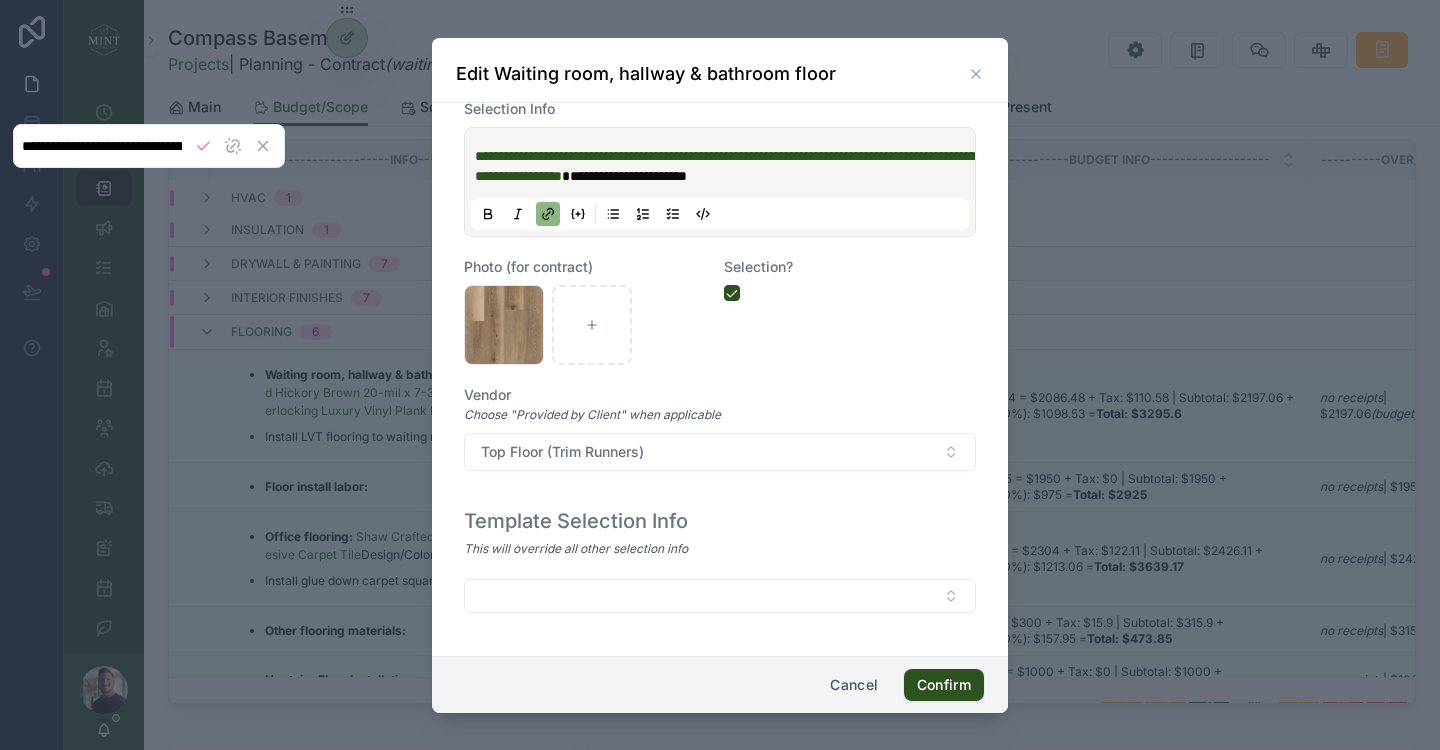 scroll, scrollTop: 0, scrollLeft: 902, axis: horizontal 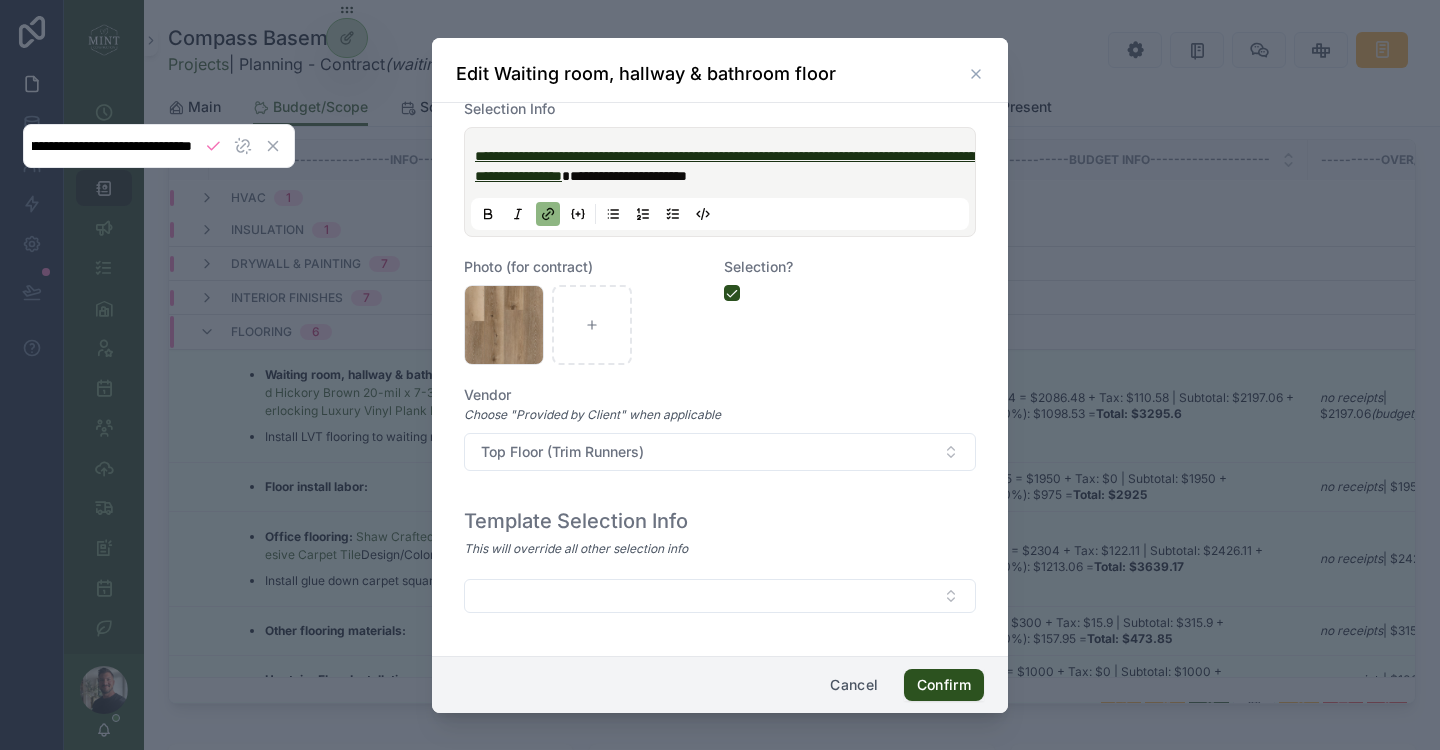 drag, startPoint x: 551, startPoint y: 177, endPoint x: 482, endPoint y: 129, distance: 84.05355 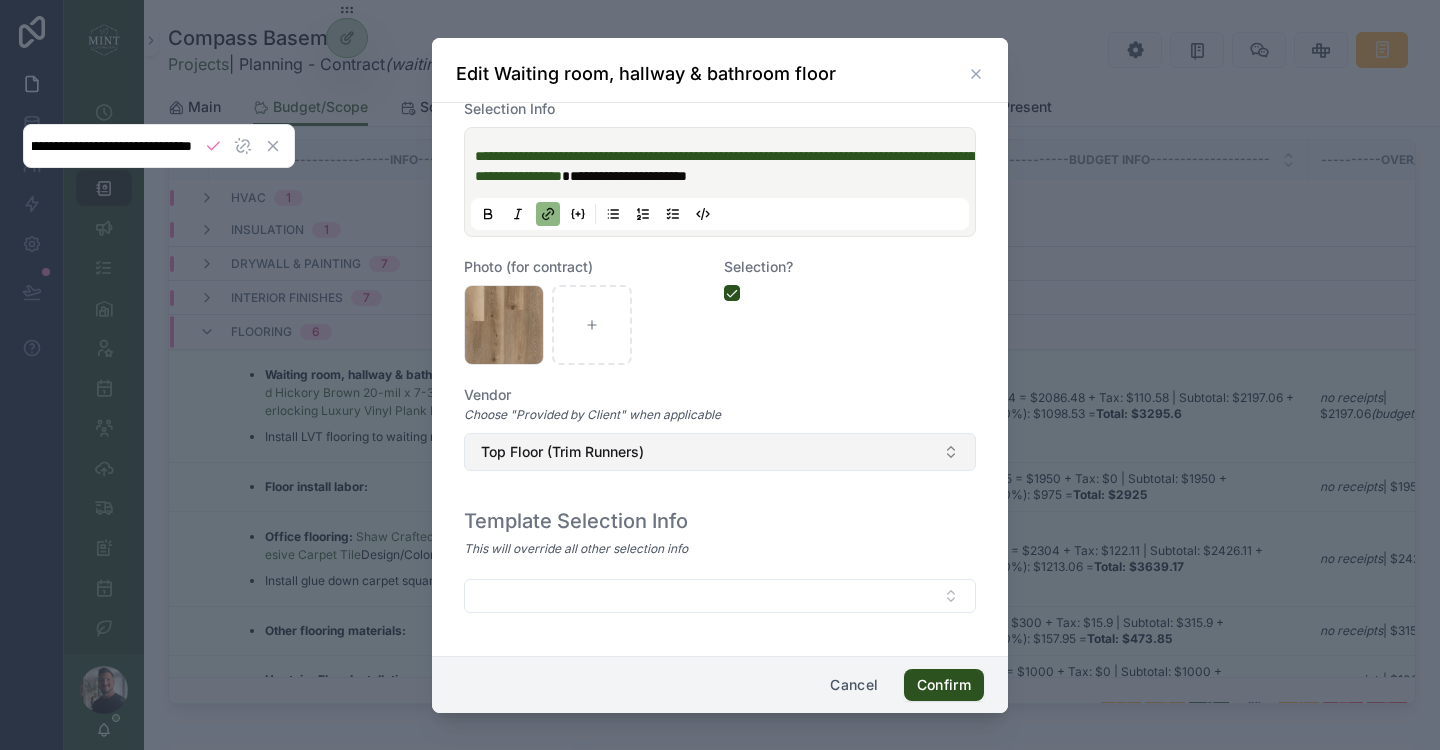 click on "Top Floor (Trim Runners)" at bounding box center (720, 452) 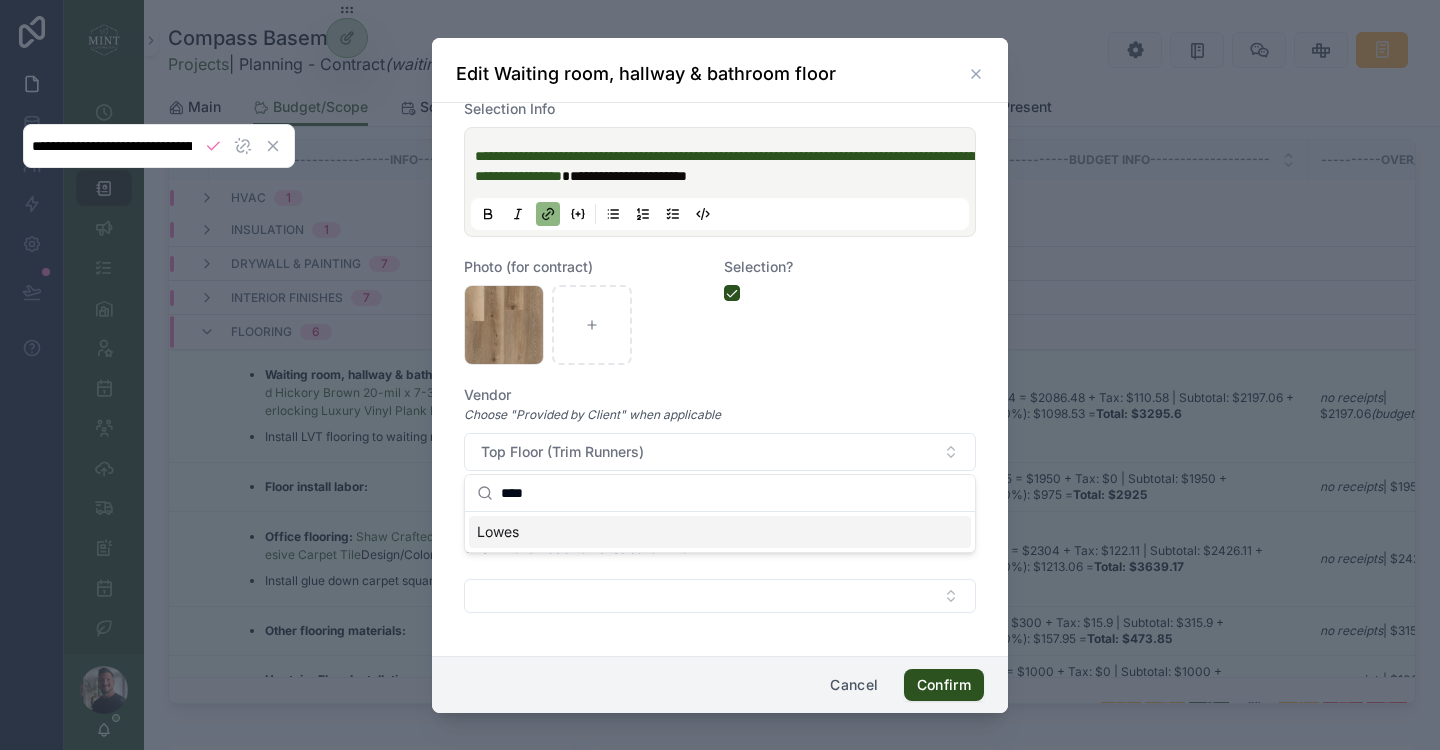 type on "****" 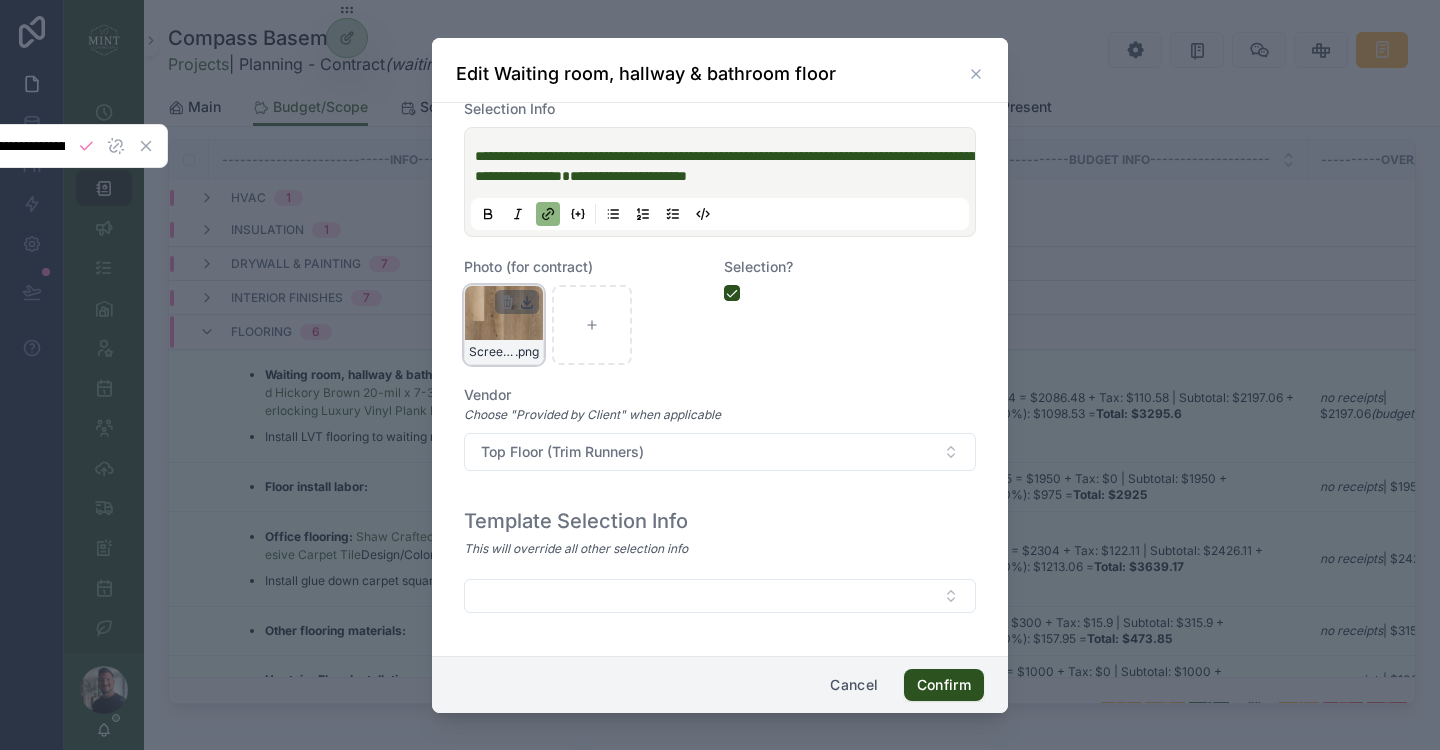 click 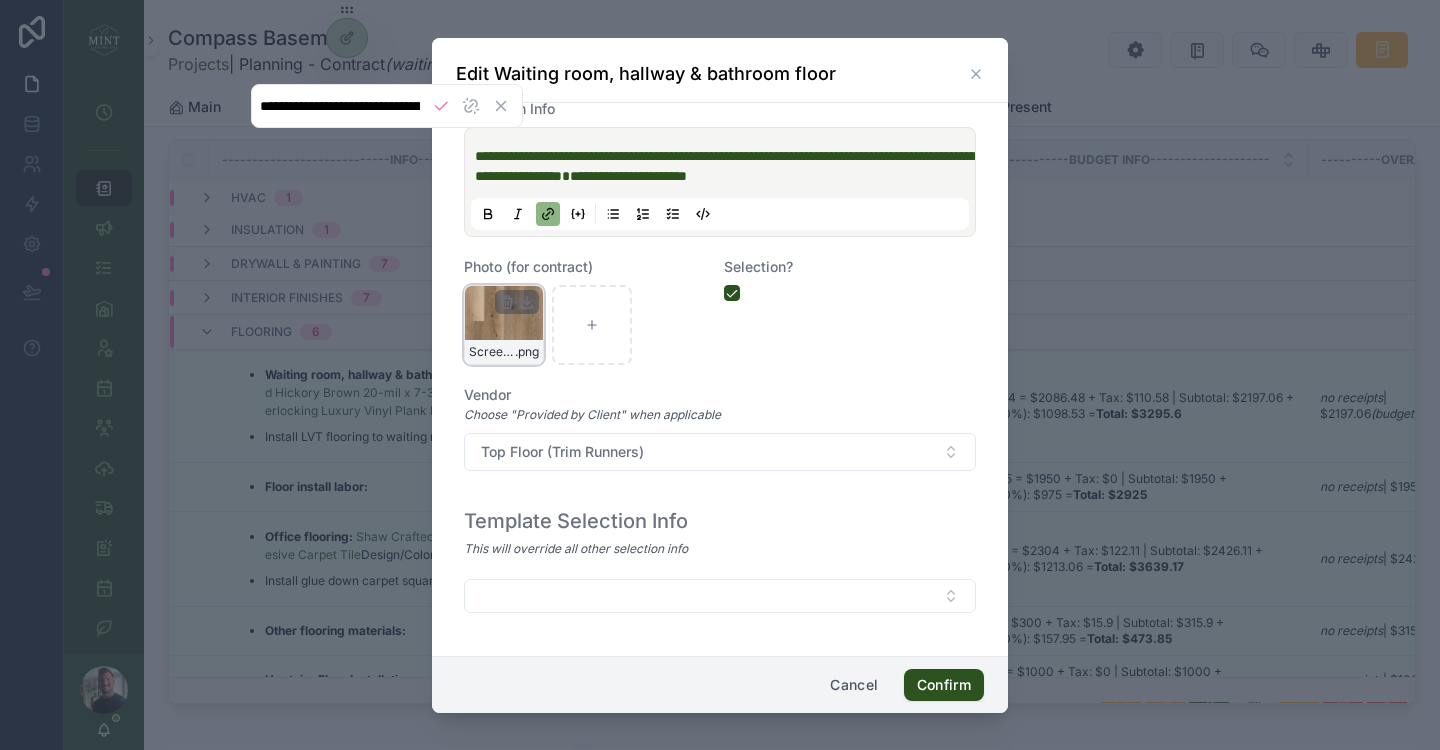 click on "Cancel" at bounding box center (854, 685) 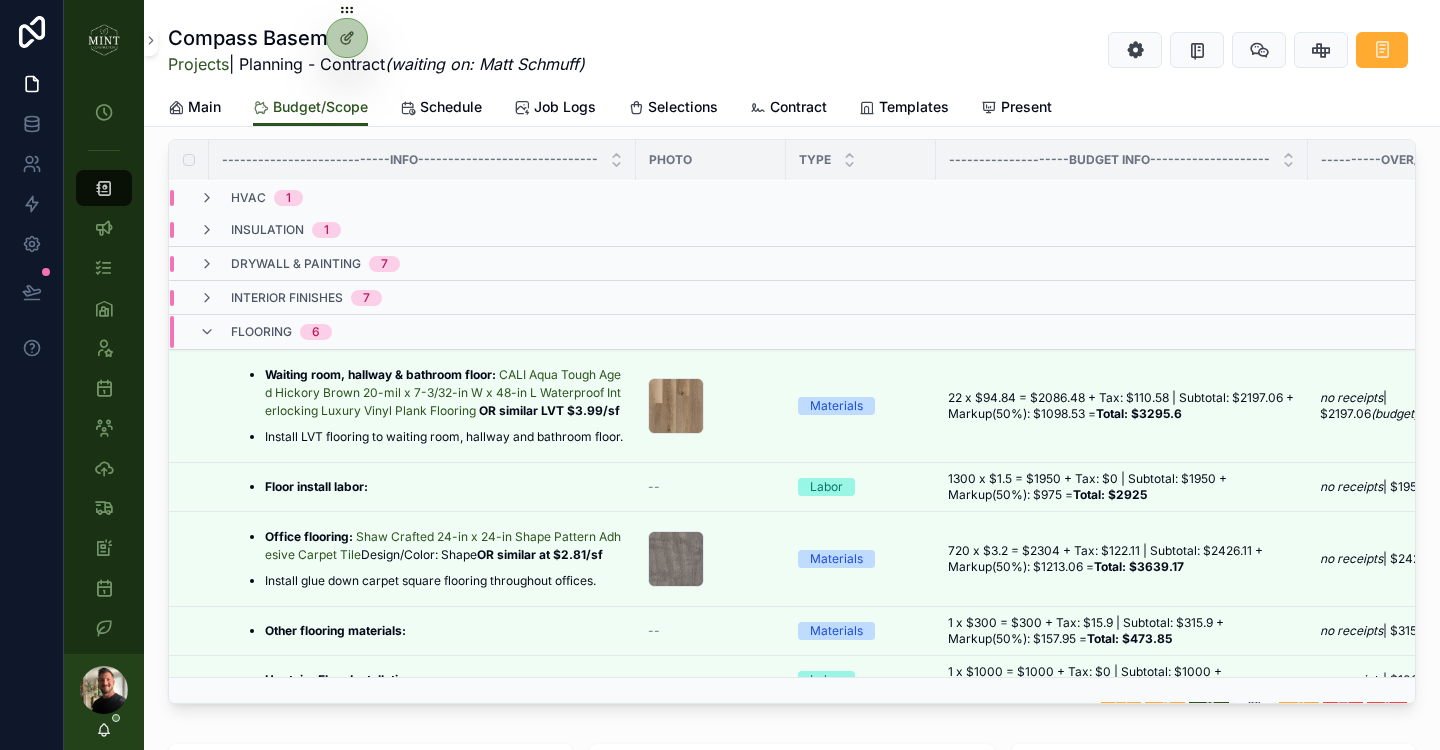 click at bounding box center (0, 0) 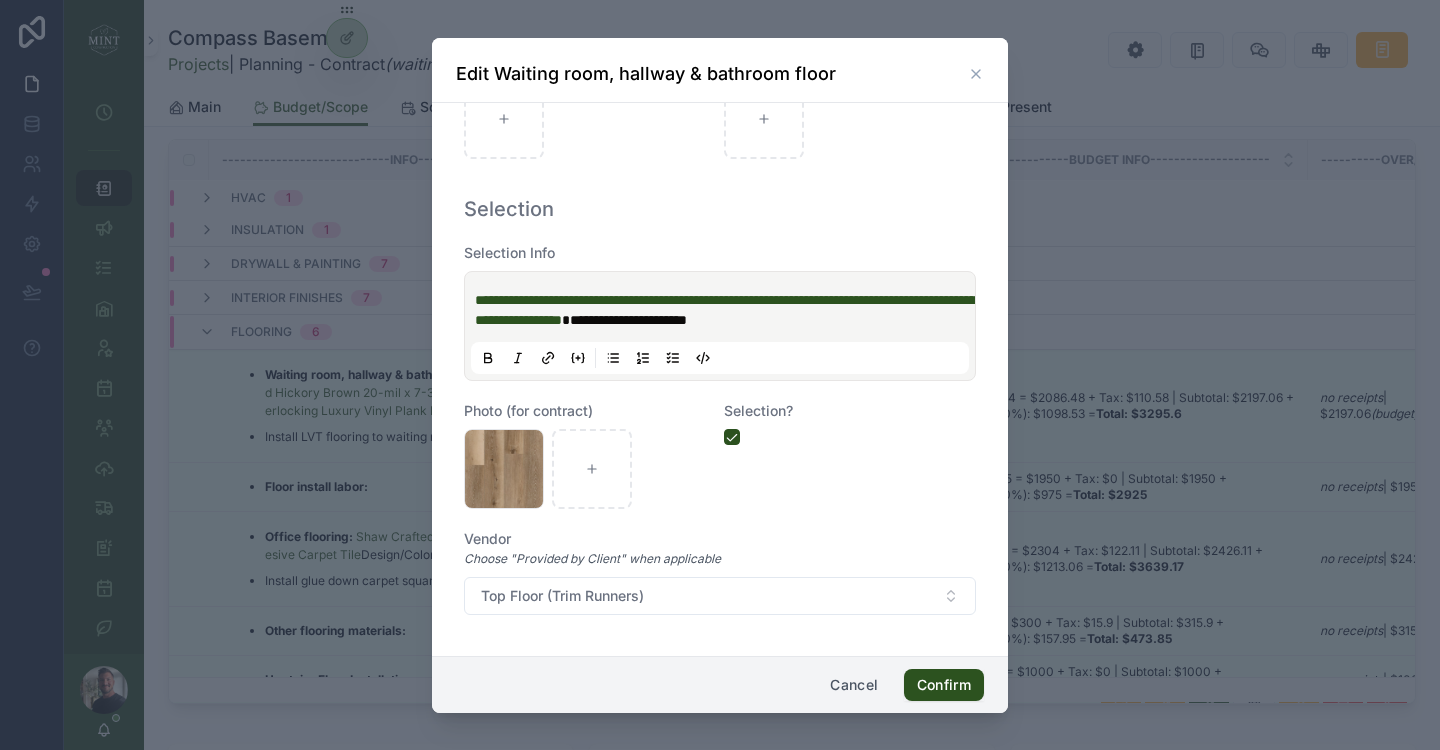 scroll, scrollTop: 1132, scrollLeft: 0, axis: vertical 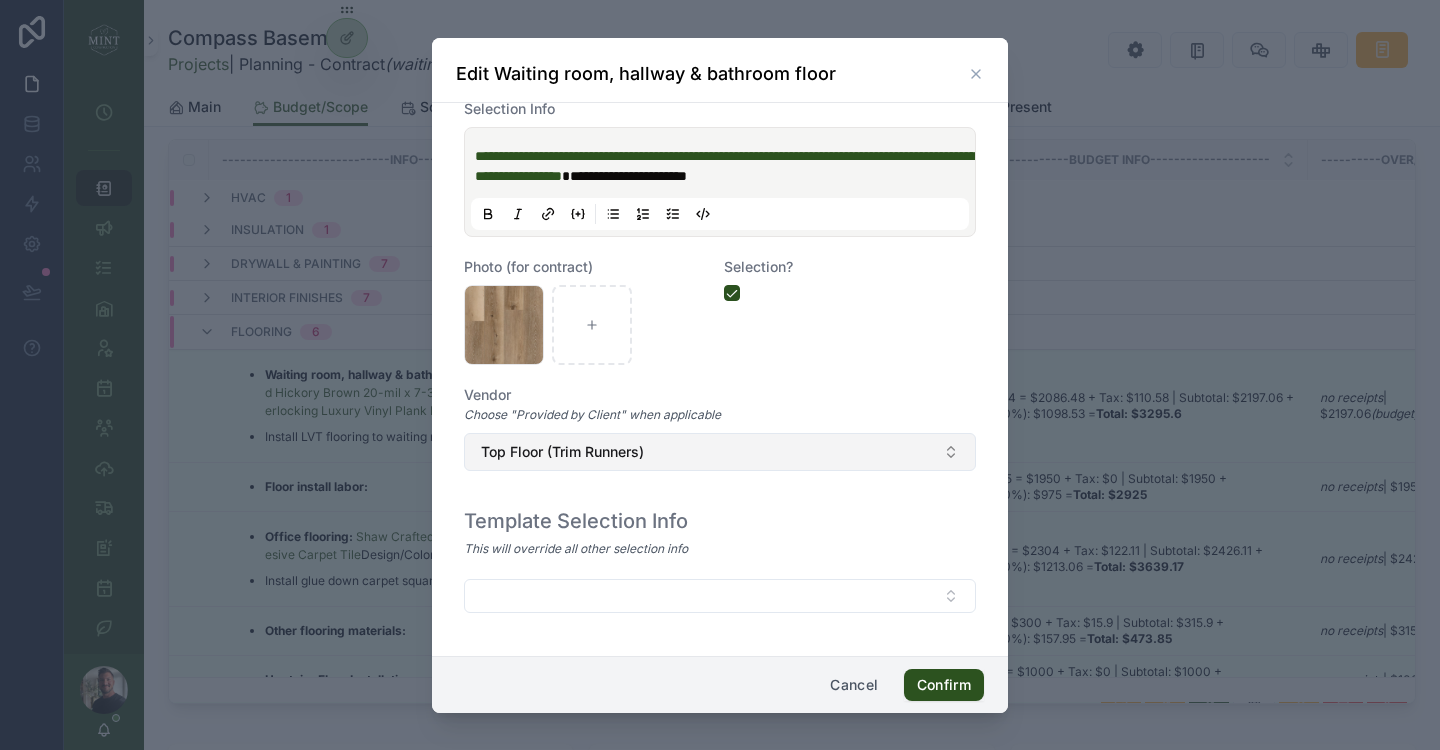 click on "Top Floor (Trim Runners)" at bounding box center [720, 452] 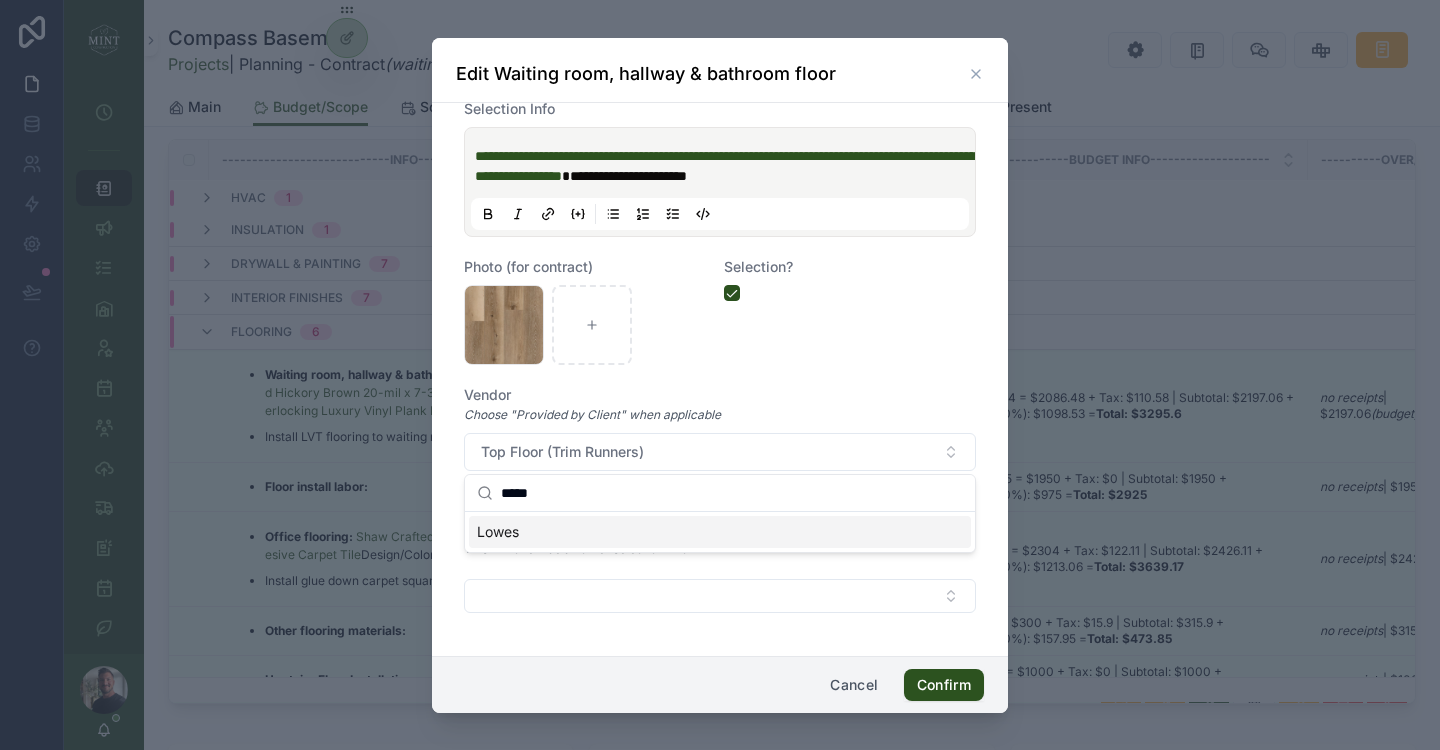 type on "*****" 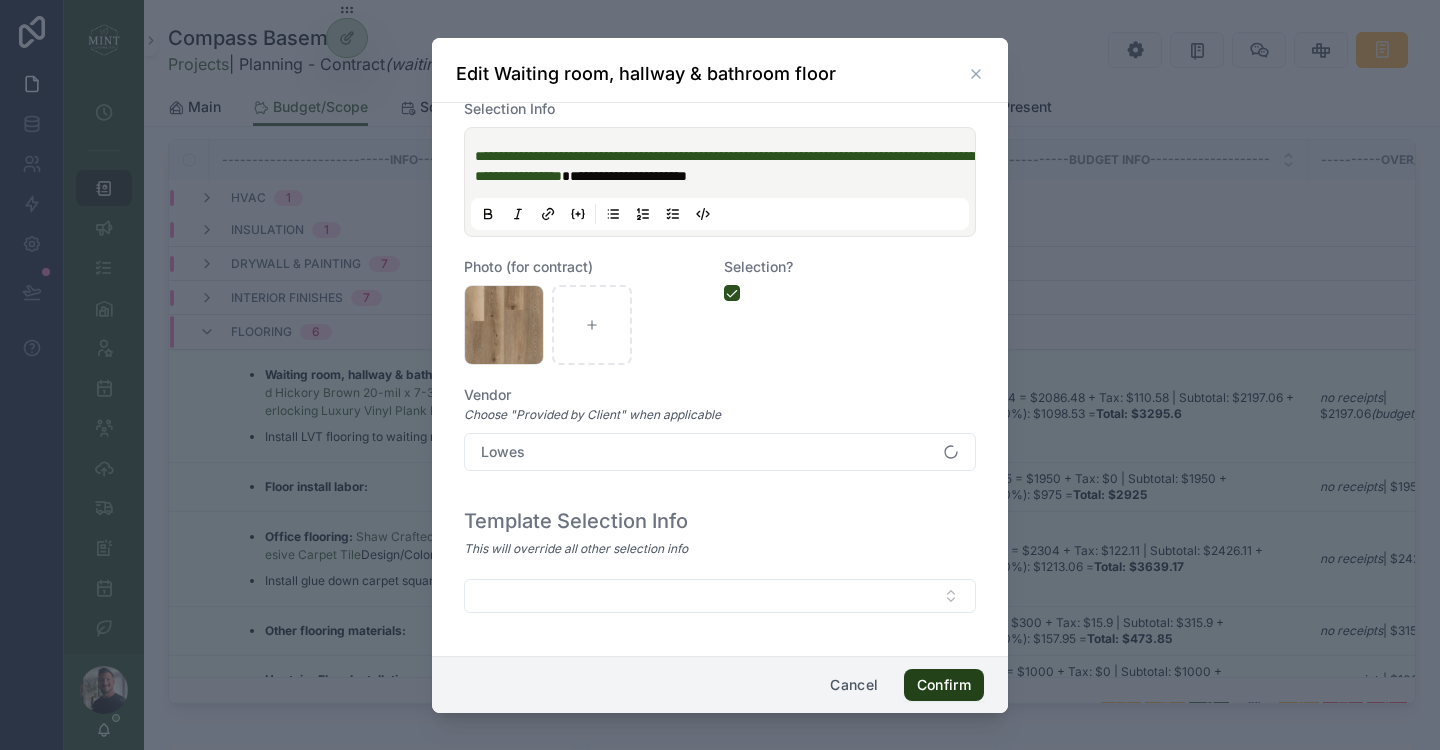 click on "Confirm" at bounding box center [944, 685] 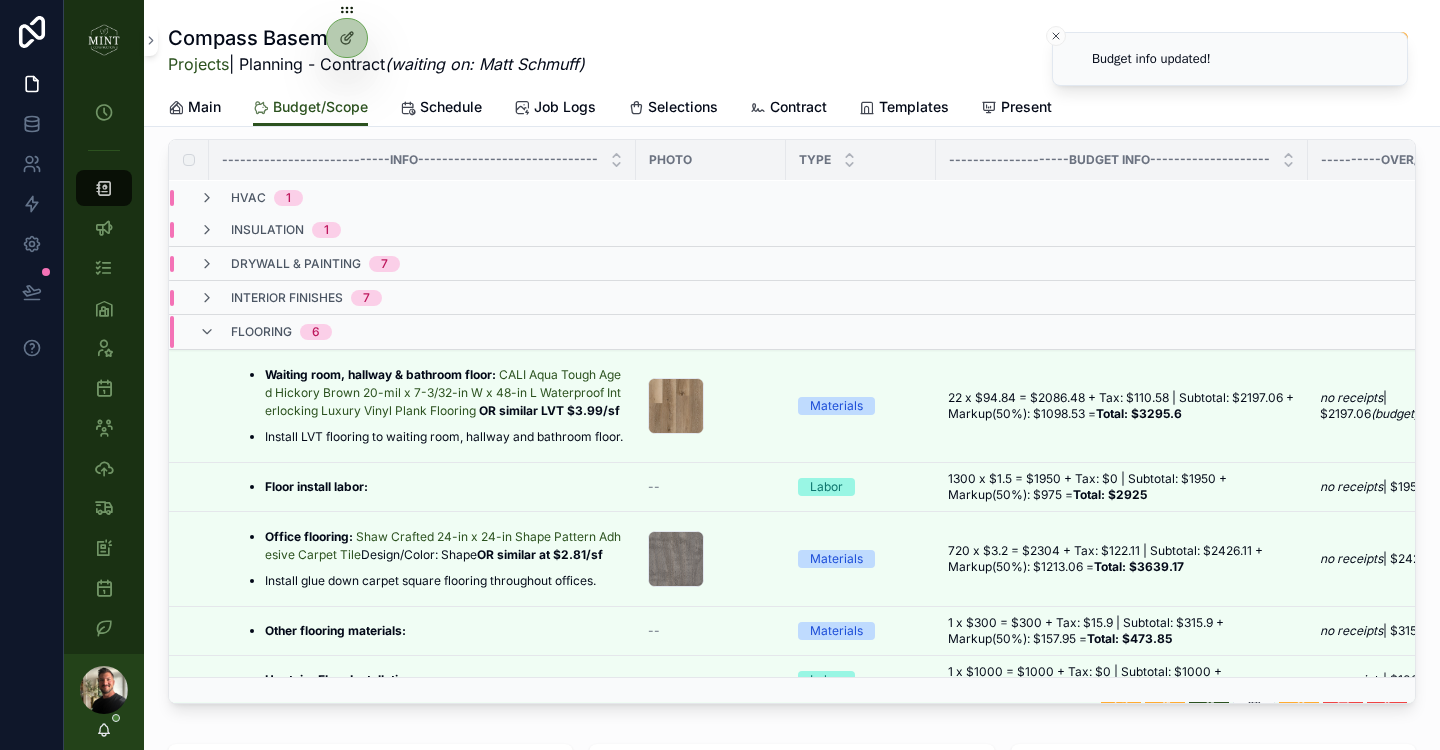 scroll, scrollTop: 331, scrollLeft: 0, axis: vertical 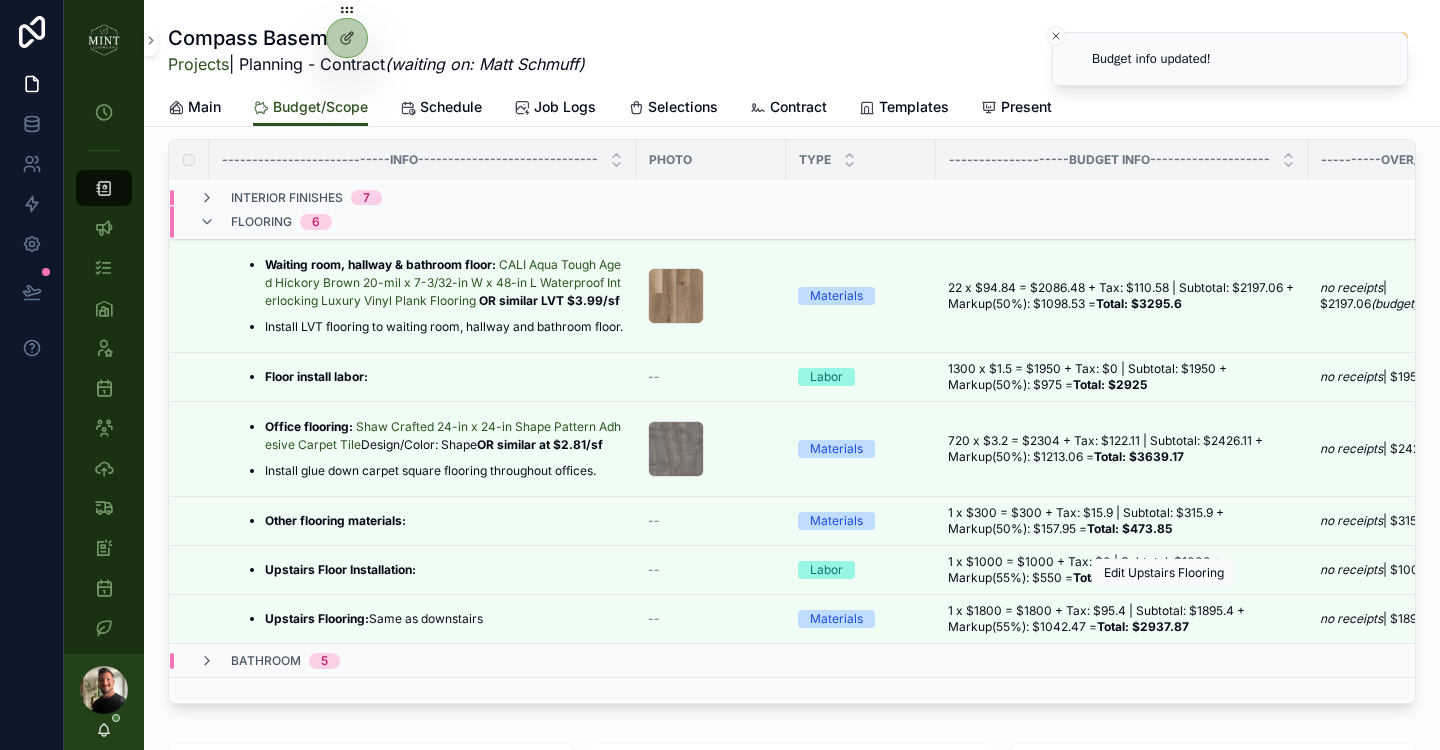 click at bounding box center (0, 0) 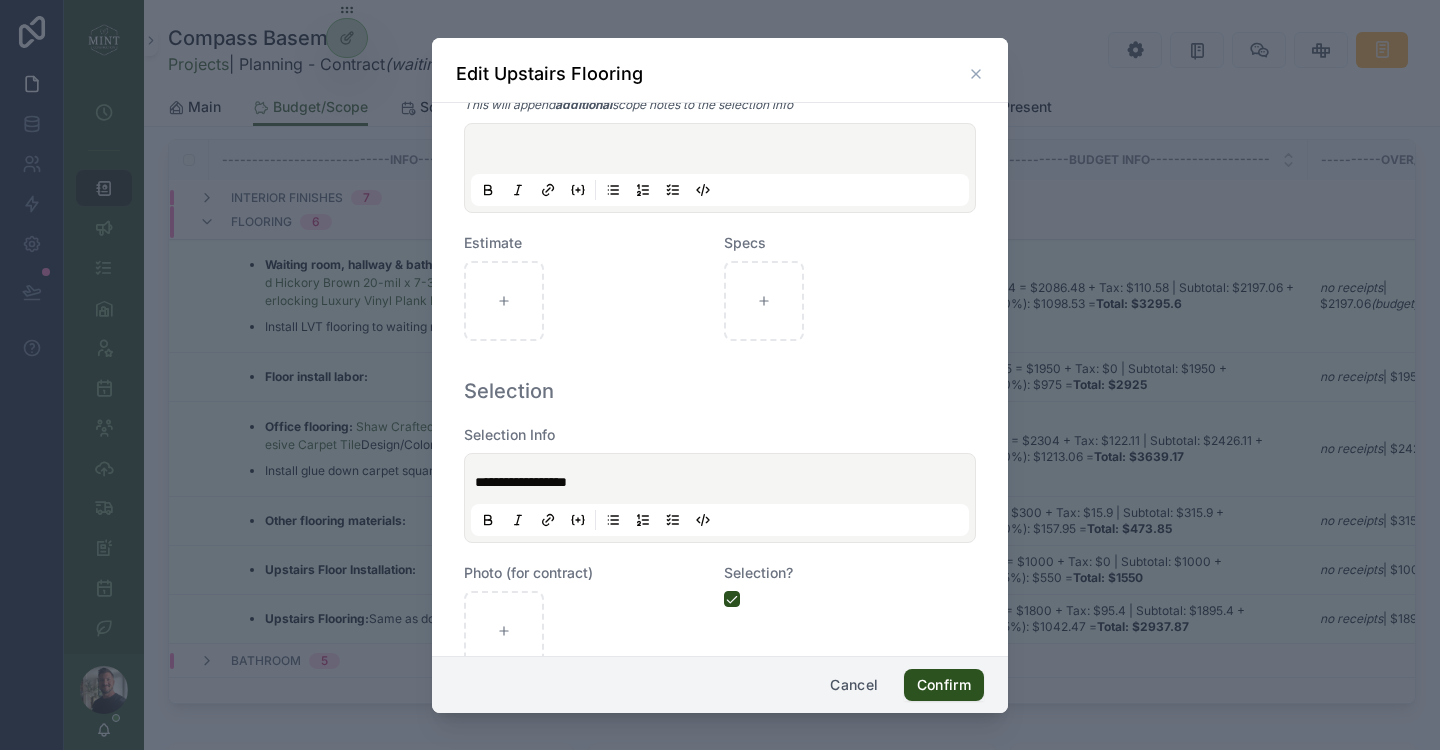 scroll, scrollTop: 908, scrollLeft: 0, axis: vertical 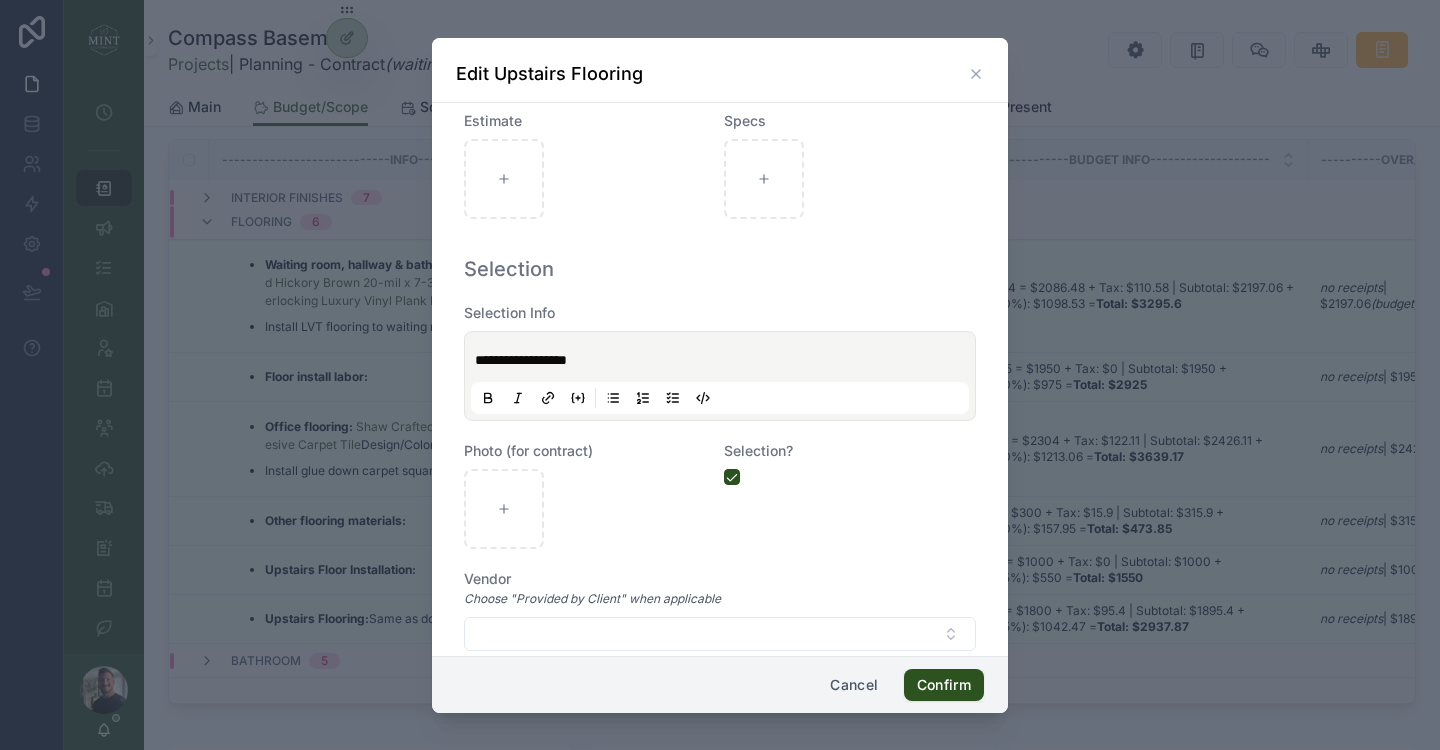 click on "**********" at bounding box center [724, 360] 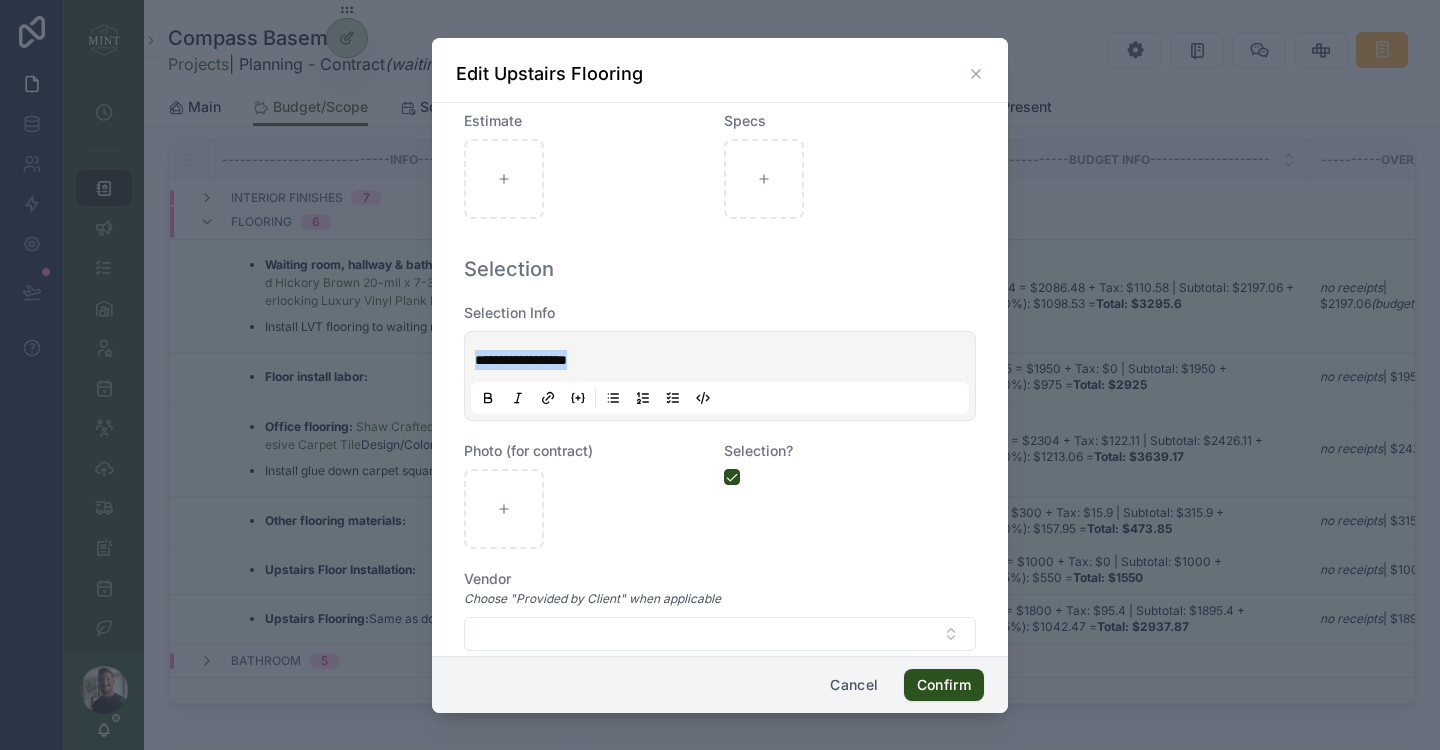 click on "**********" at bounding box center (724, 360) 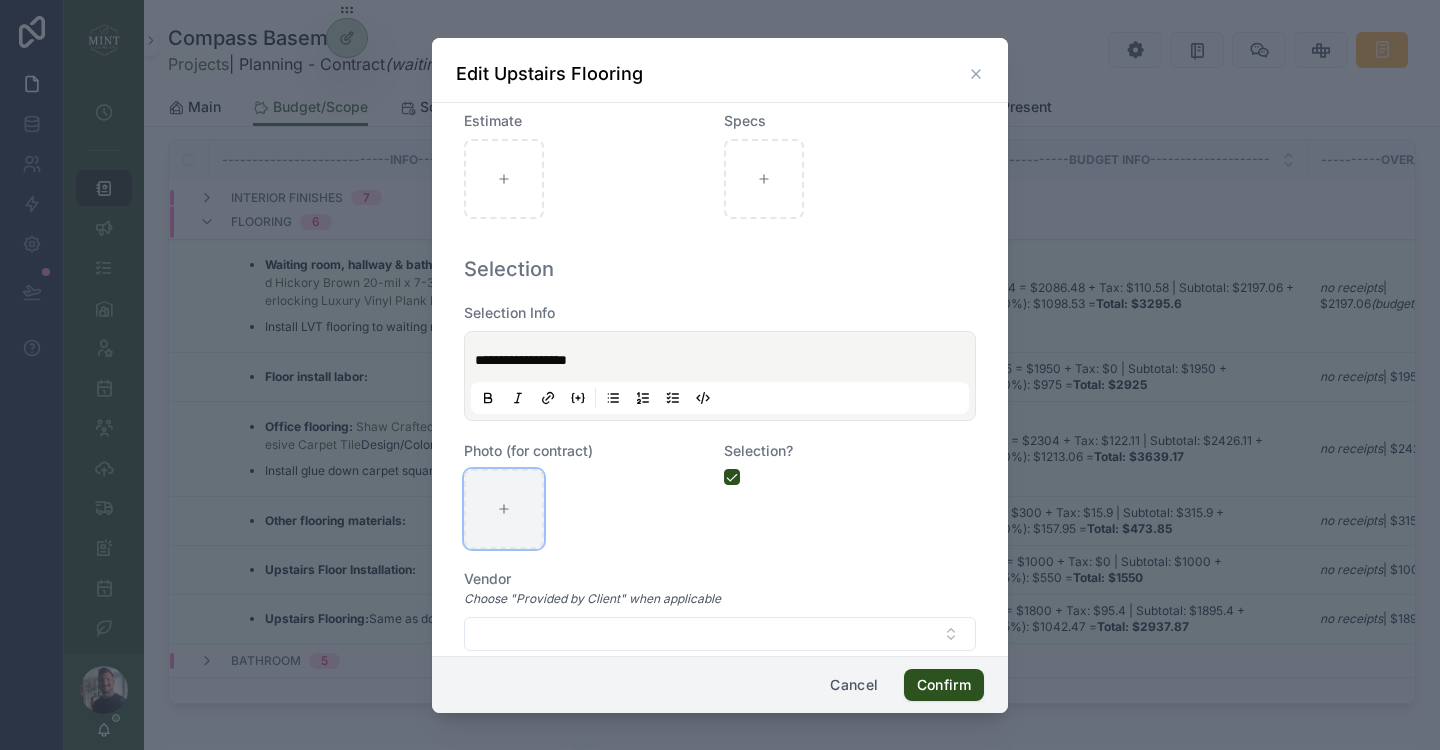 click at bounding box center [504, 509] 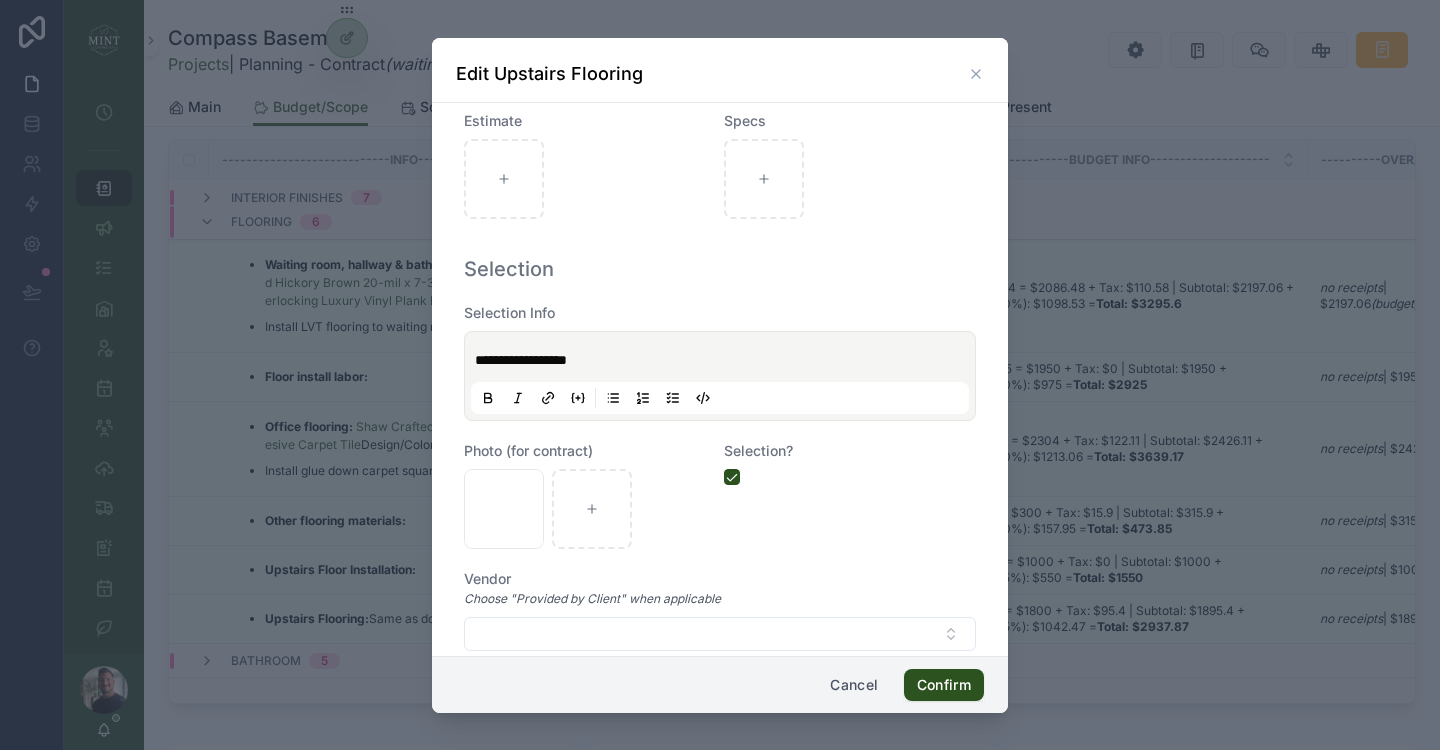 click on "**********" at bounding box center (521, 360) 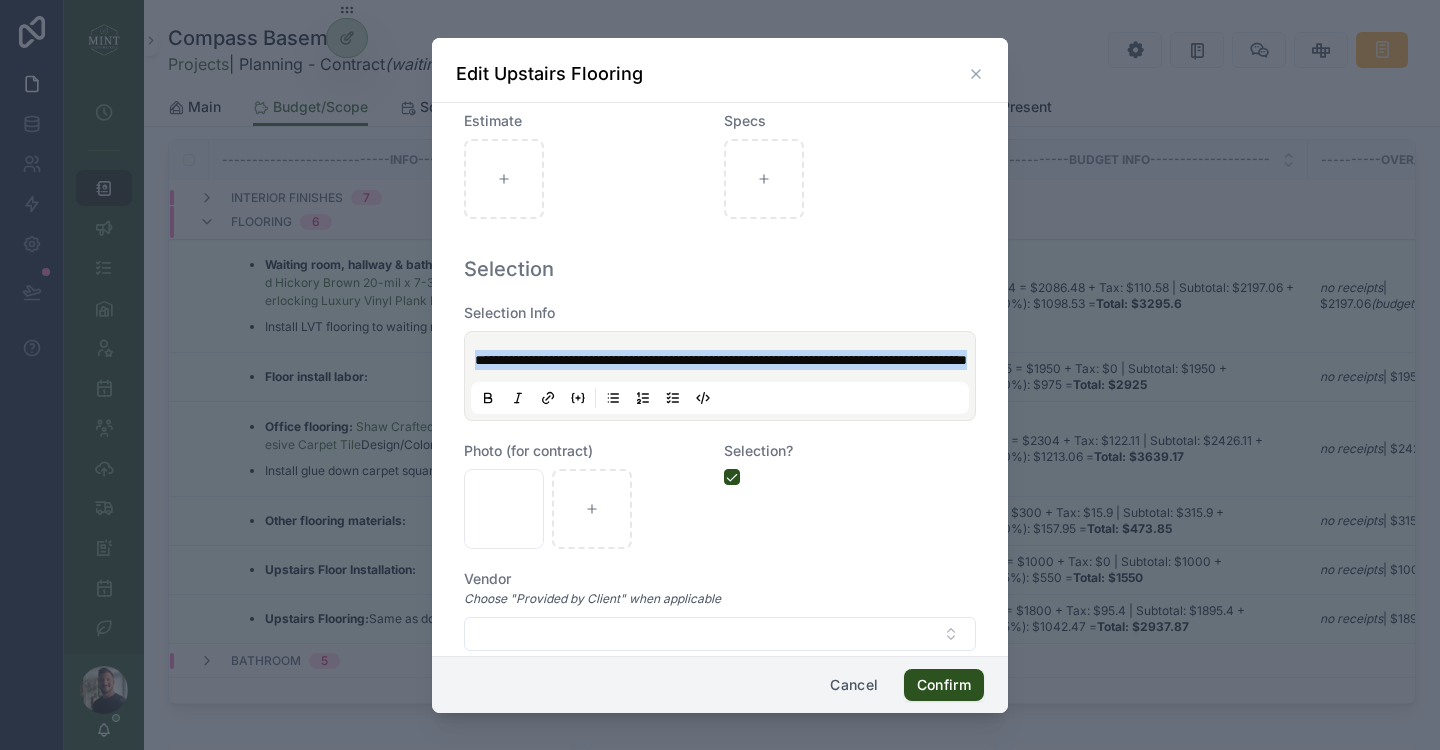 click 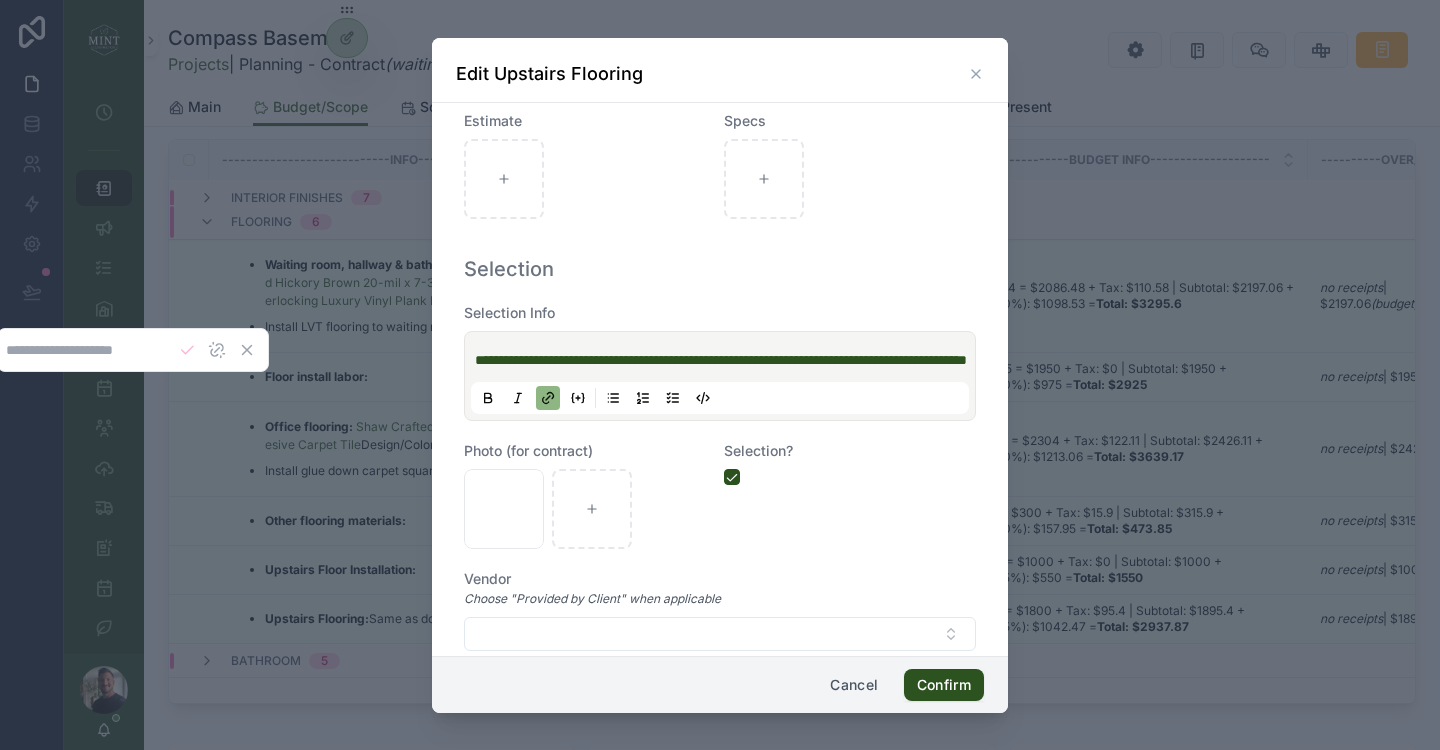 type on "**********" 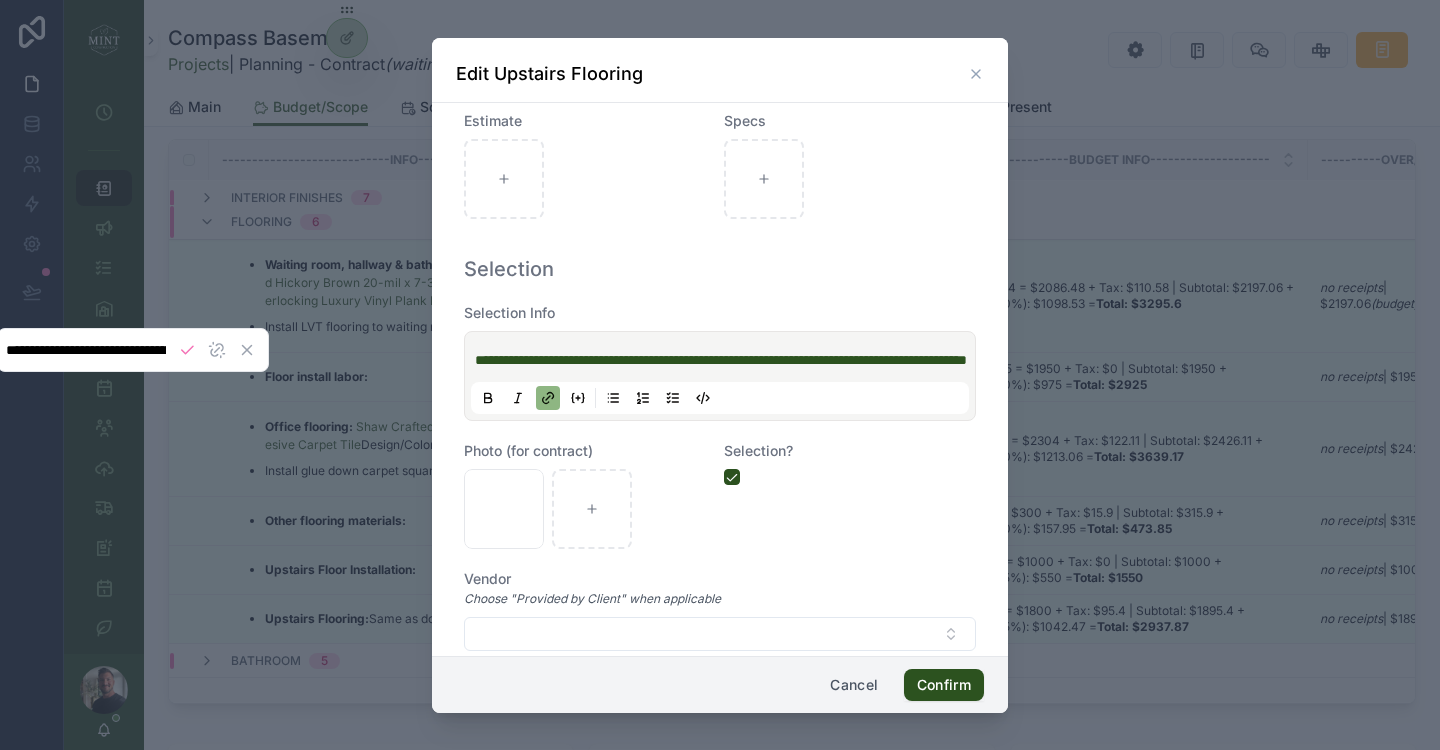 scroll, scrollTop: 0, scrollLeft: 902, axis: horizontal 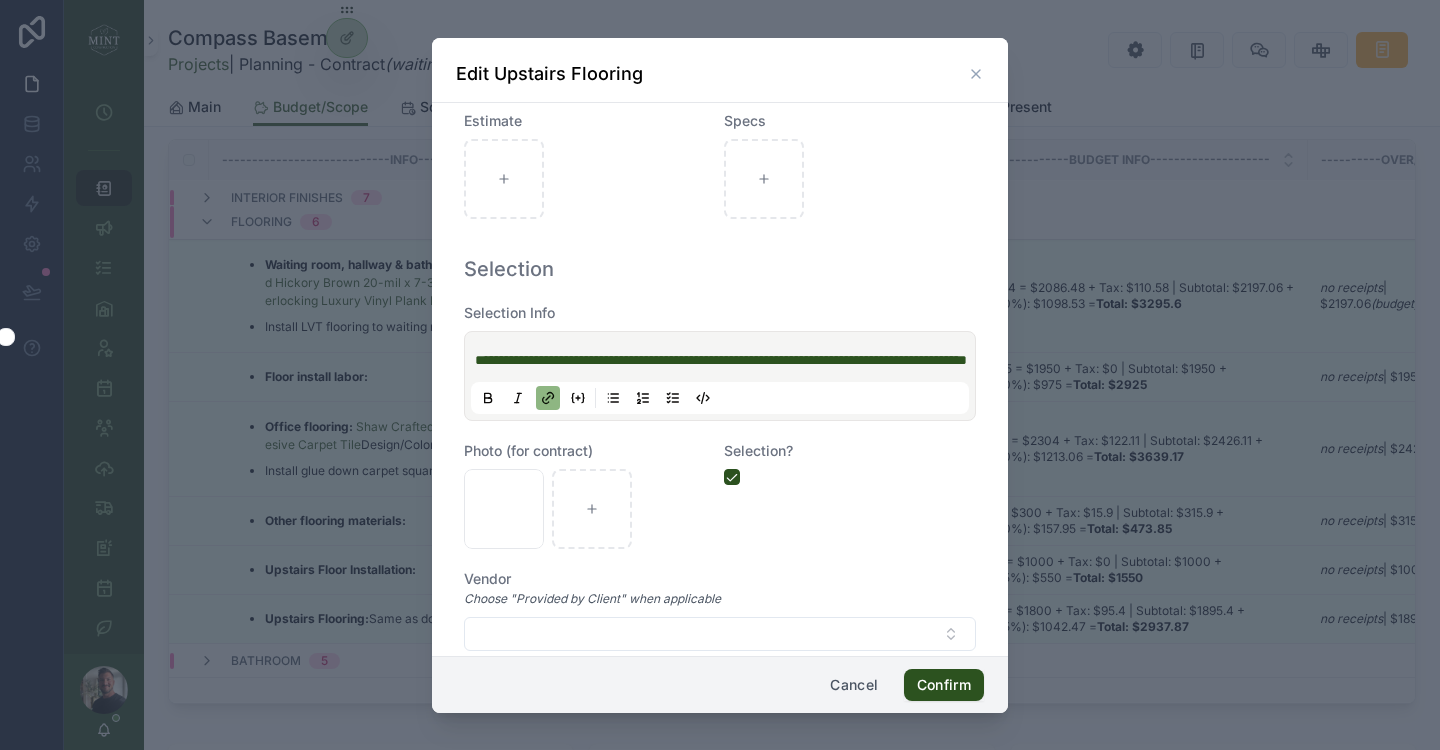 click on "Selection?" at bounding box center [850, 495] 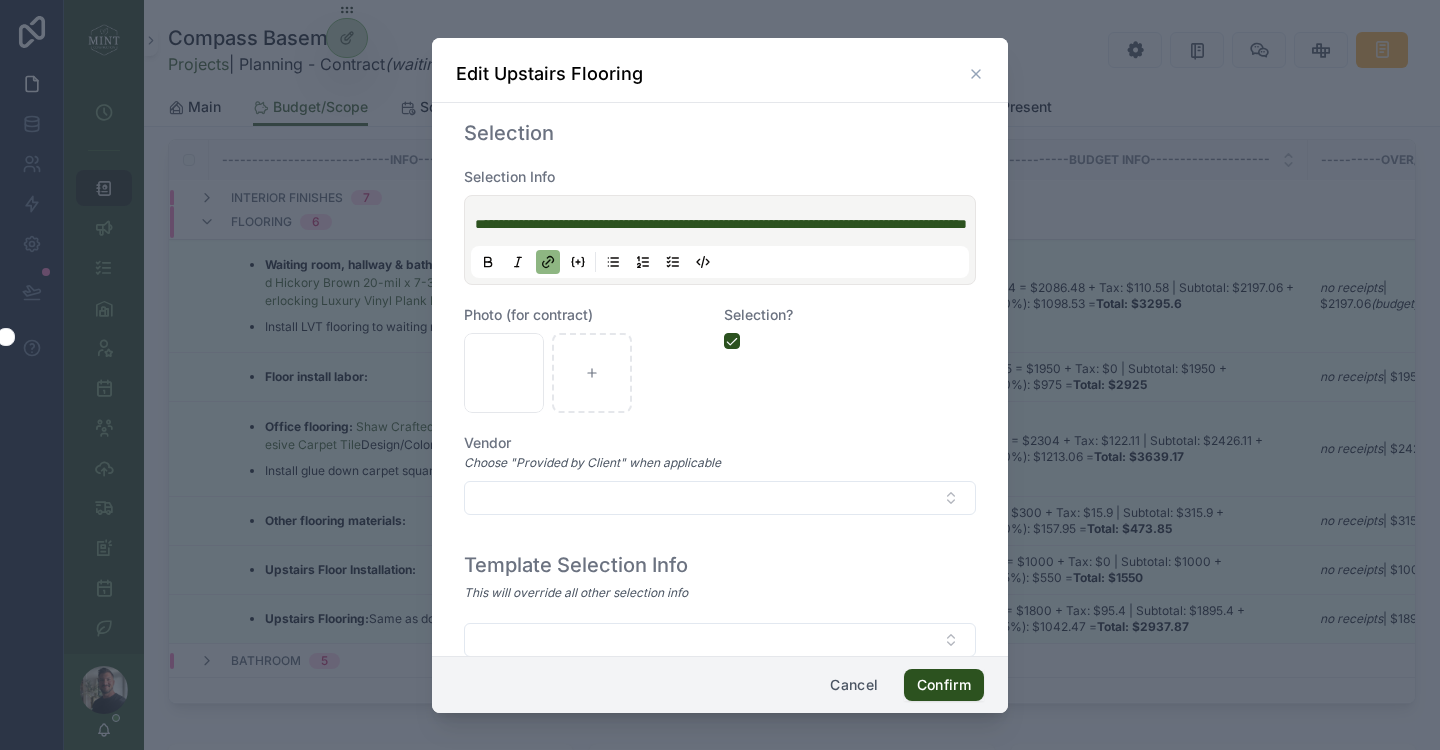 scroll, scrollTop: 1104, scrollLeft: 0, axis: vertical 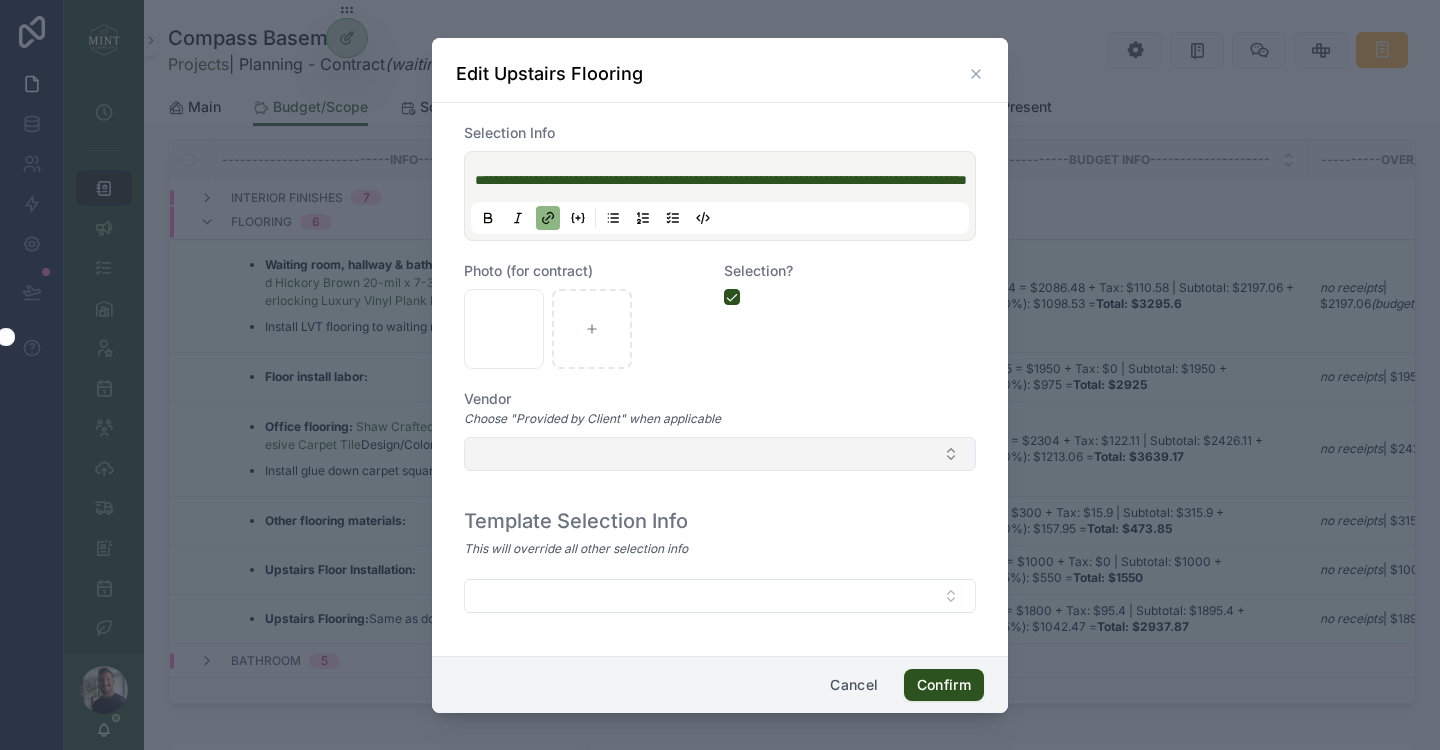 click at bounding box center (720, 454) 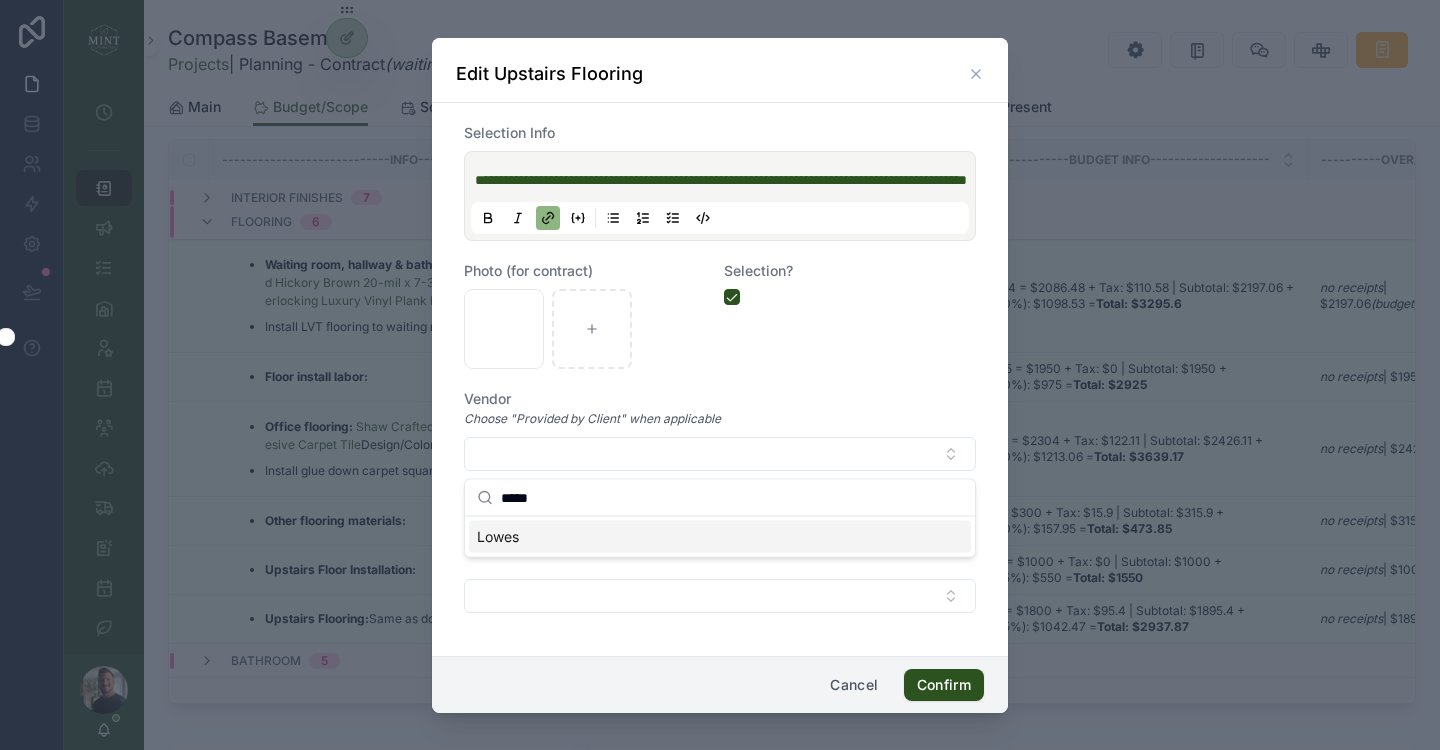 type on "*****" 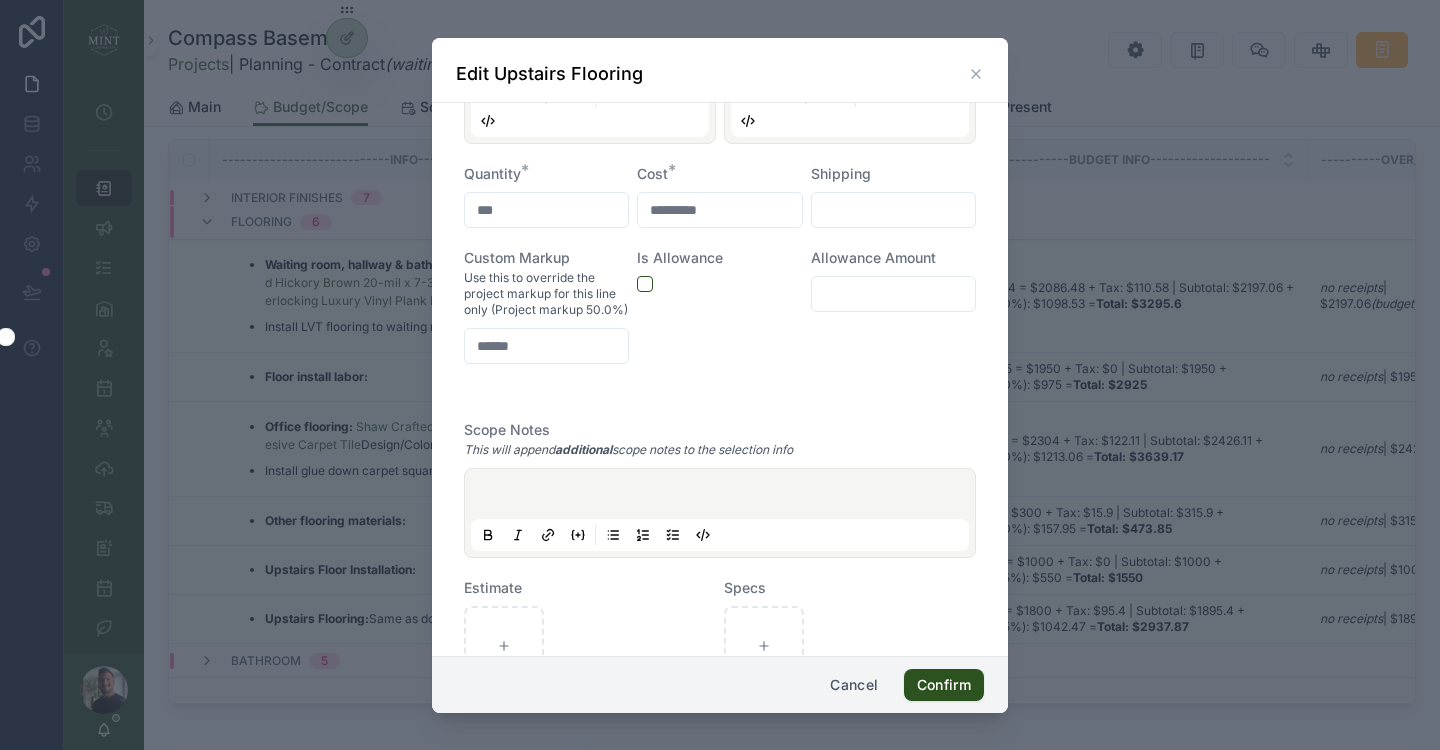 scroll, scrollTop: 438, scrollLeft: 0, axis: vertical 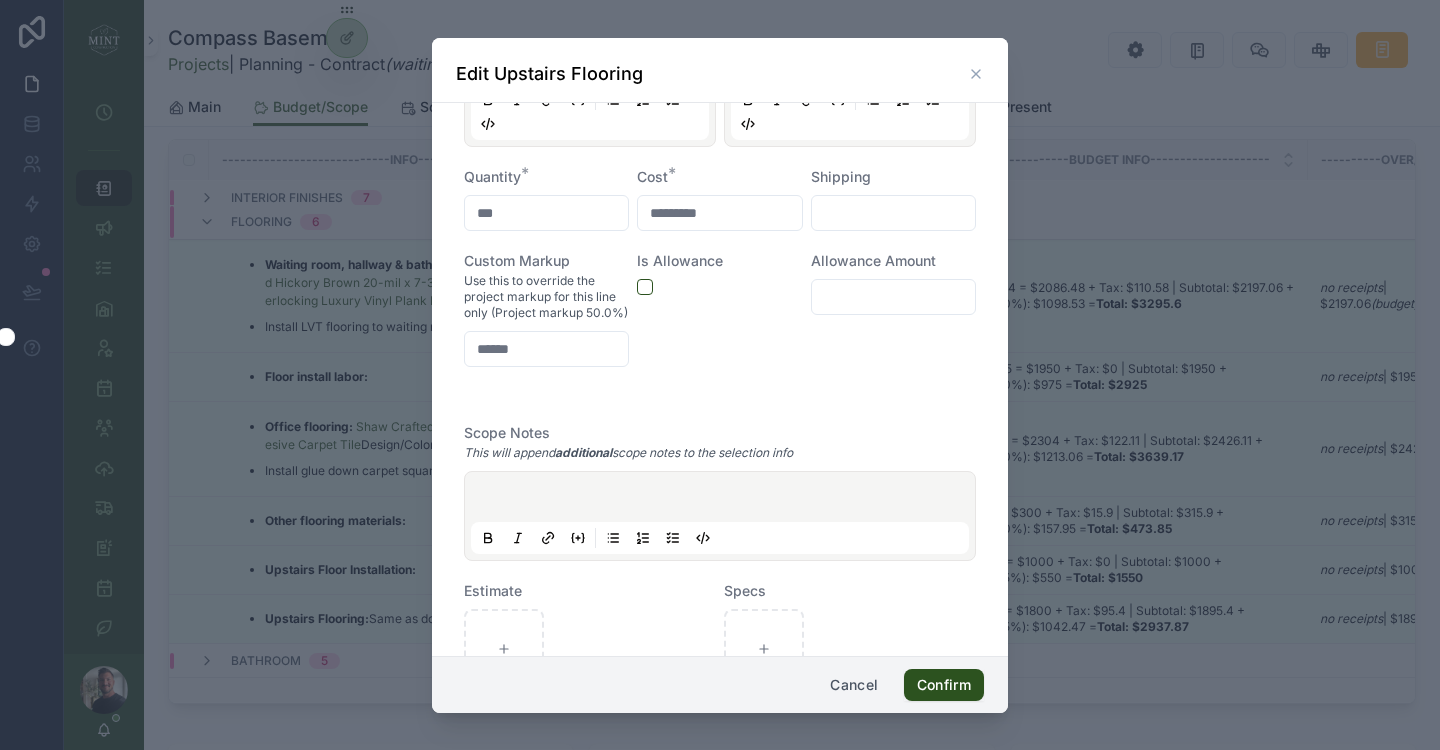 click at bounding box center (724, 500) 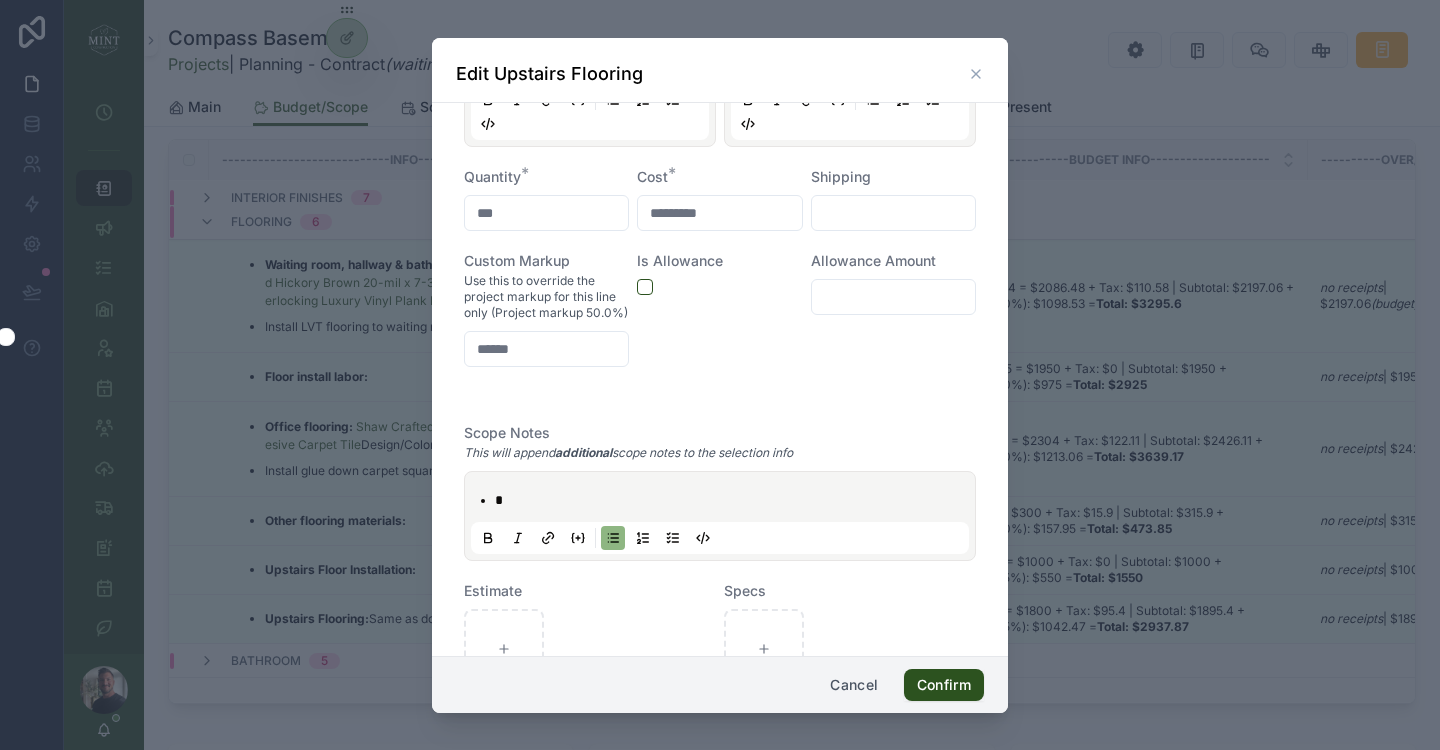 type 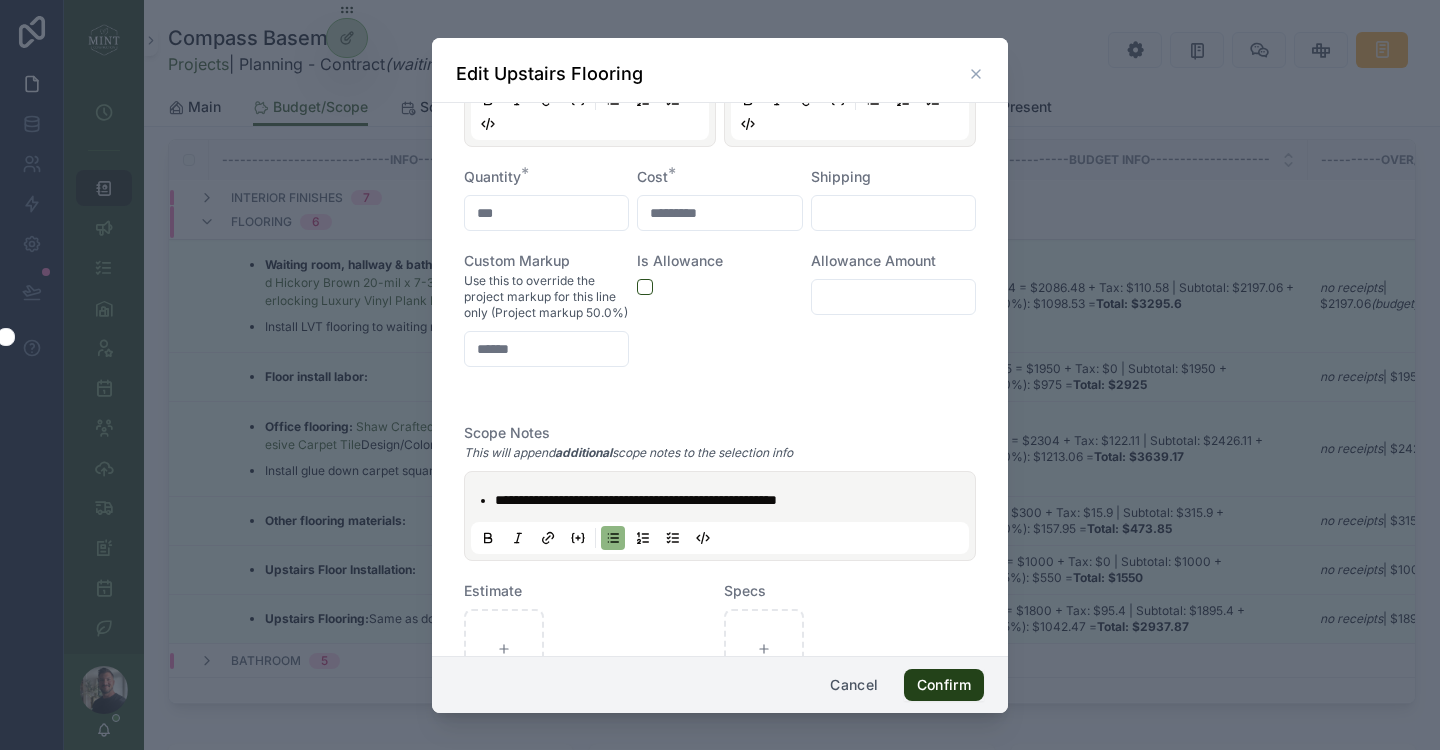 click on "Confirm" at bounding box center [944, 685] 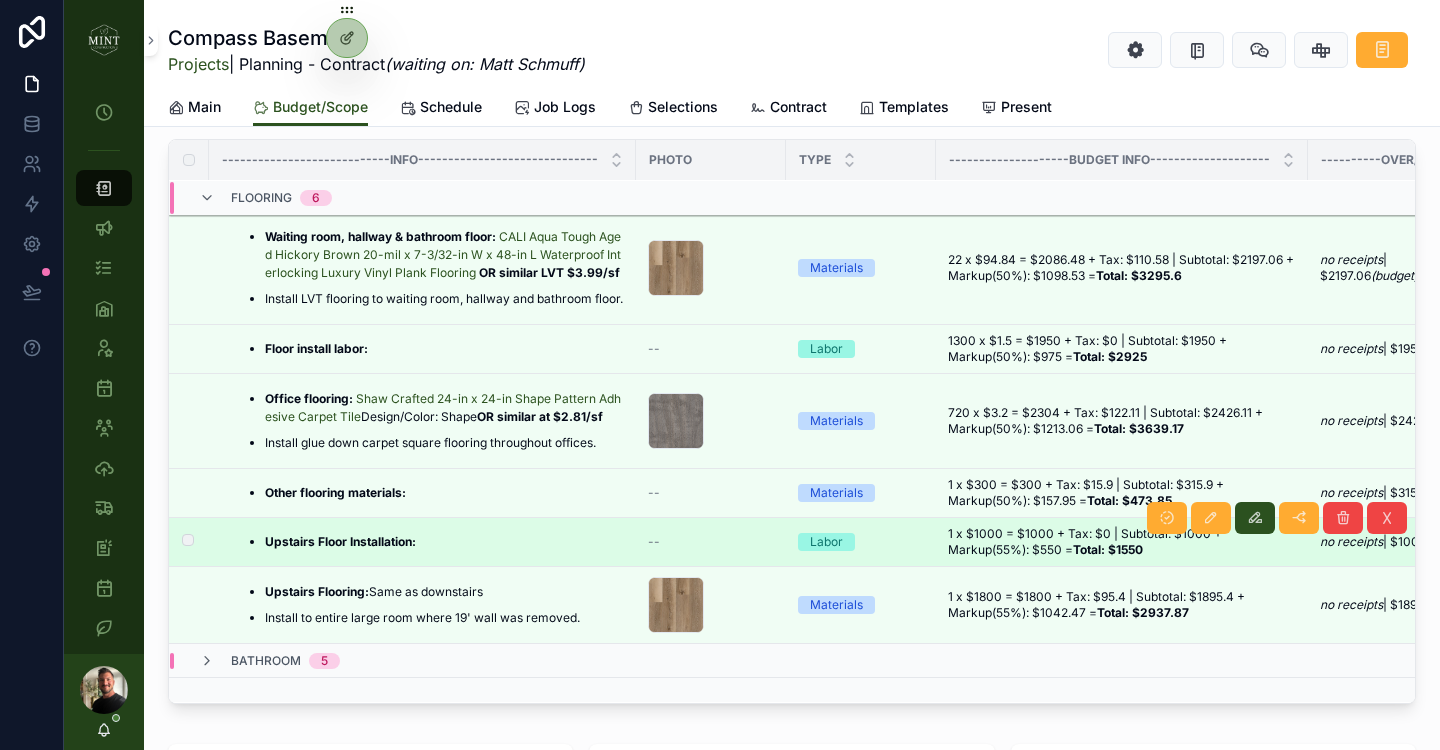 scroll, scrollTop: 288, scrollLeft: 0, axis: vertical 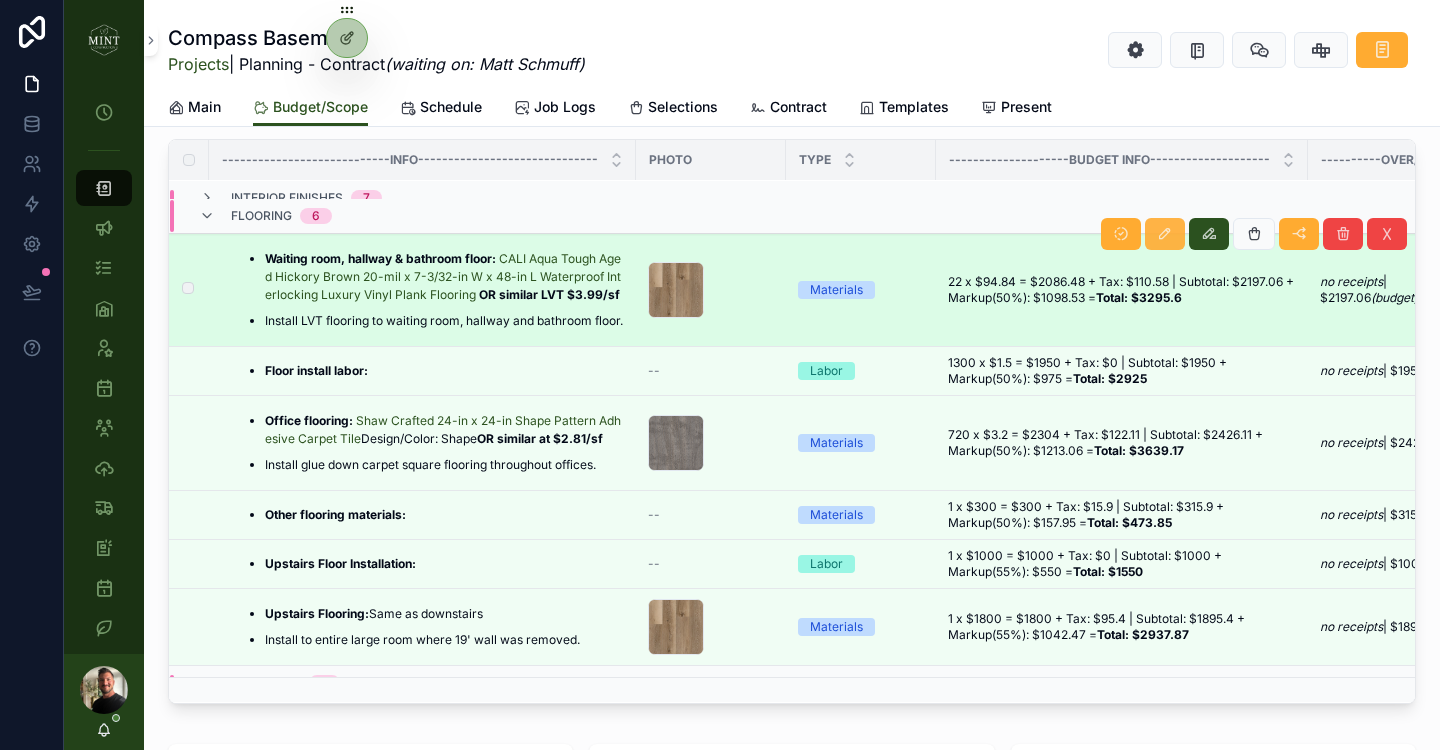 click at bounding box center [1165, 234] 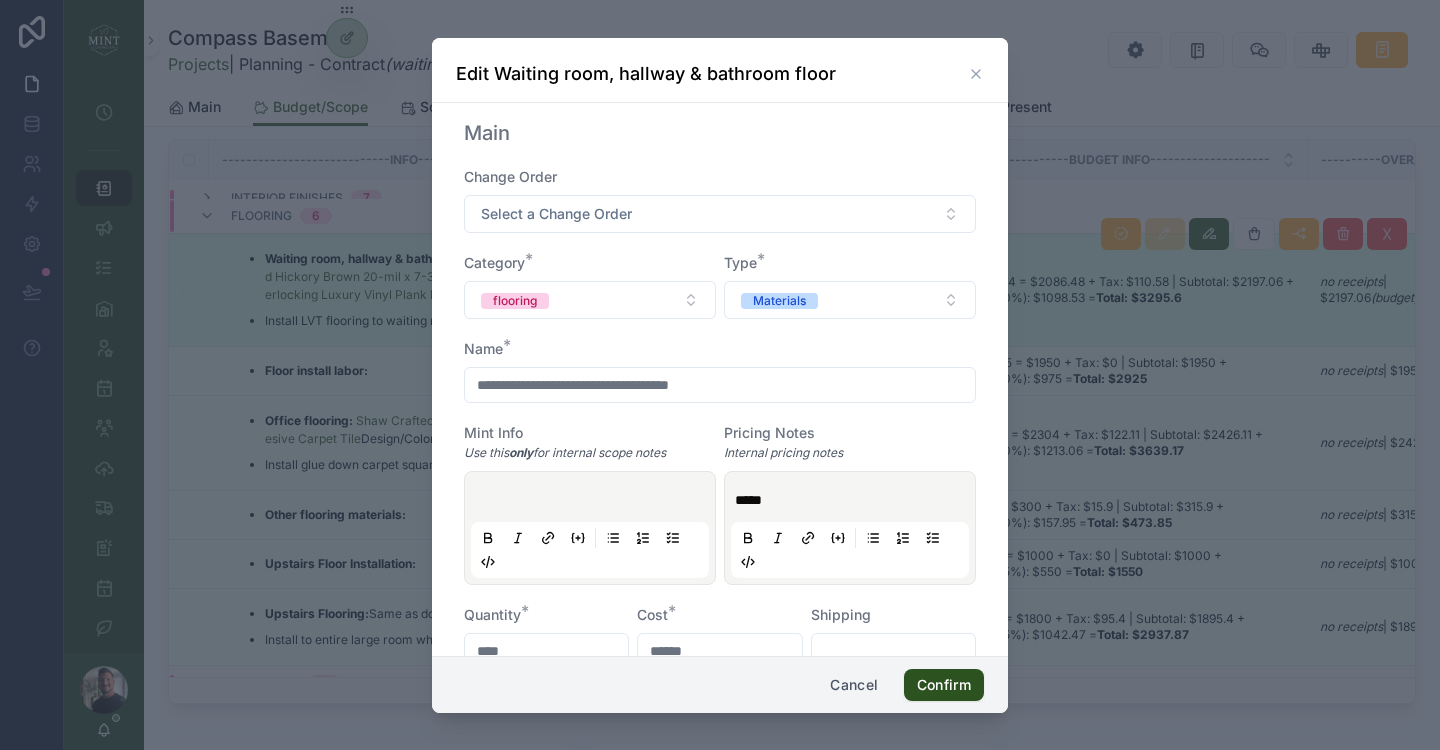 click on "**********" at bounding box center [720, 385] 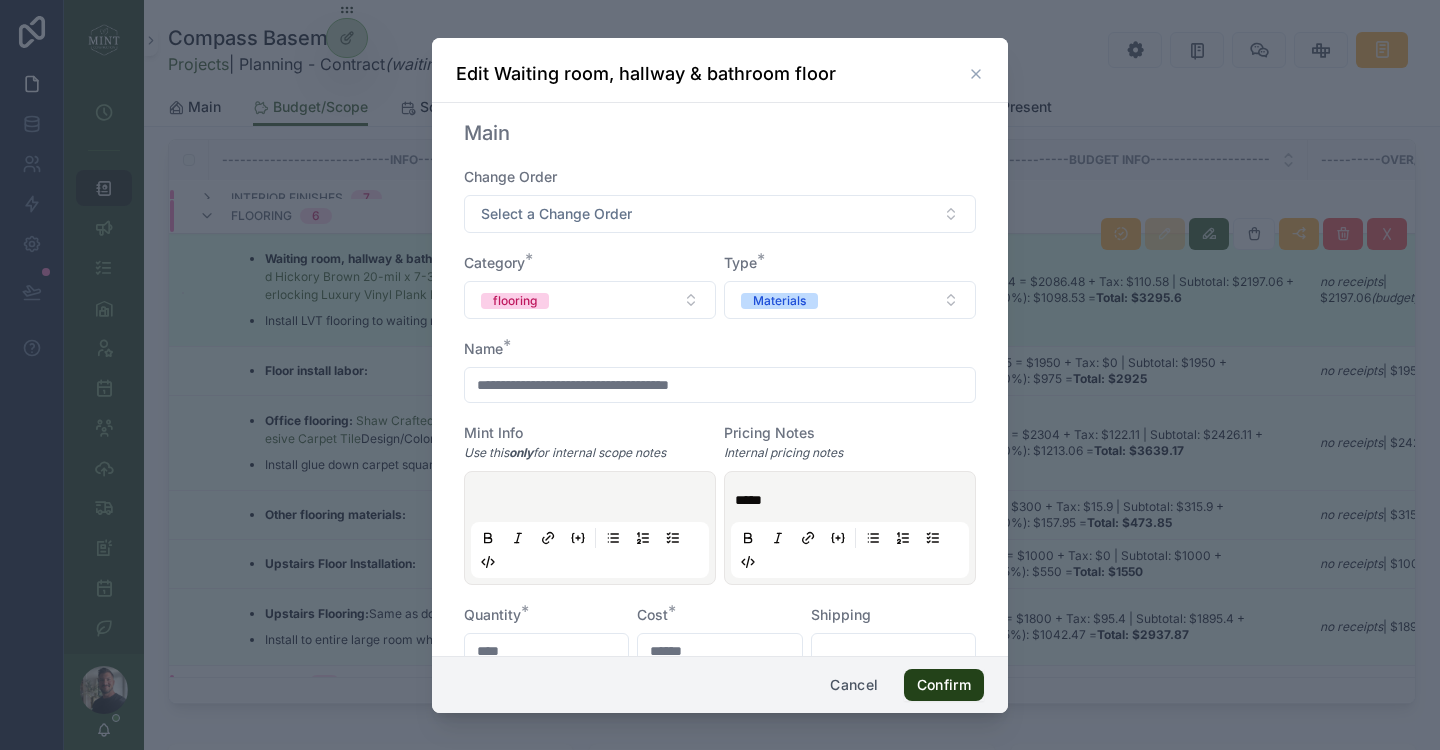 click on "Confirm" at bounding box center (944, 685) 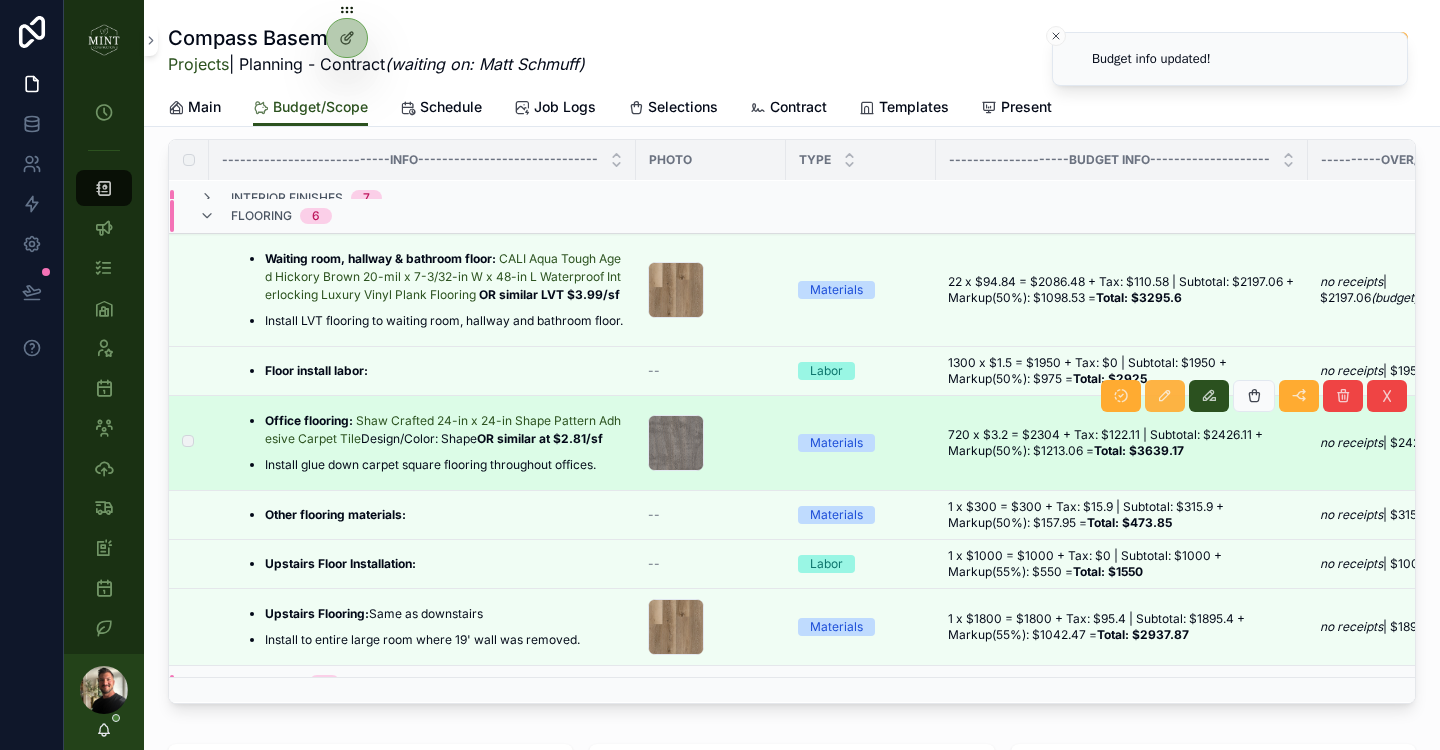 click at bounding box center [1165, 396] 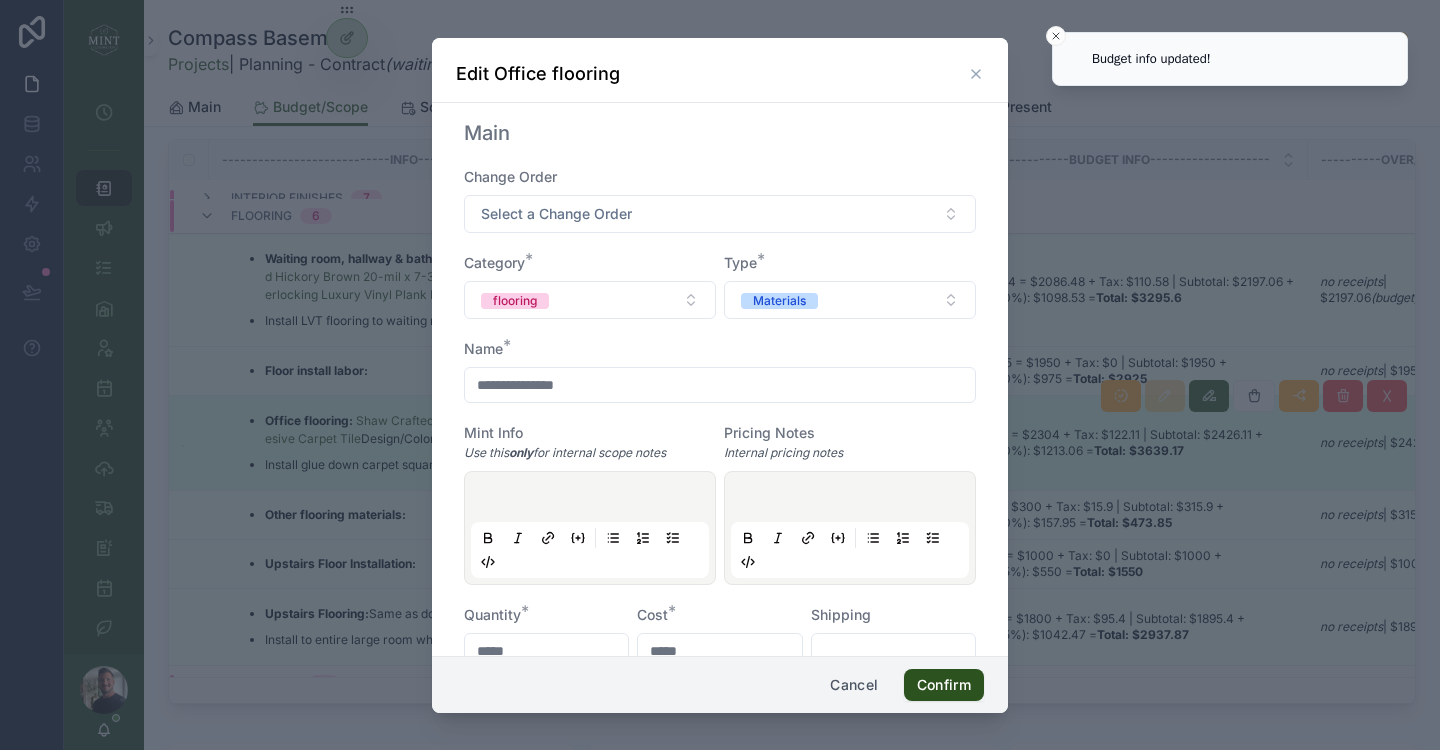 click on "**********" at bounding box center [720, 385] 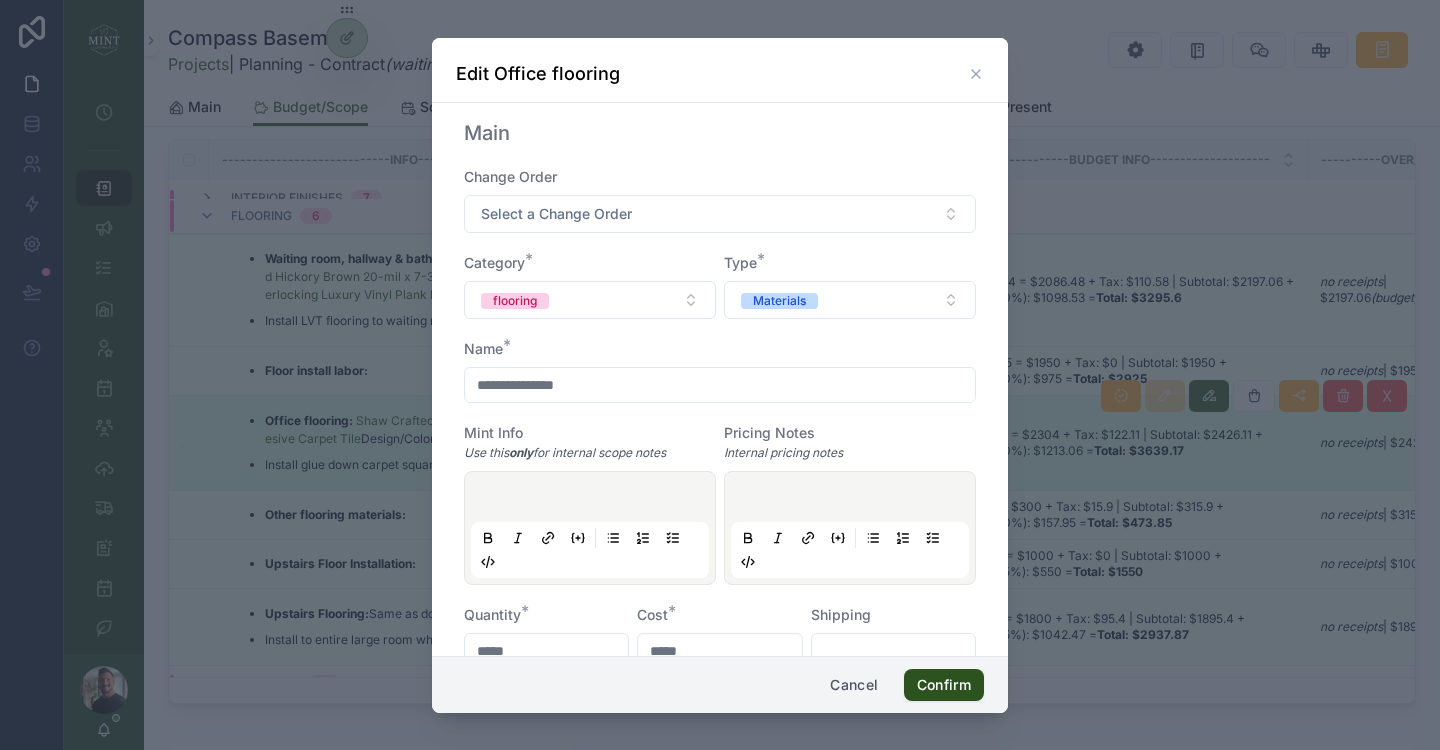type on "**********" 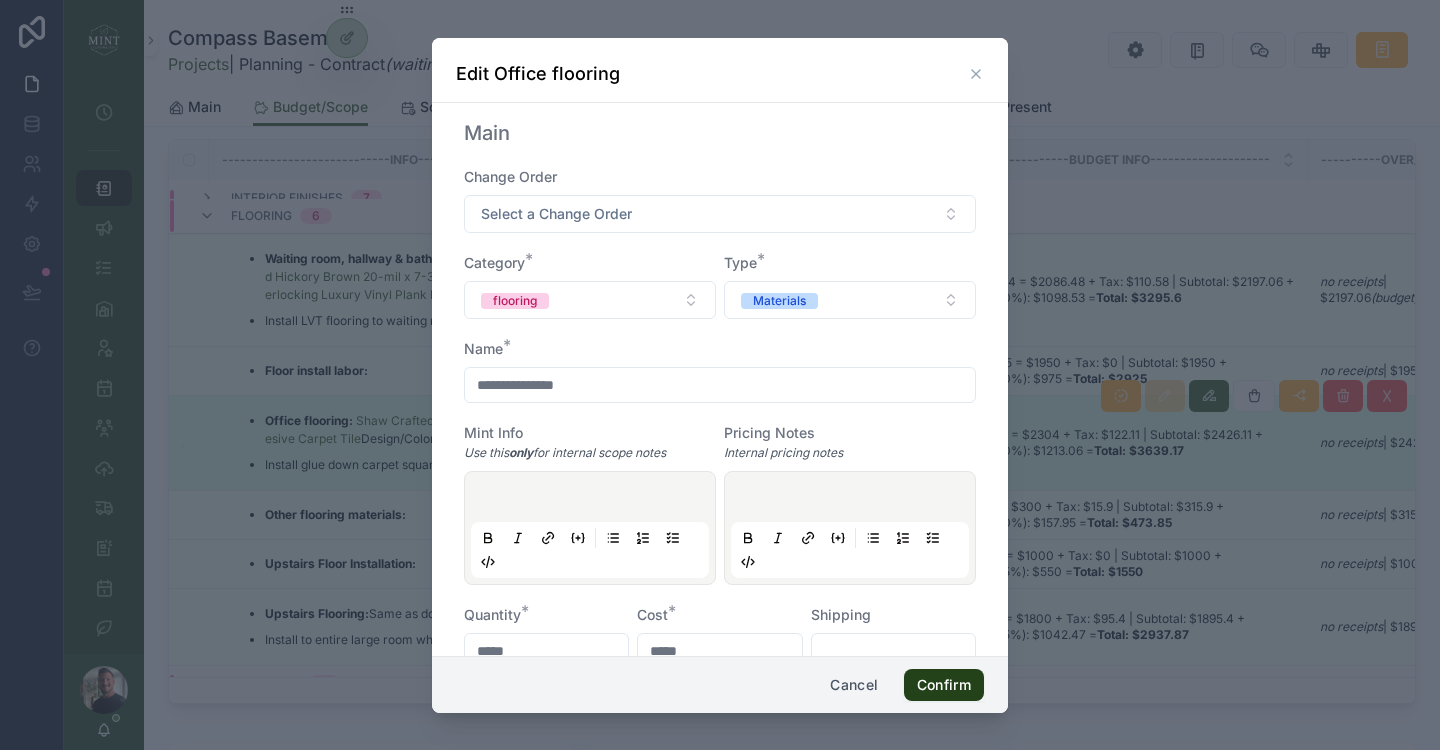 click on "Confirm" at bounding box center (944, 685) 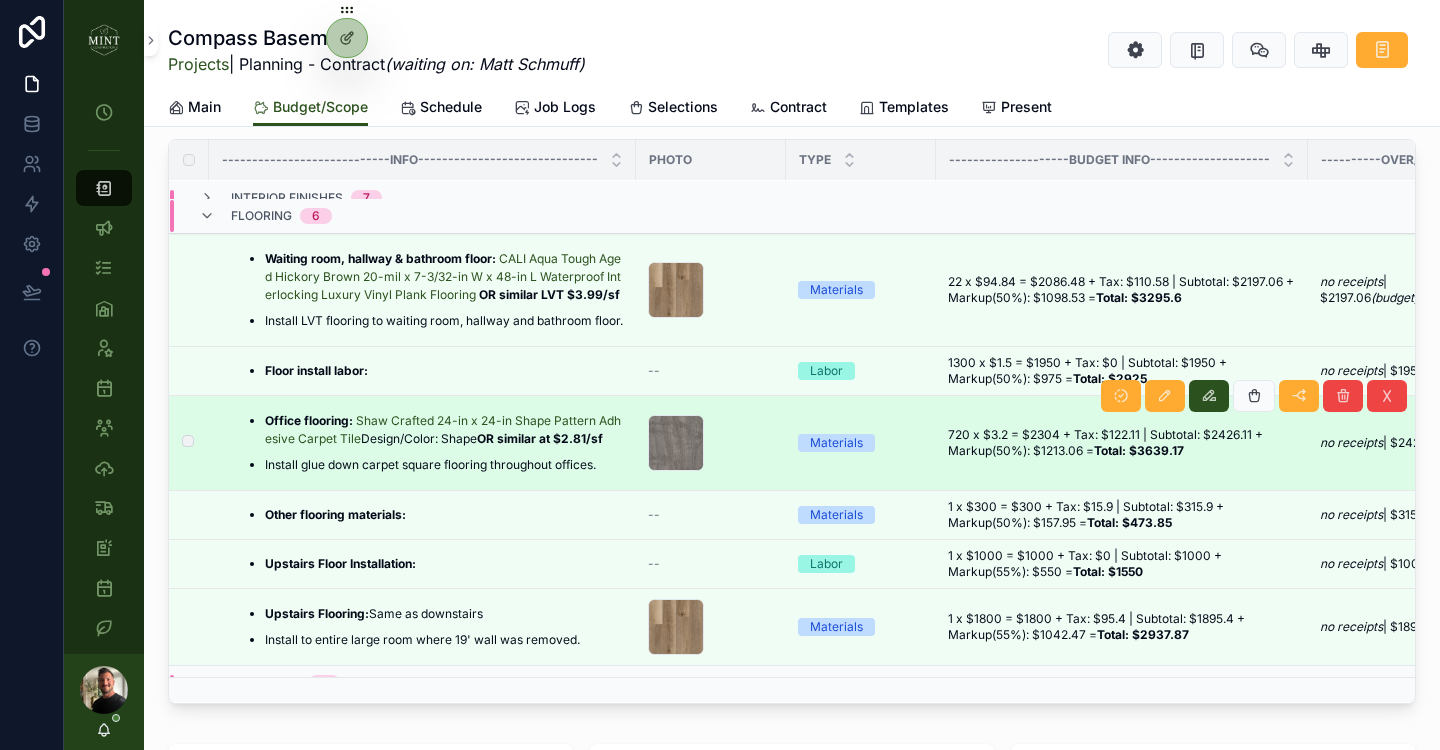 scroll, scrollTop: 359, scrollLeft: 0, axis: vertical 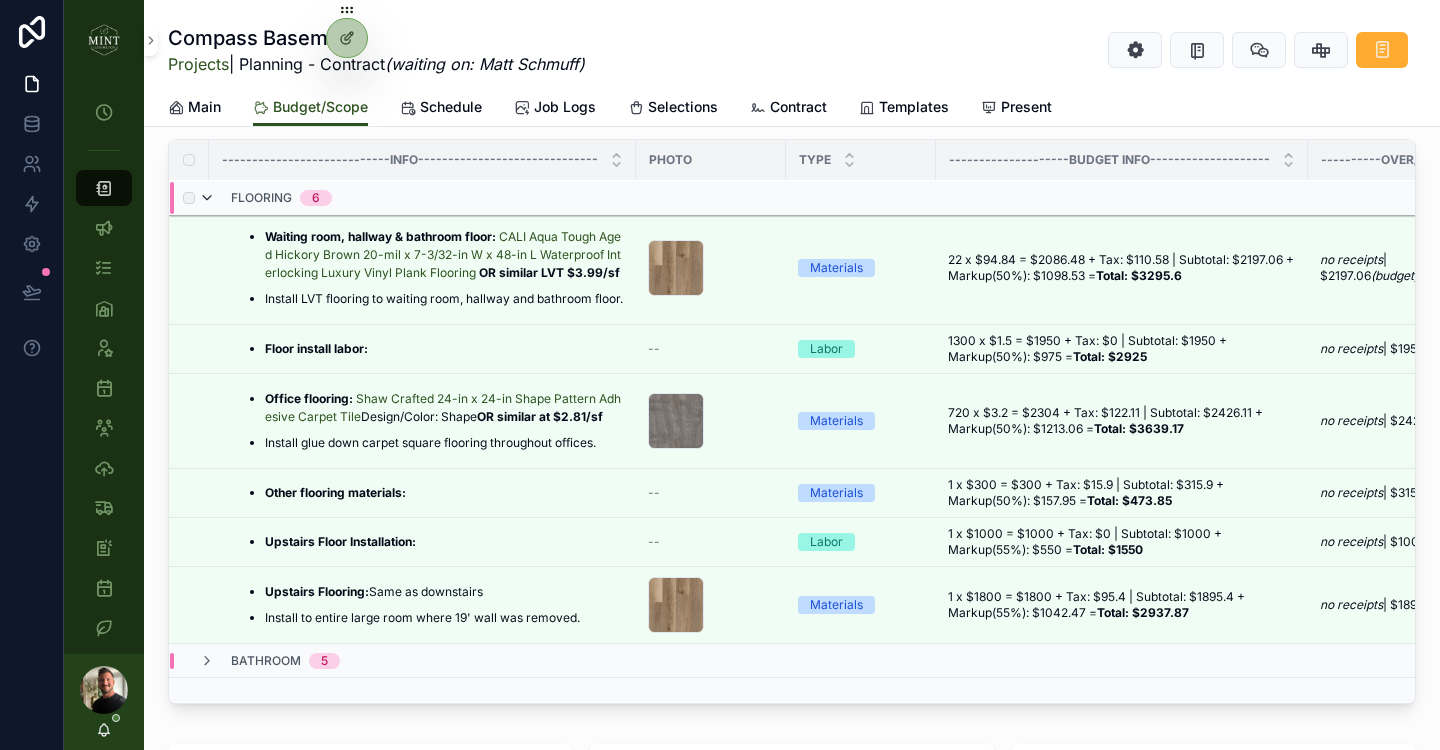 click at bounding box center [207, 198] 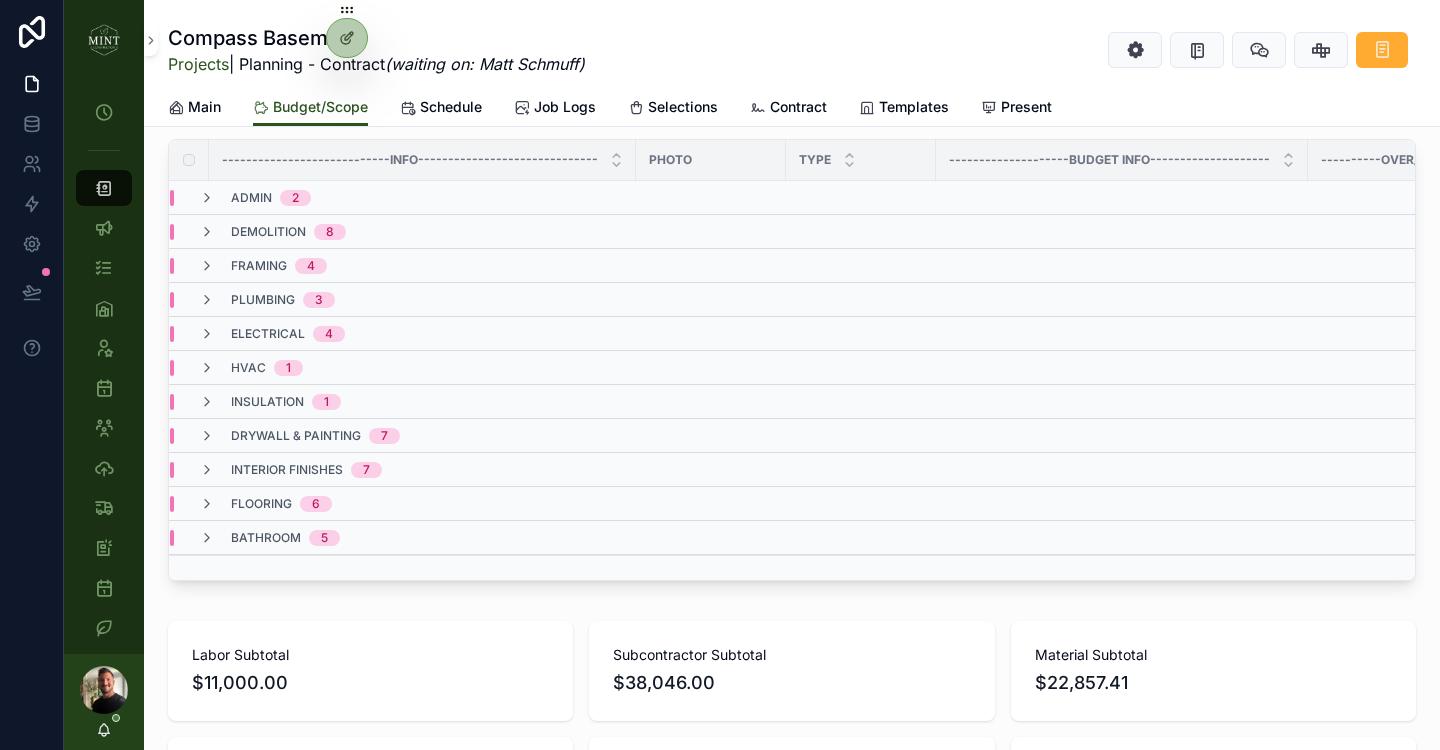 scroll, scrollTop: 0, scrollLeft: 0, axis: both 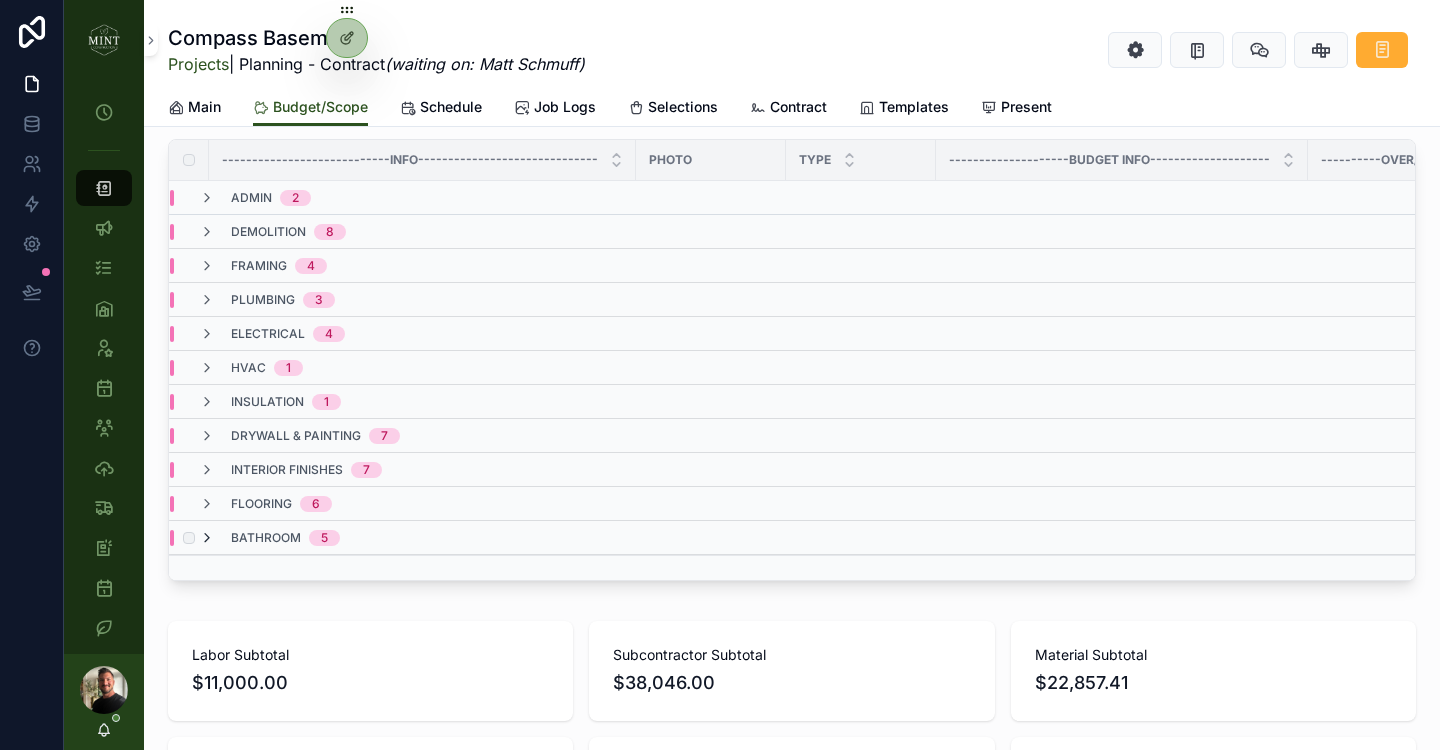click at bounding box center (207, 538) 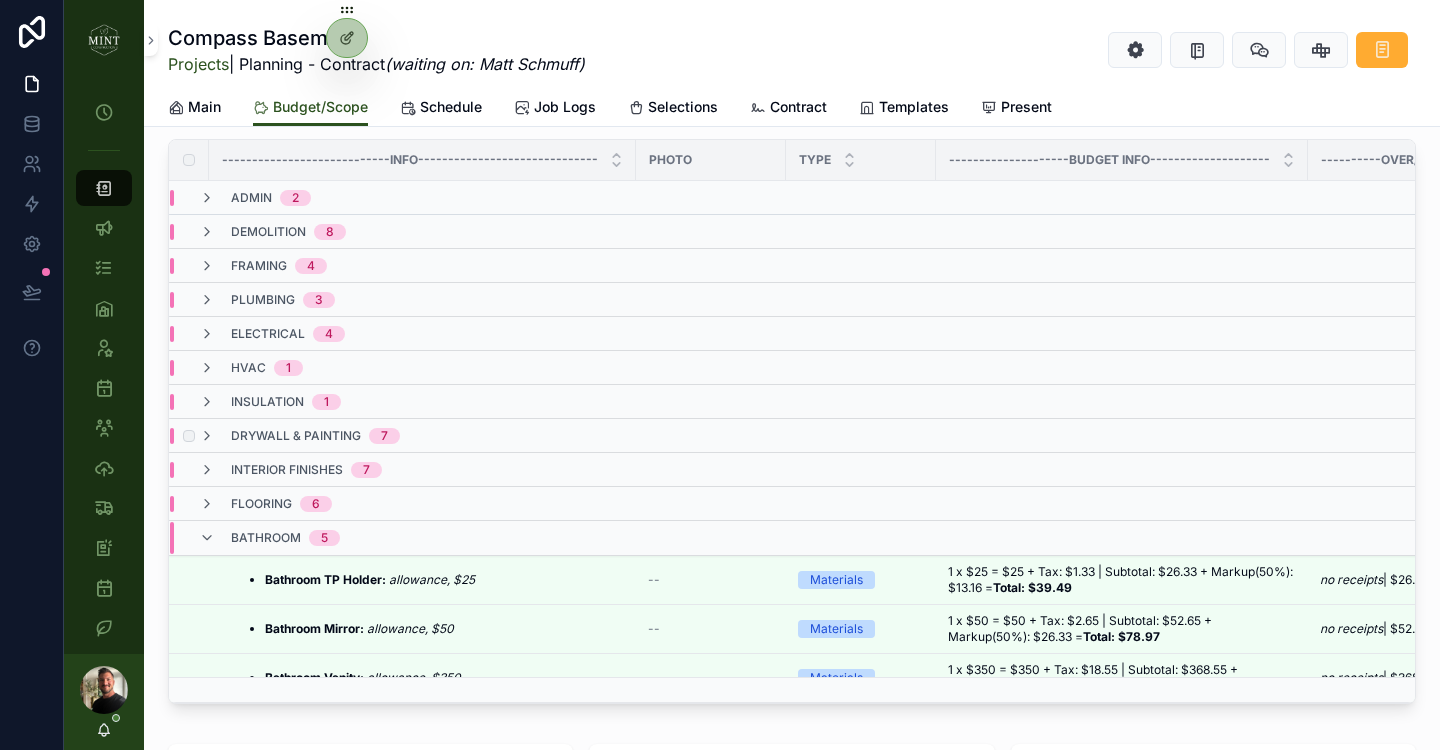 scroll, scrollTop: 118, scrollLeft: 0, axis: vertical 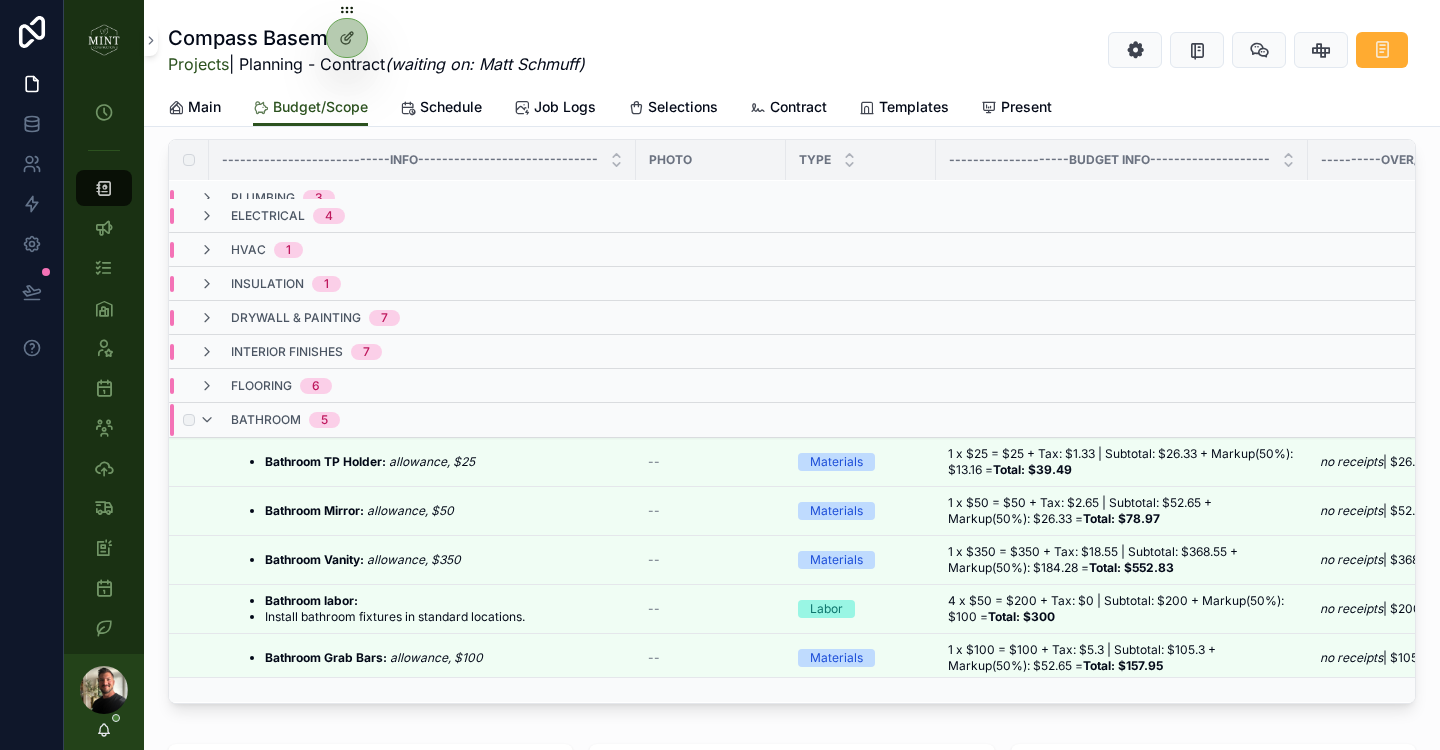 click on "bathroom 5" at bounding box center (269, 420) 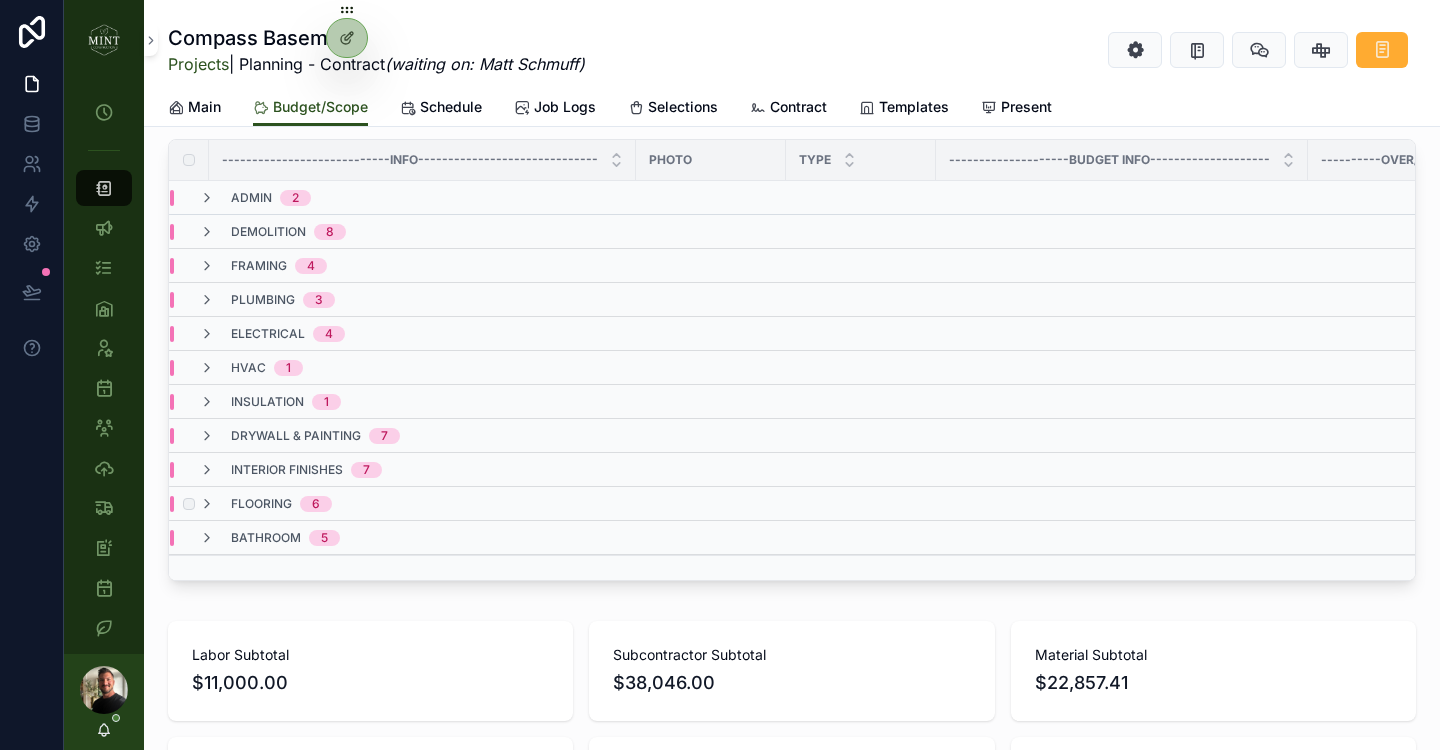 click on "flooring 6" at bounding box center (265, 504) 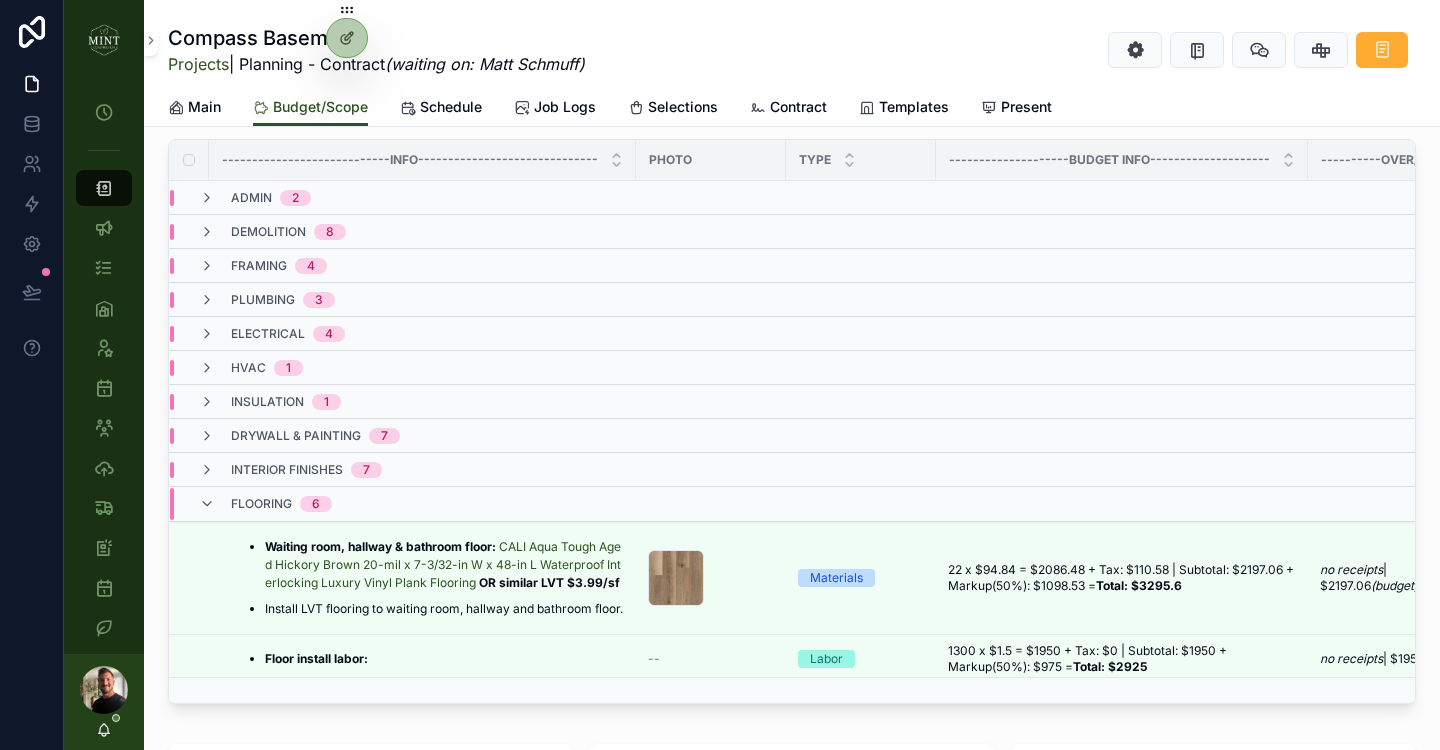 click on "flooring 6" at bounding box center (265, 504) 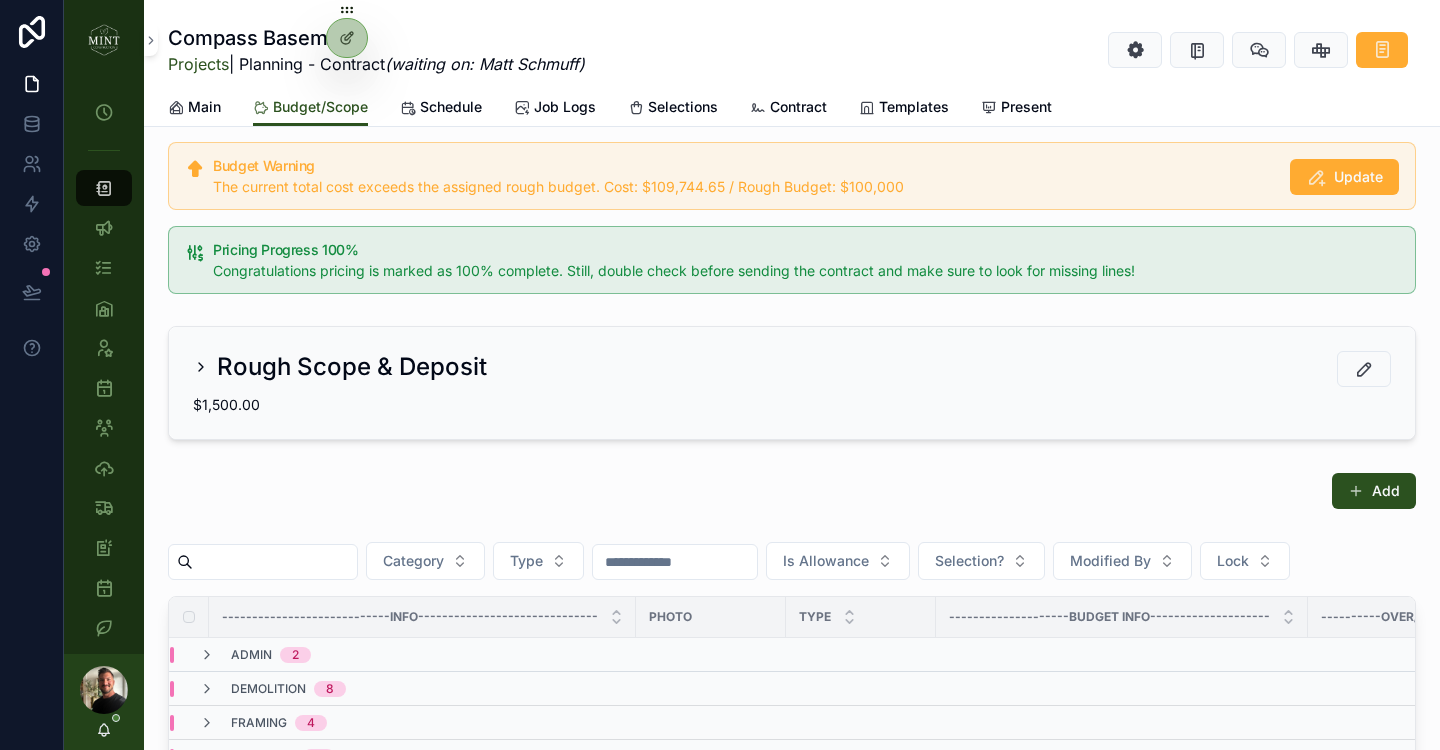 scroll, scrollTop: 10, scrollLeft: 0, axis: vertical 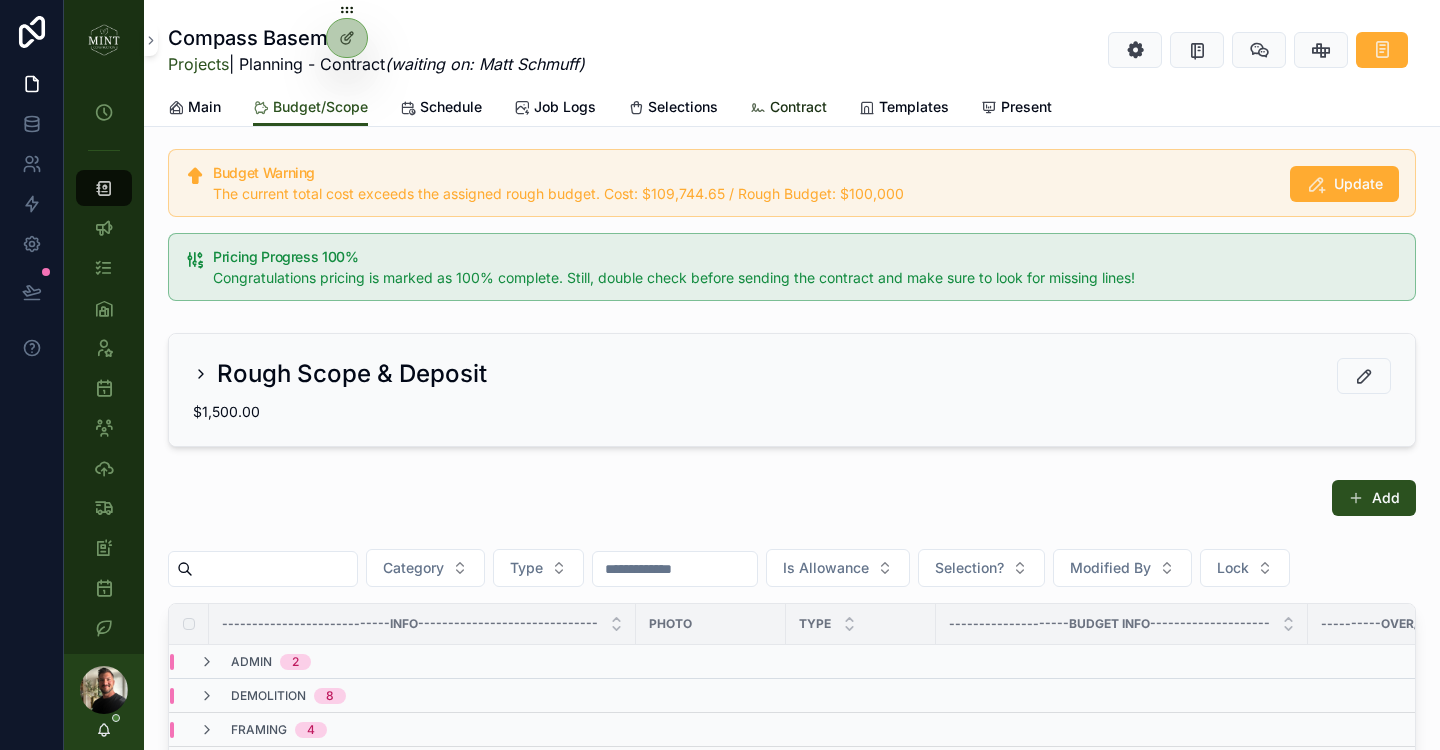 click on "Contract" at bounding box center (798, 107) 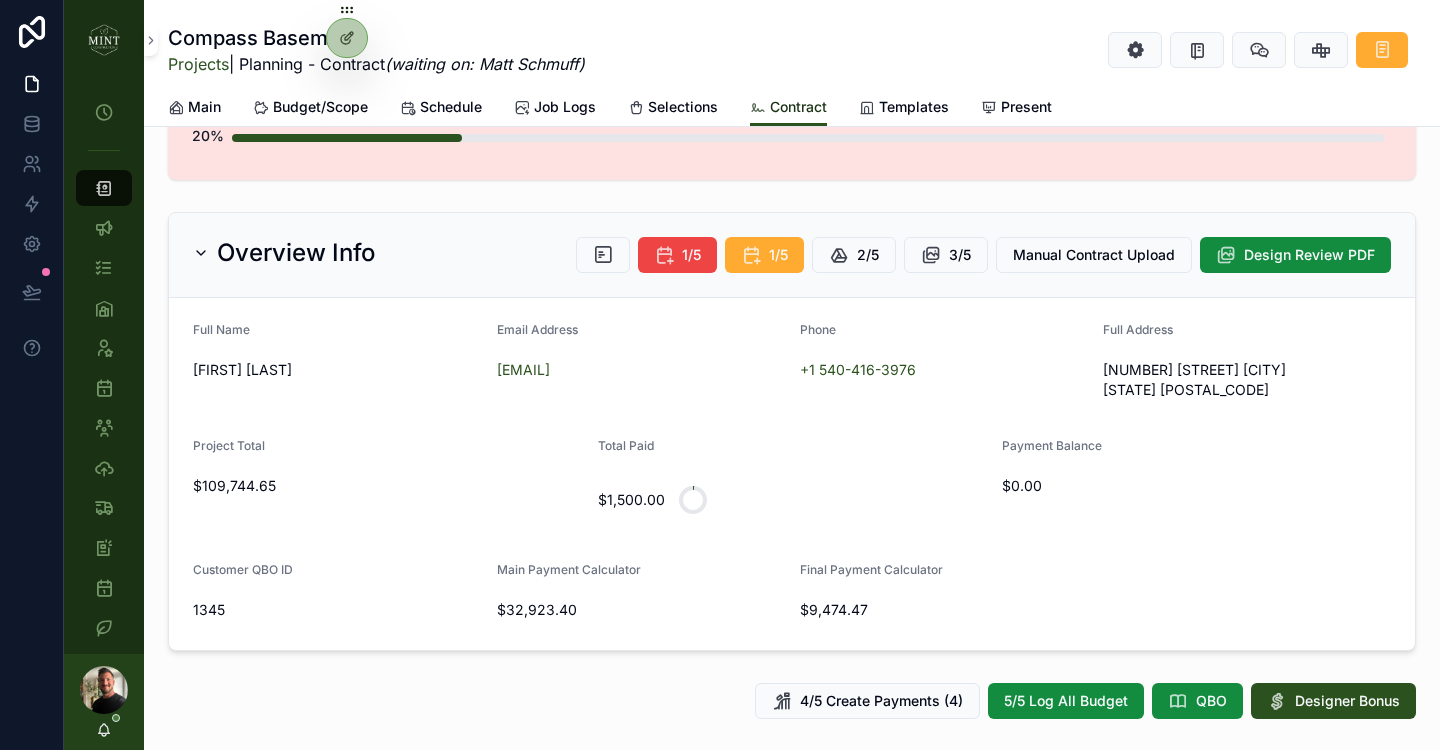 scroll, scrollTop: 117, scrollLeft: 0, axis: vertical 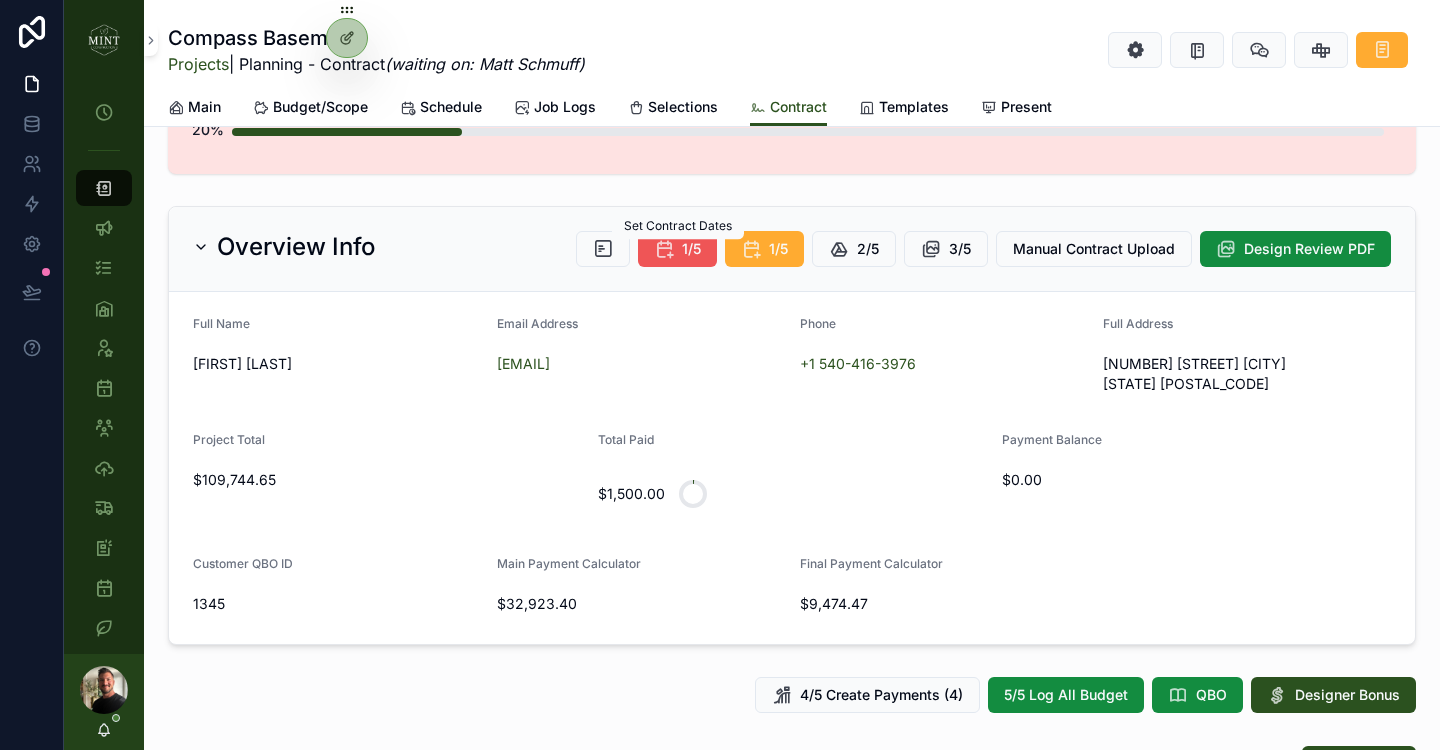 click at bounding box center [664, 249] 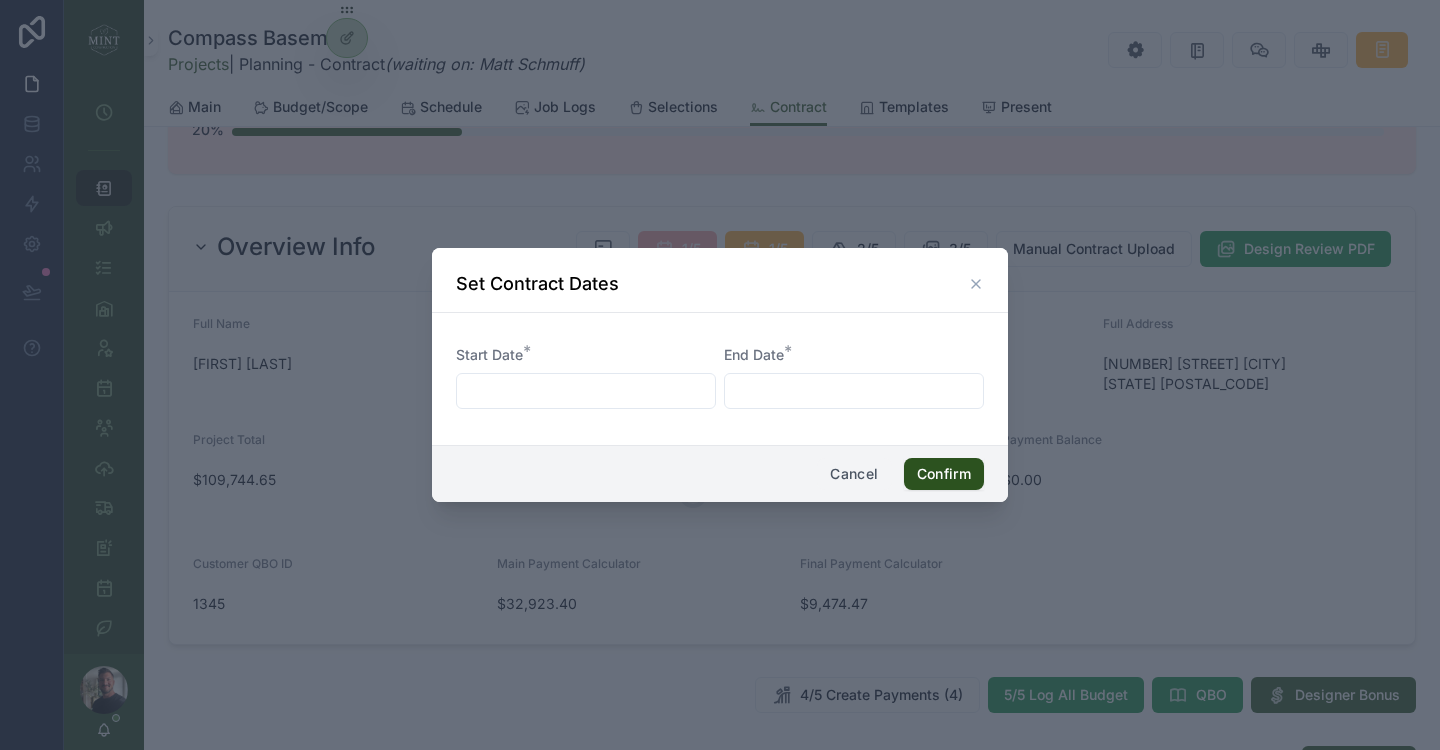 click on "Cancel" at bounding box center (854, 474) 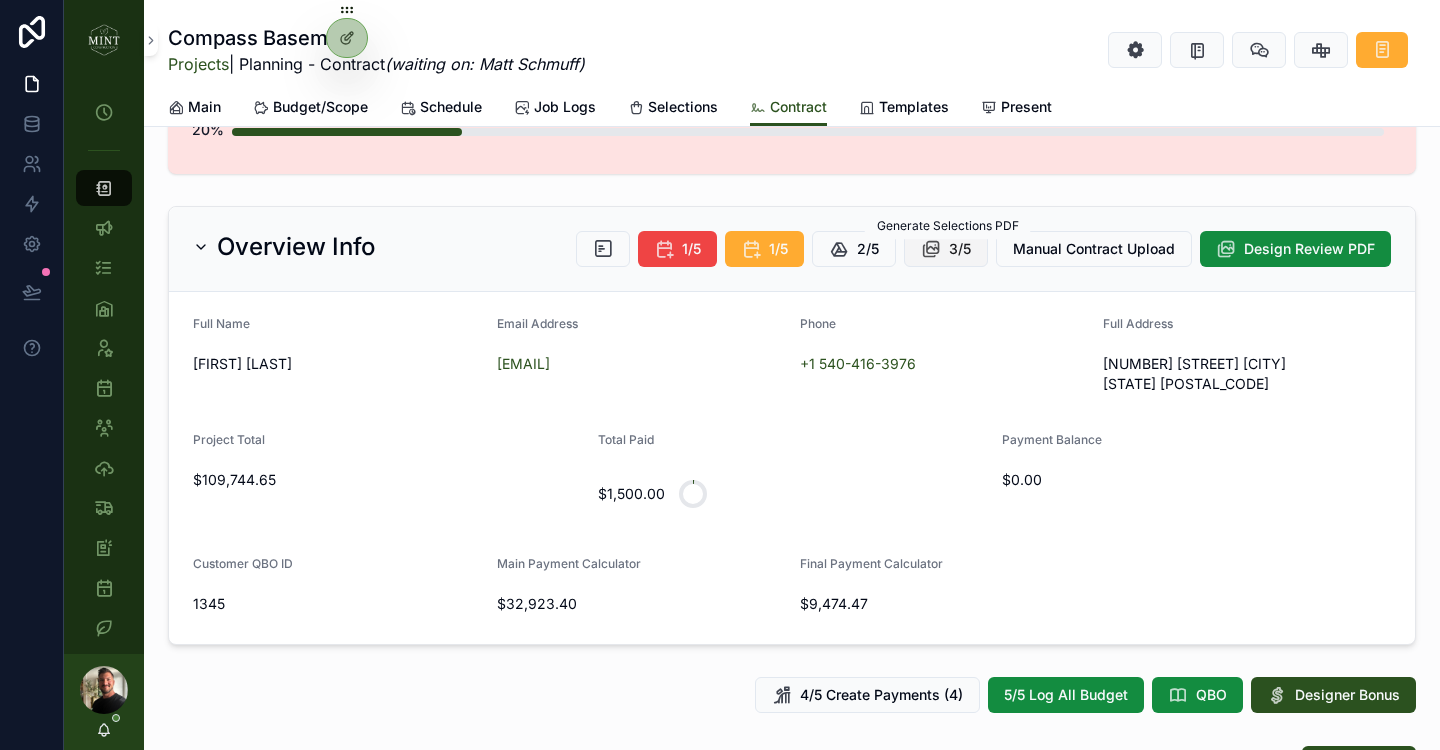 click on "3/5" at bounding box center (960, 249) 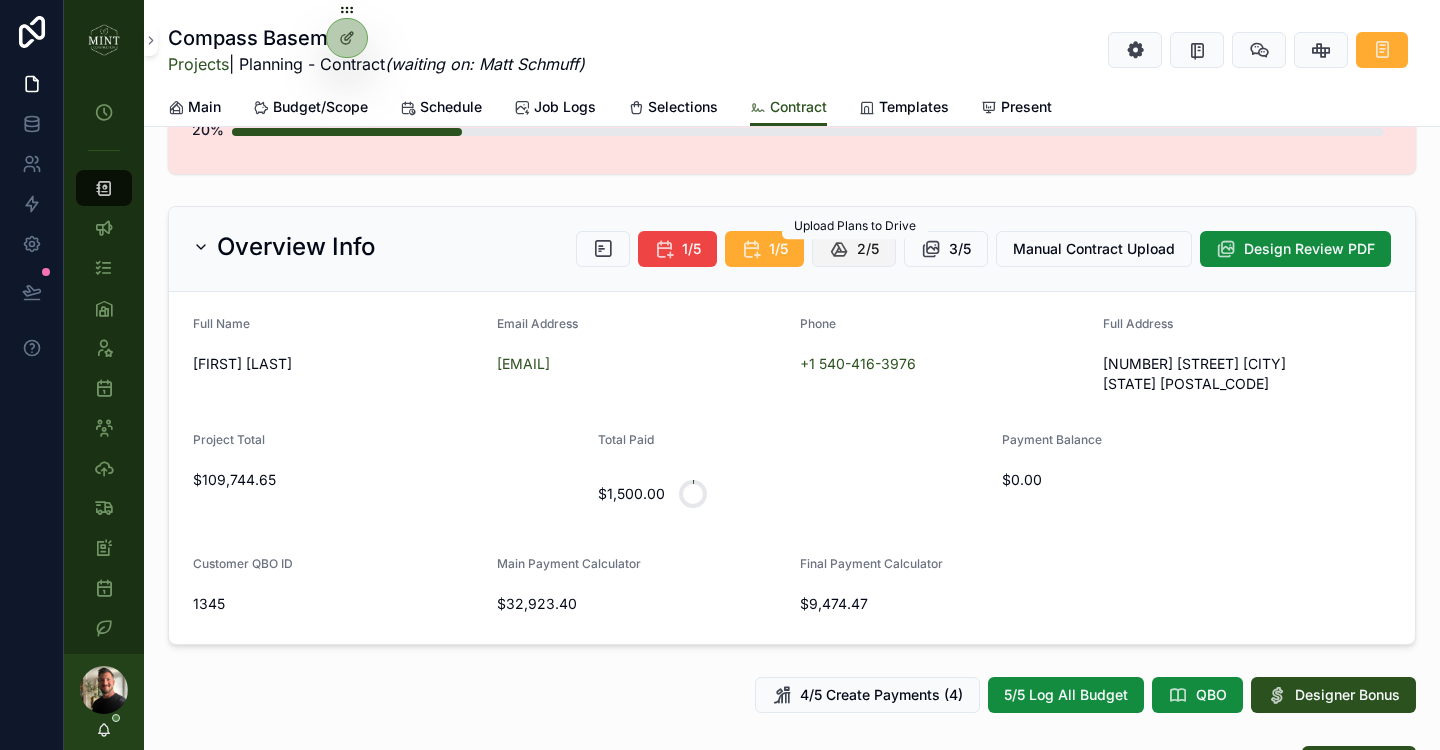 click on "2/5" at bounding box center [854, 249] 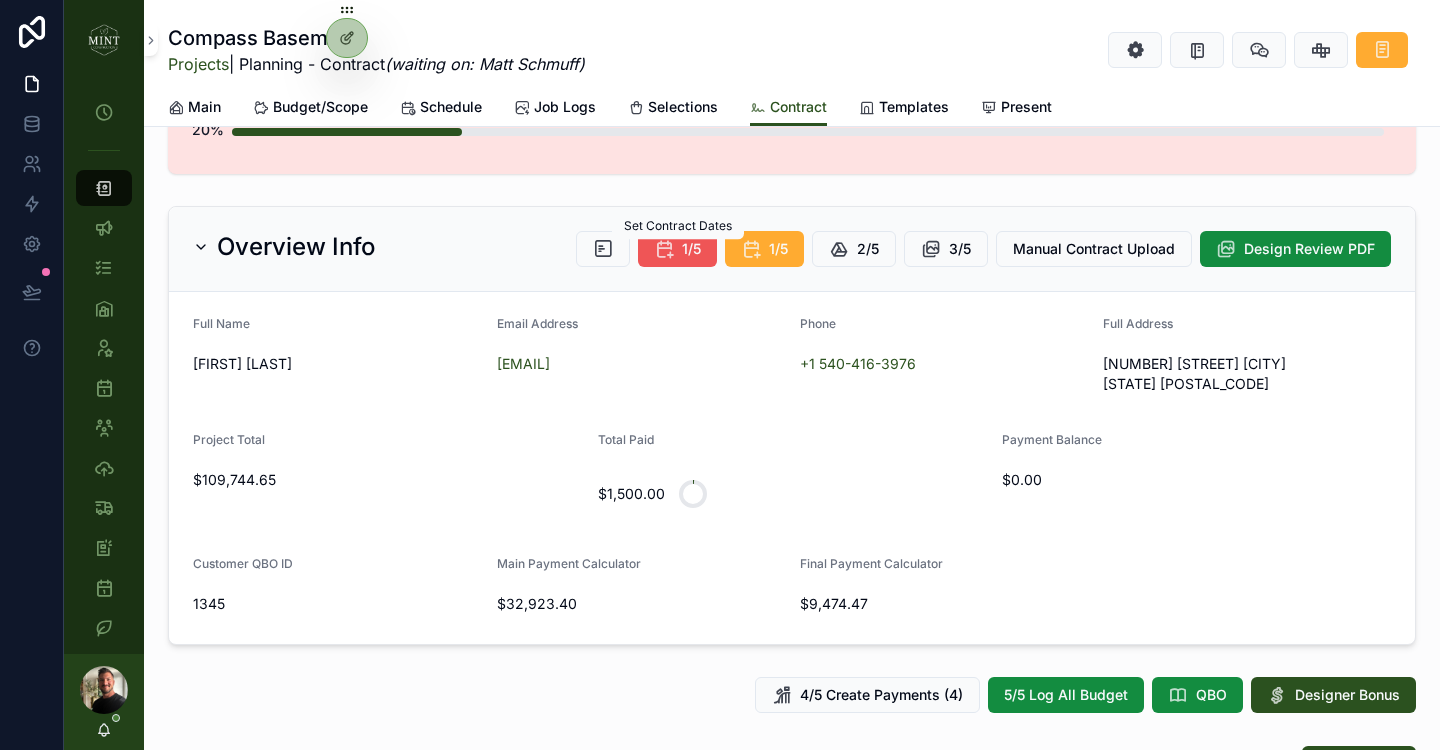 click at bounding box center [664, 249] 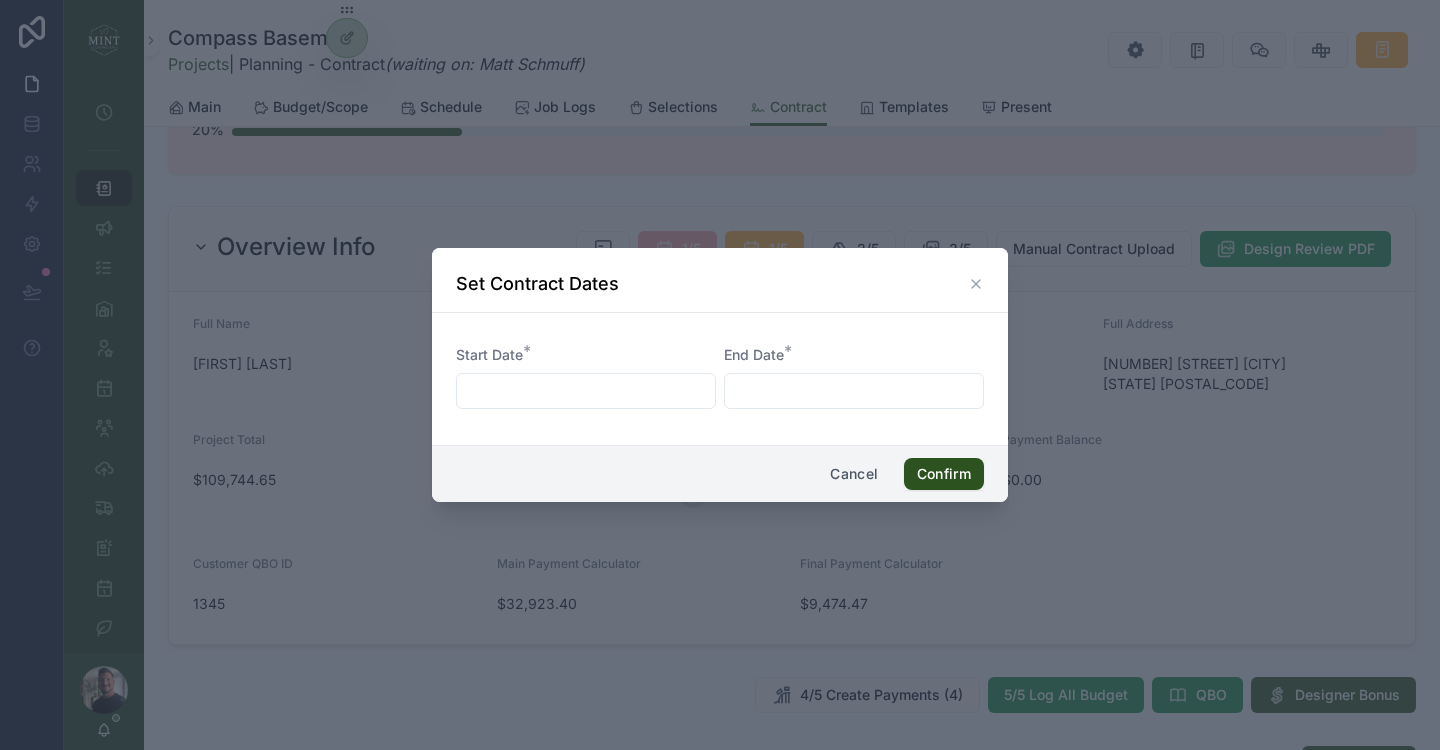 click at bounding box center [586, 391] 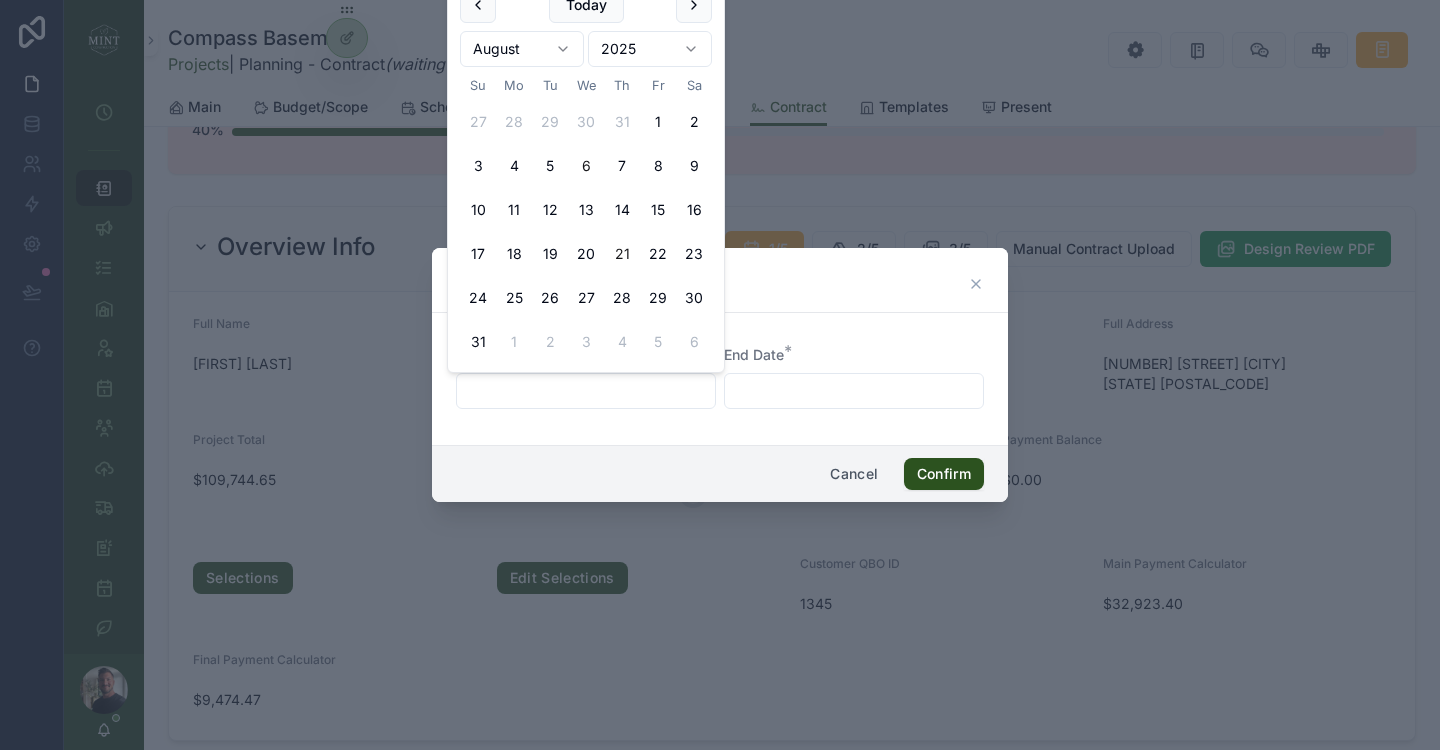 click on "21" at bounding box center (622, 254) 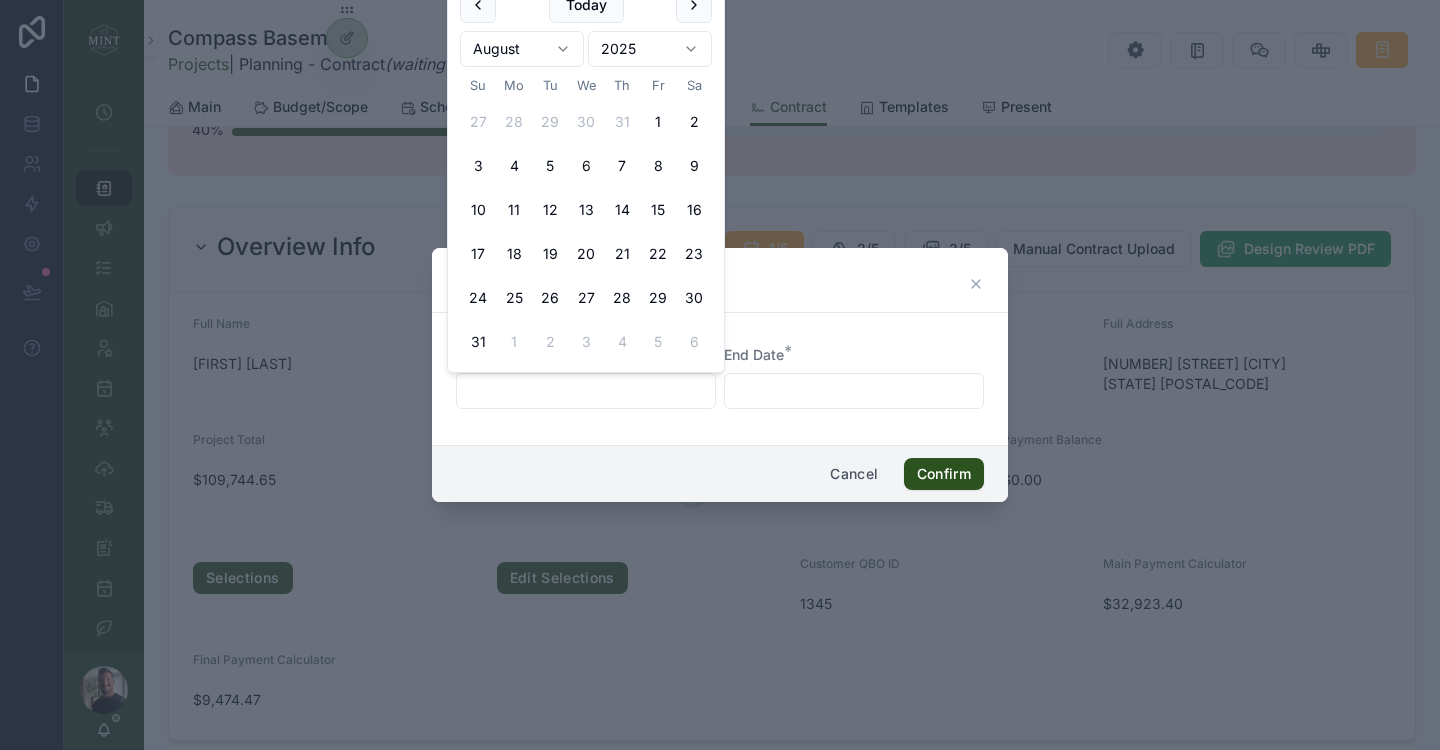 type on "*********" 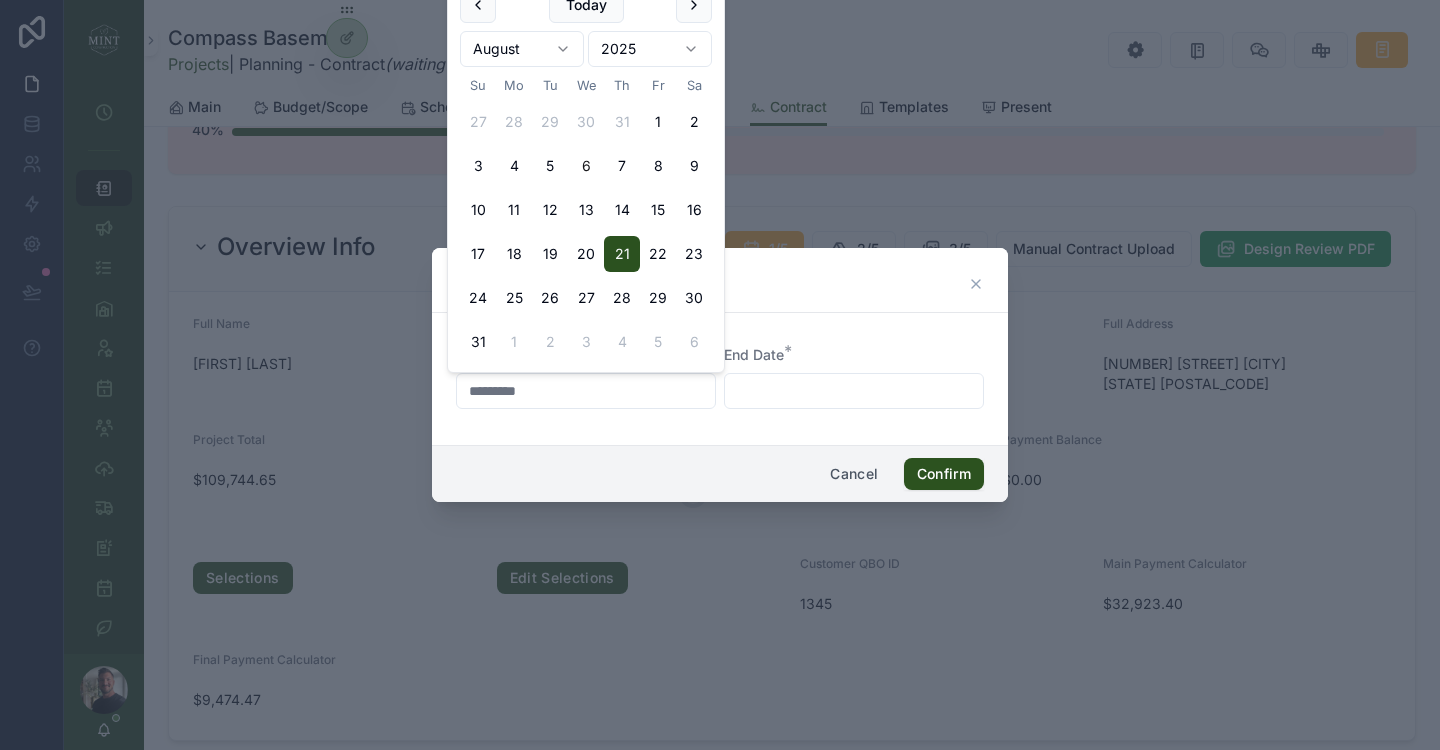 click on "Start Date * ********* End Date *" at bounding box center (720, 387) 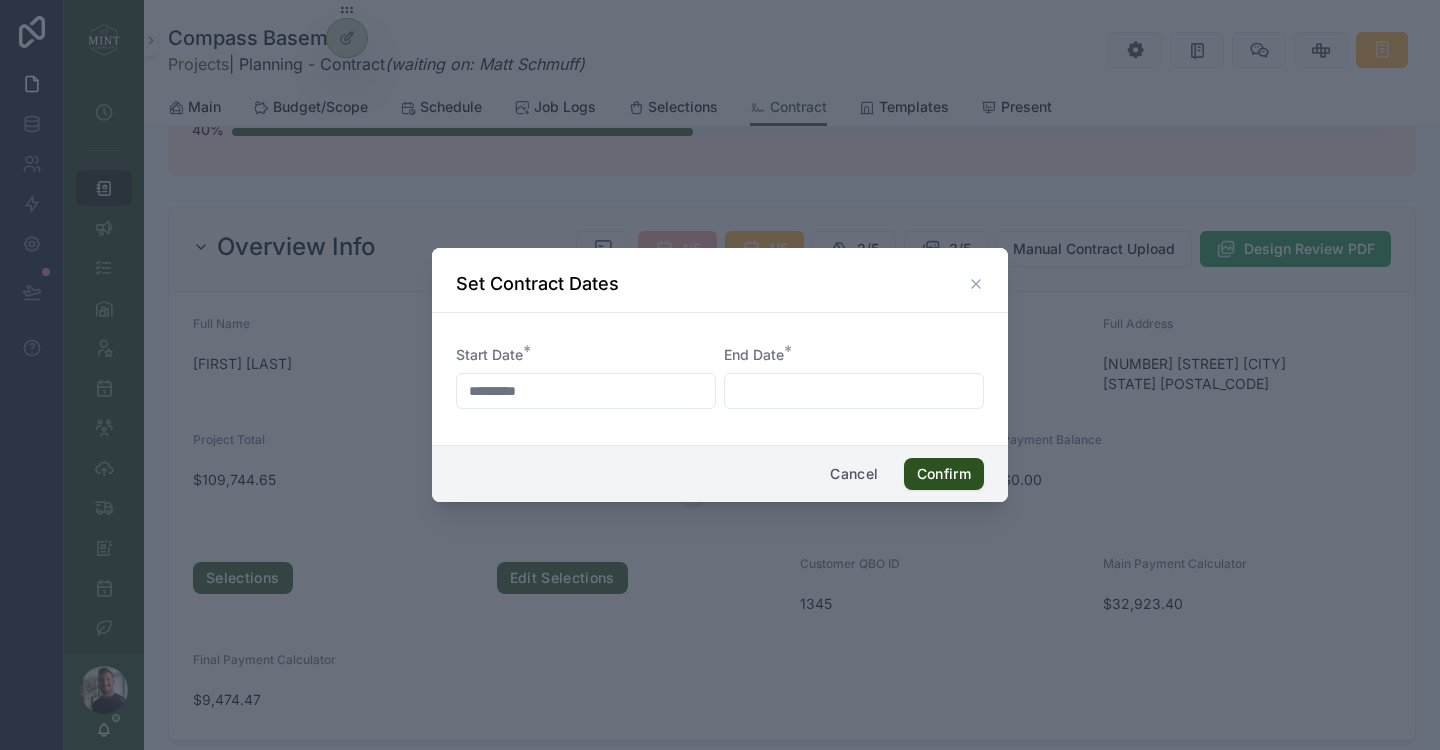click at bounding box center [854, 391] 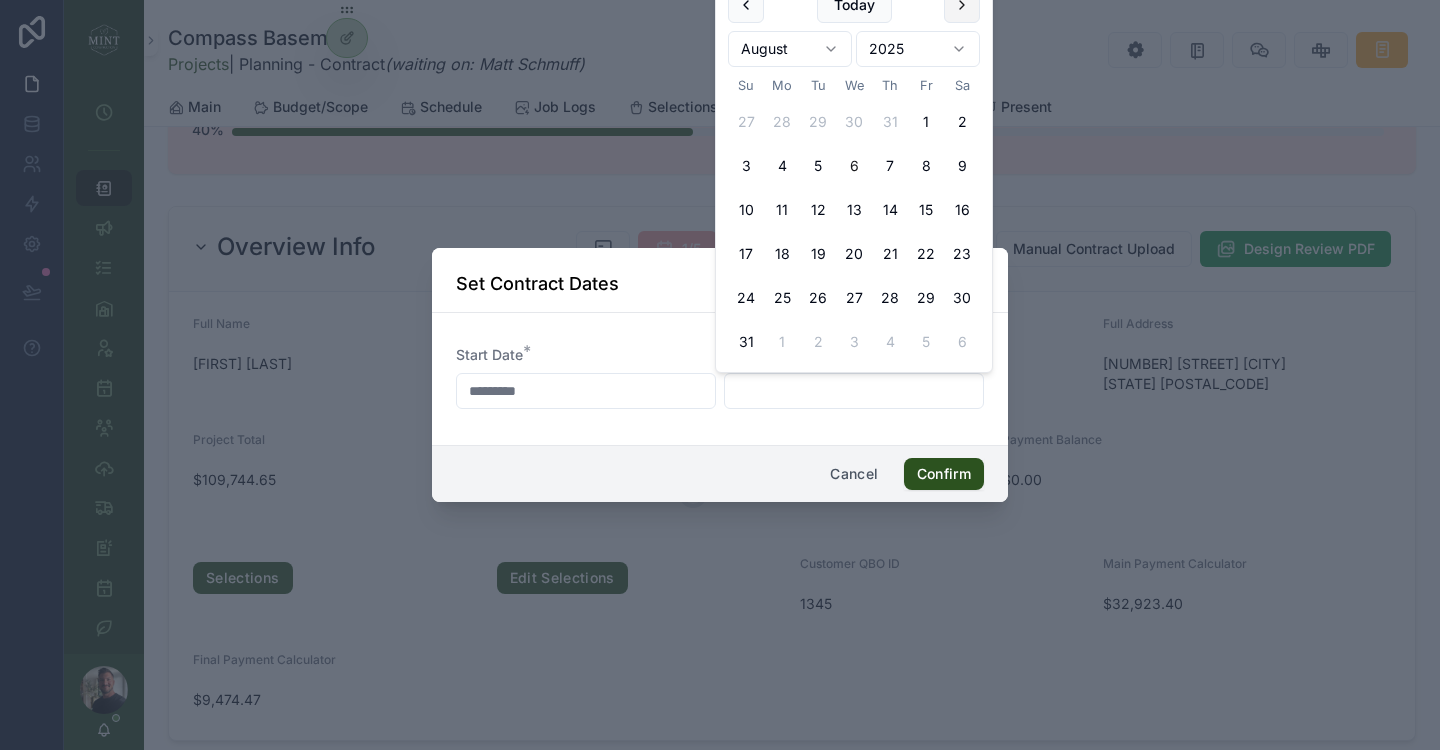 click at bounding box center (962, 5) 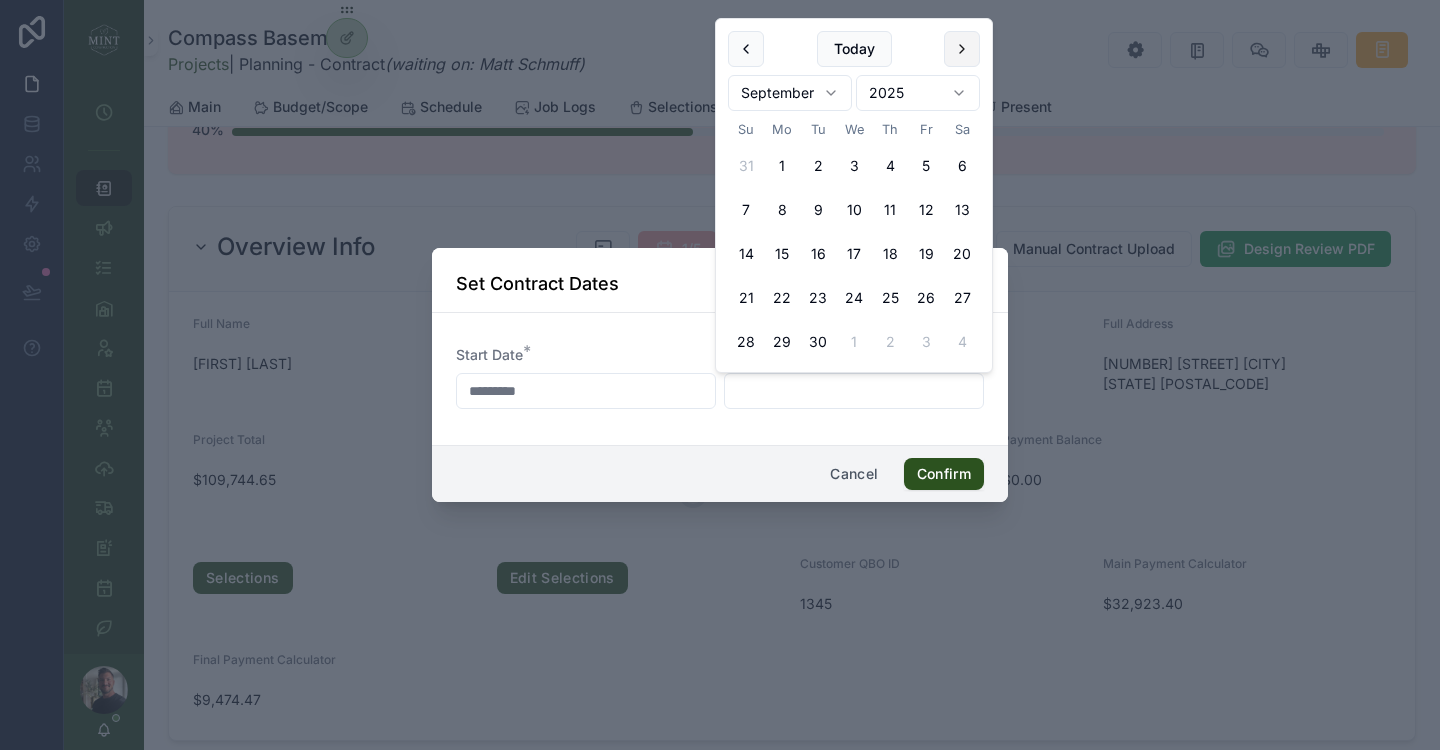 click at bounding box center [962, 49] 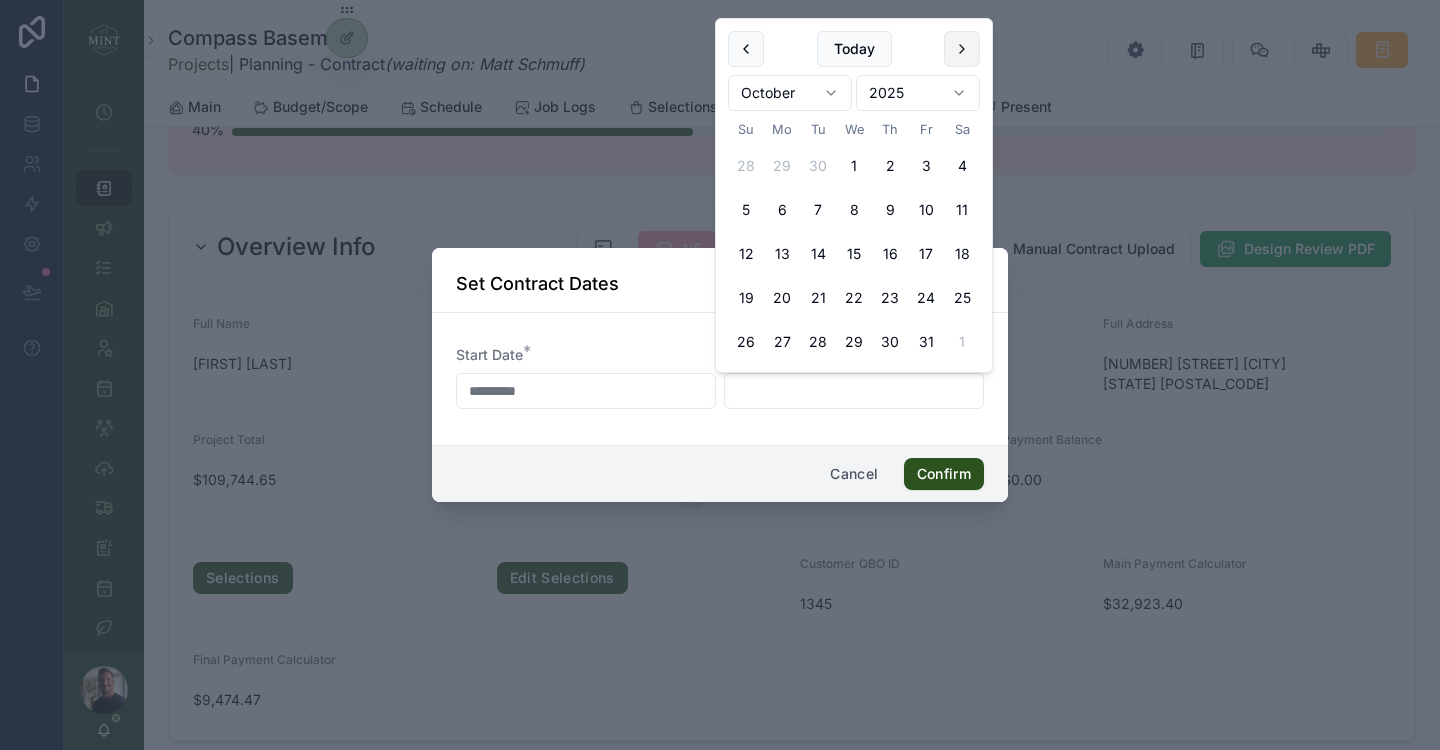 click at bounding box center [962, 49] 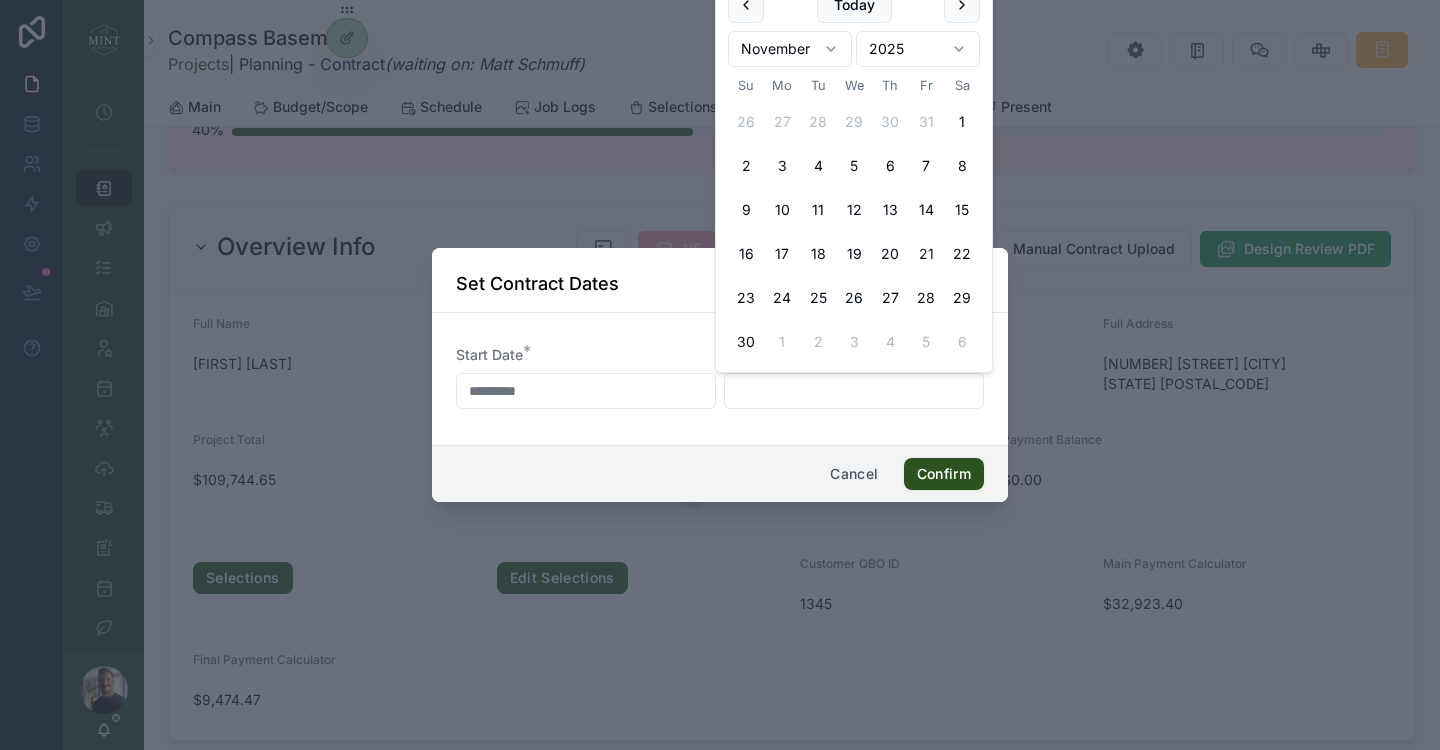 click on "21" at bounding box center [926, 254] 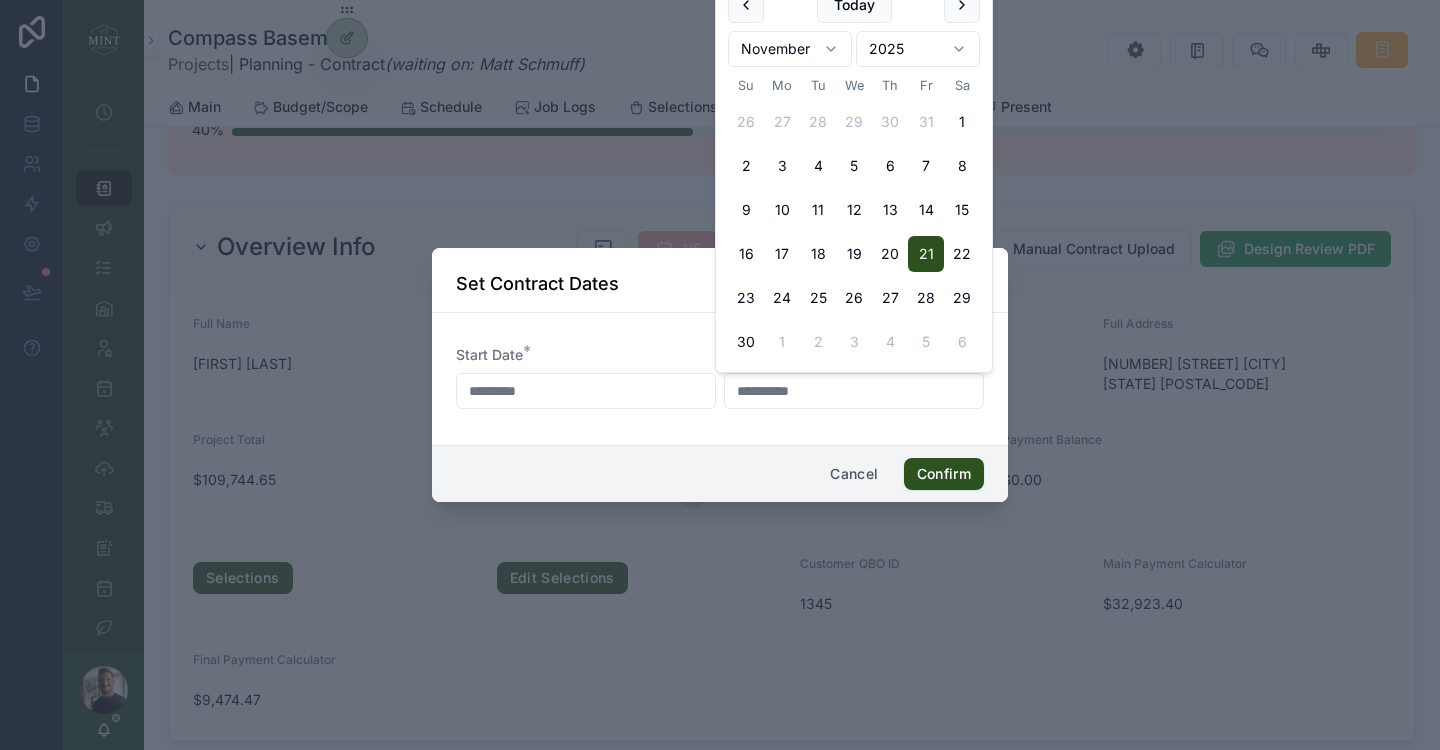 type on "**********" 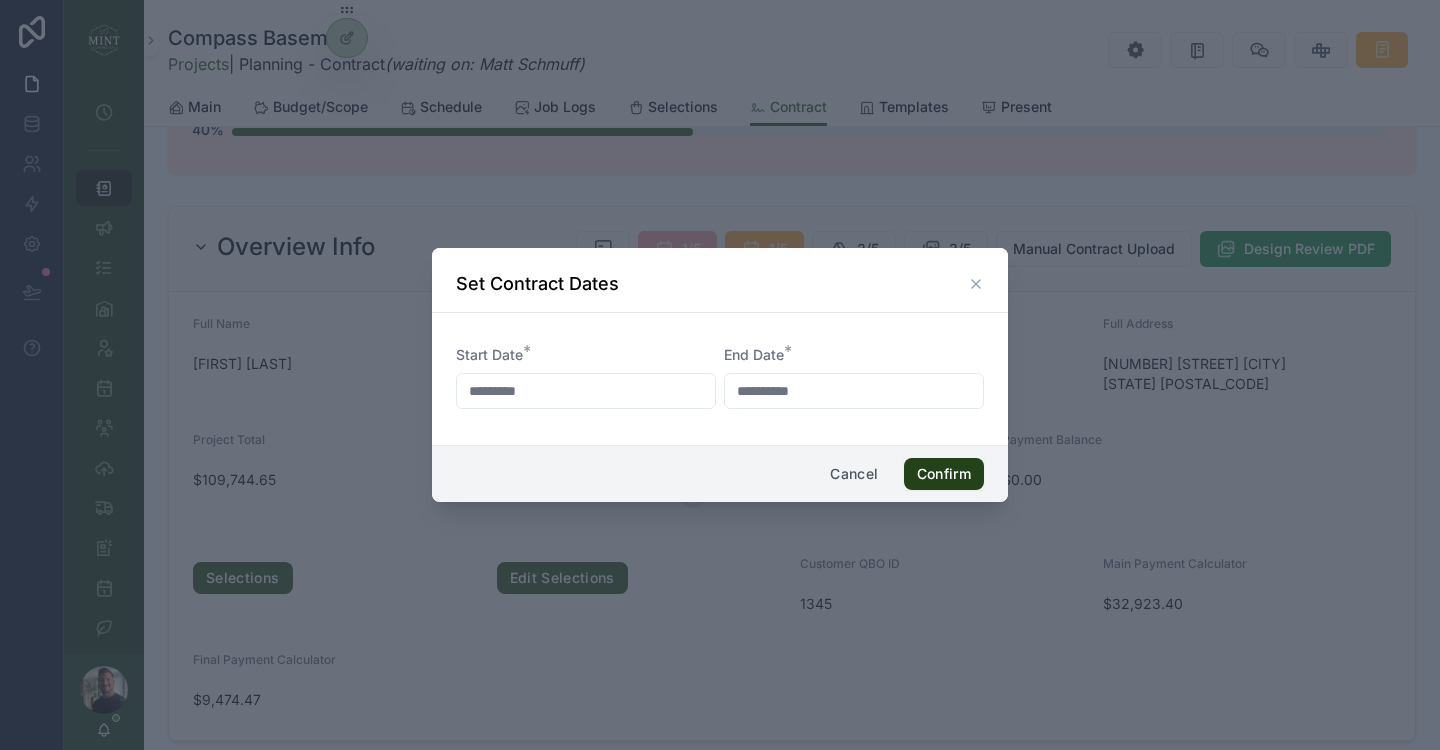 click on "Confirm" at bounding box center [944, 474] 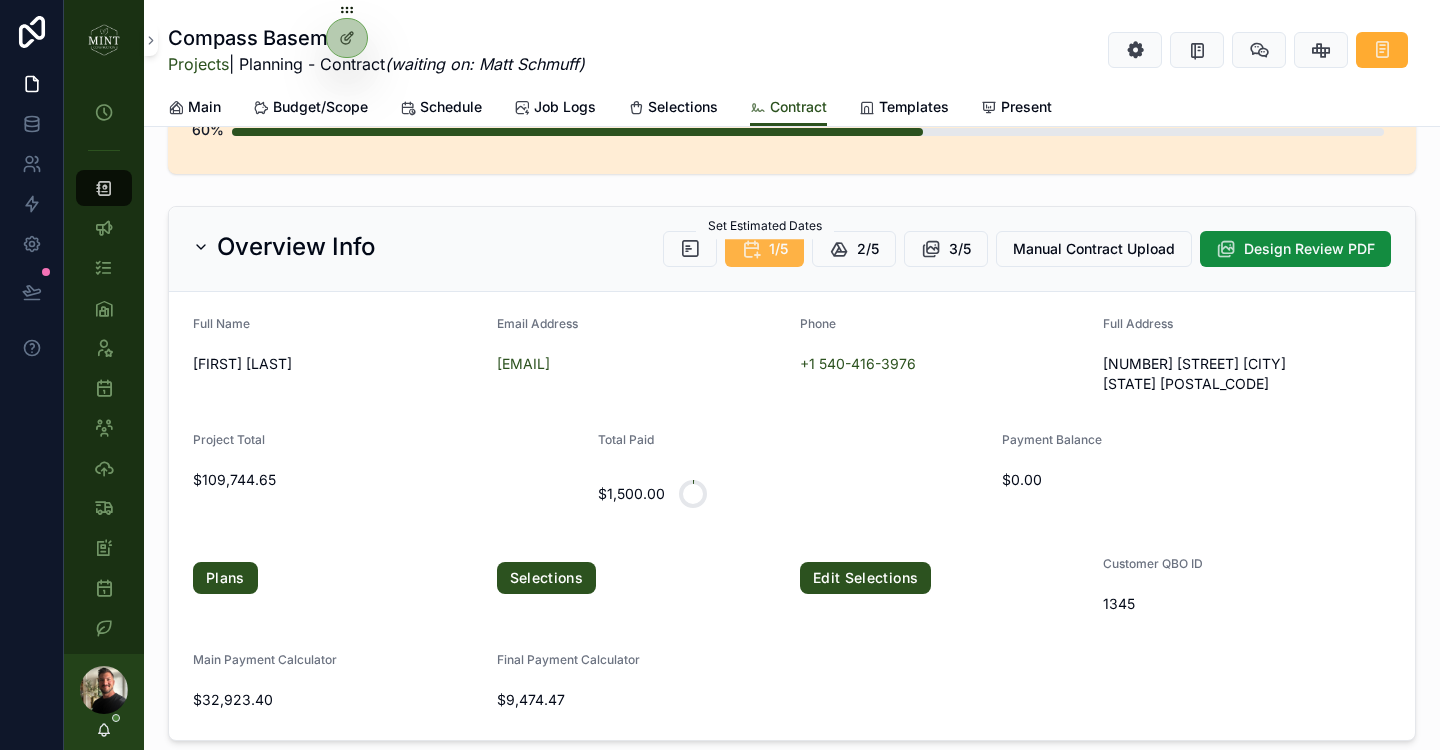 click at bounding box center (751, 249) 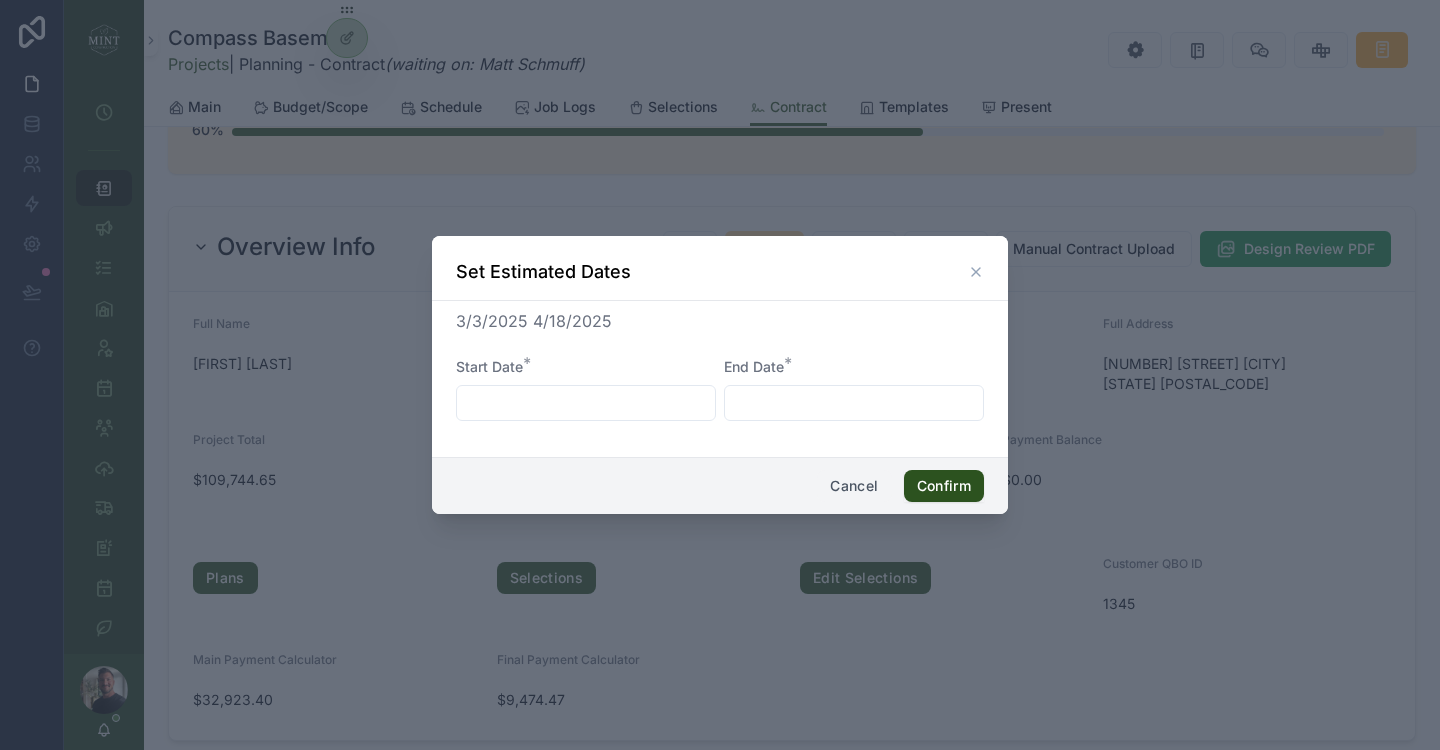click on "Cancel" at bounding box center [854, 486] 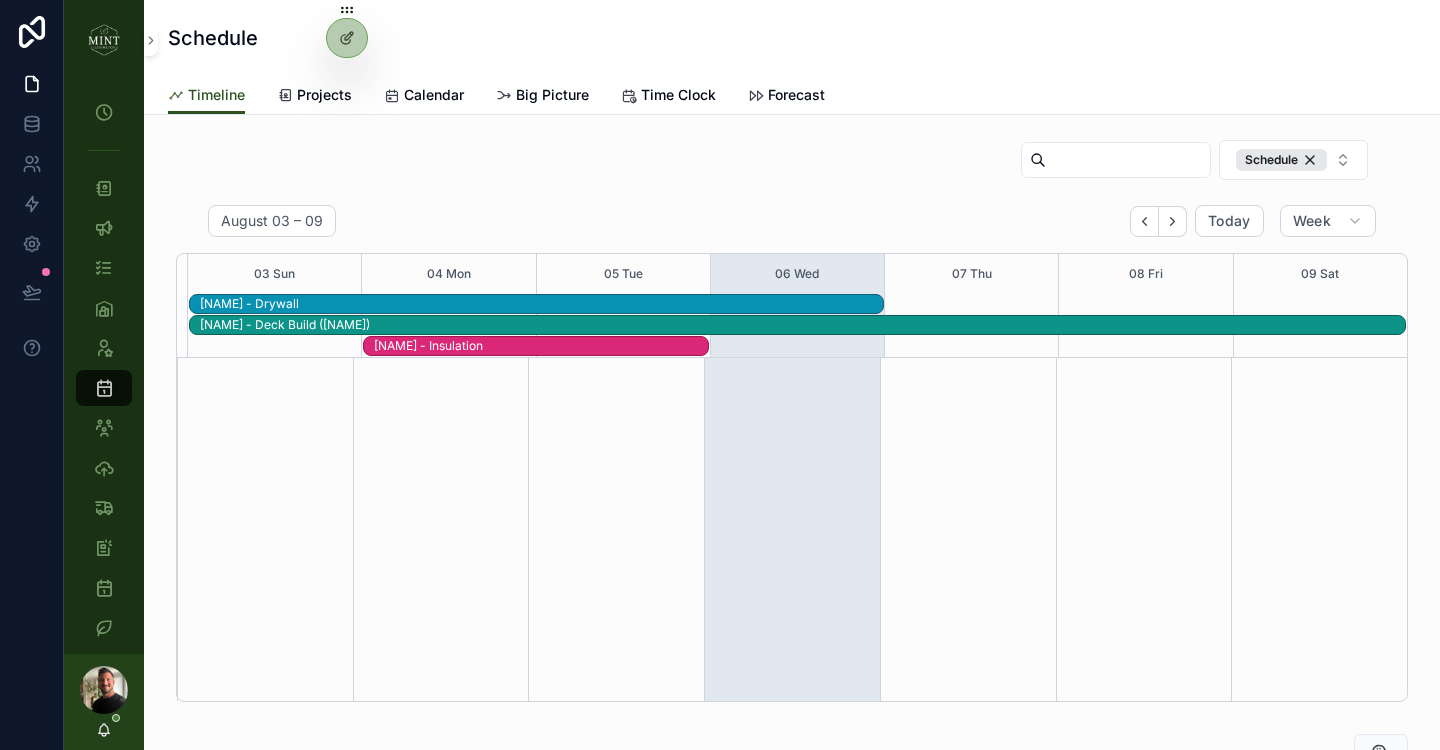 scroll, scrollTop: 0, scrollLeft: 0, axis: both 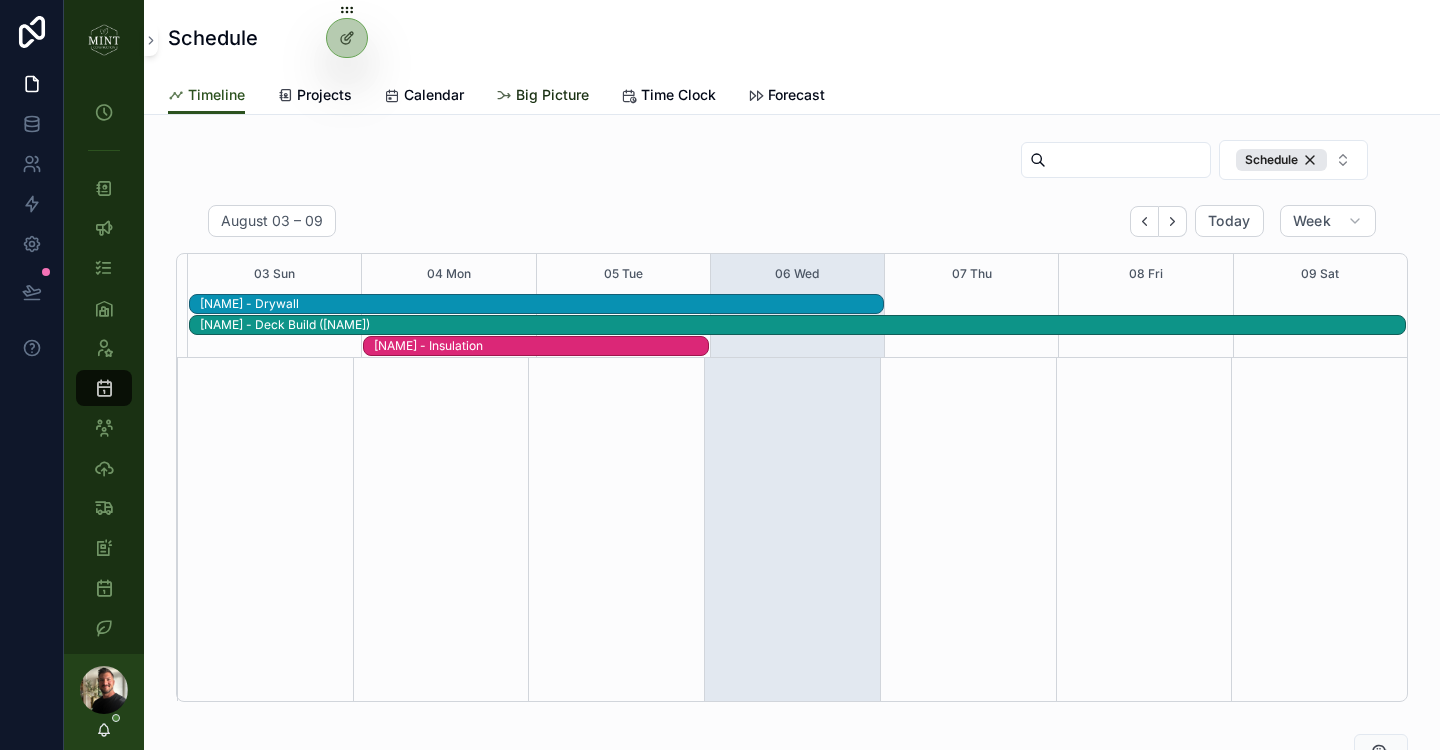 click on "Big Picture" at bounding box center [552, 95] 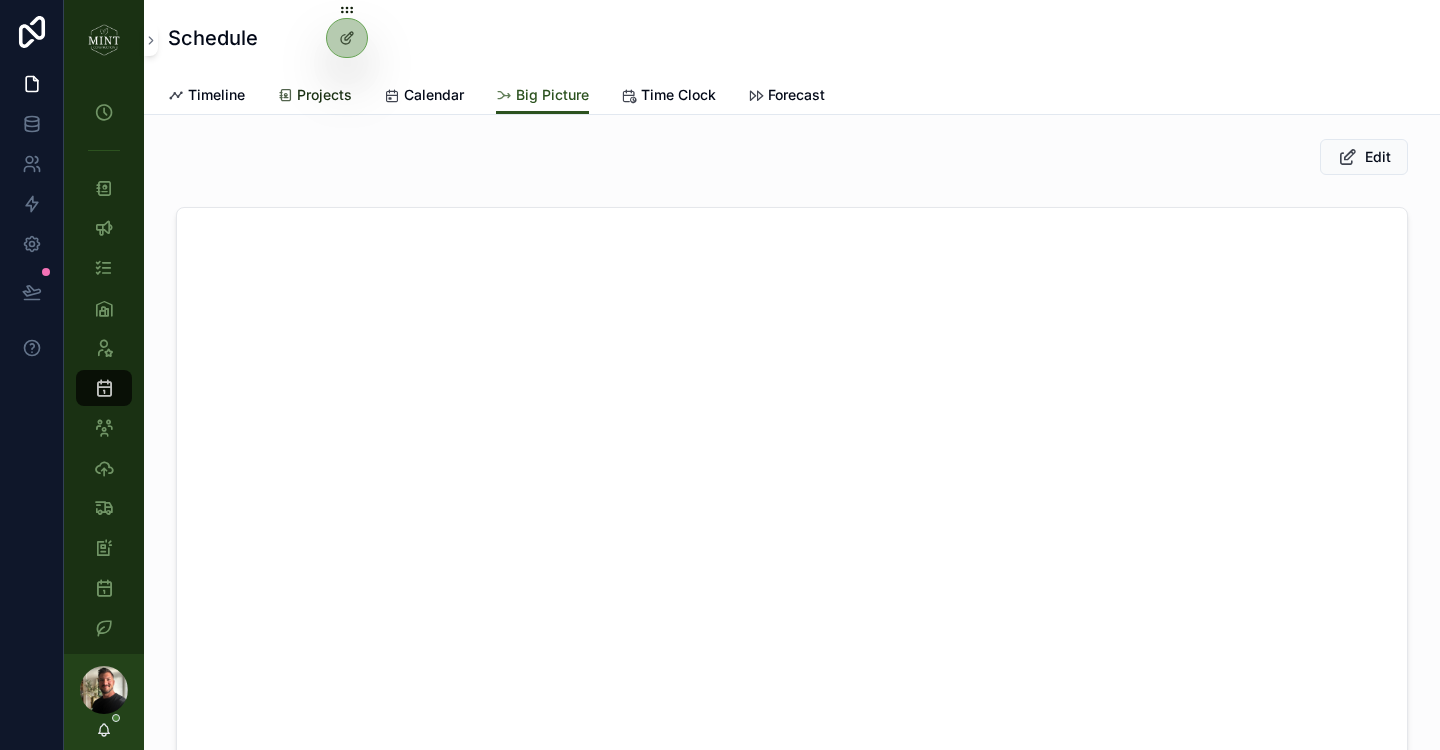 click on "Projects" at bounding box center [324, 95] 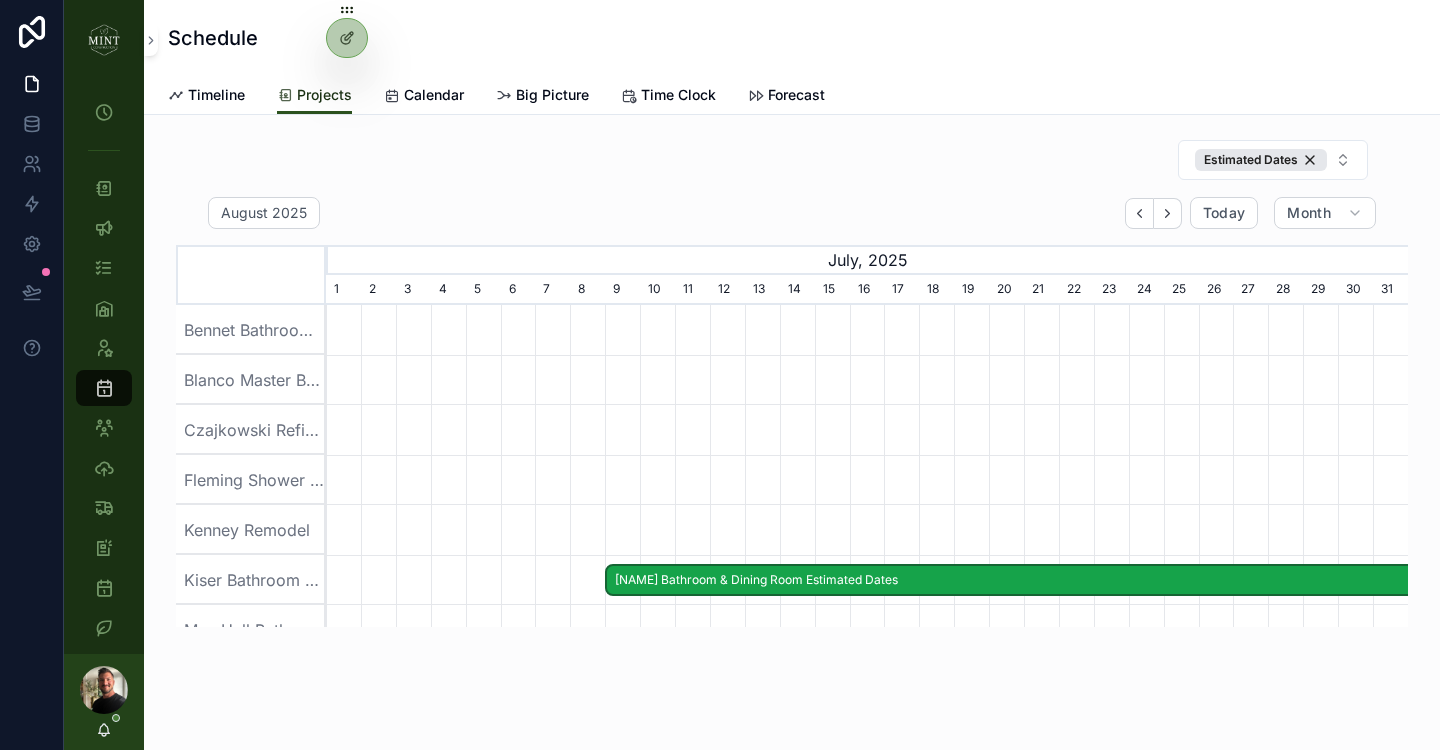 scroll, scrollTop: 0, scrollLeft: 1082, axis: horizontal 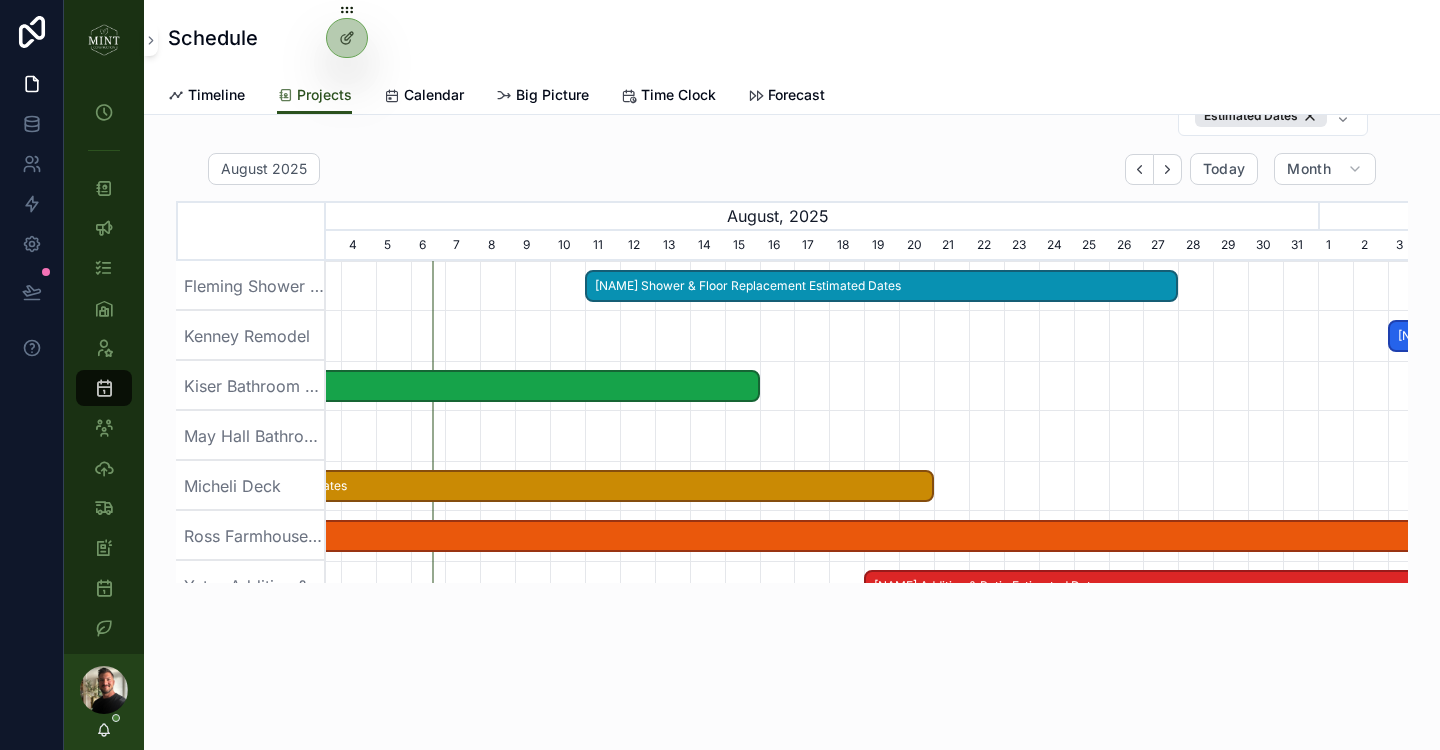 click on "August 2025 Today Month" at bounding box center (792, 169) 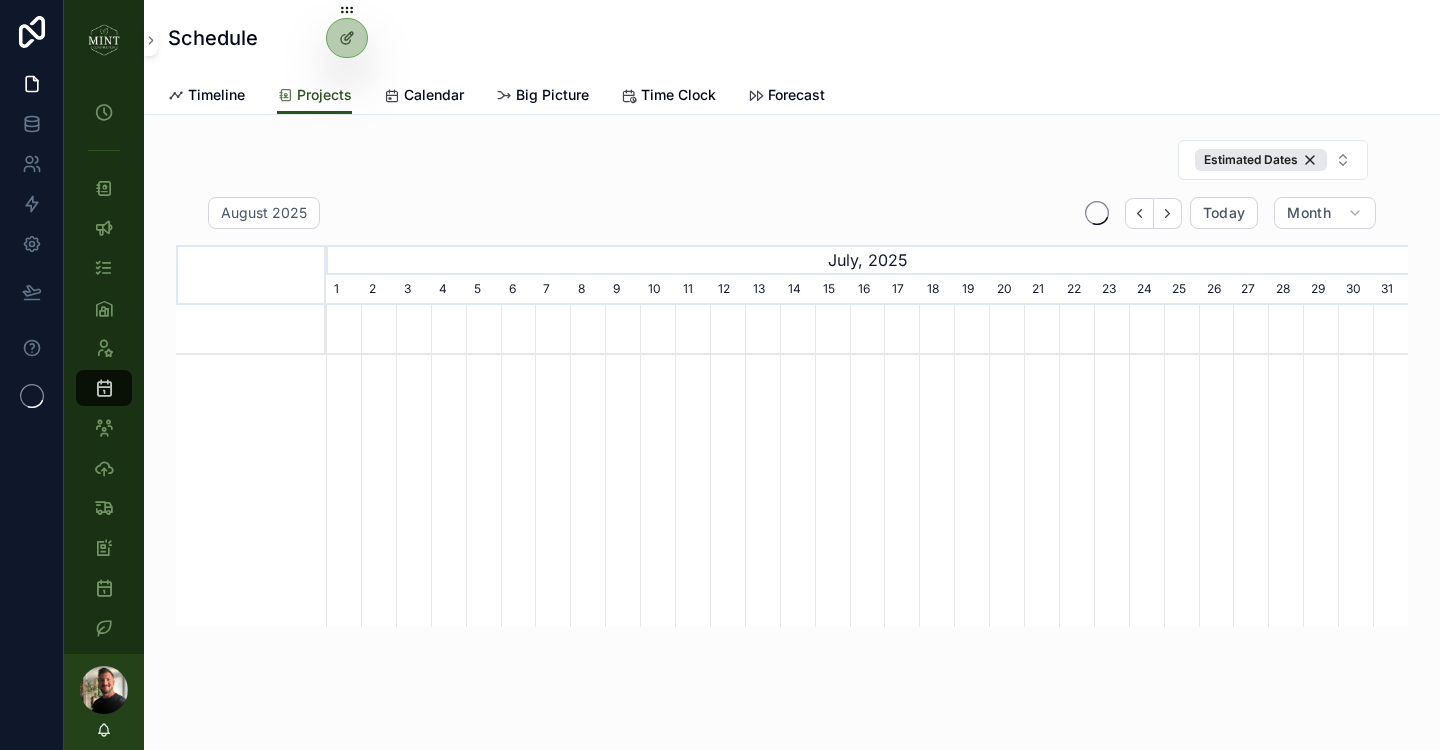 scroll, scrollTop: 0, scrollLeft: 0, axis: both 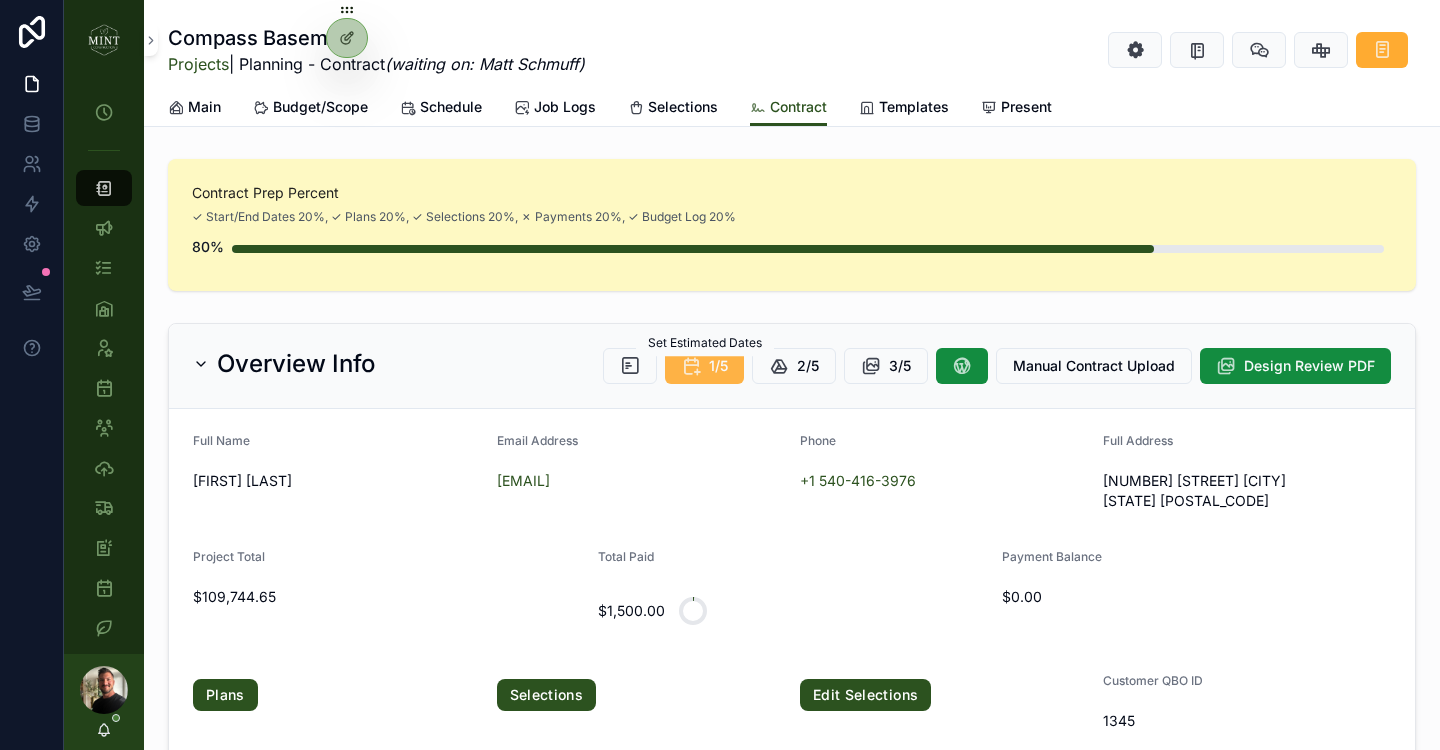 click on "1/5" at bounding box center (718, 366) 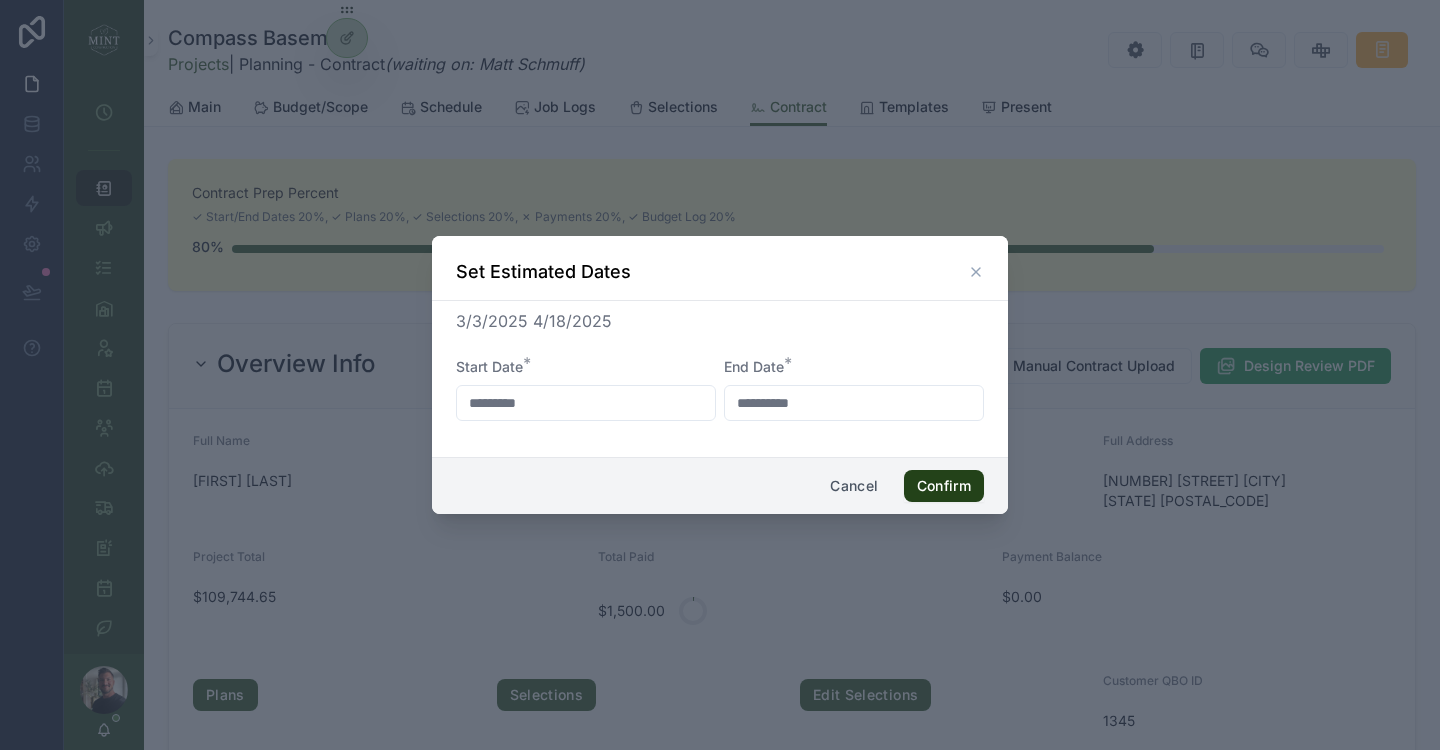 click on "Confirm" at bounding box center (944, 486) 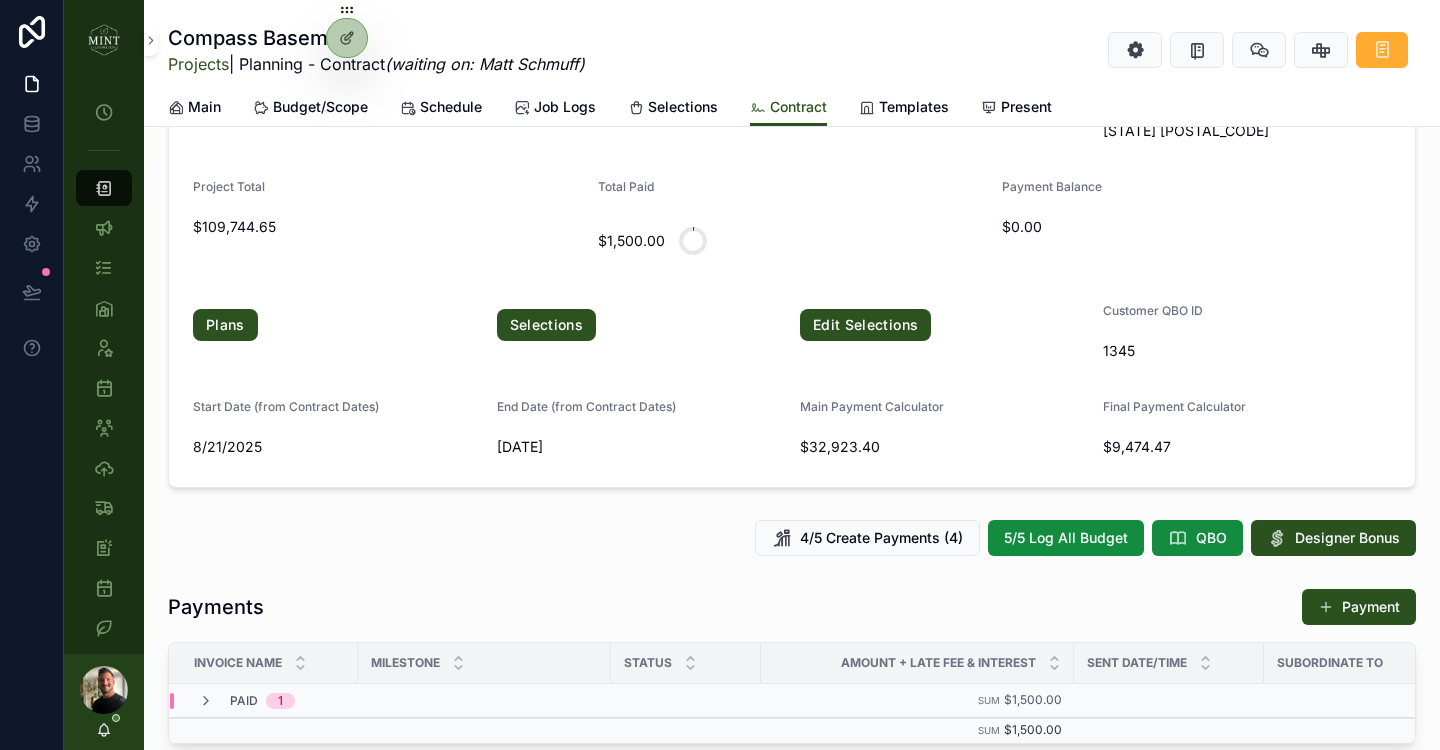 scroll, scrollTop: 388, scrollLeft: 0, axis: vertical 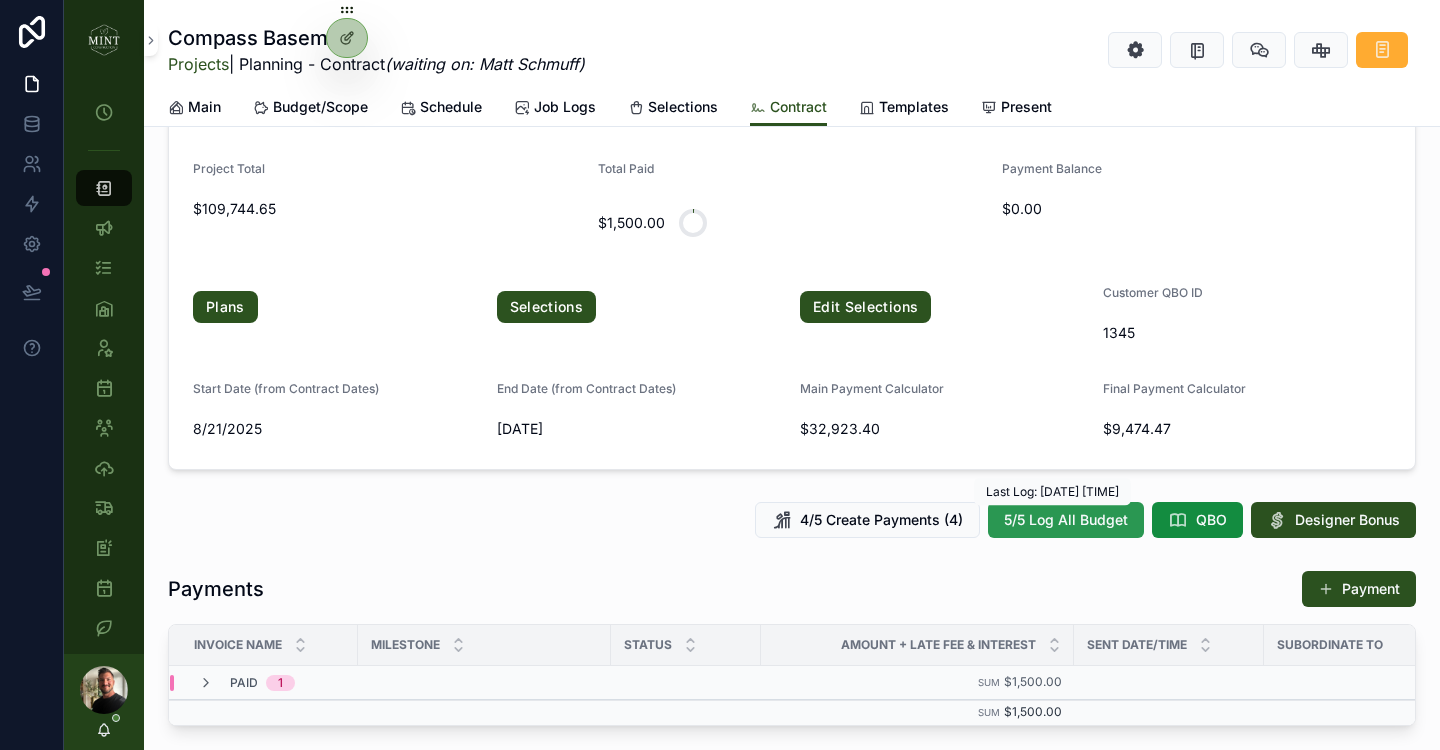 click on "5/5 Log All Budget" at bounding box center [1066, 520] 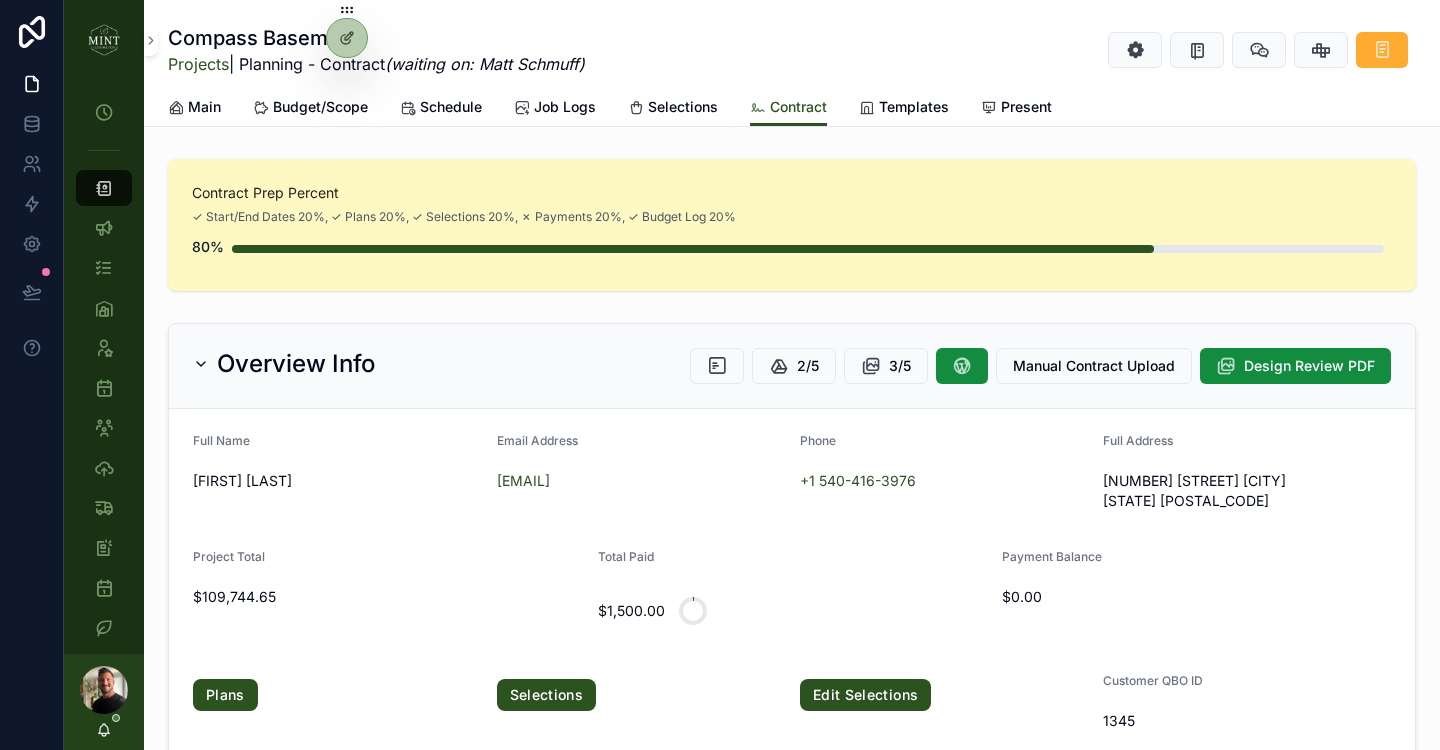 scroll, scrollTop: 0, scrollLeft: 0, axis: both 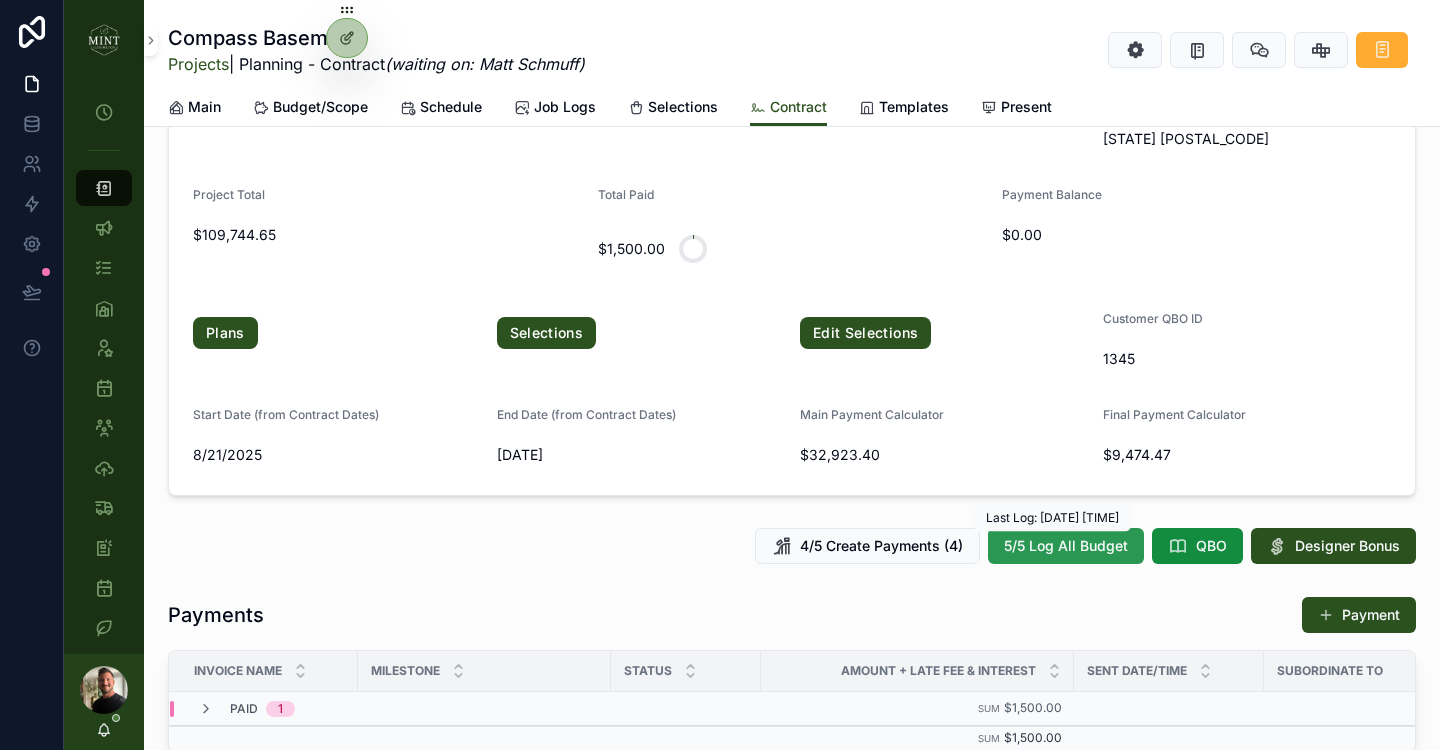 click on "5/5 Log All Budget" at bounding box center [1066, 546] 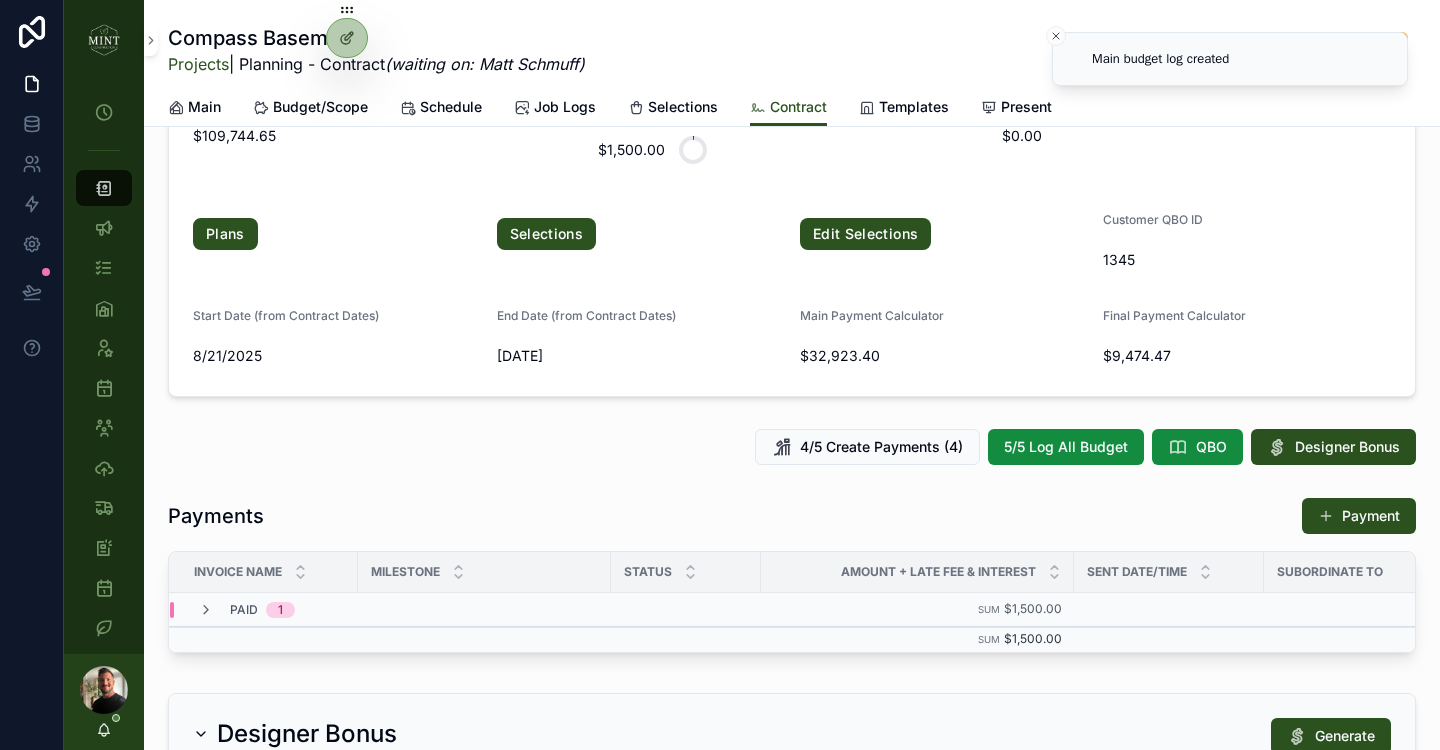 scroll, scrollTop: 515, scrollLeft: 0, axis: vertical 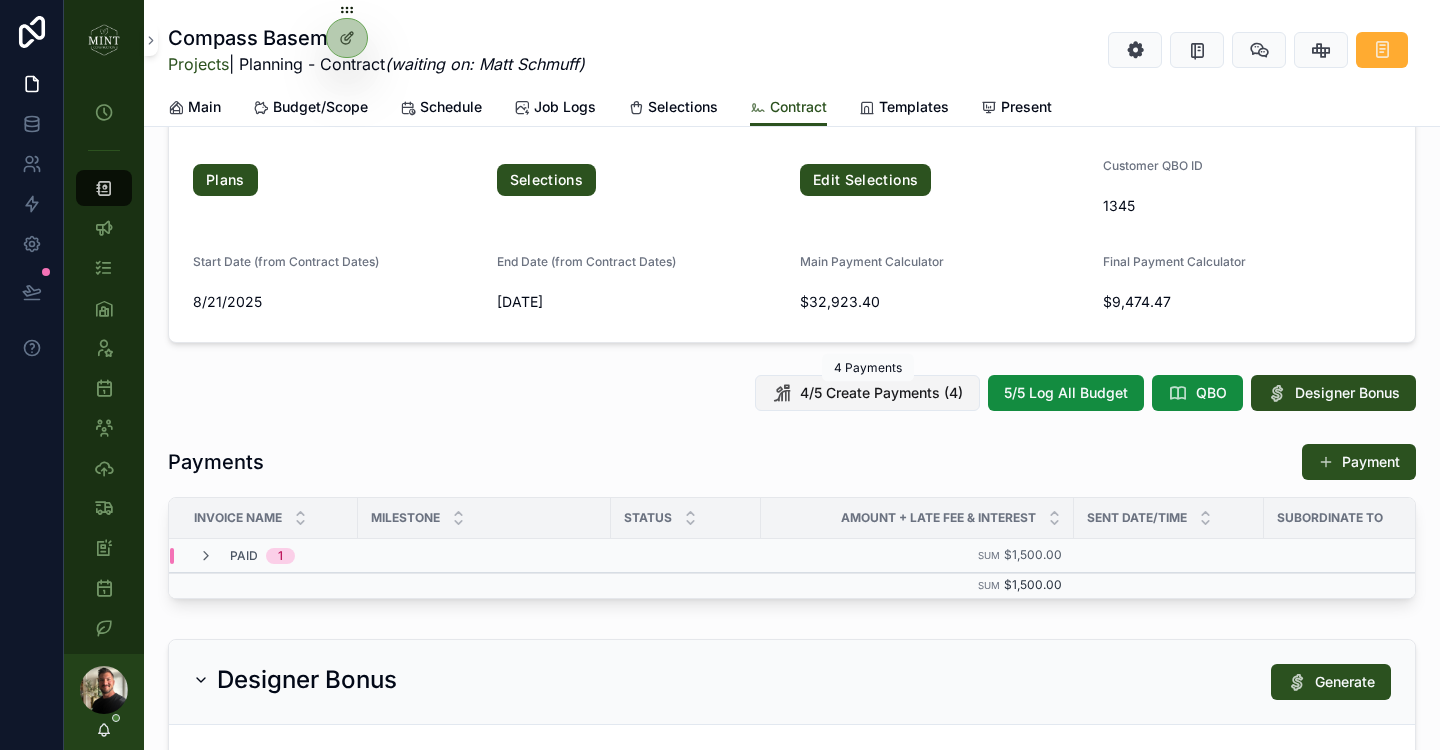 click on "4/5 Create Payments (4)" at bounding box center (881, 393) 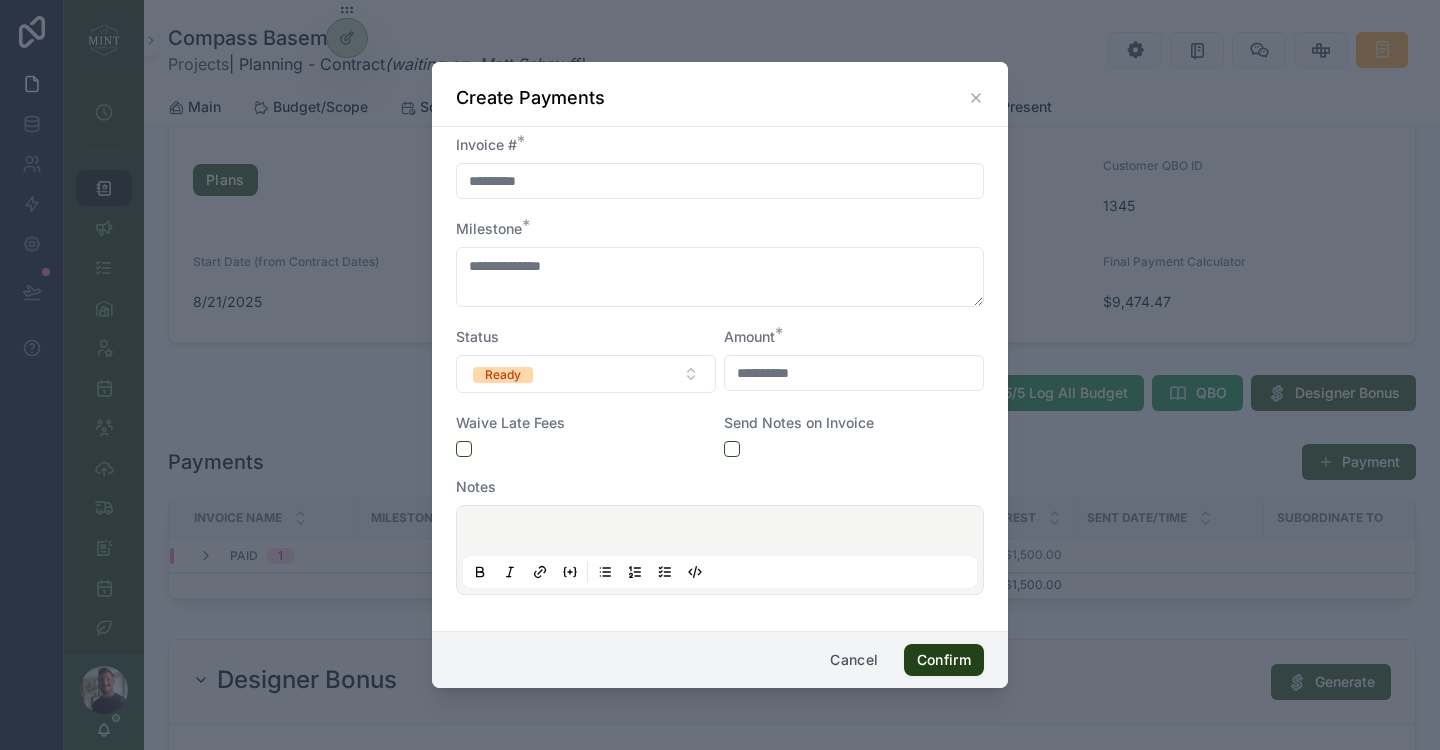 click on "Confirm" at bounding box center [944, 660] 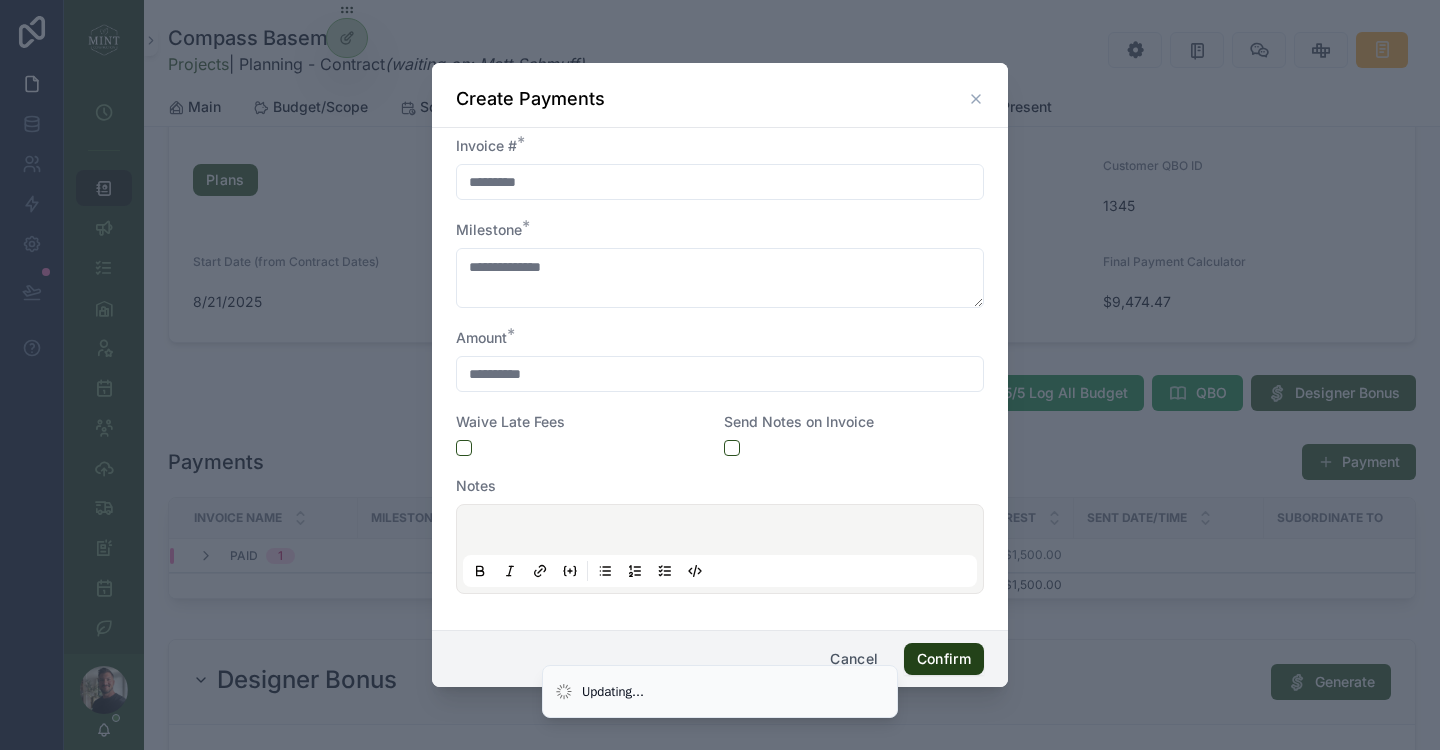 type on "*********" 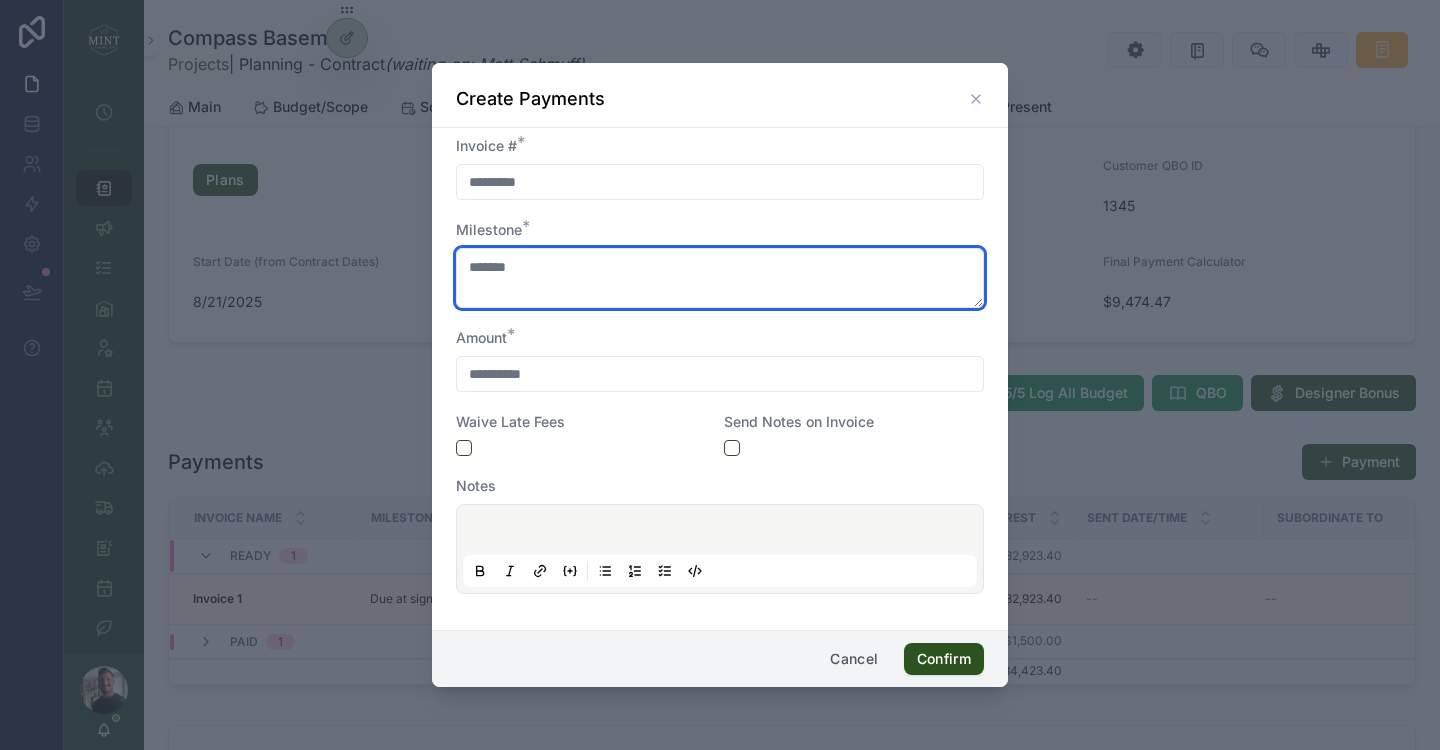 click on "******" at bounding box center [720, 278] 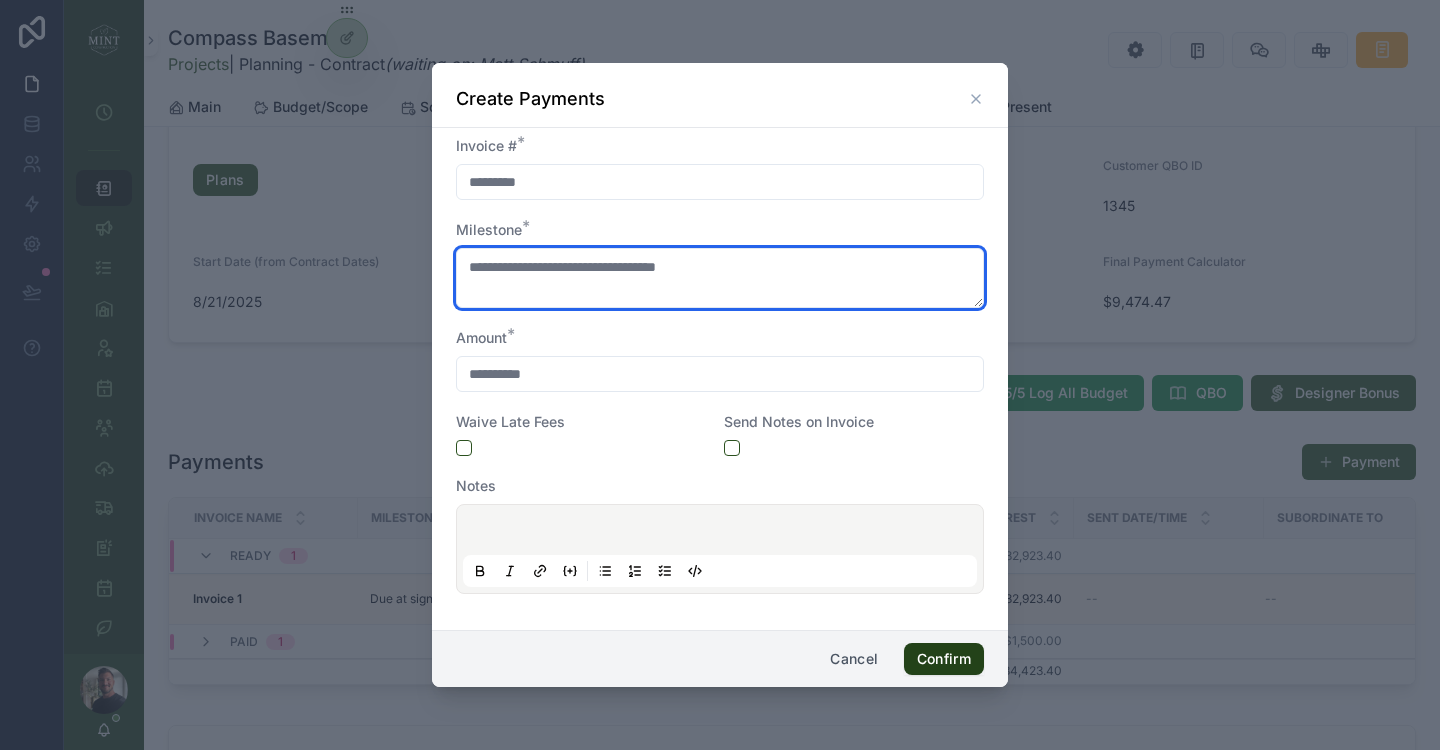 type on "**********" 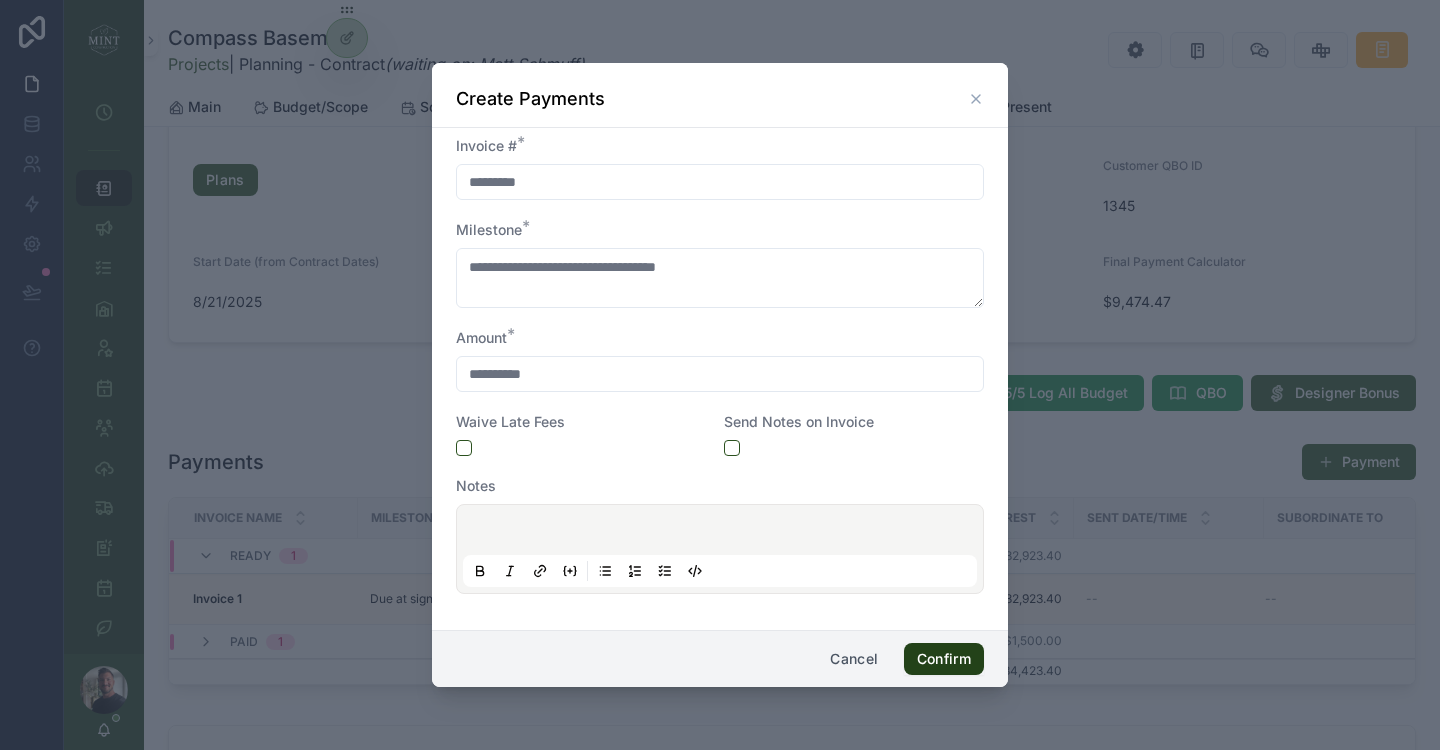 click on "Confirm" at bounding box center (944, 659) 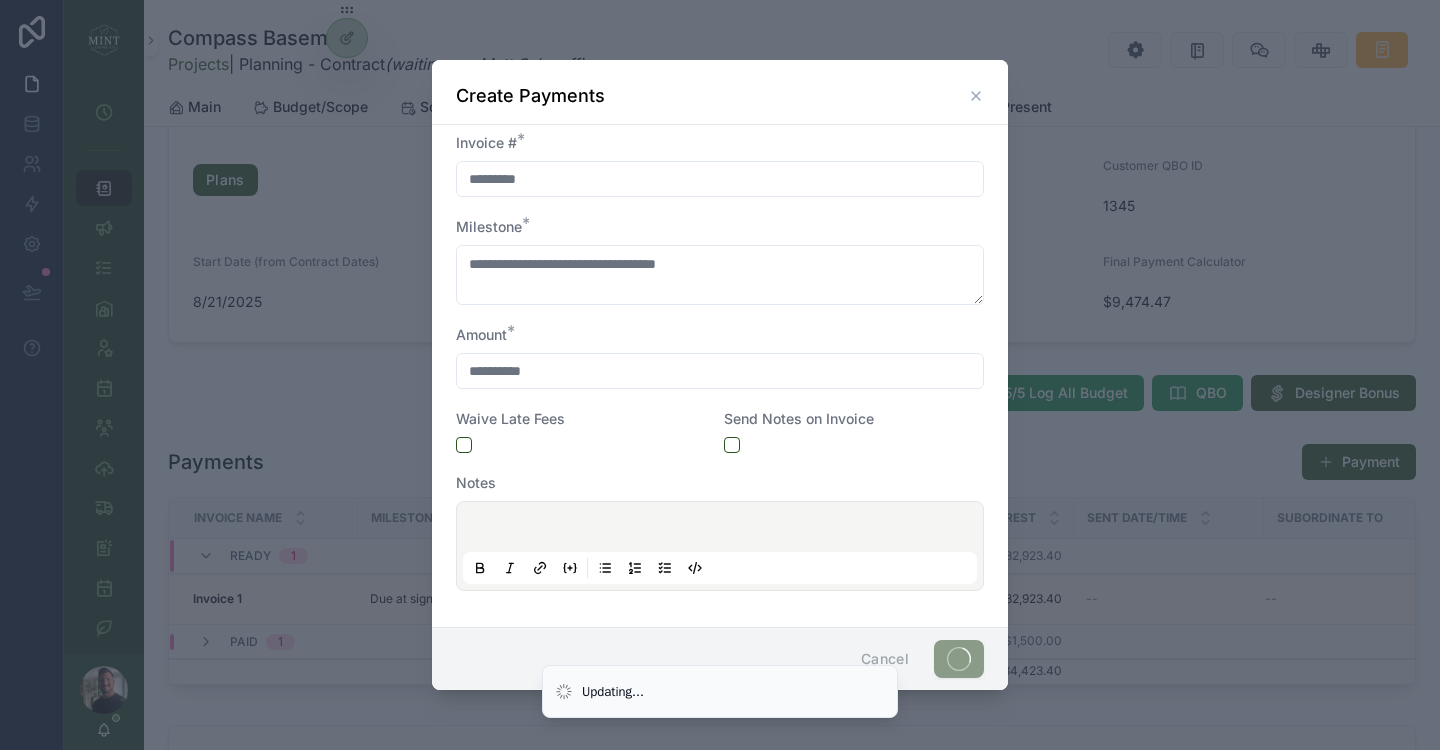 type on "*********" 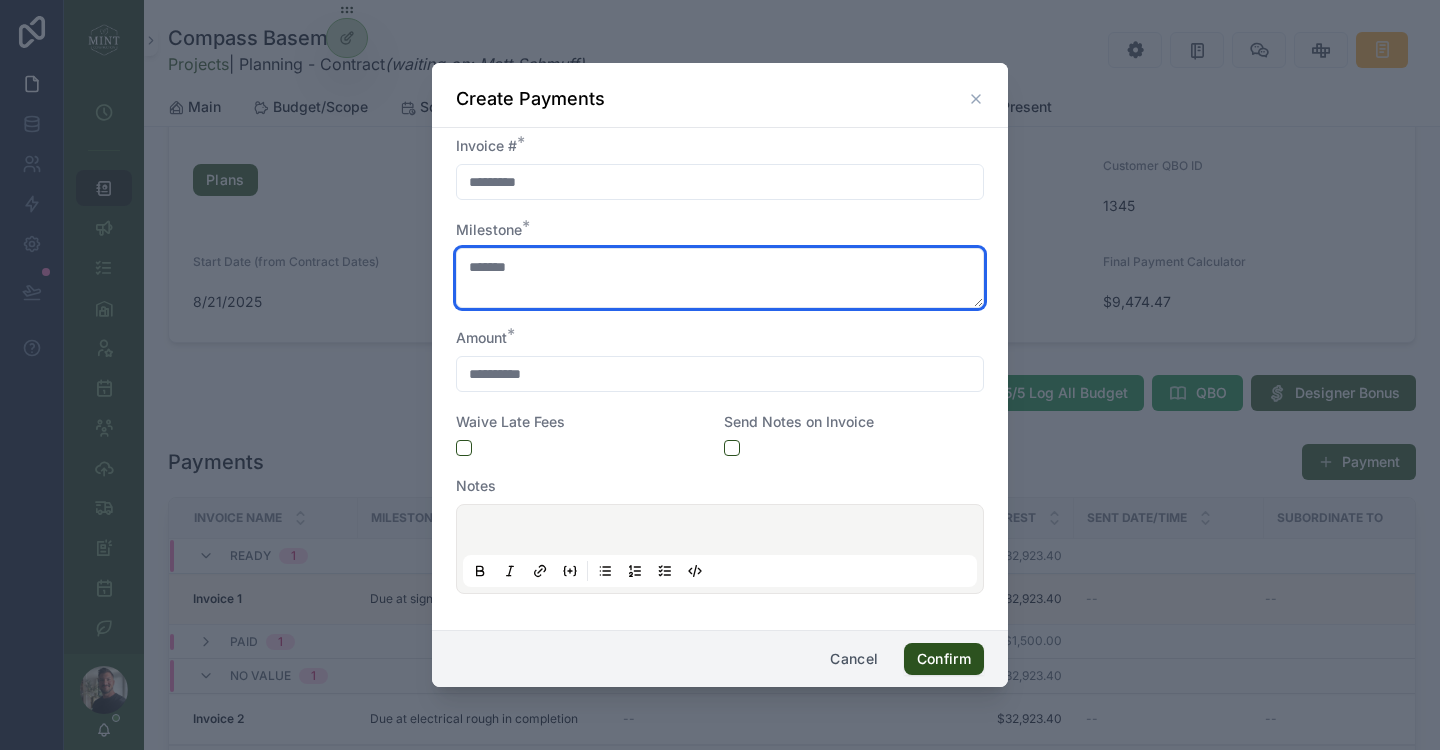 click on "******" at bounding box center (720, 278) 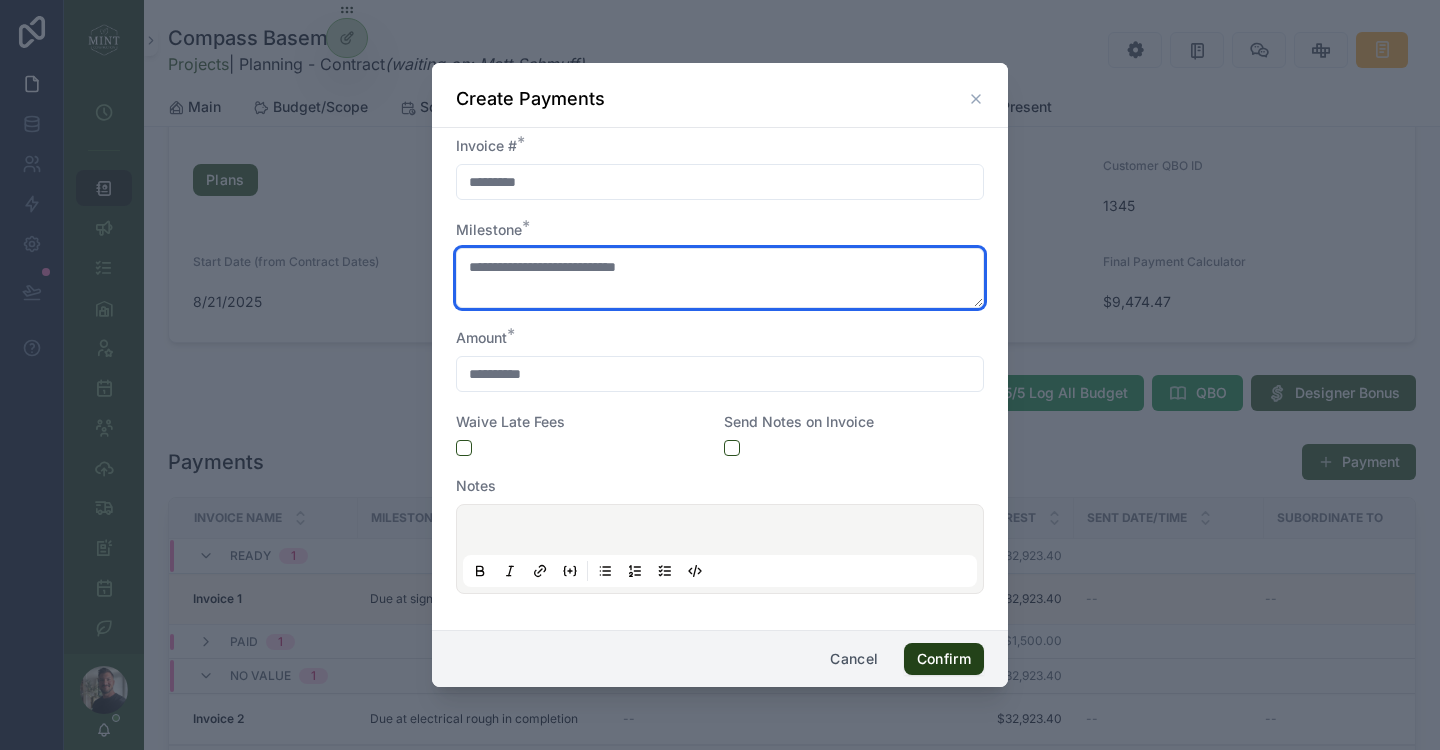 type on "**********" 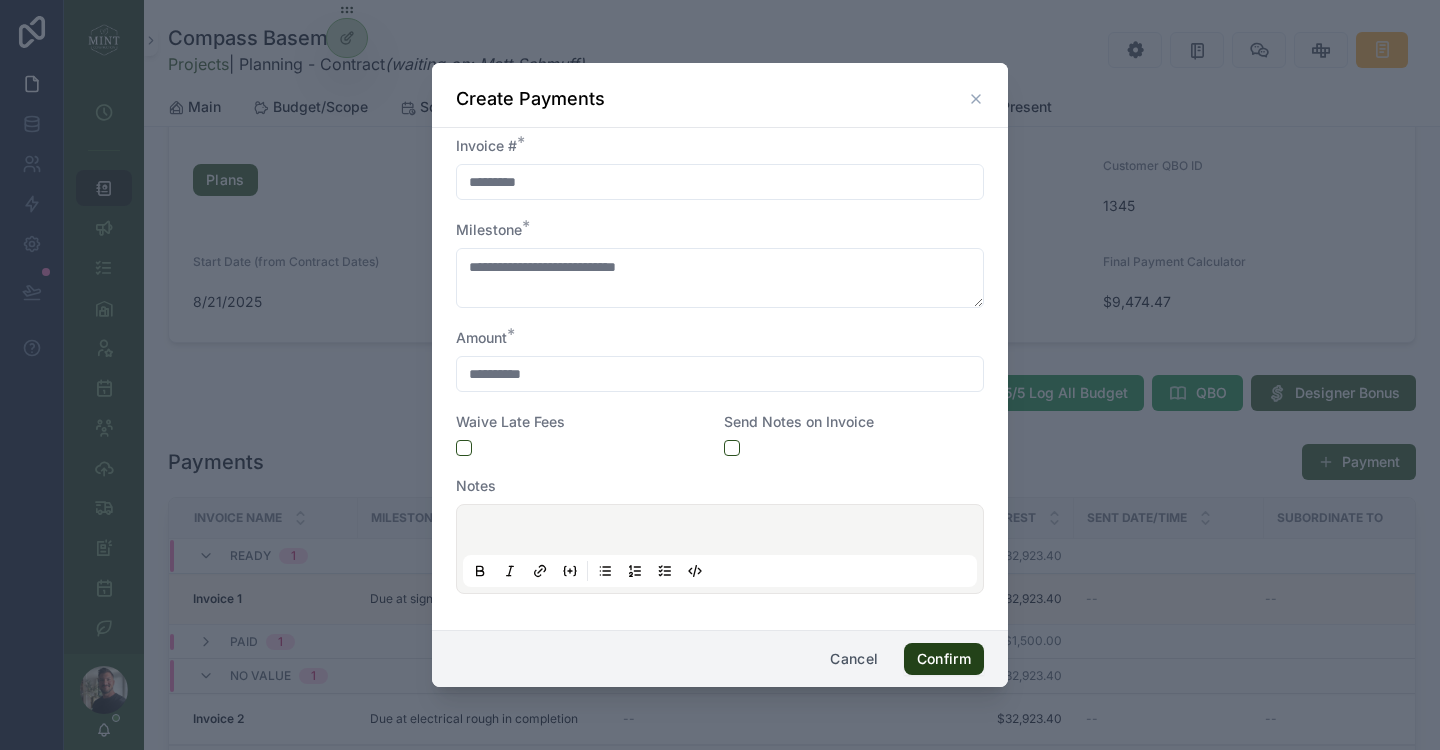 click on "Confirm" at bounding box center (944, 659) 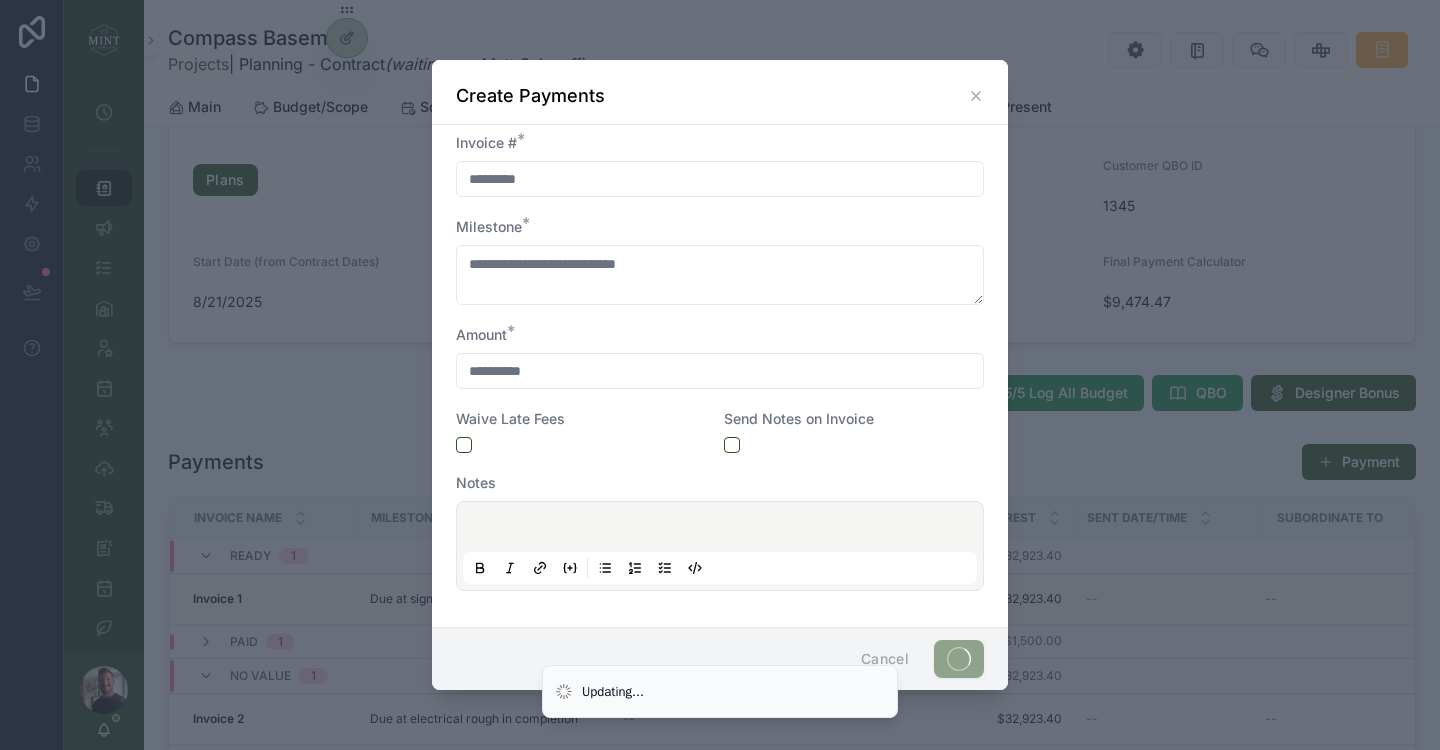 type on "*********" 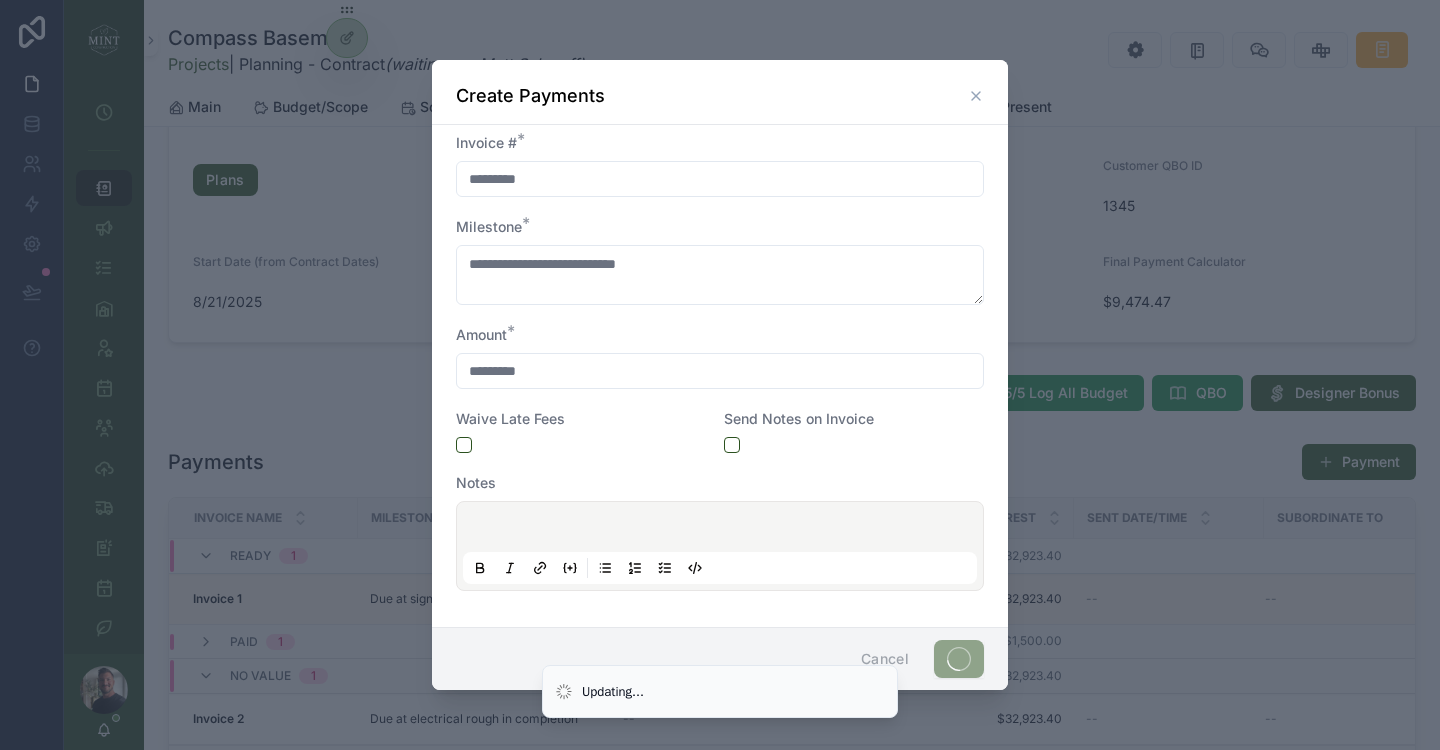 type on "*********" 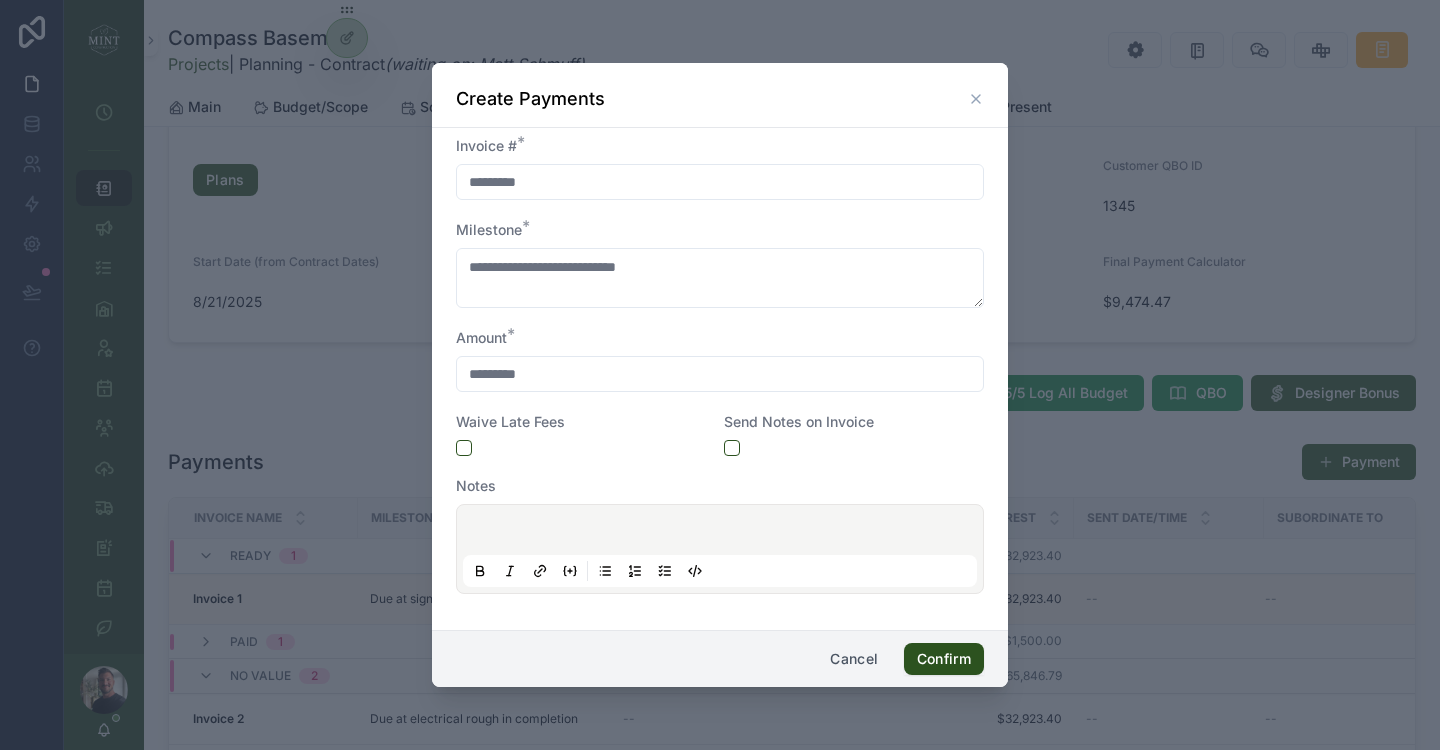 type on "**********" 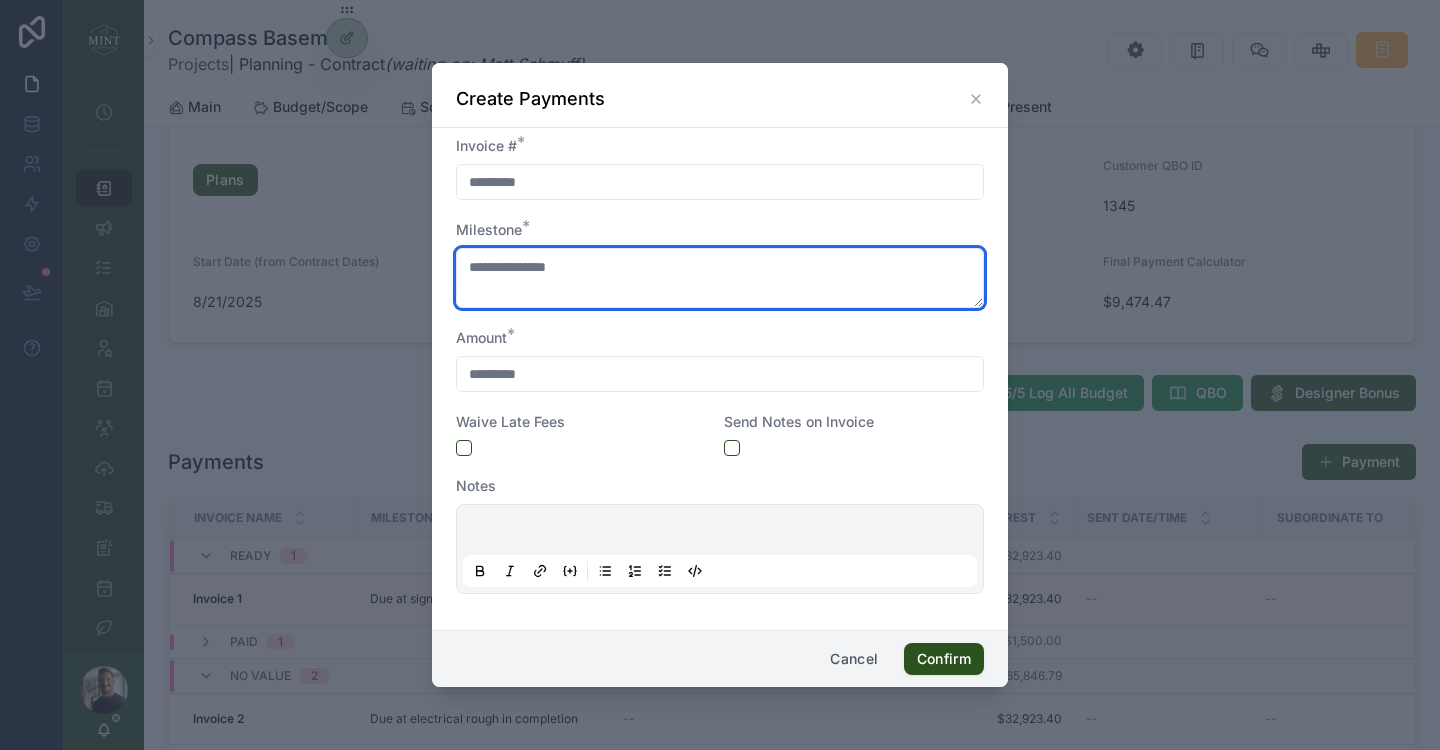 click on "**********" at bounding box center [720, 278] 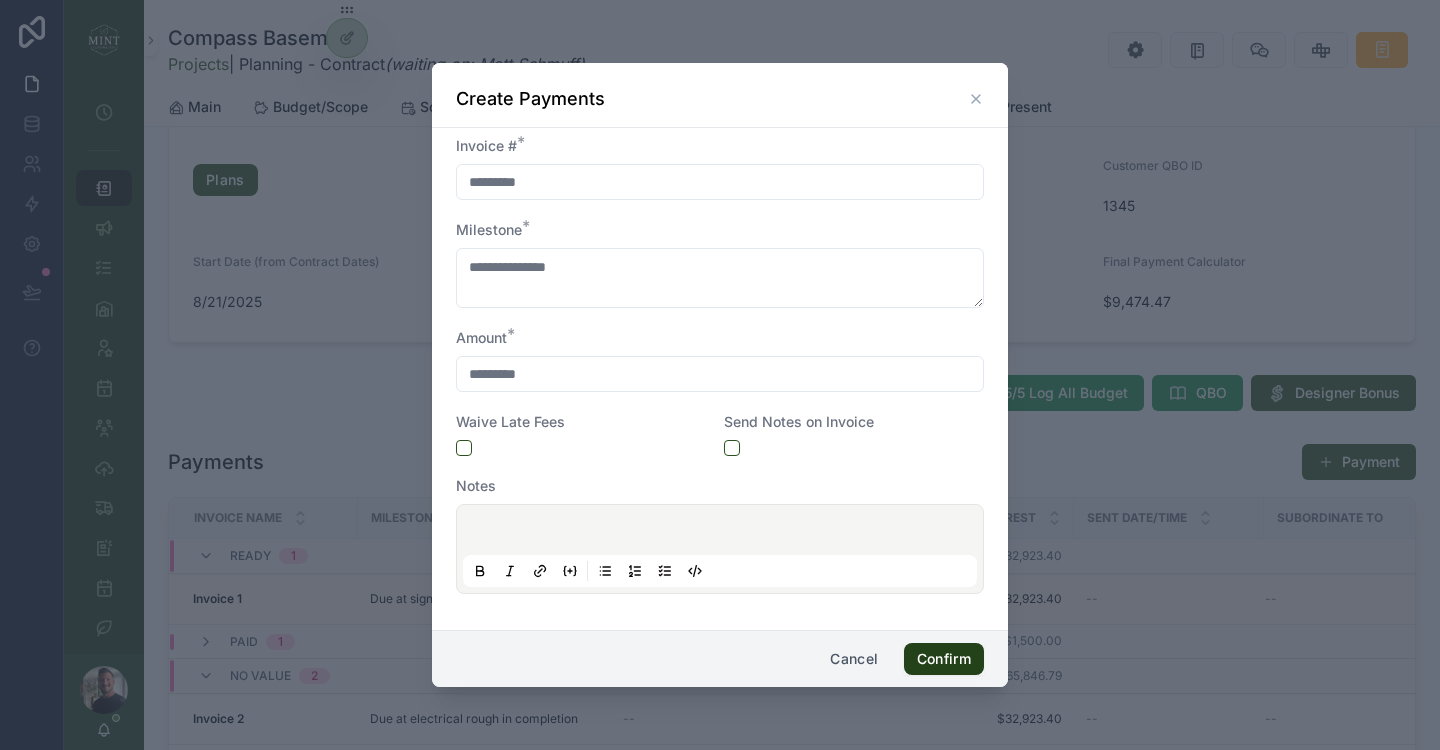 click on "Confirm" at bounding box center [944, 659] 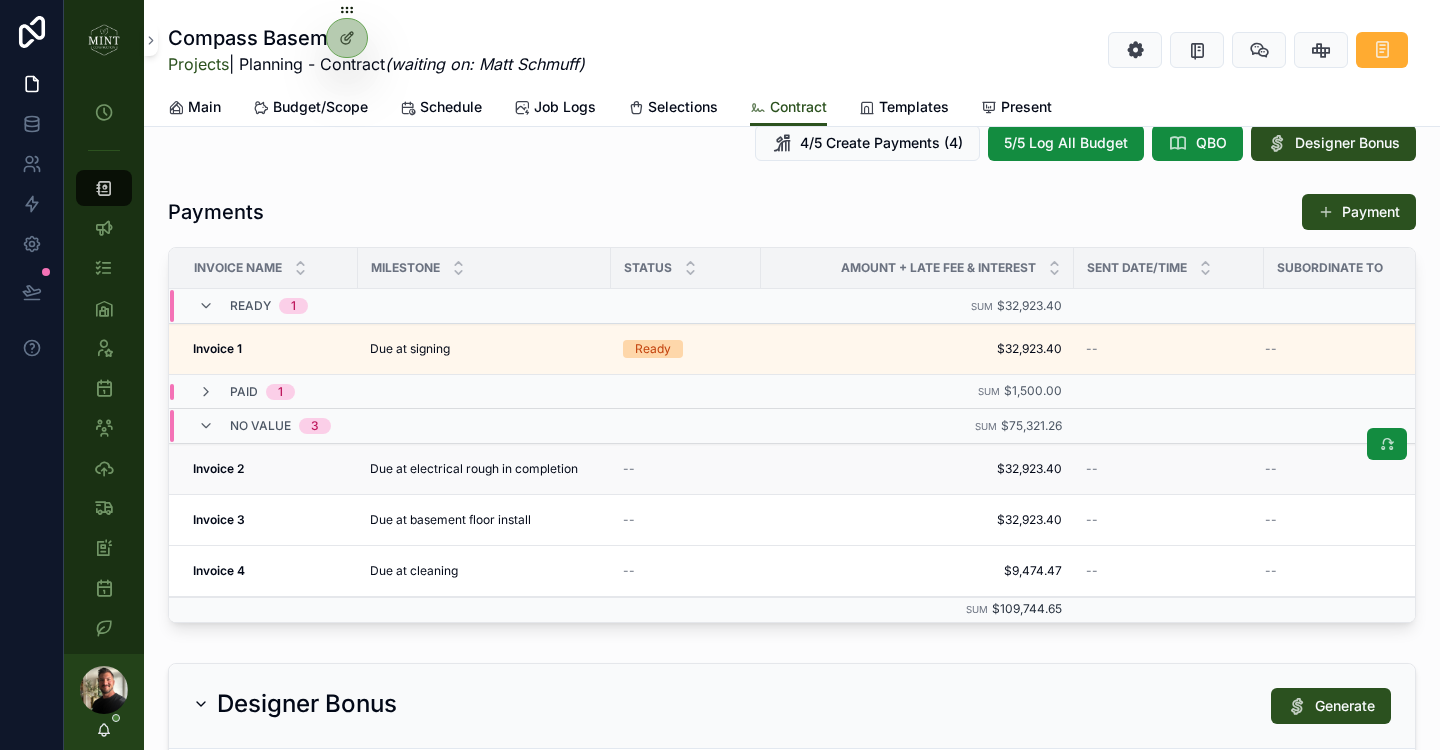 scroll, scrollTop: 774, scrollLeft: 0, axis: vertical 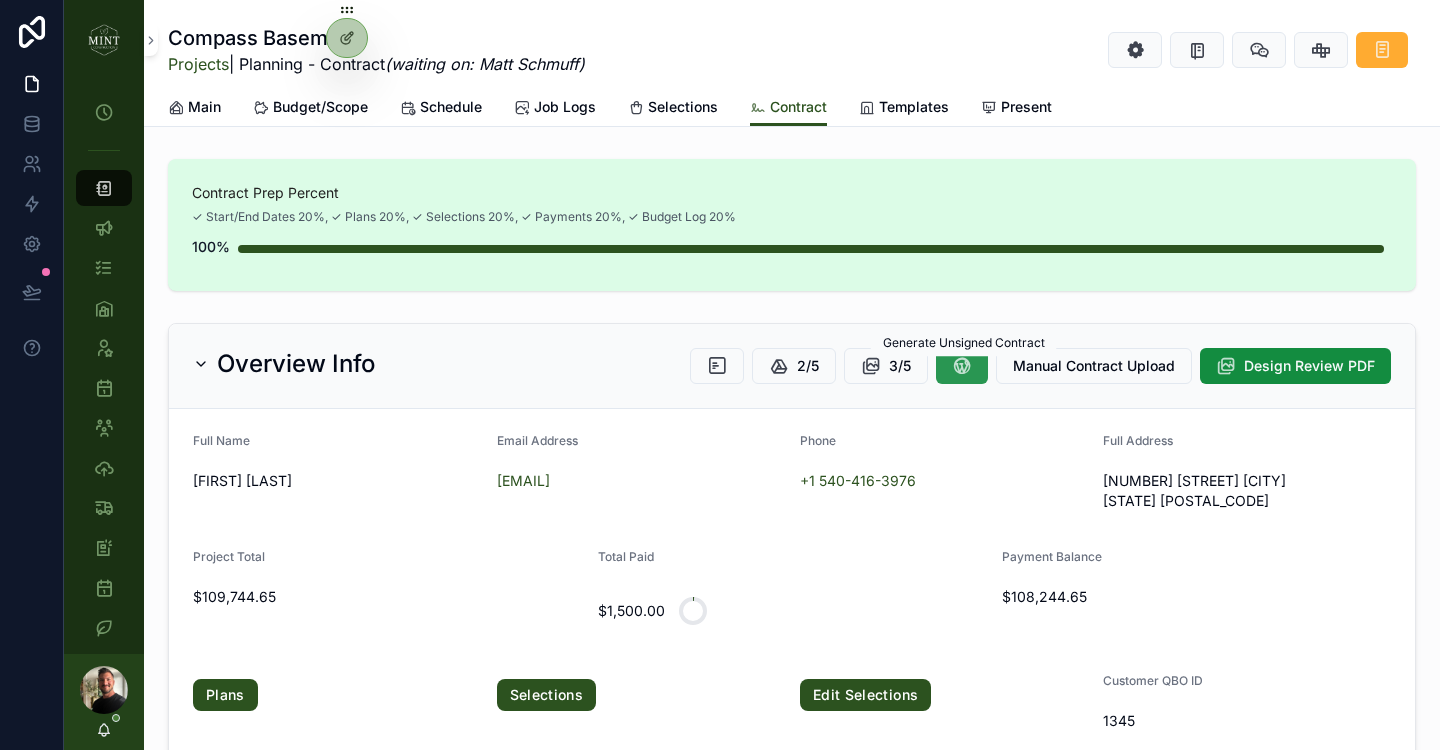 click at bounding box center (962, 366) 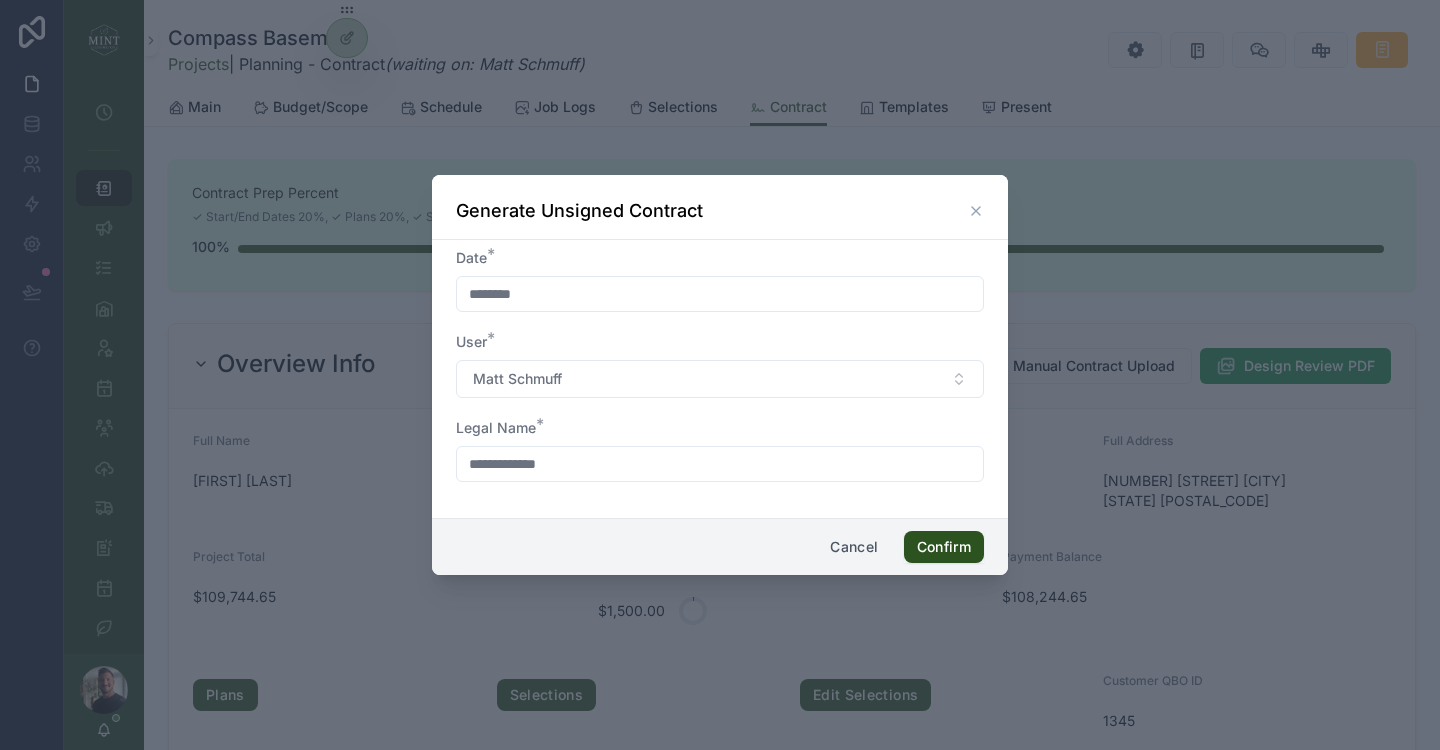 click on "**********" at bounding box center (720, 464) 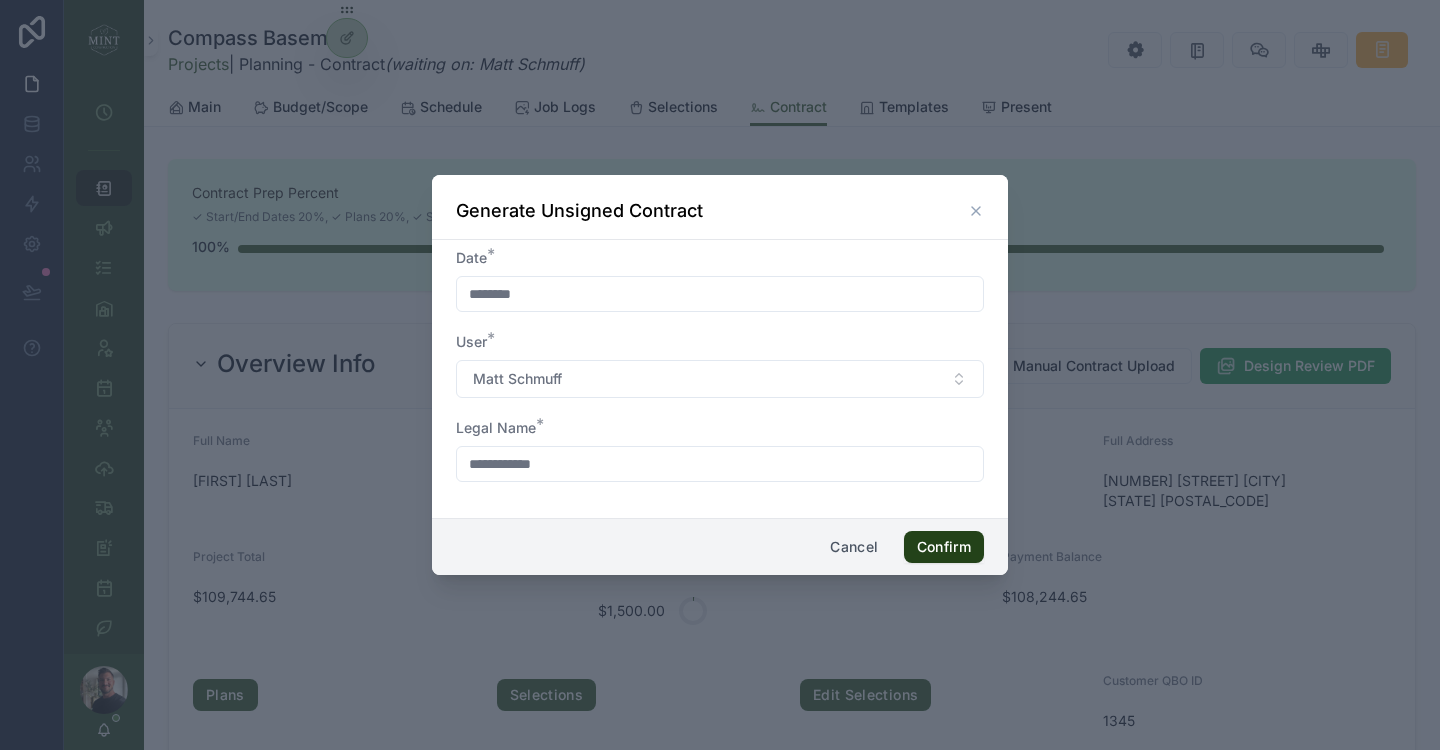 type on "**********" 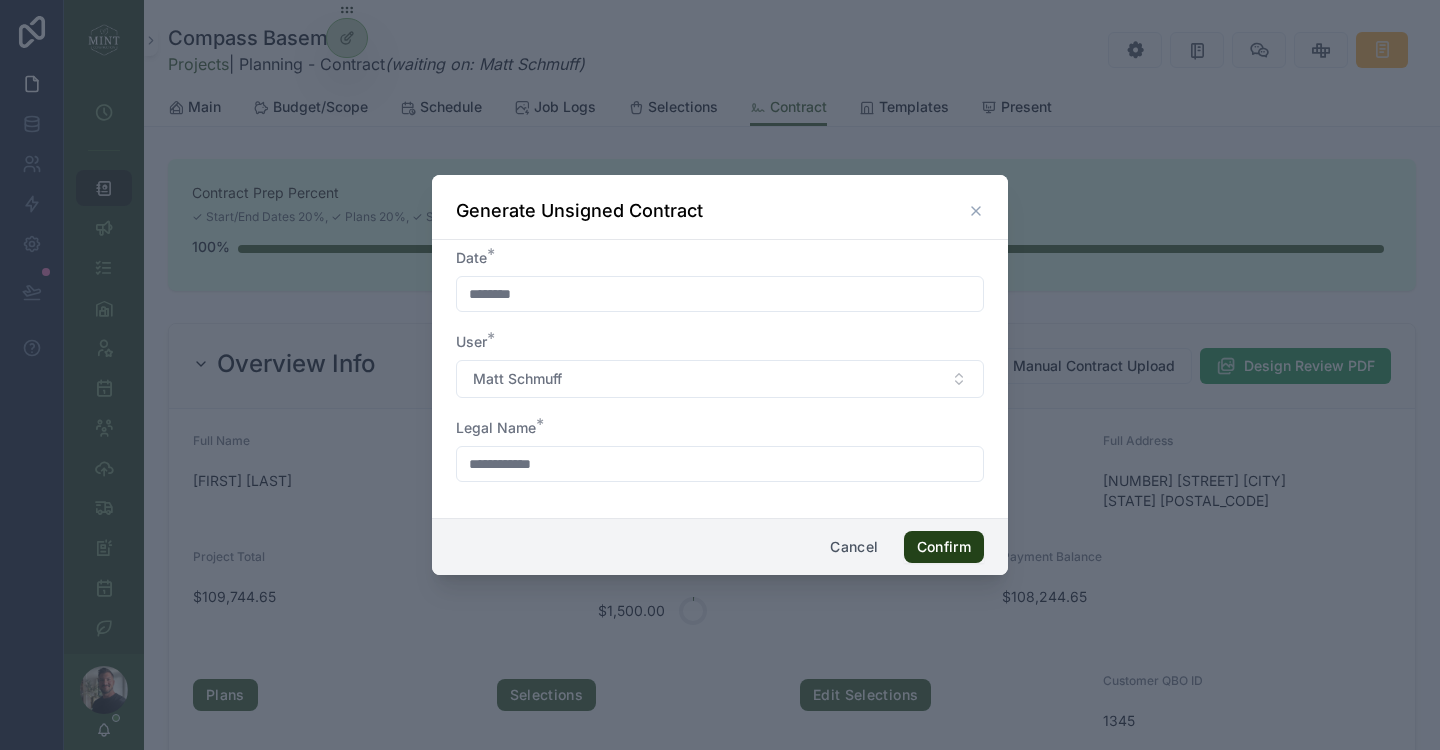 click on "Confirm" at bounding box center [944, 547] 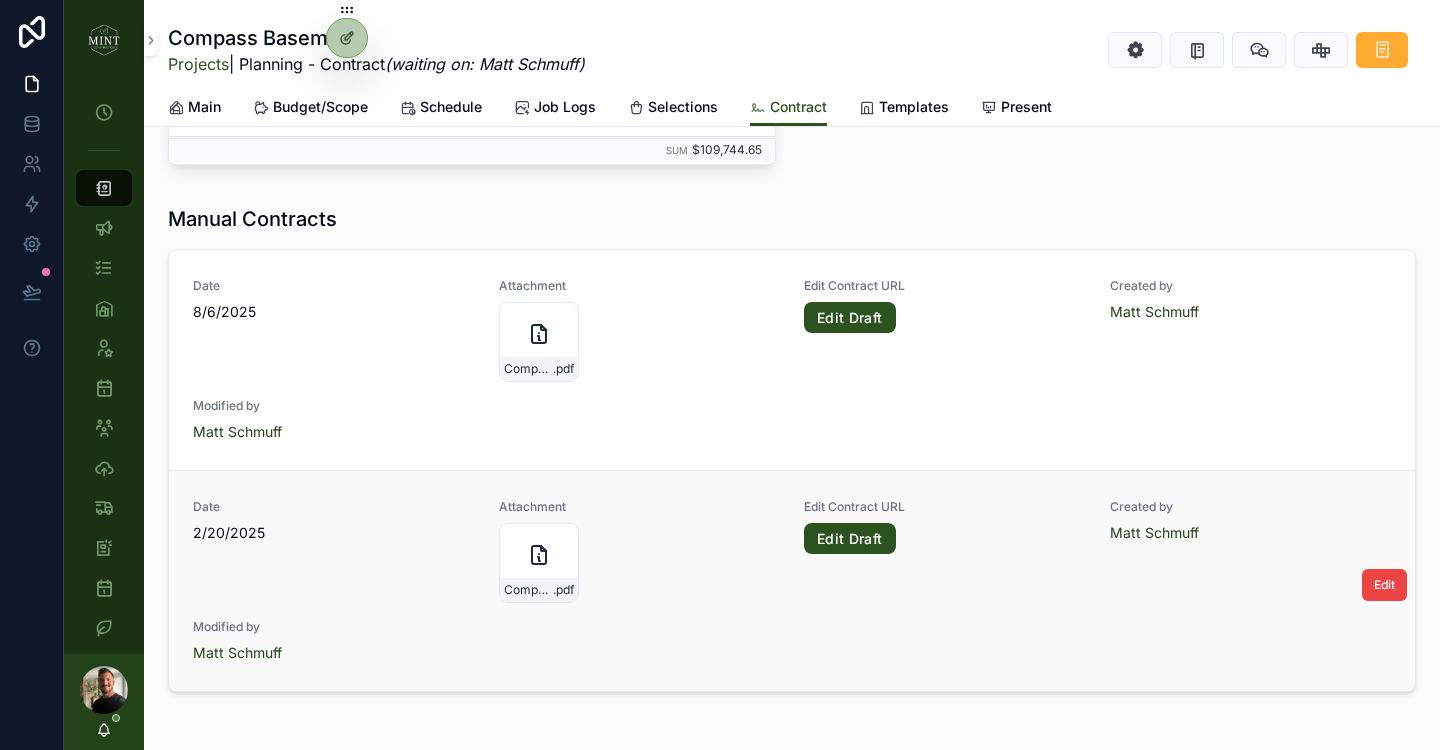 scroll, scrollTop: 3306, scrollLeft: 0, axis: vertical 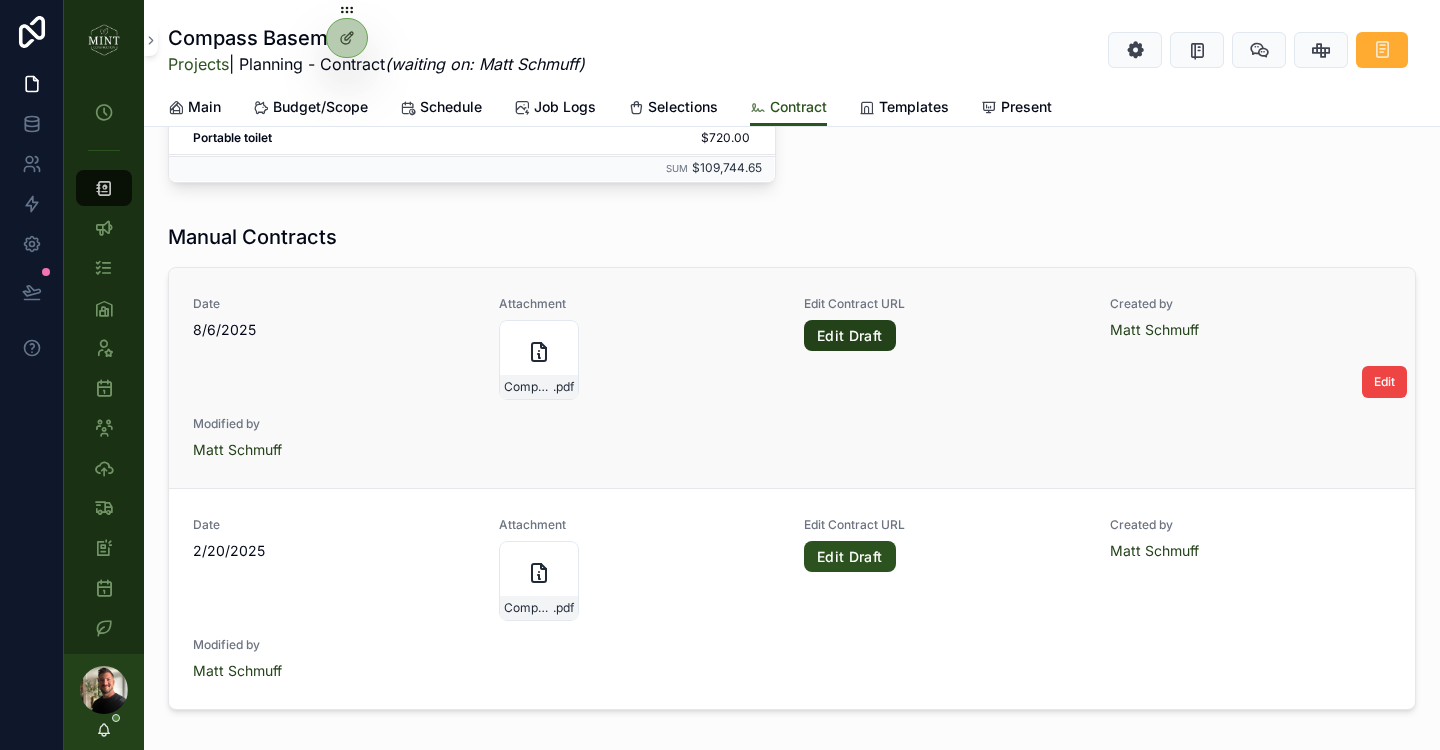 click on "Edit Draft" at bounding box center (850, 336) 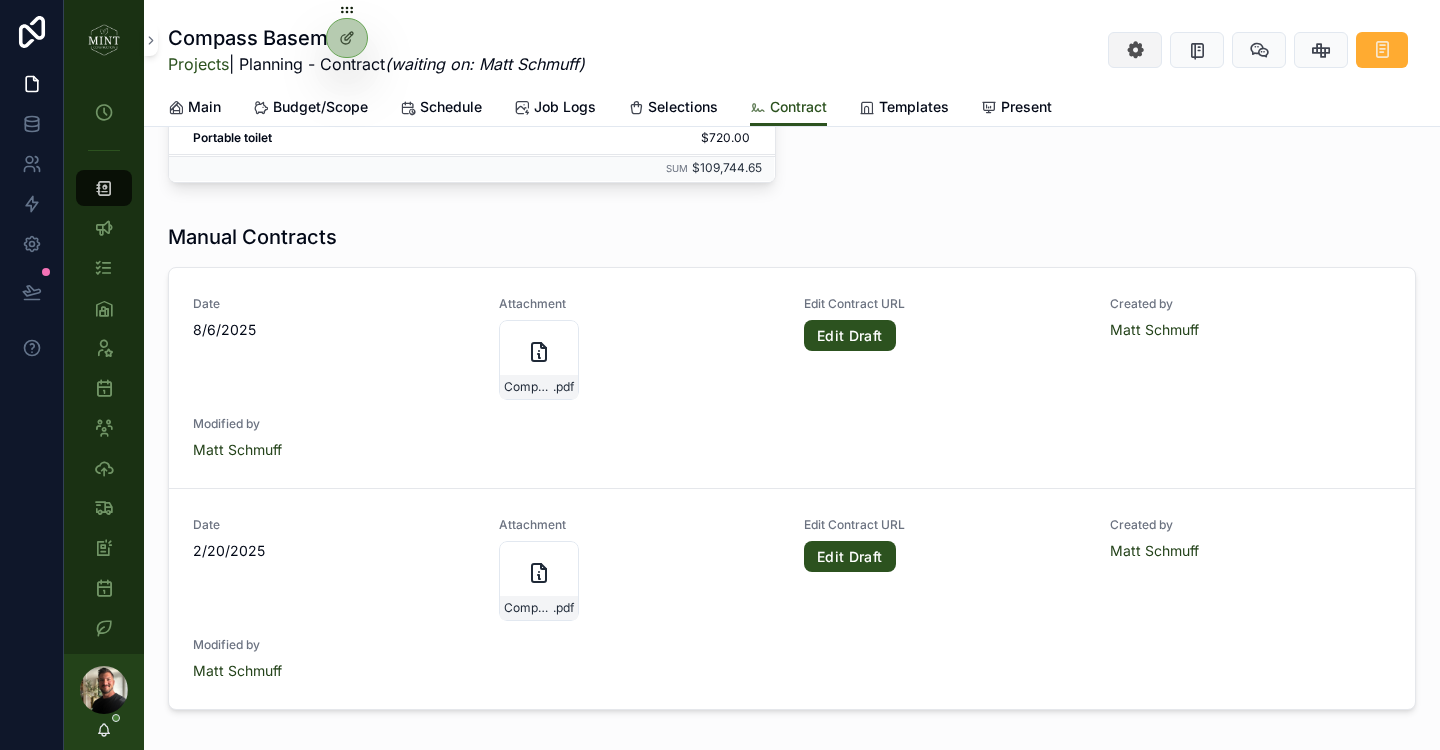click at bounding box center (1135, 50) 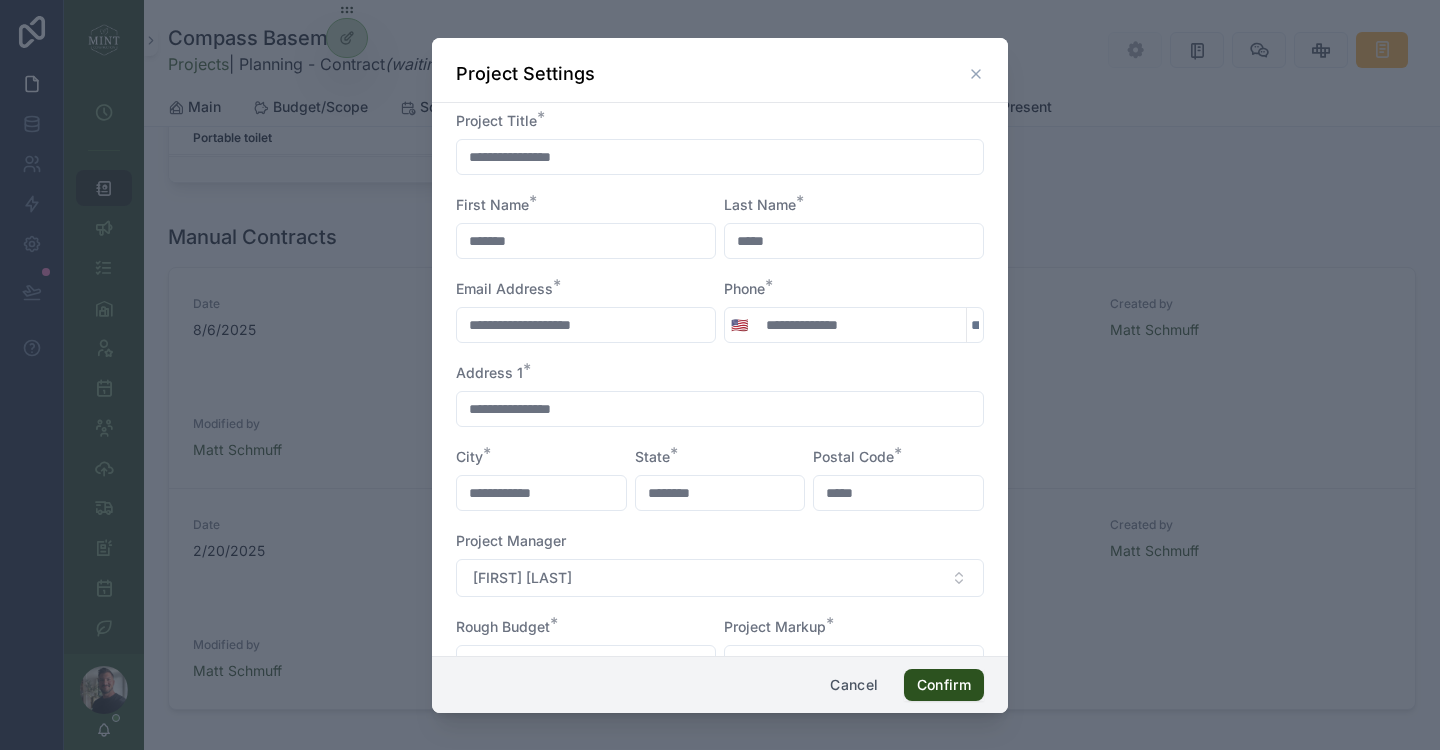 click on "******" at bounding box center [586, 241] 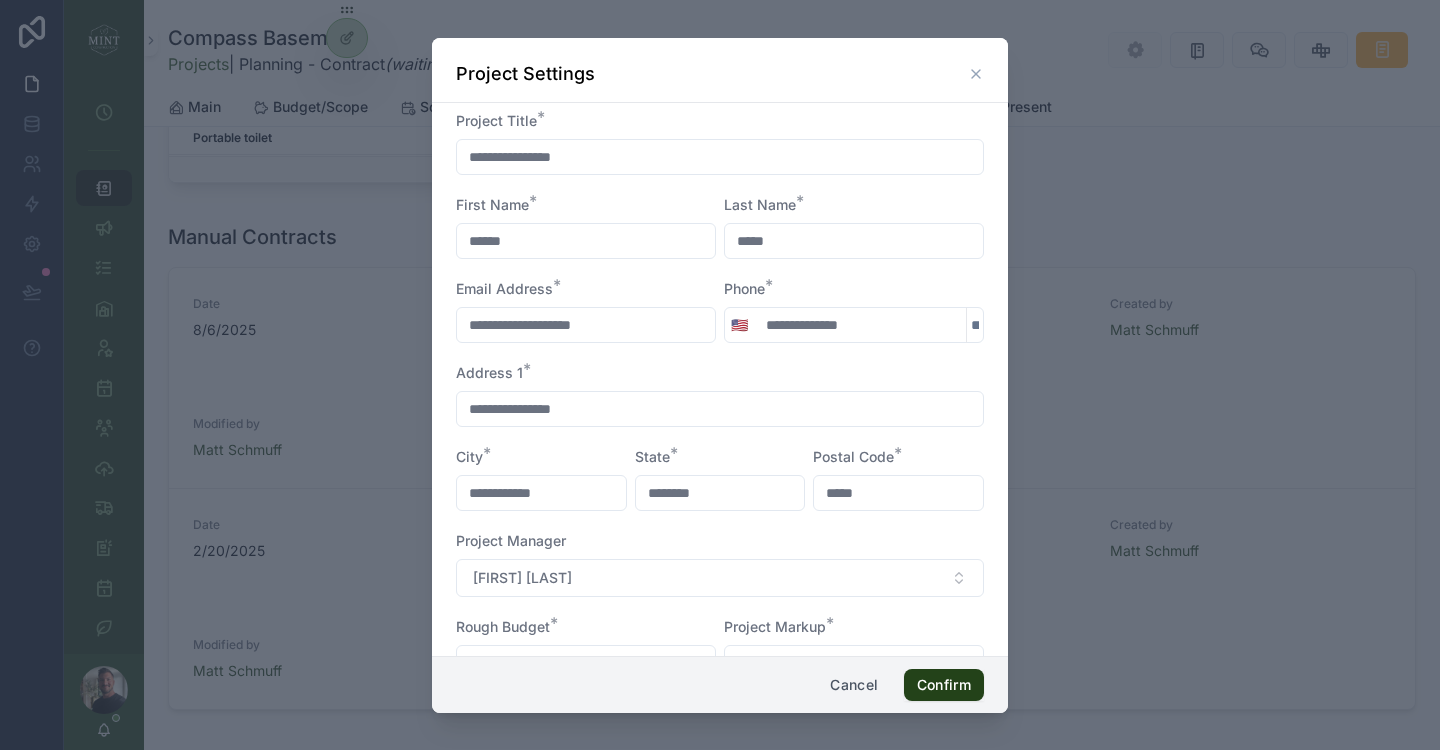 type on "******" 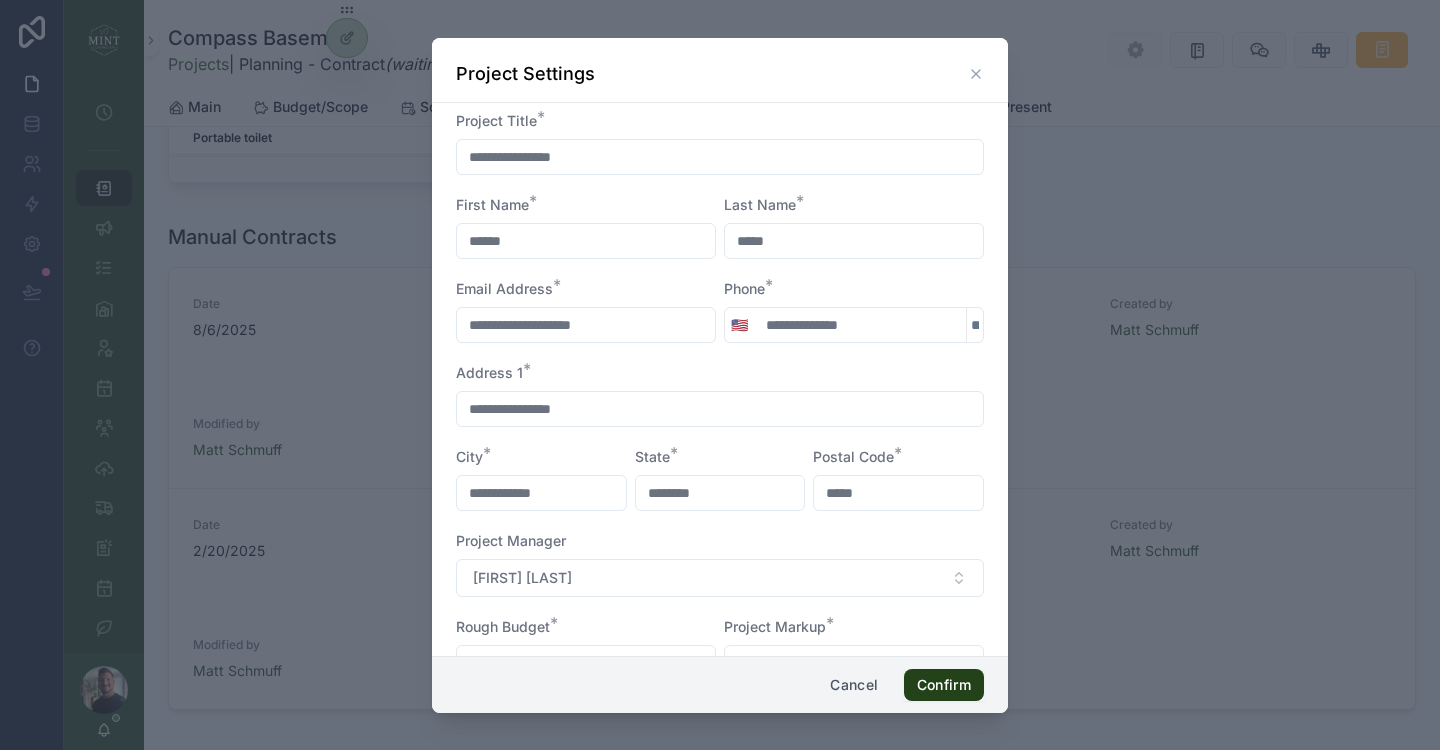 click on "Confirm" at bounding box center [944, 685] 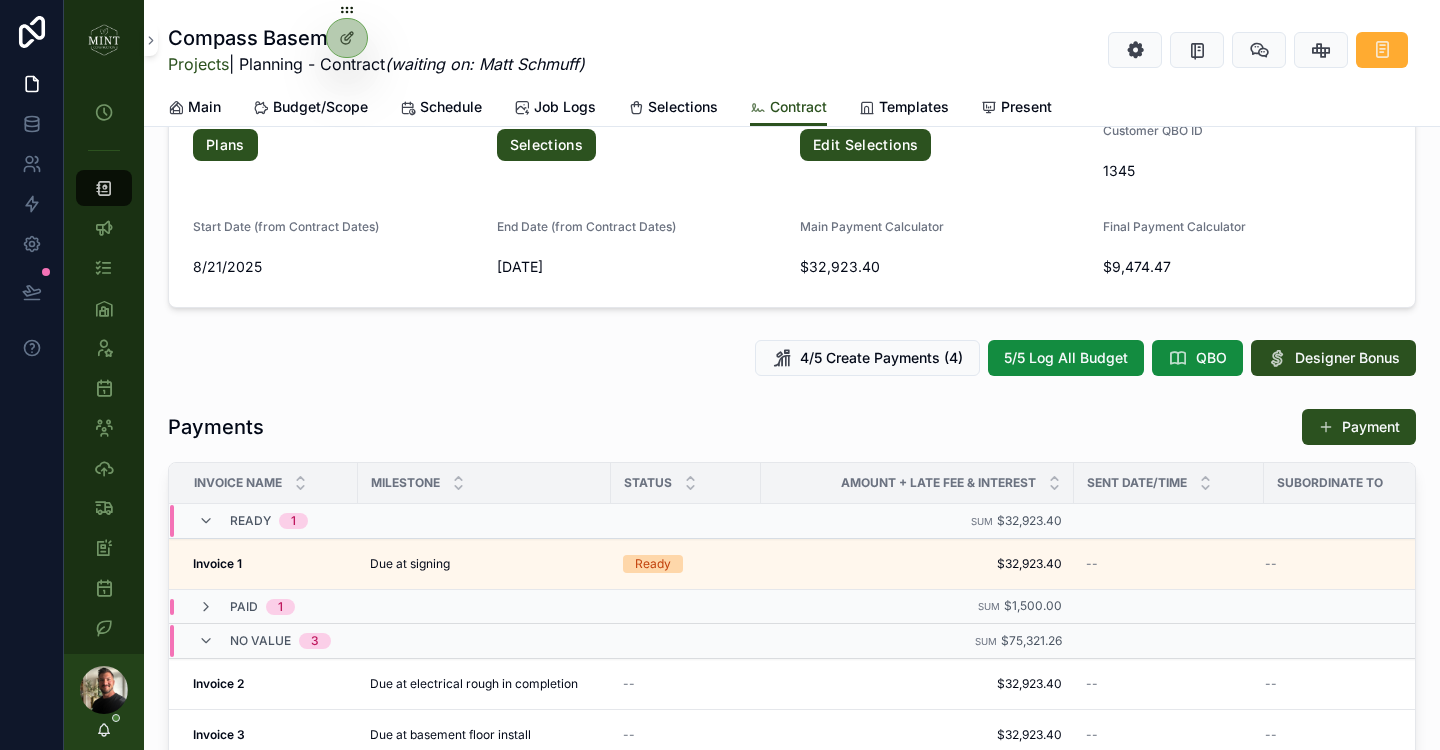 scroll, scrollTop: 543, scrollLeft: 0, axis: vertical 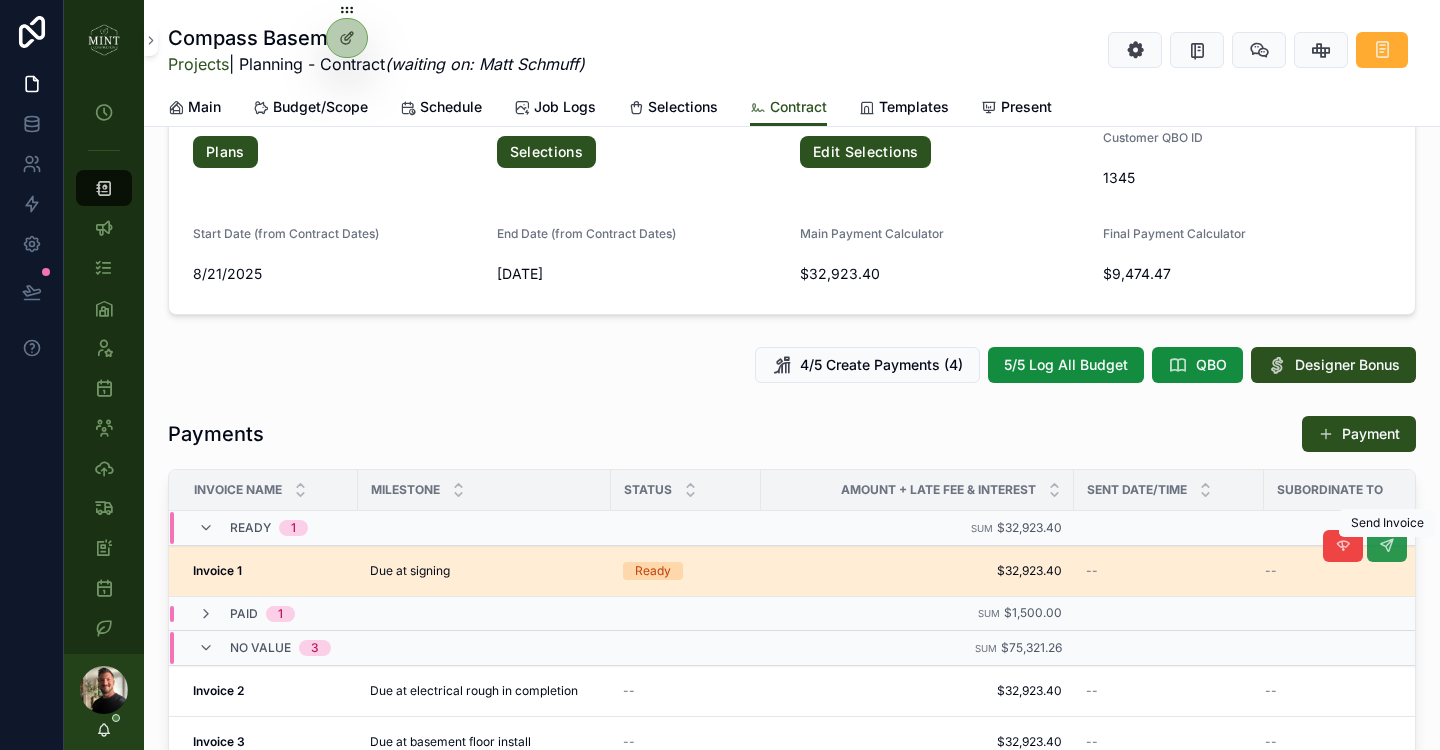 click at bounding box center [1387, 546] 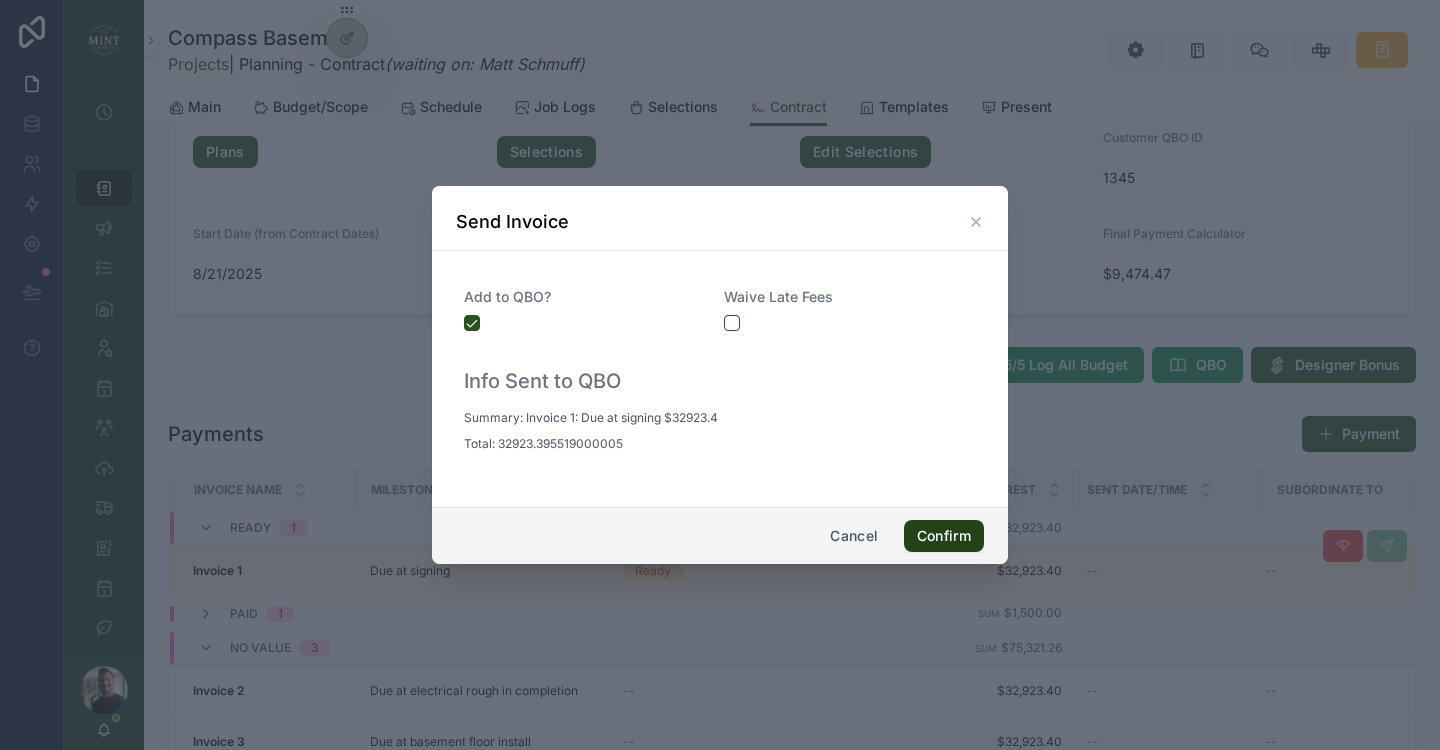 click on "Confirm" at bounding box center (944, 536) 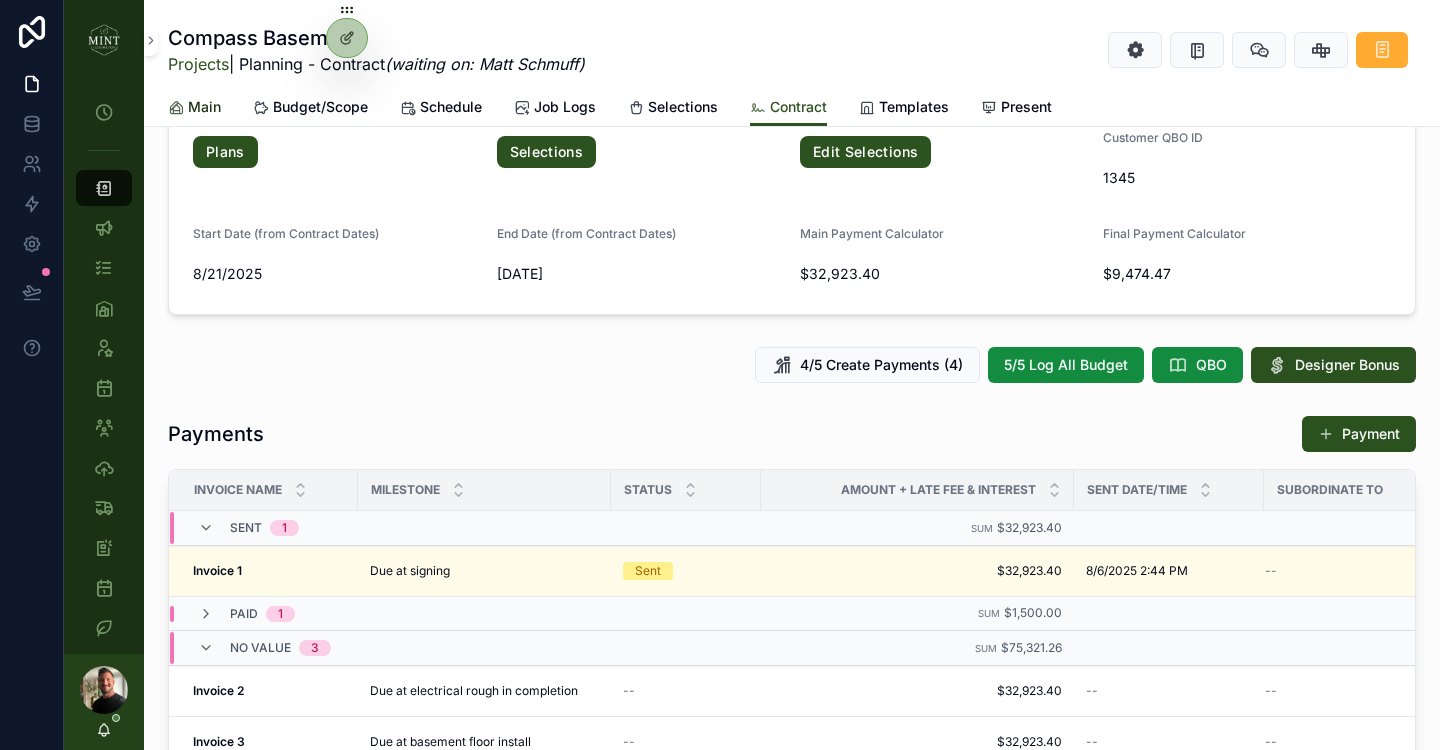 click on "Main" at bounding box center [204, 107] 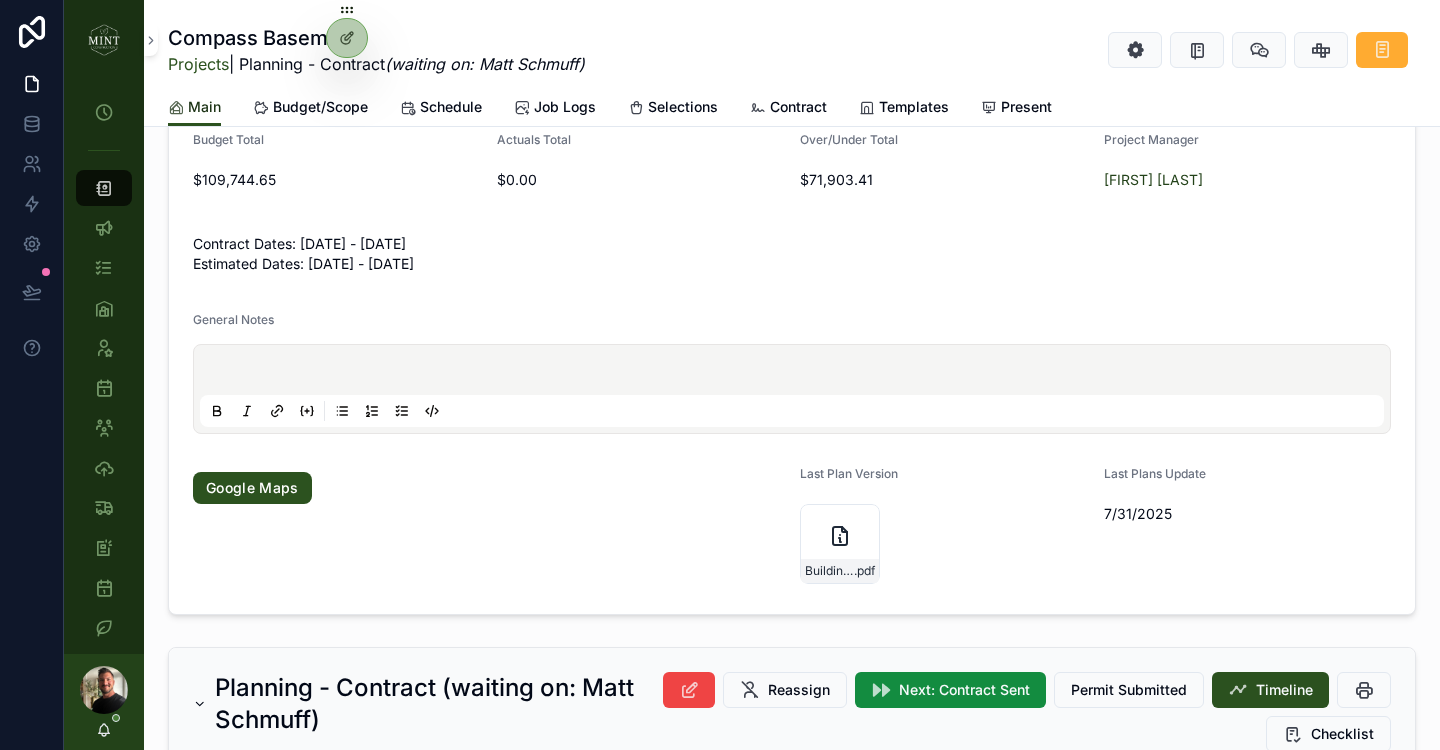 scroll, scrollTop: 257, scrollLeft: 0, axis: vertical 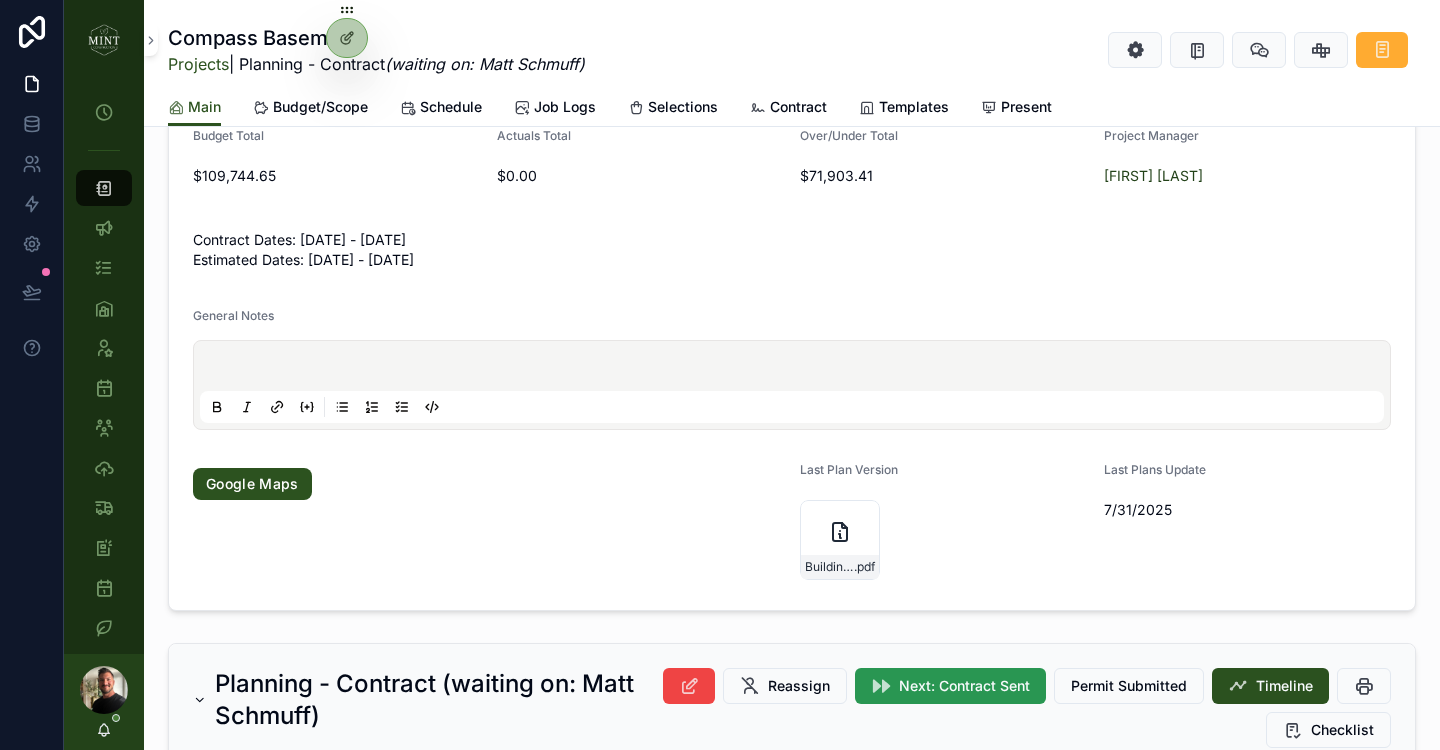 click on "Next: Contract Sent" at bounding box center [950, 686] 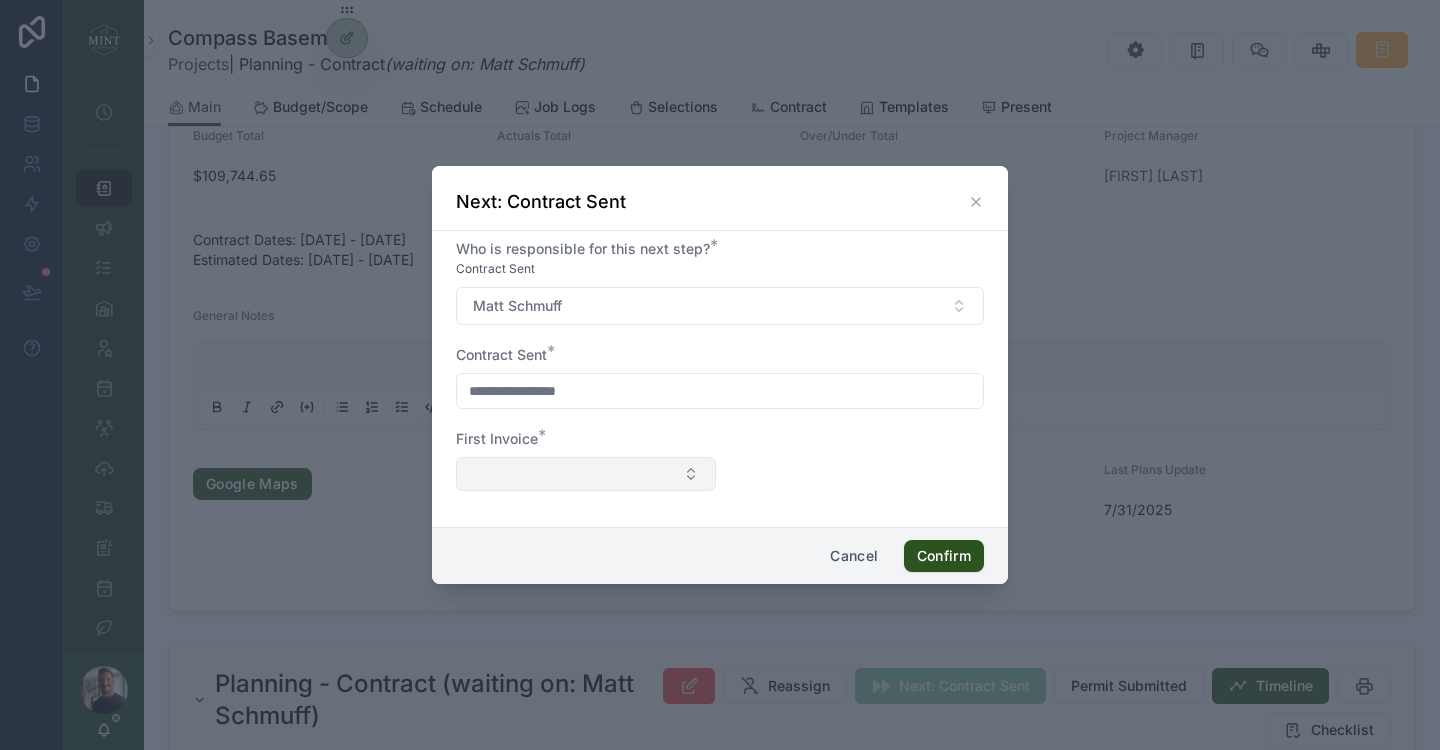 click at bounding box center (586, 474) 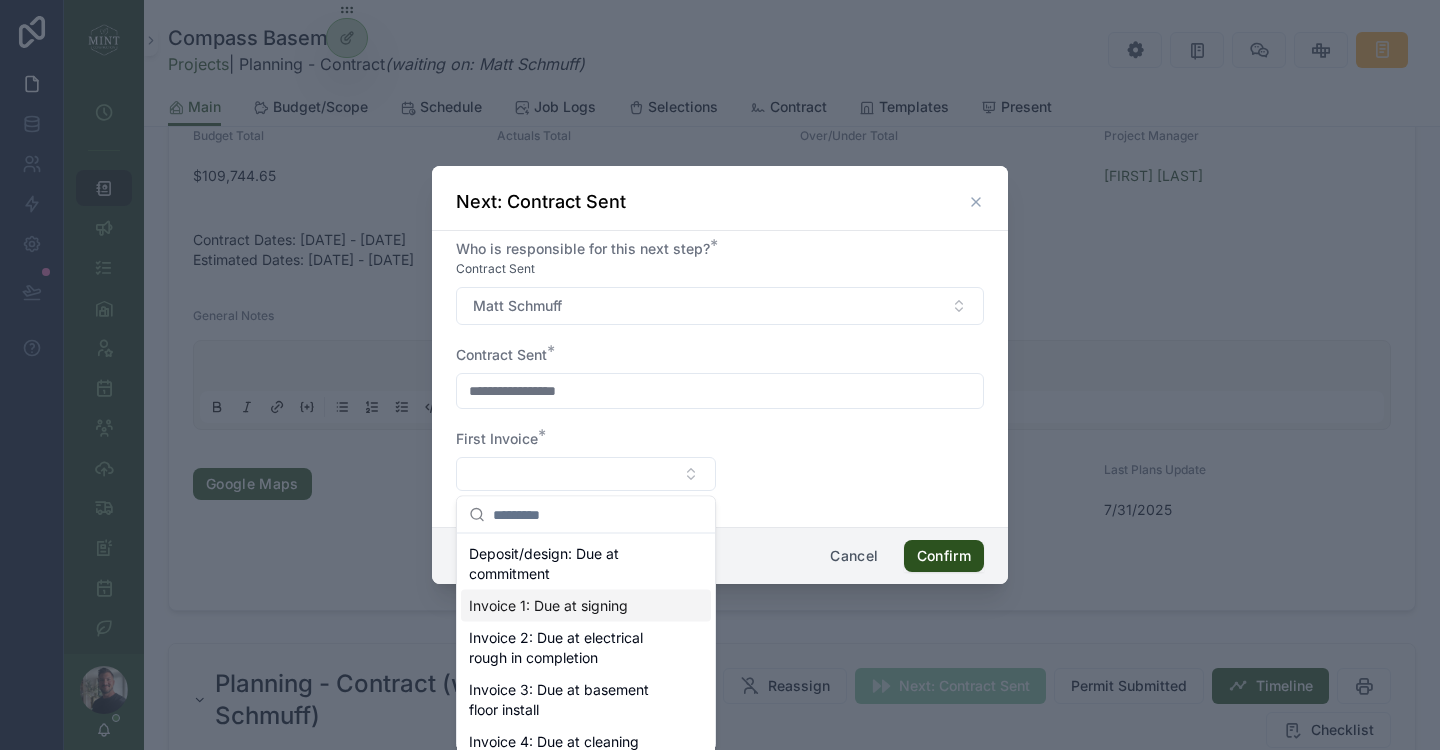 click on "Invoice 1: Due at signing" at bounding box center [586, 606] 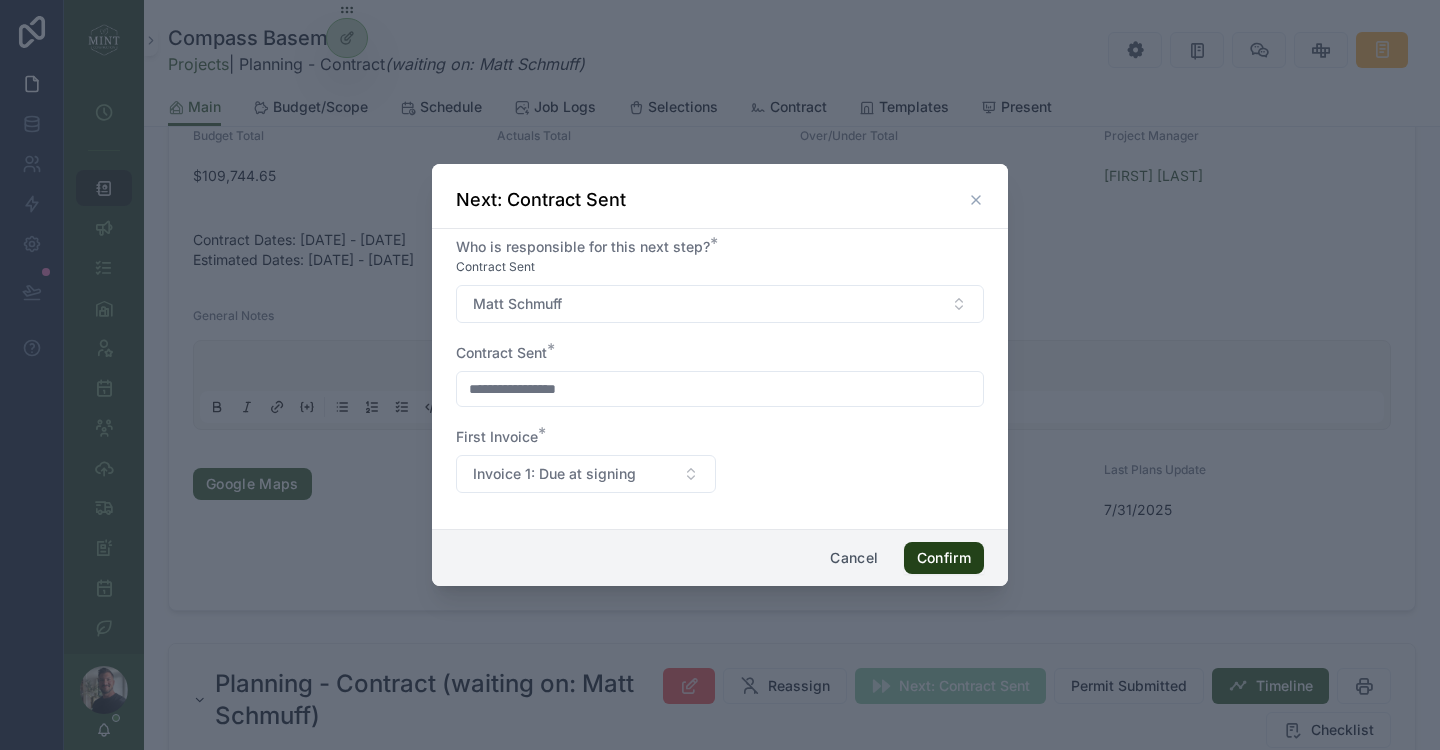 click on "Confirm" at bounding box center [944, 558] 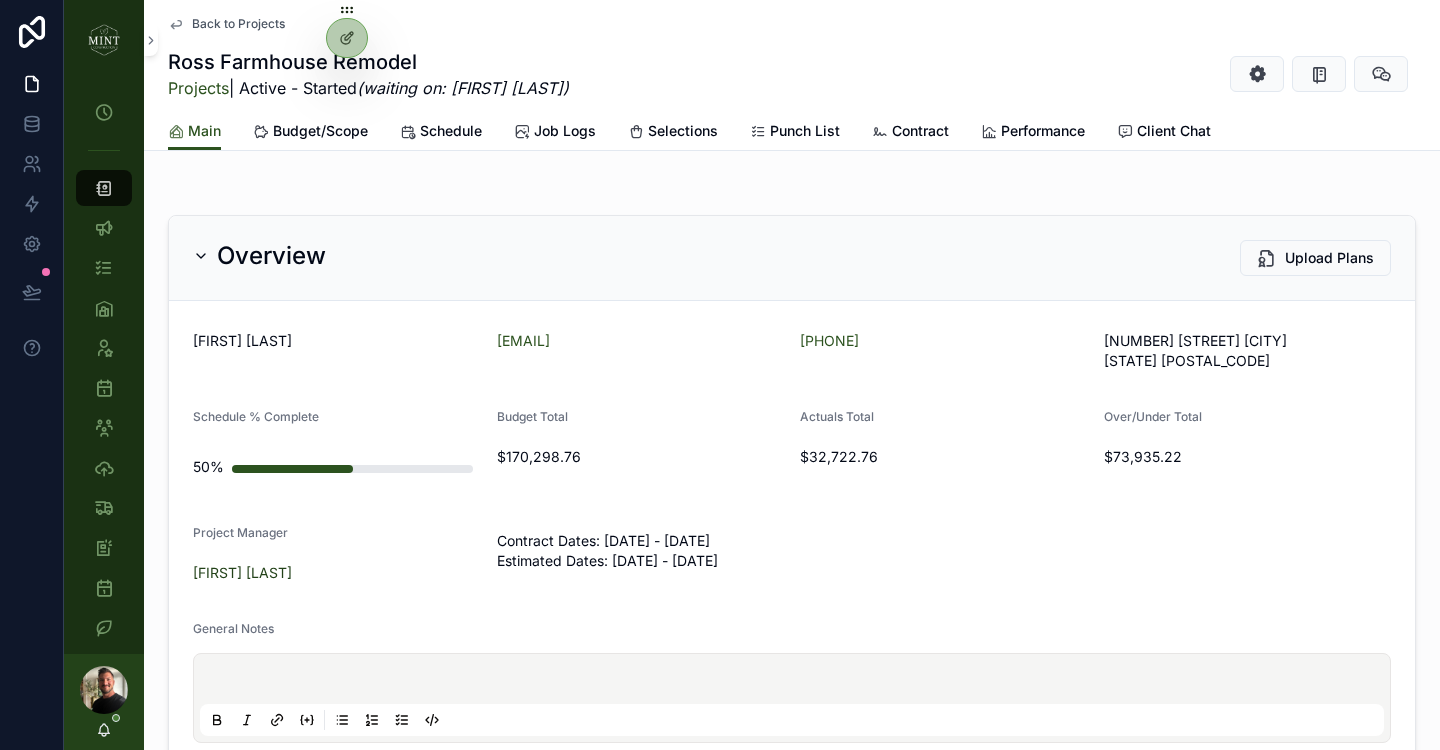 scroll, scrollTop: 0, scrollLeft: 0, axis: both 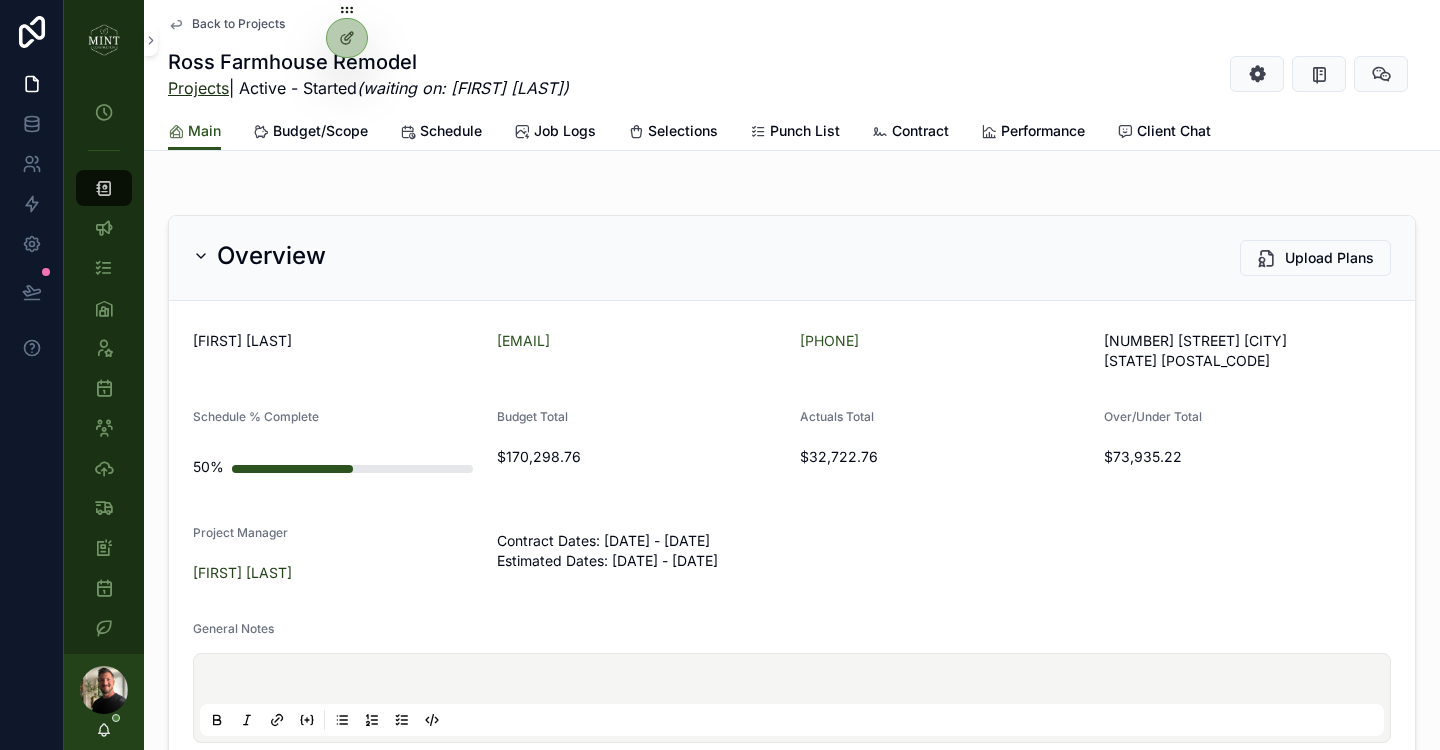 click on "Projects" at bounding box center [198, 88] 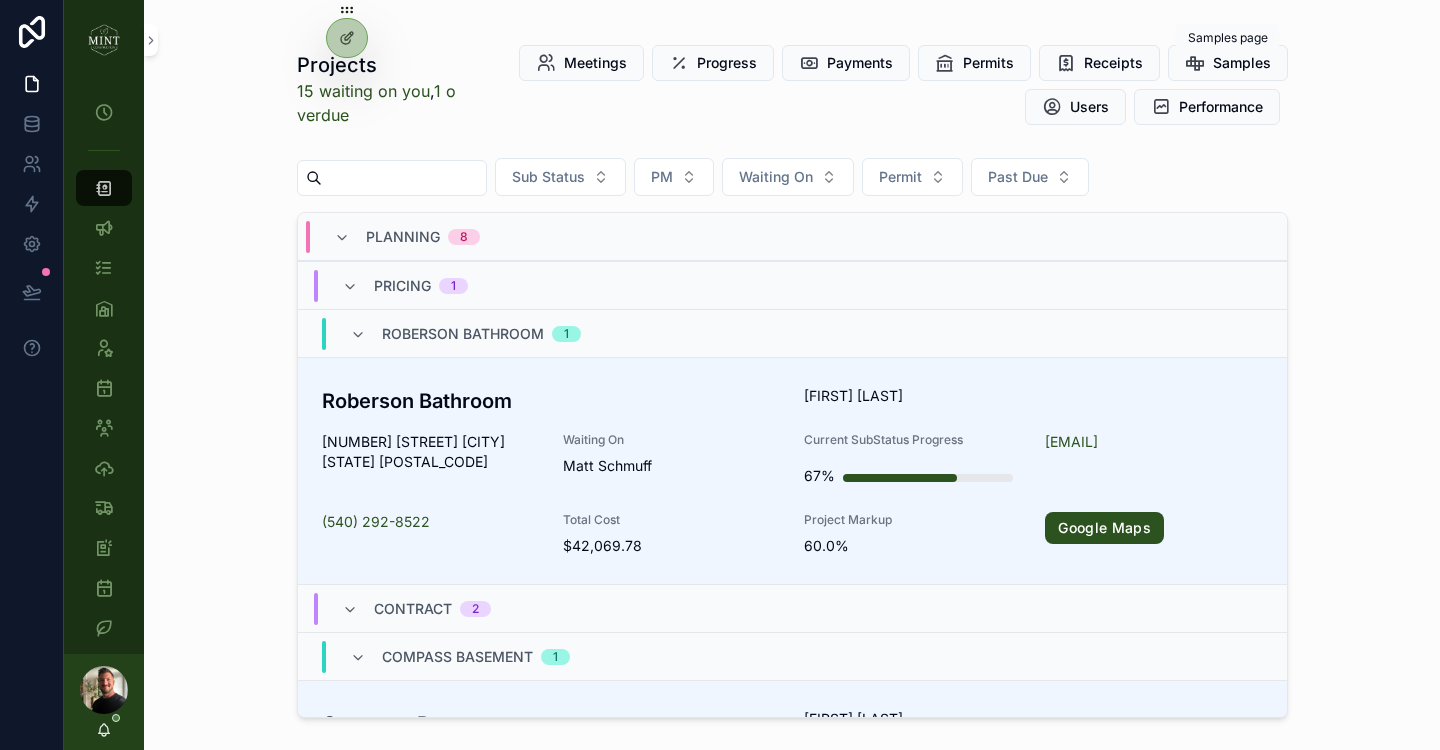 click on "Payments" at bounding box center [846, 63] 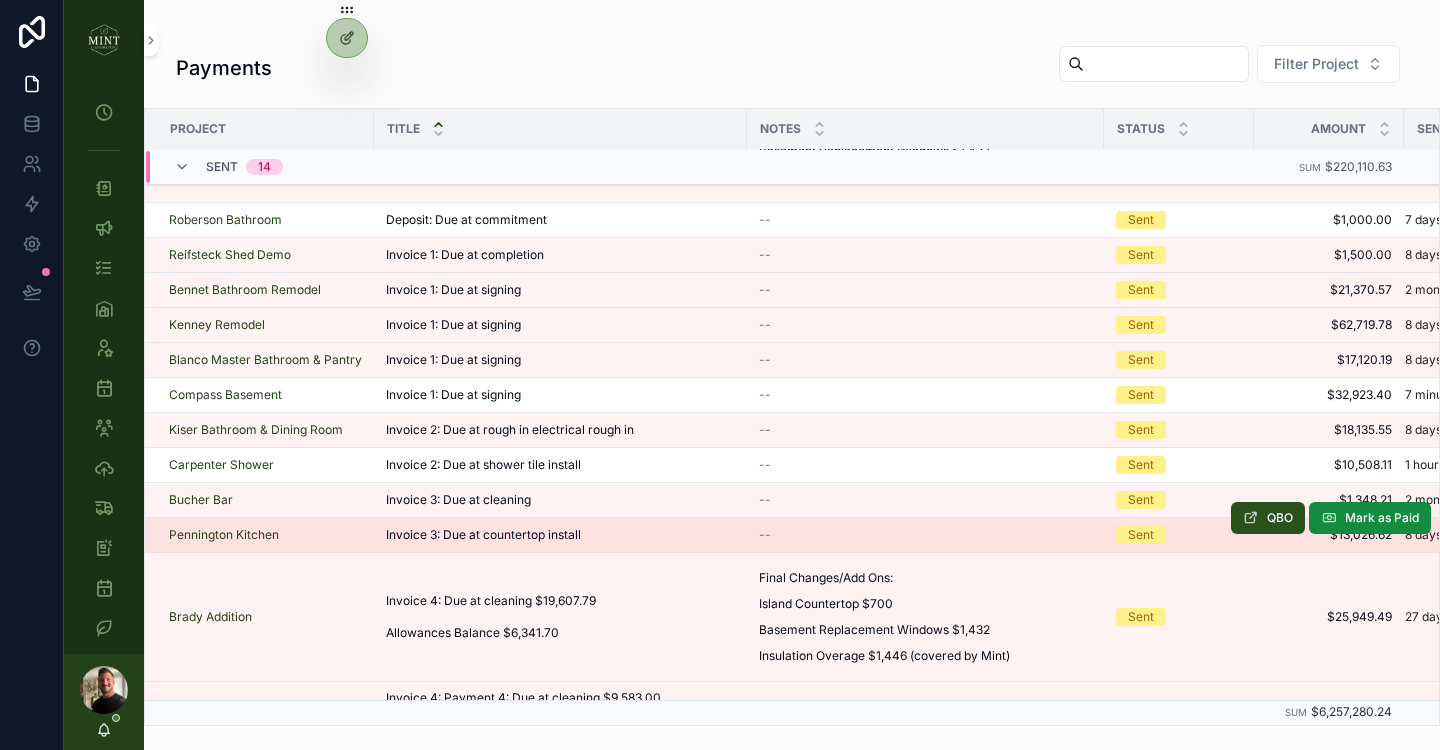 scroll, scrollTop: 473, scrollLeft: 0, axis: vertical 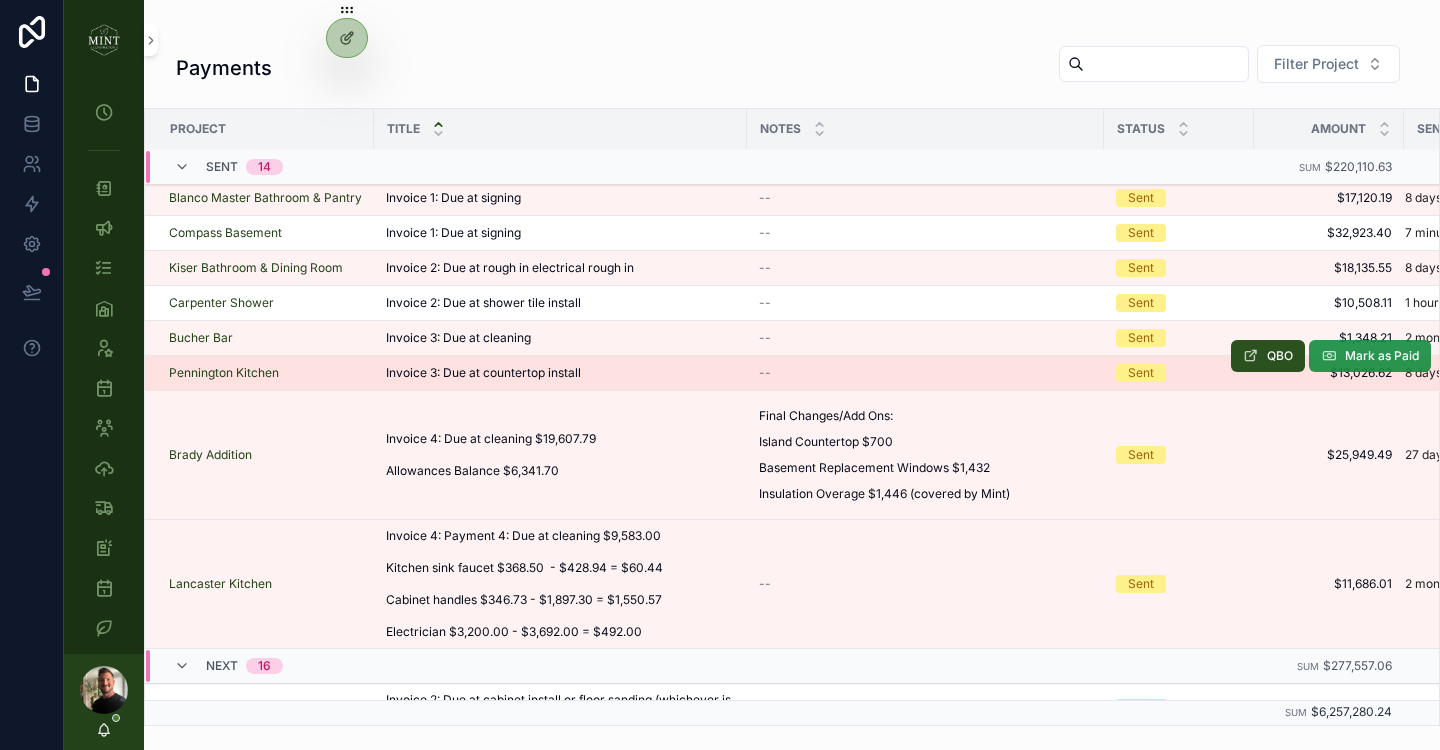 click on "Mark as Paid" at bounding box center (1382, 356) 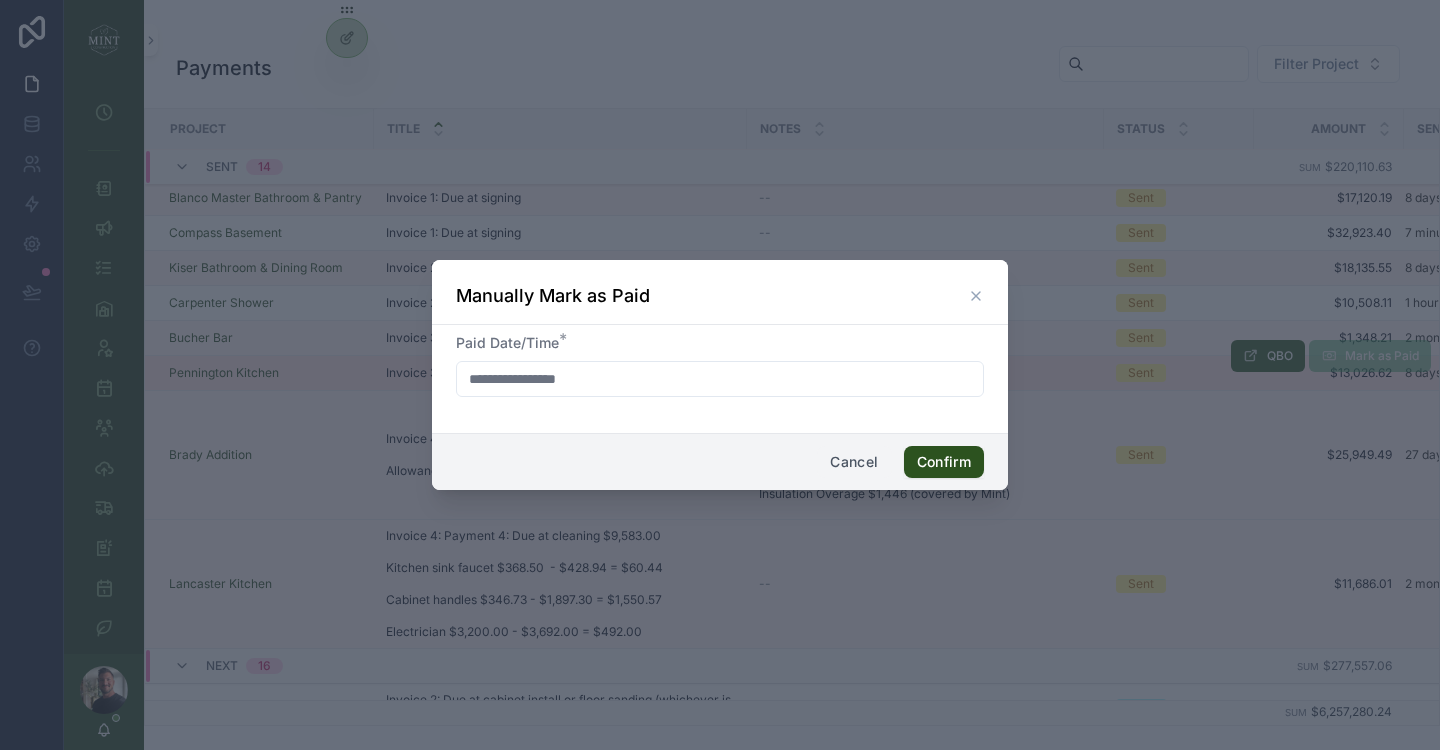 click on "Cancel" at bounding box center [854, 462] 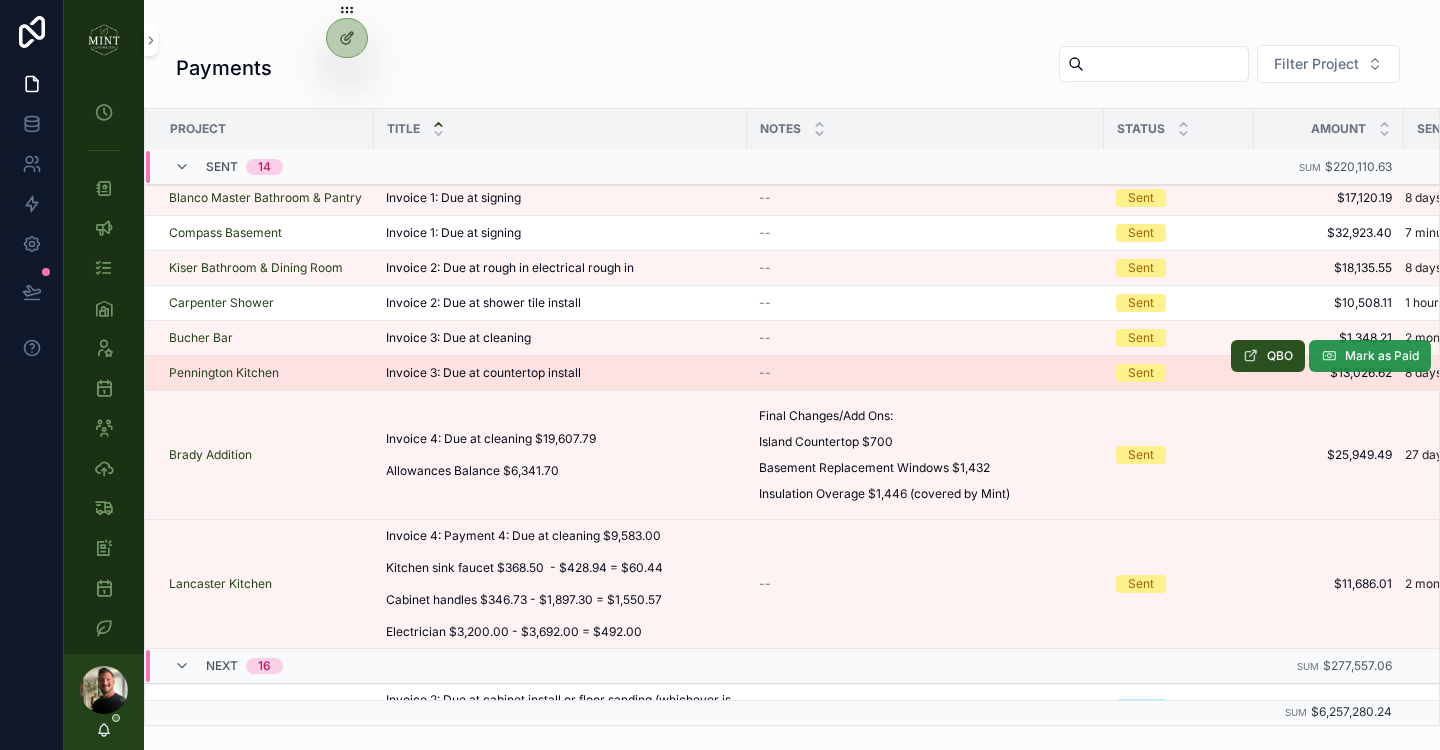 click on "Mark as Paid" at bounding box center (1382, 356) 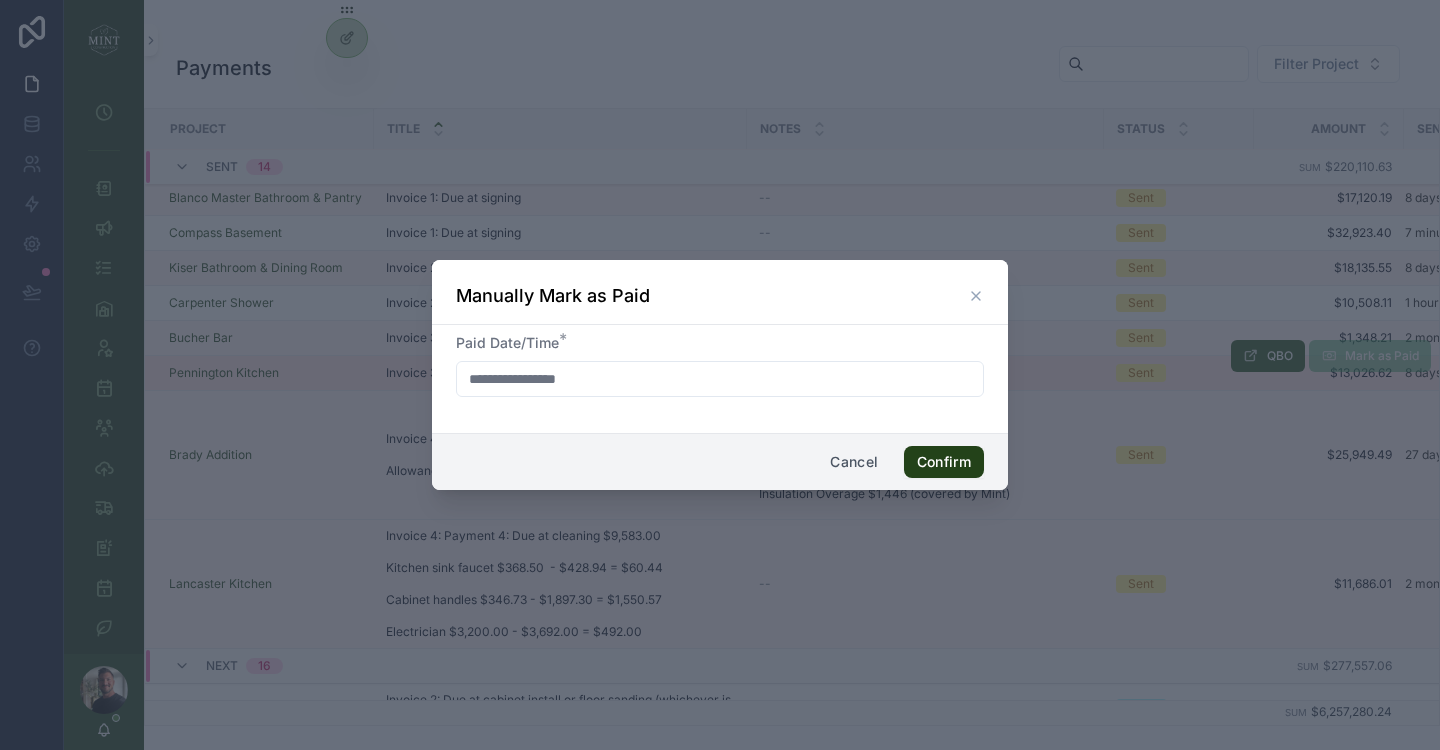 click on "Confirm" at bounding box center (944, 462) 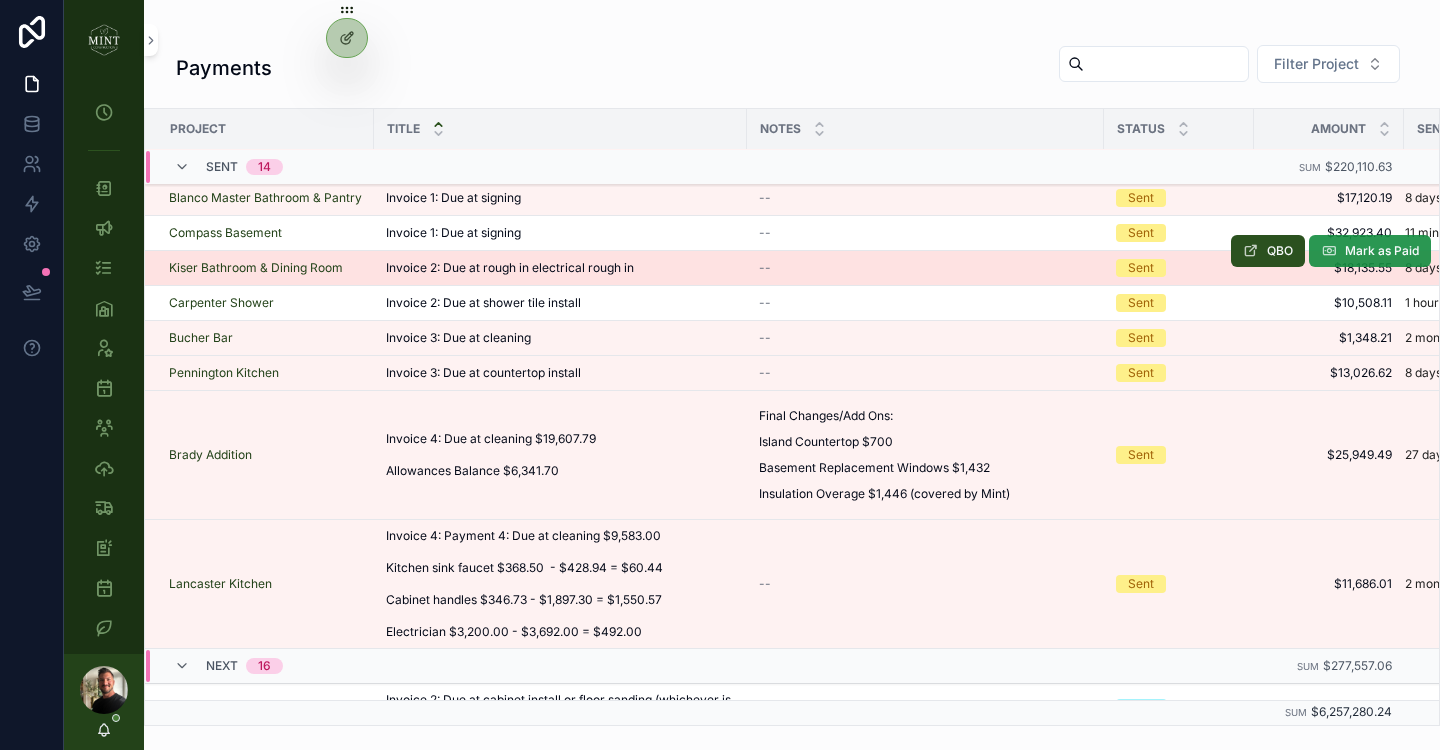 click on "Mark as Paid" at bounding box center [1382, 251] 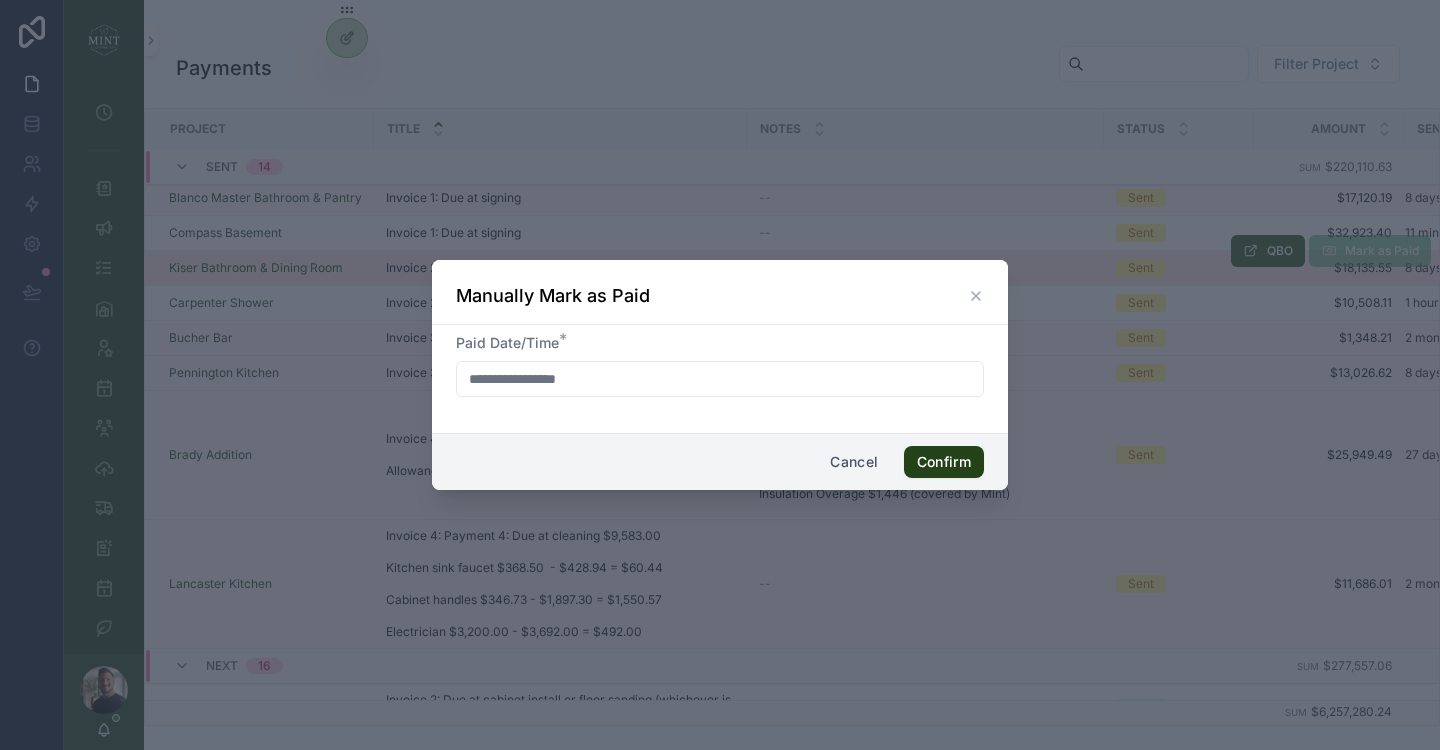 click on "Confirm" at bounding box center (944, 462) 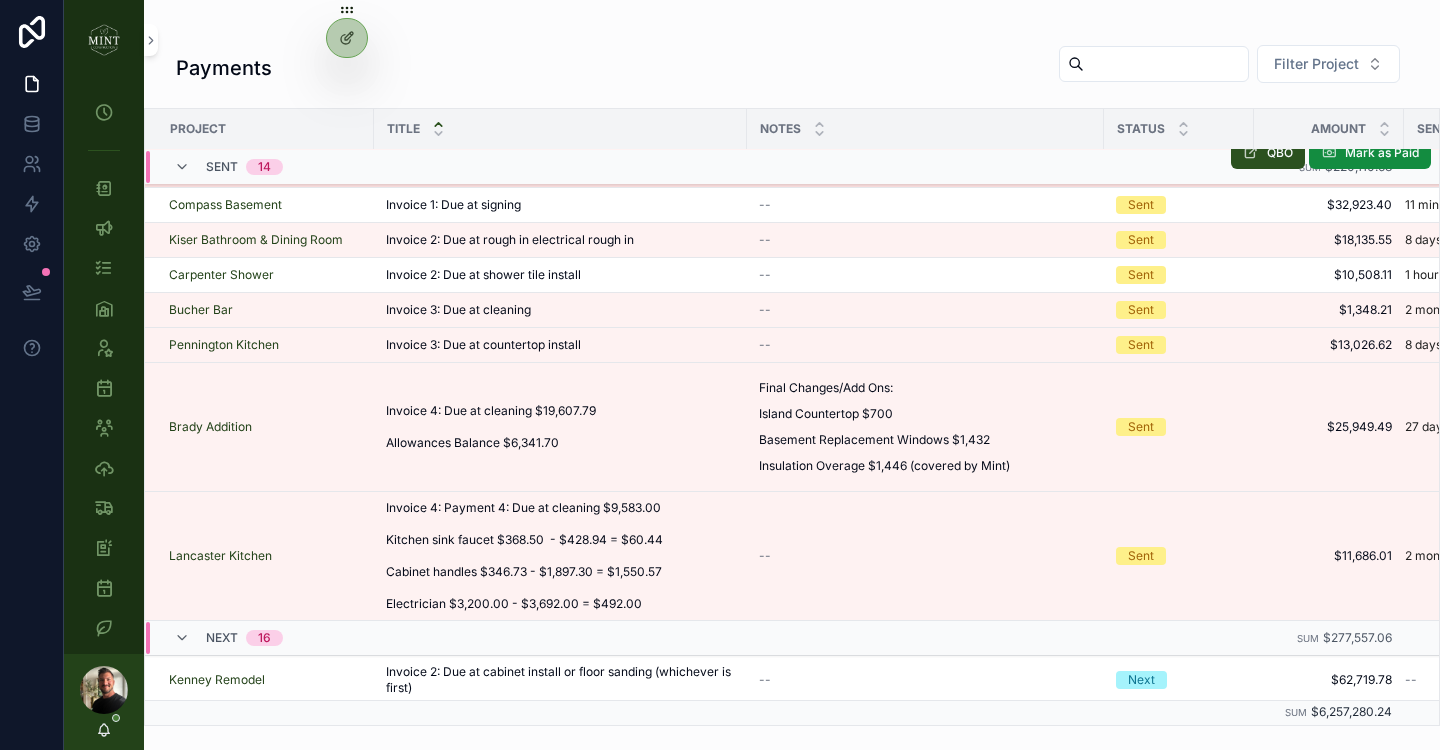 scroll, scrollTop: 228, scrollLeft: 0, axis: vertical 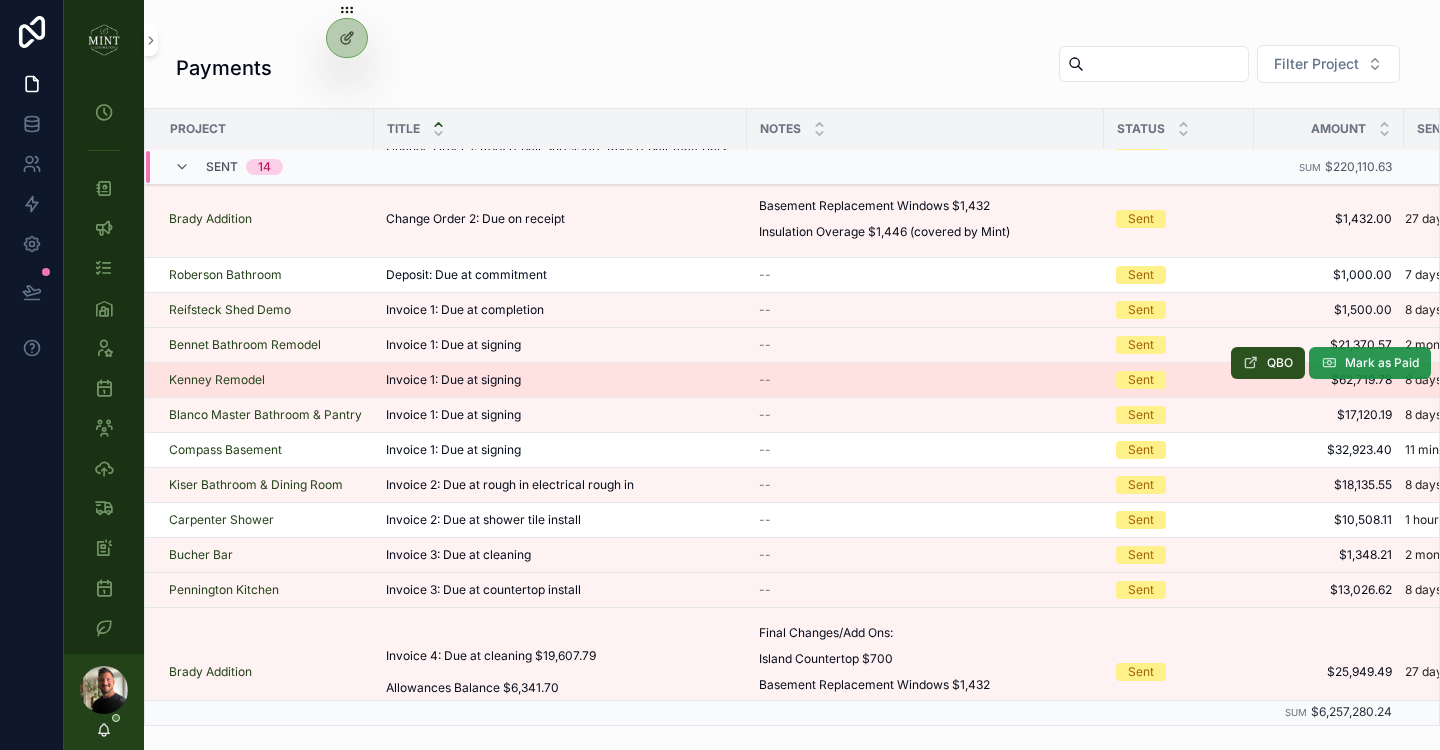 click on "Mark as Paid" at bounding box center (1382, 363) 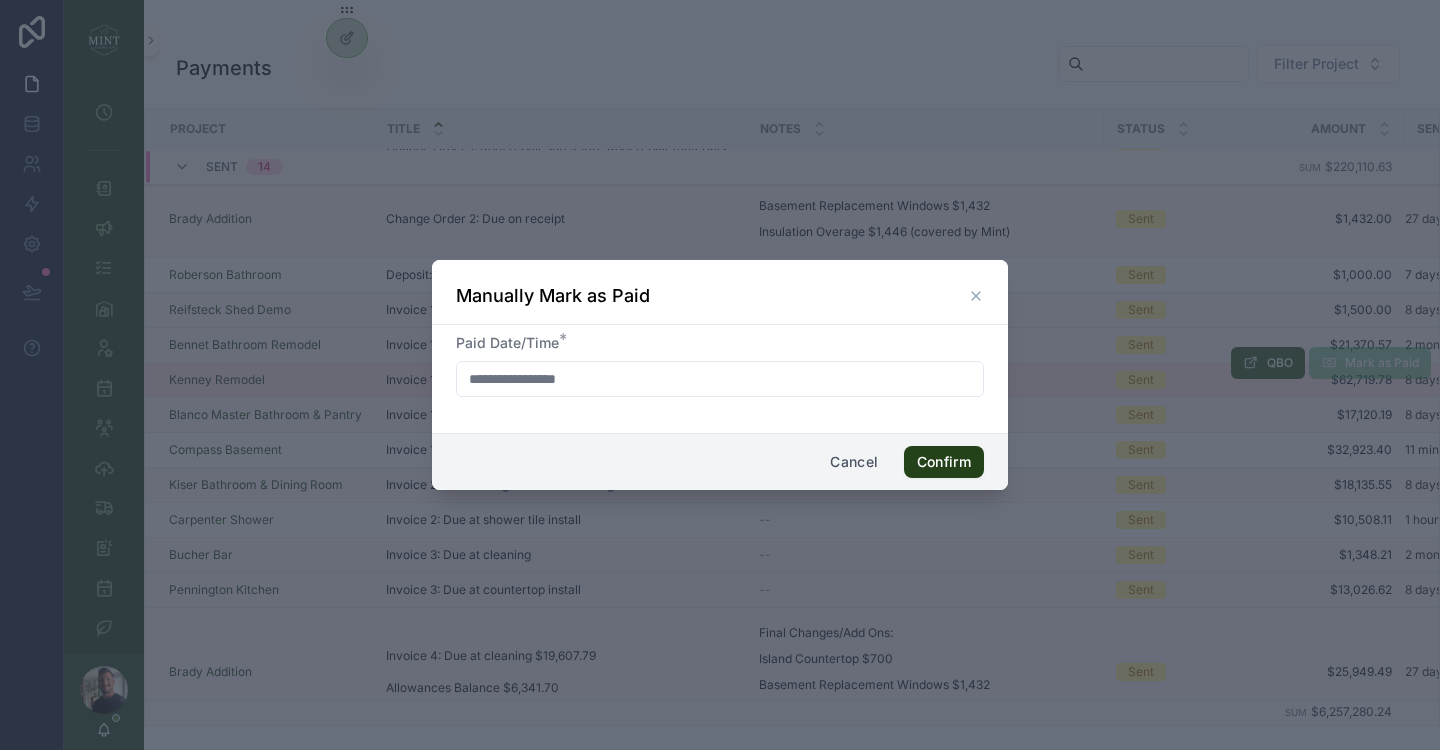 click on "Confirm" at bounding box center (944, 462) 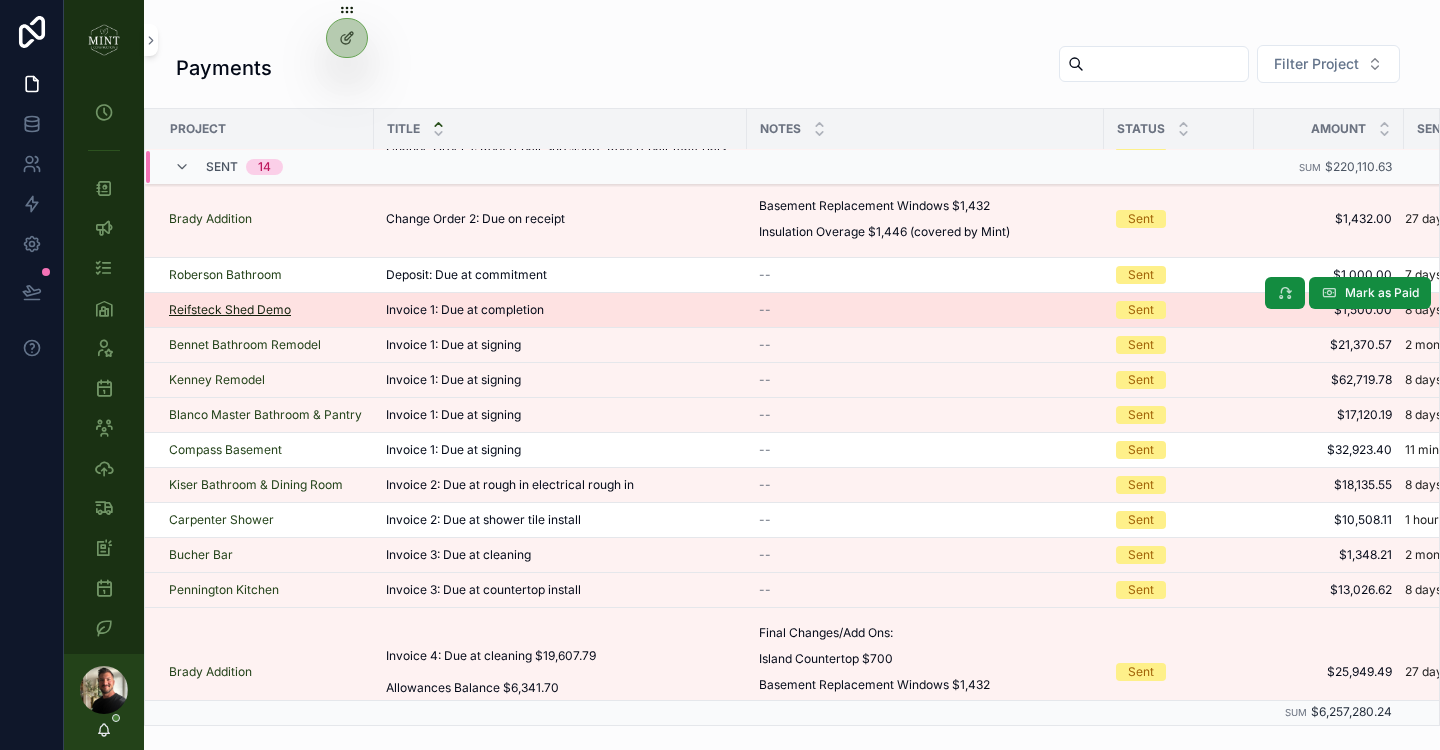 click on "Reifsteck Shed Demo" at bounding box center [230, 310] 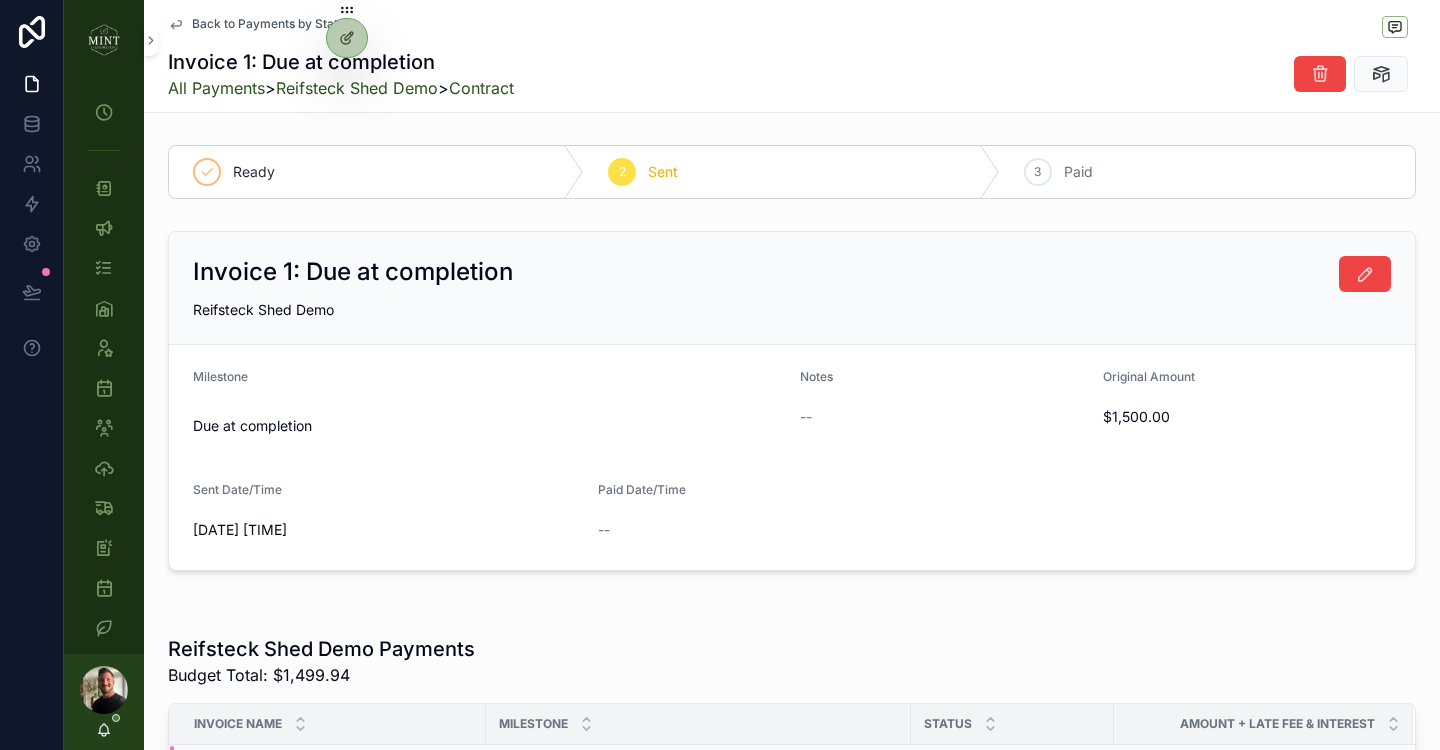 scroll, scrollTop: 279, scrollLeft: 0, axis: vertical 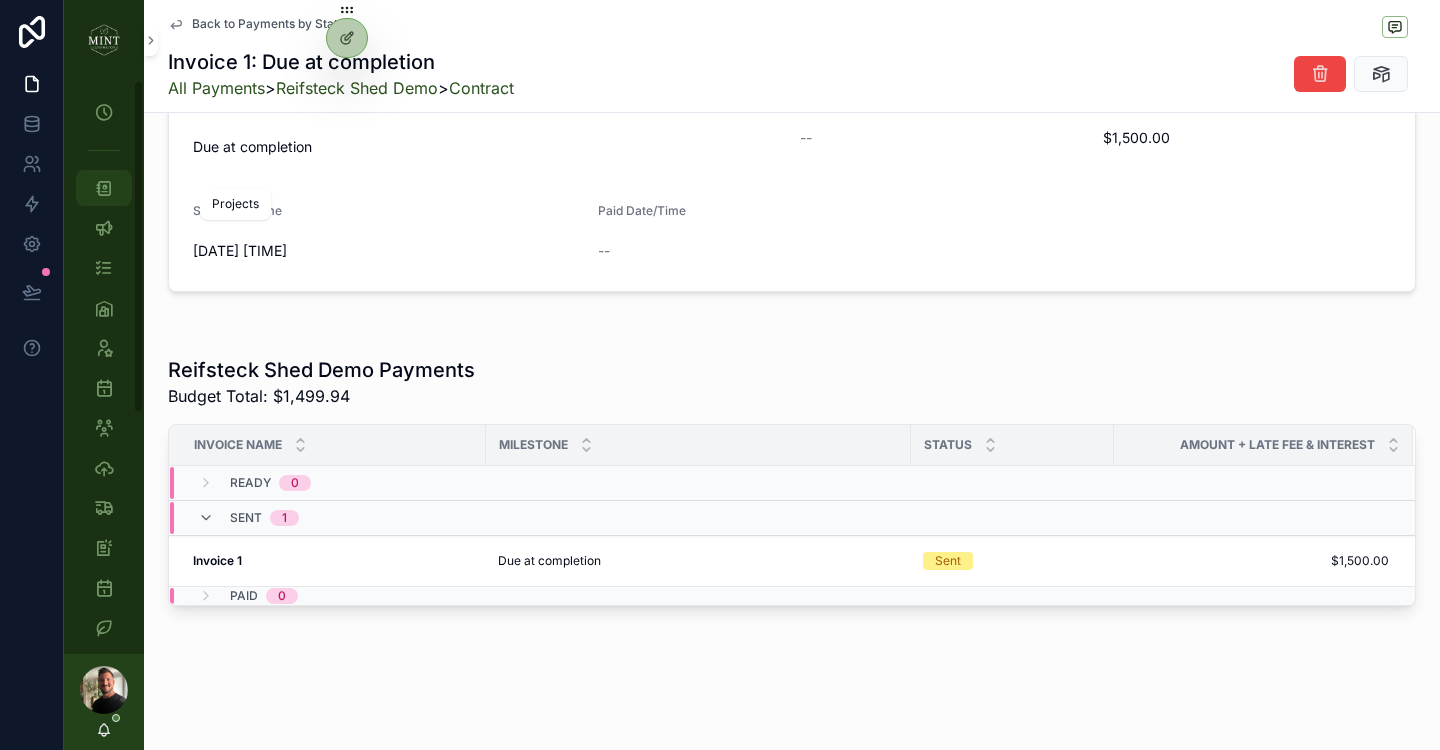 click at bounding box center [104, 188] 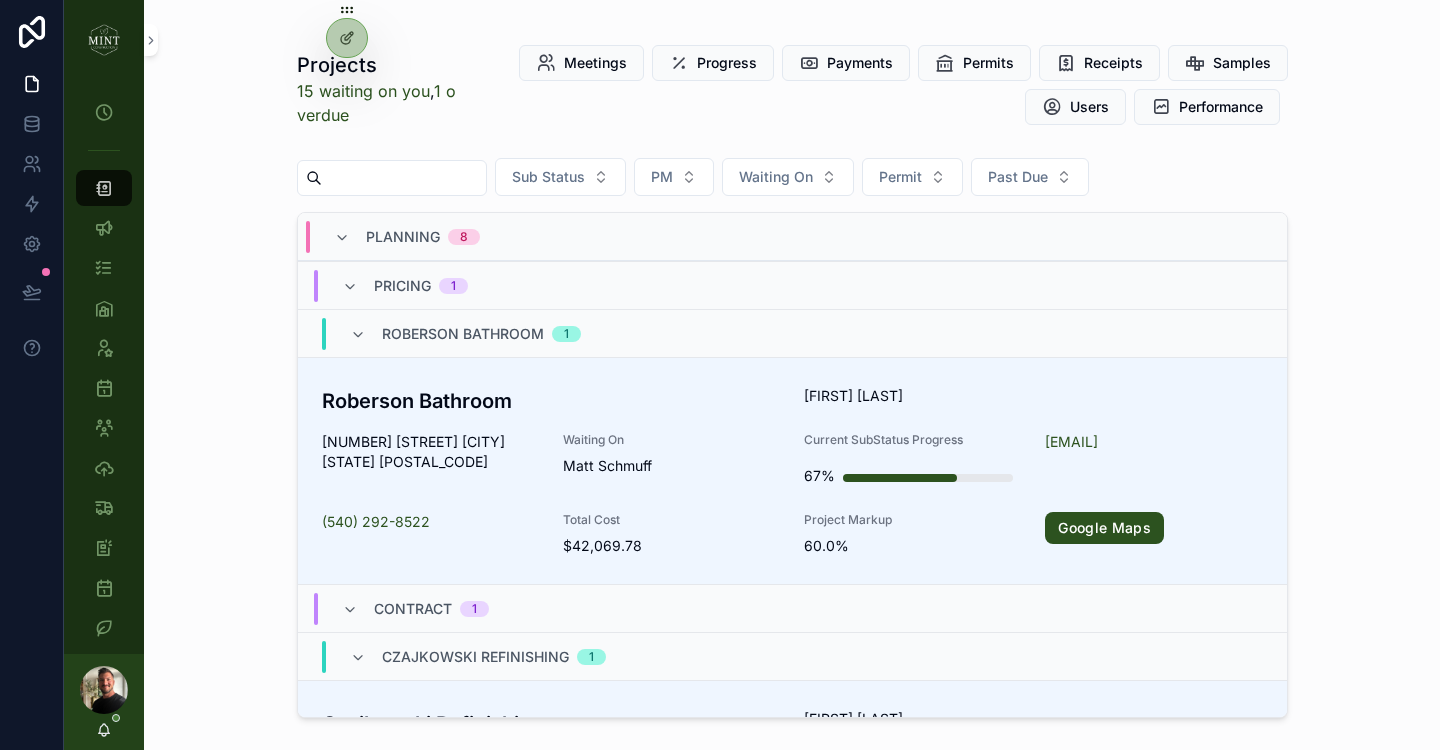 scroll, scrollTop: 0, scrollLeft: 0, axis: both 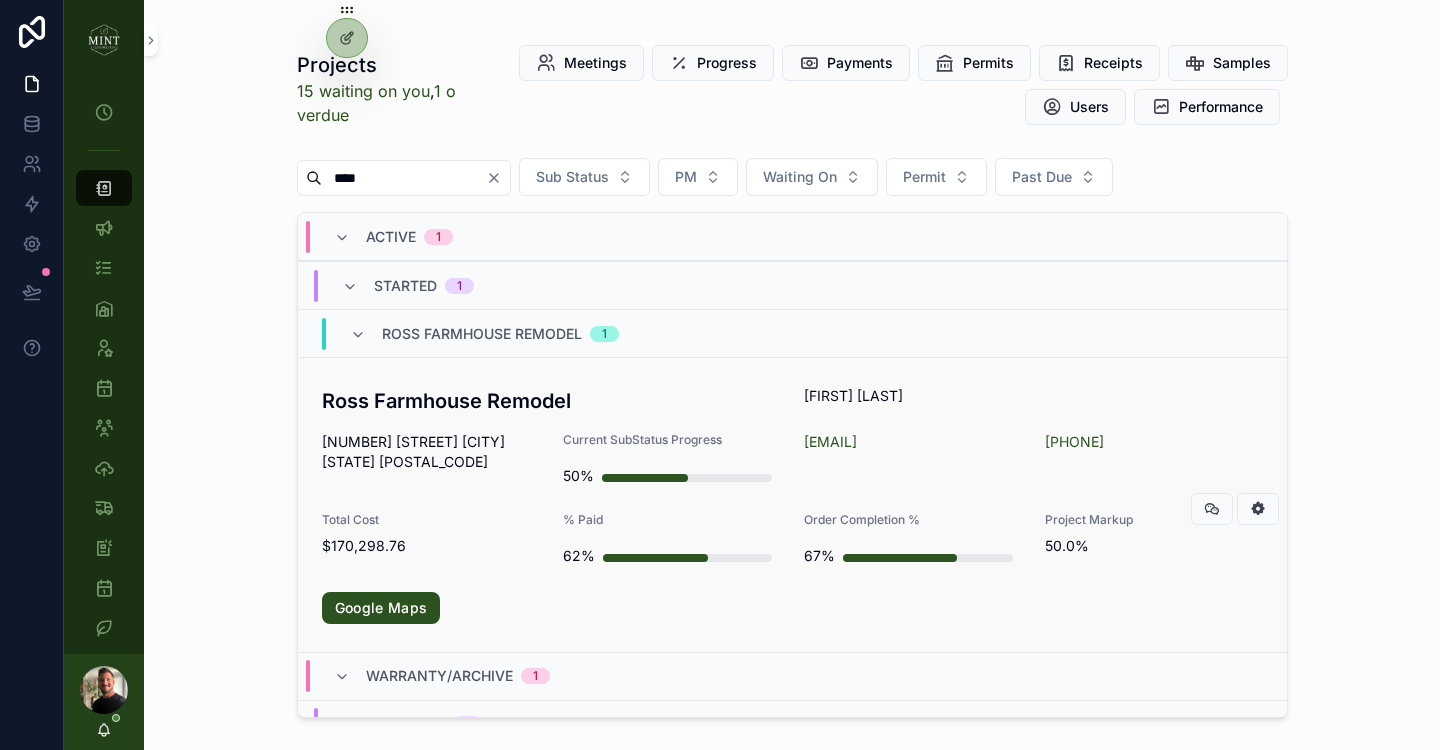 type on "****" 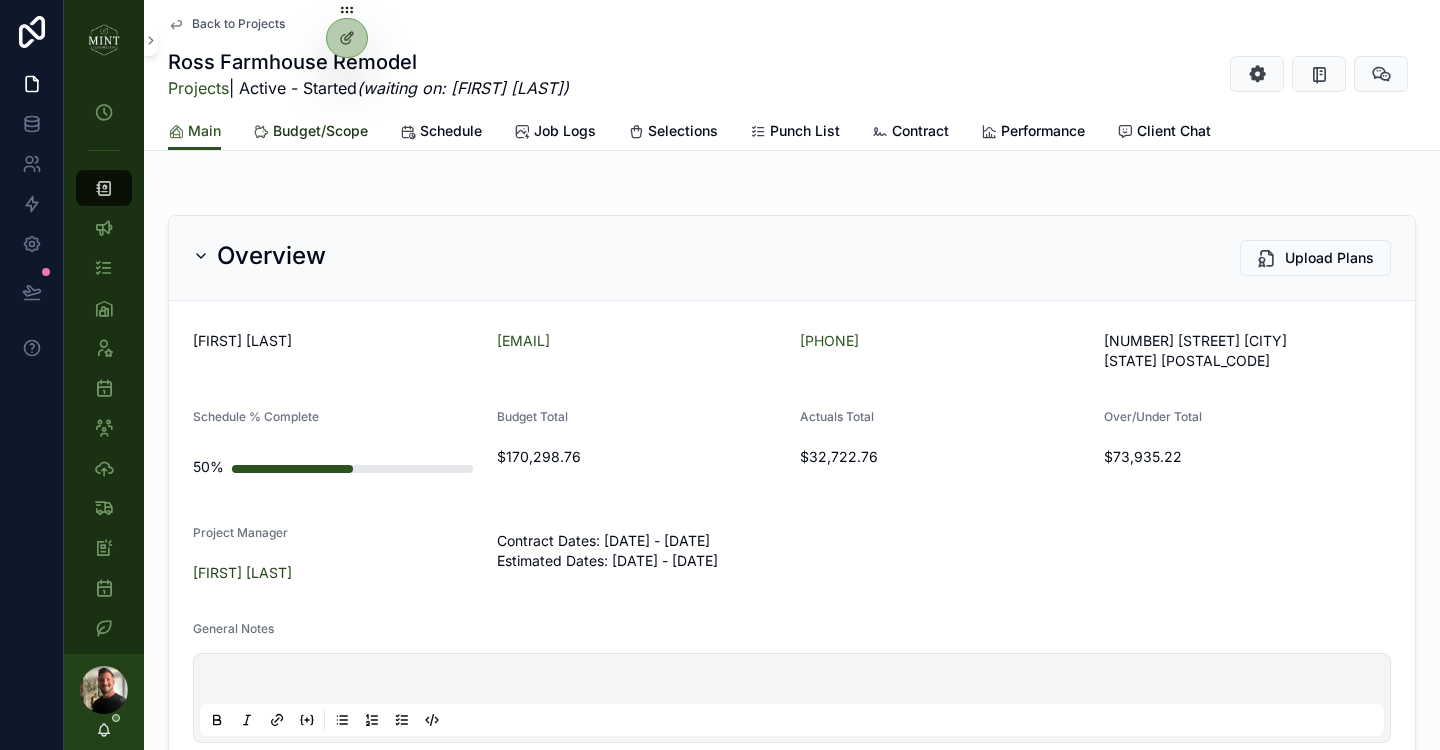click on "Budget/Scope" at bounding box center (320, 131) 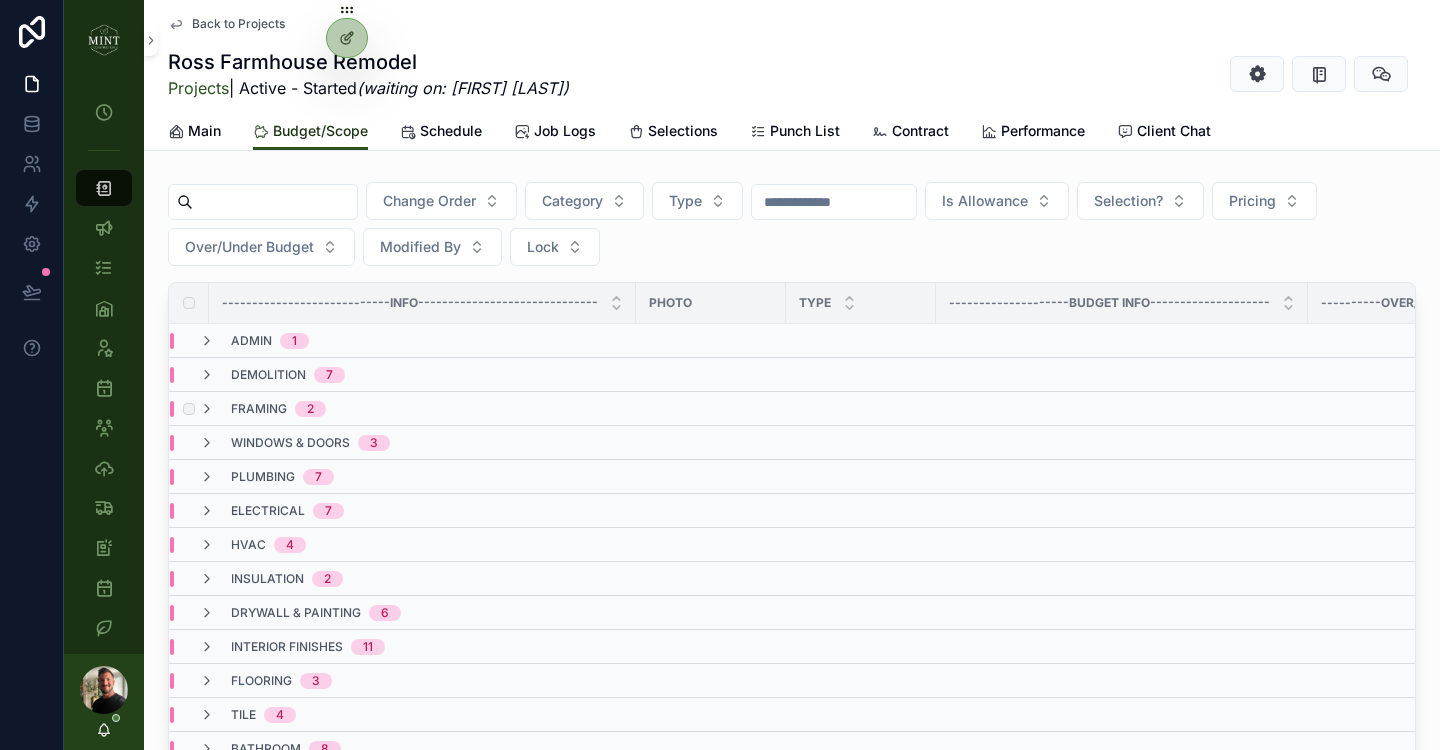 scroll, scrollTop: 335, scrollLeft: 0, axis: vertical 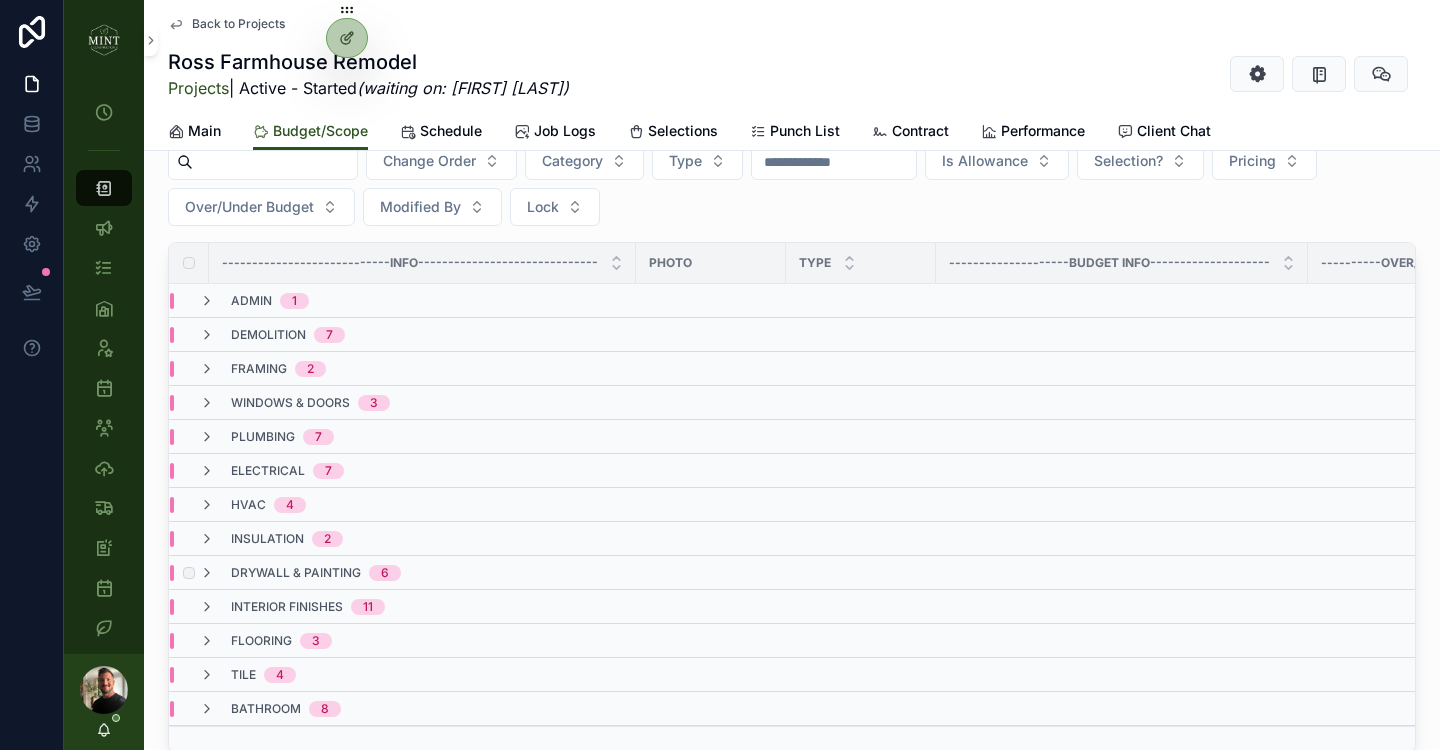 click on "drywall & painting 6" at bounding box center [300, 573] 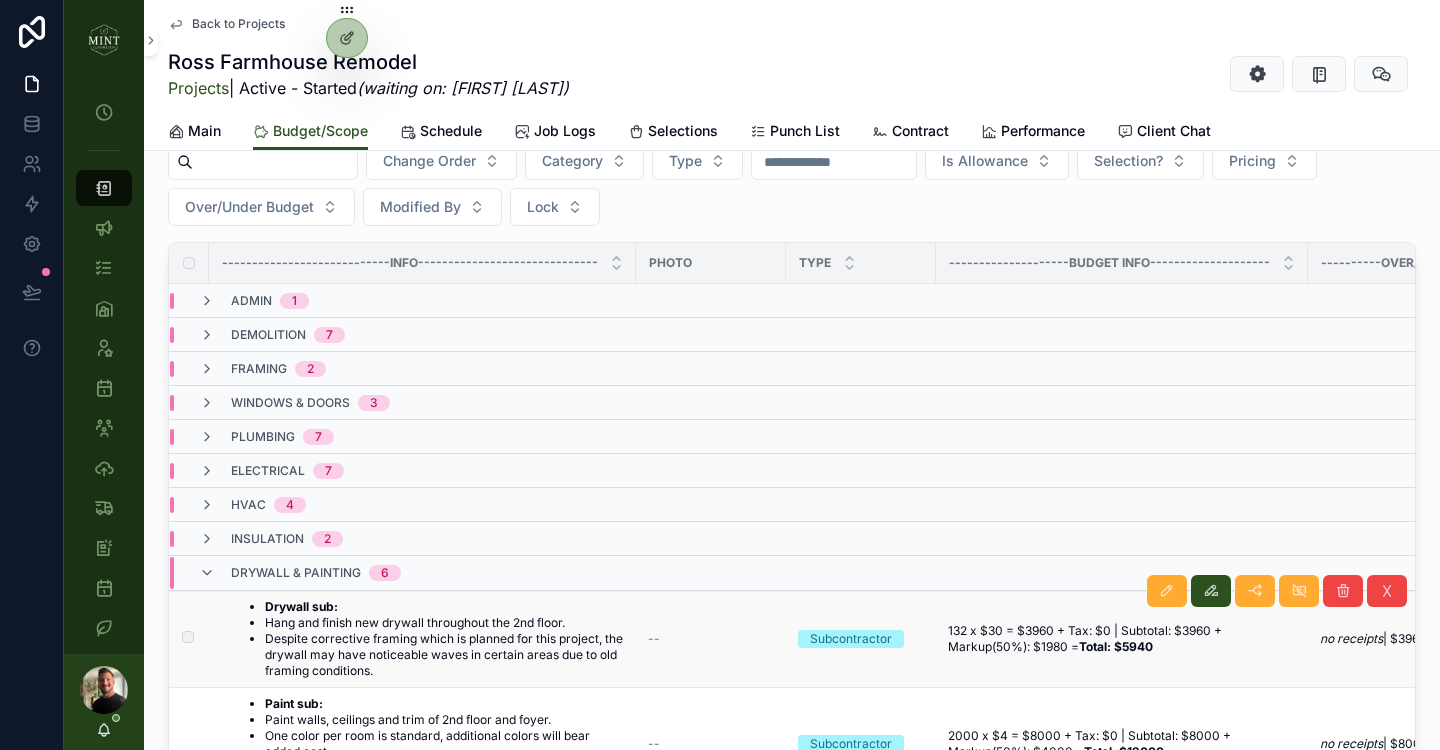 click on "Despite corrective framing which is planned for this project, the drywall may have noticeable waves in certain areas due to old framing conditions." at bounding box center [444, 655] 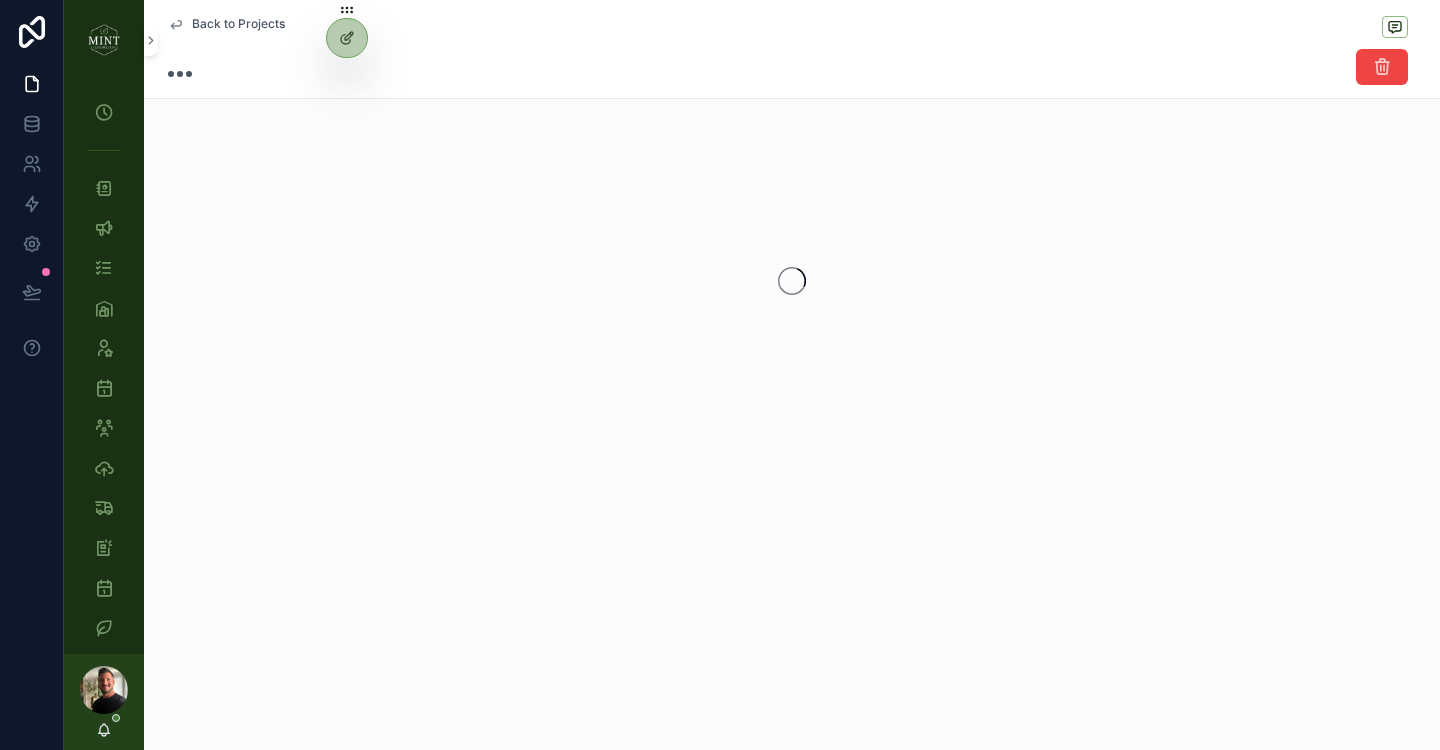 scroll, scrollTop: 0, scrollLeft: 0, axis: both 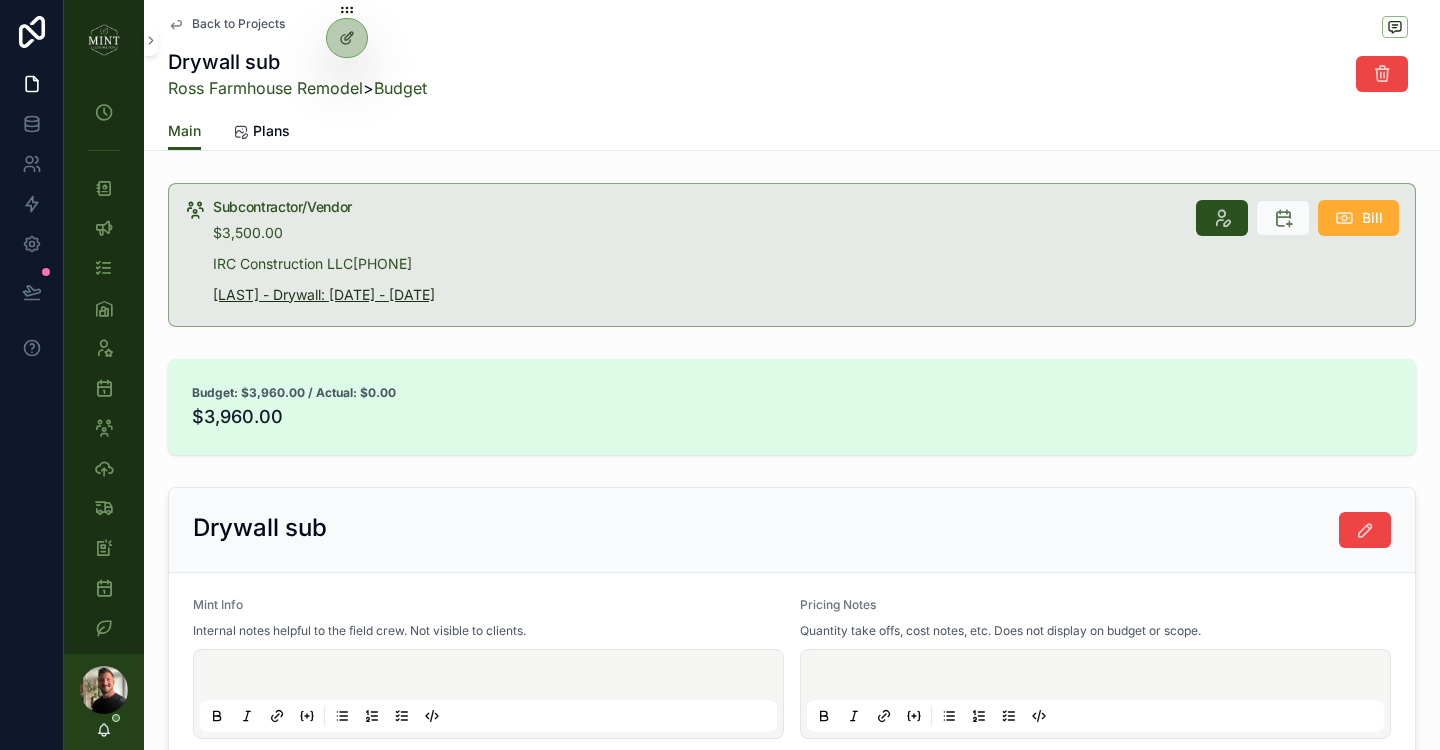 click on "Ross  - Drywall: 7/30/25 - 8/6/25" at bounding box center [324, 294] 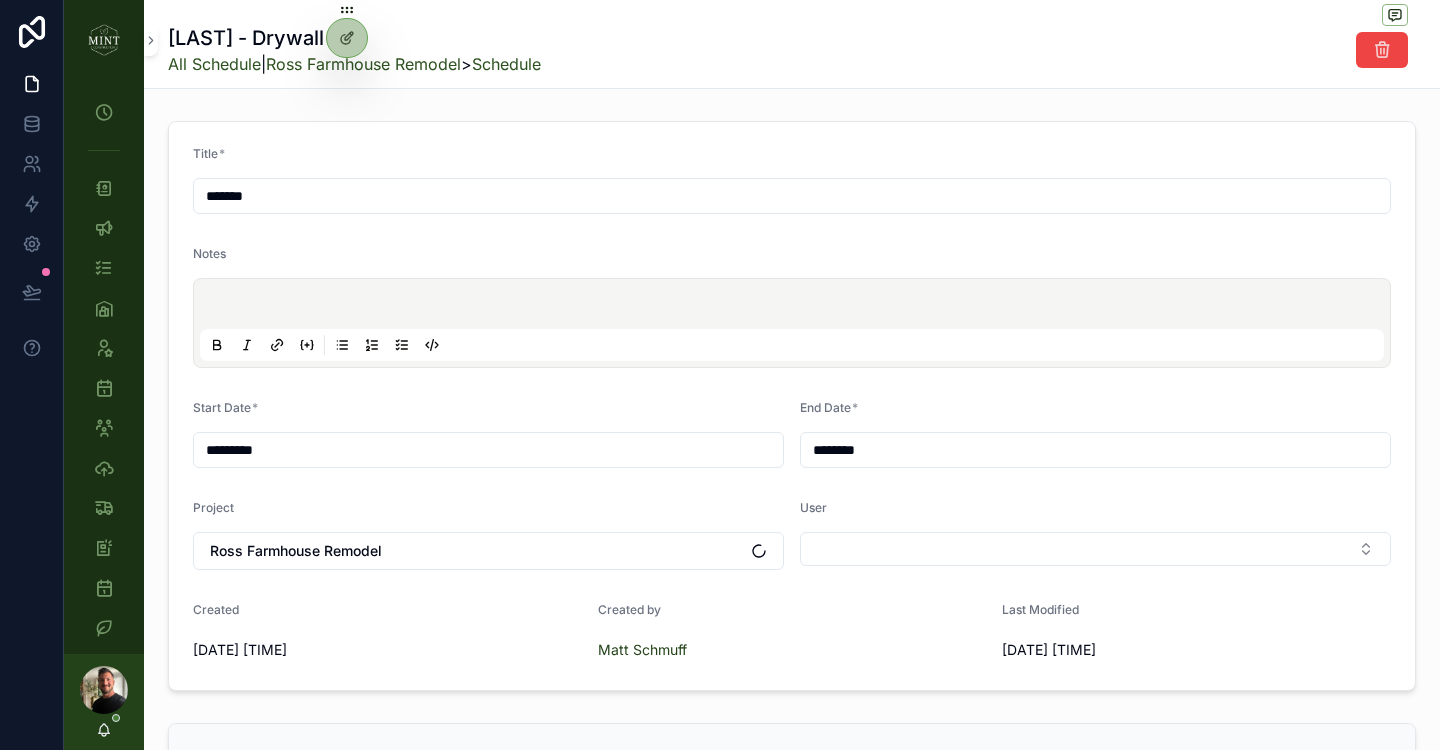scroll, scrollTop: 0, scrollLeft: 1869, axis: horizontal 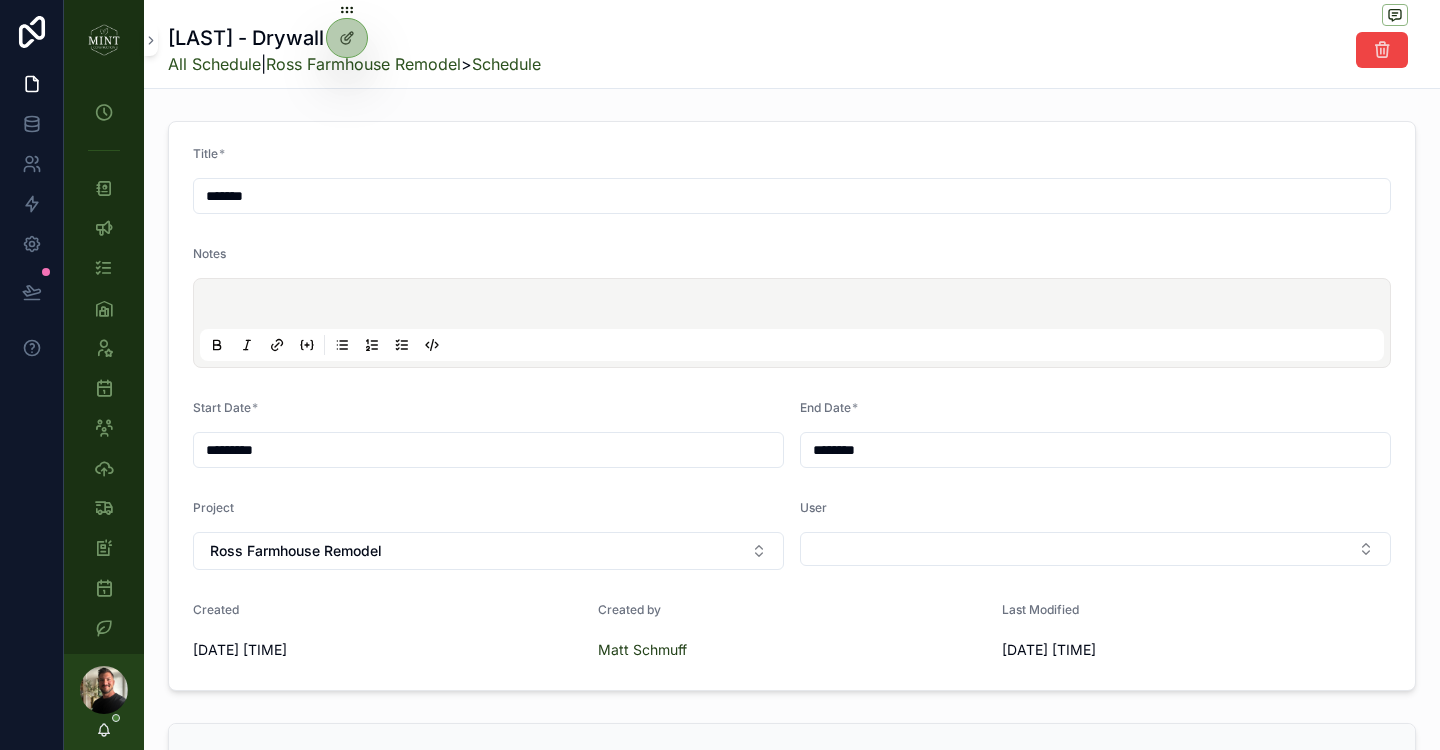 click on "*********" at bounding box center (488, 450) 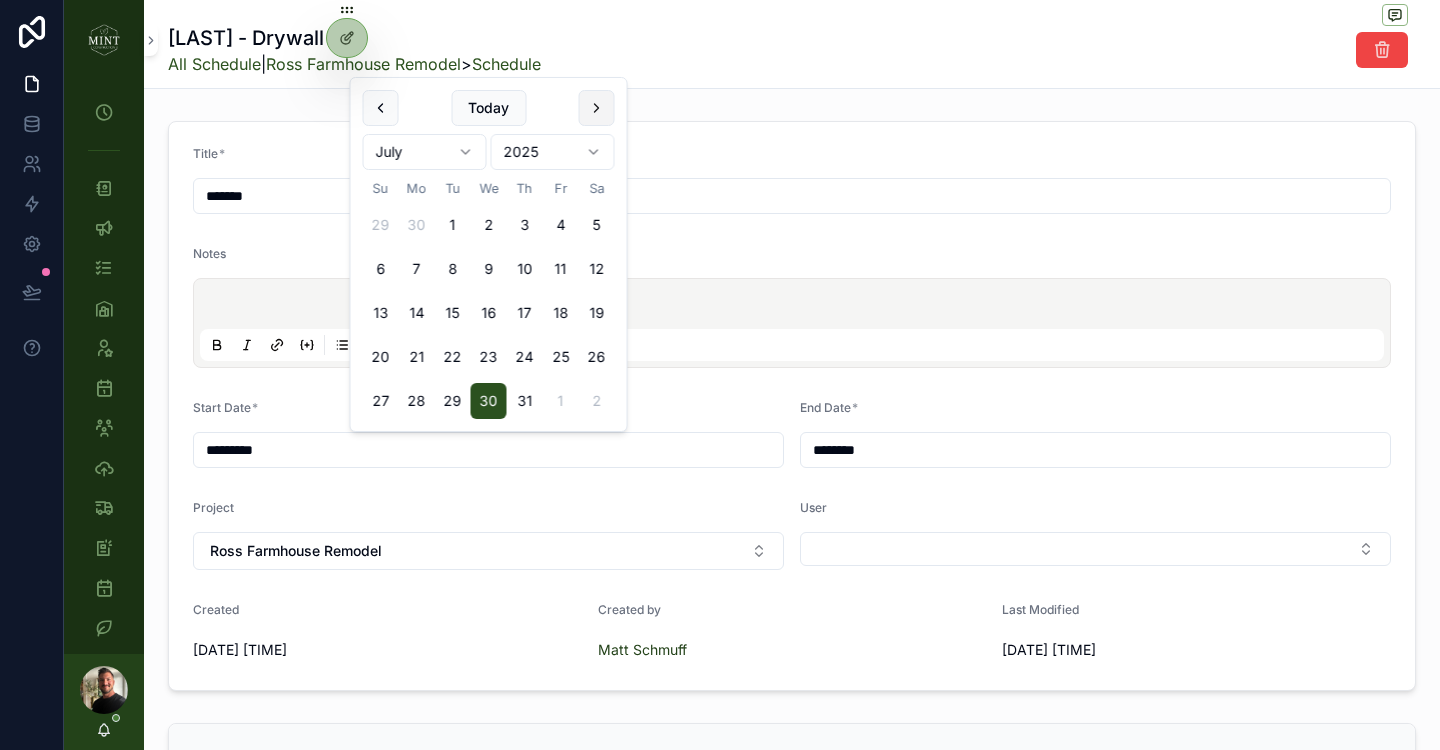 click at bounding box center (597, 108) 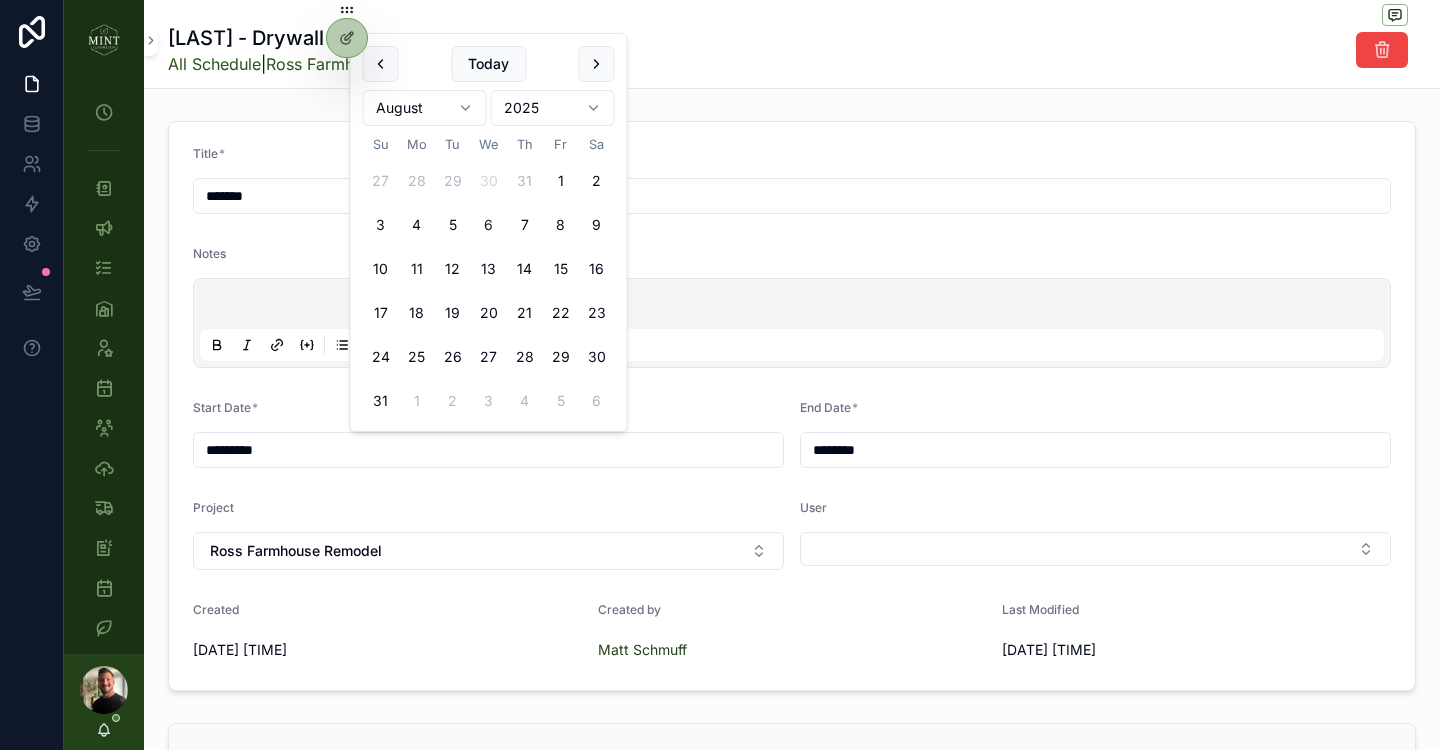 click on "13" at bounding box center (489, 269) 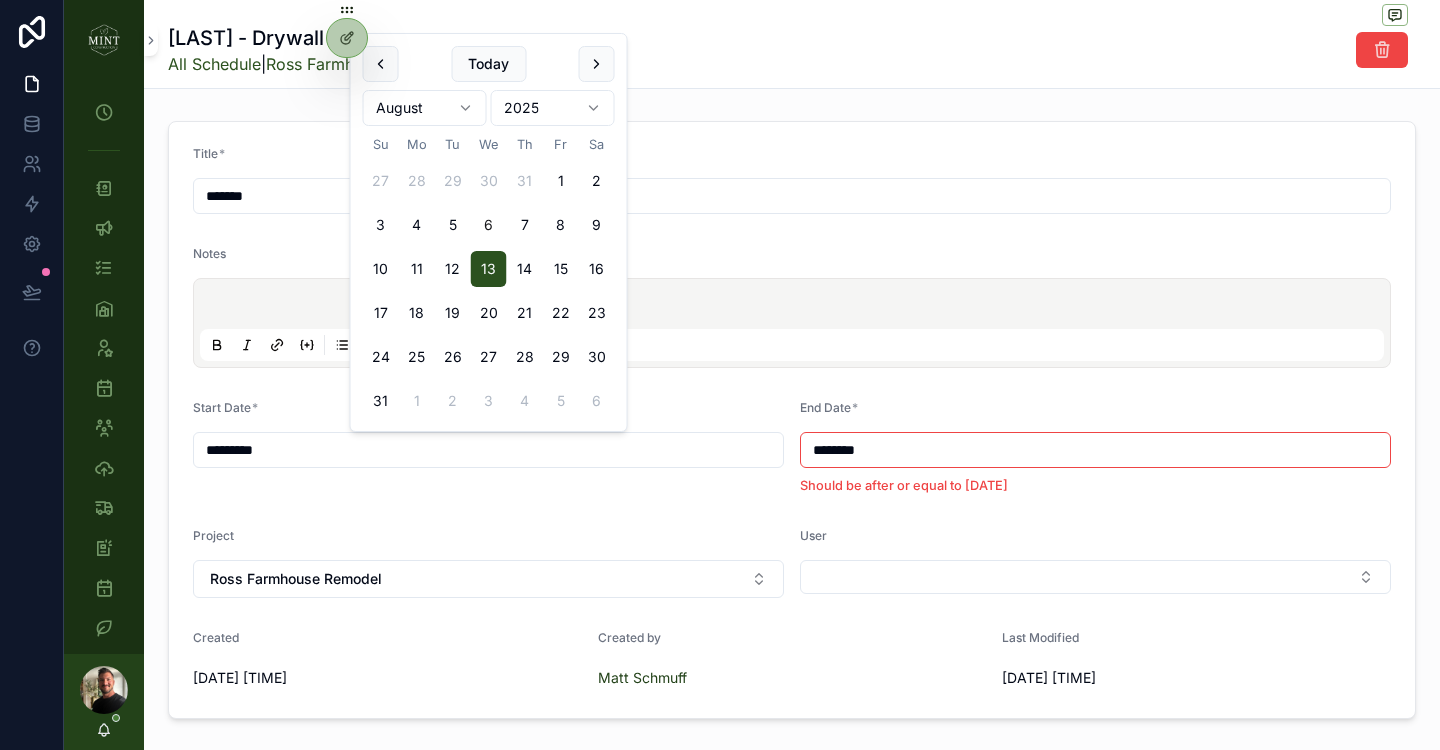 type on "*********" 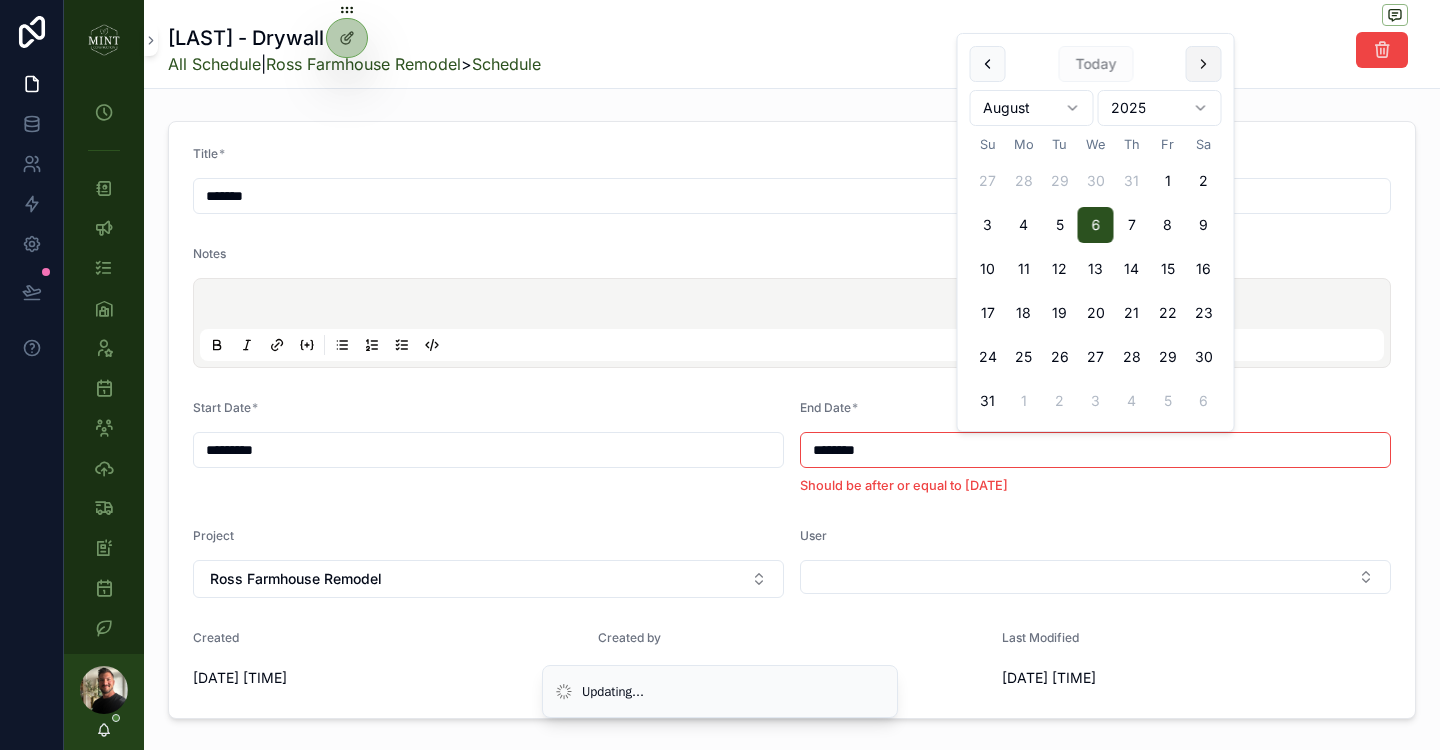 click at bounding box center (1204, 64) 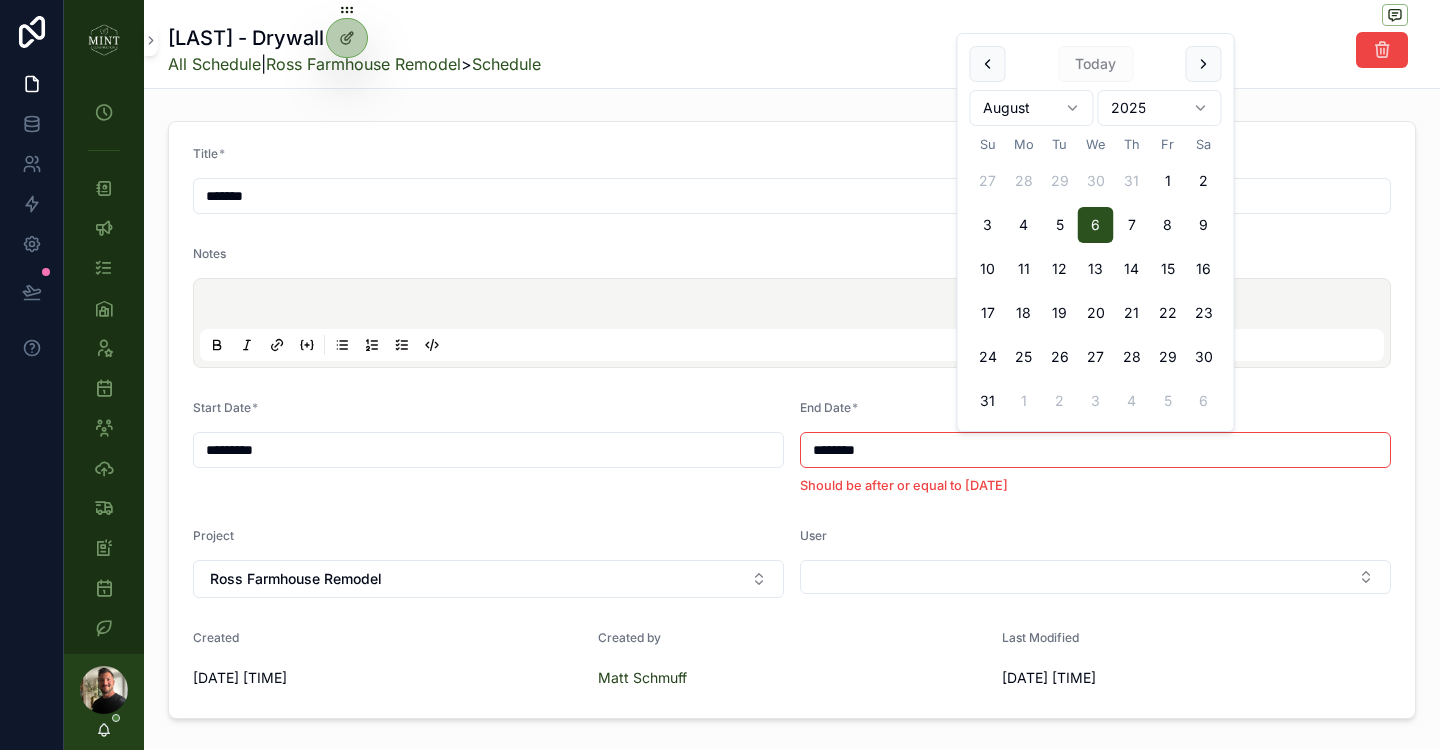 drag, startPoint x: 1095, startPoint y: 313, endPoint x: 951, endPoint y: 326, distance: 144.58562 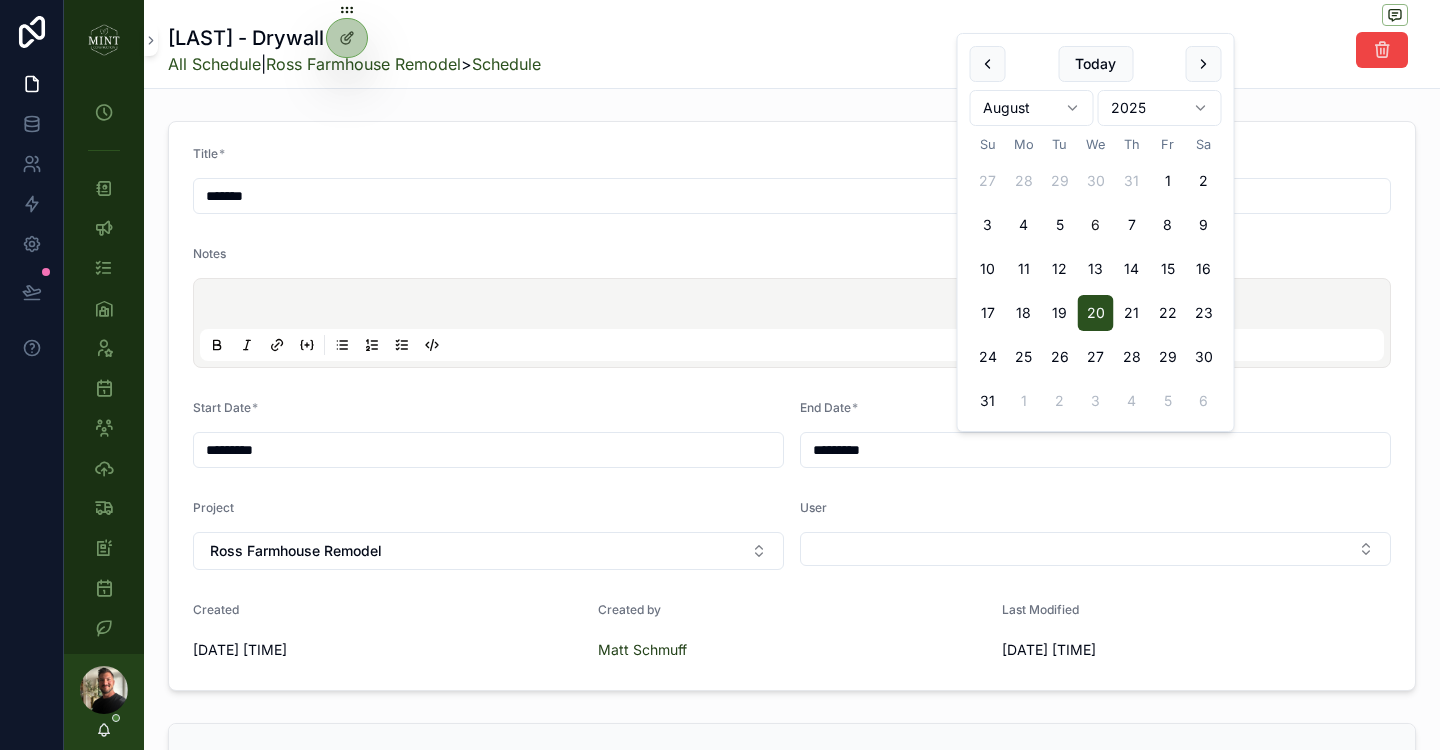 type on "*********" 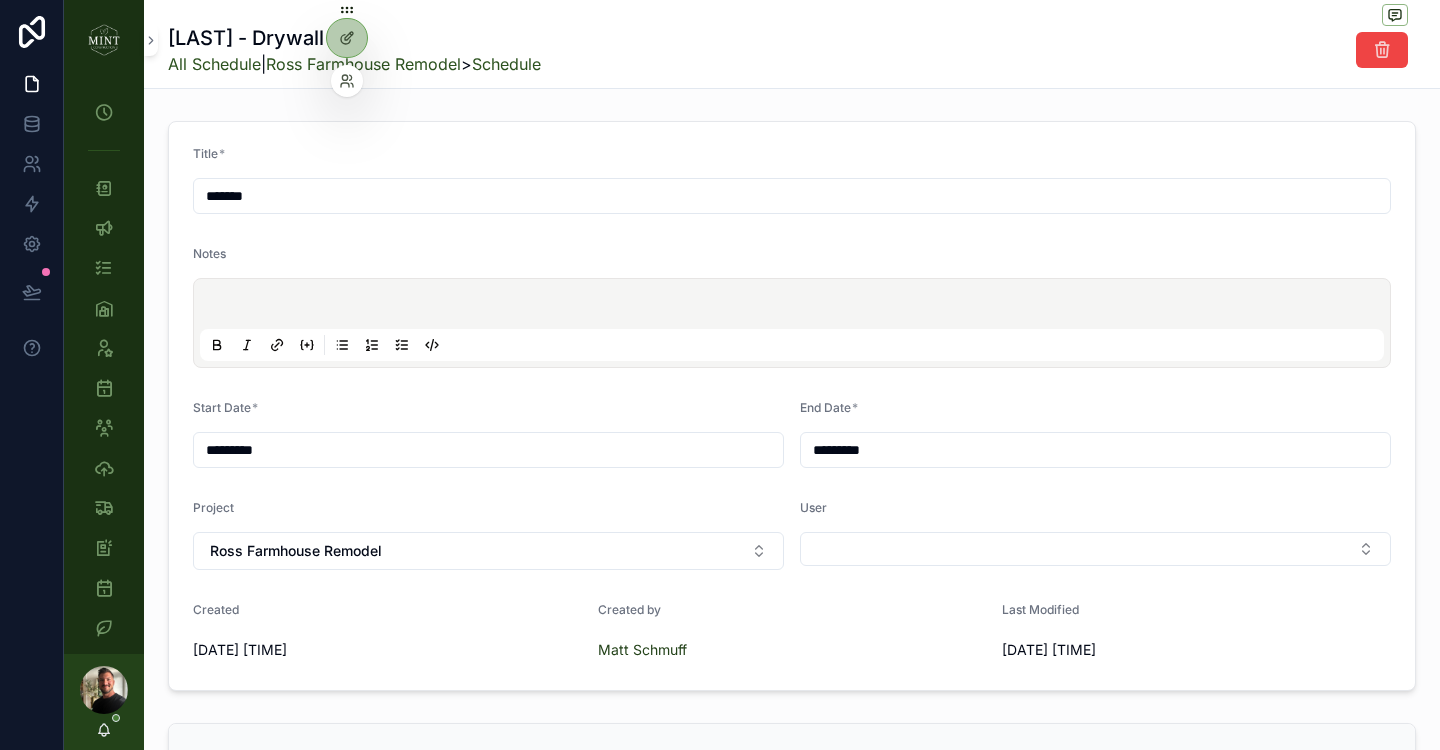 click at bounding box center (347, 30) 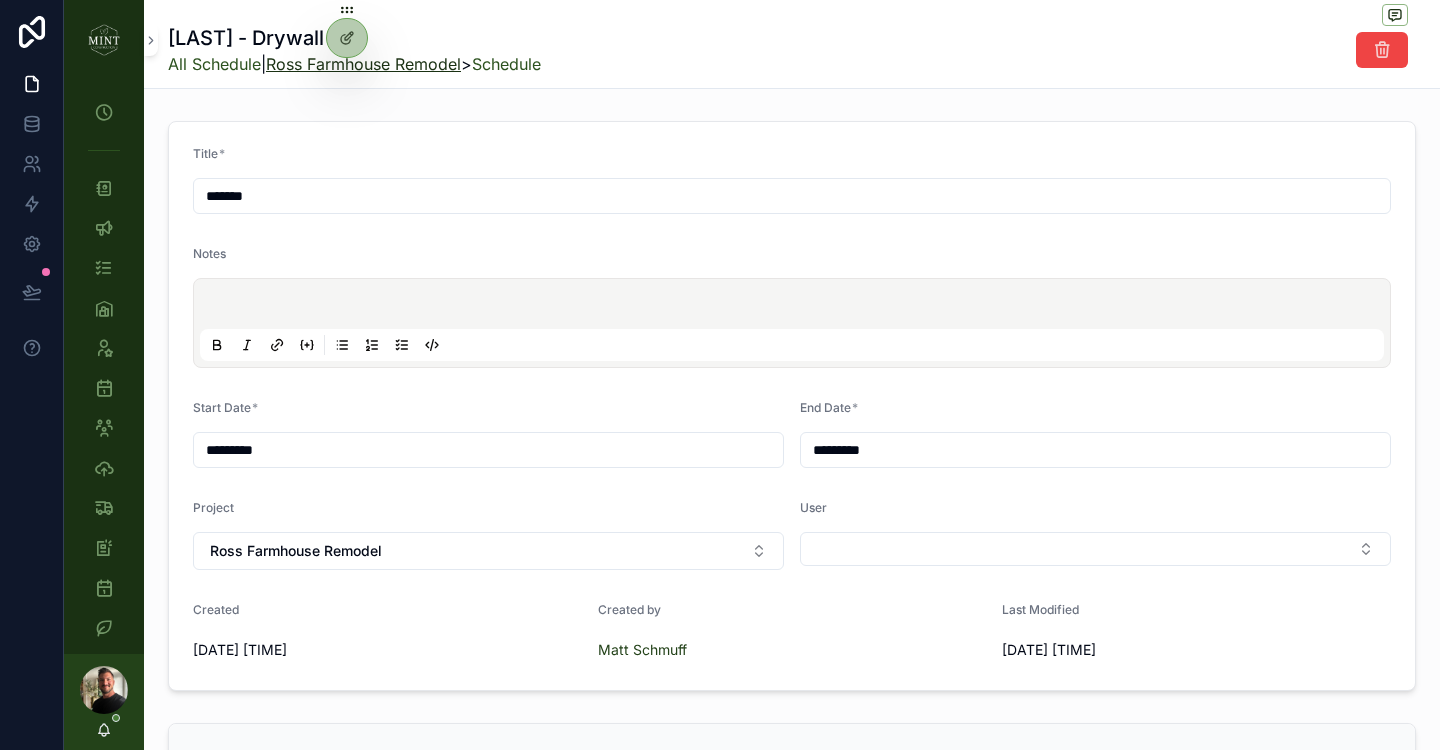 click on "Ross Farmhouse Remodel" at bounding box center (363, 64) 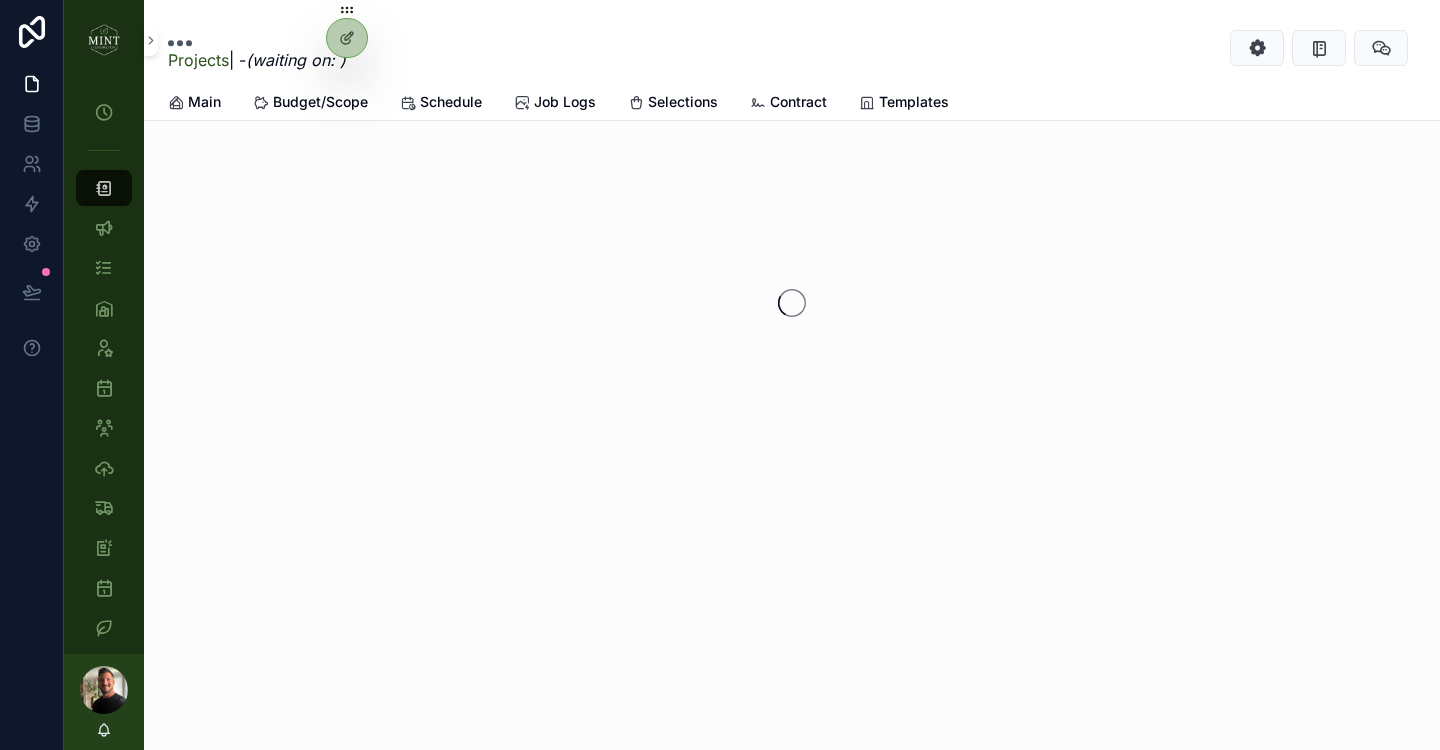 scroll, scrollTop: 0, scrollLeft: 0, axis: both 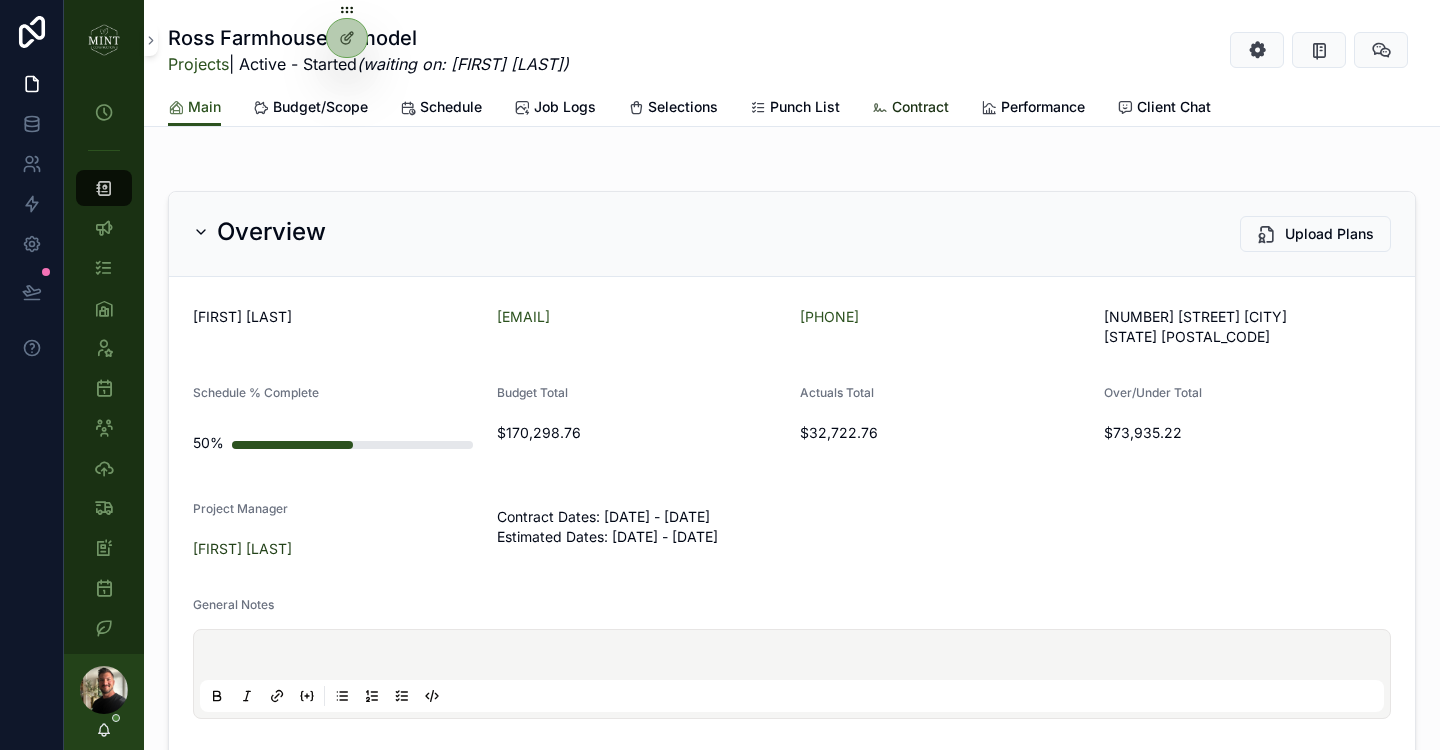 click on "Contract" at bounding box center [920, 107] 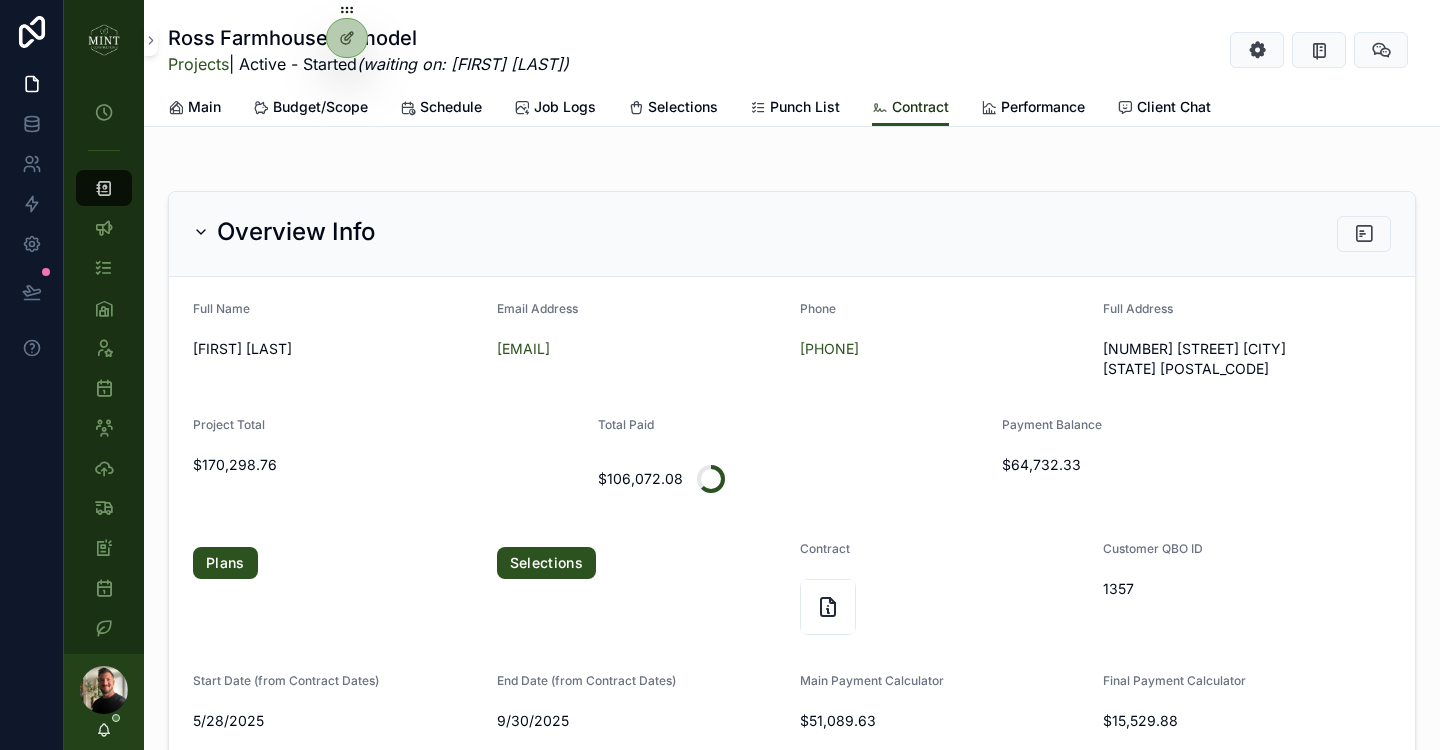 scroll, scrollTop: 536, scrollLeft: 0, axis: vertical 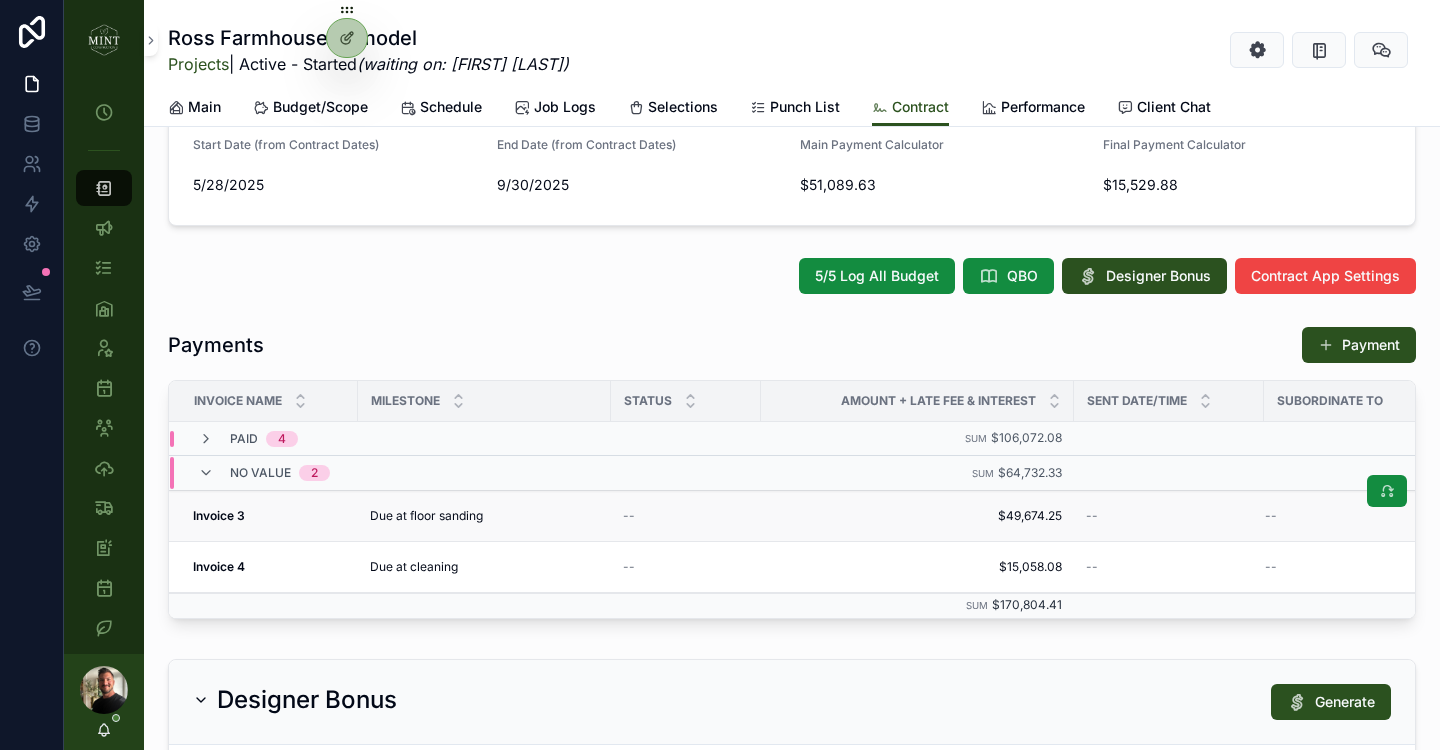 click on "Due at floor sanding" at bounding box center [426, 516] 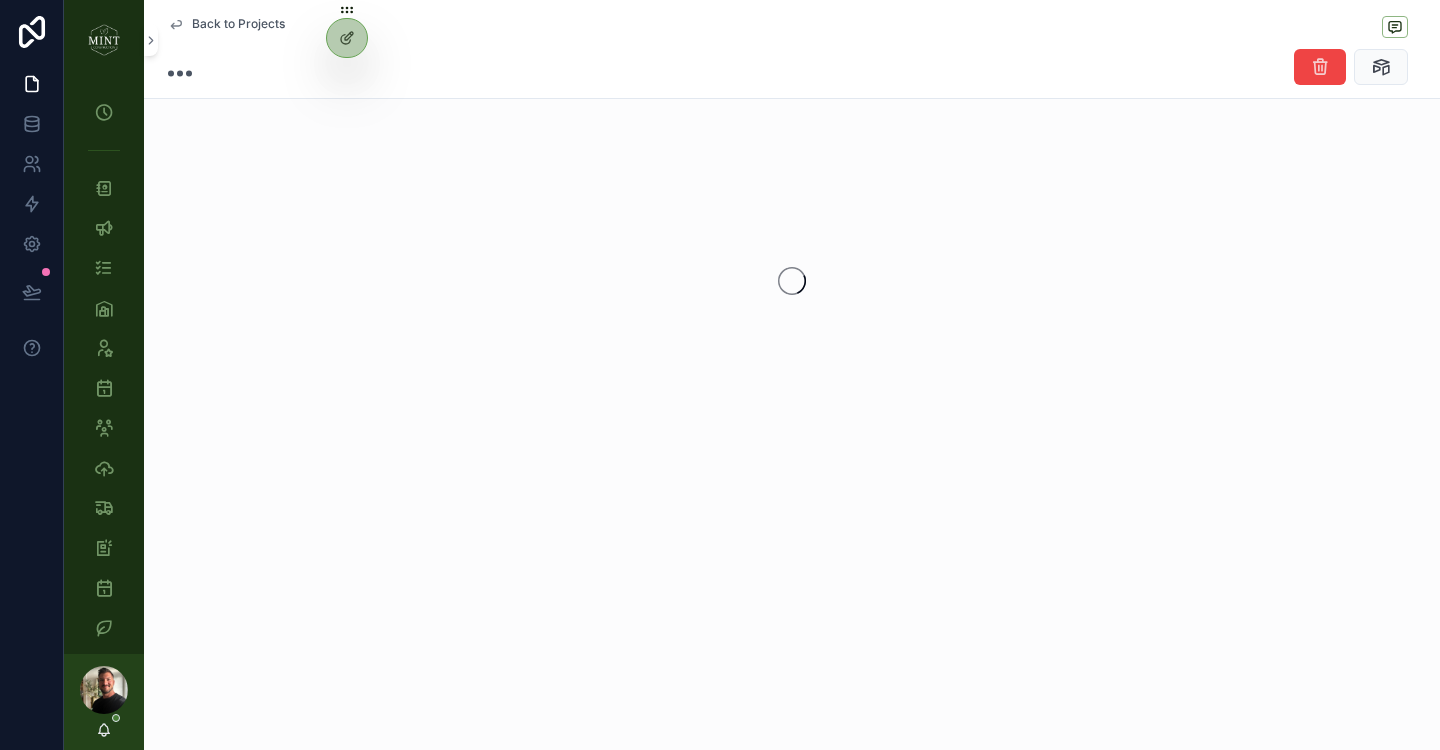 scroll, scrollTop: 0, scrollLeft: 0, axis: both 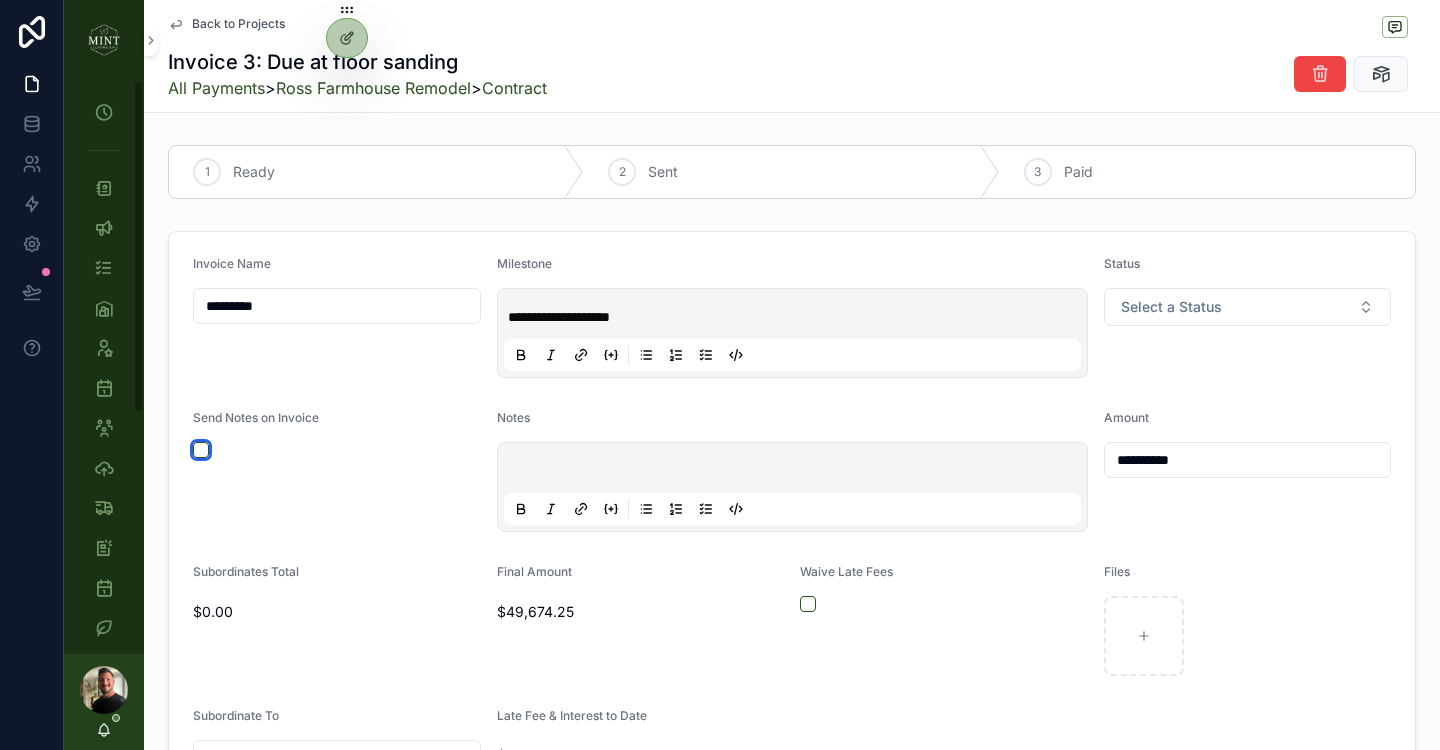 click at bounding box center (201, 450) 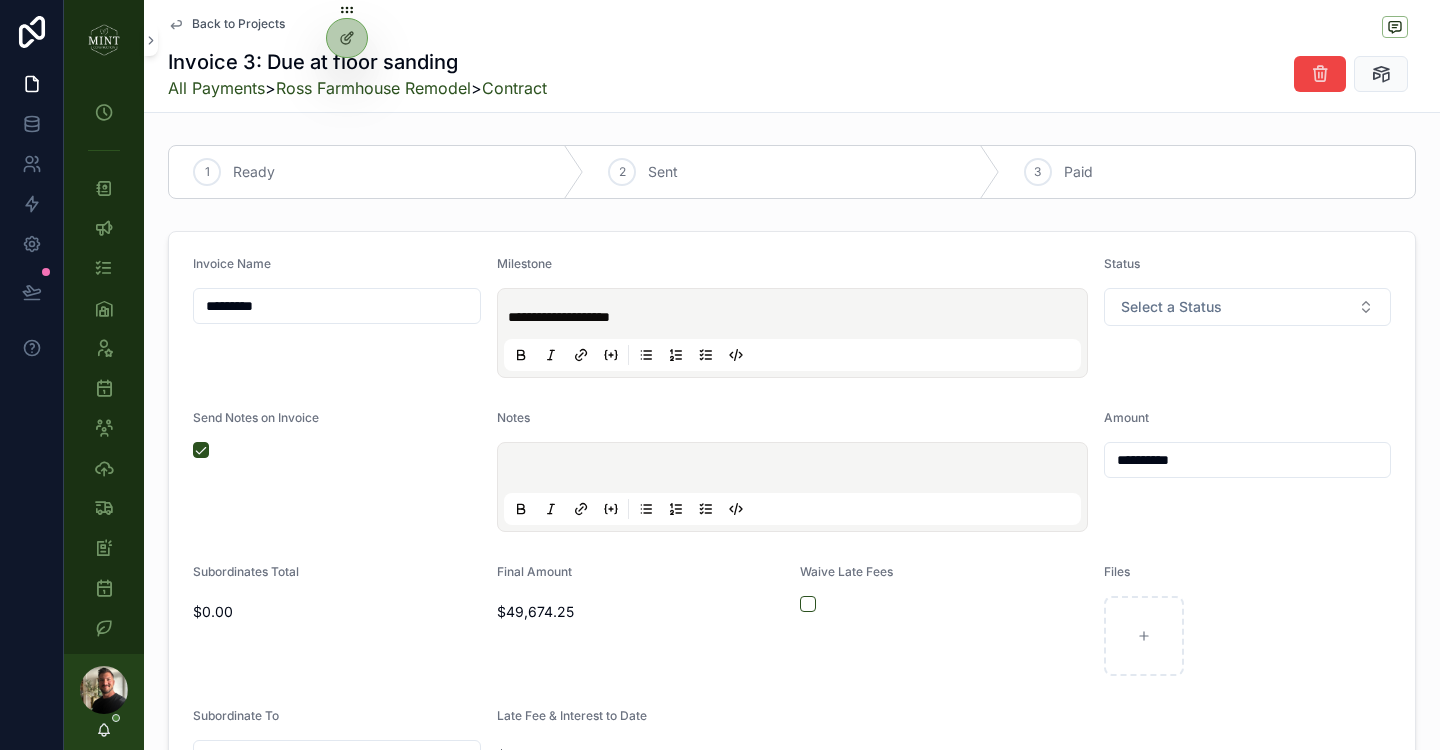 drag, startPoint x: 1215, startPoint y: 455, endPoint x: 1064, endPoint y: 453, distance: 151.01324 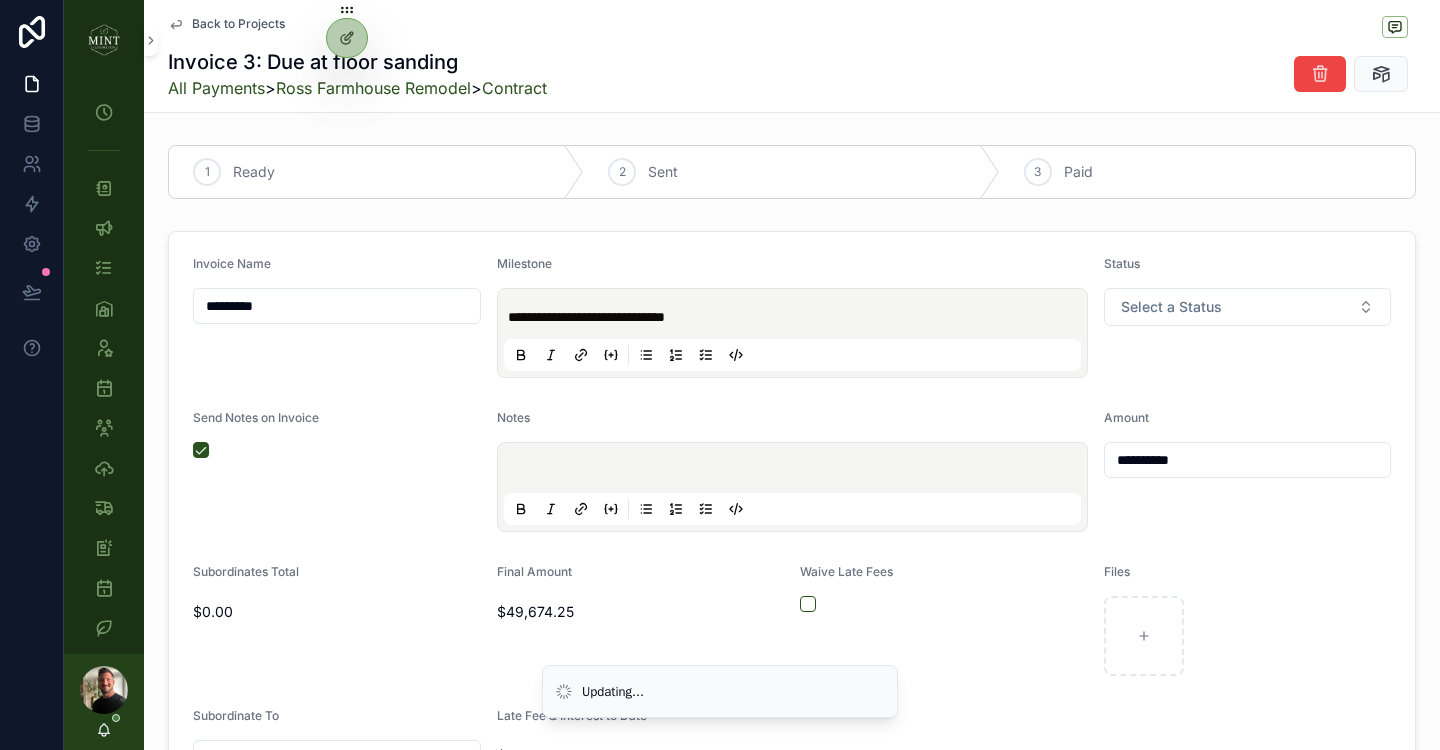 click on "**********" at bounding box center (1248, 460) 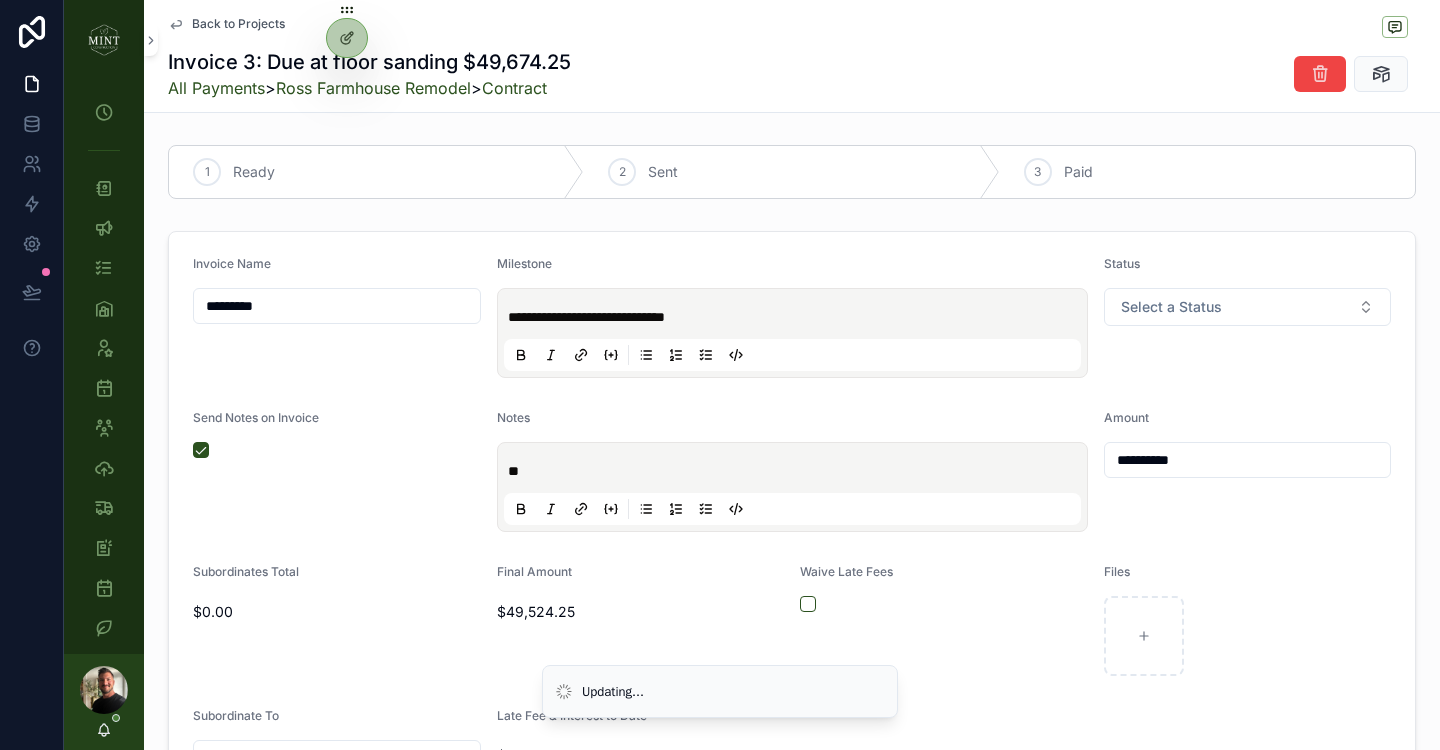 type 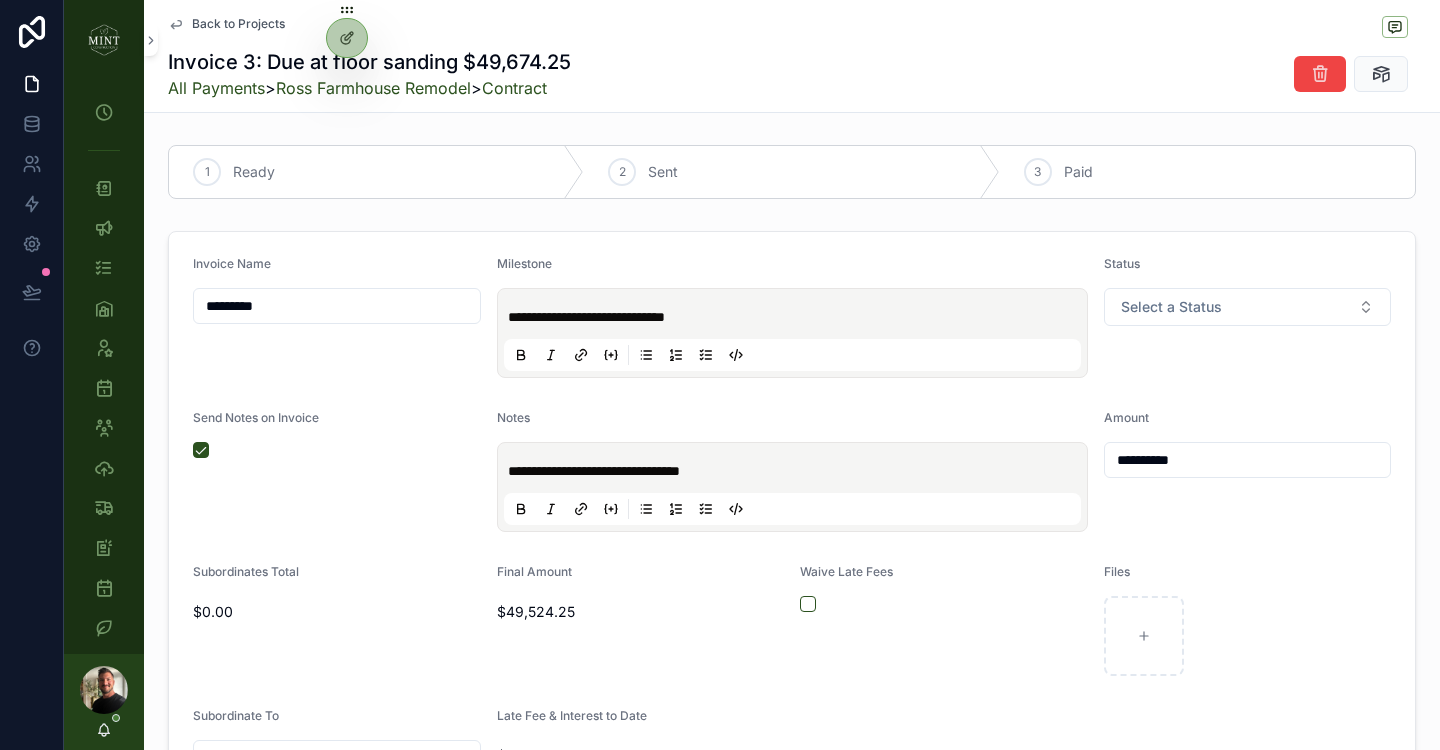 click on "**********" at bounding box center (1248, 471) 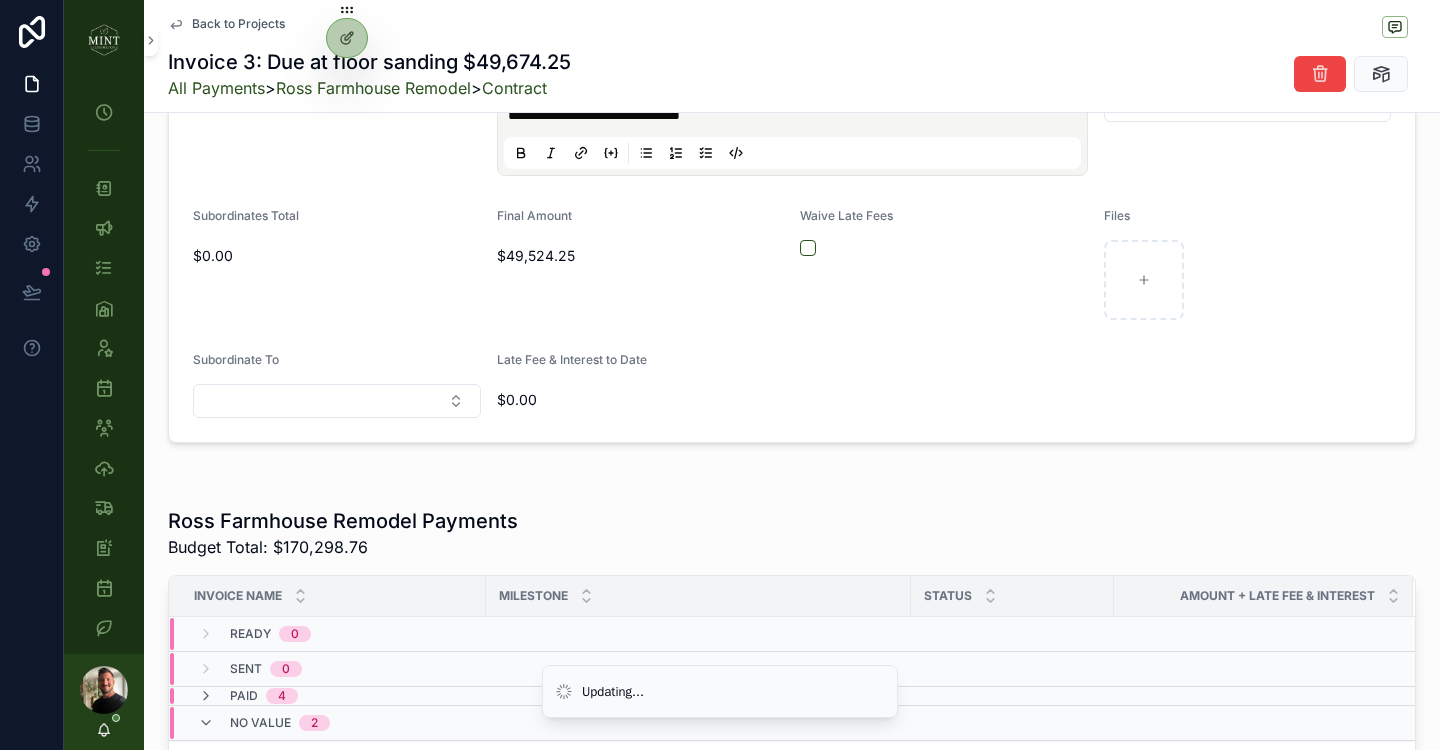 scroll, scrollTop: 0, scrollLeft: 0, axis: both 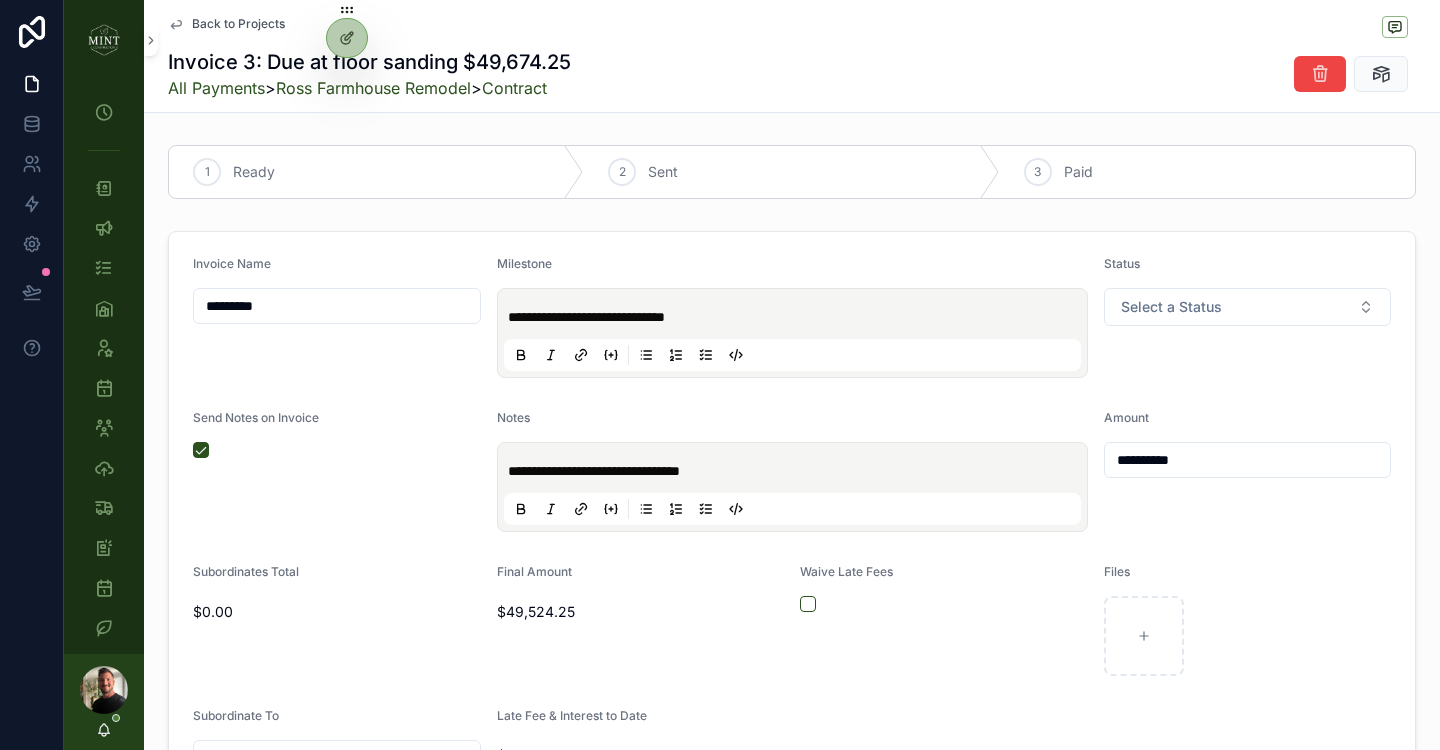 click on "**********" at bounding box center (792, 676) 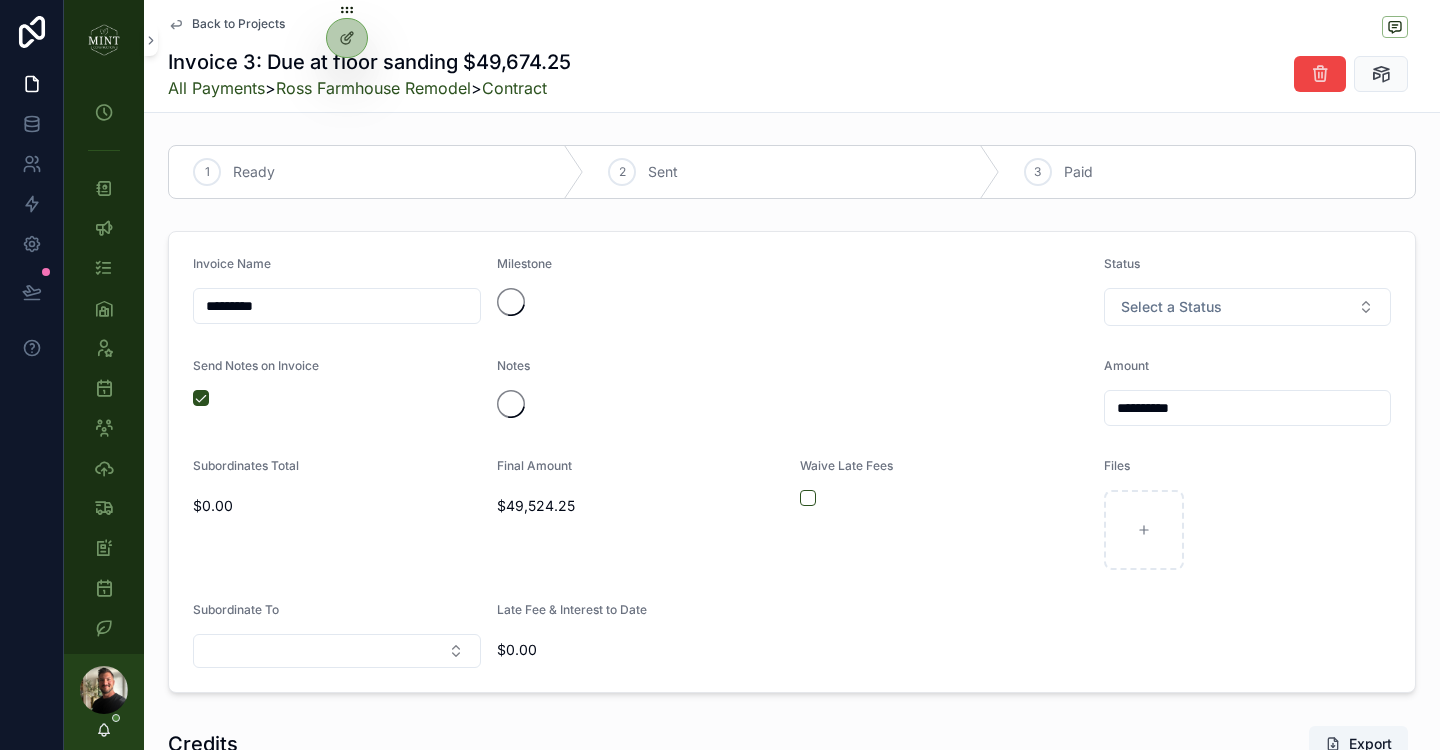 scroll, scrollTop: 0, scrollLeft: 0, axis: both 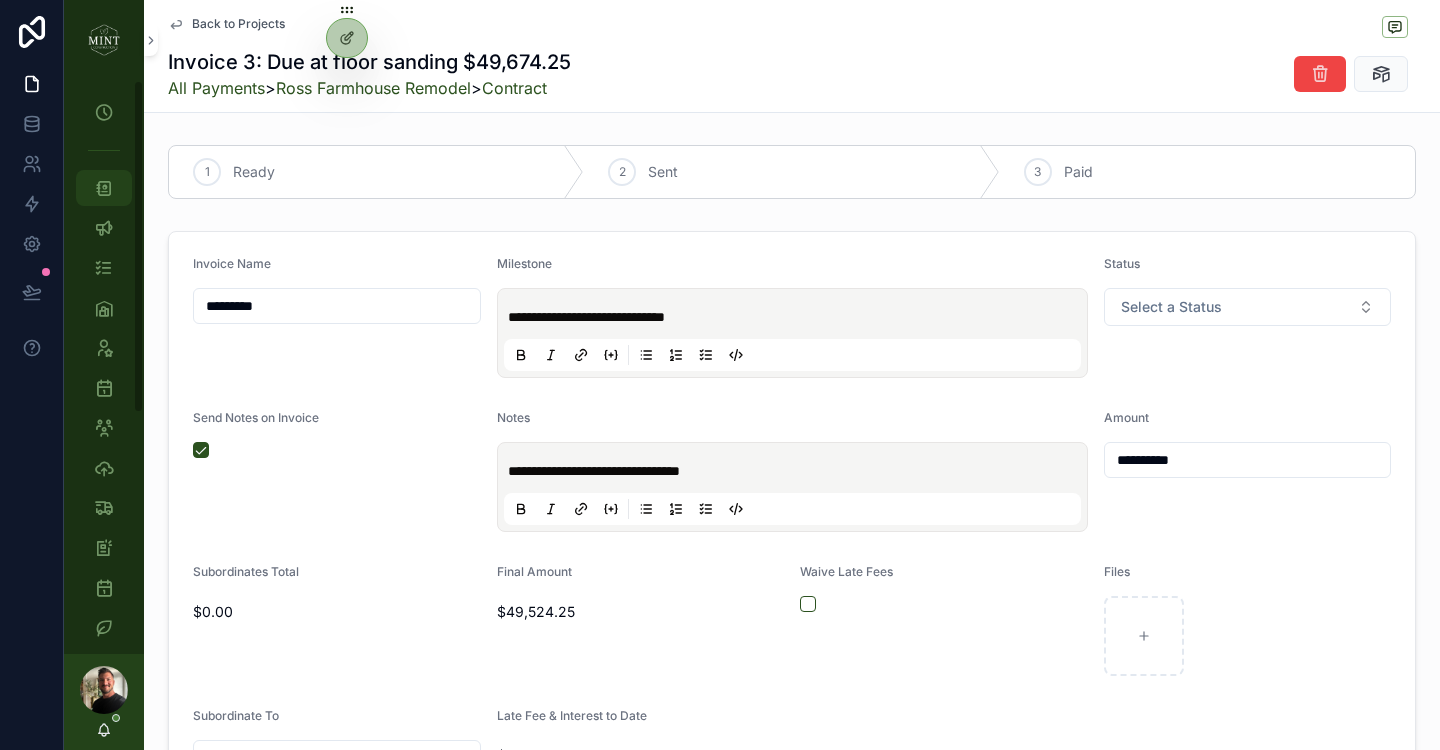 click at bounding box center (104, 188) 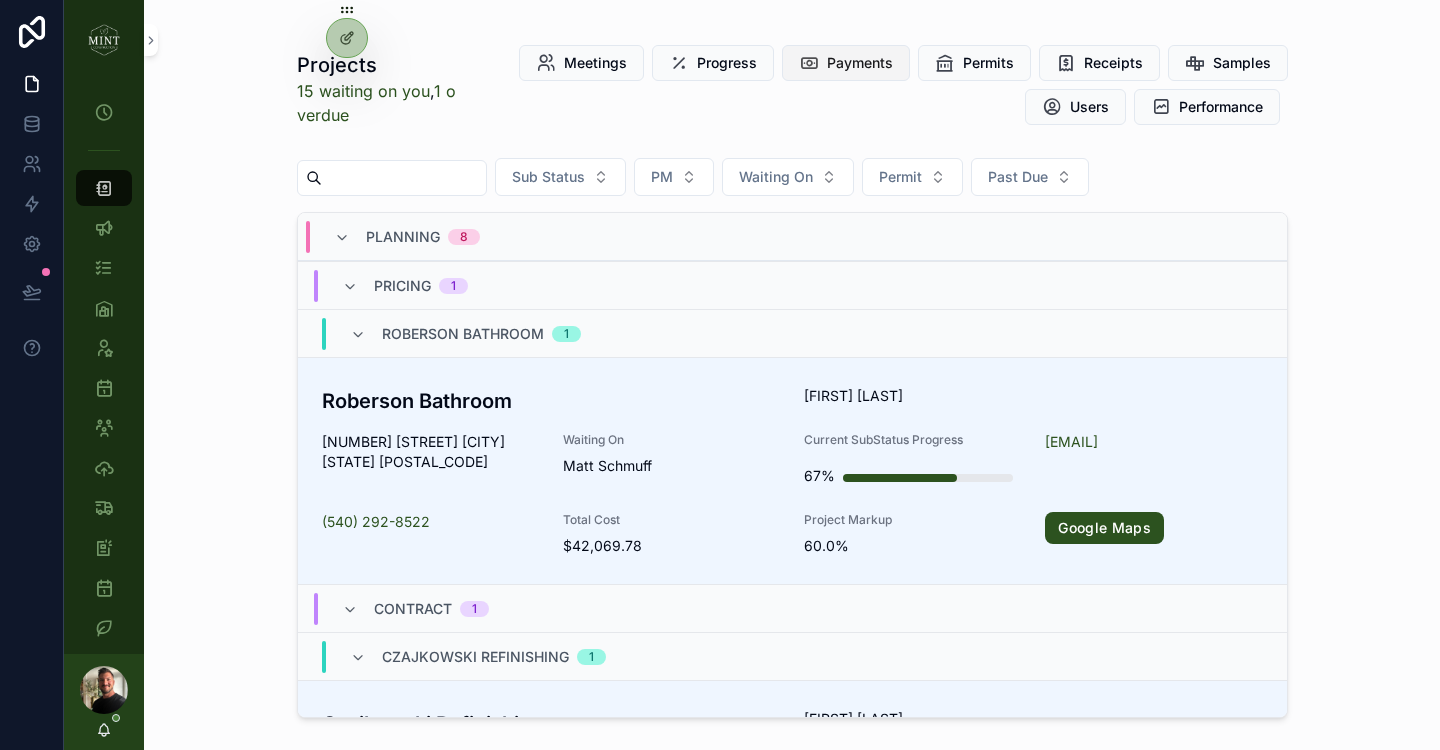 click on "Payments" at bounding box center [860, 63] 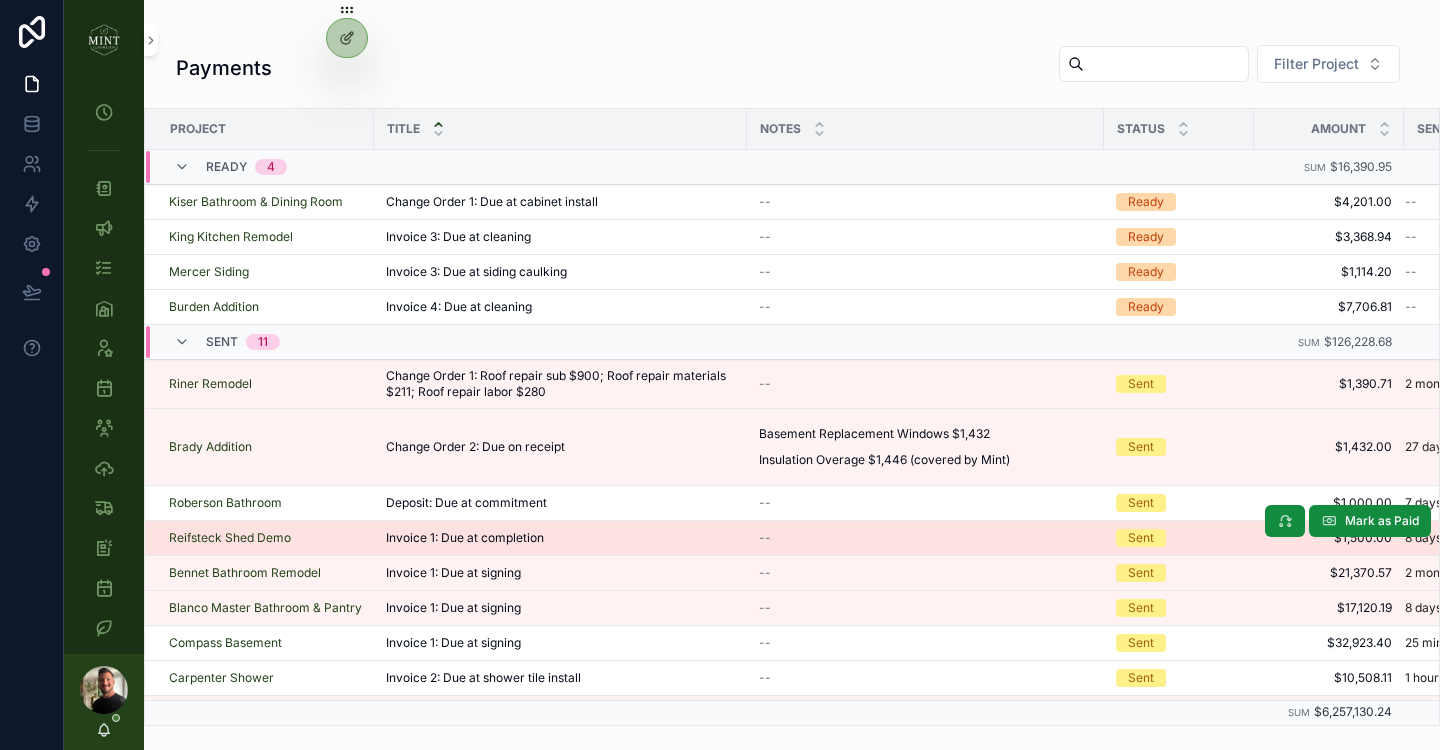 click on "Invoice 1: Due at completion" at bounding box center (465, 538) 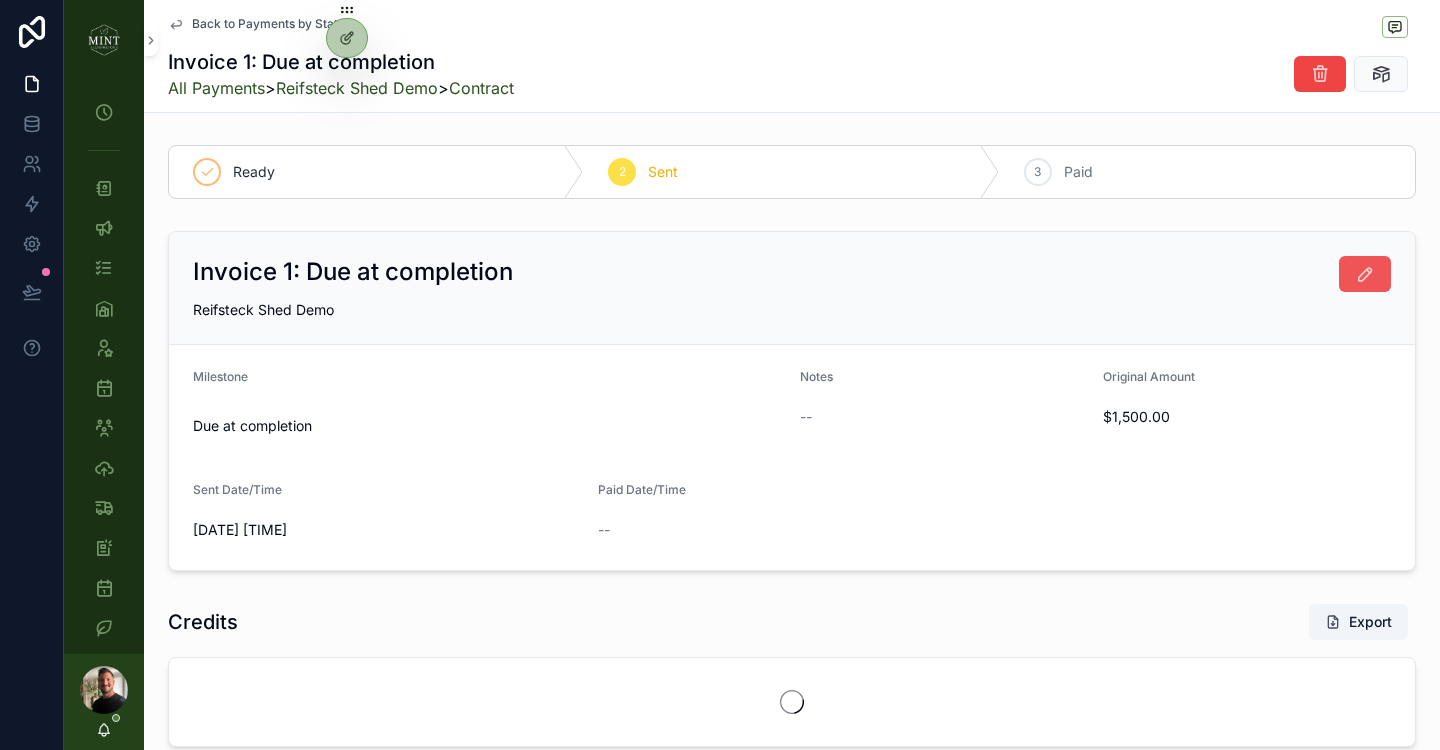 click at bounding box center (1365, 274) 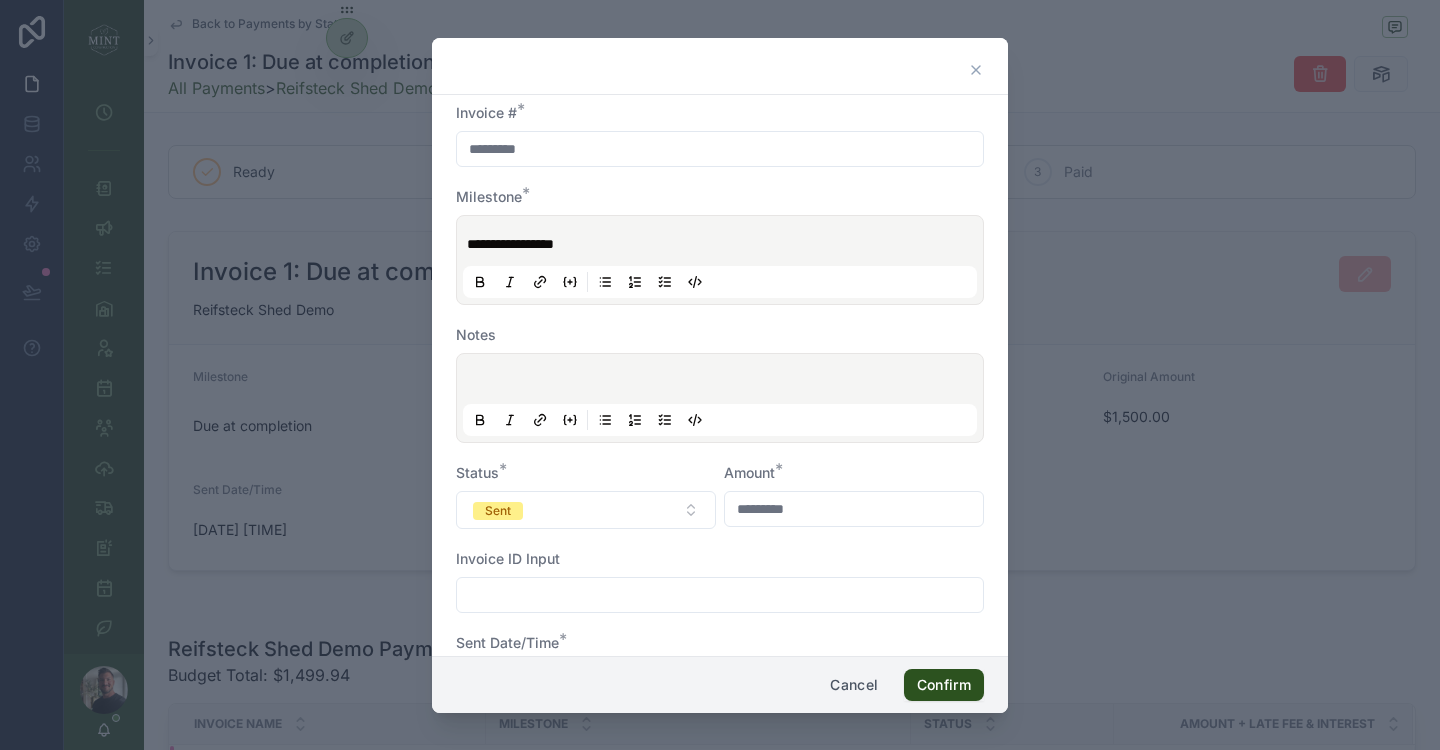 click at bounding box center [720, 595] 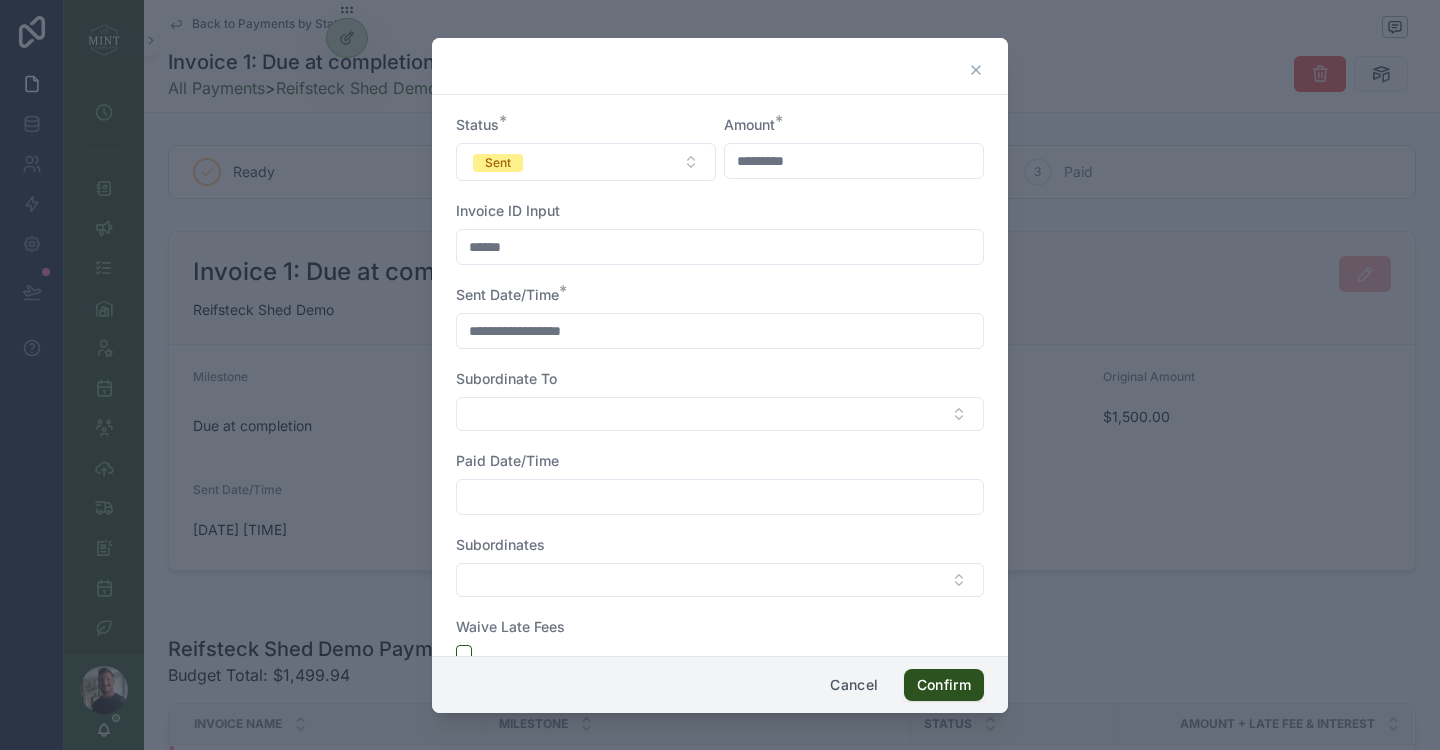scroll, scrollTop: 388, scrollLeft: 0, axis: vertical 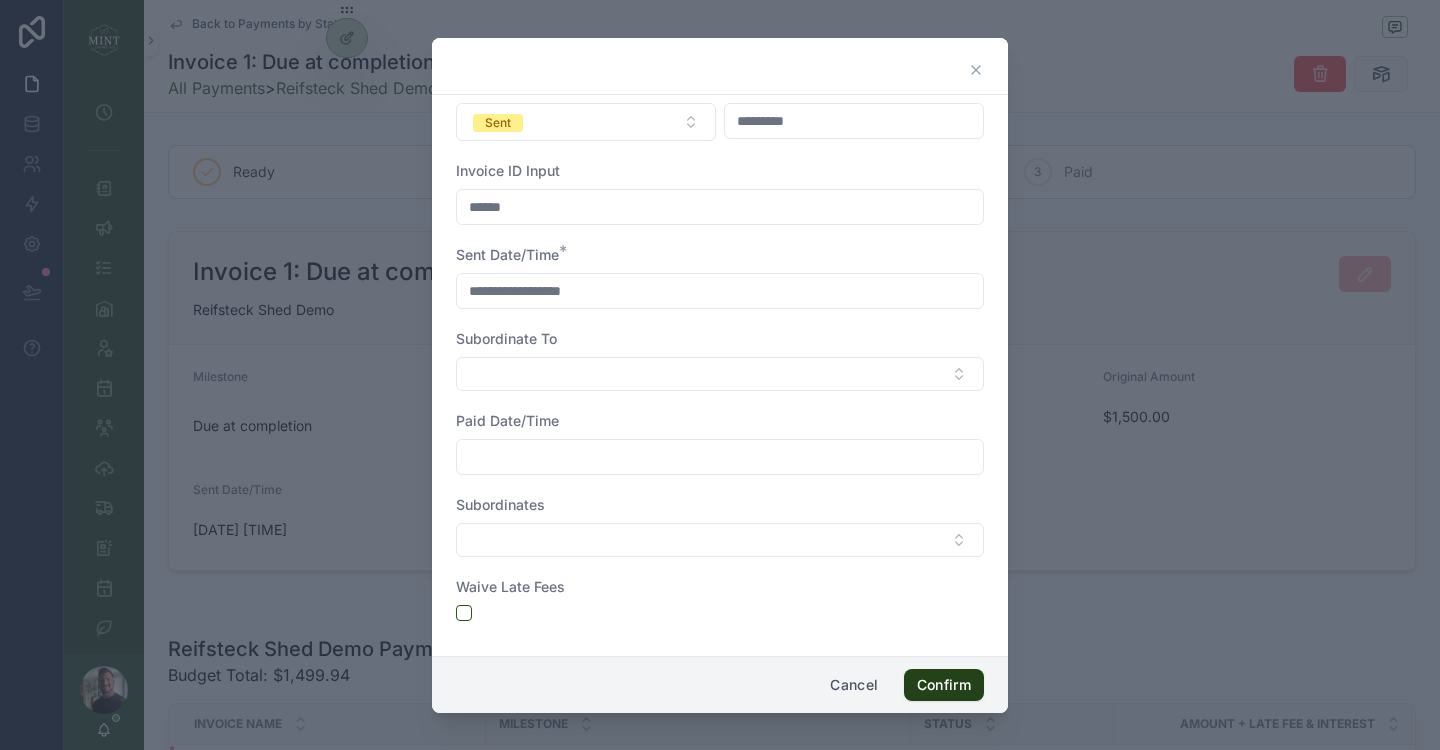 type on "******" 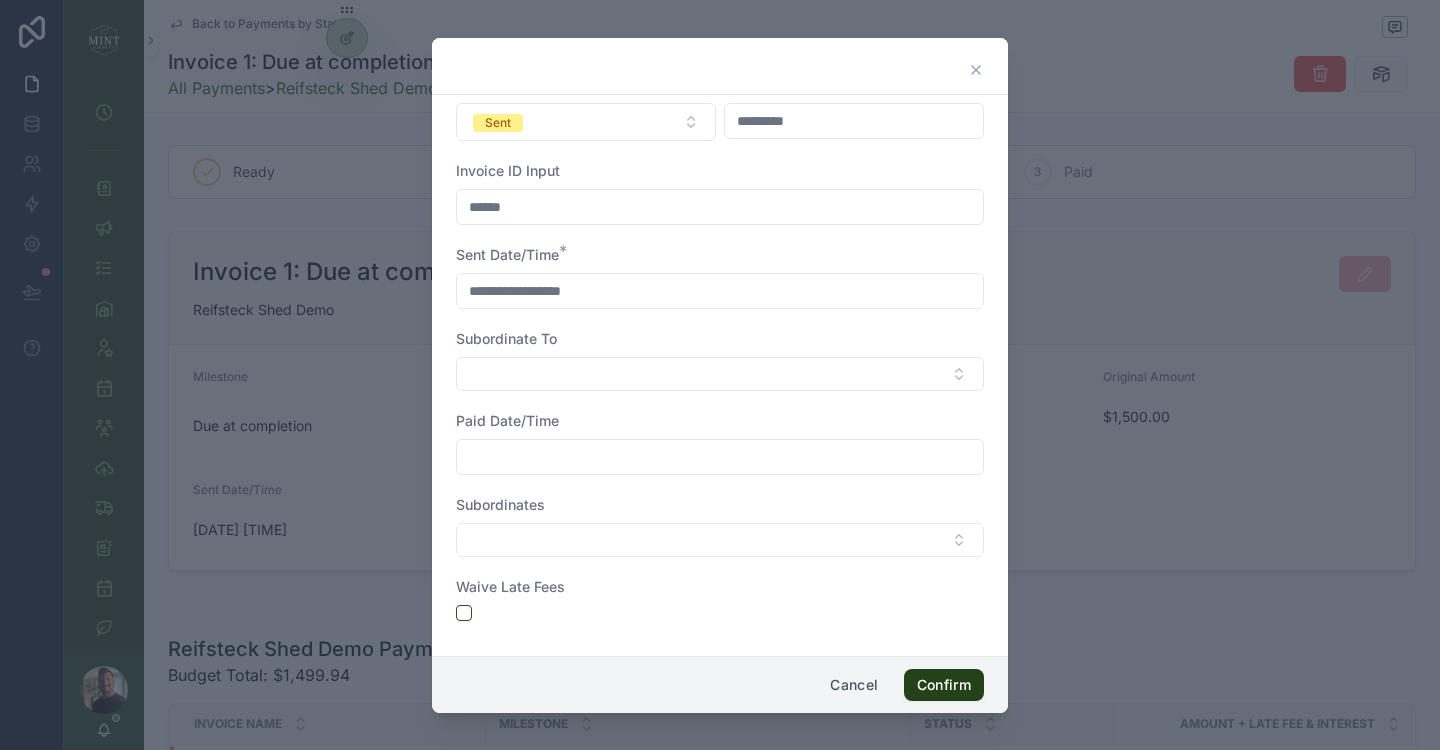 click on "Confirm" at bounding box center [944, 685] 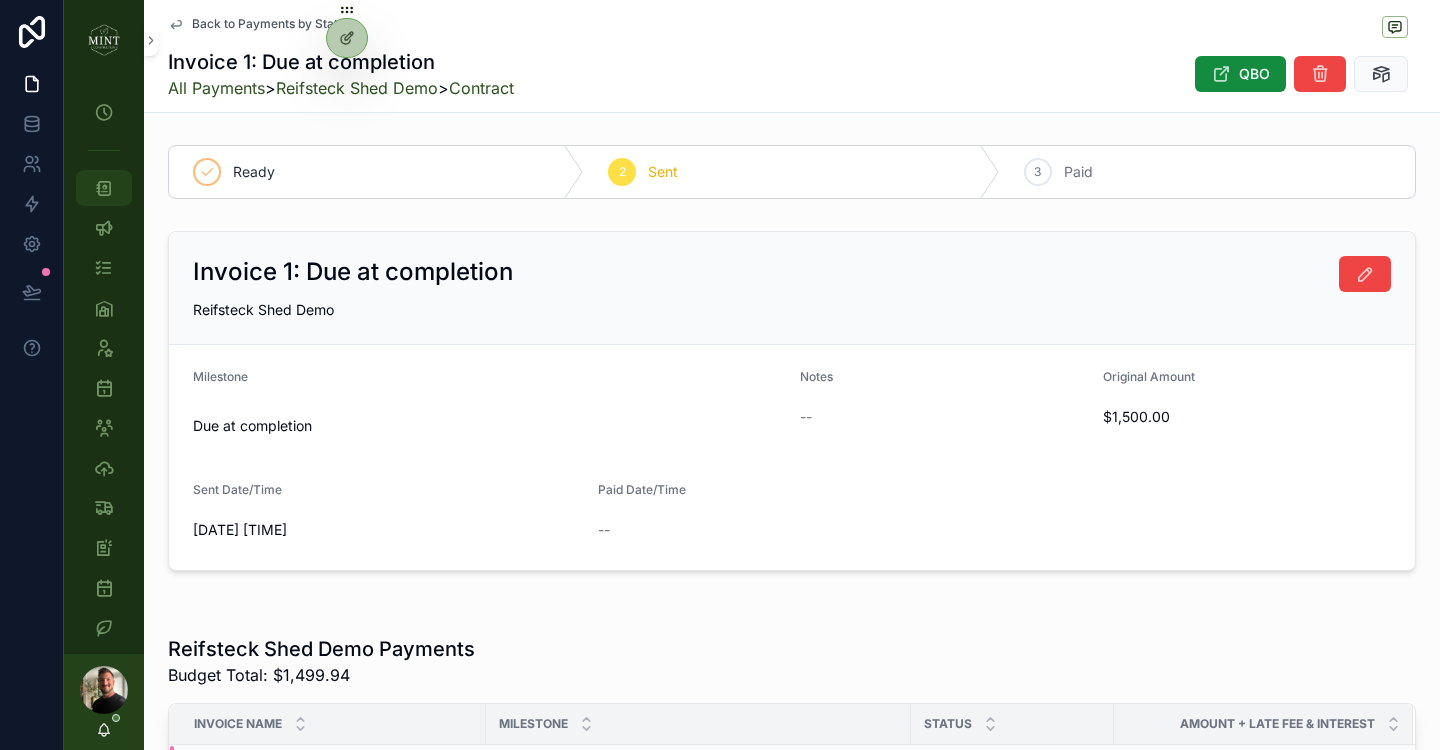 click at bounding box center [104, 188] 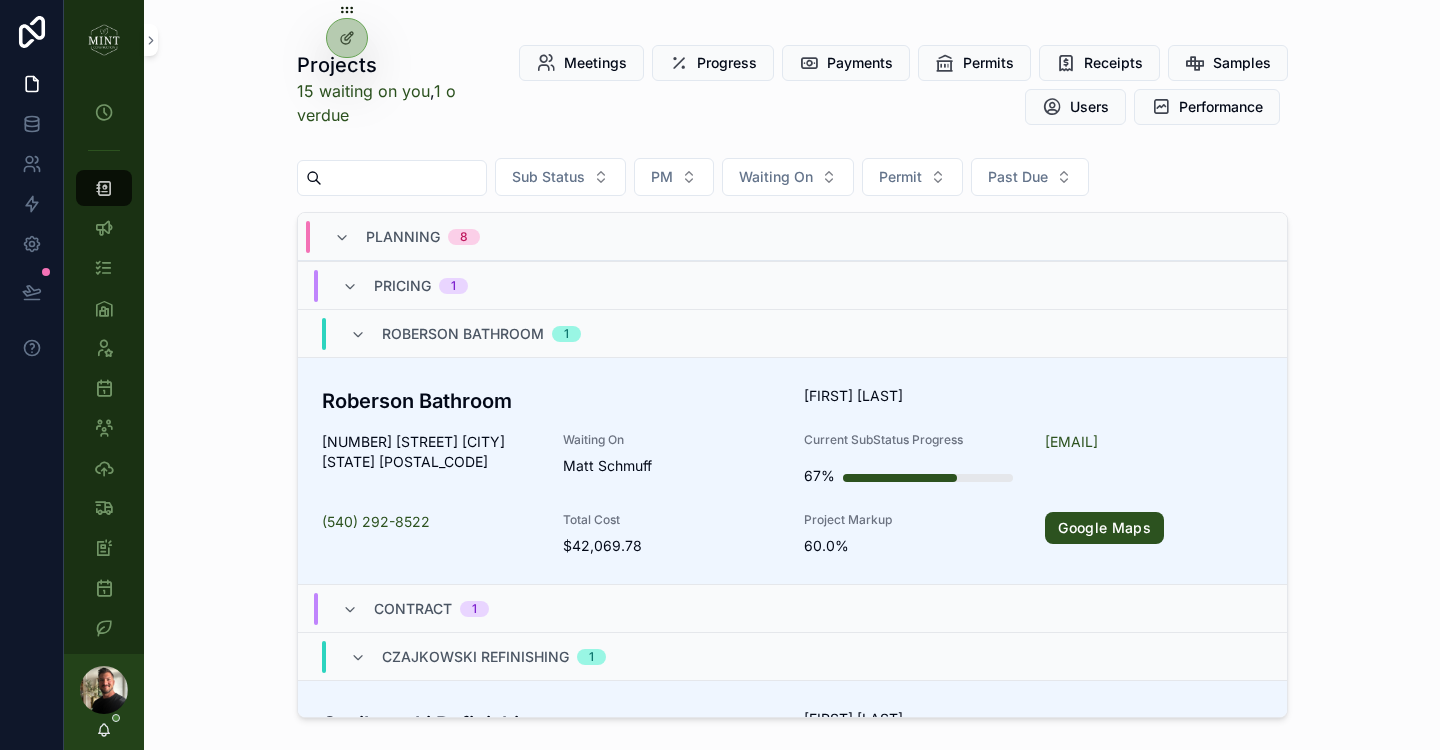 click at bounding box center (404, 178) 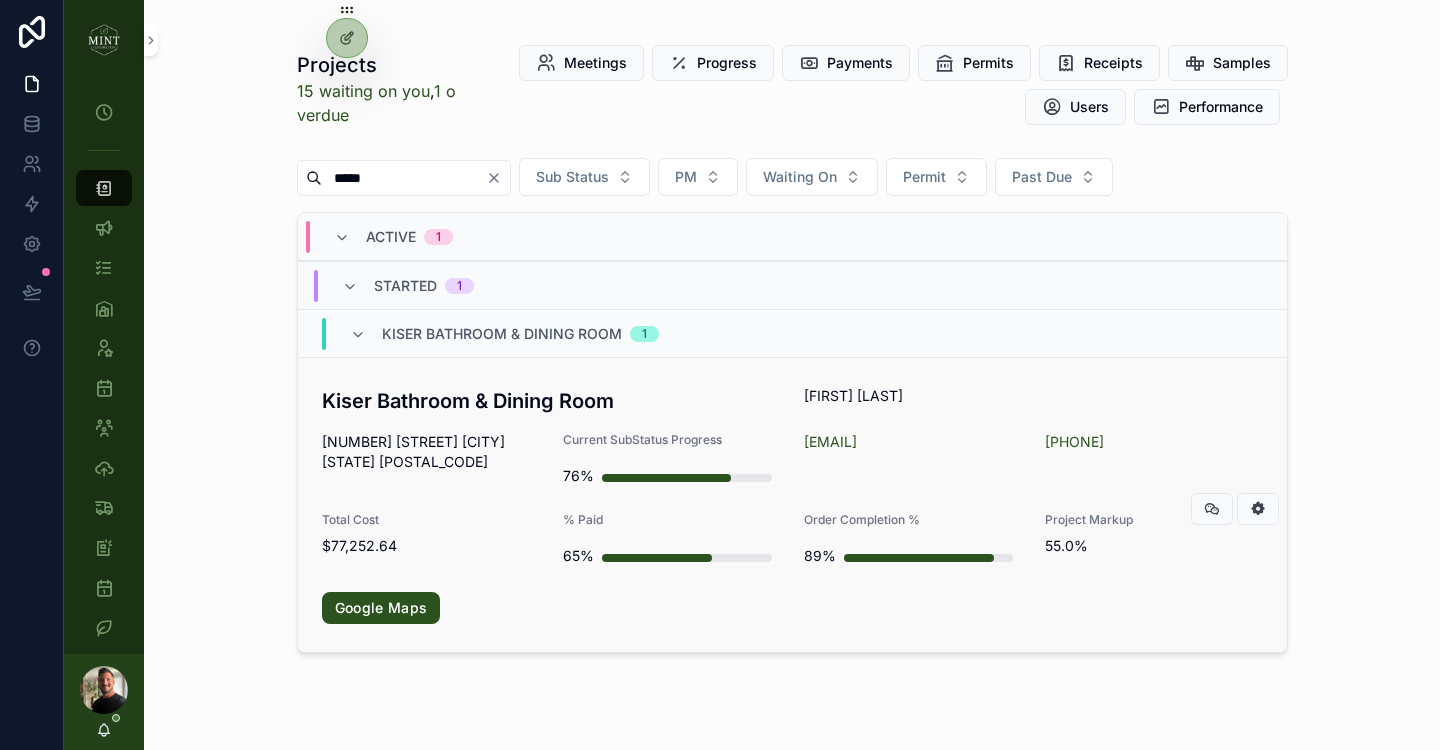 type on "*****" 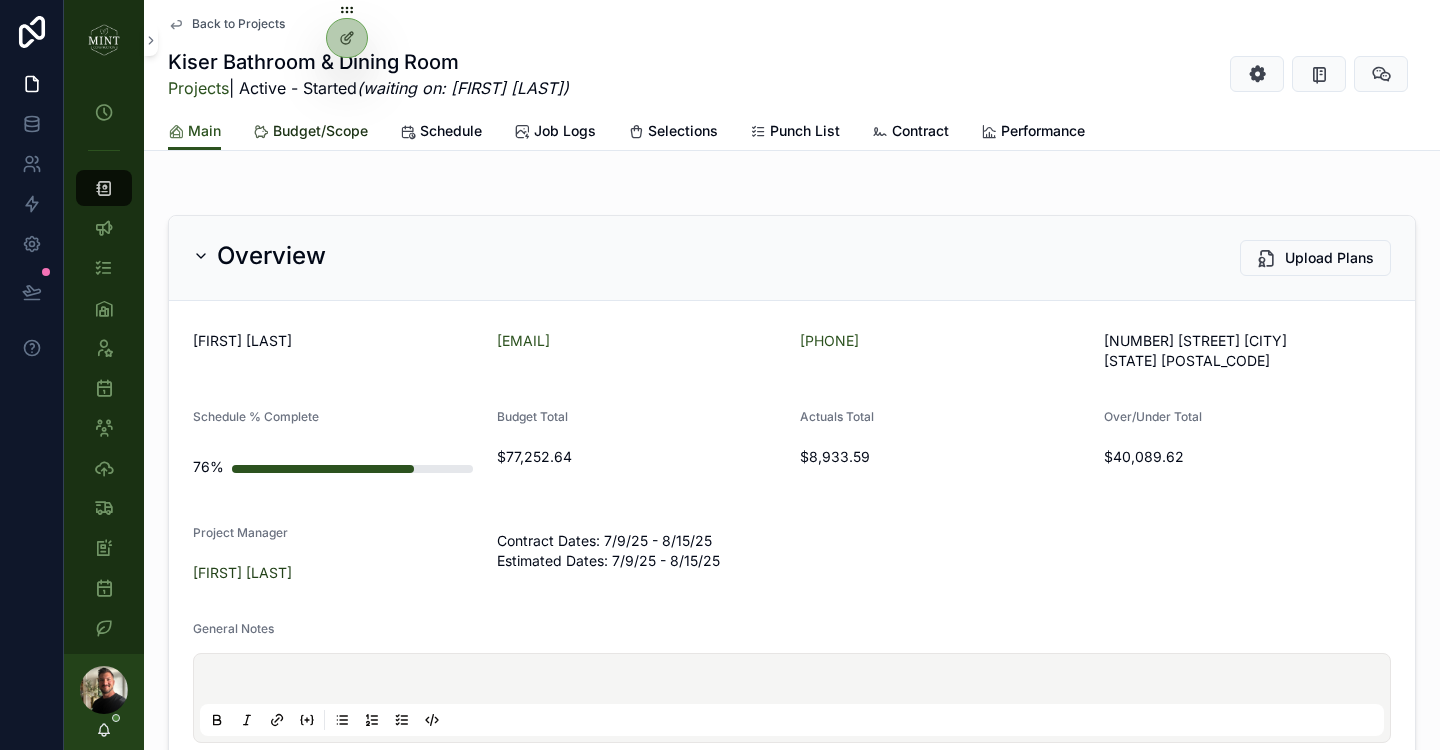click on "Budget/Scope" at bounding box center [320, 131] 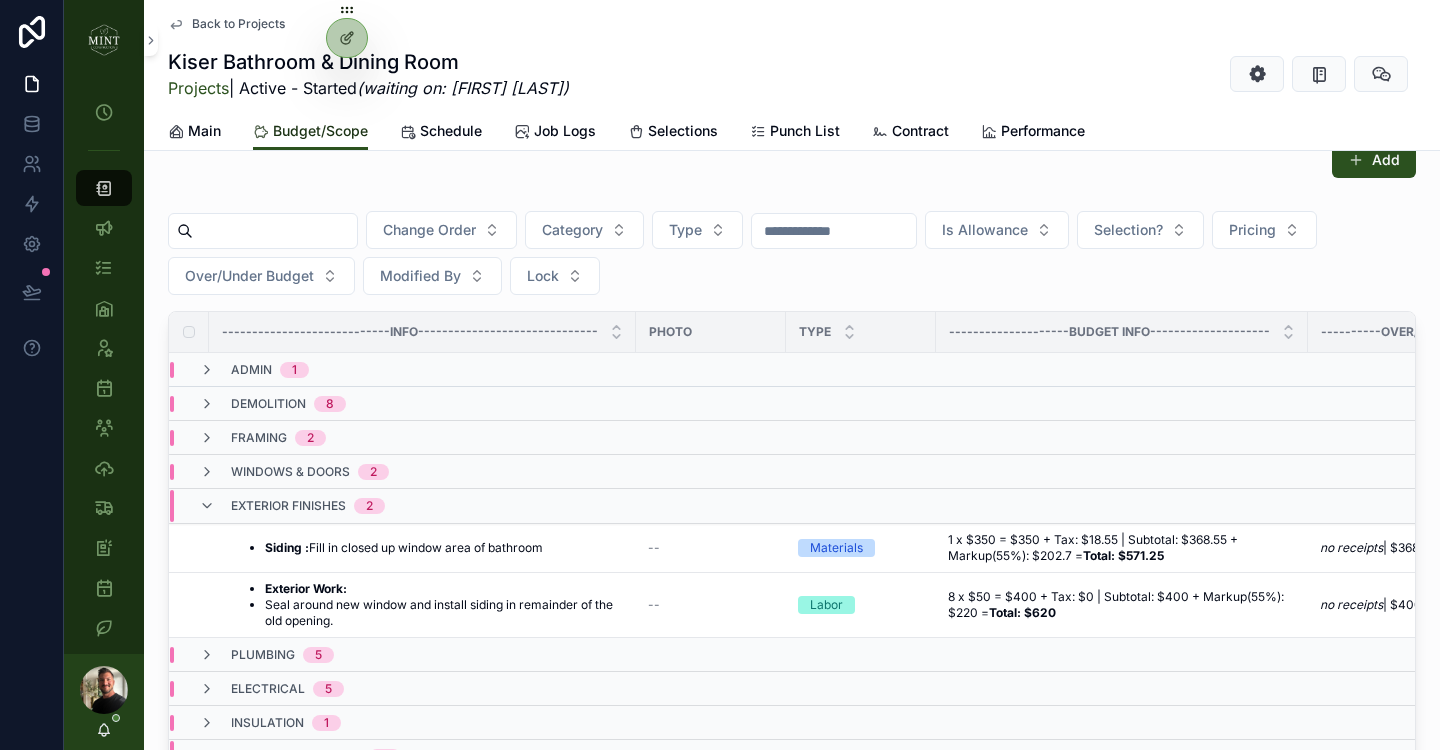 scroll, scrollTop: 259, scrollLeft: 0, axis: vertical 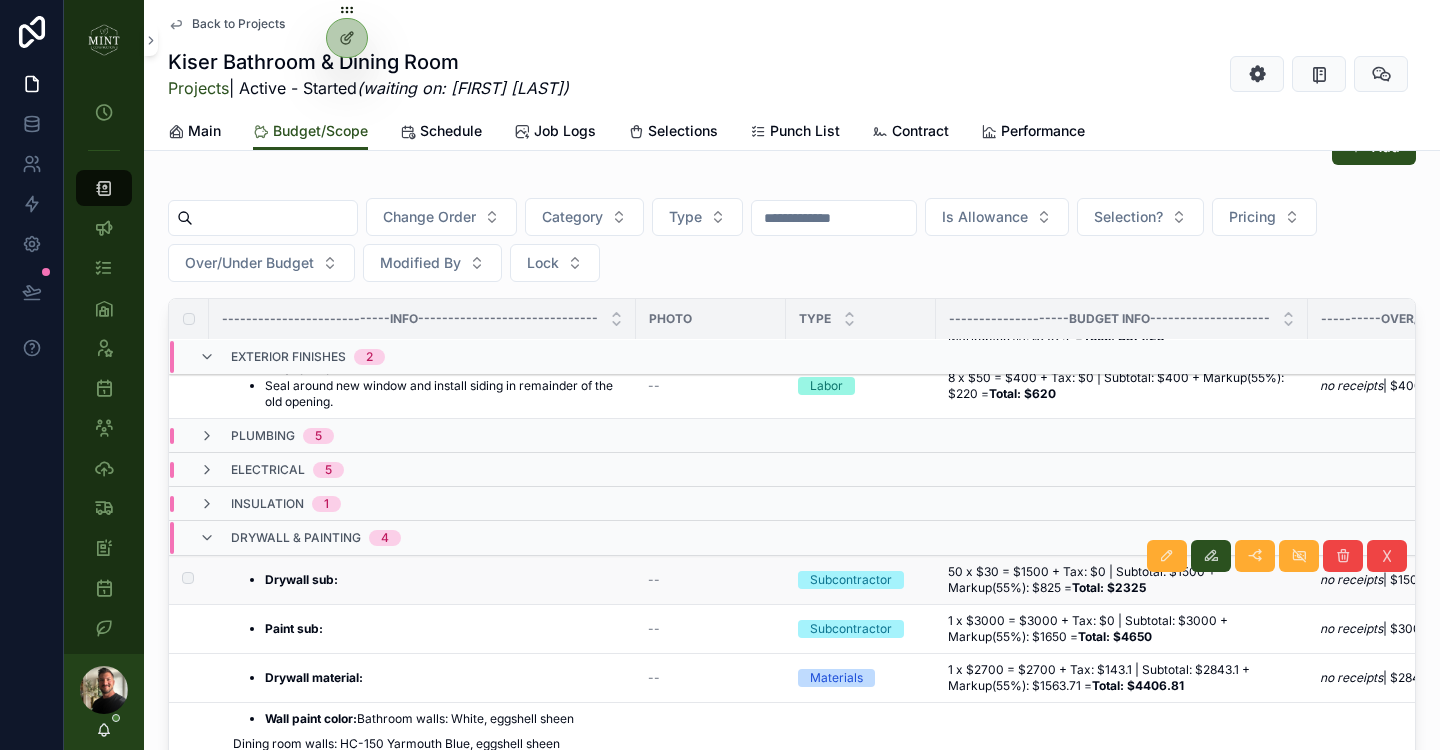 click on "Drywall sub:" at bounding box center (301, 579) 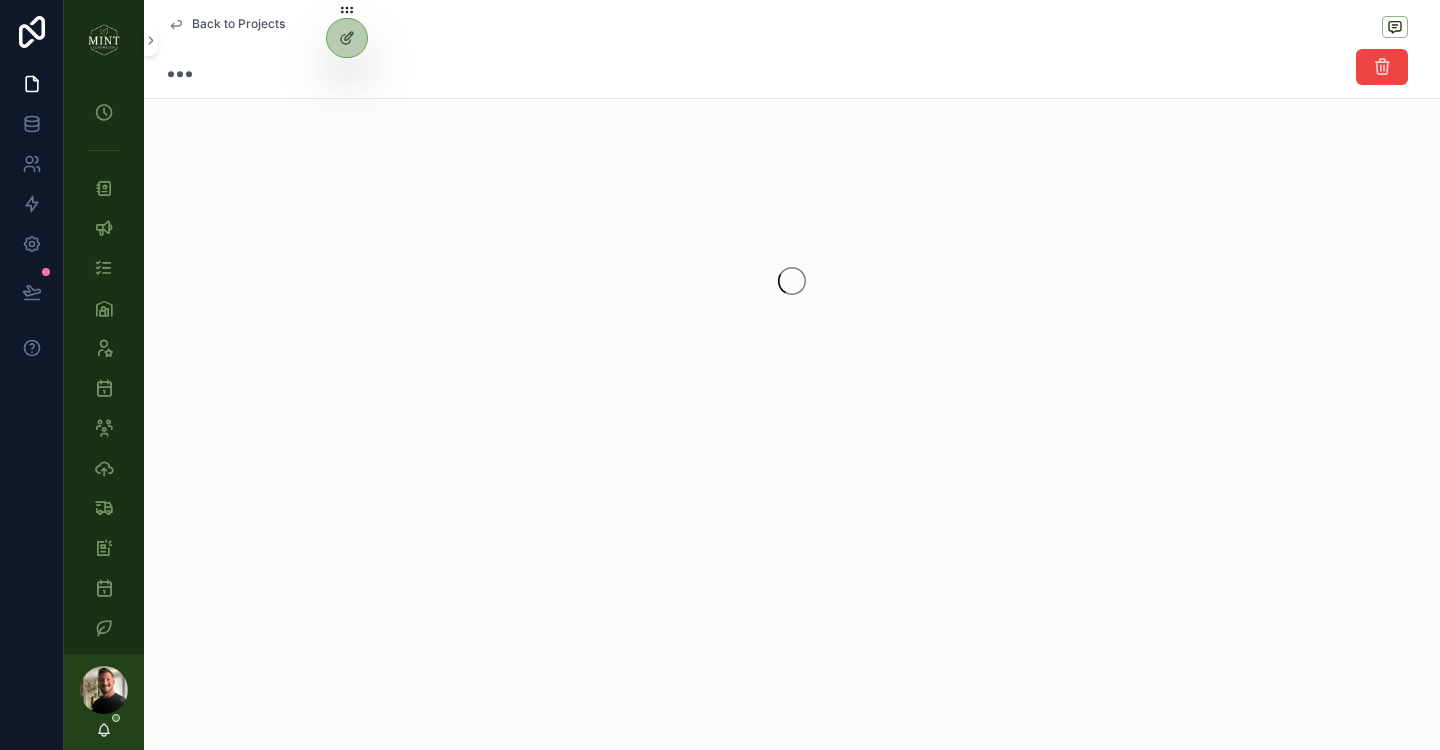 scroll, scrollTop: 0, scrollLeft: 0, axis: both 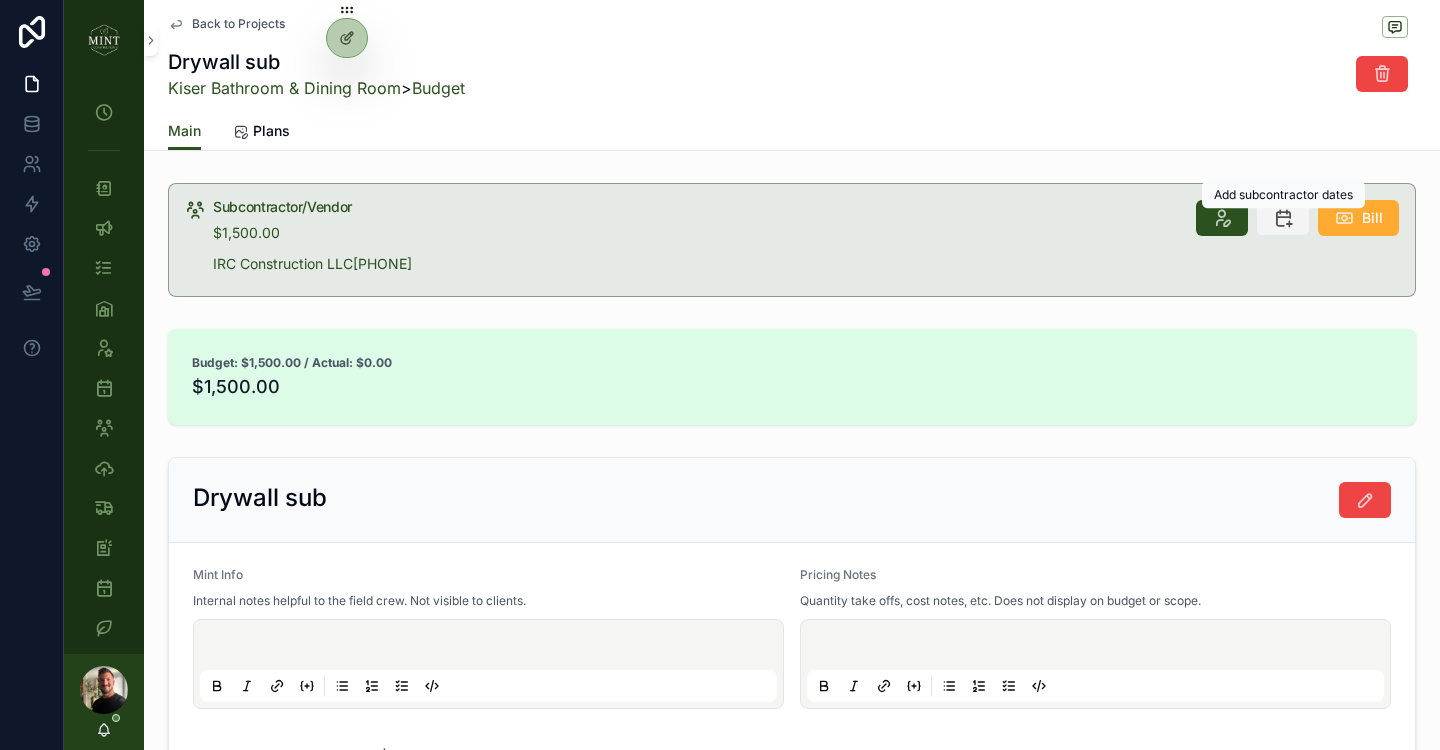 click at bounding box center (1283, 218) 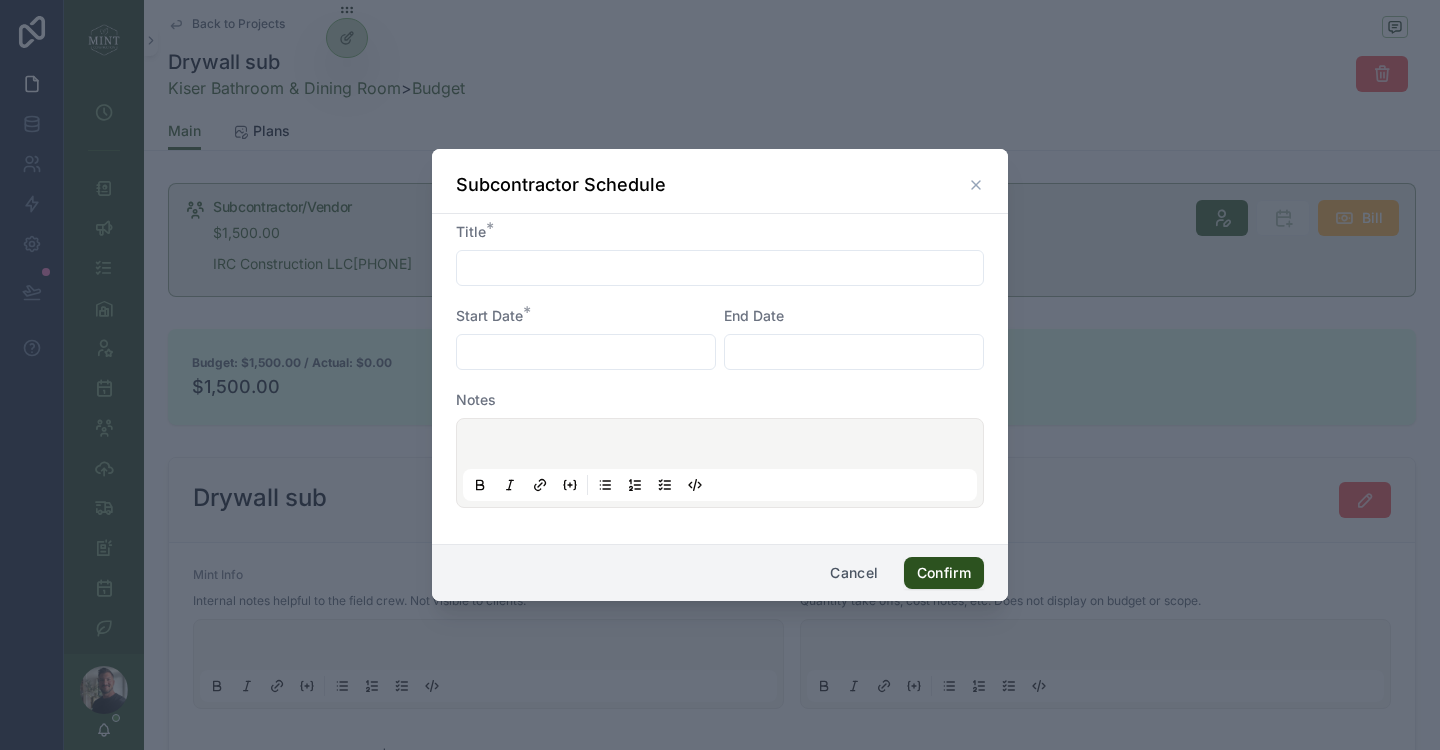 click at bounding box center [720, 268] 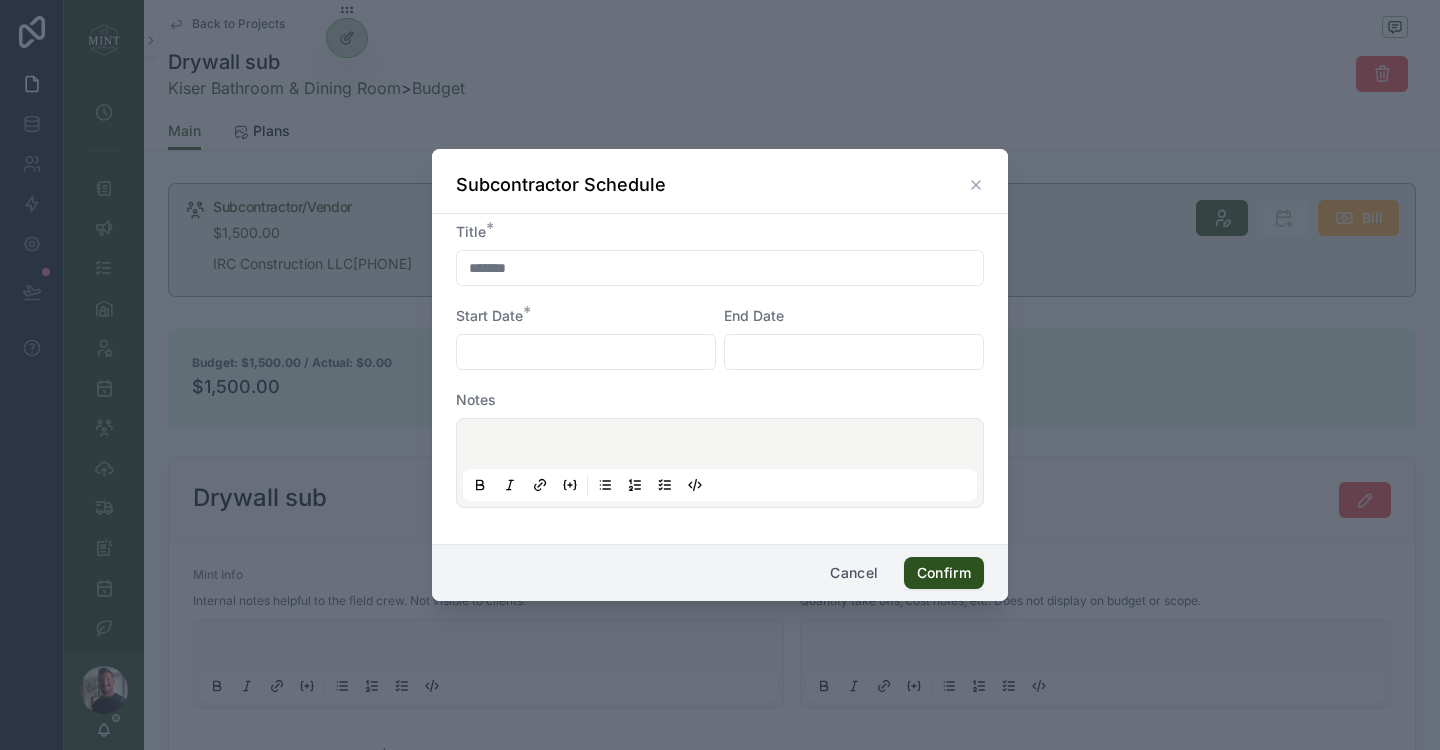 type on "*******" 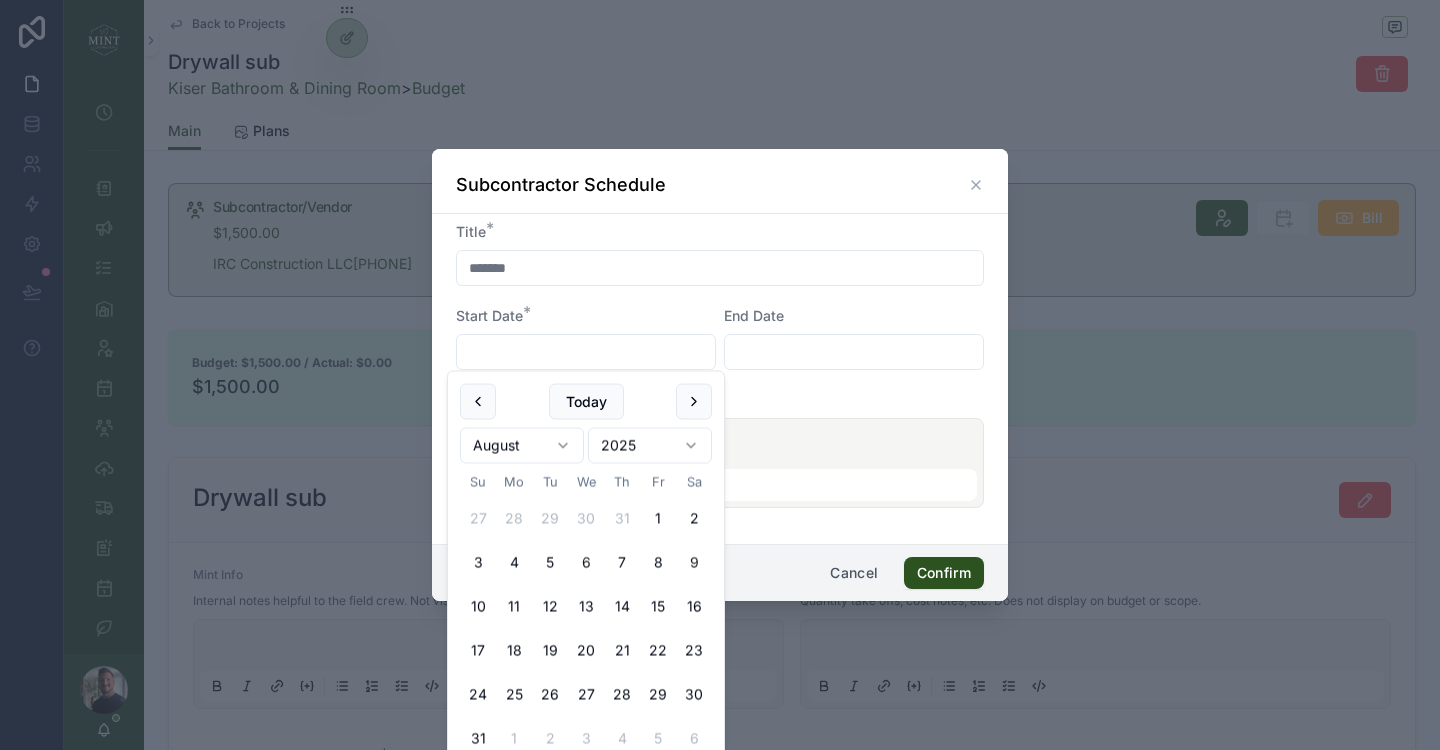click on "9" at bounding box center [694, 563] 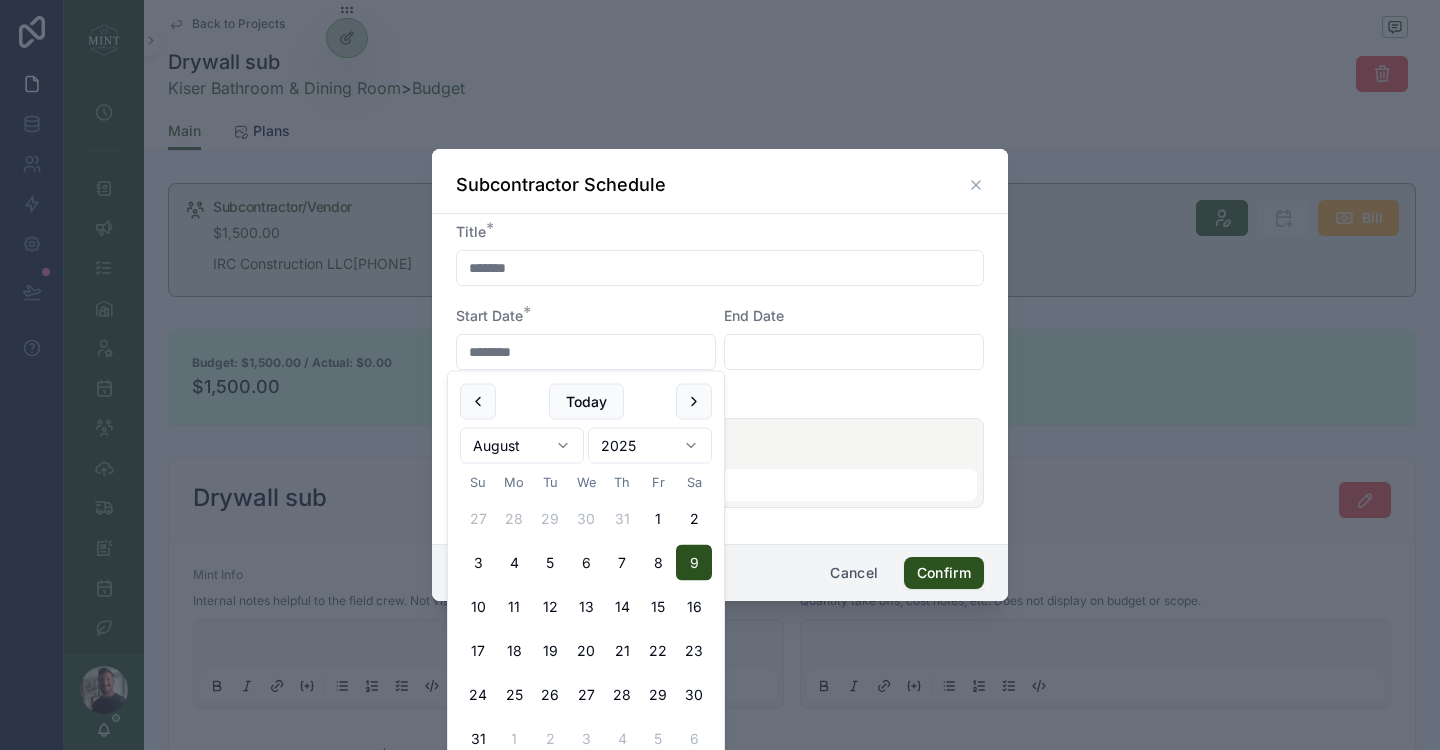 click at bounding box center (854, 352) 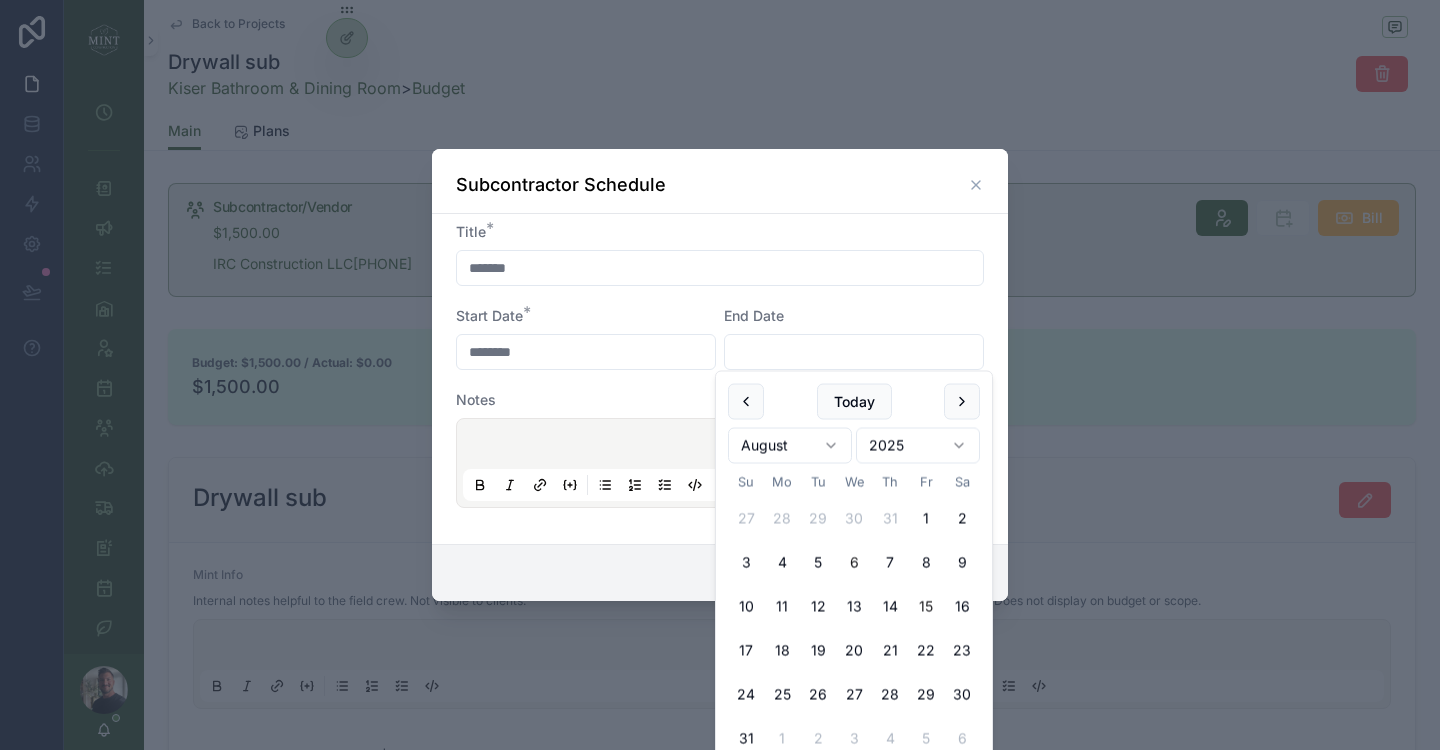 click on "15" at bounding box center [926, 607] 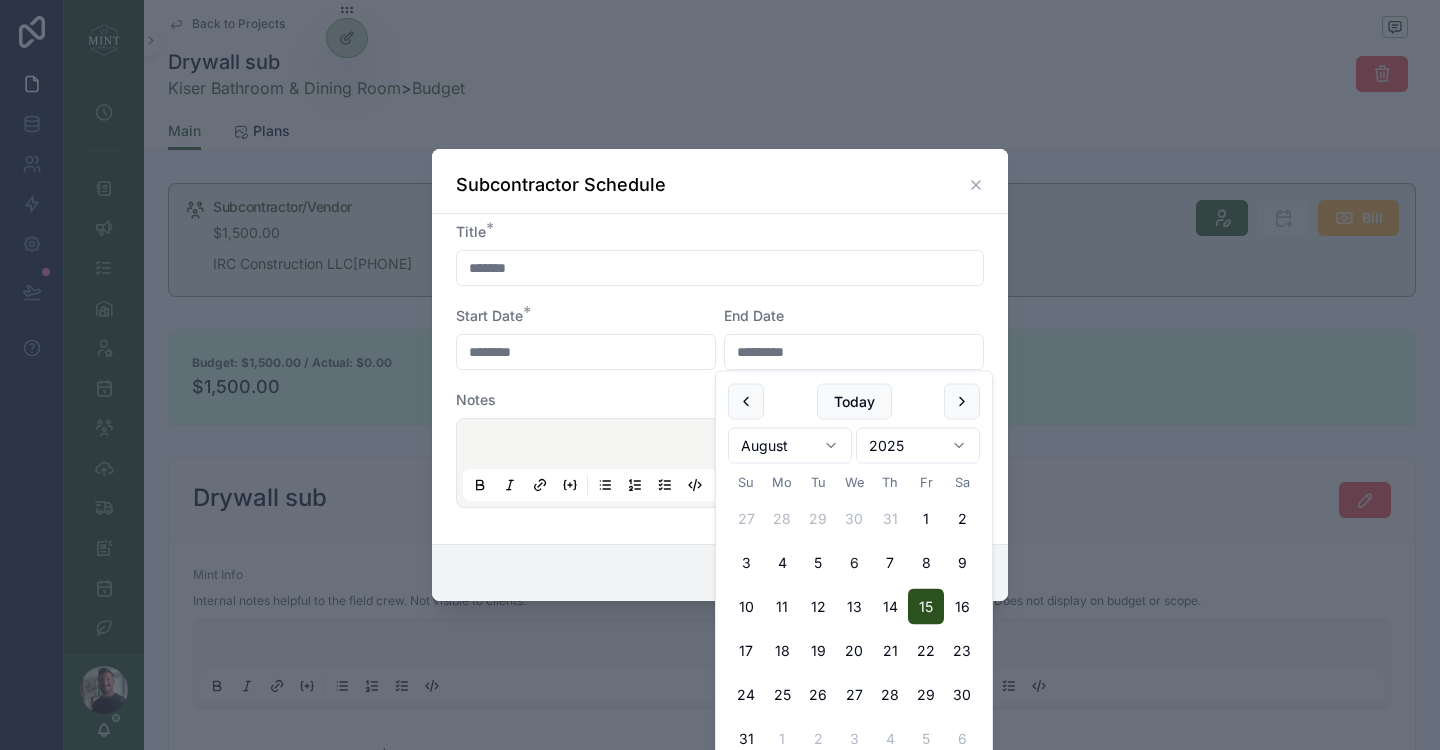 click on "Title * ******* Start Date * ******** End Date ********* Notes" at bounding box center [720, 375] 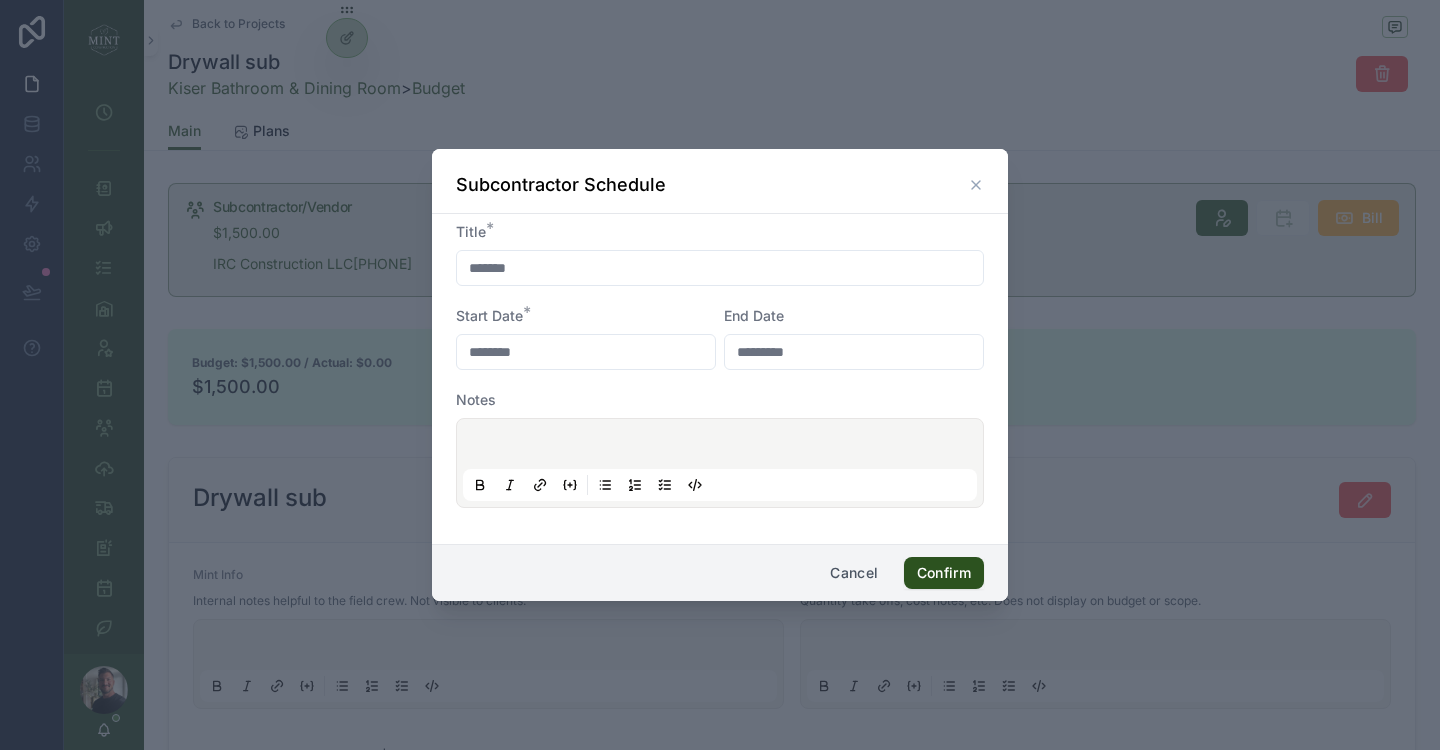 click on "*********" at bounding box center (854, 352) 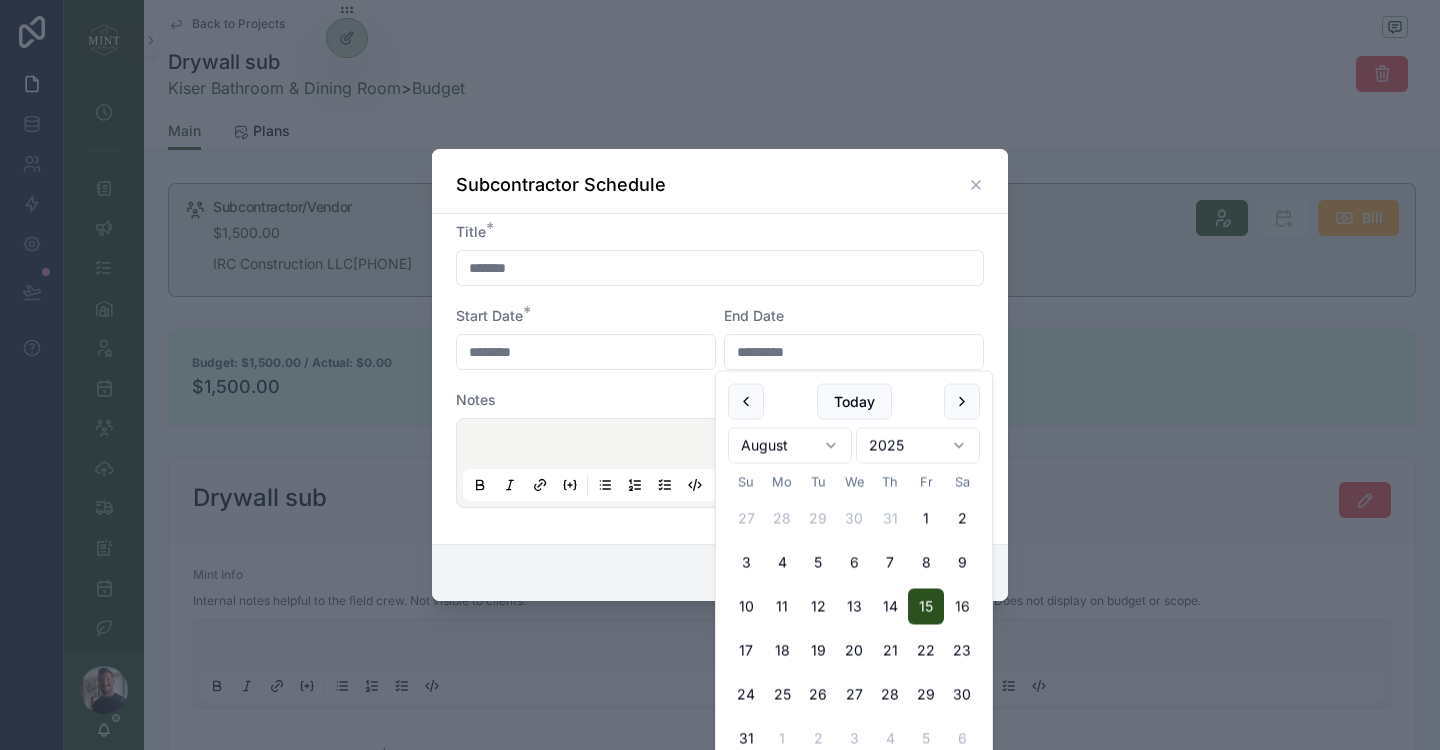 click on "16" at bounding box center (962, 607) 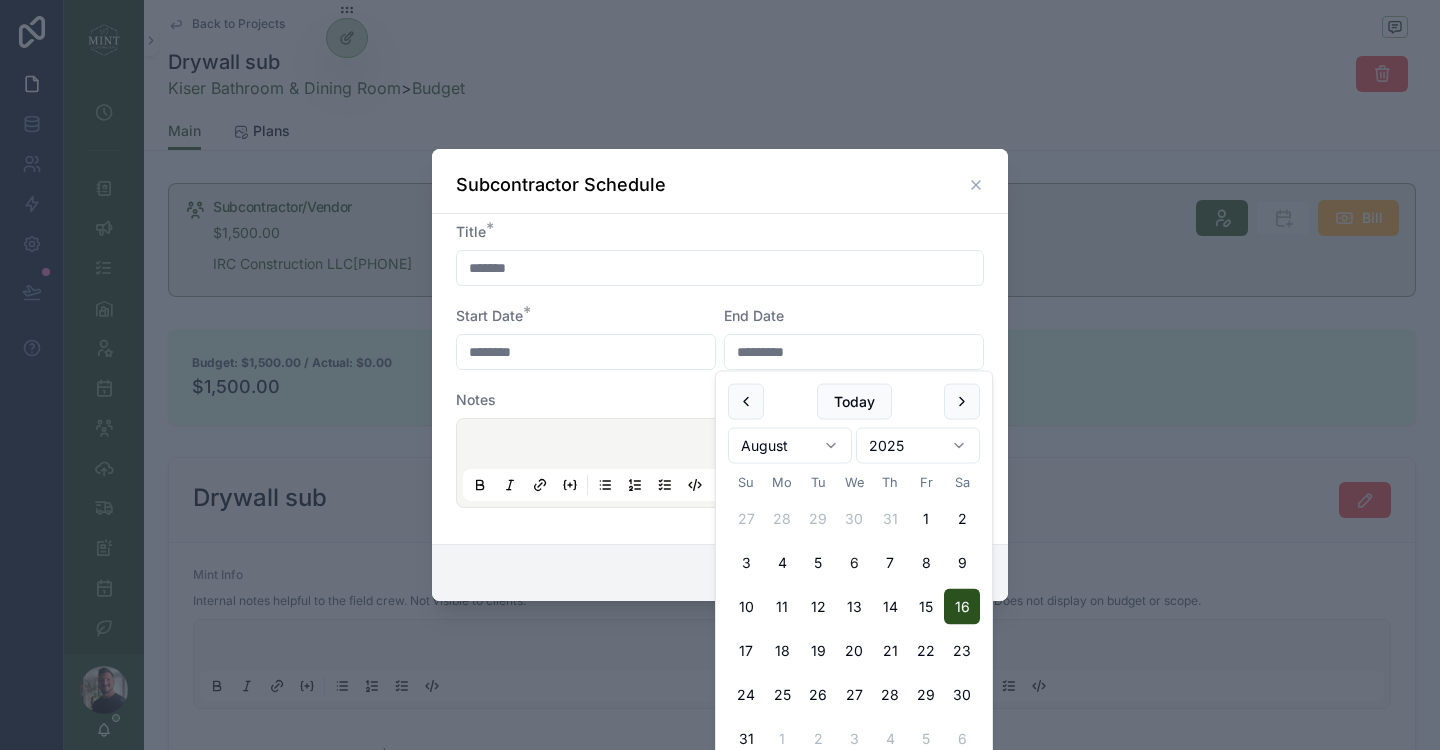 type on "*********" 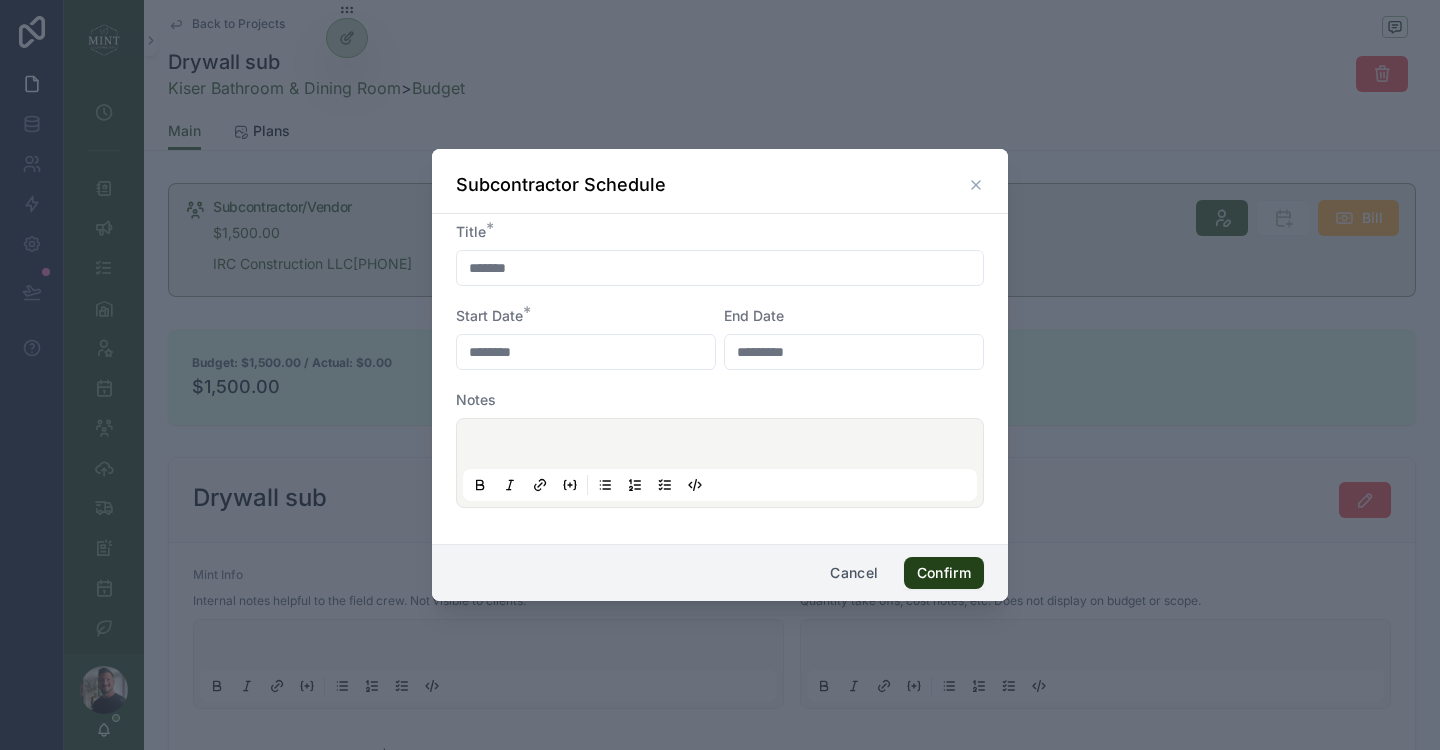 click on "Confirm" at bounding box center [944, 573] 